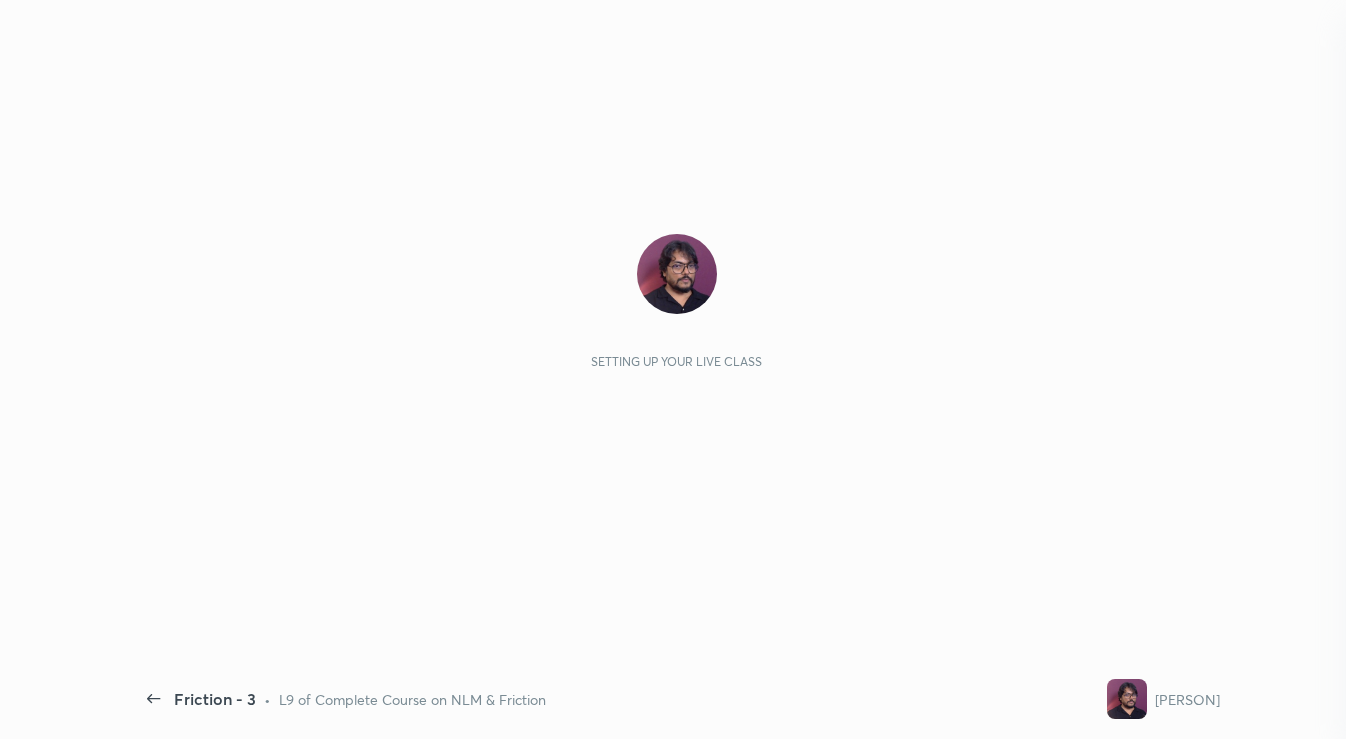 scroll, scrollTop: 0, scrollLeft: 0, axis: both 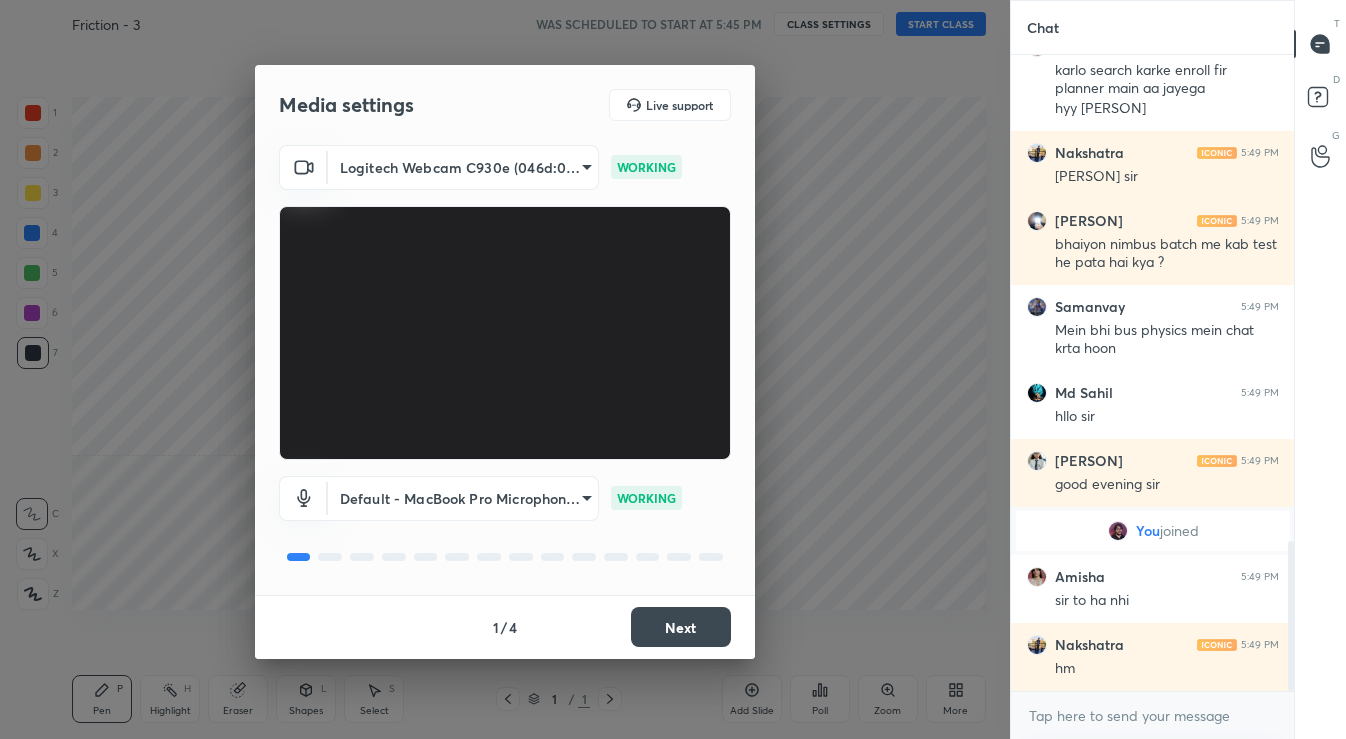 click on "1 / 4 Next" at bounding box center (505, 627) 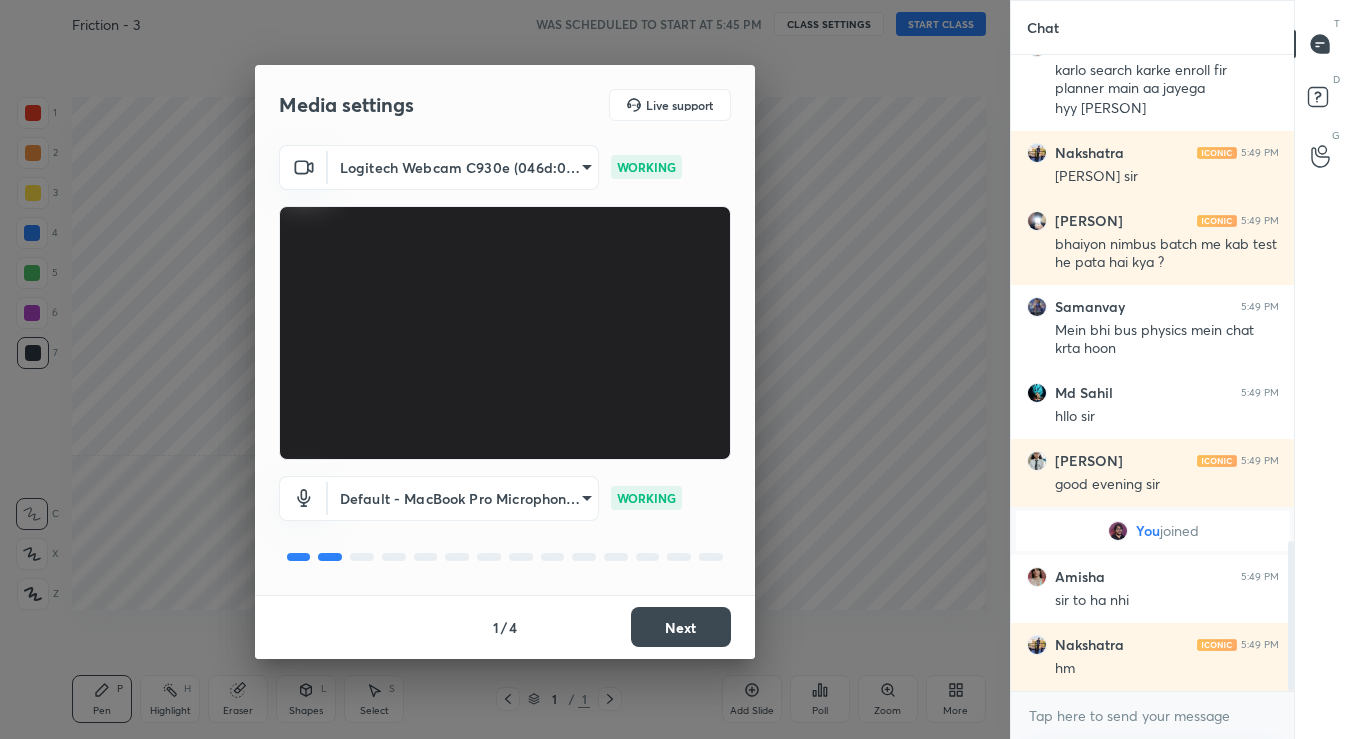 click on "Next" at bounding box center [681, 627] 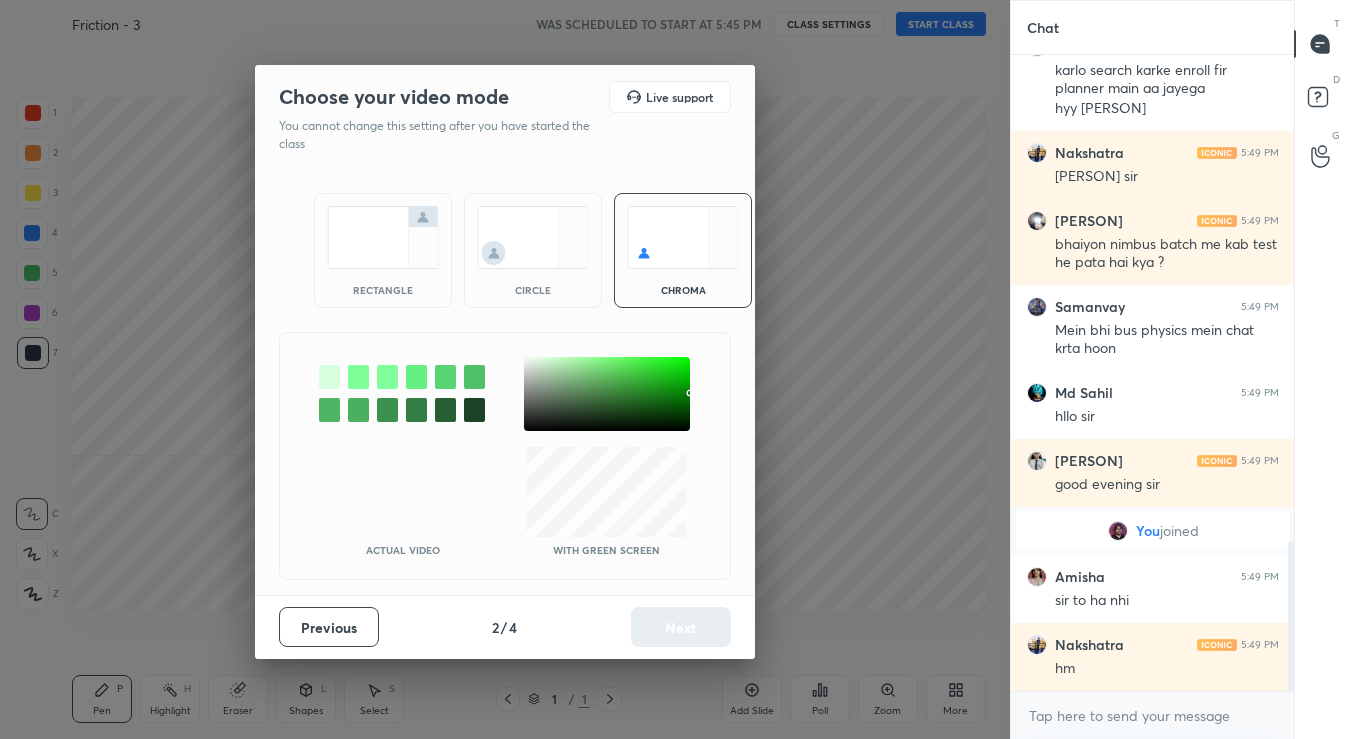 click at bounding box center [533, 237] 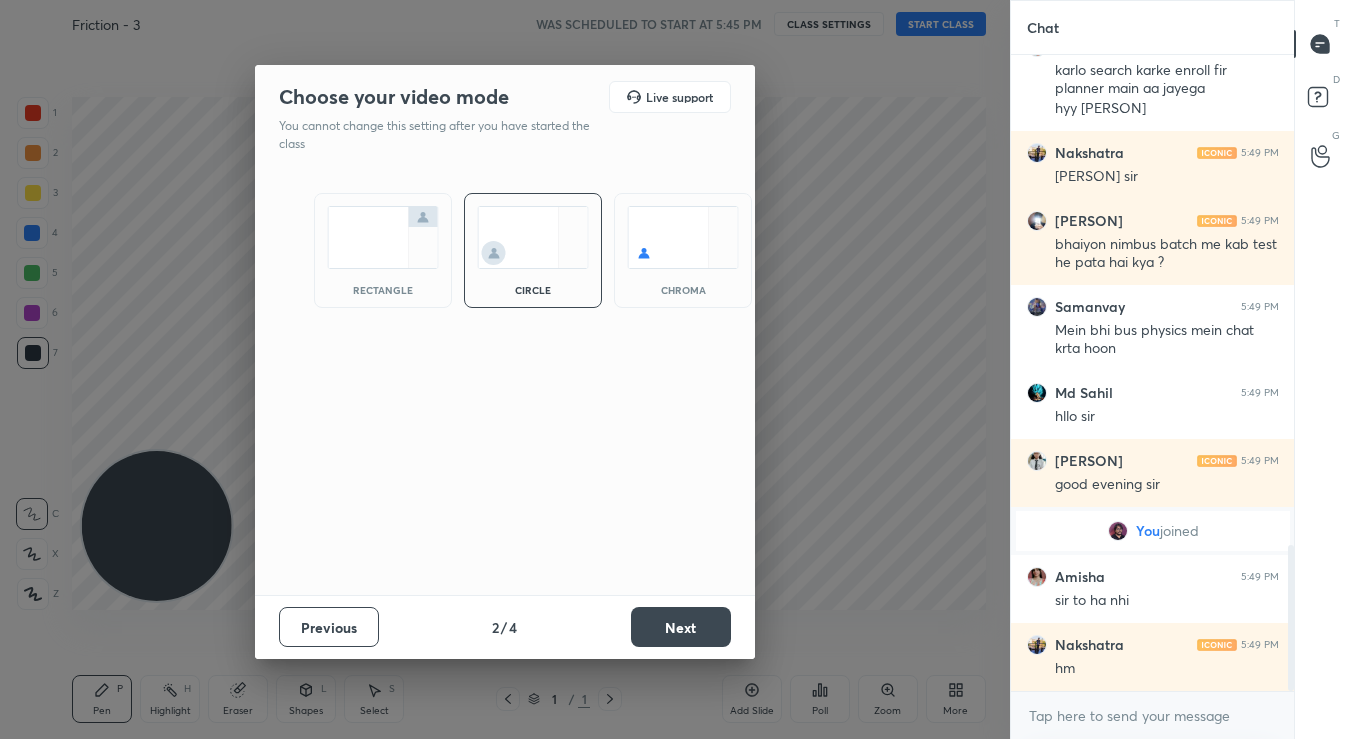 scroll, scrollTop: 2134, scrollLeft: 0, axis: vertical 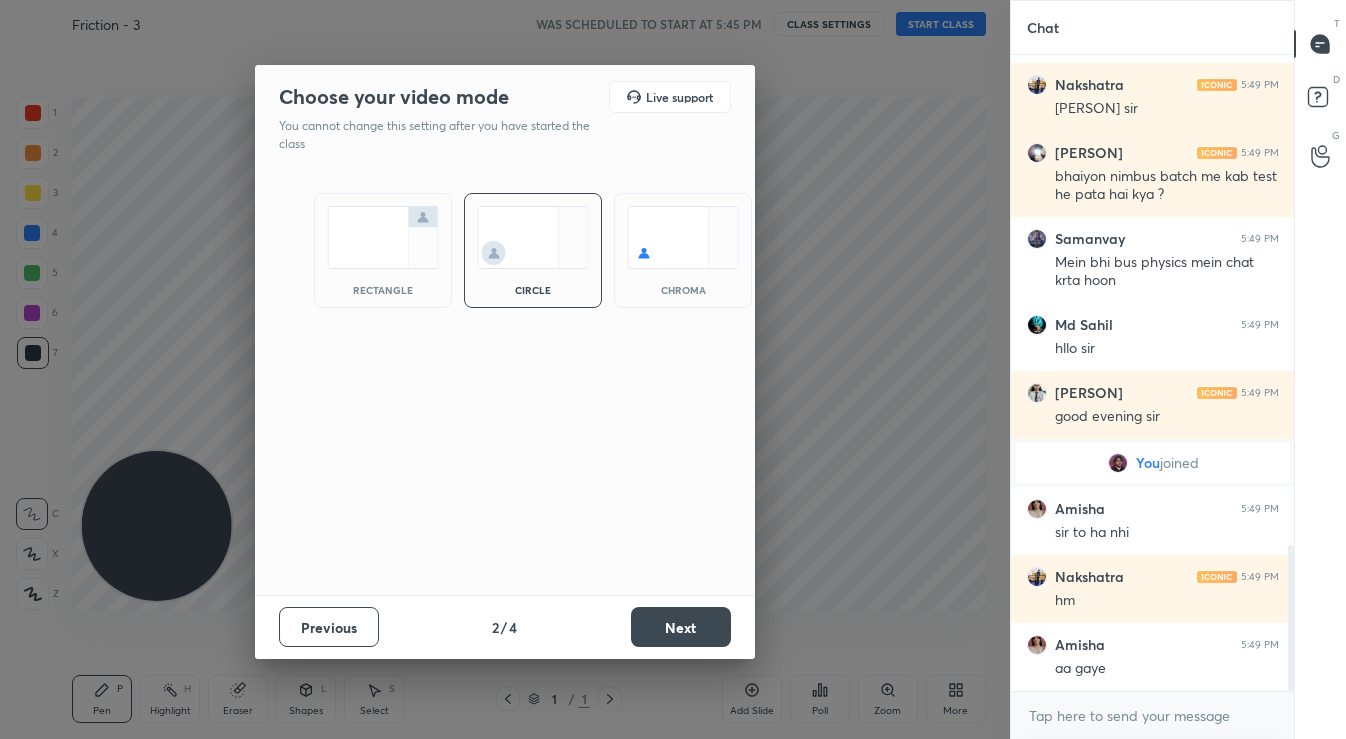 click on "Next" at bounding box center (681, 627) 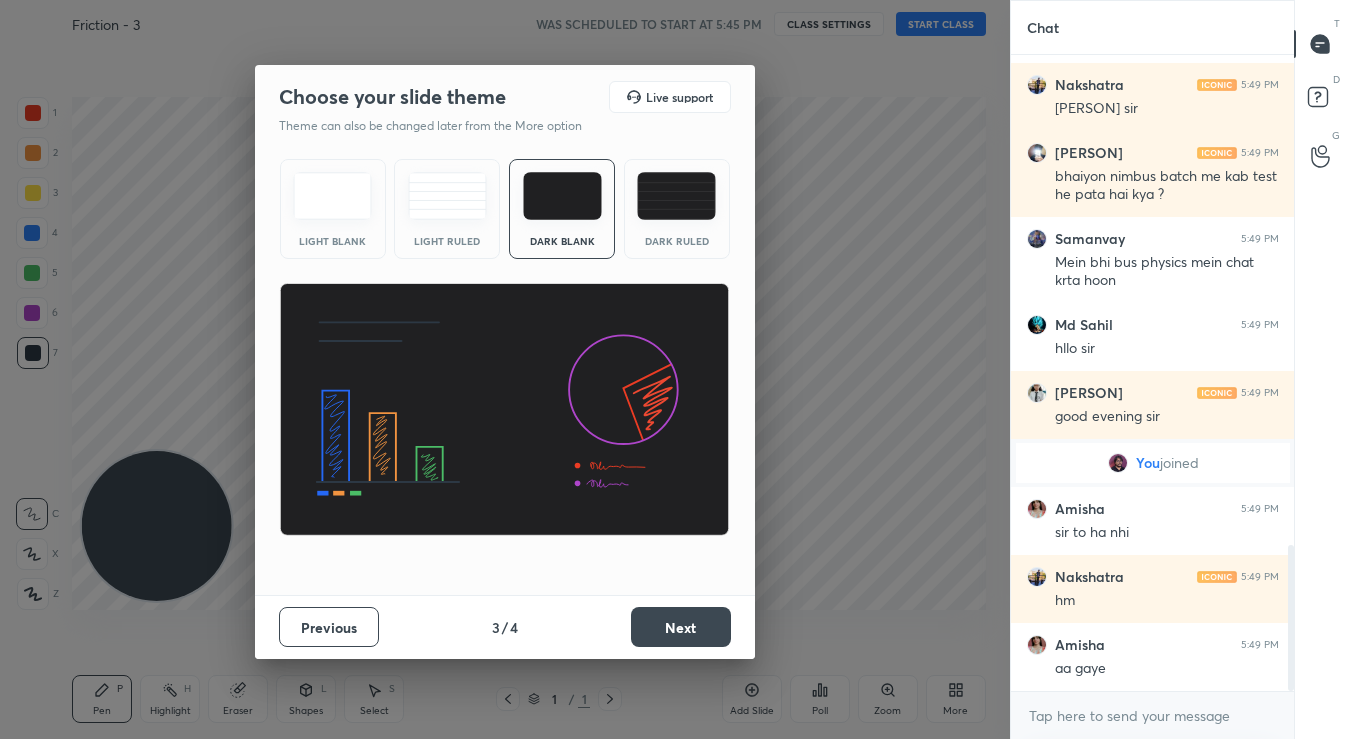 click on "Next" at bounding box center [681, 627] 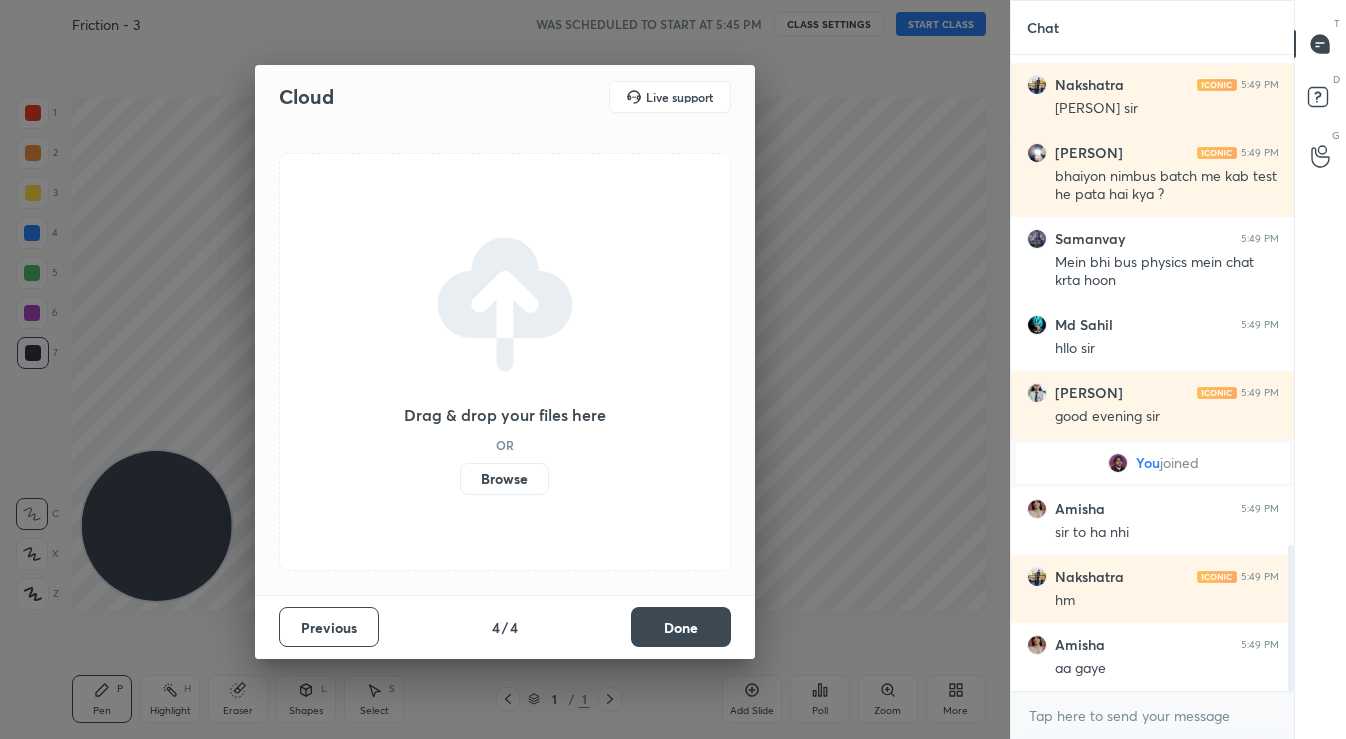click on "Done" at bounding box center (681, 627) 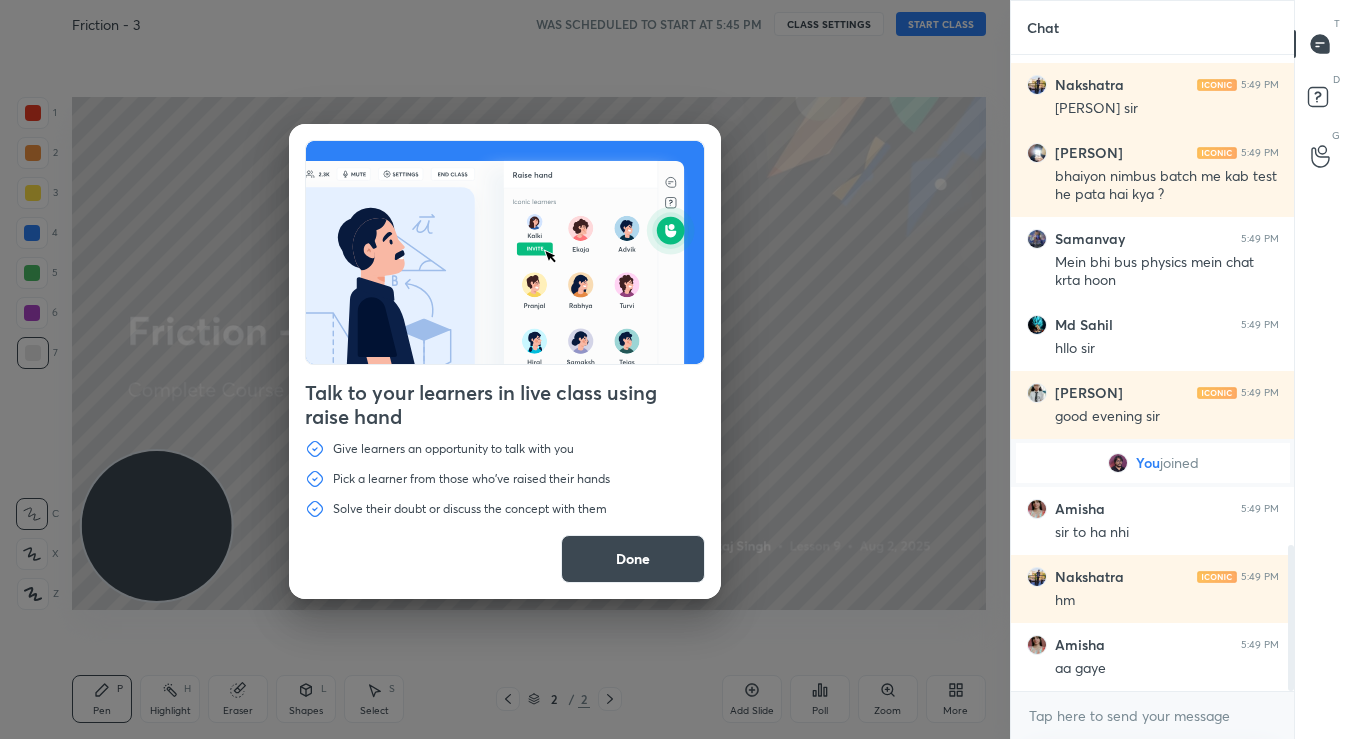 scroll, scrollTop: 2202, scrollLeft: 0, axis: vertical 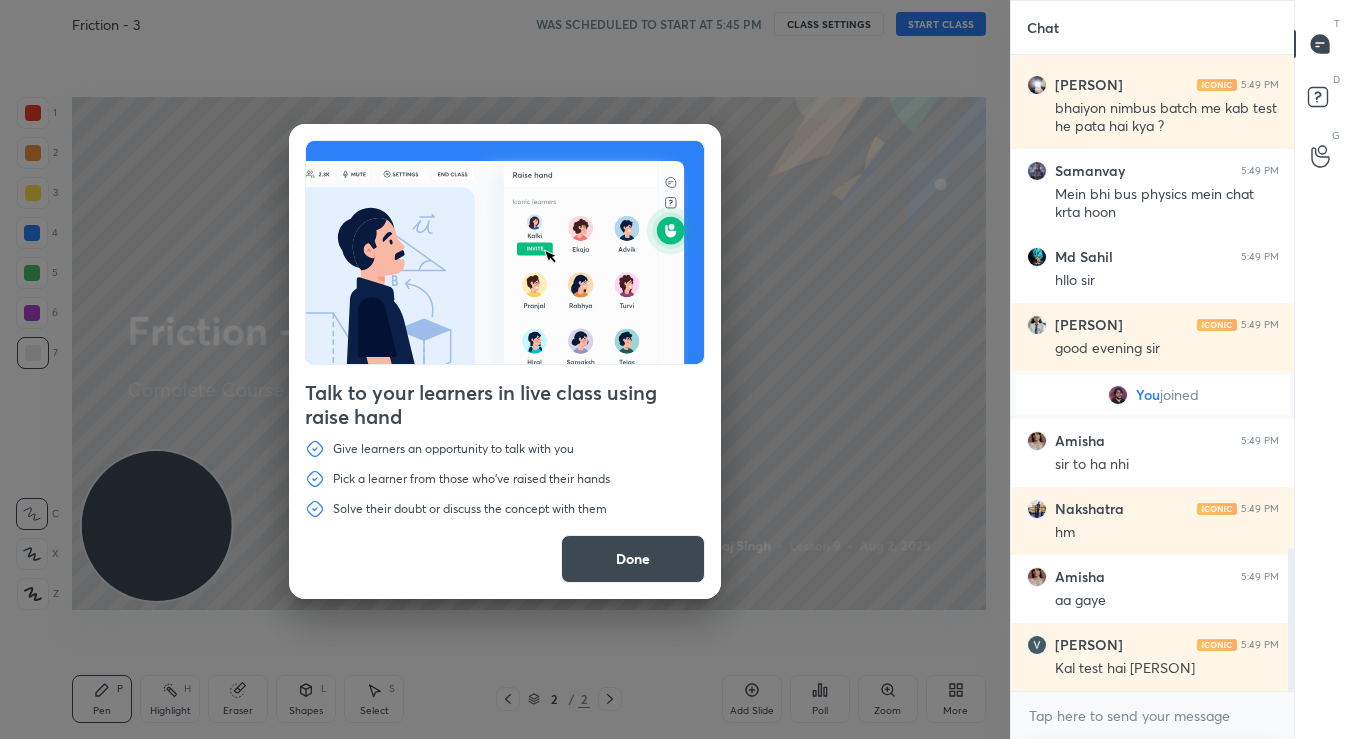 click on "Done" at bounding box center (633, 559) 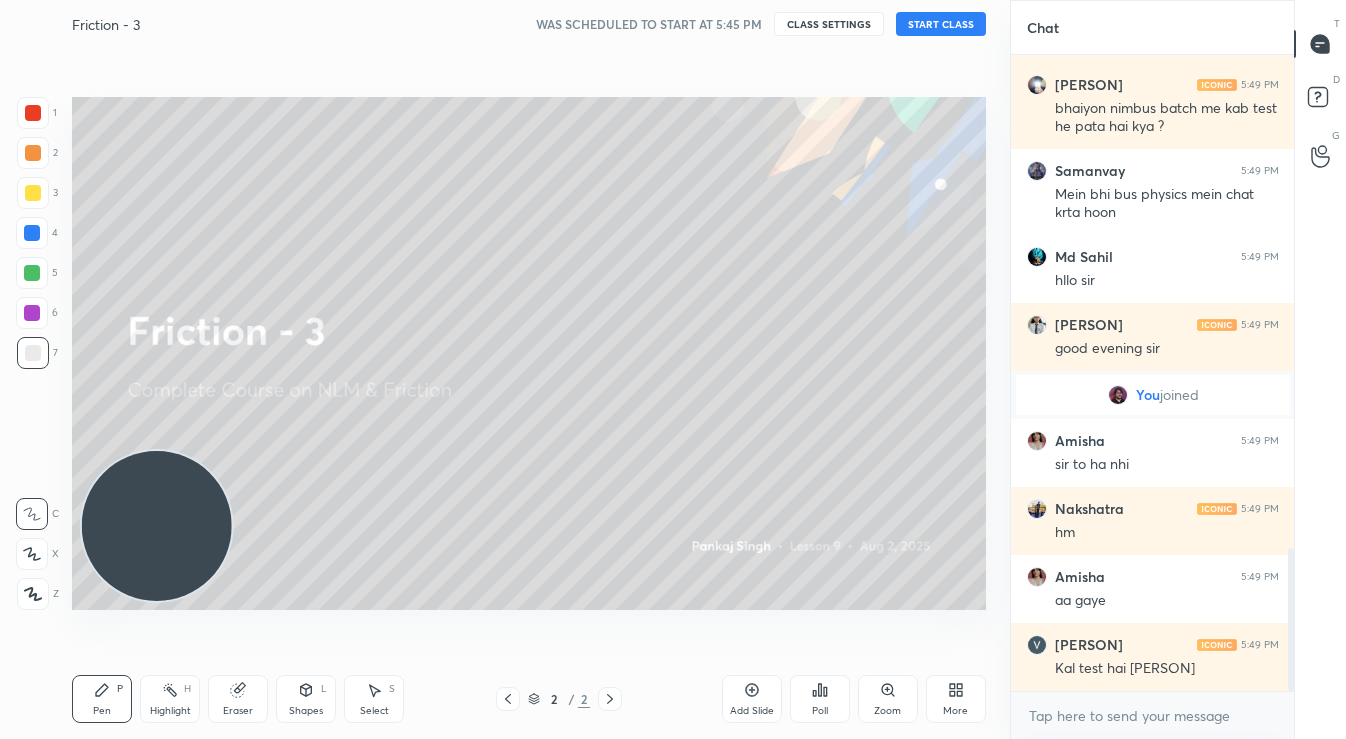 scroll, scrollTop: 2270, scrollLeft: 0, axis: vertical 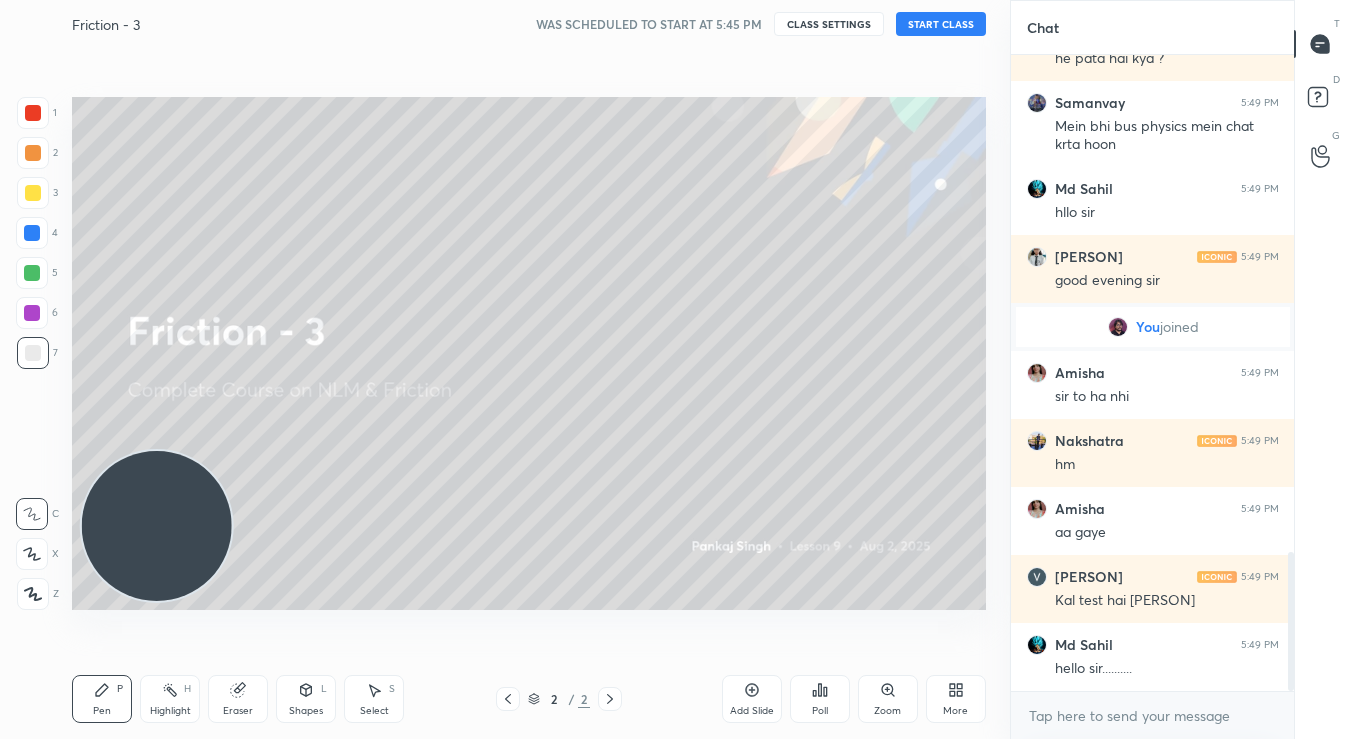click on "START CLASS" at bounding box center [941, 24] 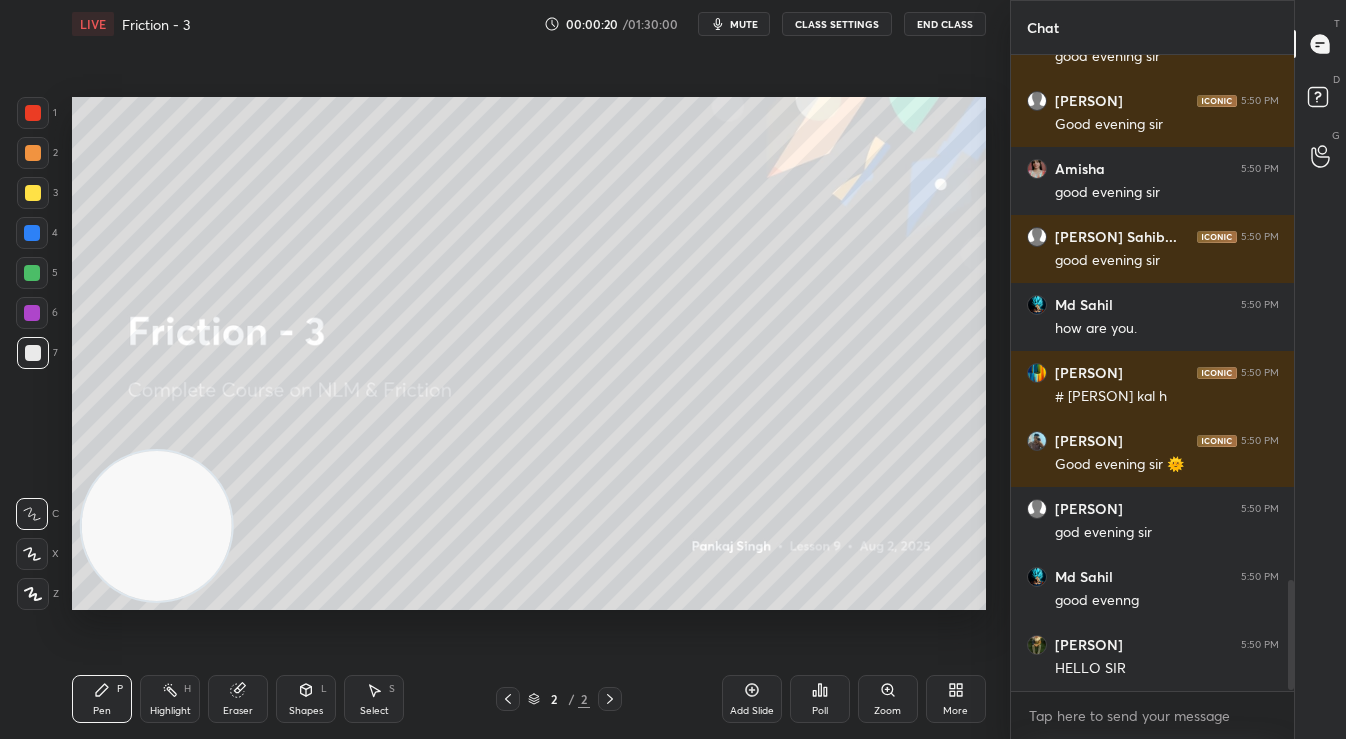 scroll, scrollTop: 3154, scrollLeft: 0, axis: vertical 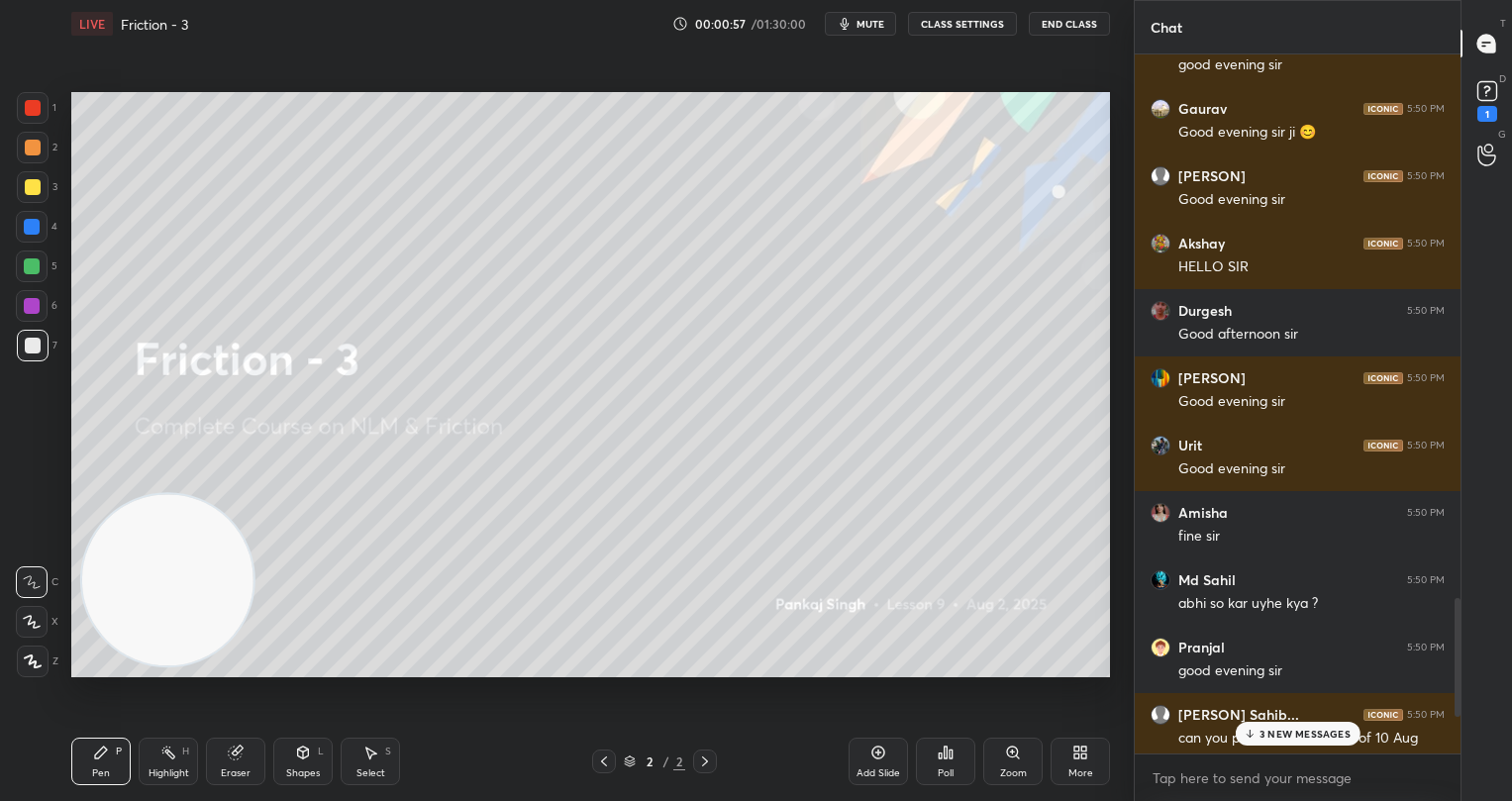 drag, startPoint x: 34, startPoint y: 107, endPoint x: 52, endPoint y: 108, distance: 18.027756 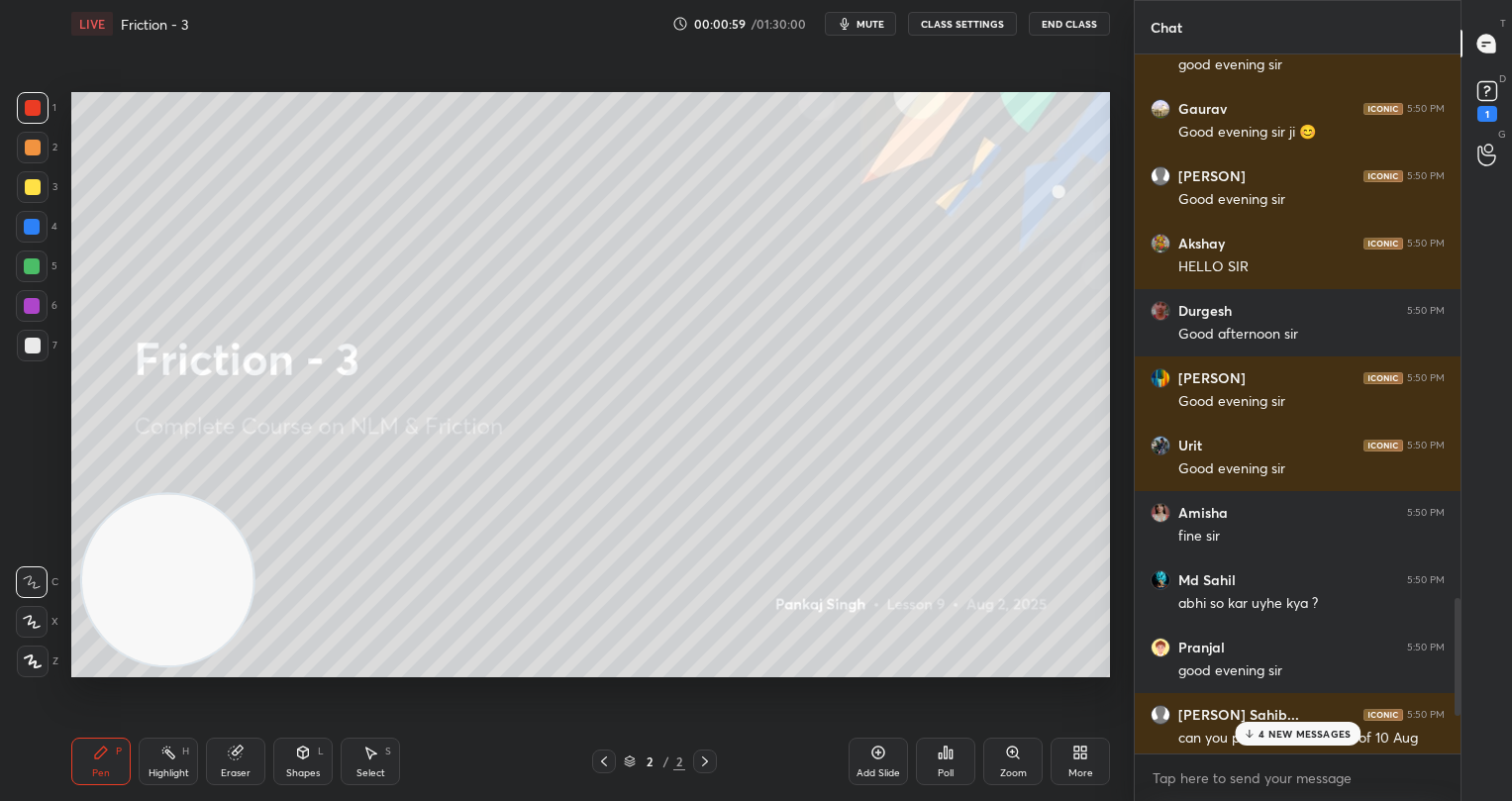 drag, startPoint x: 599, startPoint y: 759, endPoint x: 738, endPoint y: 758, distance: 139.0036 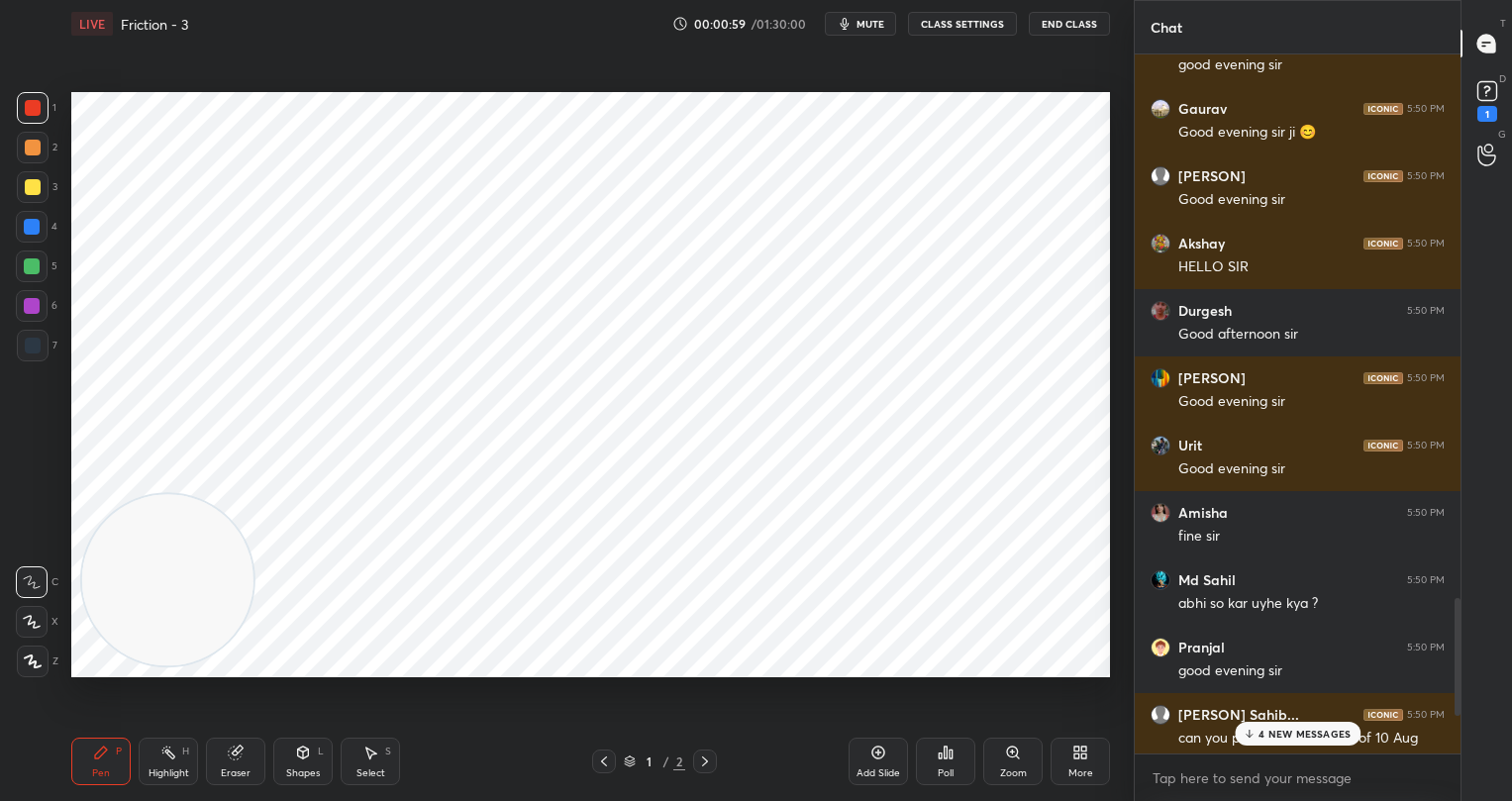click on "Add Slide" at bounding box center (878, 773) 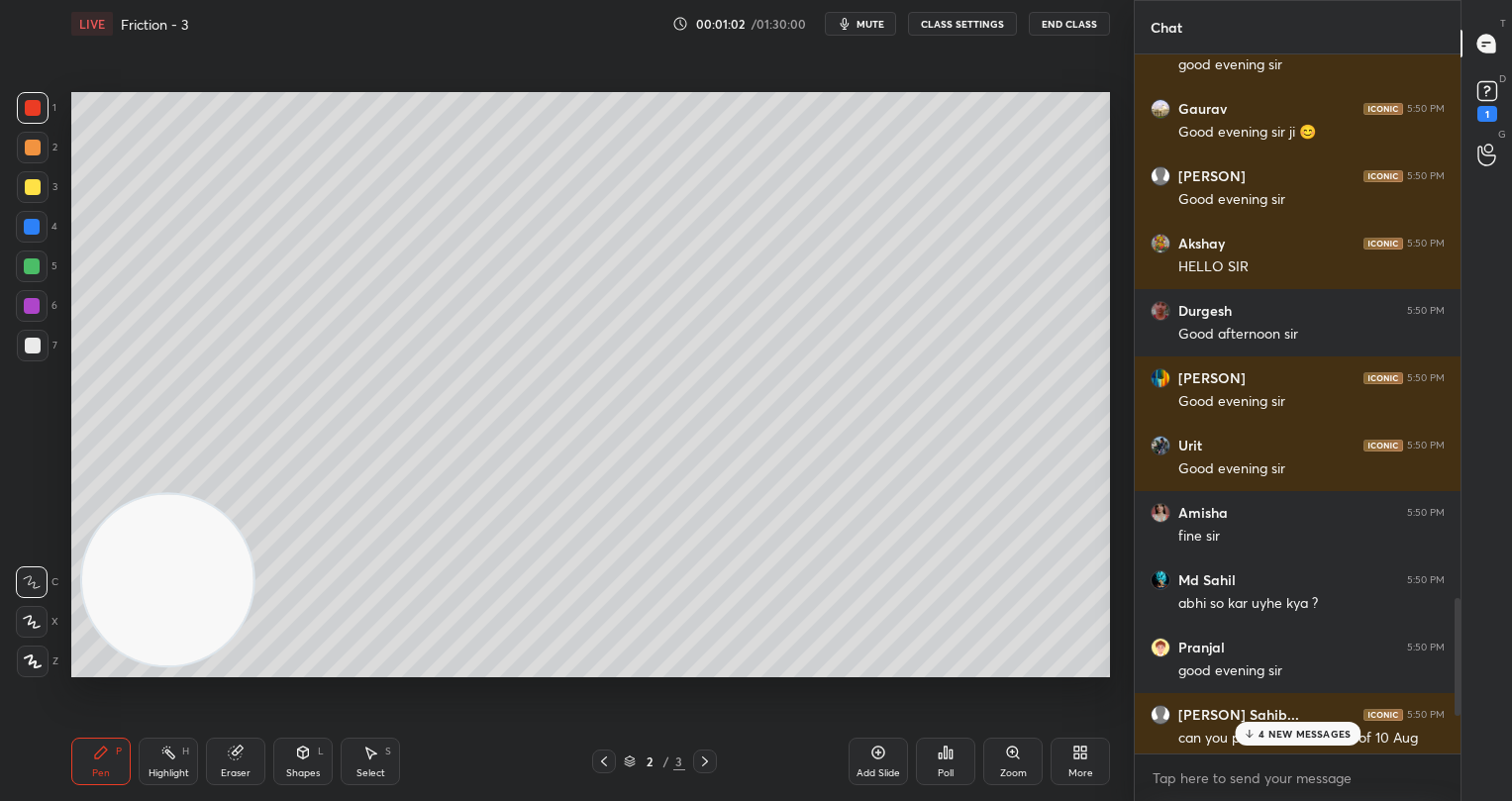 click at bounding box center (33, 187) 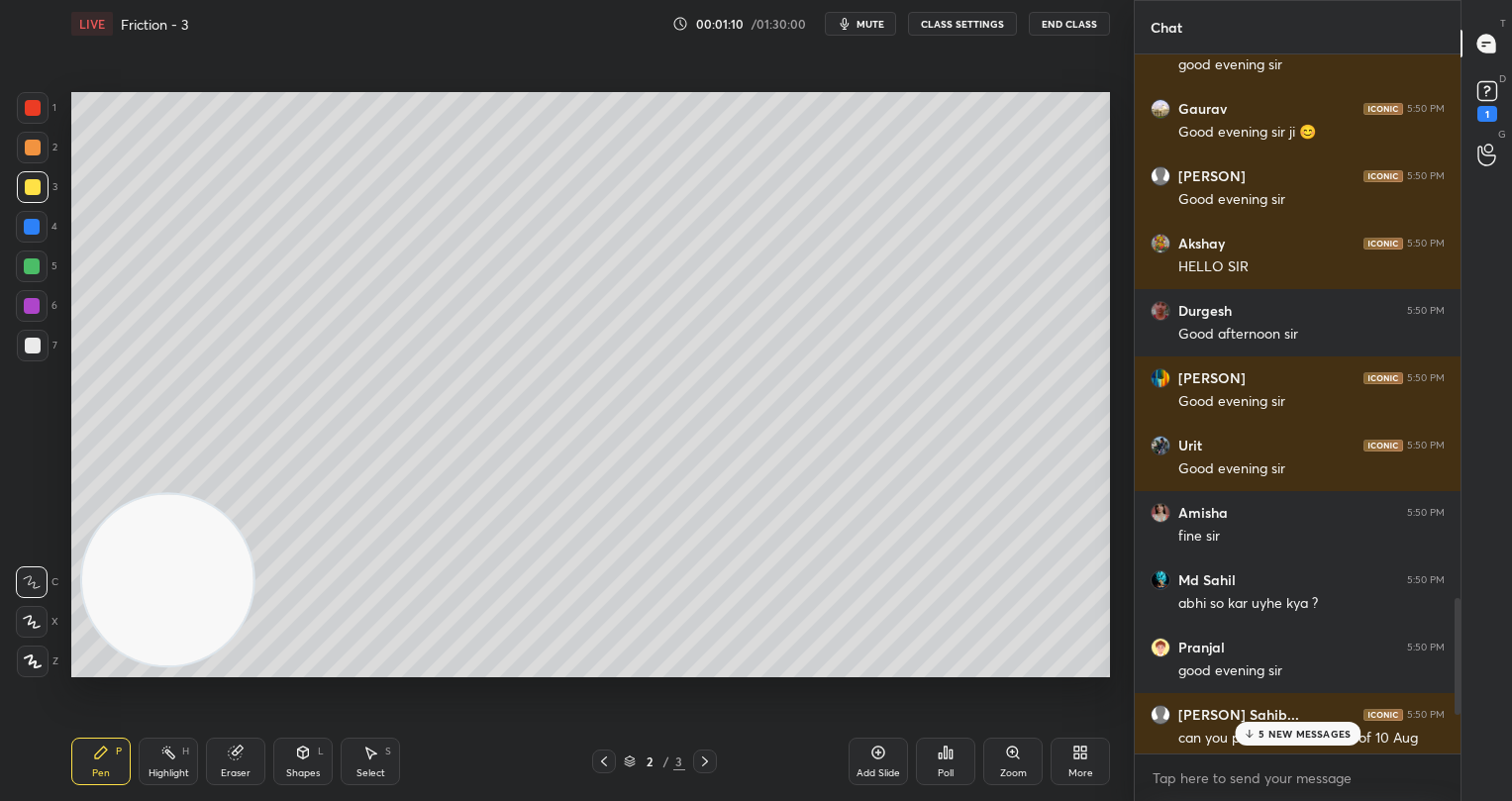 drag, startPoint x: 30, startPoint y: 265, endPoint x: 51, endPoint y: 260, distance: 21.587033 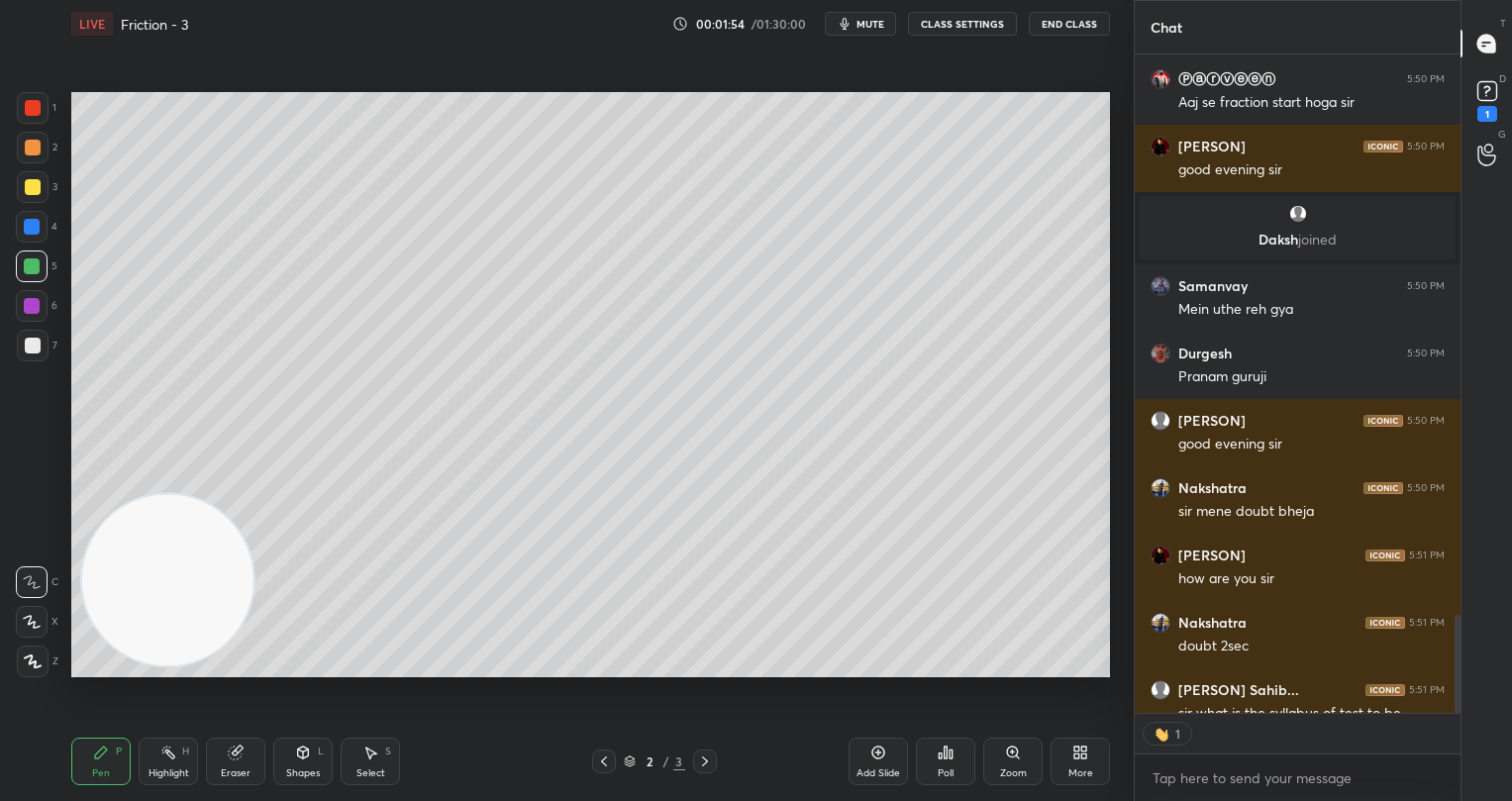scroll, scrollTop: 652, scrollLeft: 319, axis: both 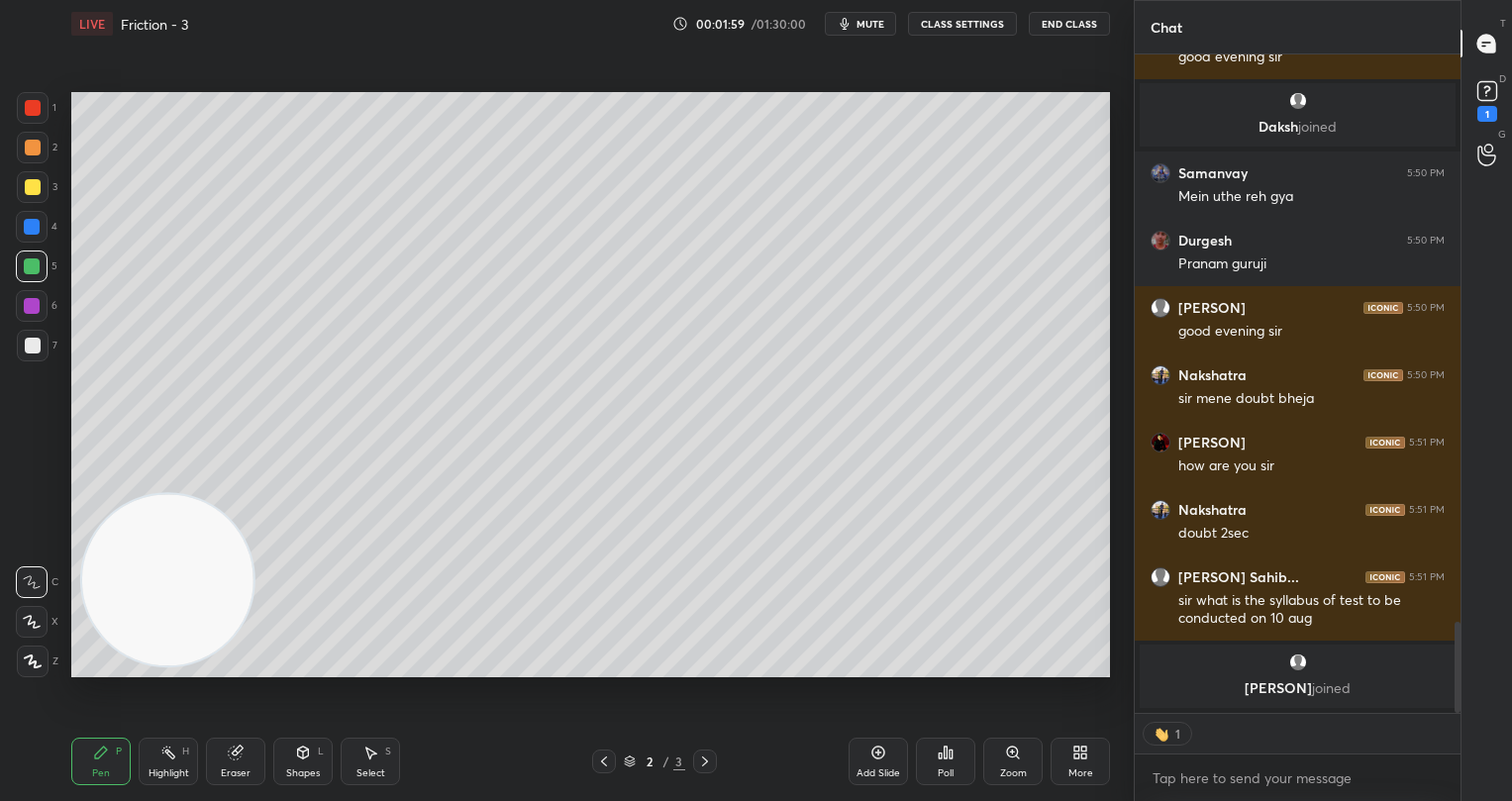 click at bounding box center (33, 187) 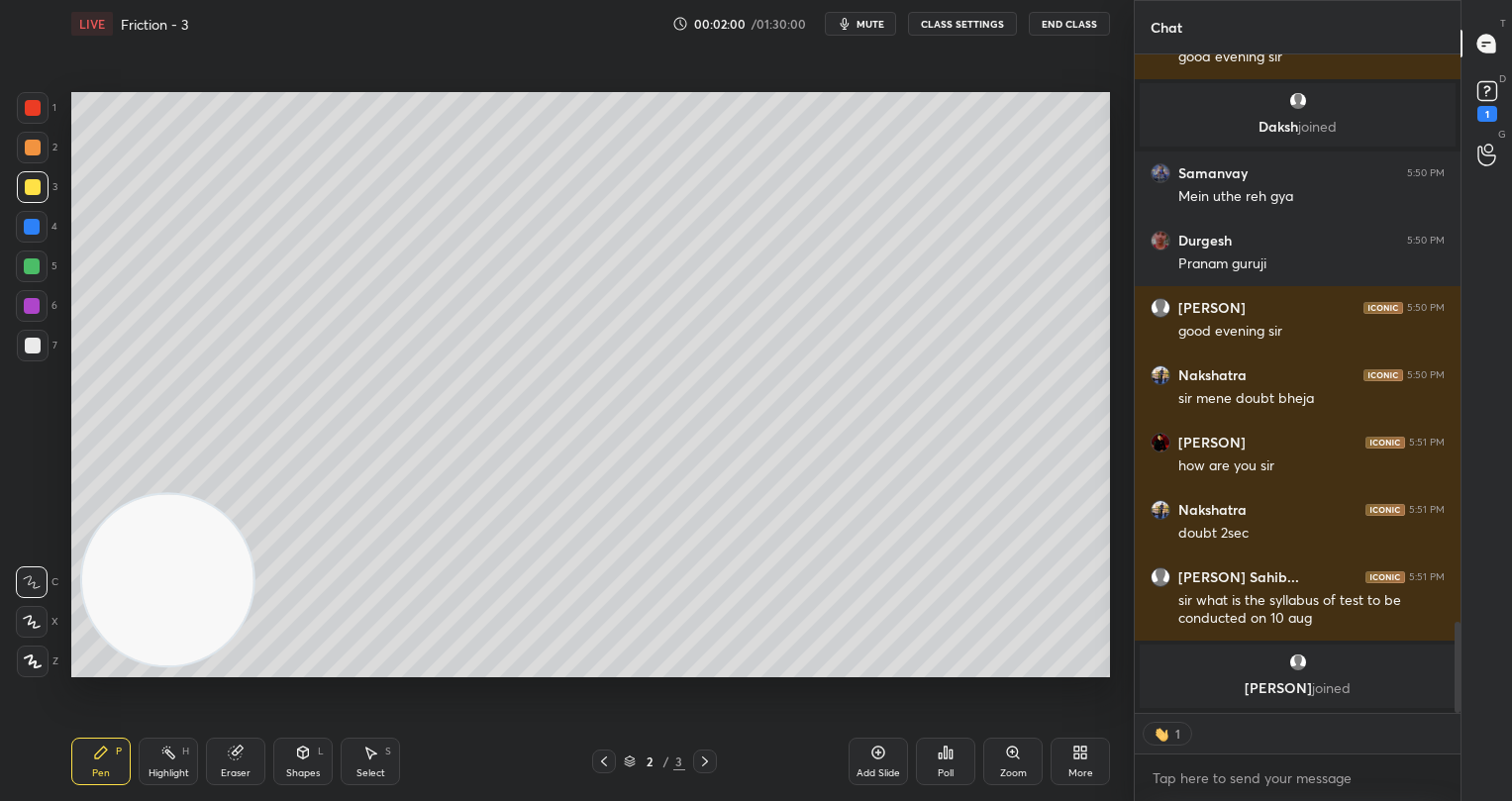 click at bounding box center (33, 346) 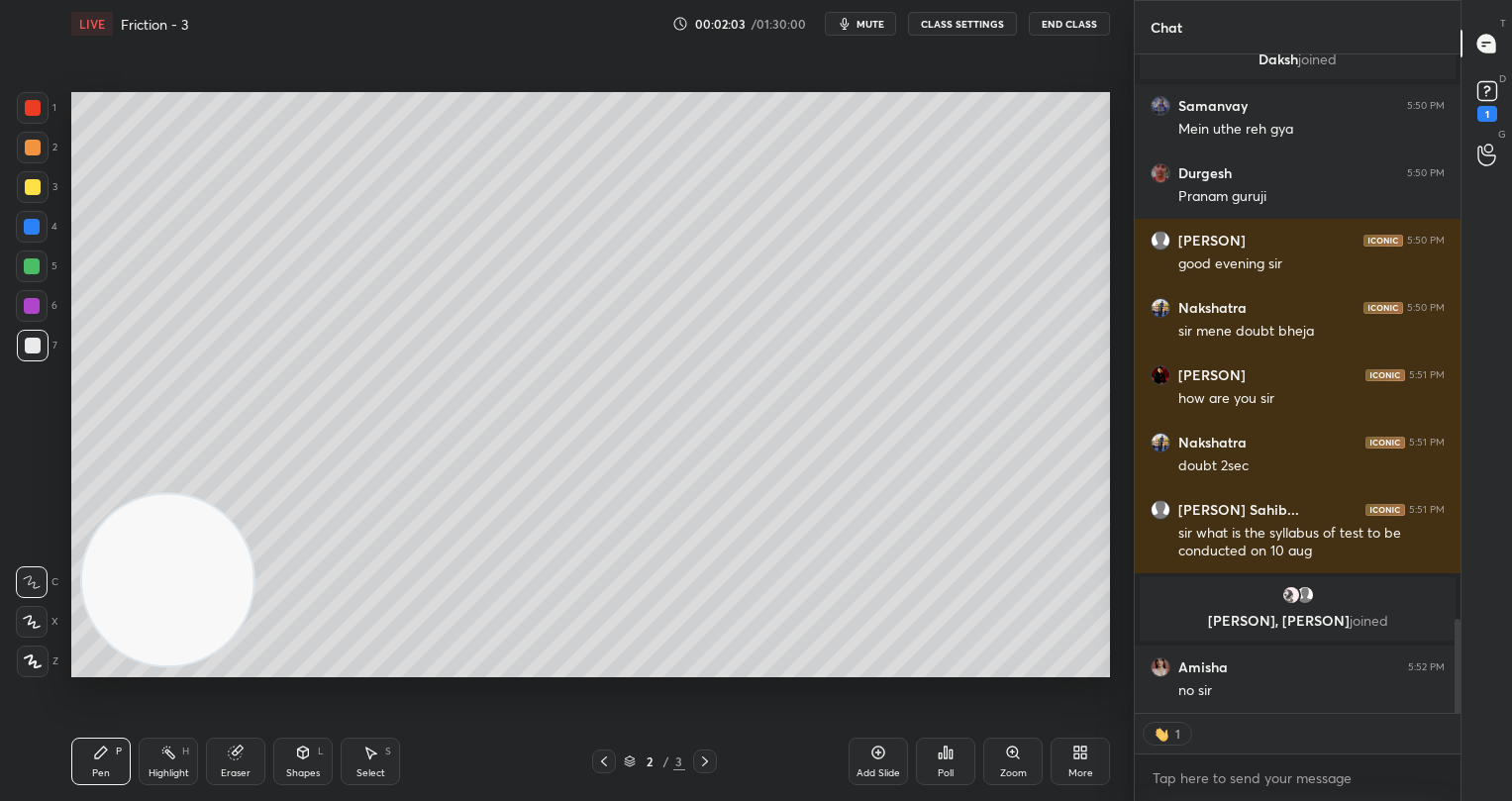 scroll, scrollTop: 3955, scrollLeft: 0, axis: vertical 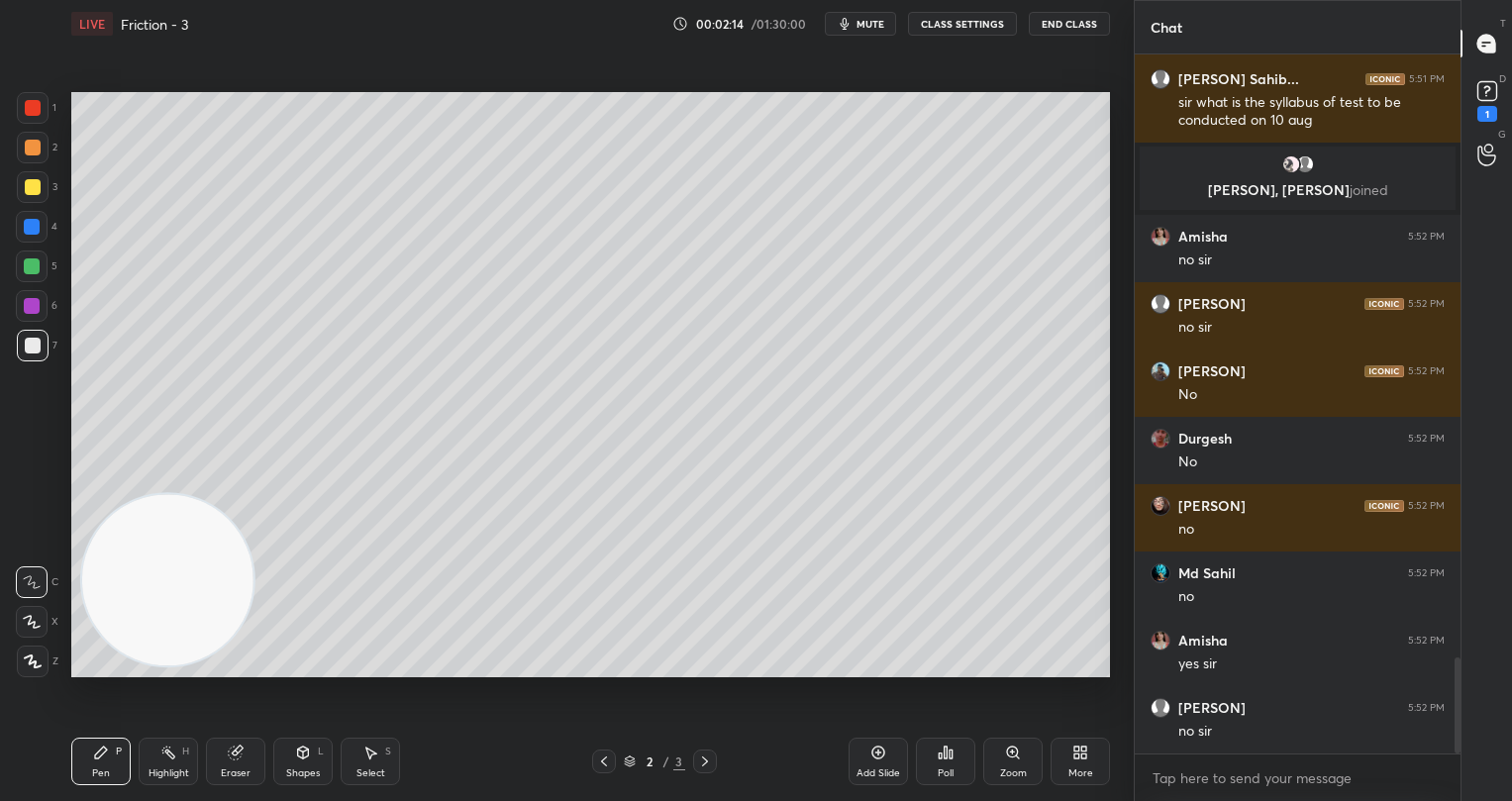 click at bounding box center (33, 108) 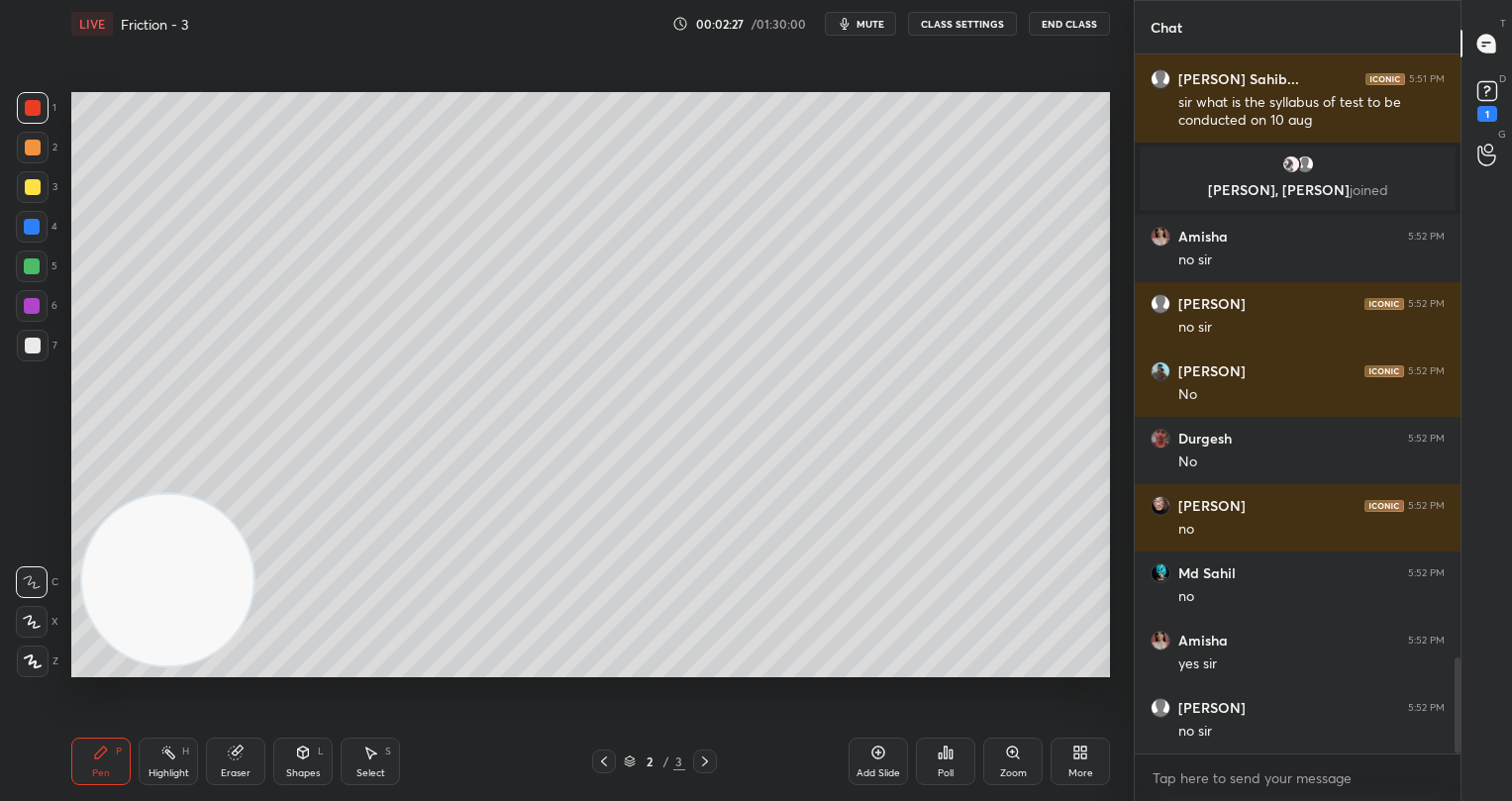 drag, startPoint x: 31, startPoint y: 272, endPoint x: 55, endPoint y: 283, distance: 26.401 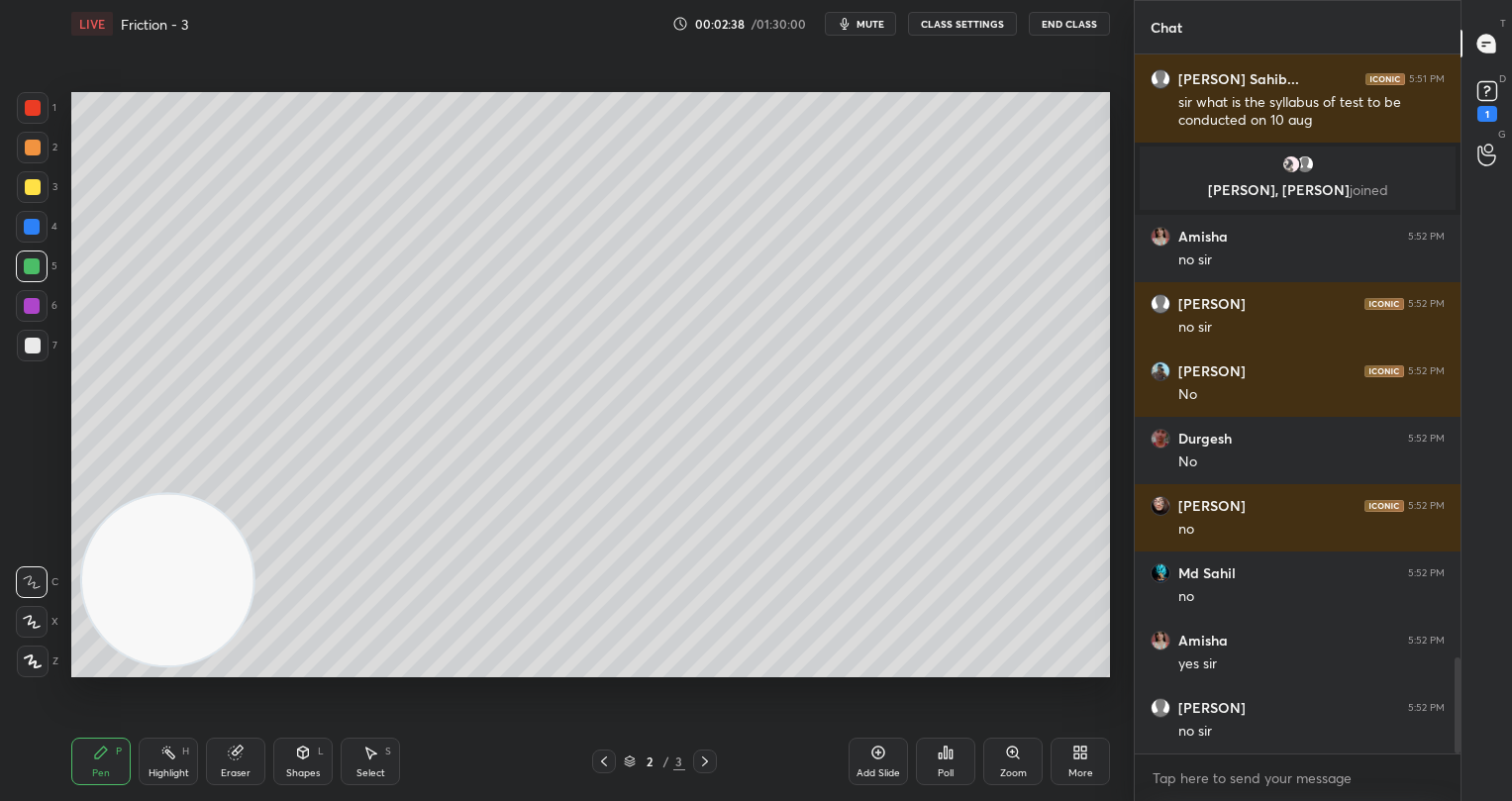 click at bounding box center [33, 346] 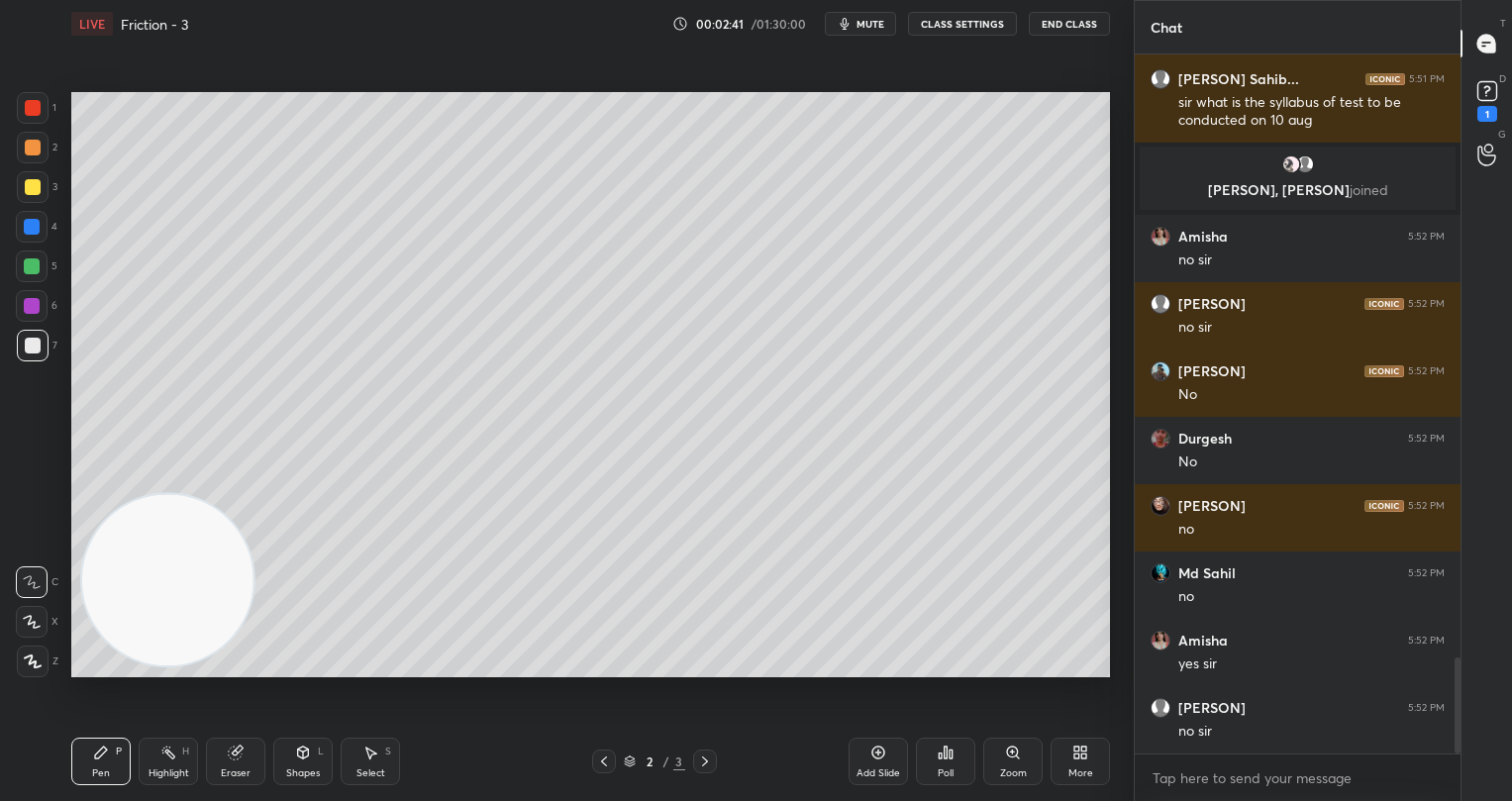 click 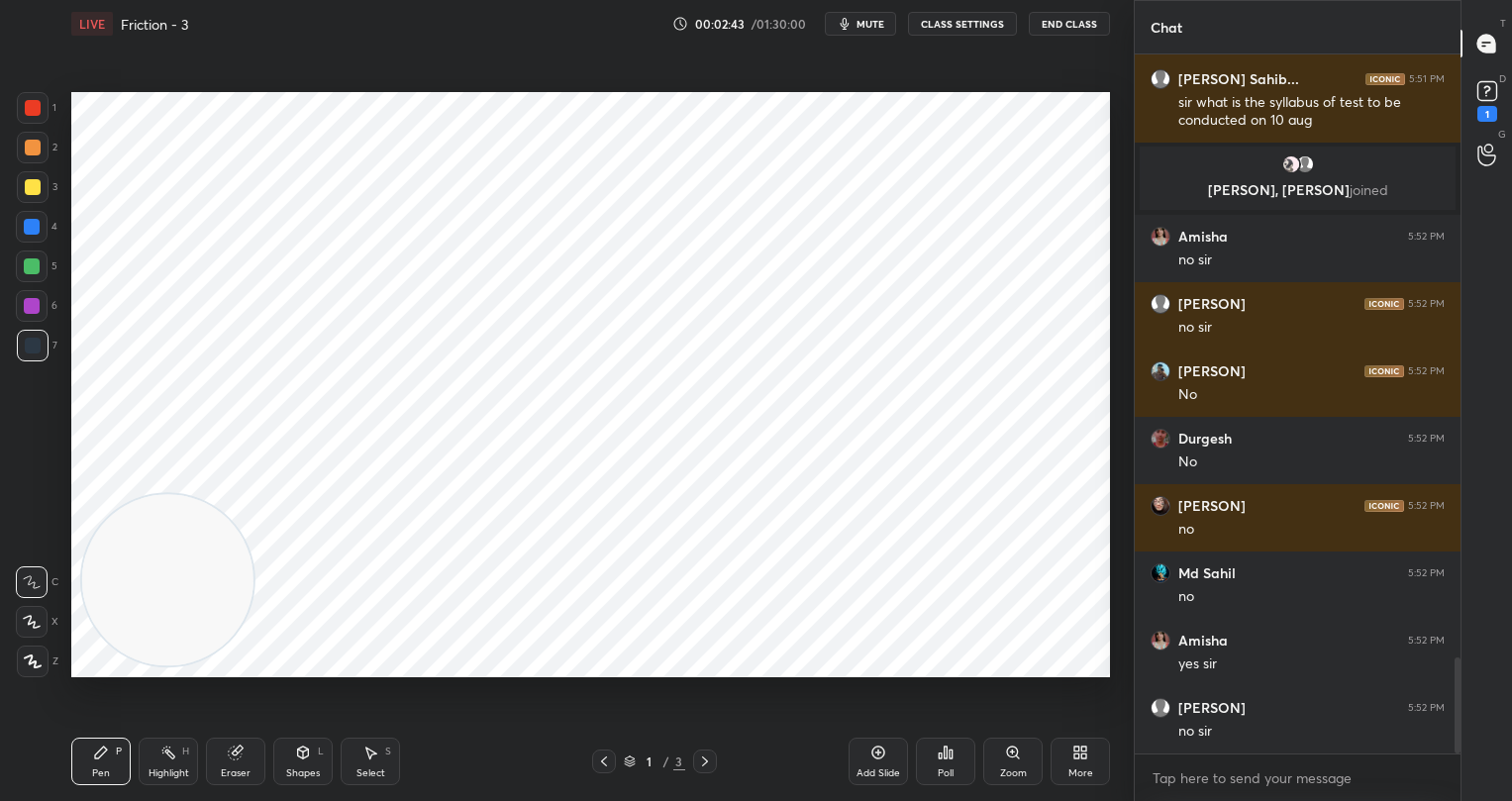 drag, startPoint x: 886, startPoint y: 759, endPoint x: 831, endPoint y: 688, distance: 89.810912 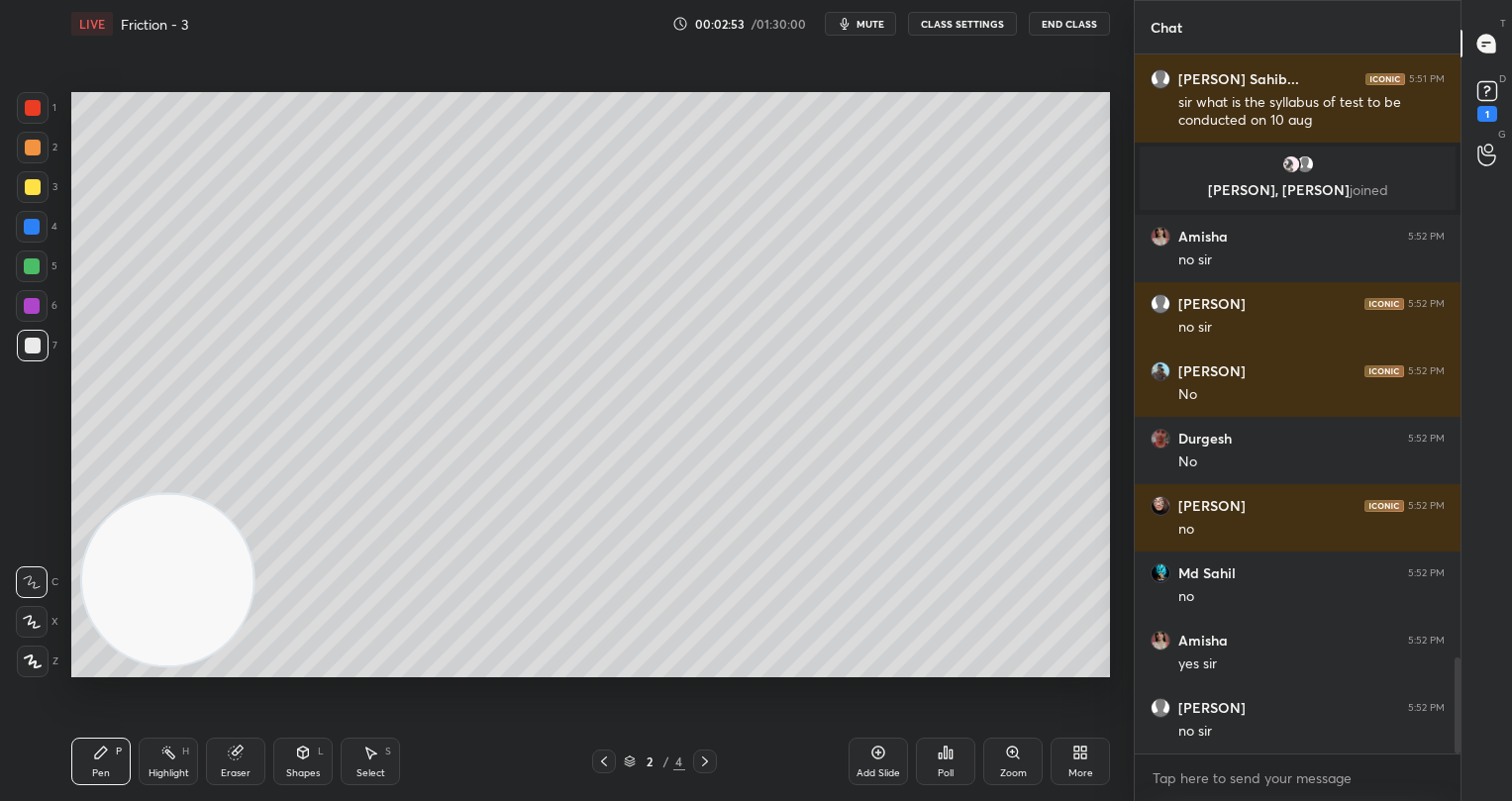 scroll, scrollTop: 4458, scrollLeft: 0, axis: vertical 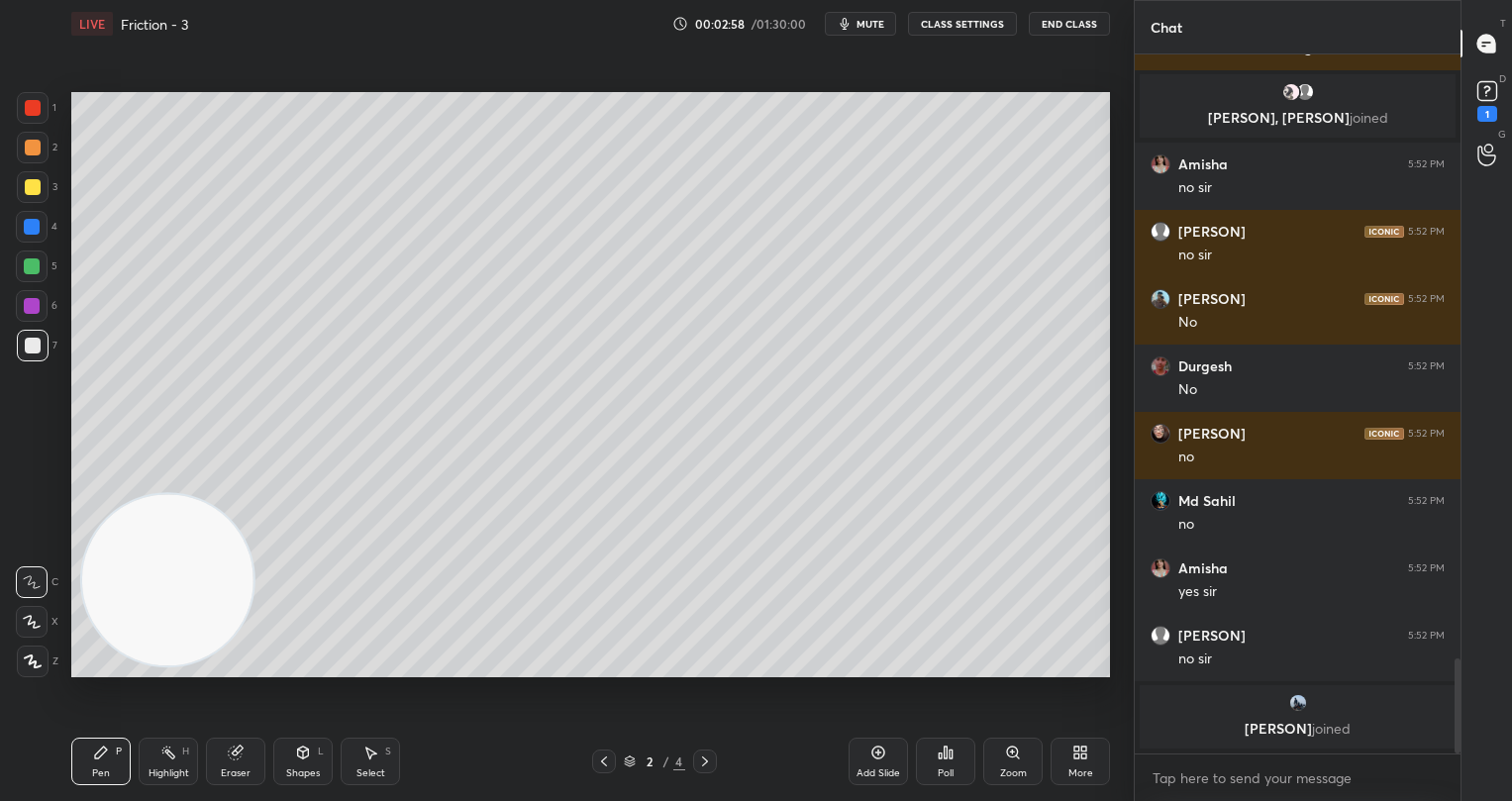 drag, startPoint x: 39, startPoint y: 110, endPoint x: 55, endPoint y: 111, distance: 16.03122 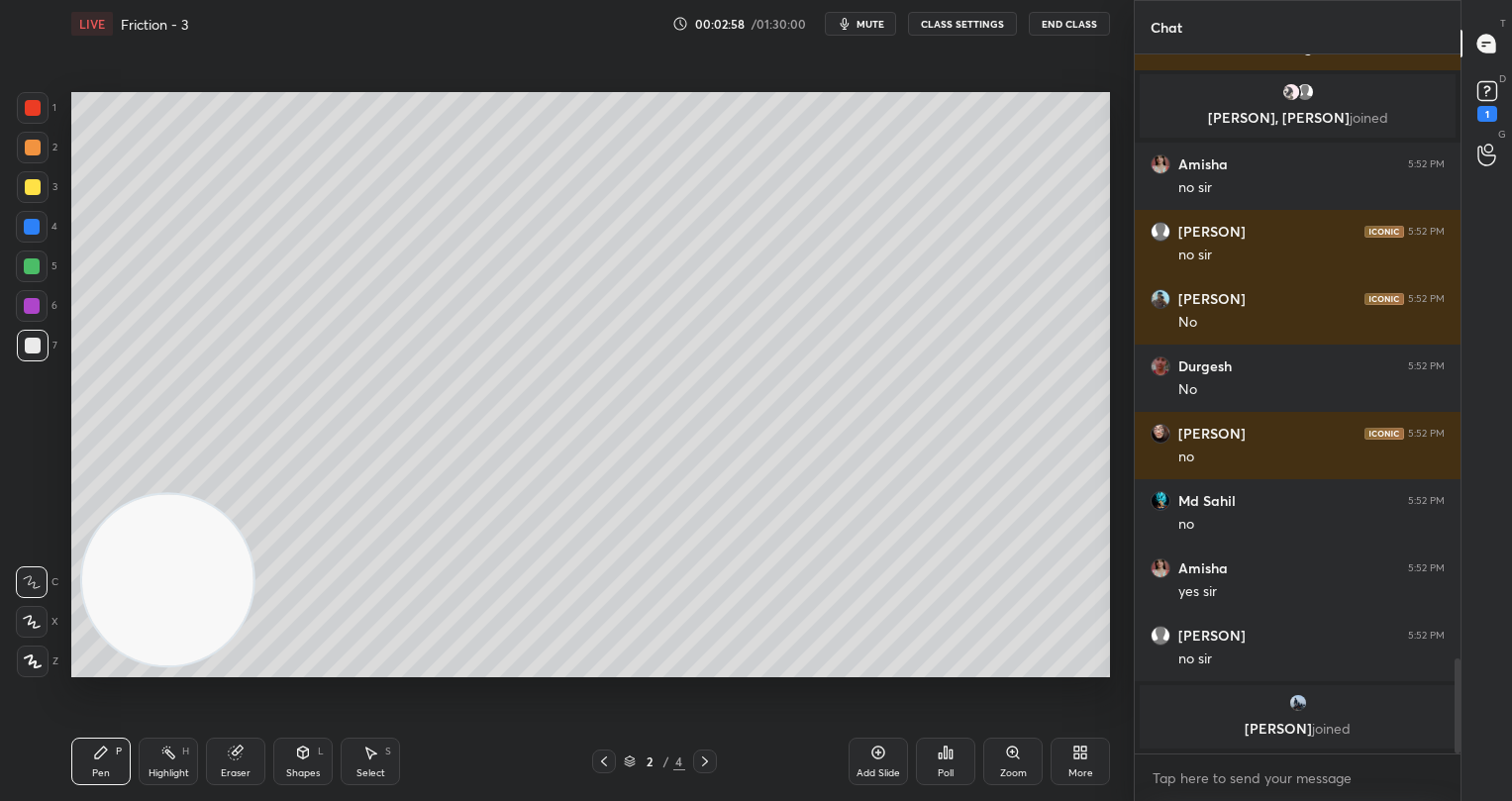 click at bounding box center [33, 108] 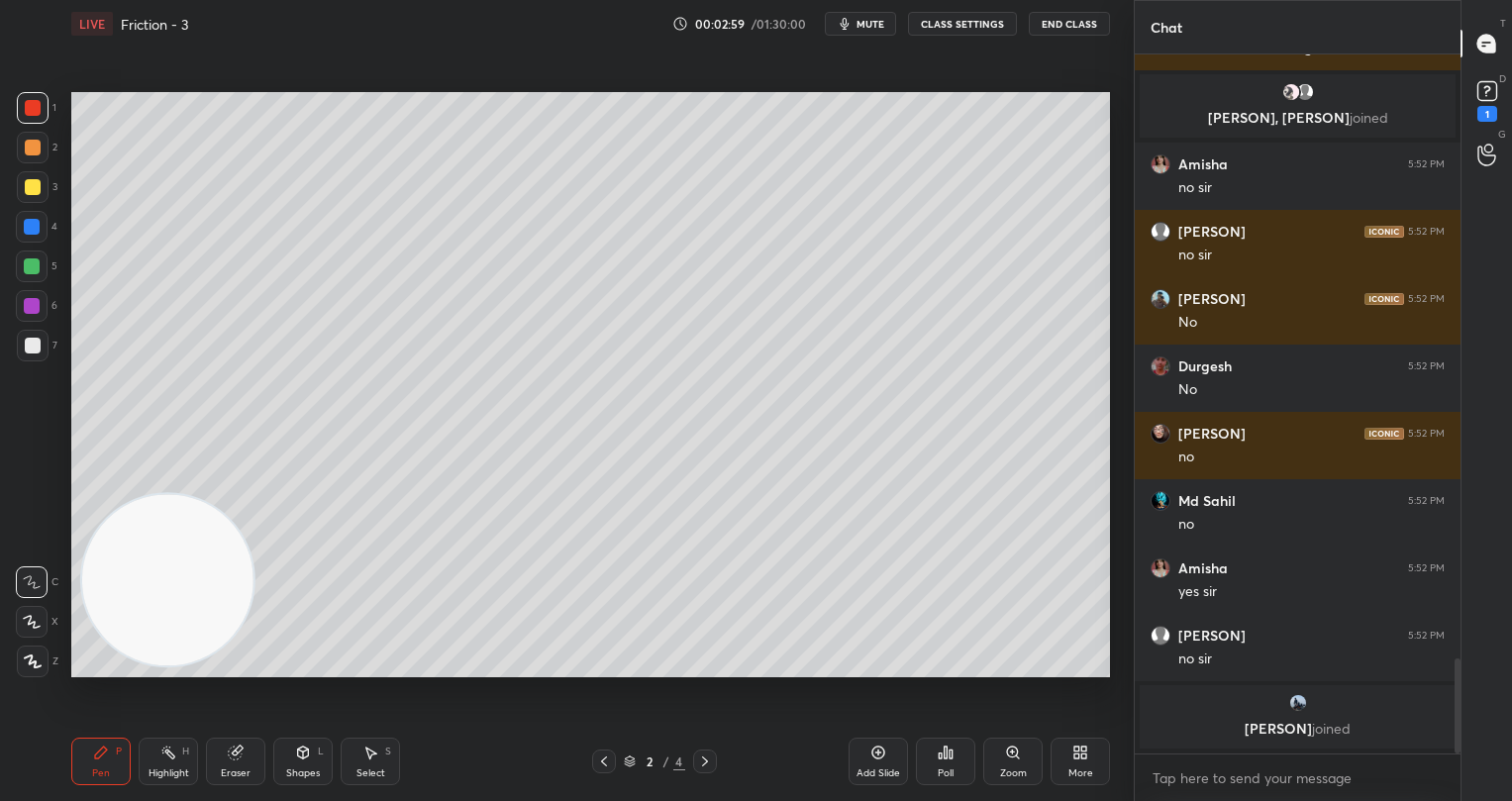 click at bounding box center [32, 266] 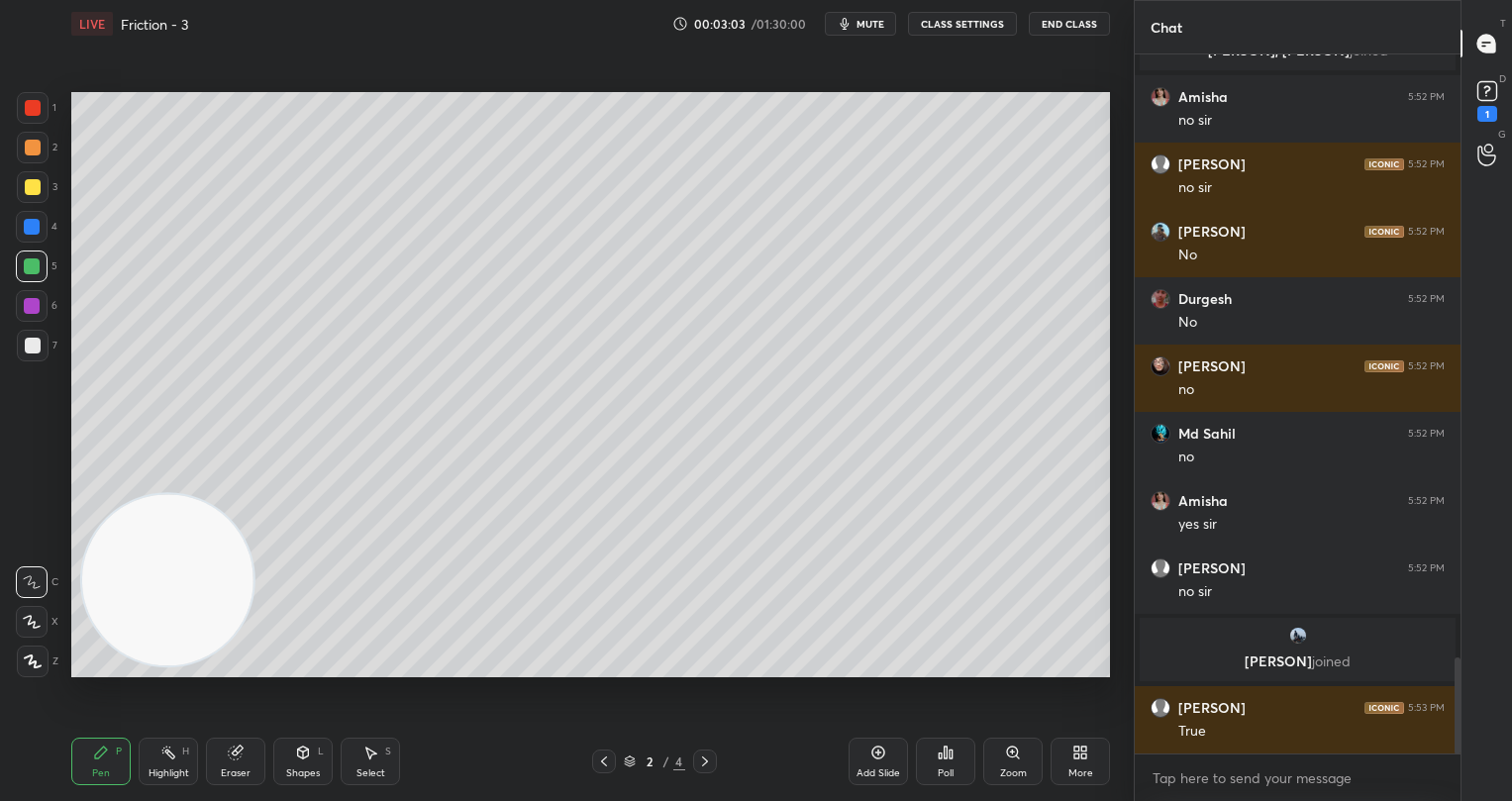 scroll, scrollTop: 4365, scrollLeft: 0, axis: vertical 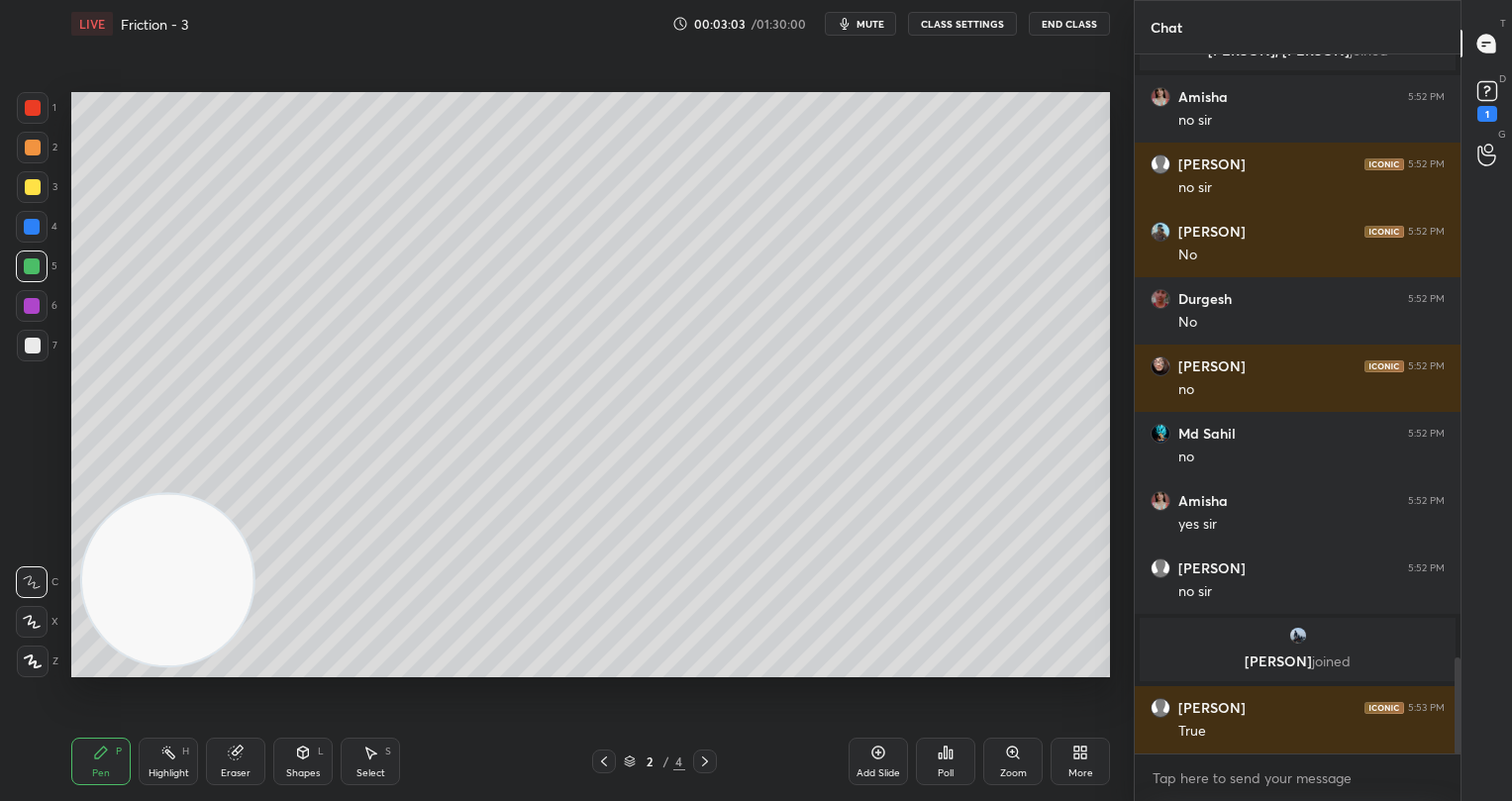 click on "Poll" at bounding box center (946, 761) 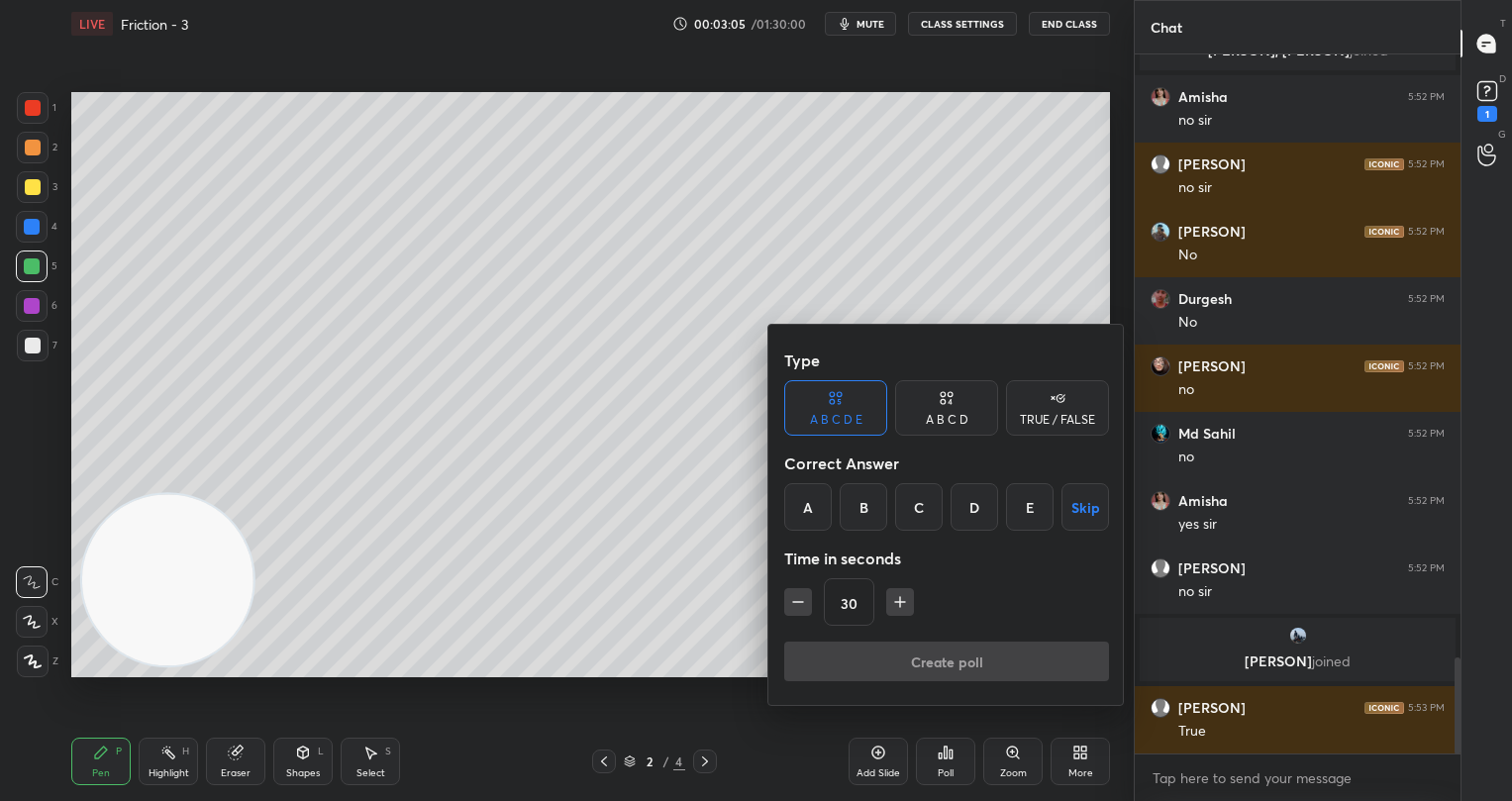 click on "TRUE / FALSE" at bounding box center (1058, 408) 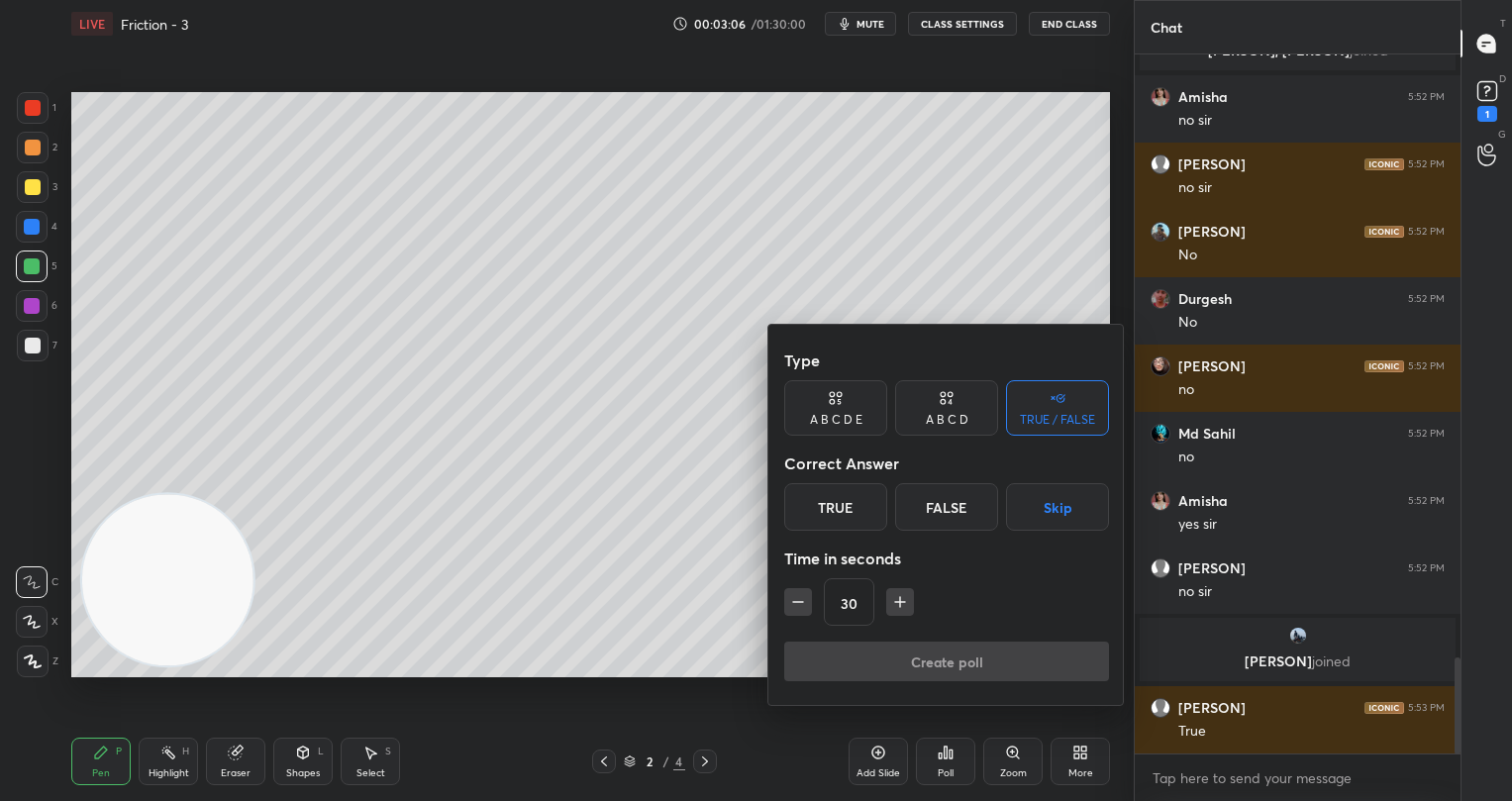 click on "False" at bounding box center [947, 507] 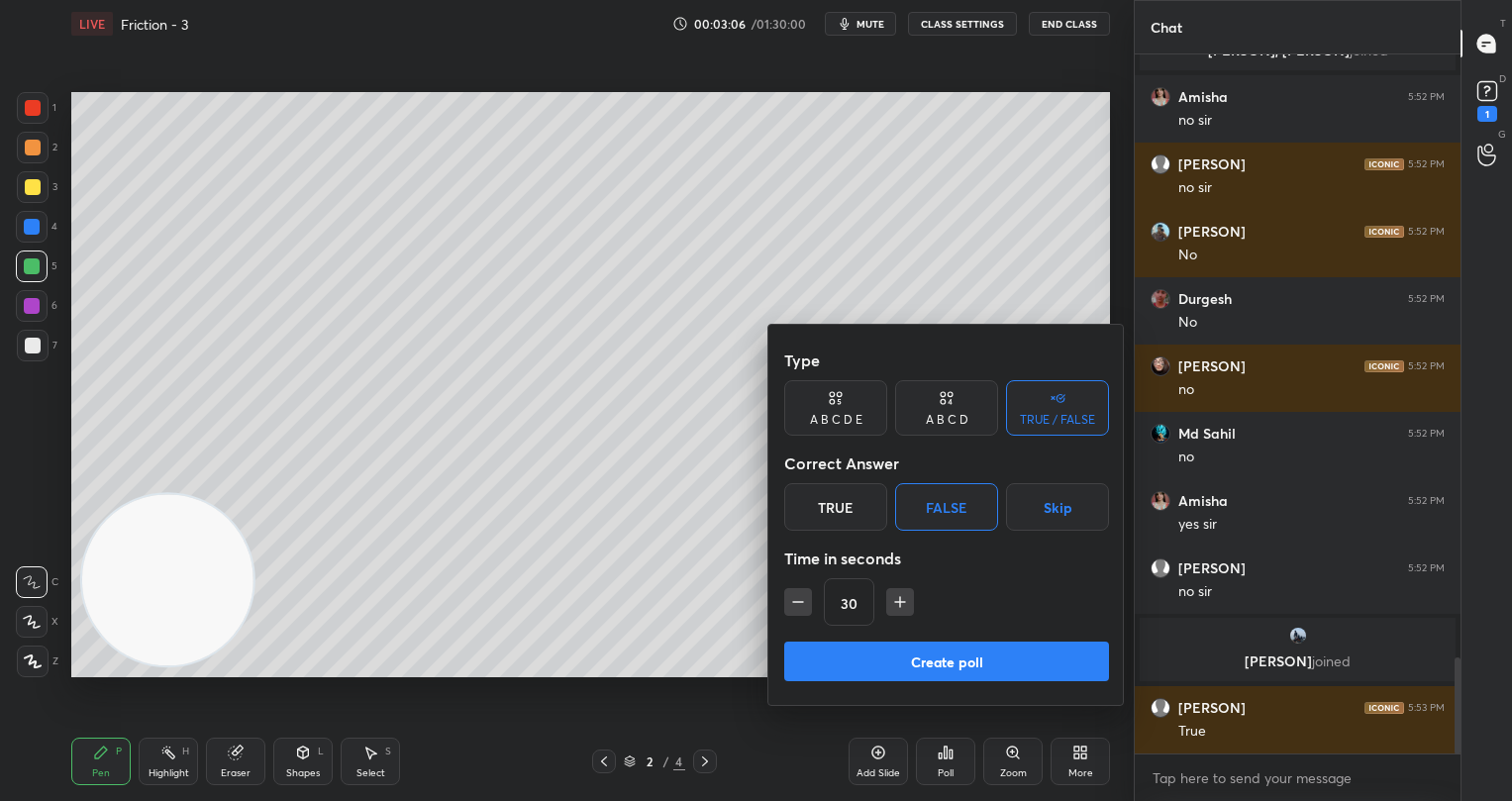 click on "Create poll" at bounding box center [947, 661] 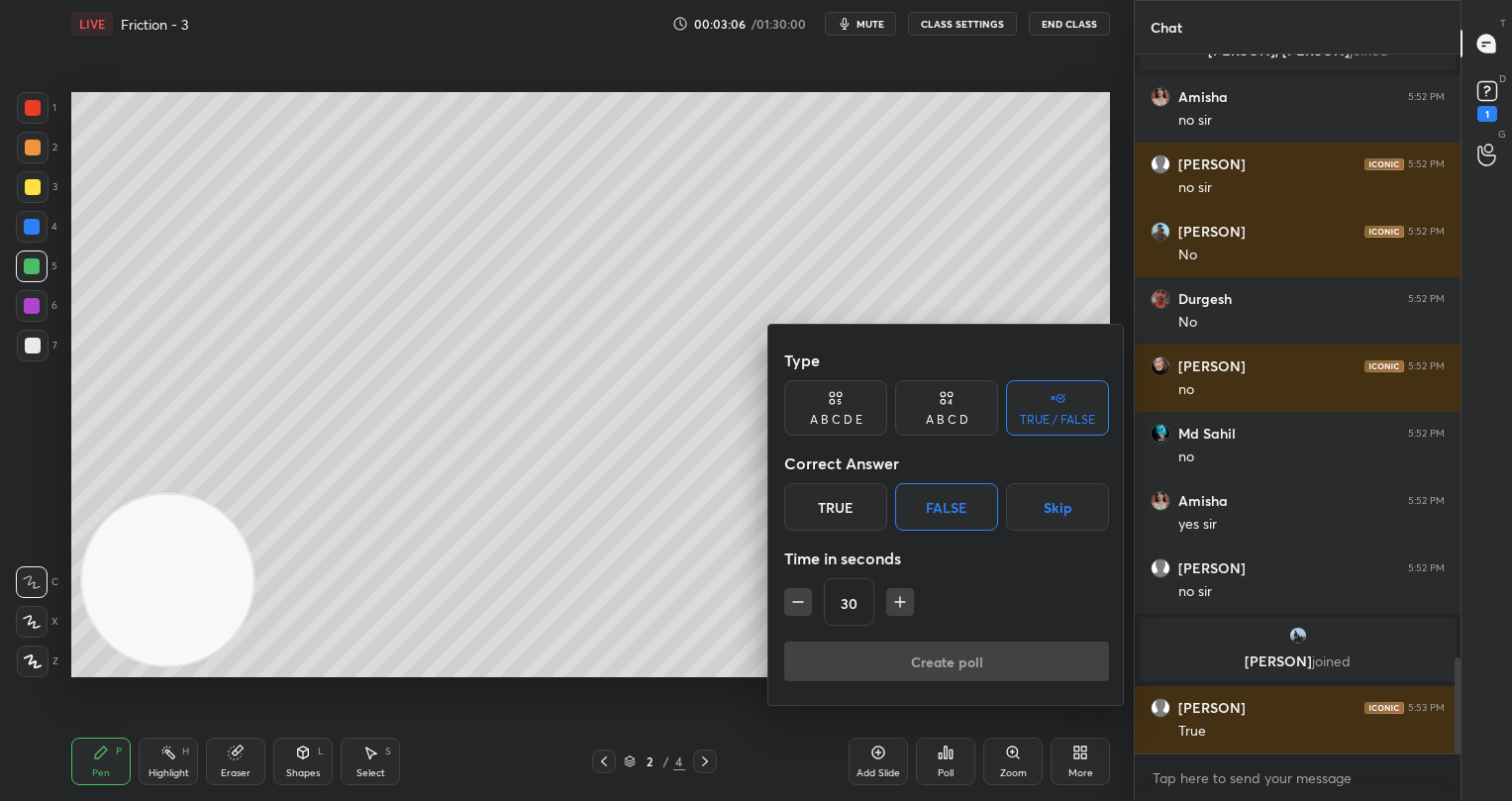 scroll, scrollTop: 651, scrollLeft: 319, axis: both 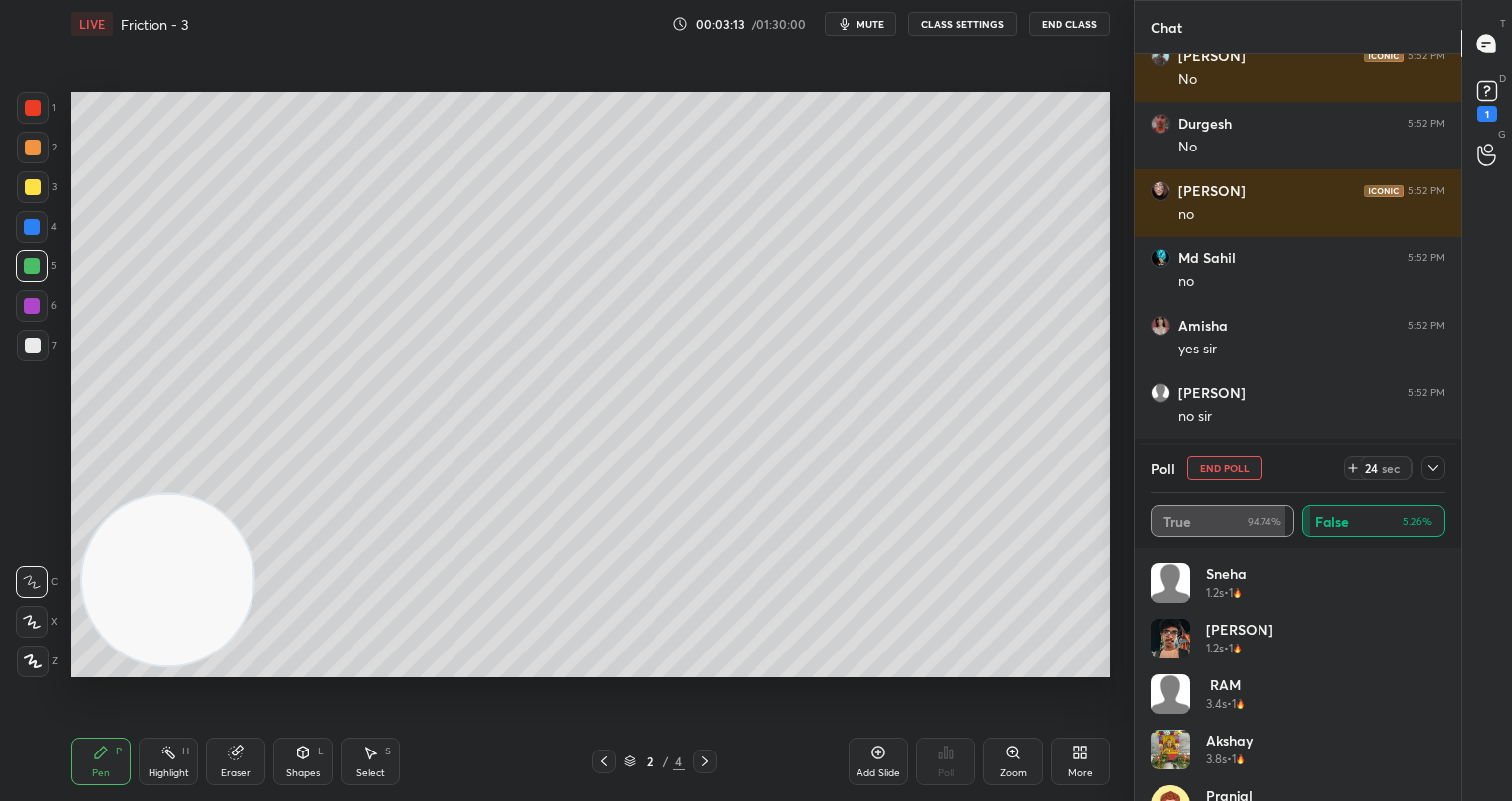 click on "24" at bounding box center (1371, 468) 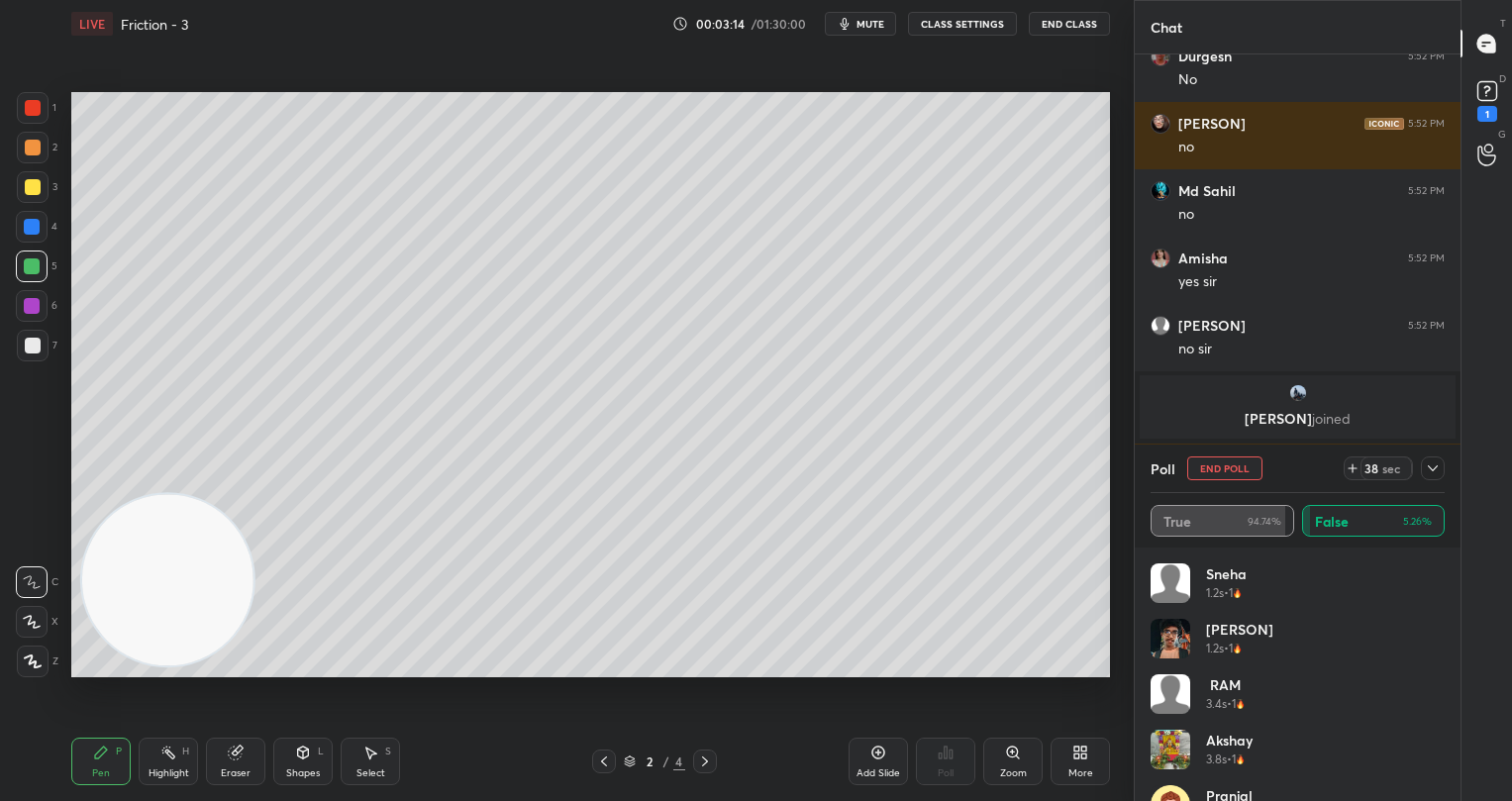 scroll, scrollTop: 4519, scrollLeft: 0, axis: vertical 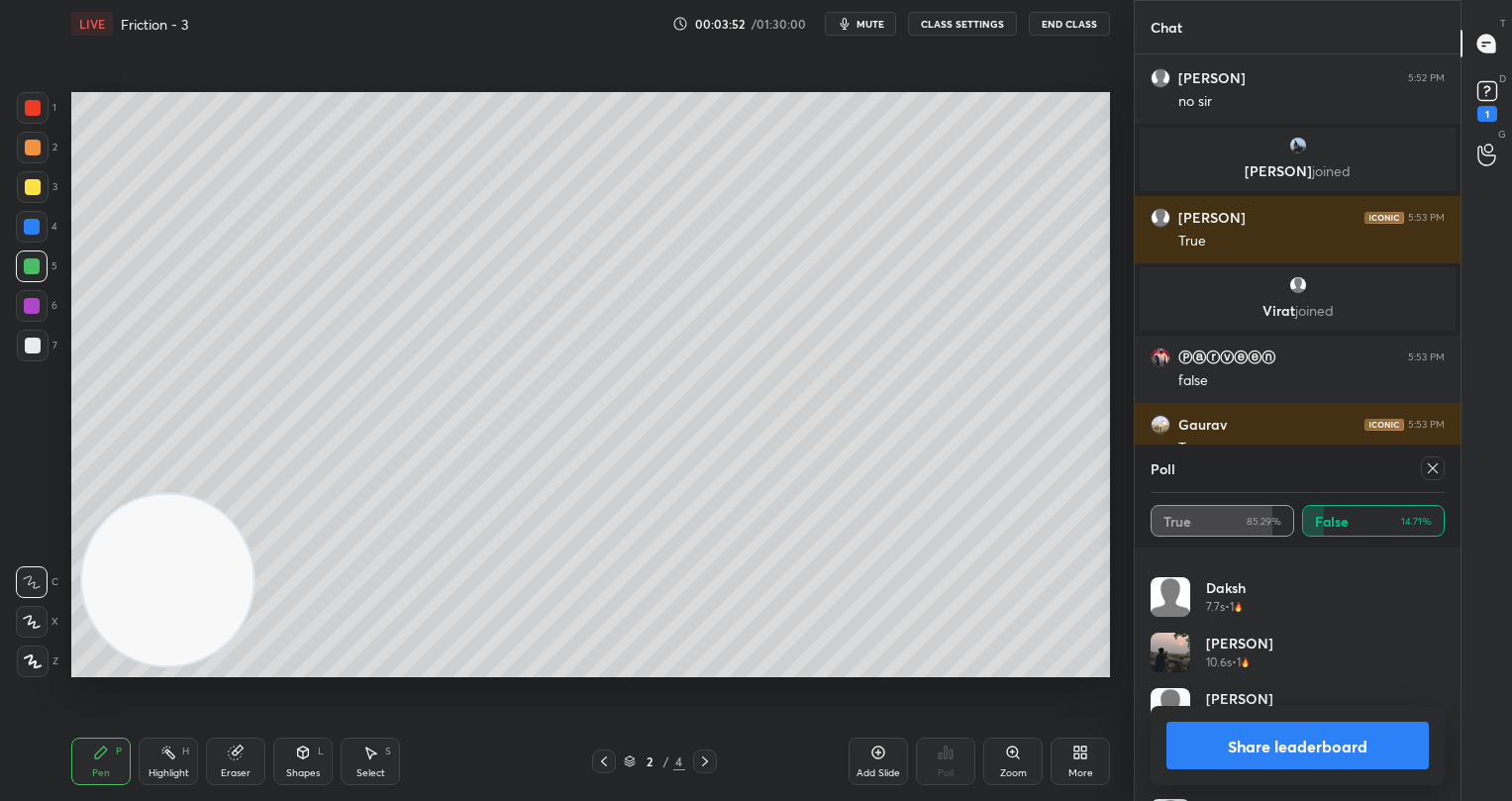 click on "Share leaderboard" at bounding box center (1297, 746) 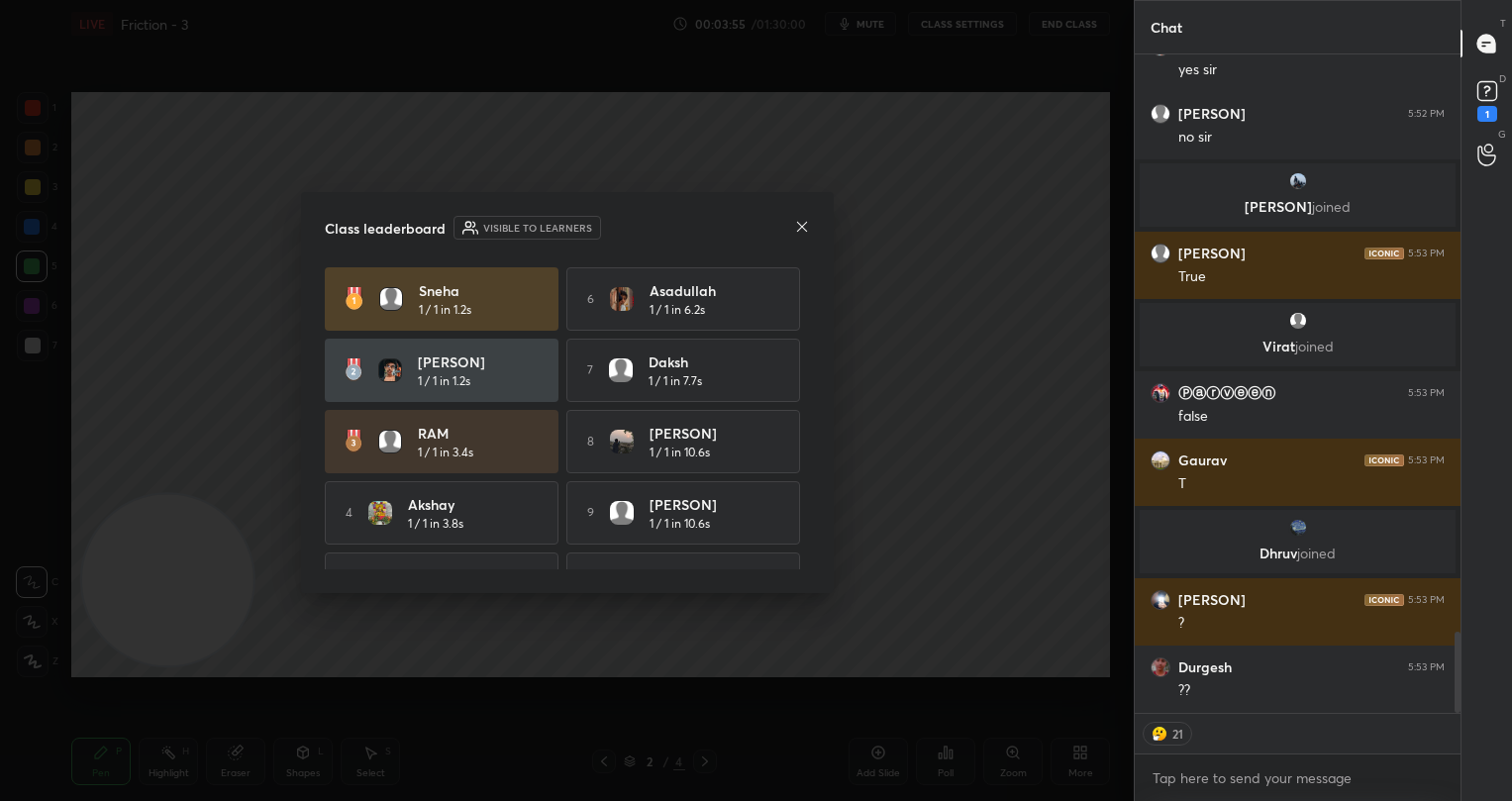 click 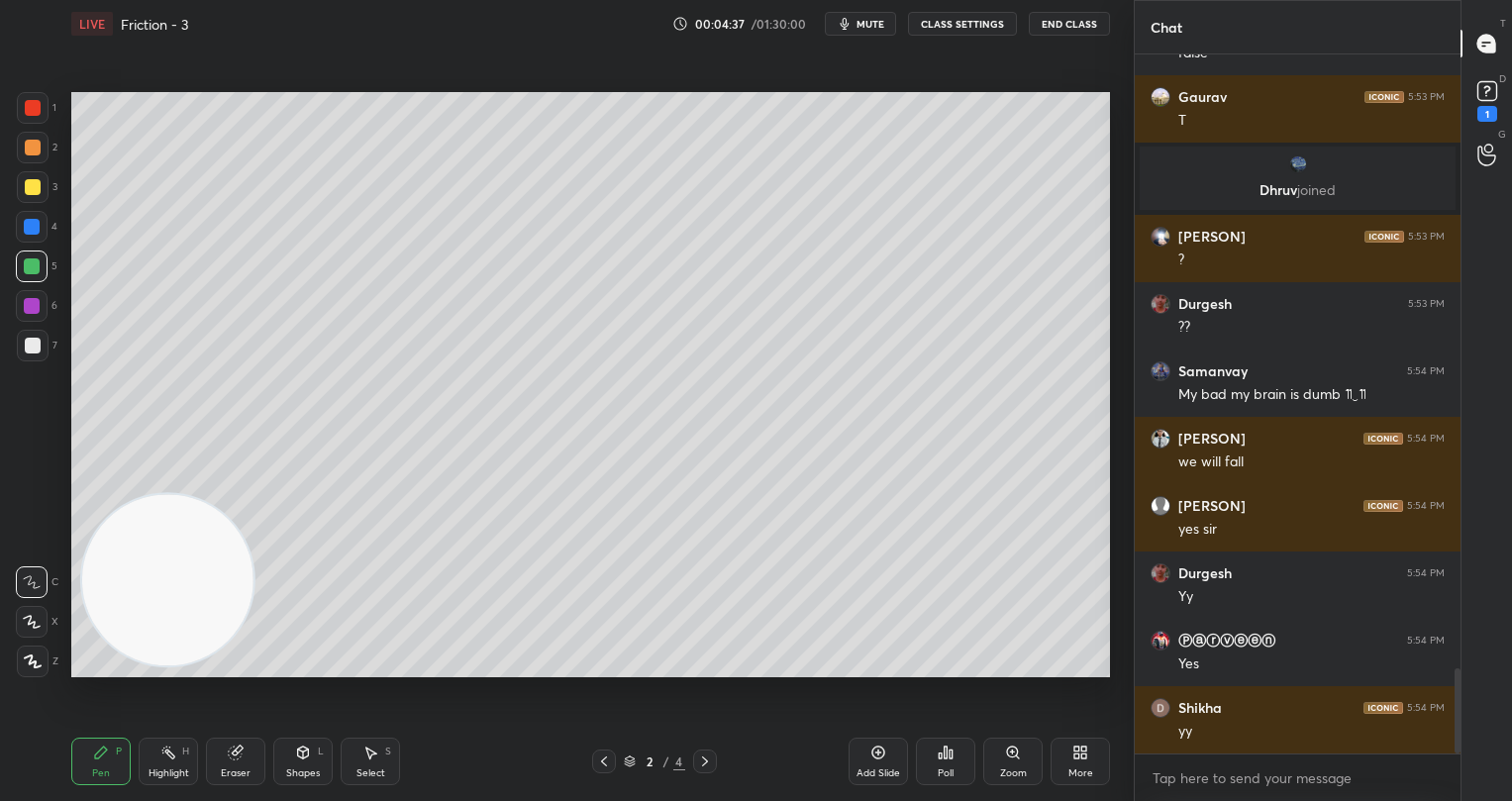 drag, startPoint x: 41, startPoint y: 658, endPoint x: 64, endPoint y: 573, distance: 88.0568 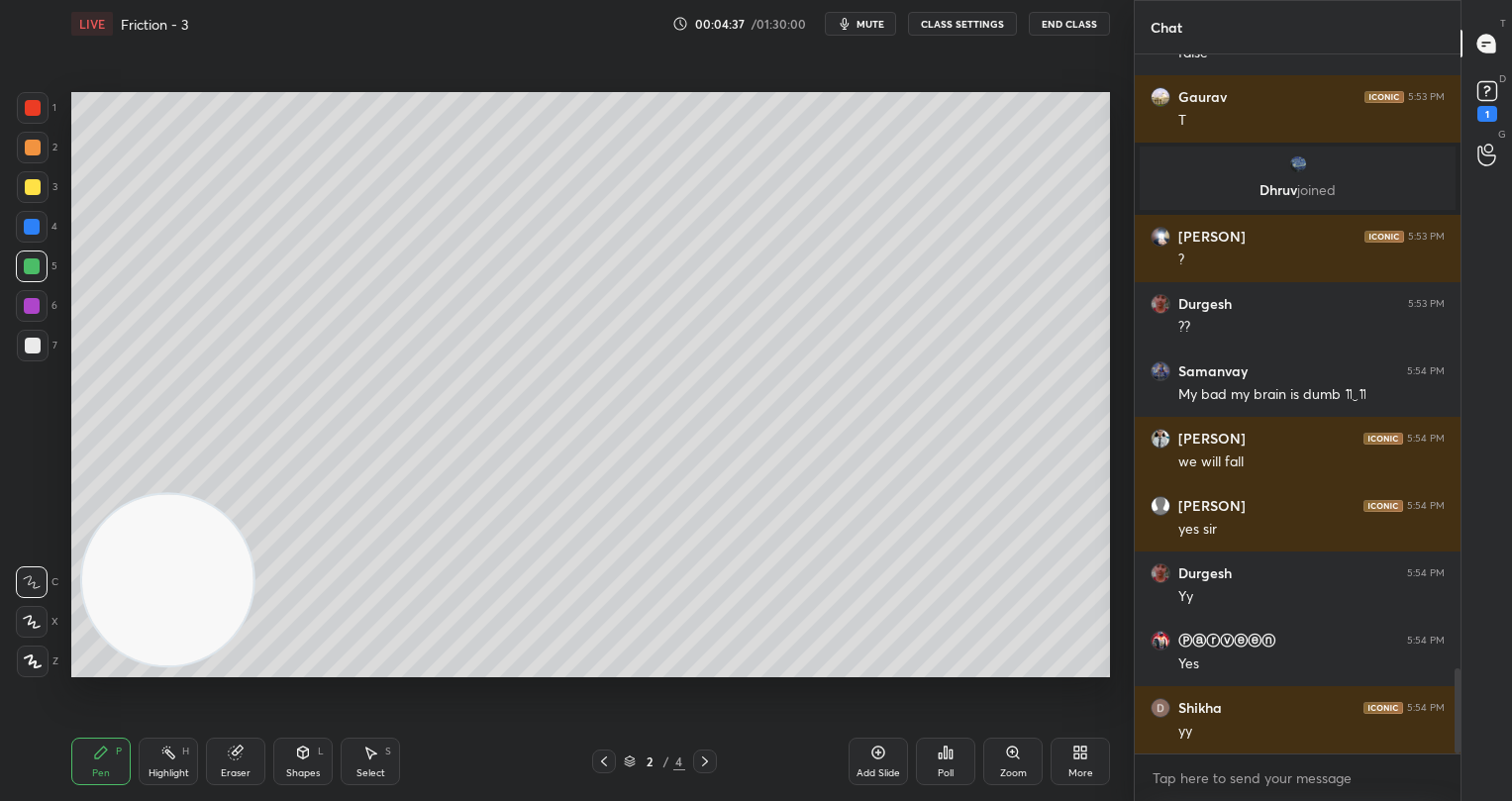 click at bounding box center [33, 661] 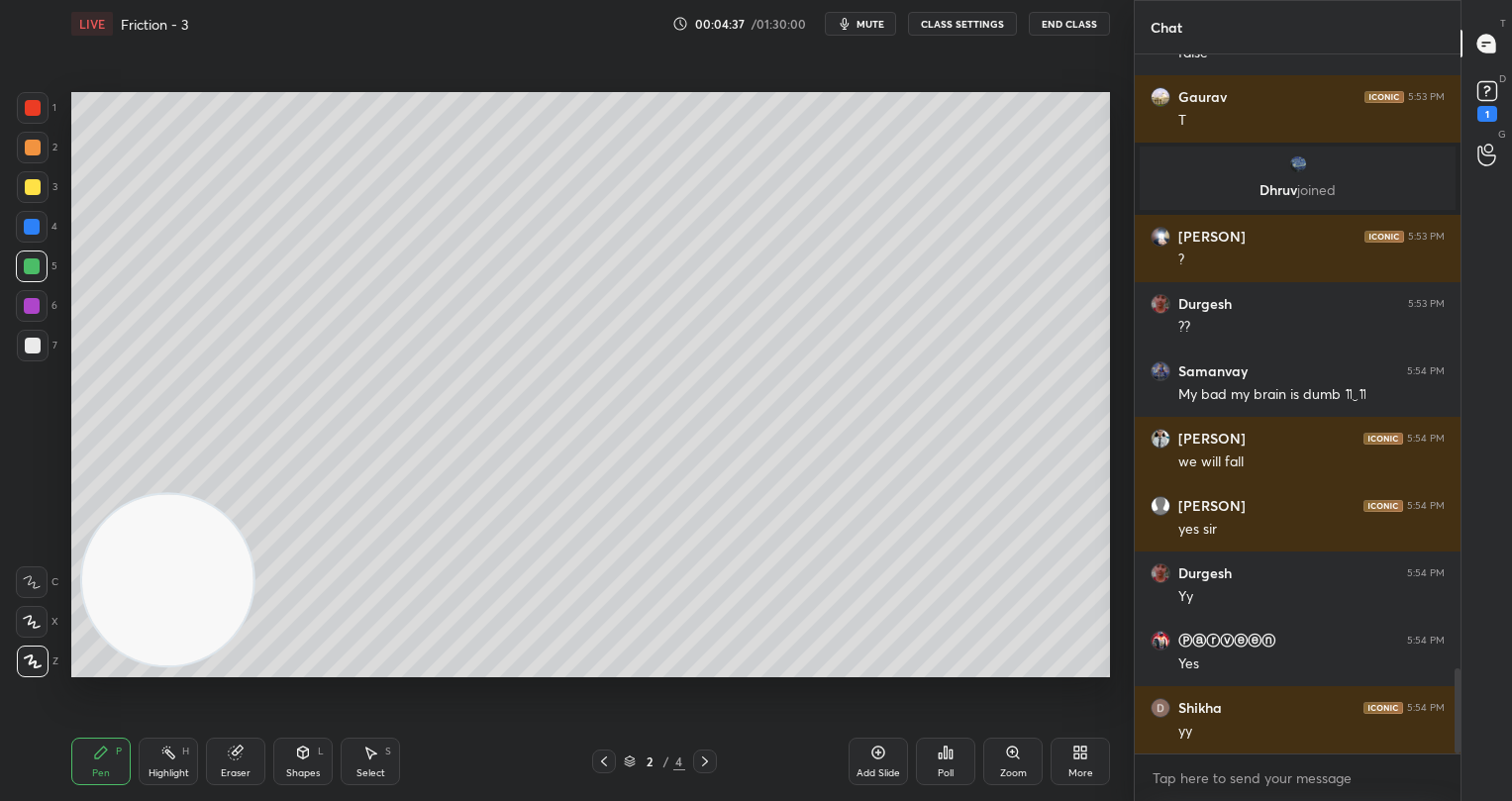 click at bounding box center (33, 108) 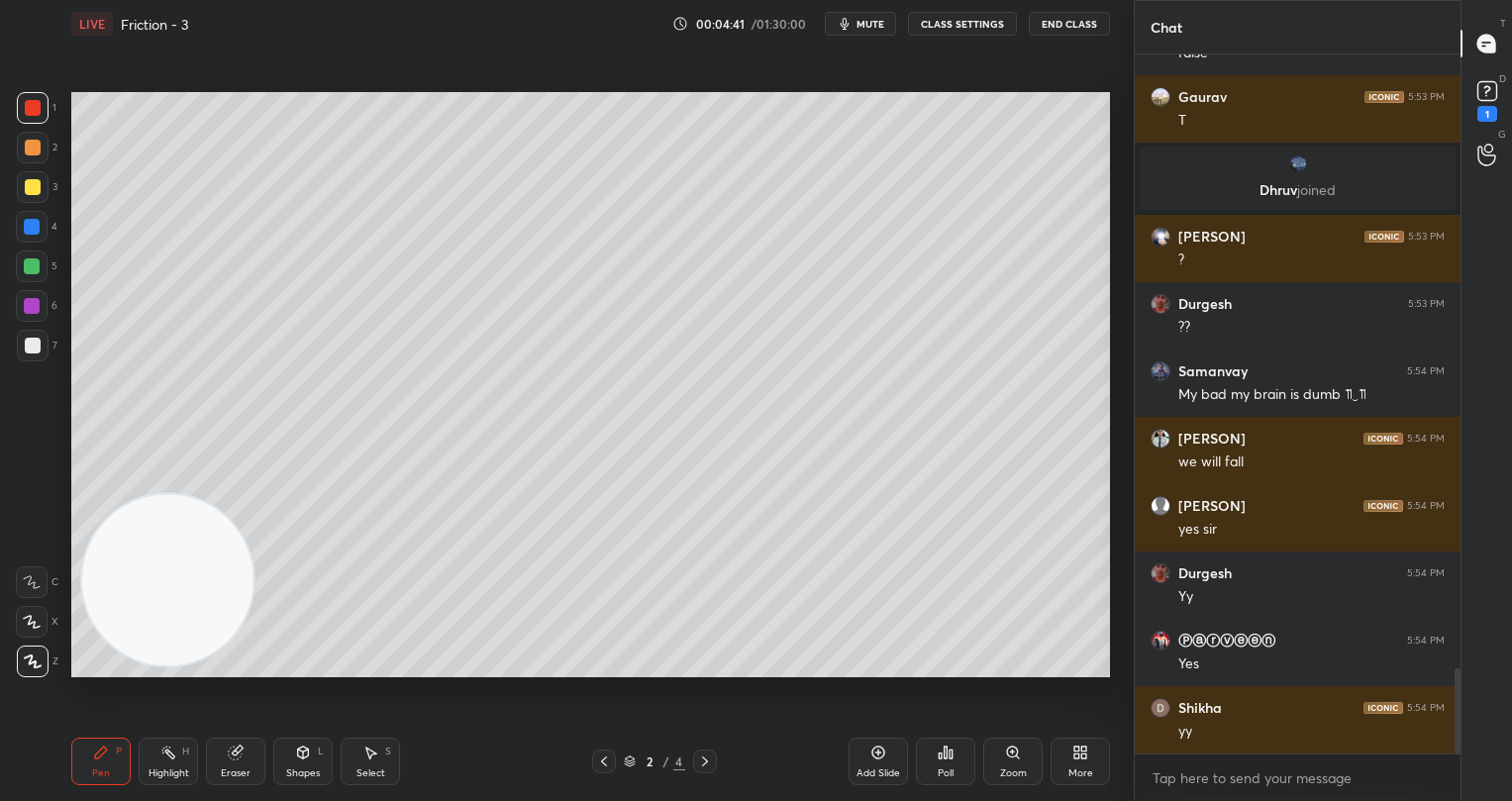 drag, startPoint x: 380, startPoint y: 759, endPoint x: 402, endPoint y: 685, distance: 77.201036 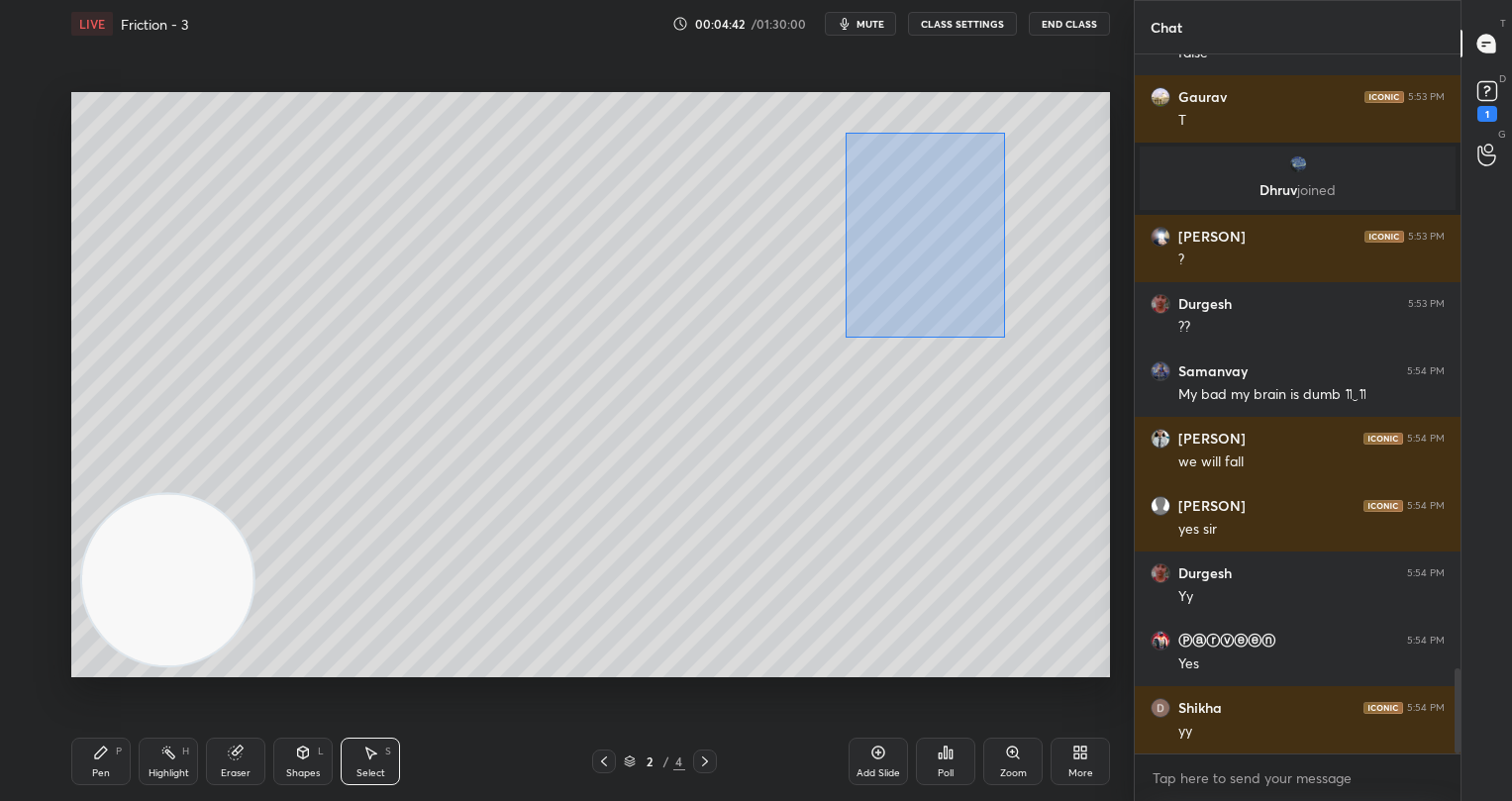 drag, startPoint x: 844, startPoint y: 187, endPoint x: 1042, endPoint y: 333, distance: 246.00813 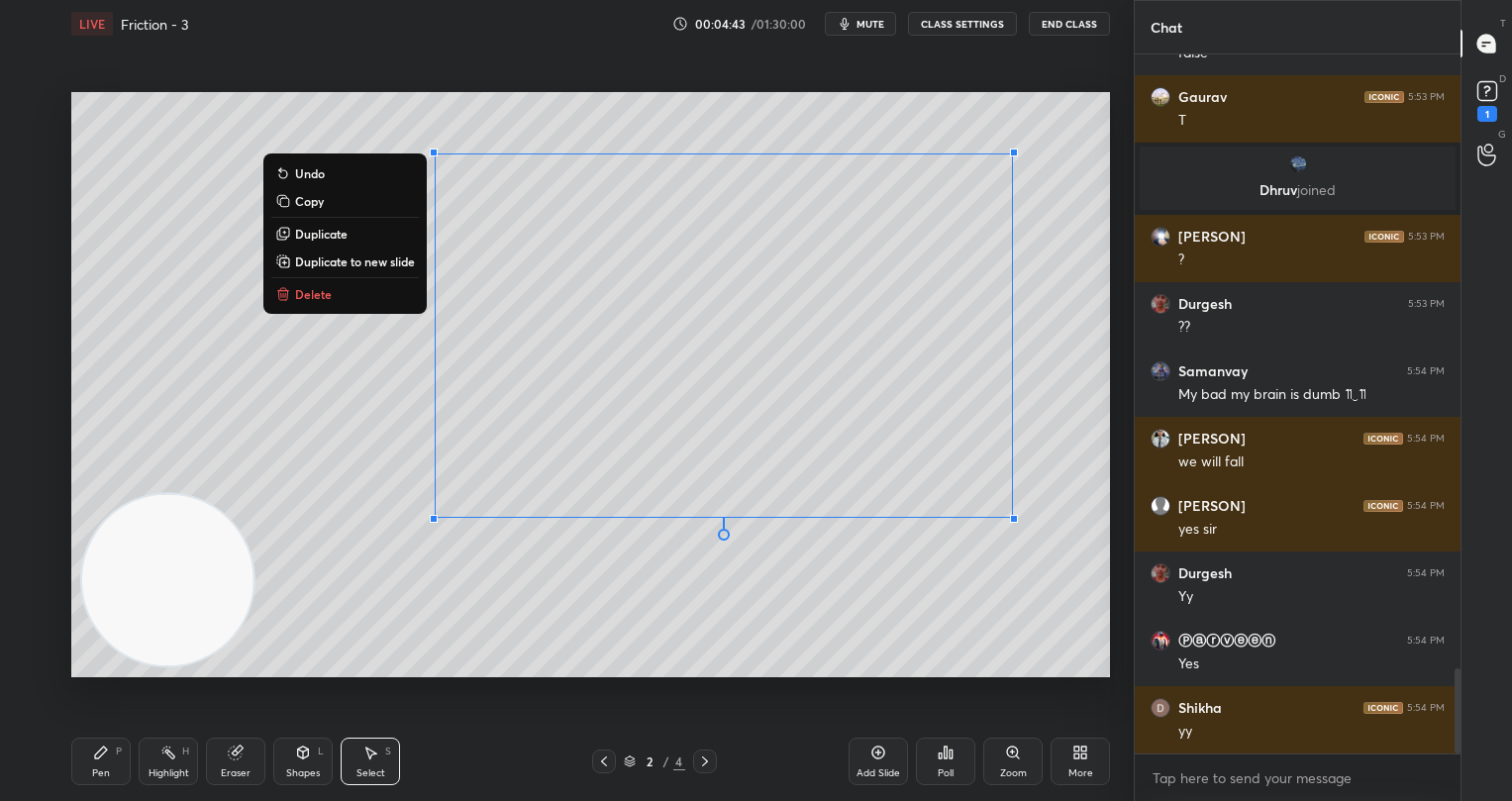 click on "Delete" at bounding box center (313, 294) 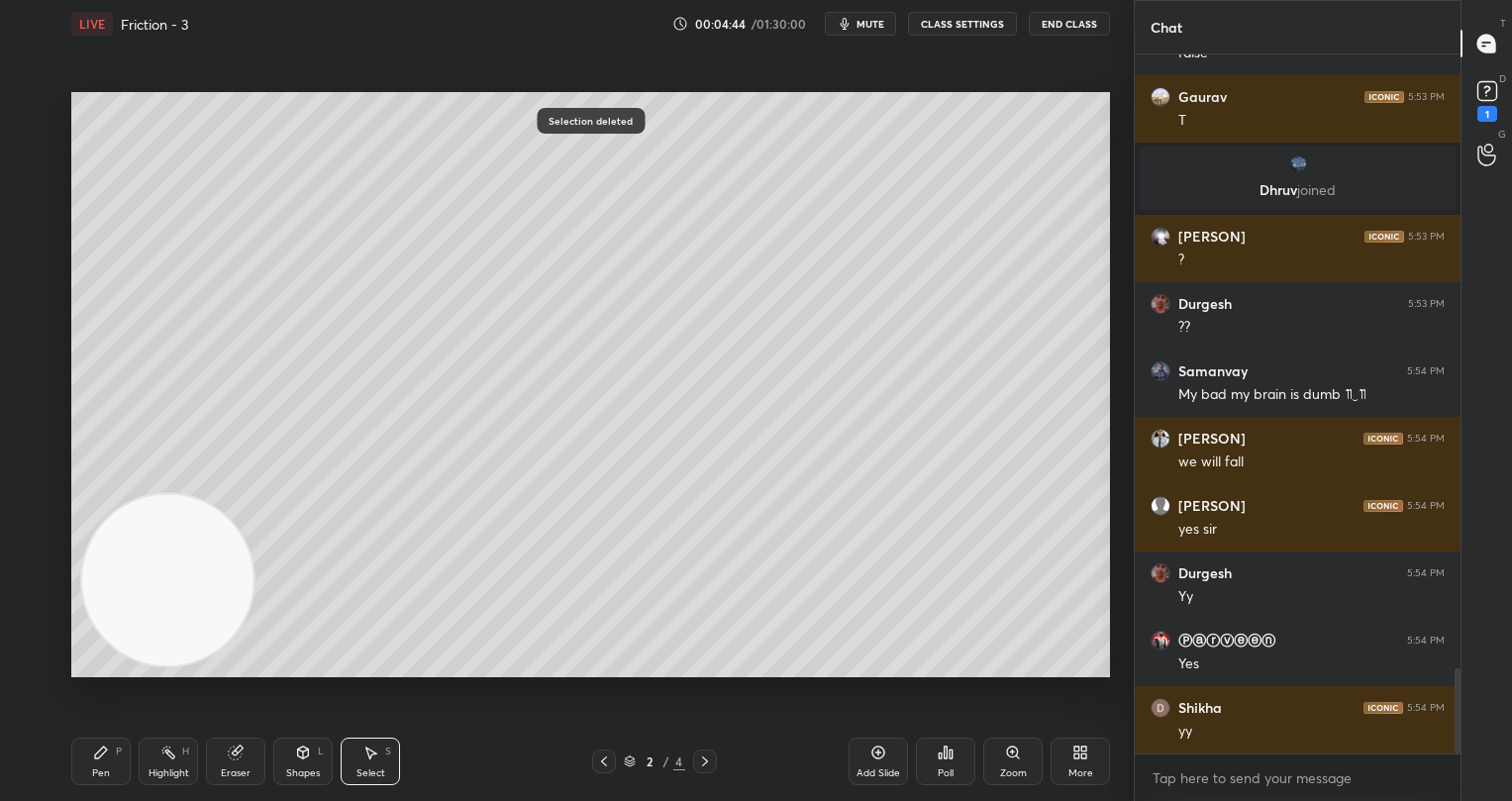 click on "Pen P" at bounding box center [101, 761] 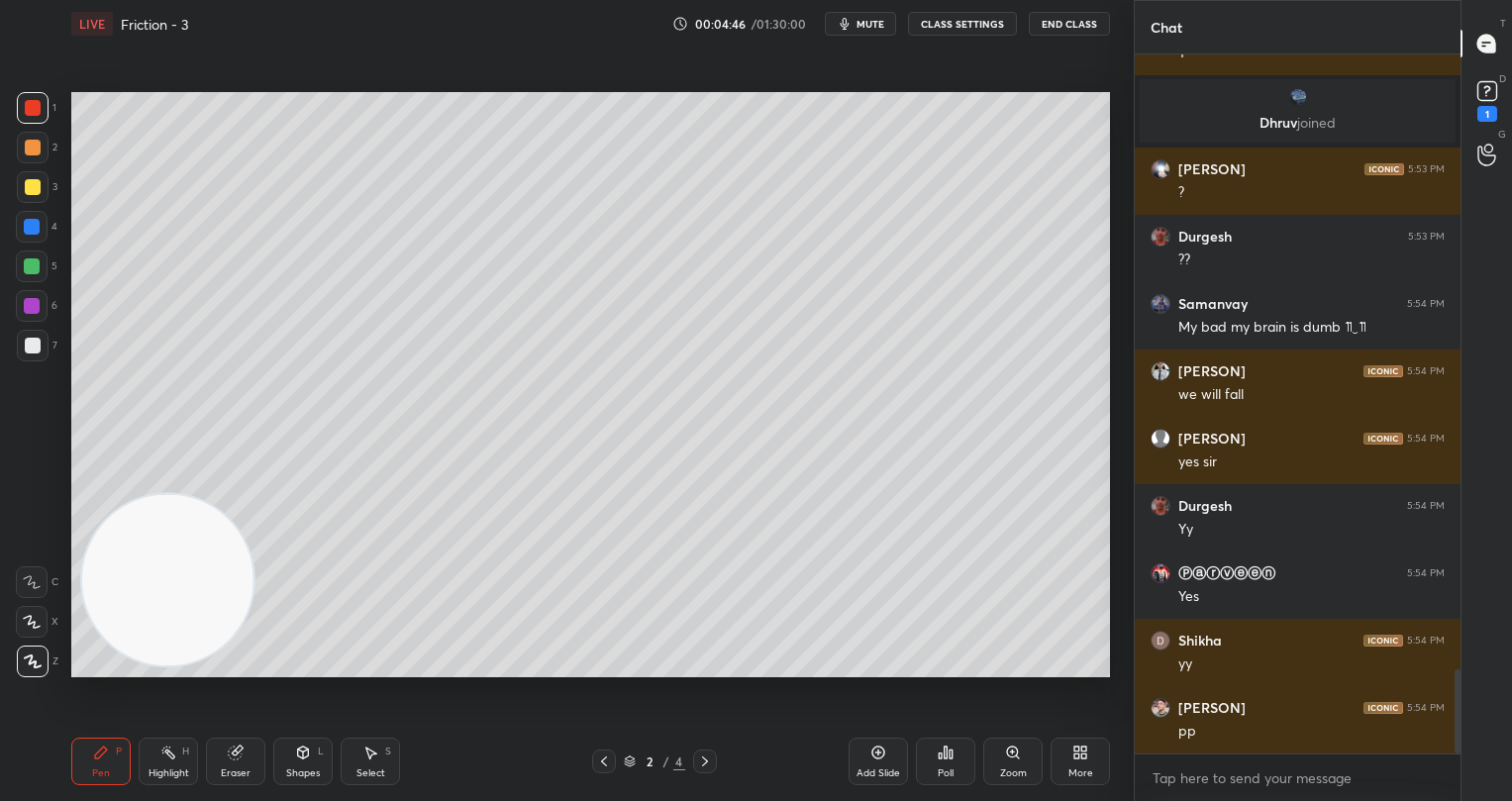 click at bounding box center (33, 108) 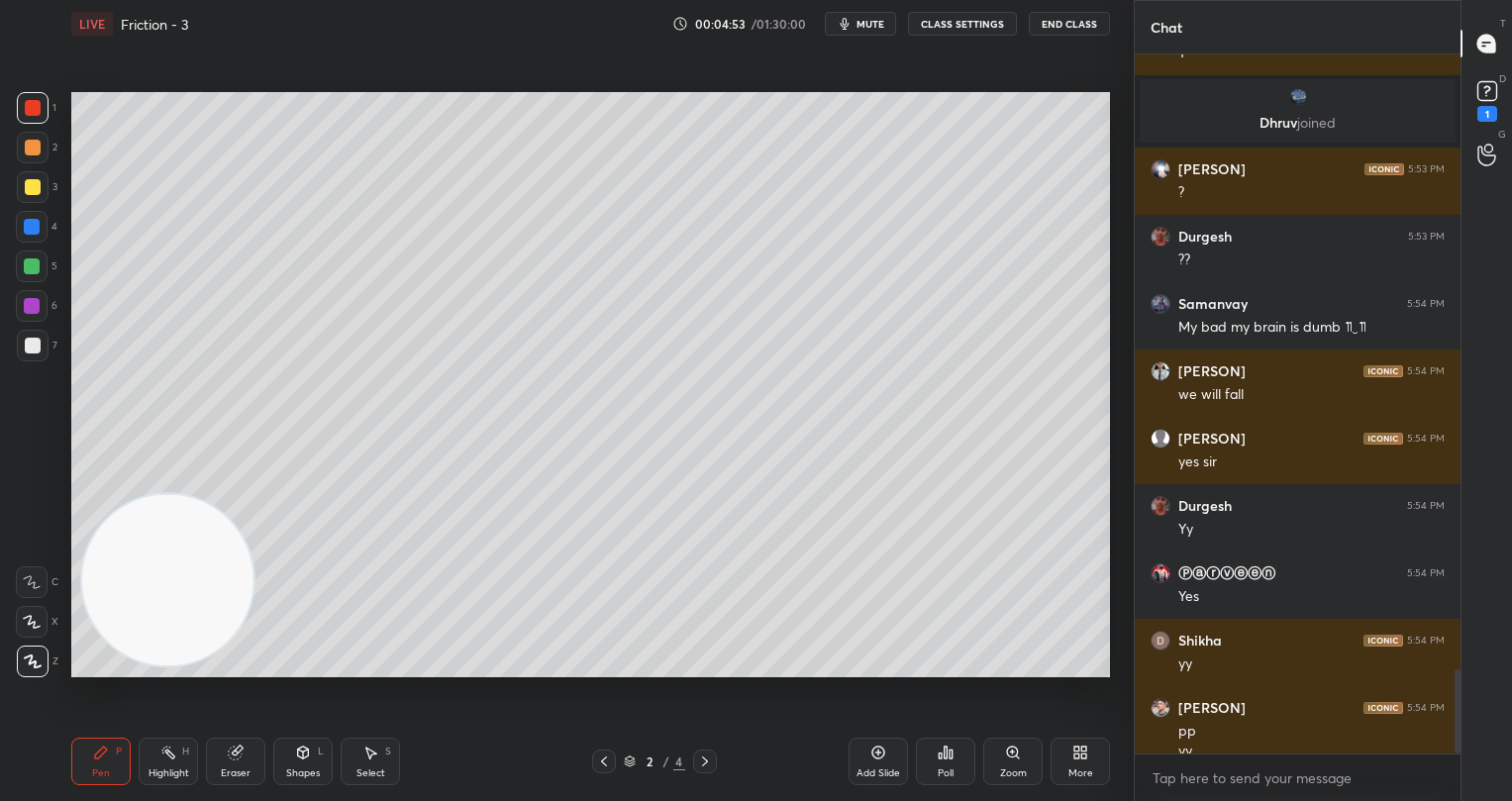scroll, scrollTop: 5123, scrollLeft: 0, axis: vertical 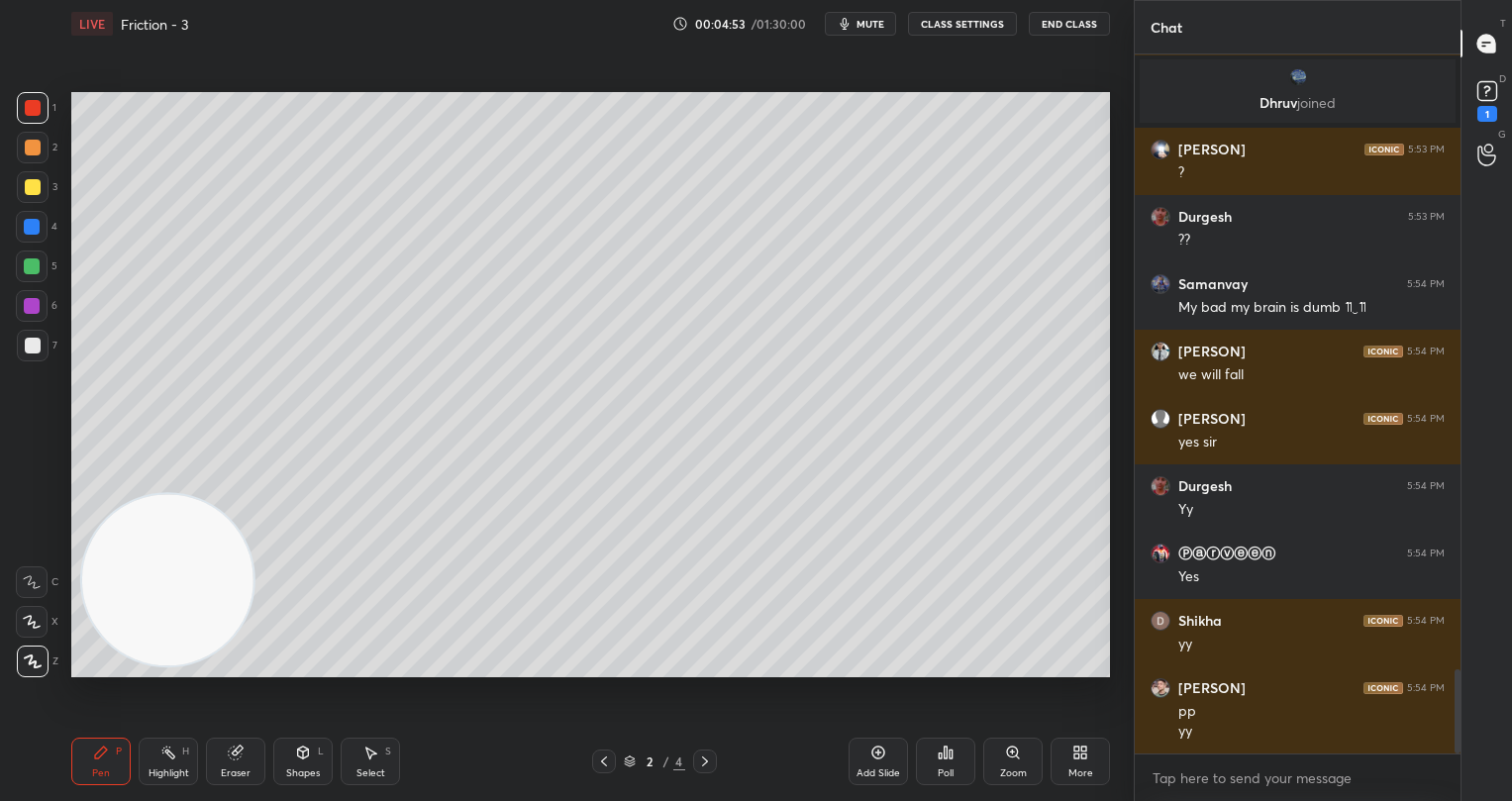 click 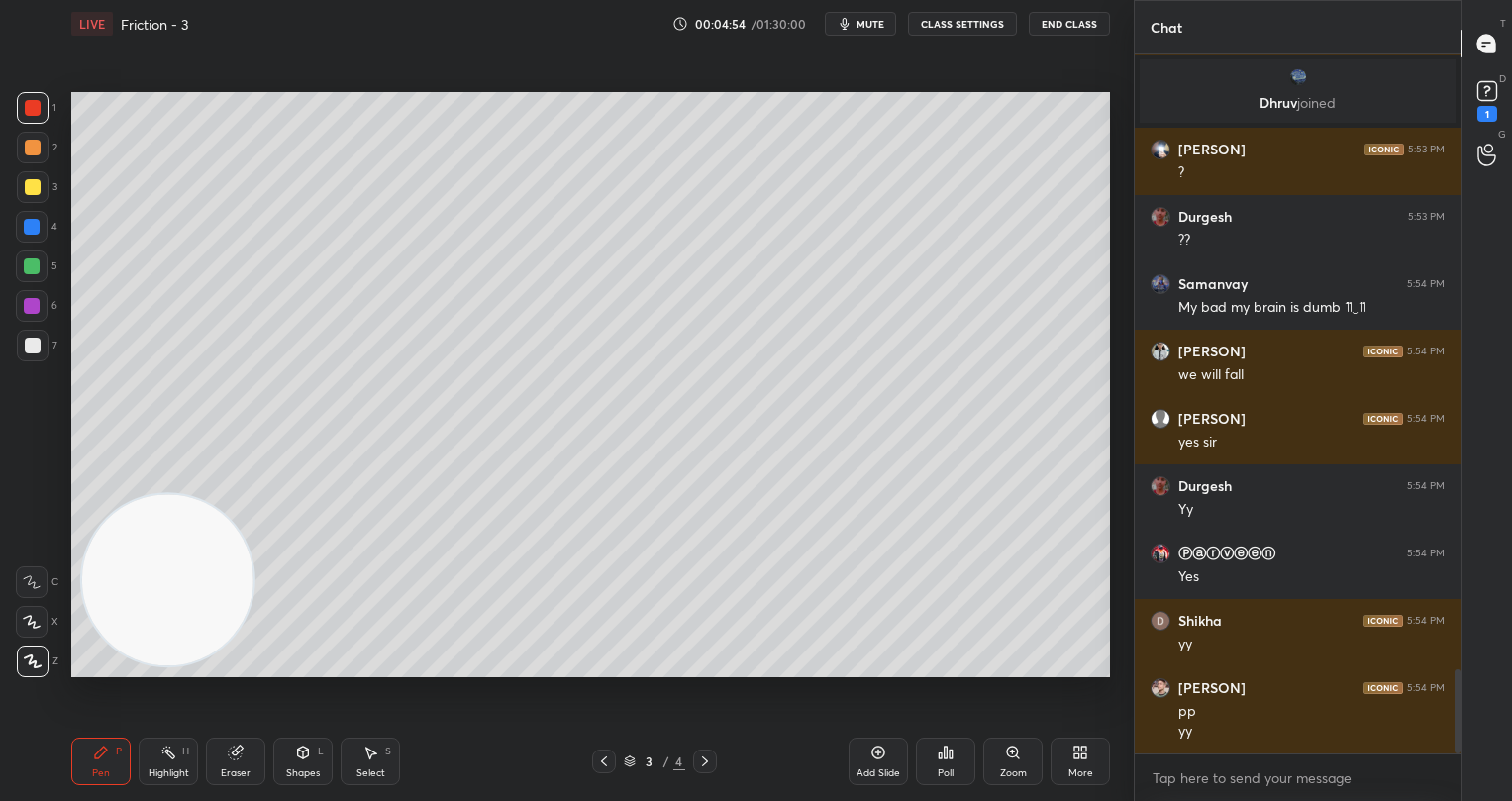 click at bounding box center [33, 187] 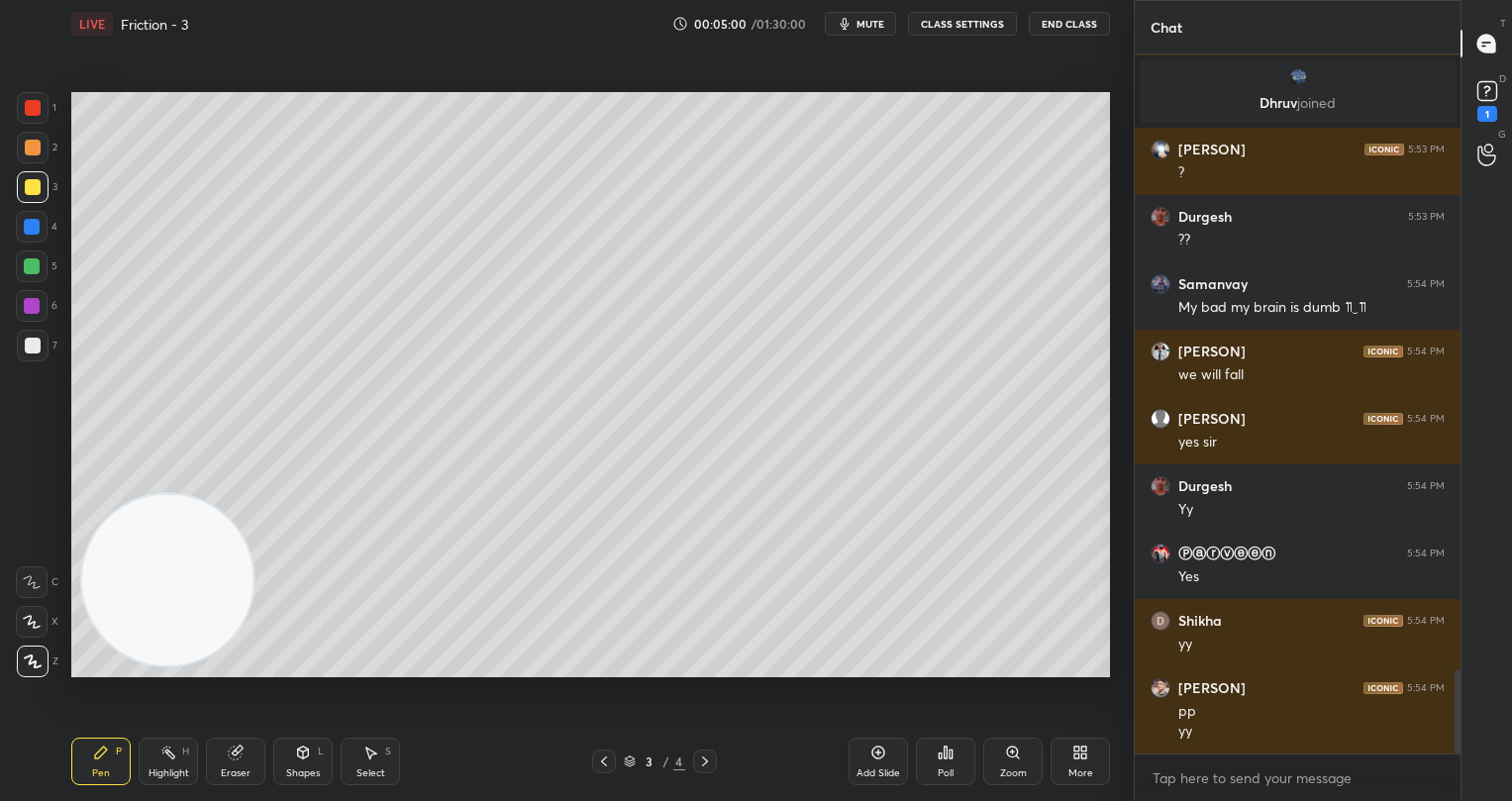 click on "Eraser" at bounding box center (236, 761) 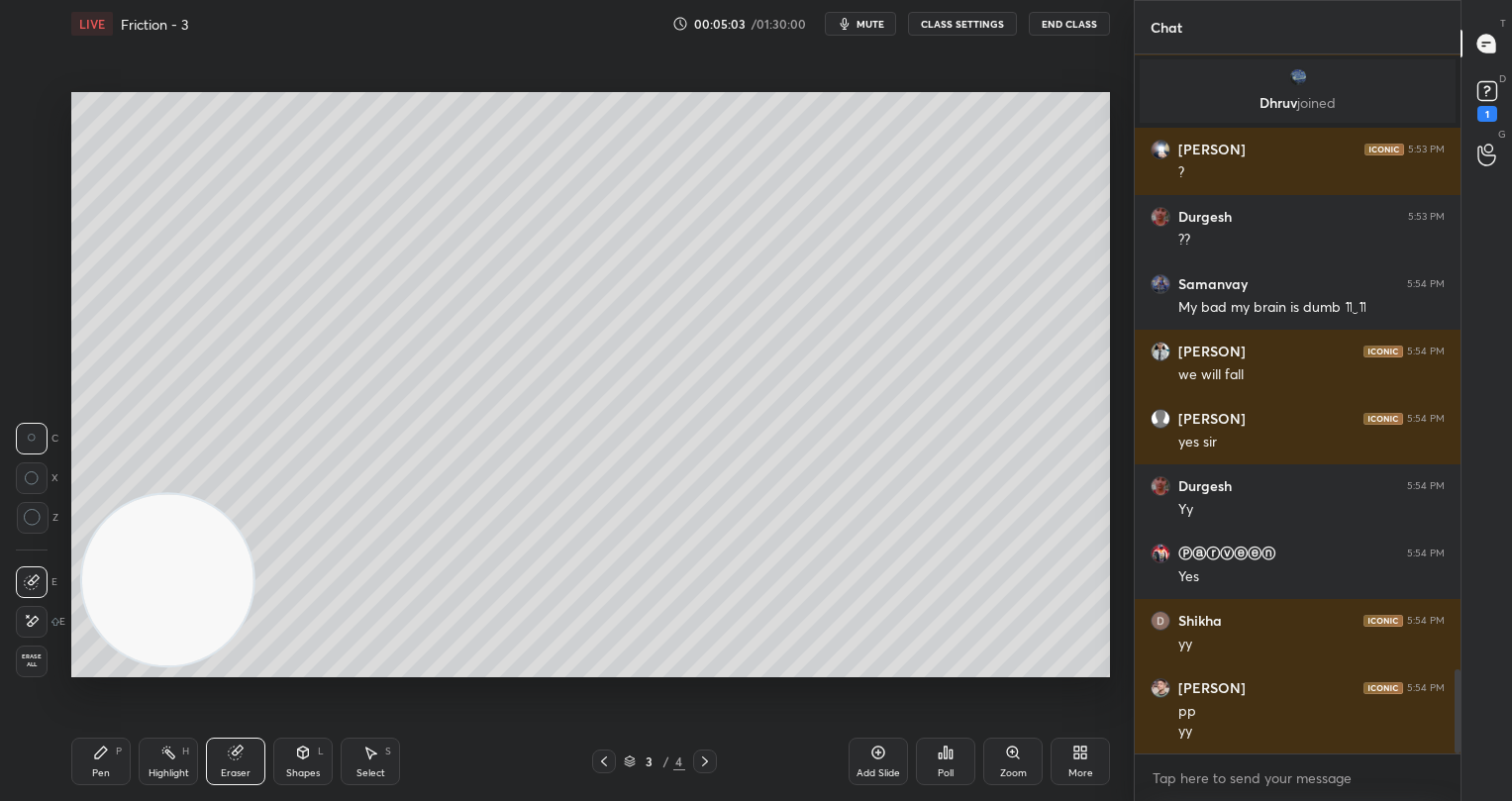 click on "Pen" at bounding box center (101, 773) 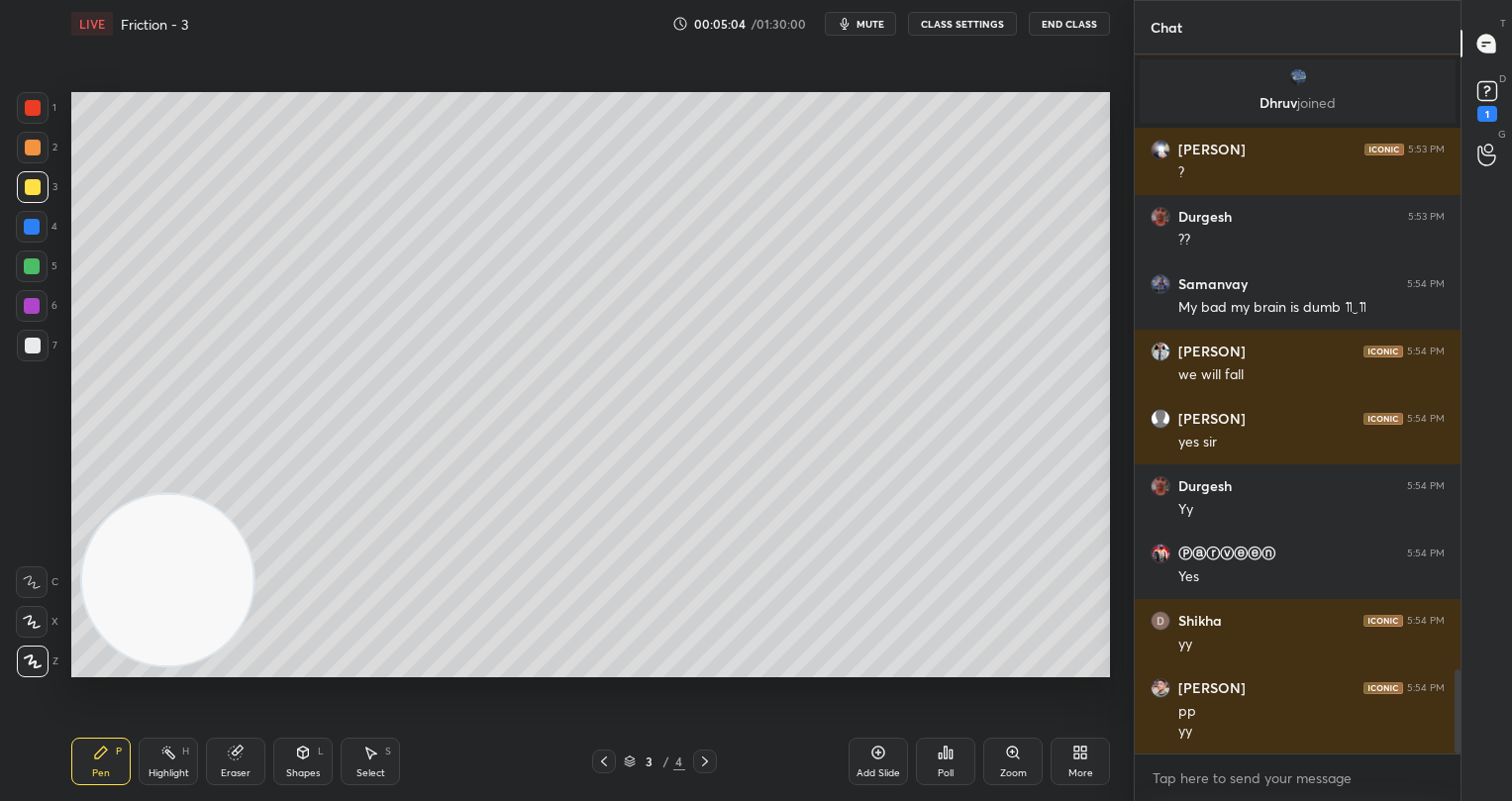 click 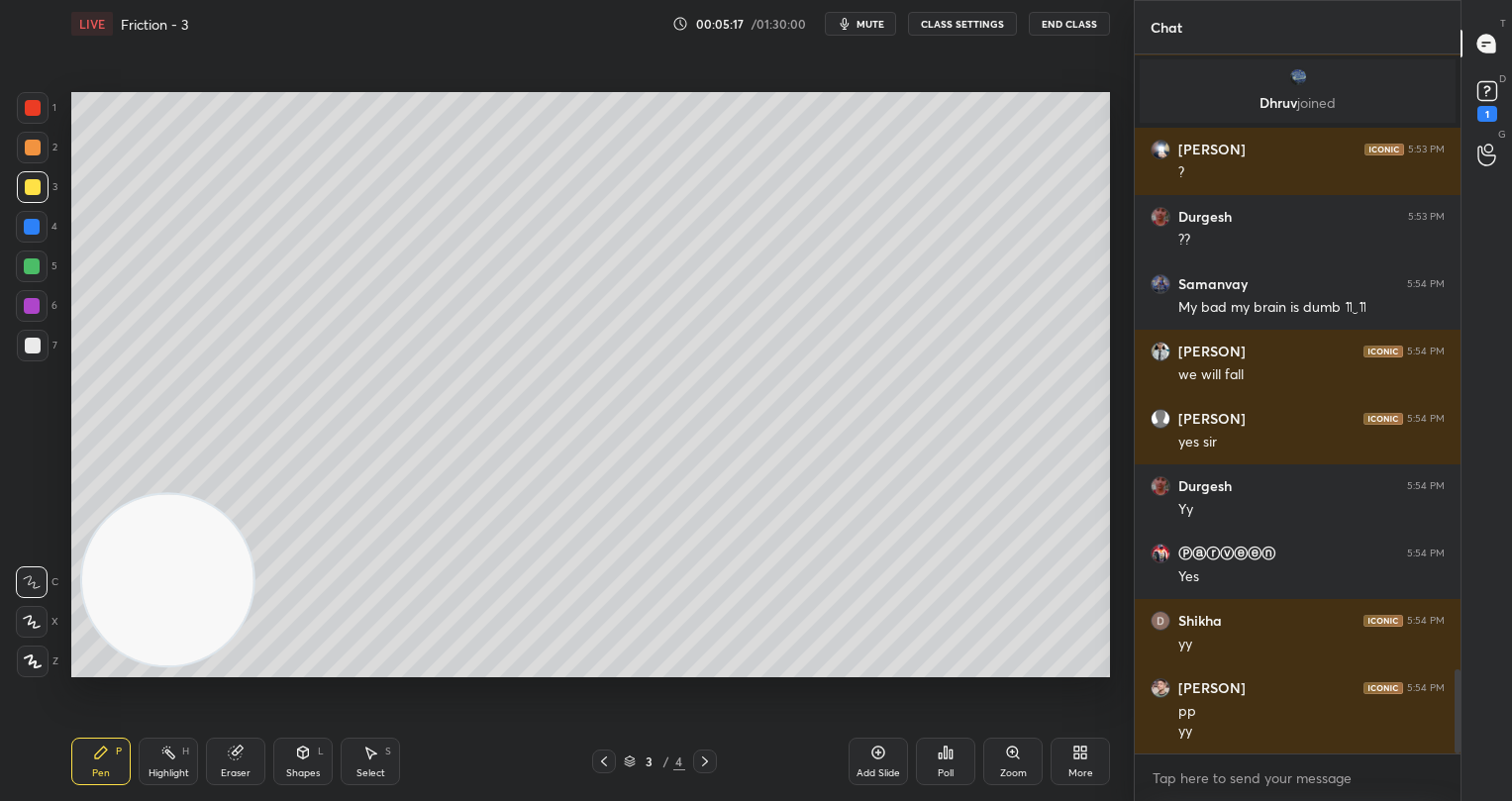 click at bounding box center (32, 306) 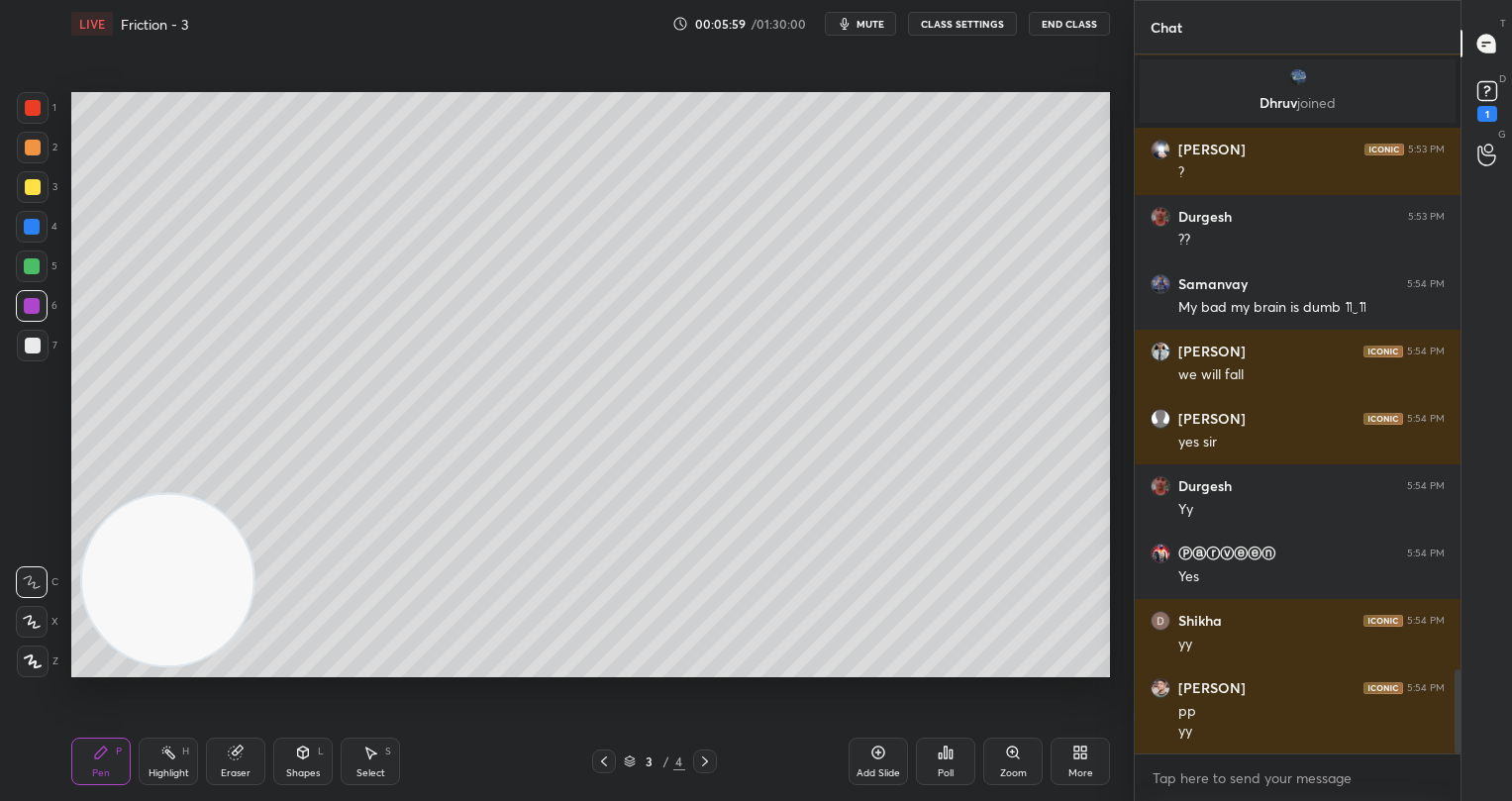 scroll, scrollTop: 652, scrollLeft: 319, axis: both 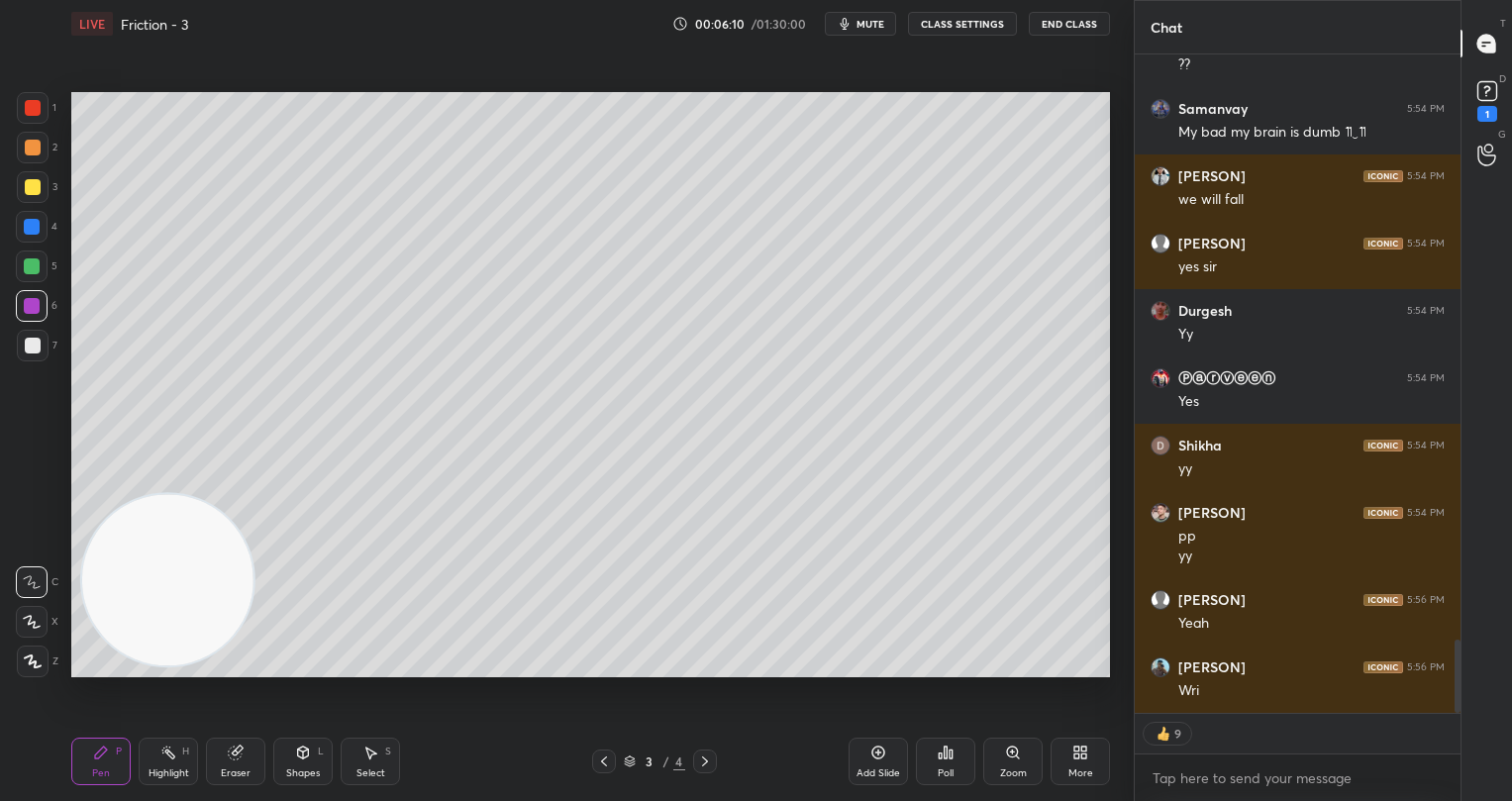 click 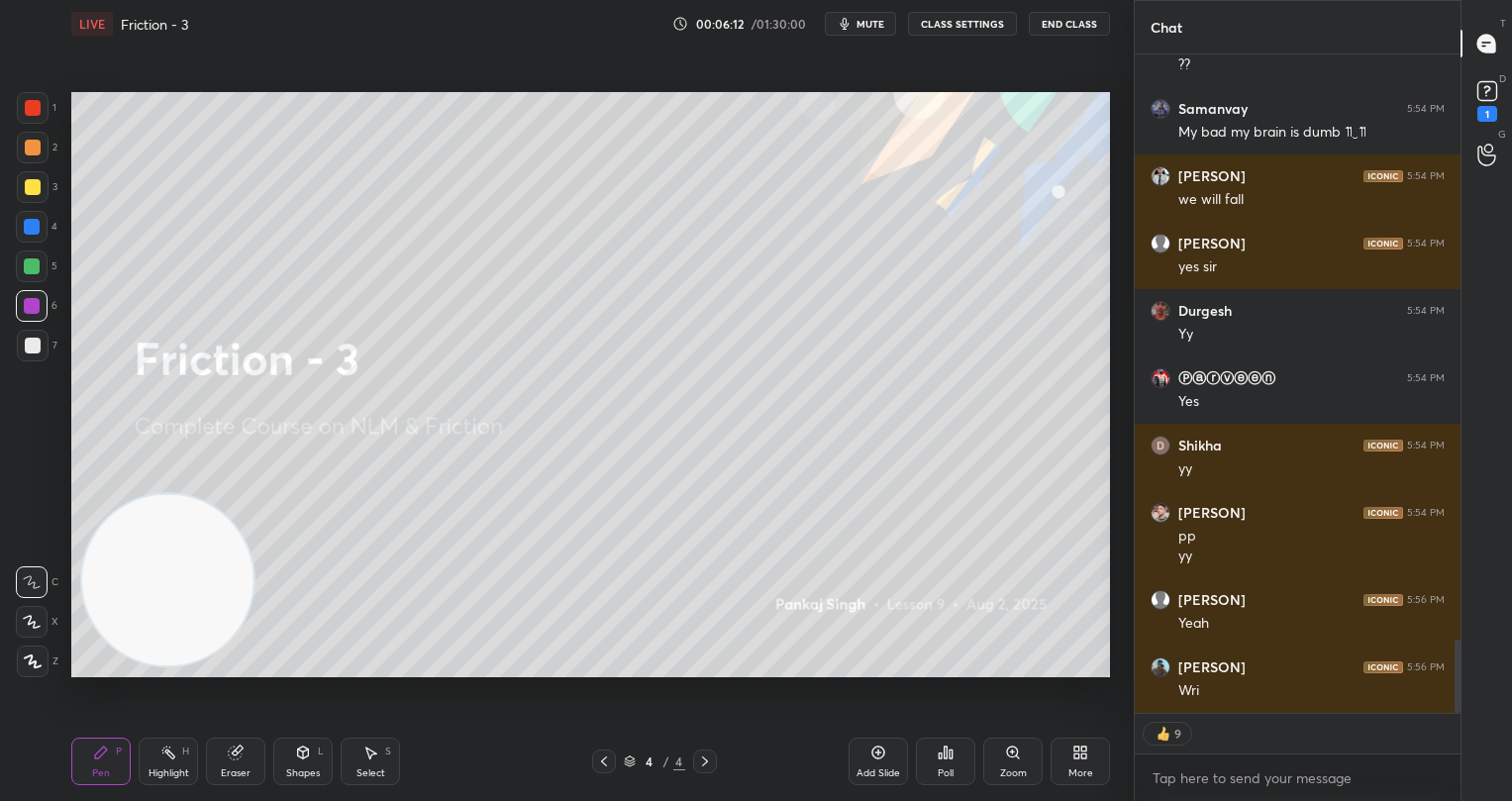 click 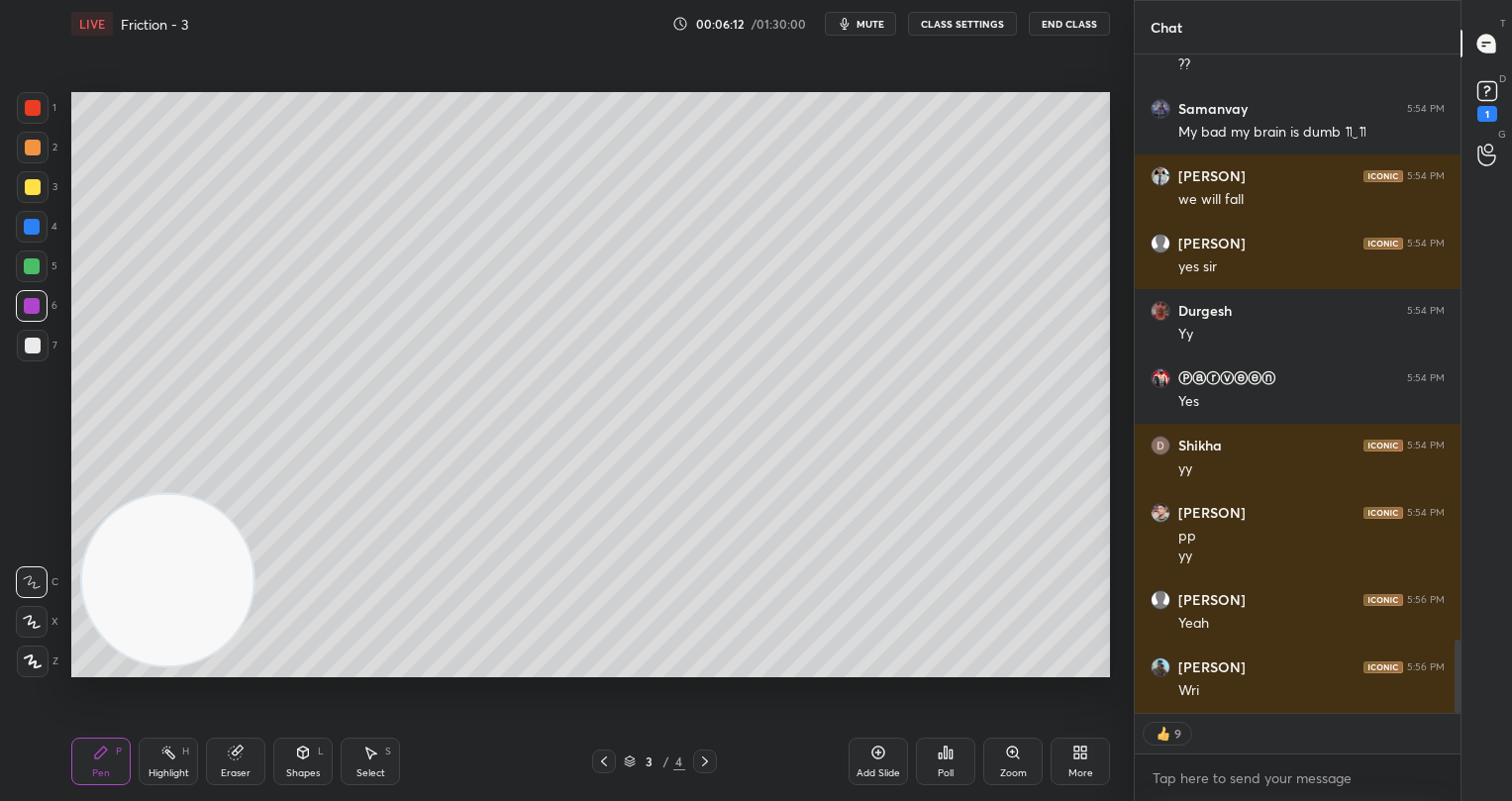 click 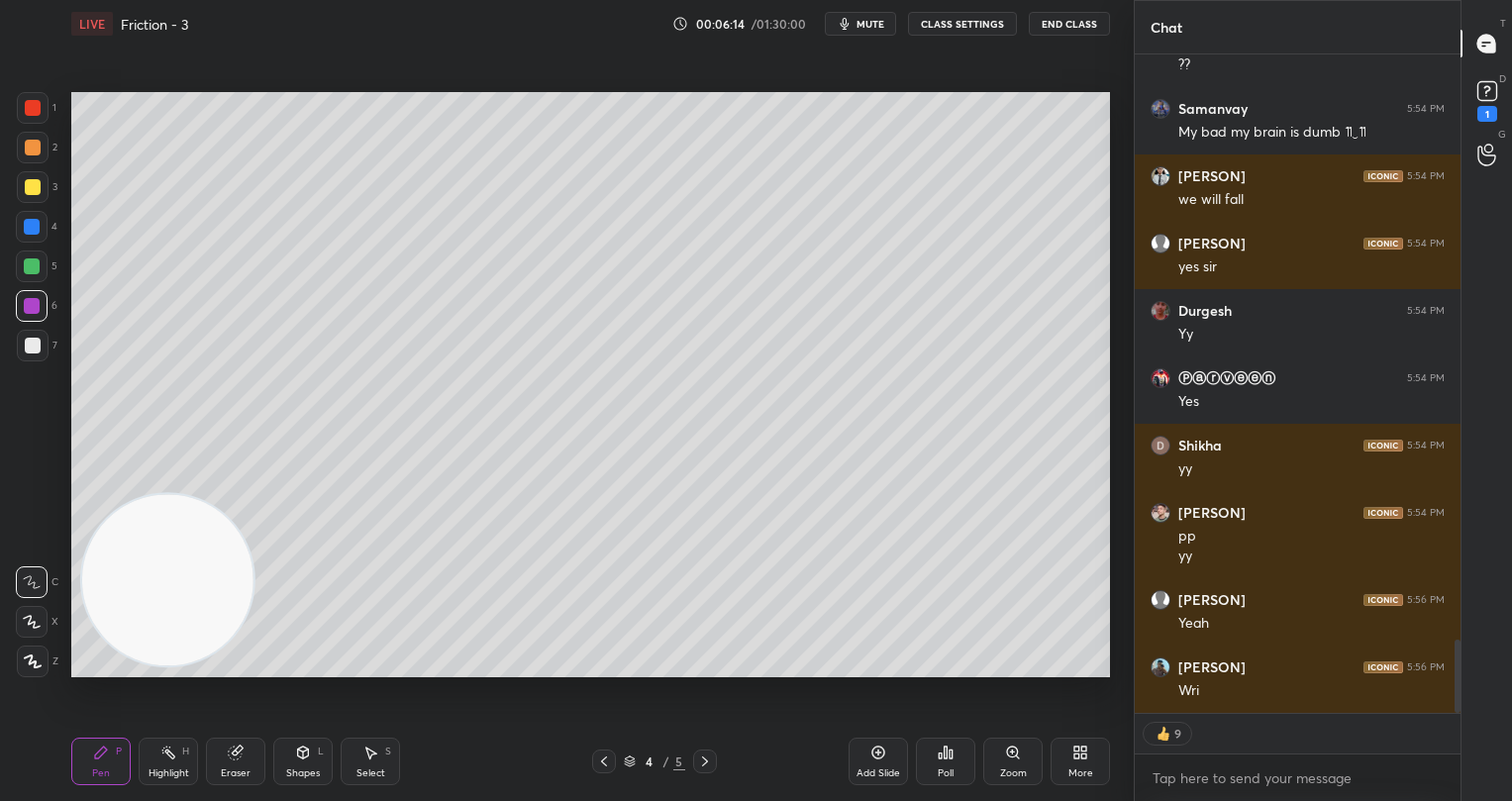 scroll, scrollTop: 5365, scrollLeft: 0, axis: vertical 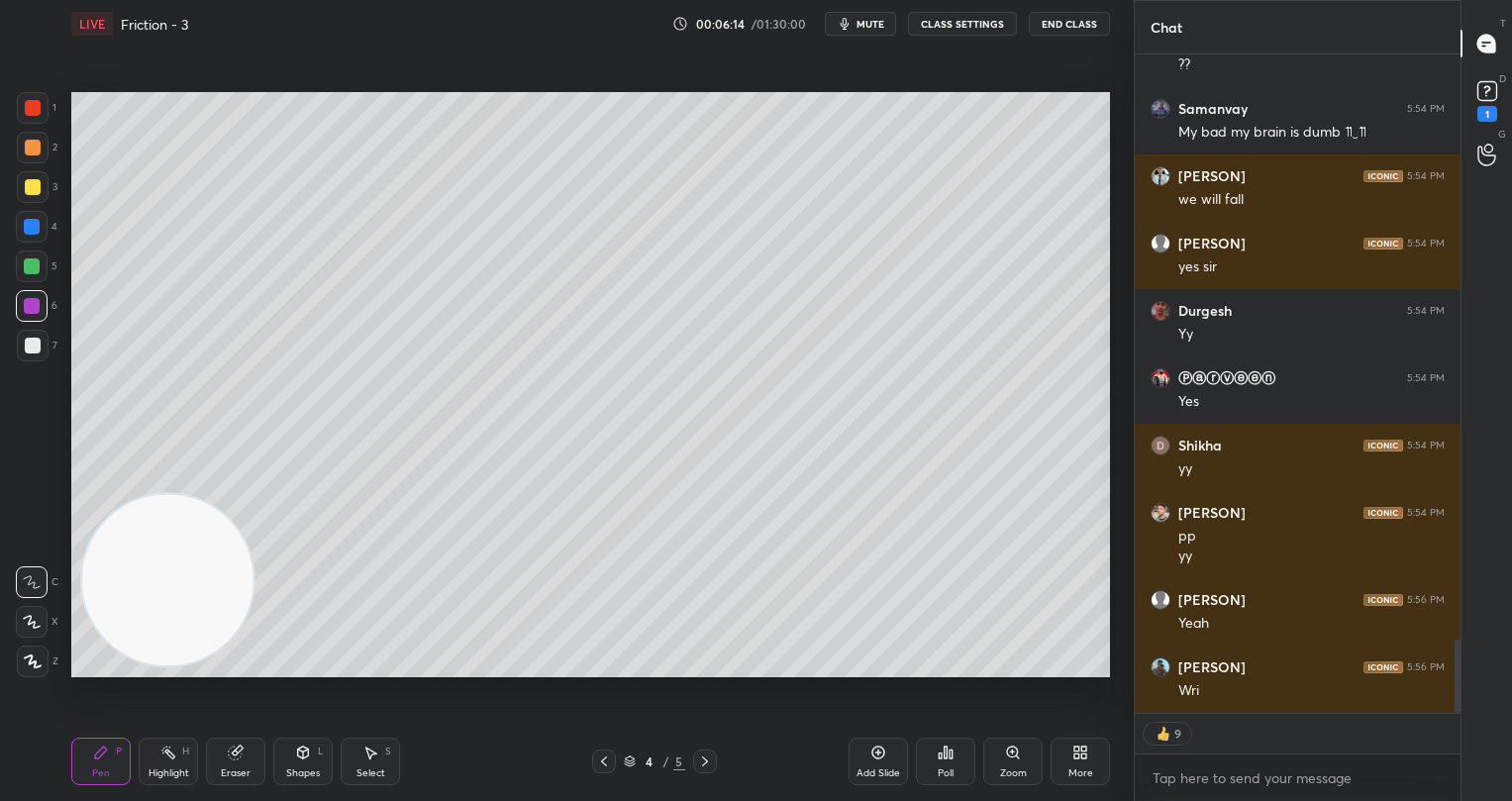 click on "1 2 3 4 5 6 7 C X Z C X Z E E Erase all   H H LIVE Friction - 3 00:06:14 /  01:30:00 mute CLASS SETTINGS End Class Setting up your live class Poll for   secs No correct answer Start poll Back Friction - 3 • L9 of Complete Course on NLM & Friction Pankaj Singh Pen P Highlight H Eraser Shapes L Select S 4 / 5 Add Slide Poll Zoom More" at bounding box center [558, 400] 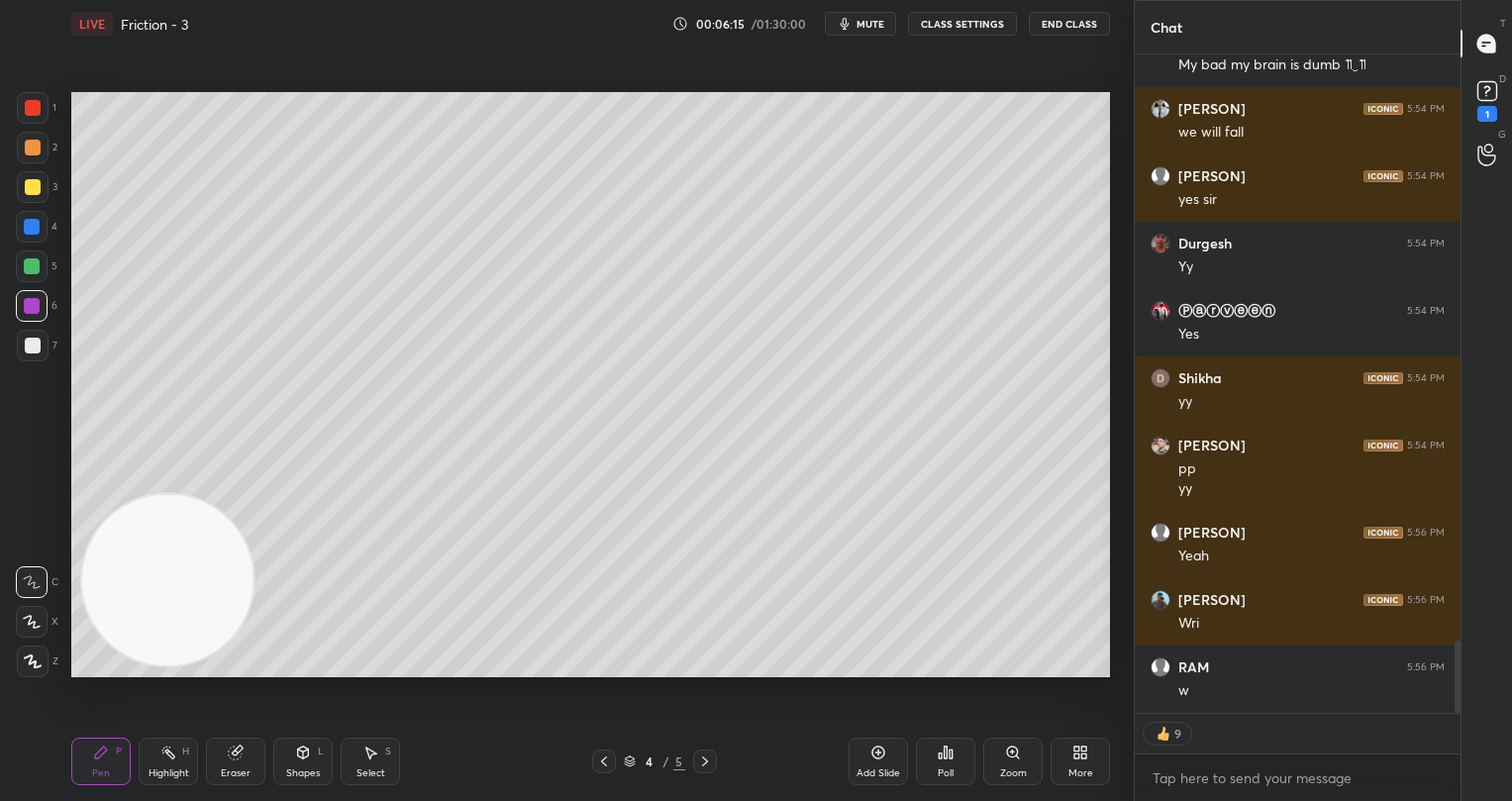 click at bounding box center (33, 108) 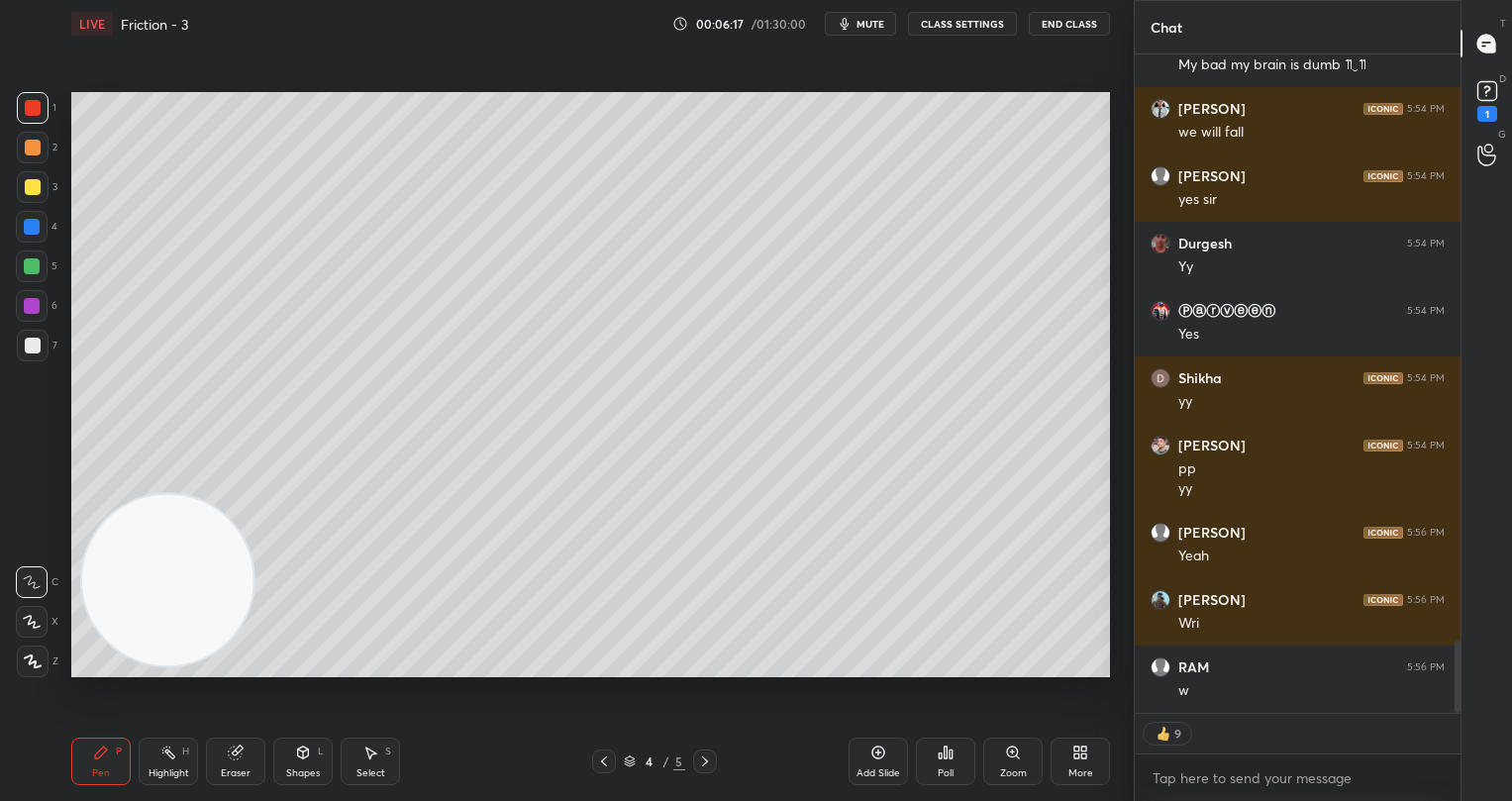 scroll, scrollTop: 7, scrollLeft: 7, axis: both 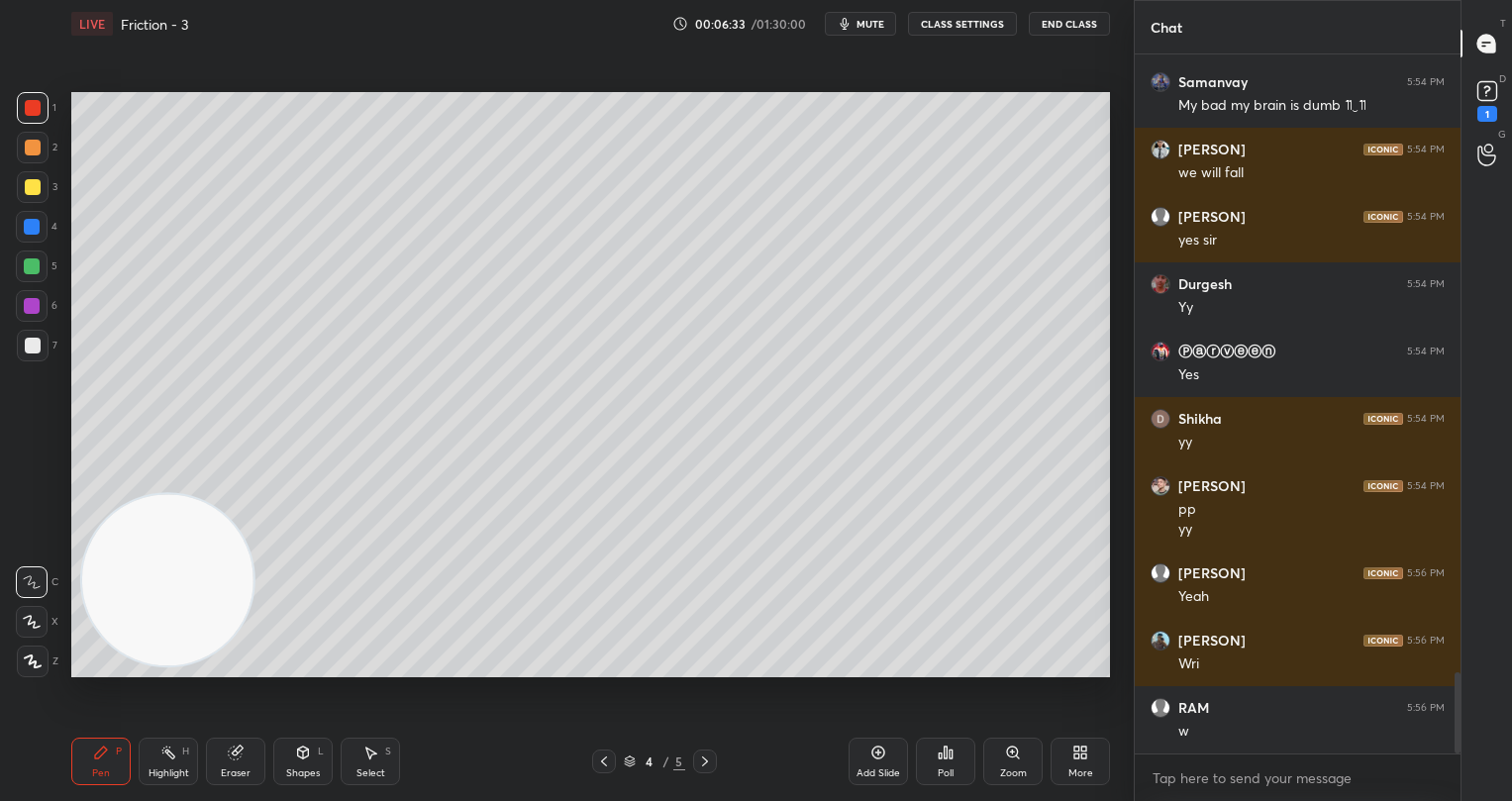 drag, startPoint x: 368, startPoint y: 757, endPoint x: 371, endPoint y: 747, distance: 10.440307 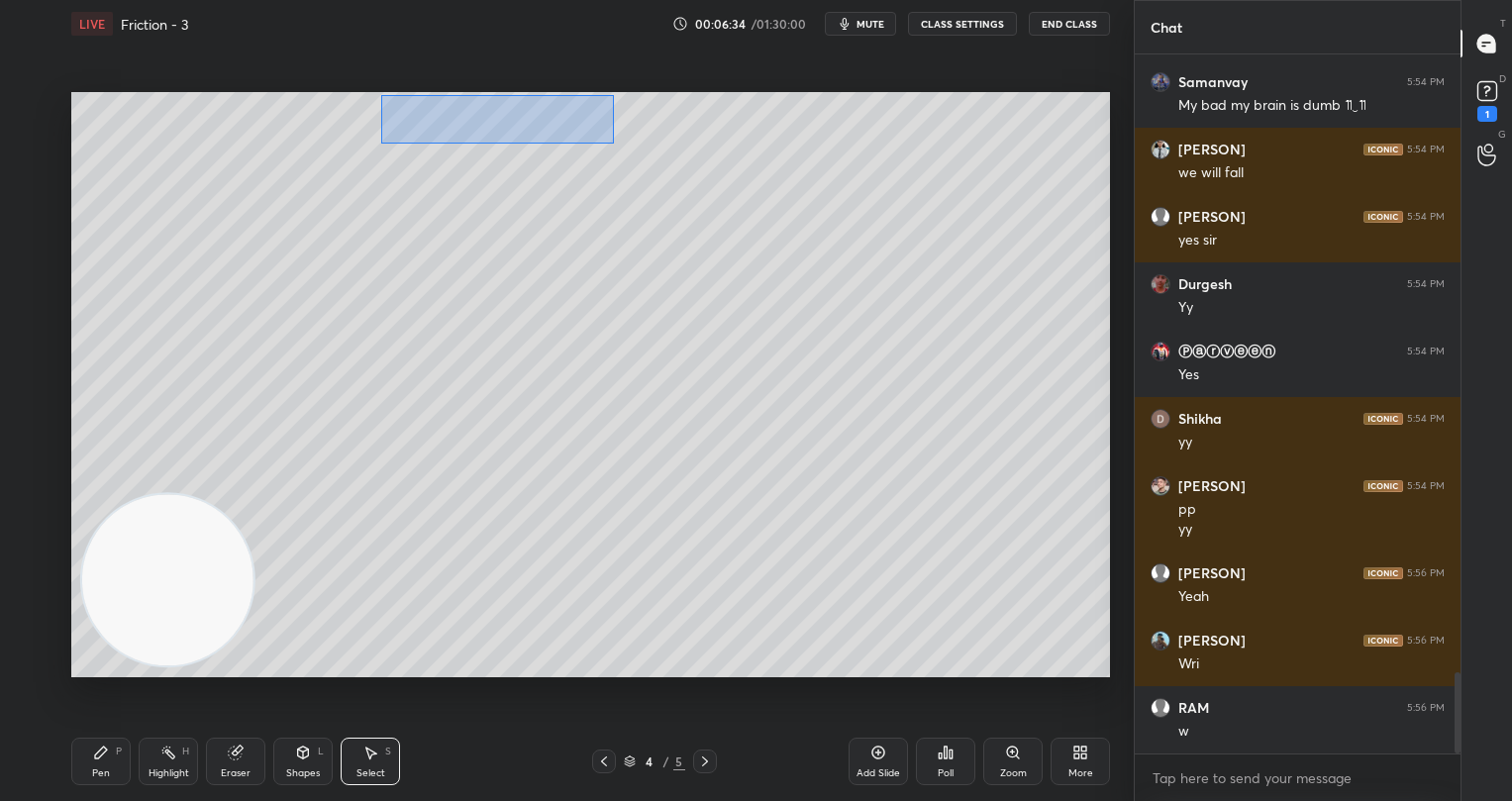 drag, startPoint x: 435, startPoint y: 124, endPoint x: 734, endPoint y: 154, distance: 300.50125 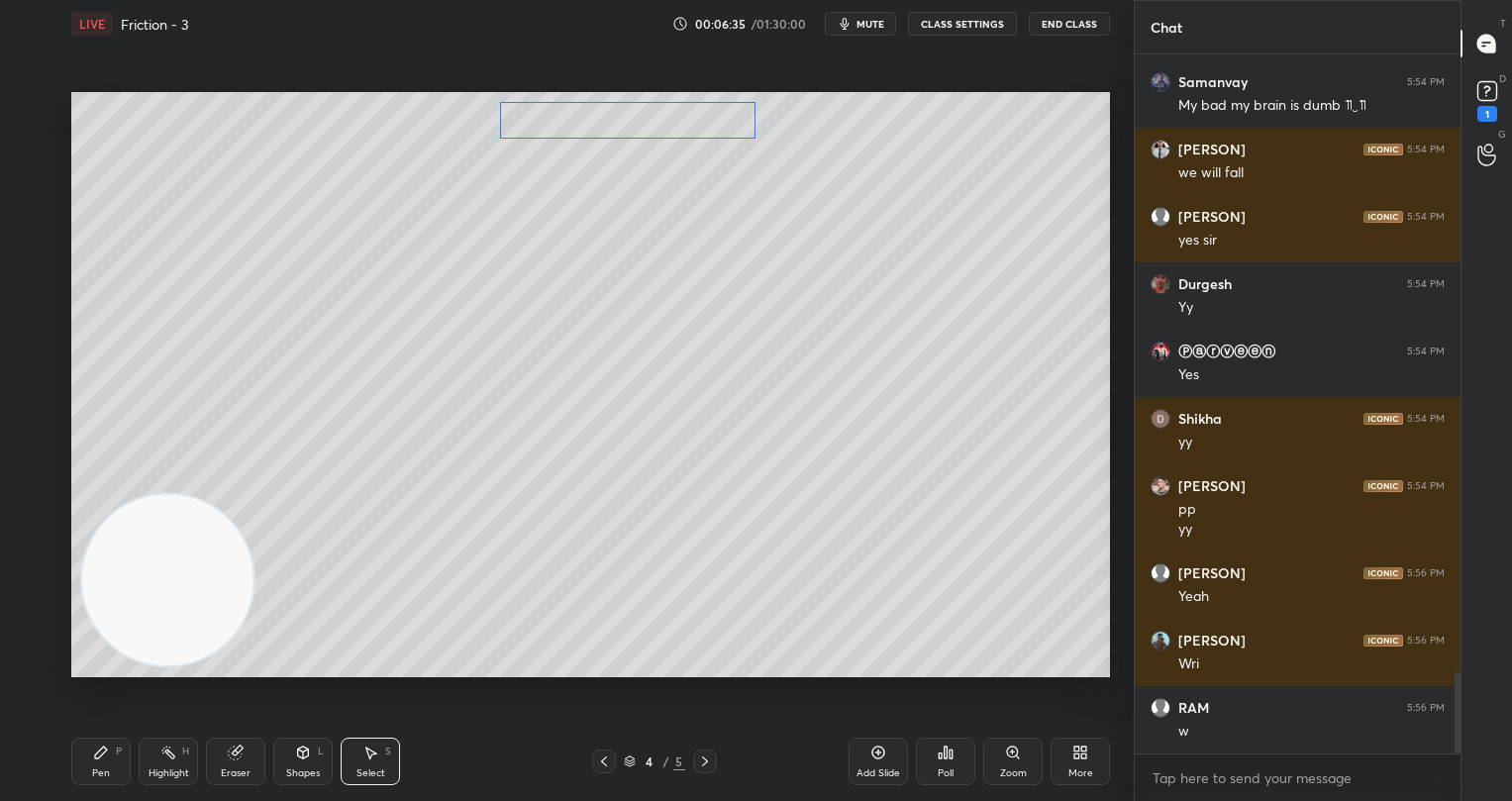 drag, startPoint x: 524, startPoint y: 120, endPoint x: 618, endPoint y: 120, distance: 94 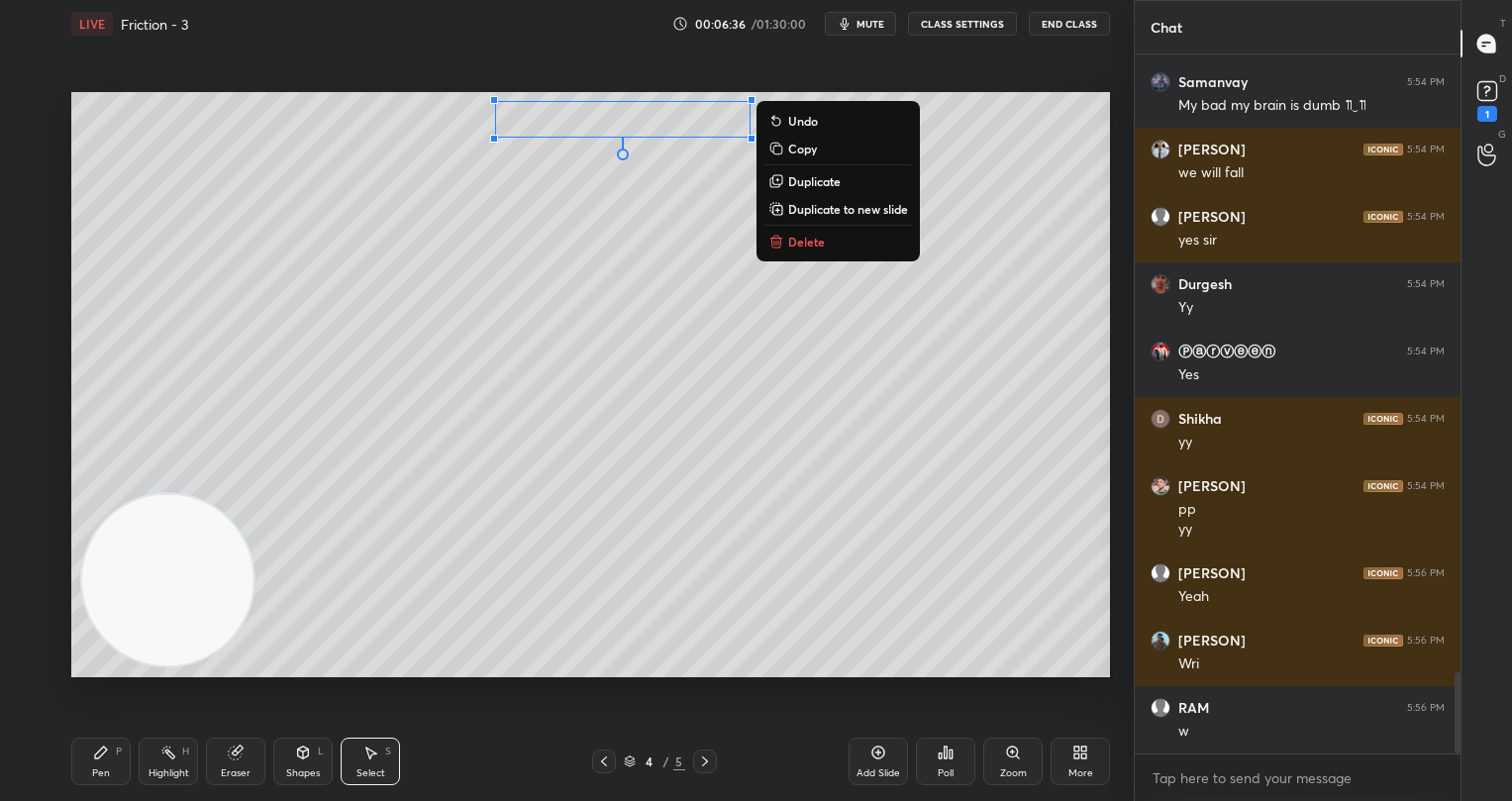 click on "Pen P" at bounding box center (101, 761) 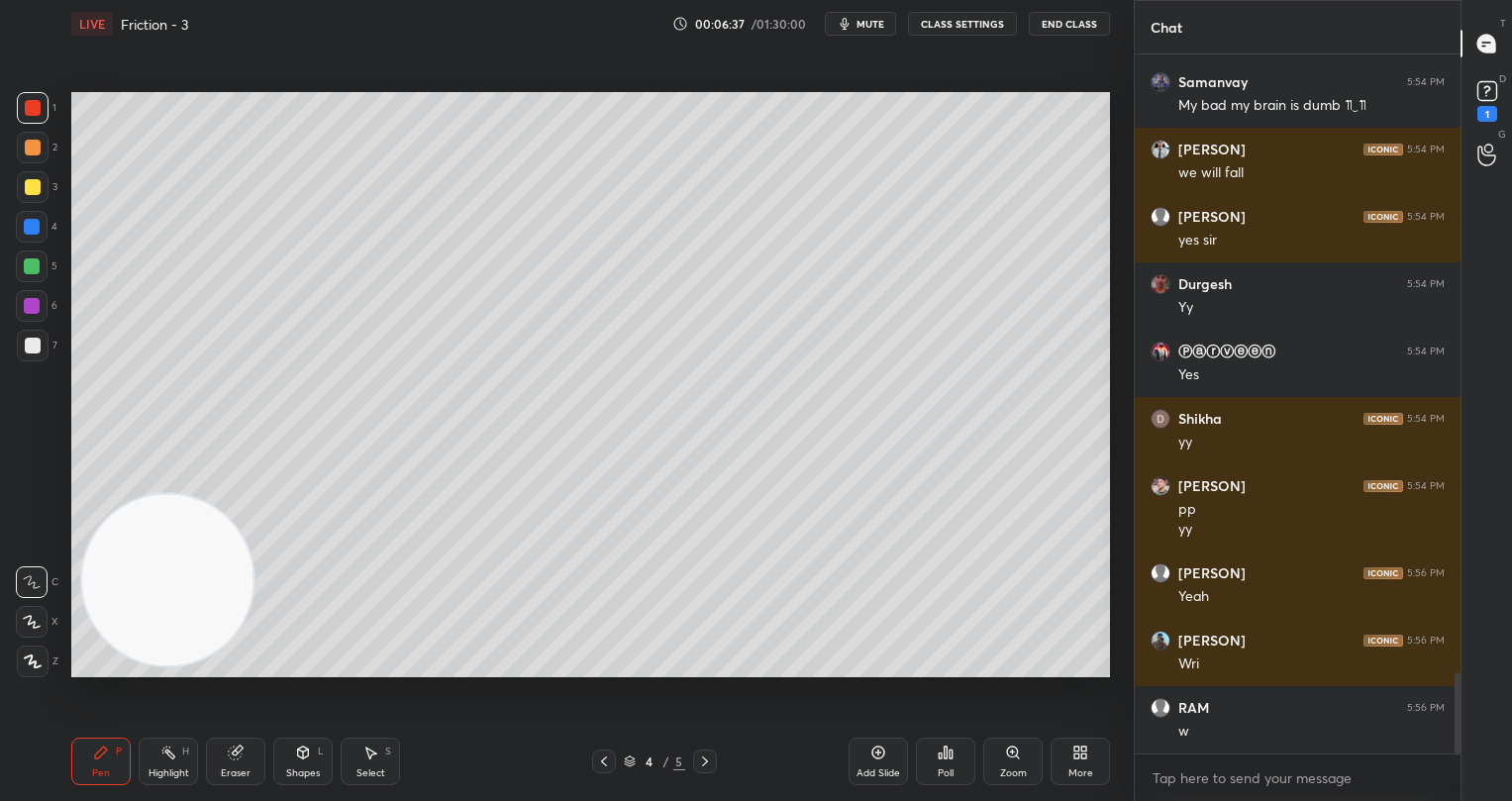 click at bounding box center (33, 187) 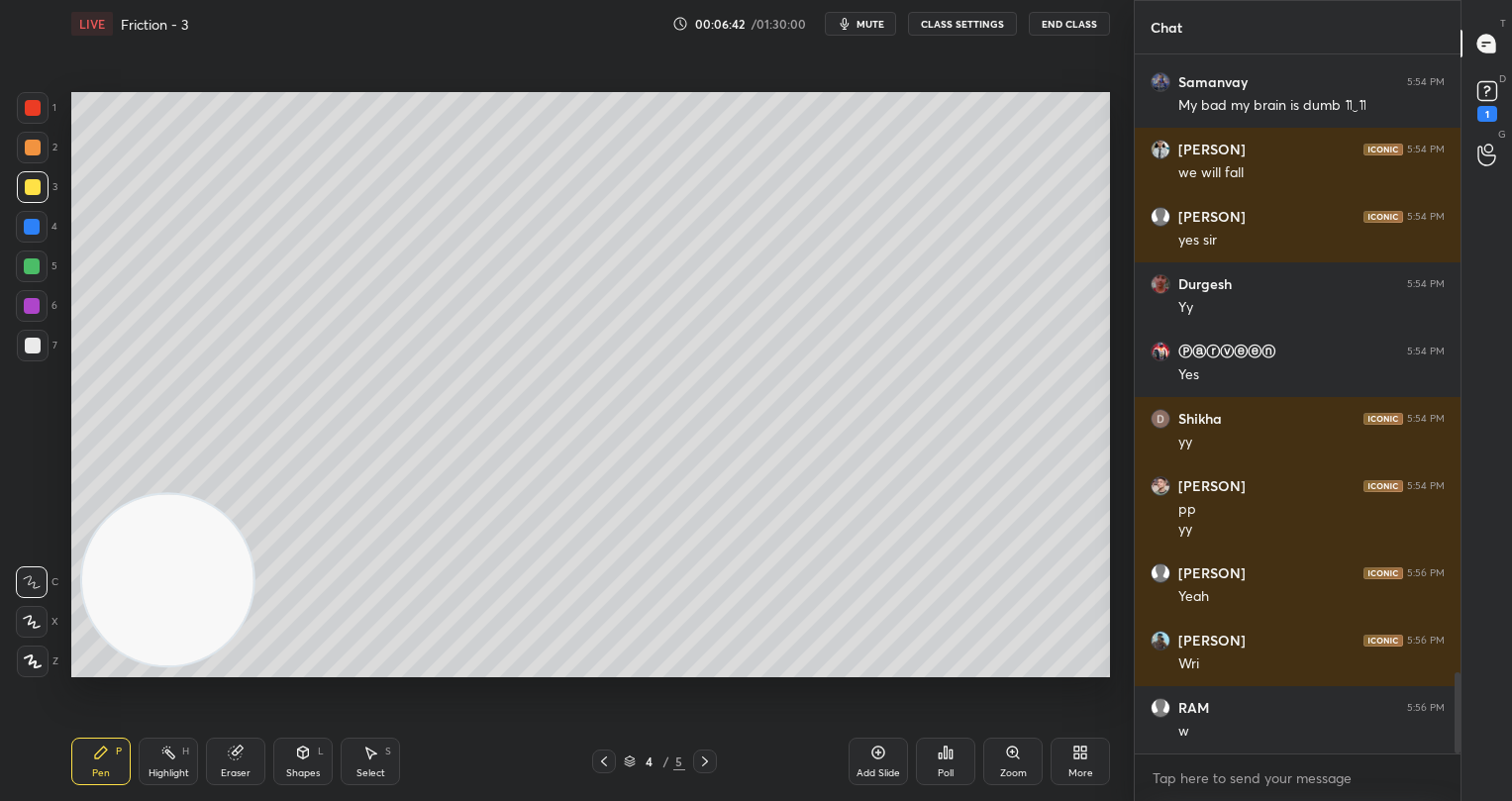 click at bounding box center (33, 346) 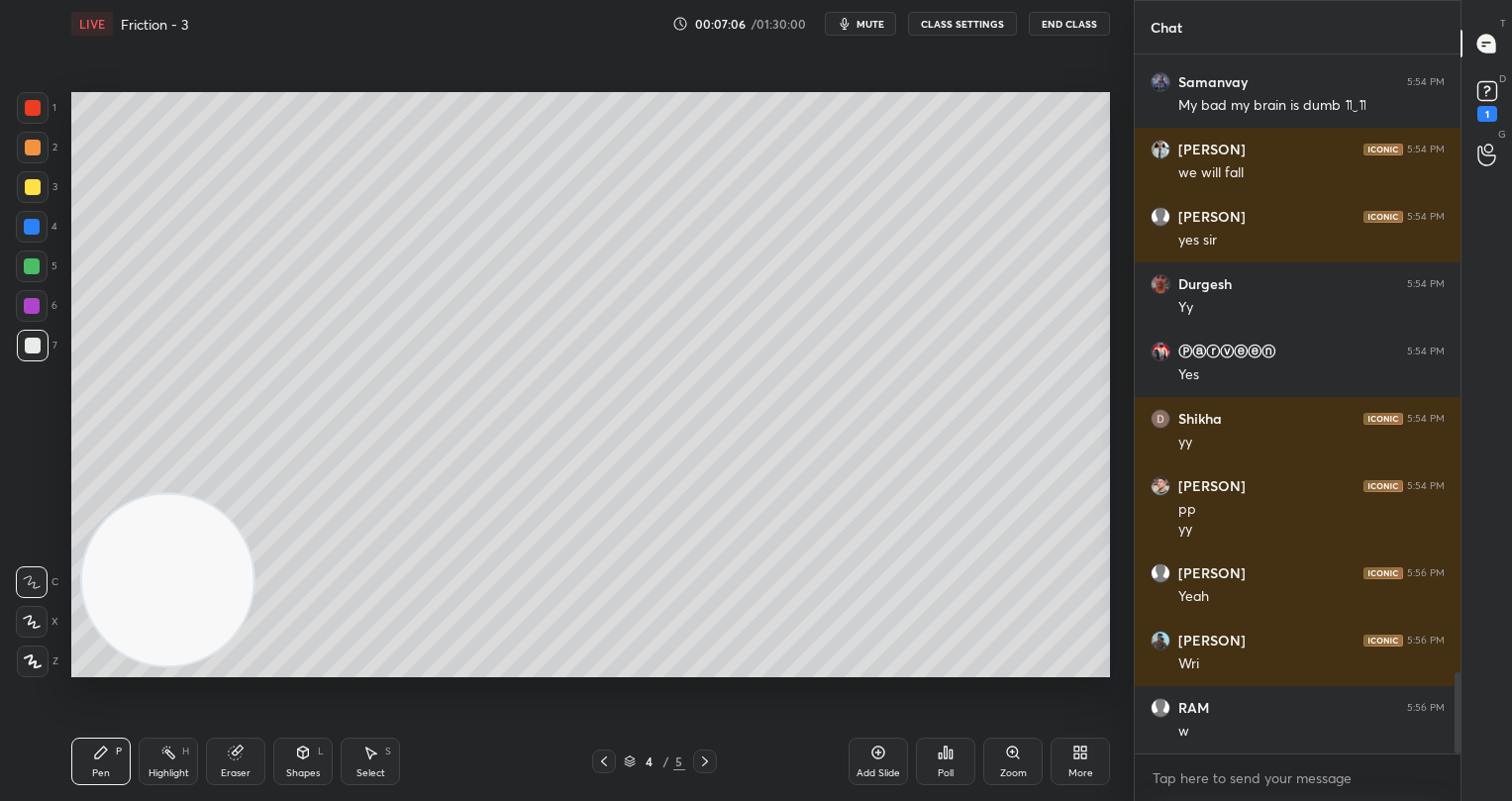 drag, startPoint x: 382, startPoint y: 756, endPoint x: 377, endPoint y: 685, distance: 71.1758 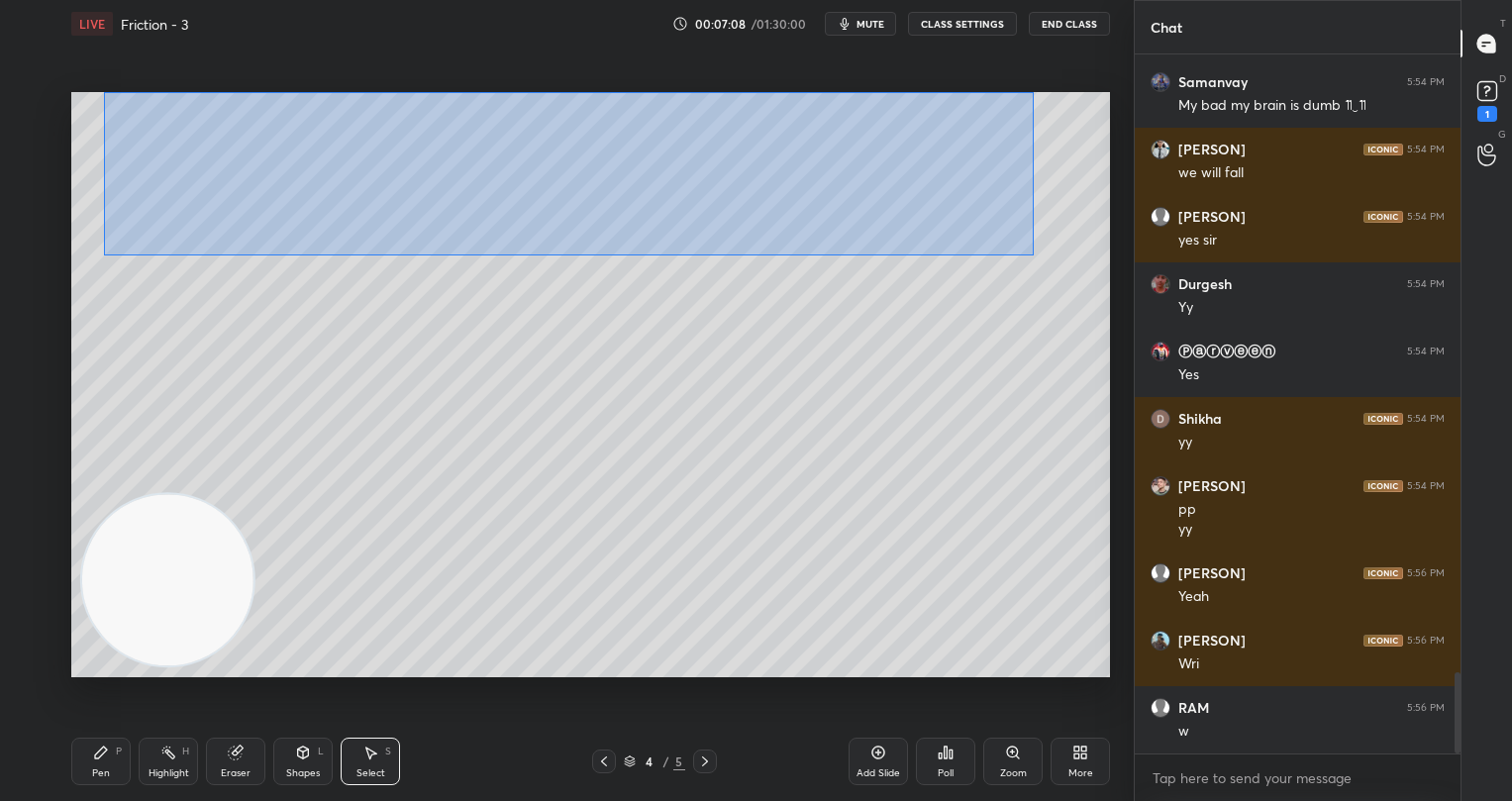 drag, startPoint x: 172, startPoint y: 144, endPoint x: 1089, endPoint y: 274, distance: 926.169 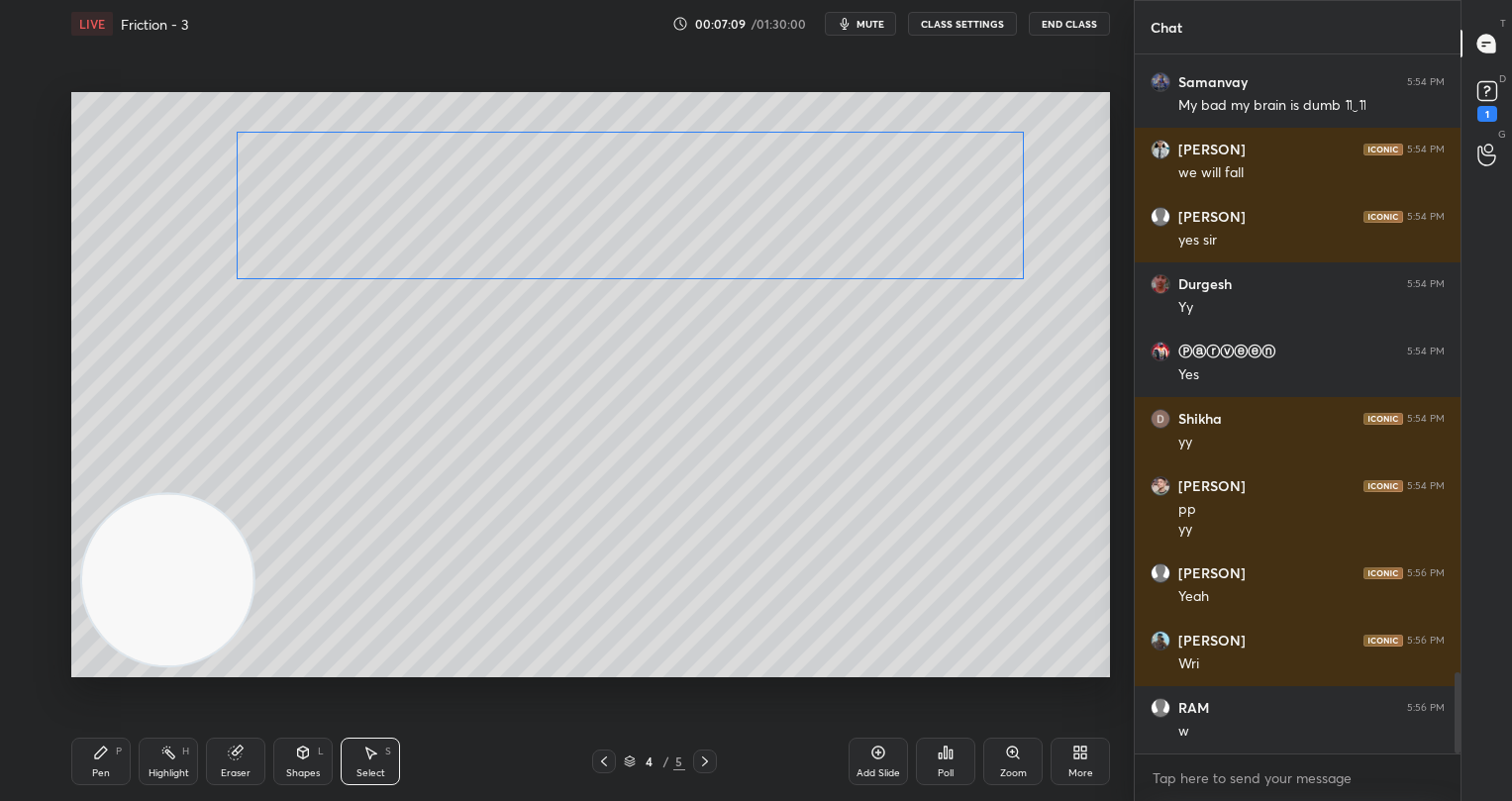 drag, startPoint x: 776, startPoint y: 242, endPoint x: 785, endPoint y: 278, distance: 37.107951 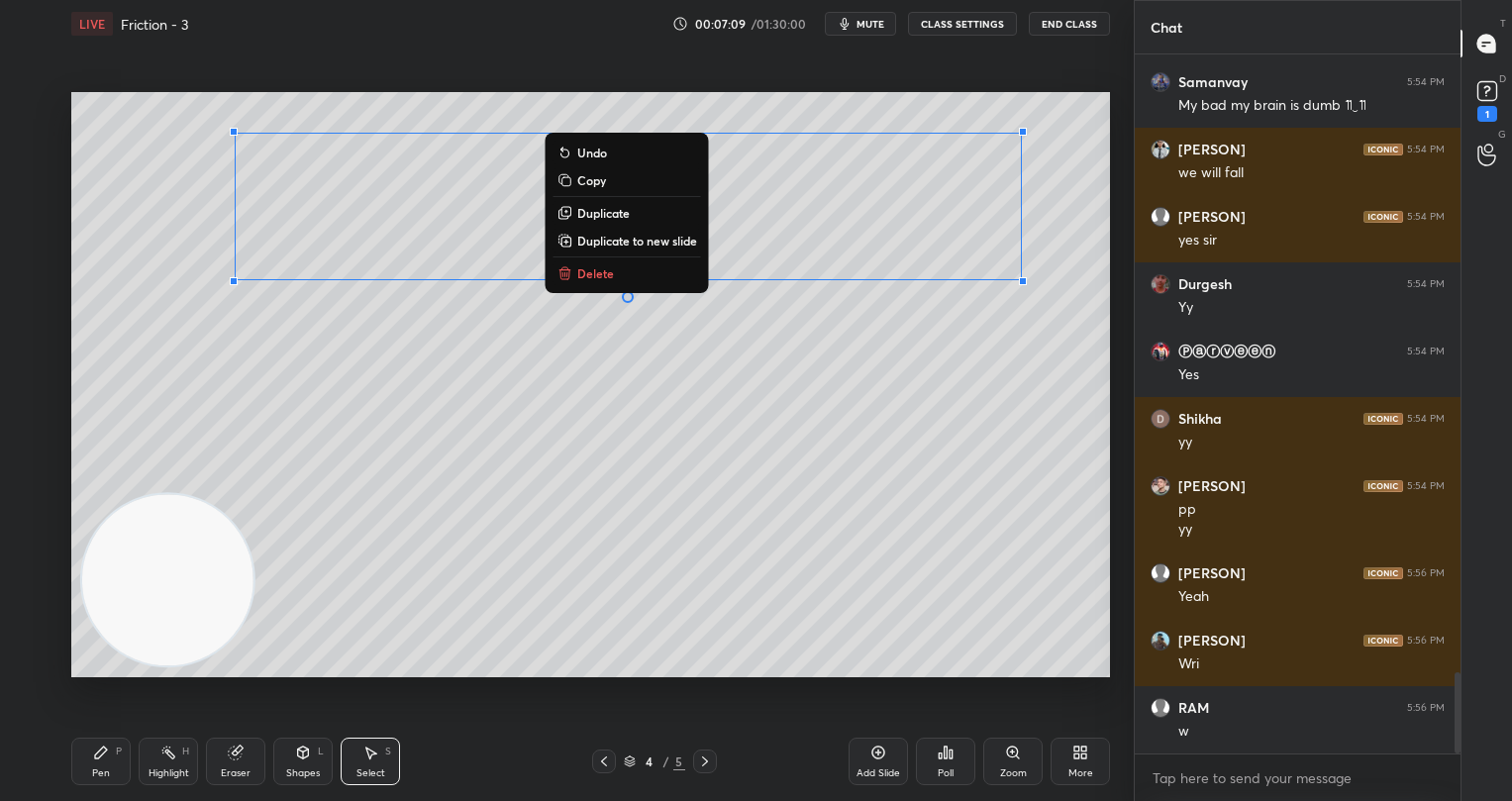 click on "0 ° Undo Copy Duplicate Duplicate to new slide Delete" at bounding box center (590, 384) 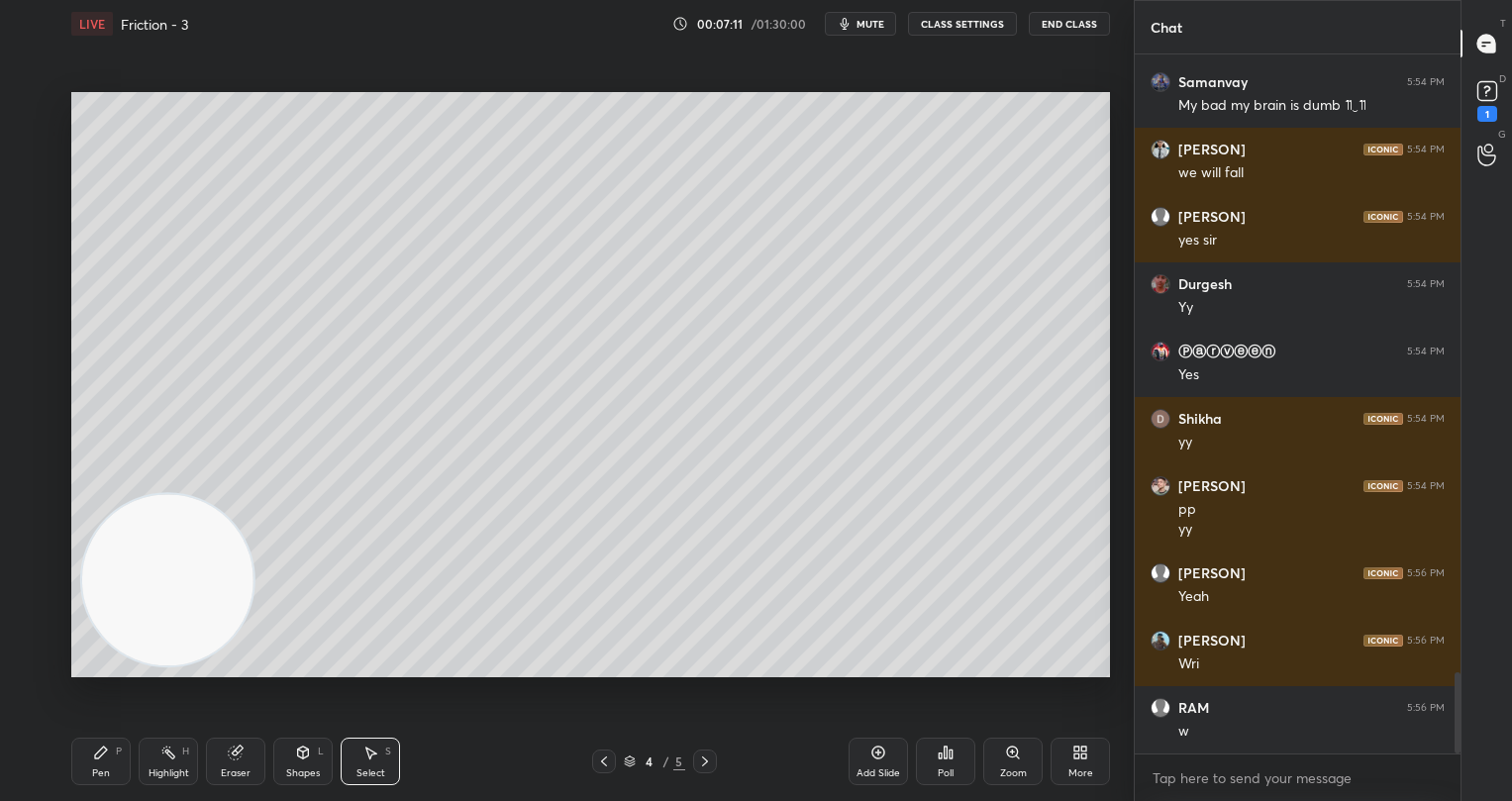 click on "Pen P" at bounding box center (101, 761) 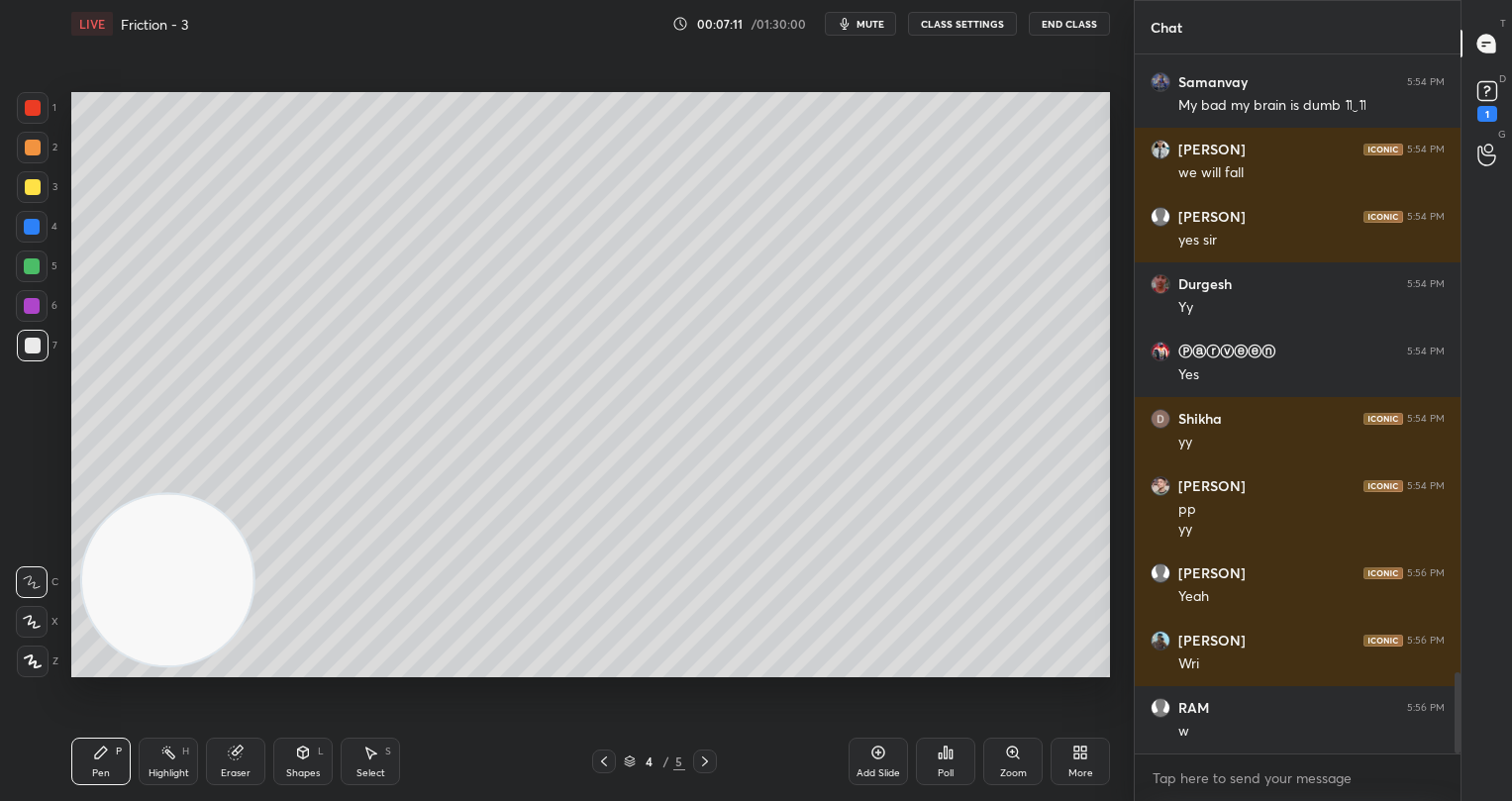 click at bounding box center [33, 187] 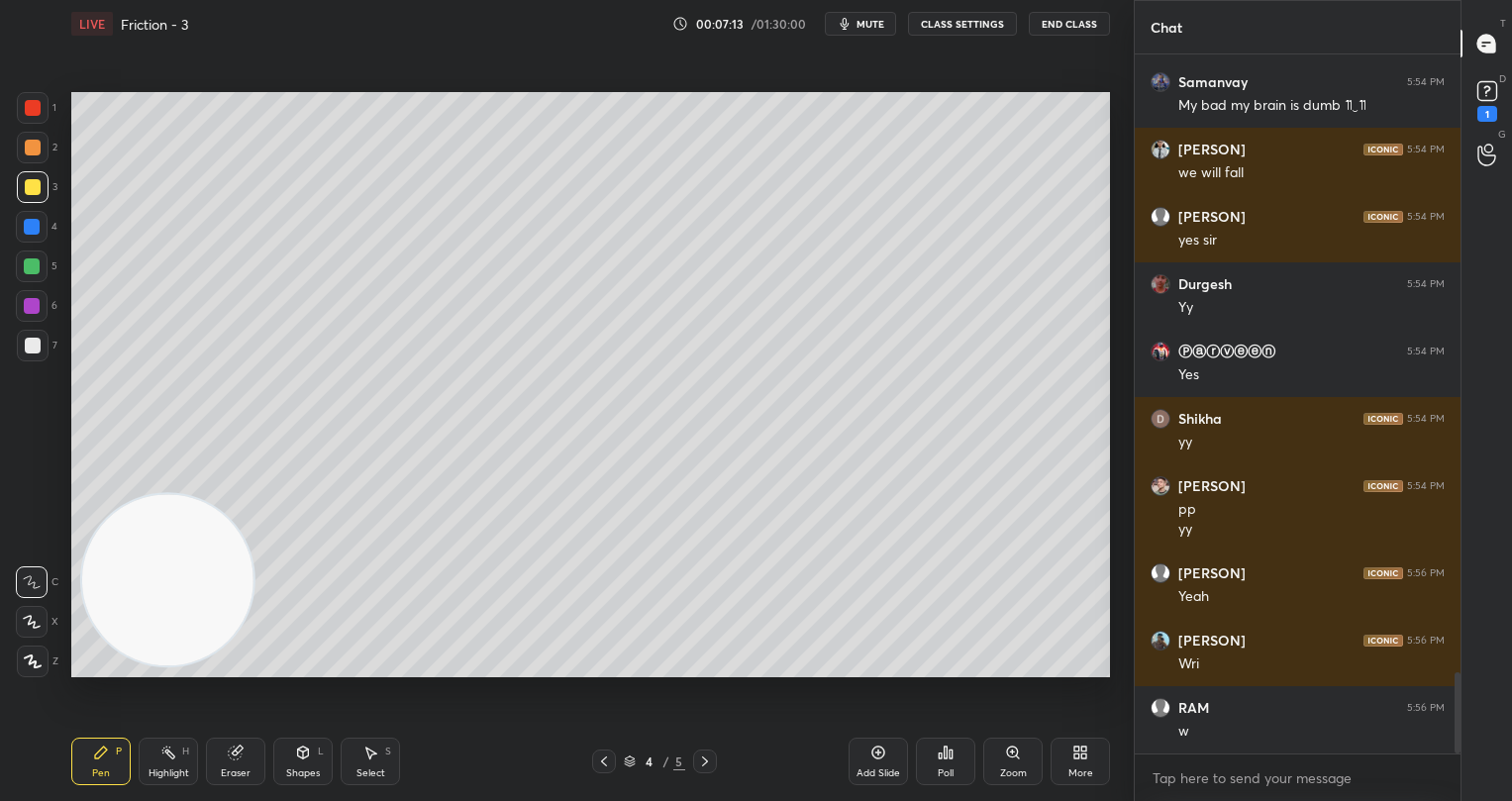 scroll, scrollTop: 5397, scrollLeft: 0, axis: vertical 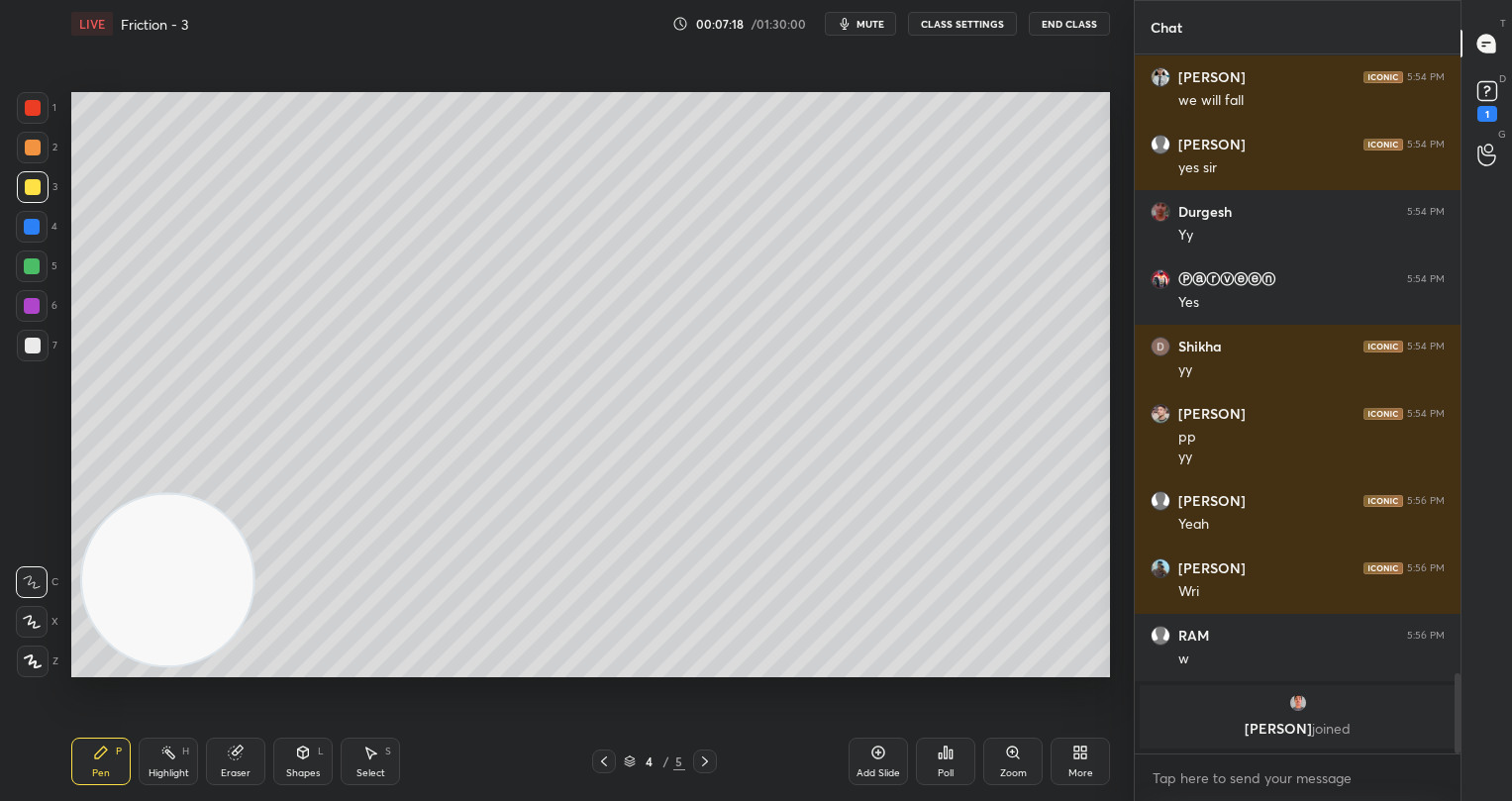 click at bounding box center (32, 266) 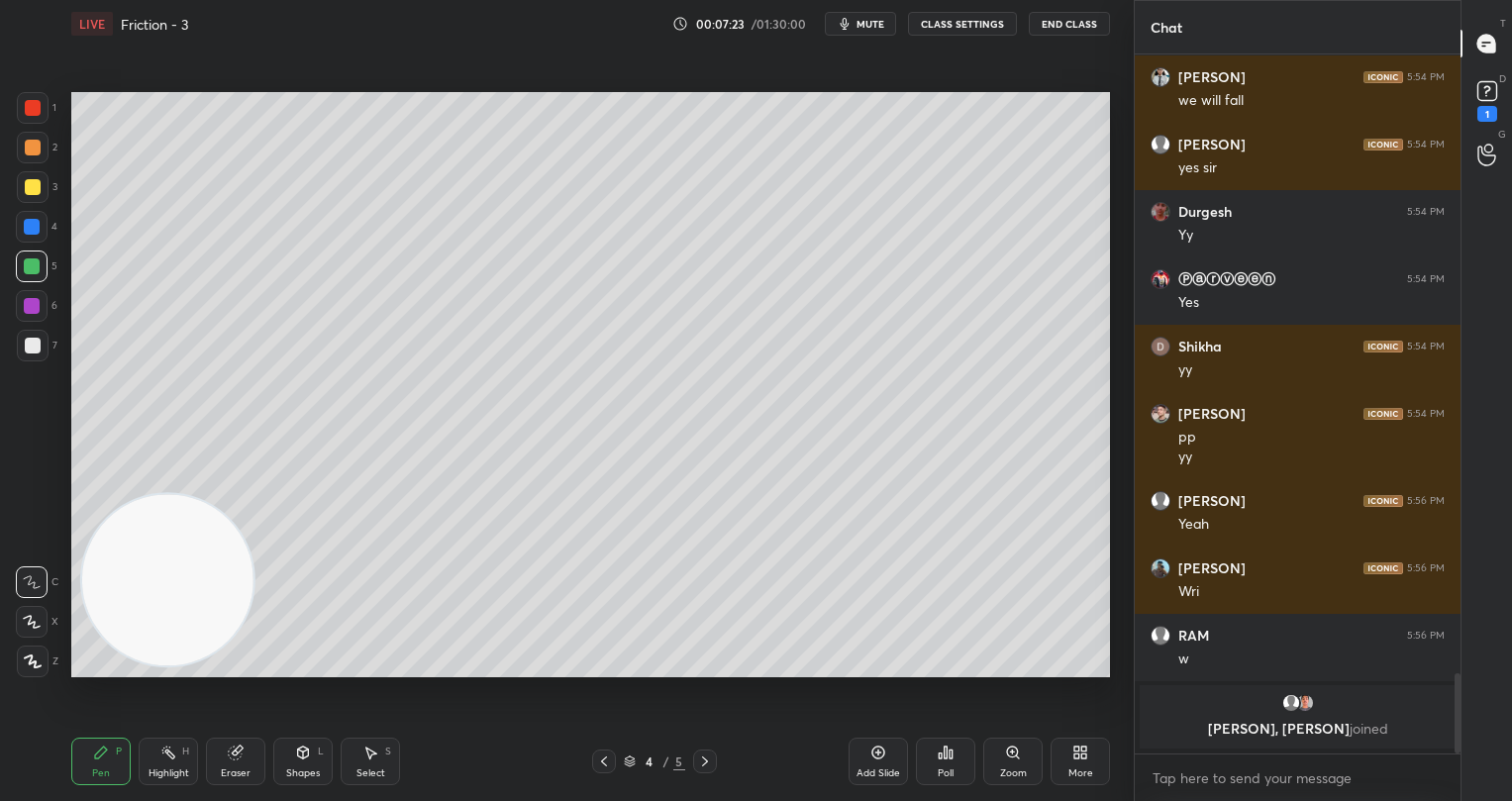 drag, startPoint x: 26, startPoint y: 345, endPoint x: 46, endPoint y: 343, distance: 20.09975 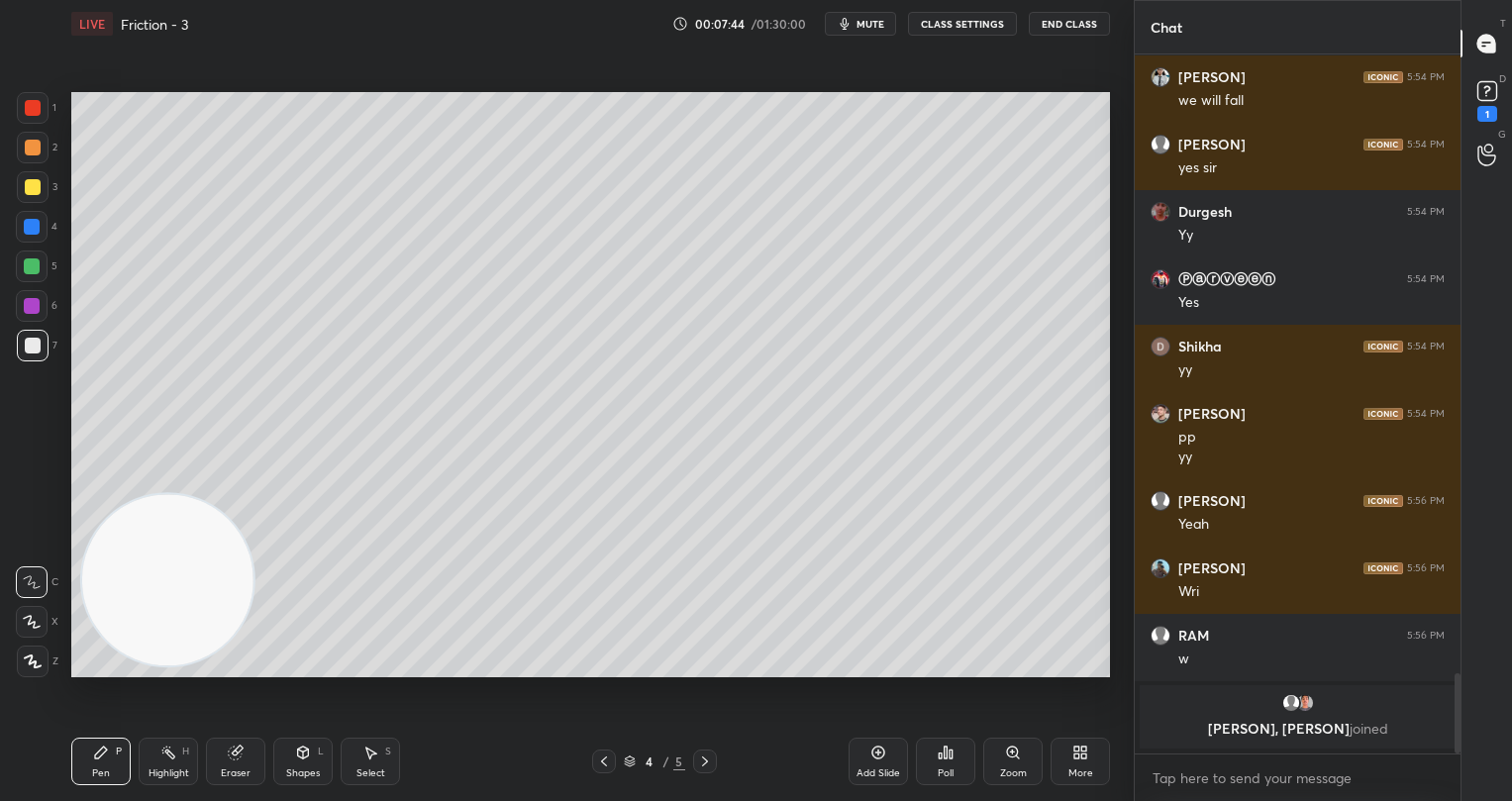 scroll, scrollTop: 5246, scrollLeft: 0, axis: vertical 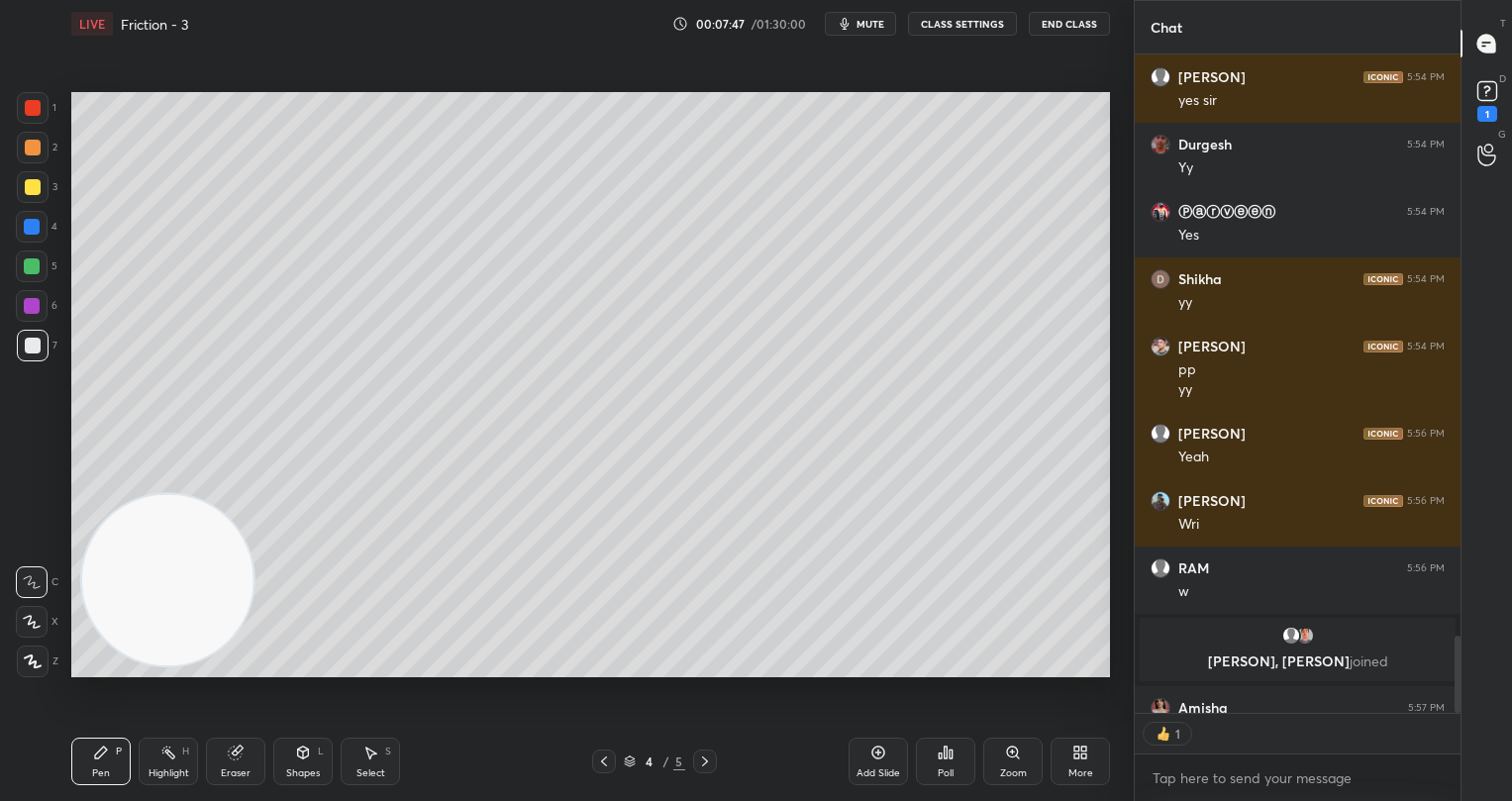 click at bounding box center [32, 266] 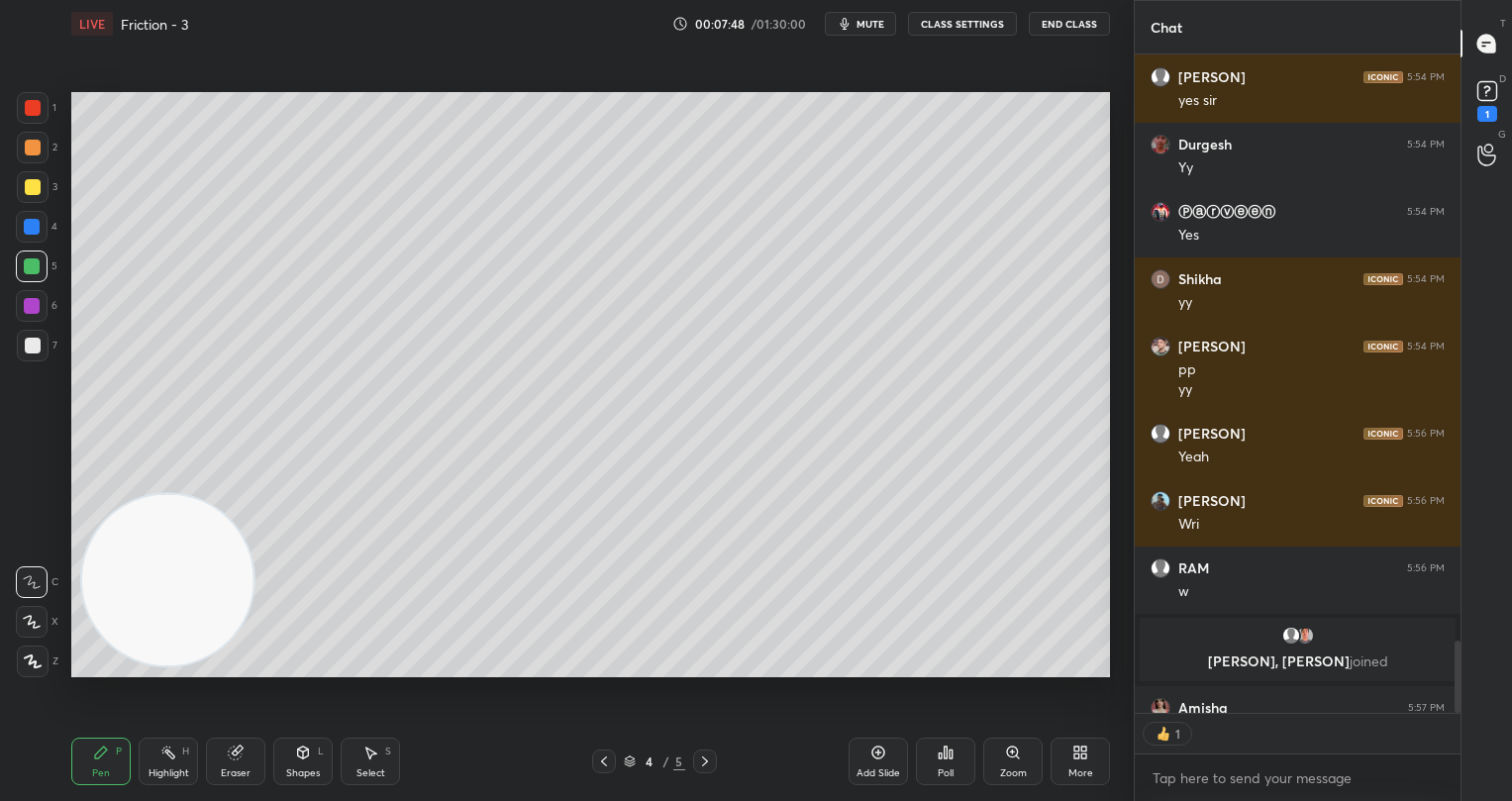 scroll, scrollTop: 5306, scrollLeft: 0, axis: vertical 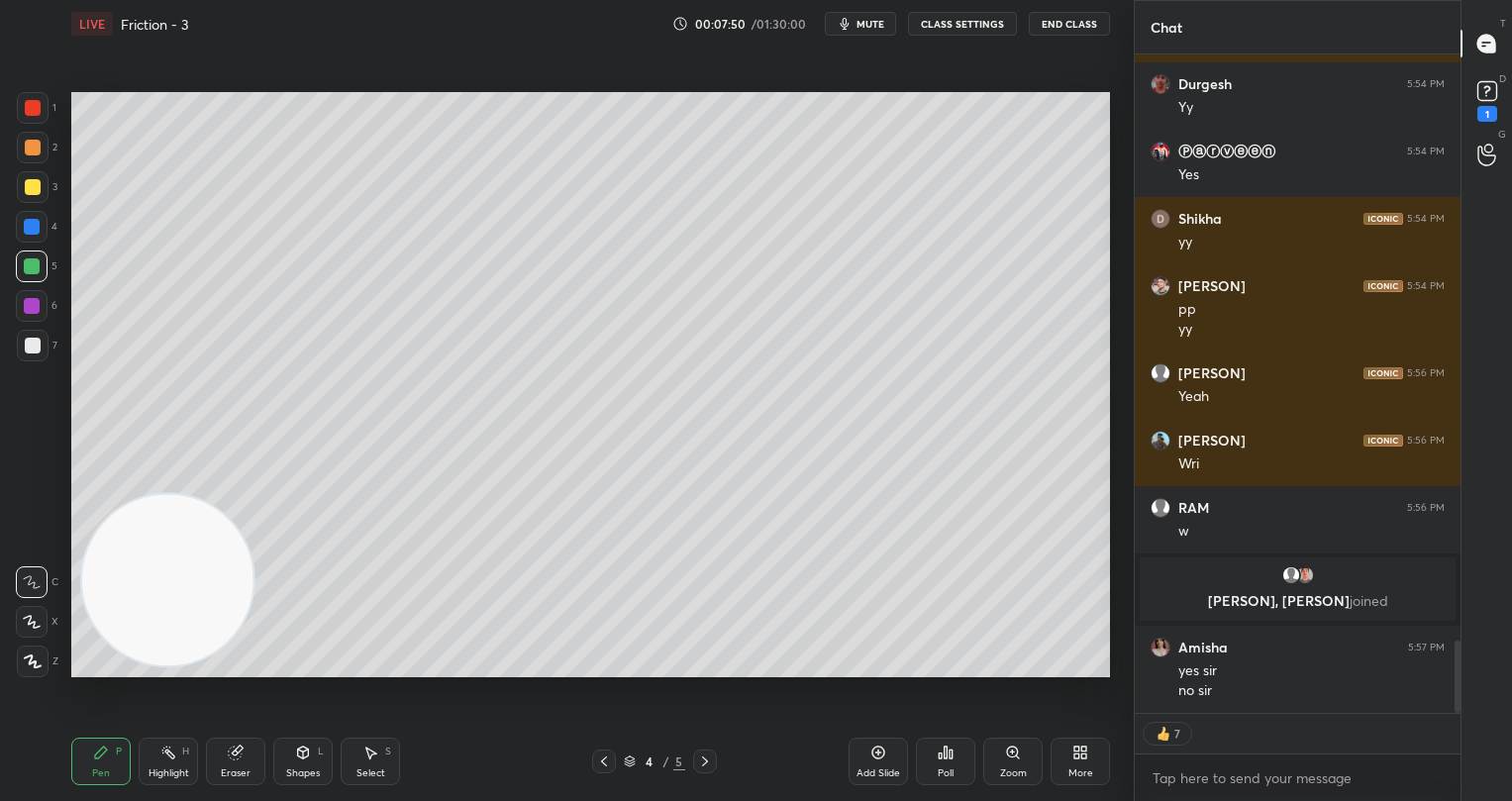 click at bounding box center (33, 148) 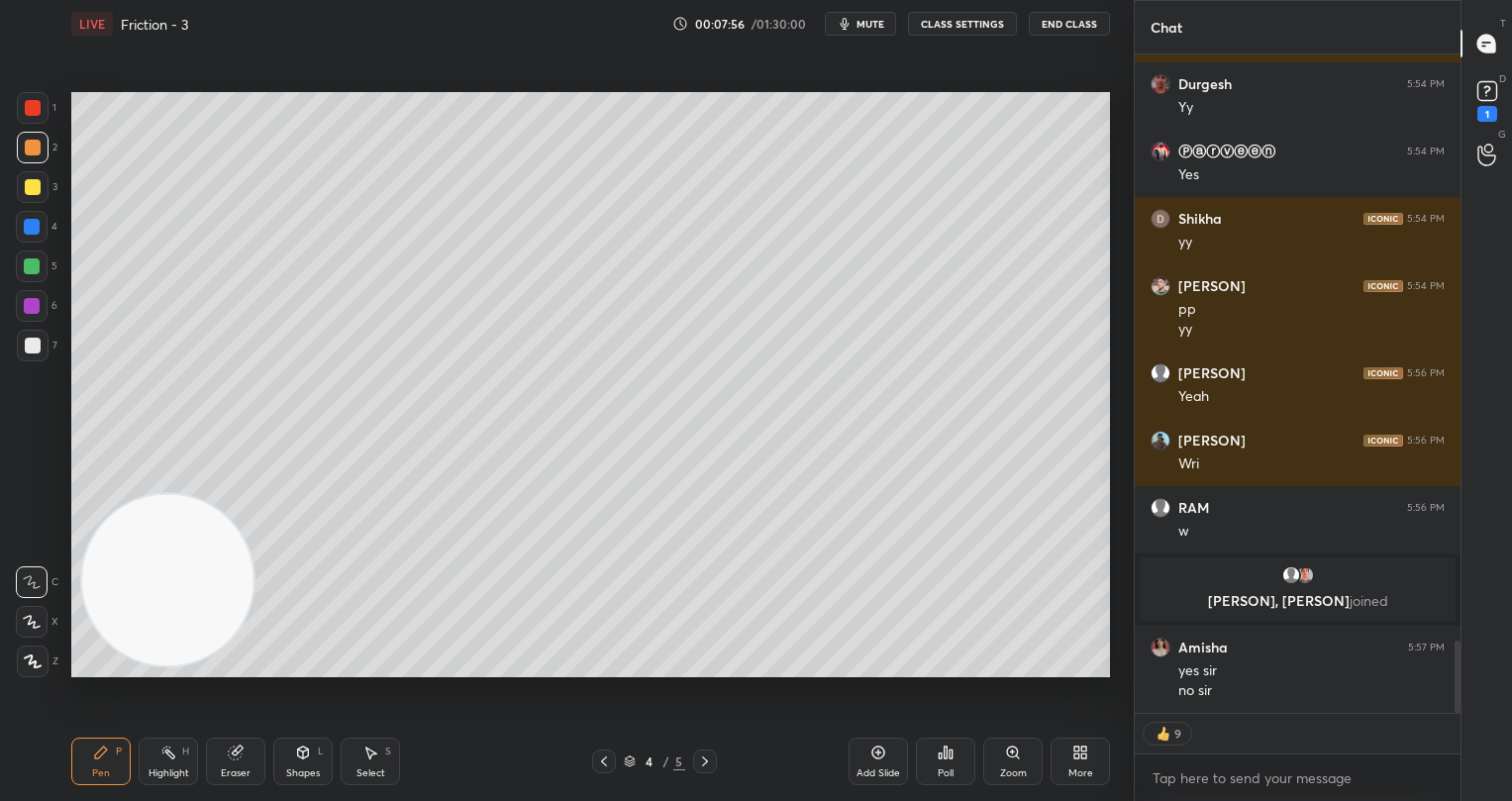 click at bounding box center [33, 346] 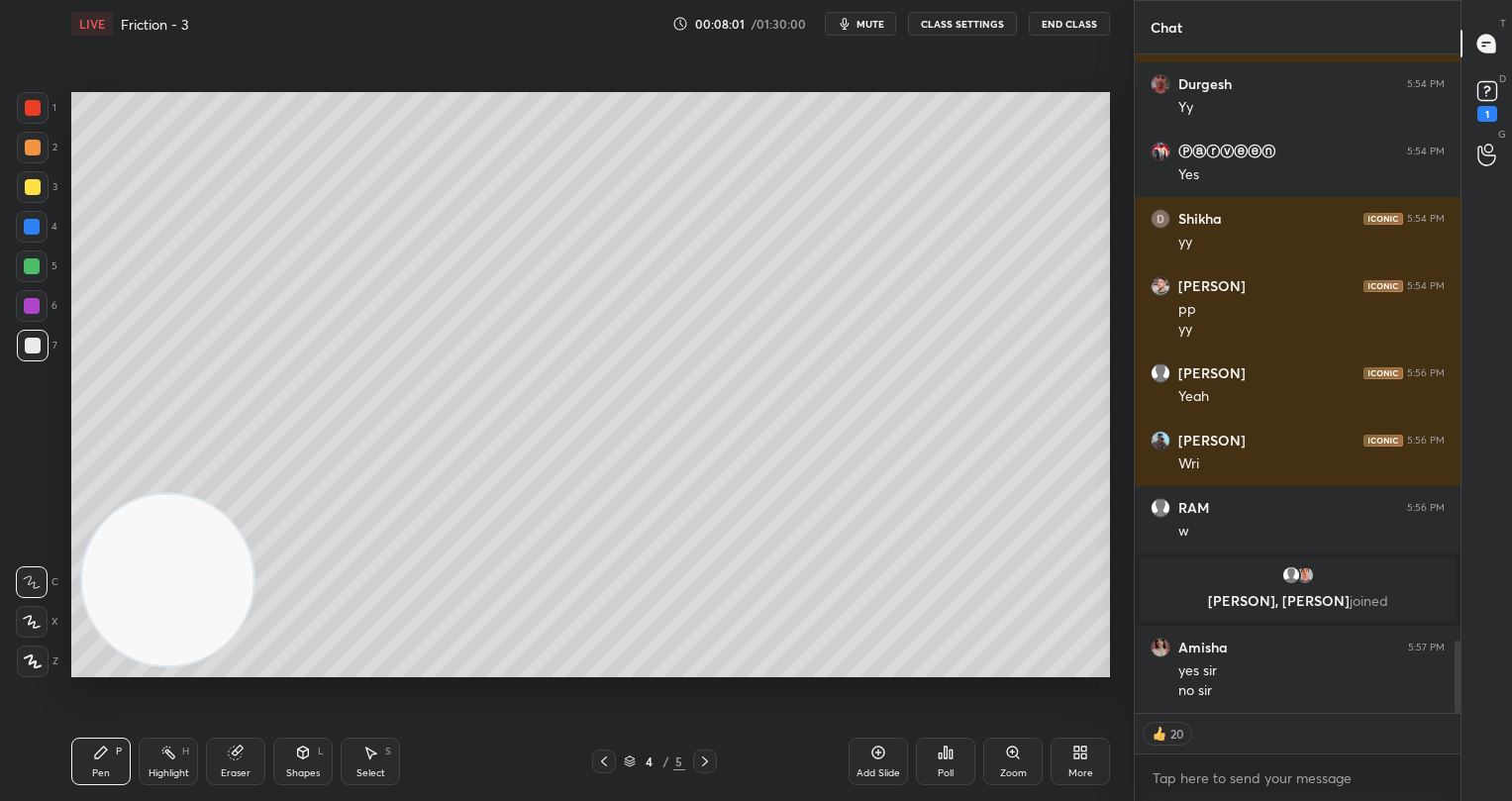 scroll, scrollTop: 5373, scrollLeft: 0, axis: vertical 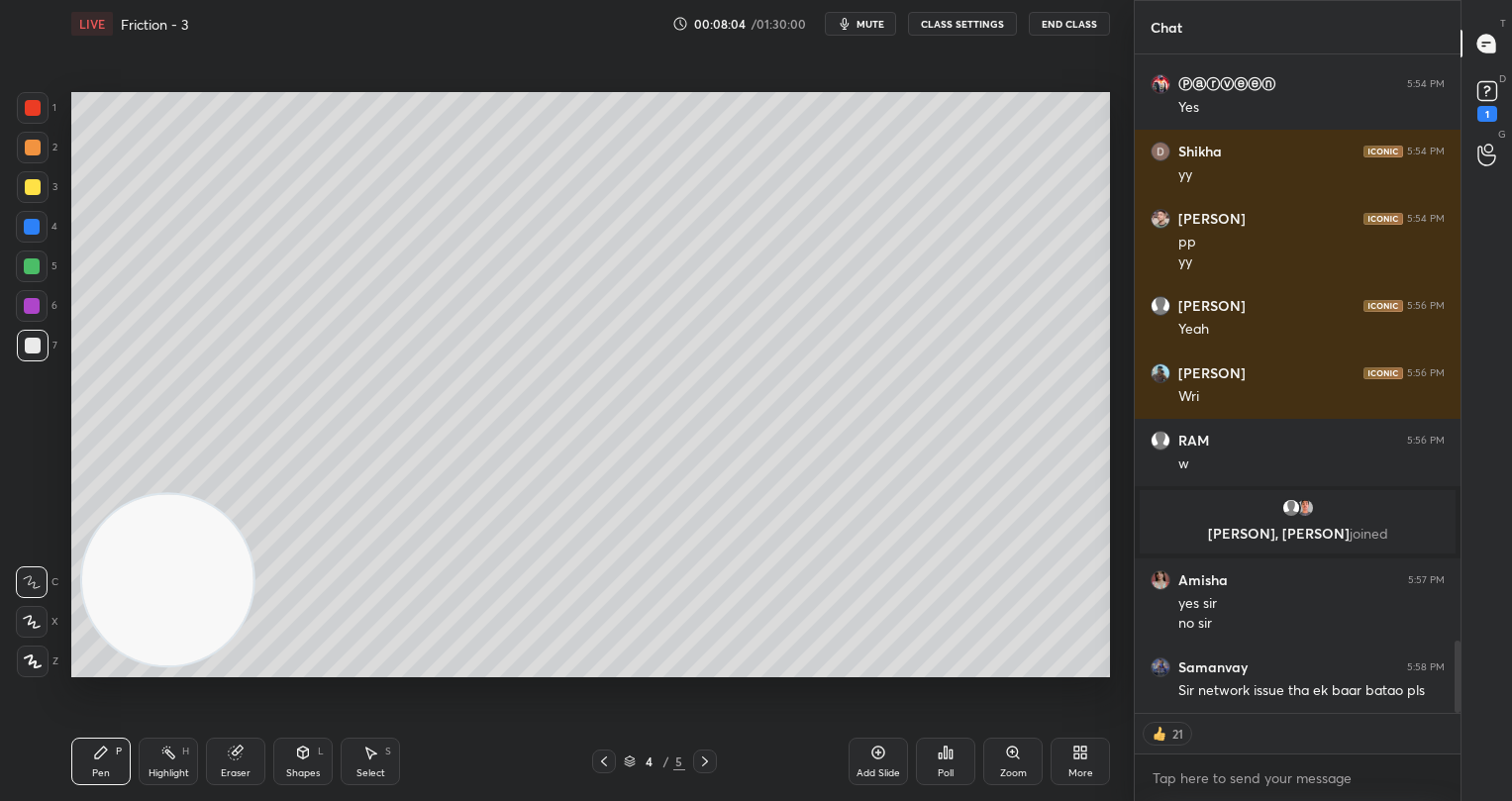 click on "5" at bounding box center (37, 270) 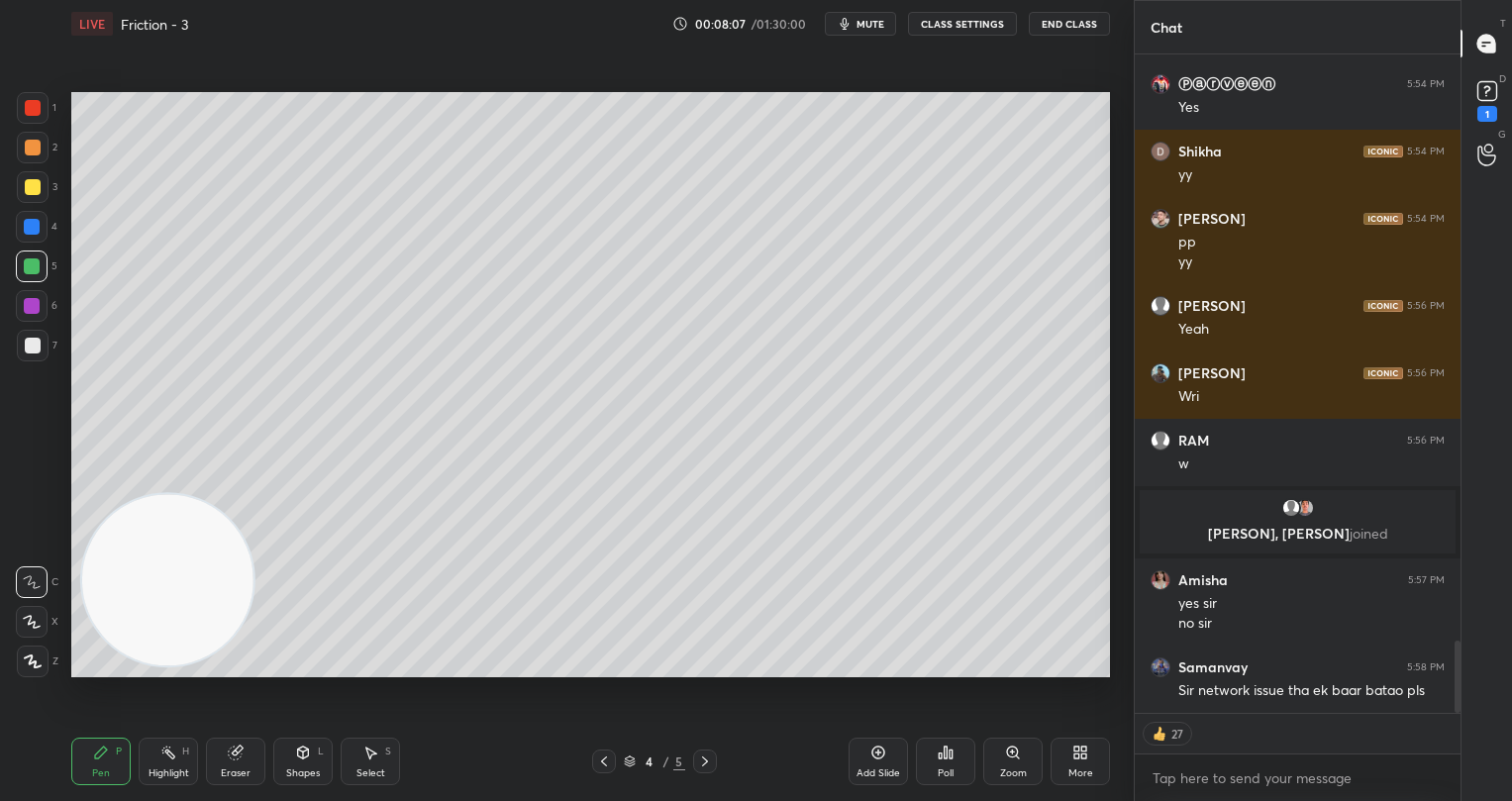 click at bounding box center (33, 148) 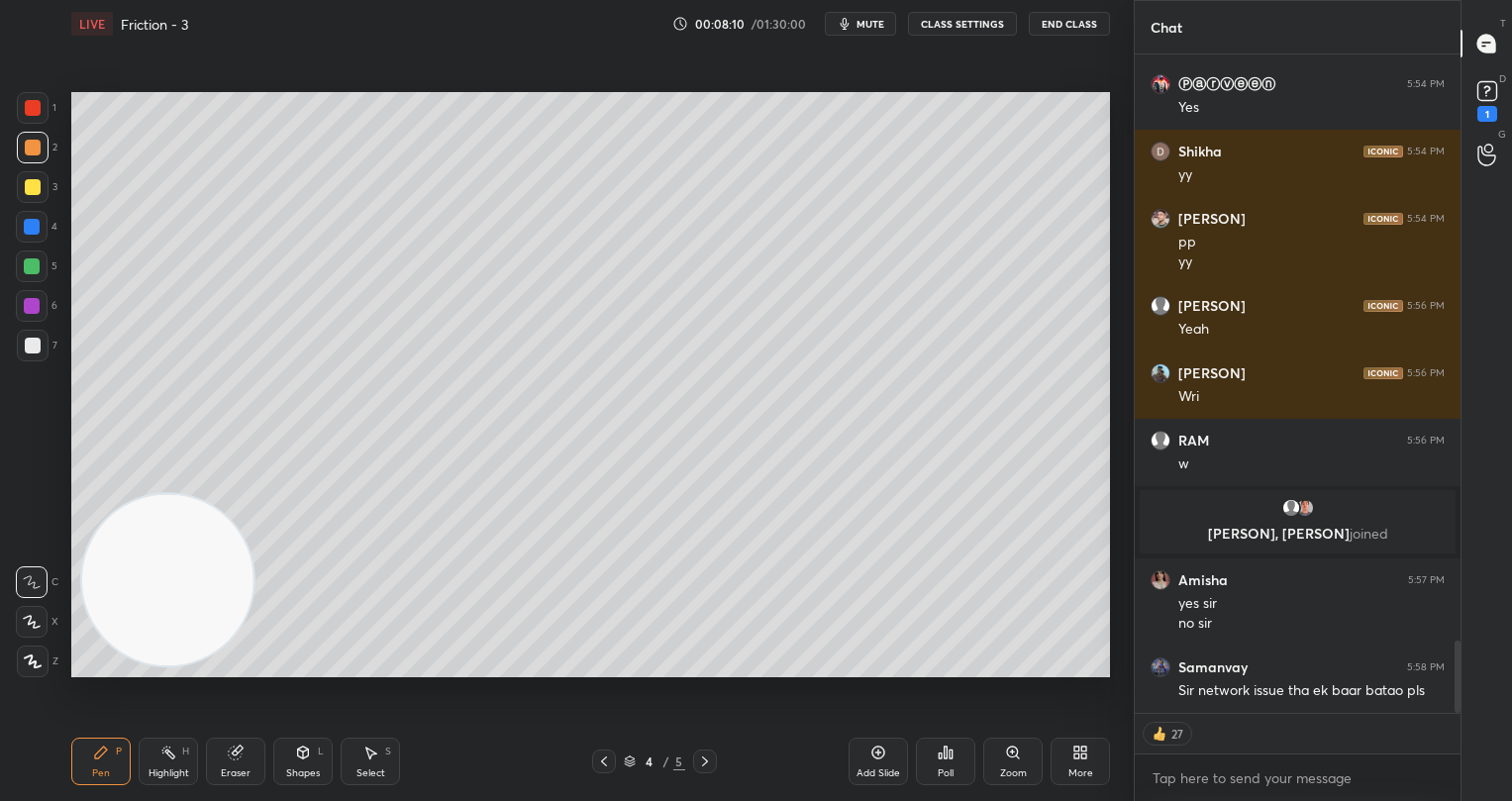 click at bounding box center (33, 346) 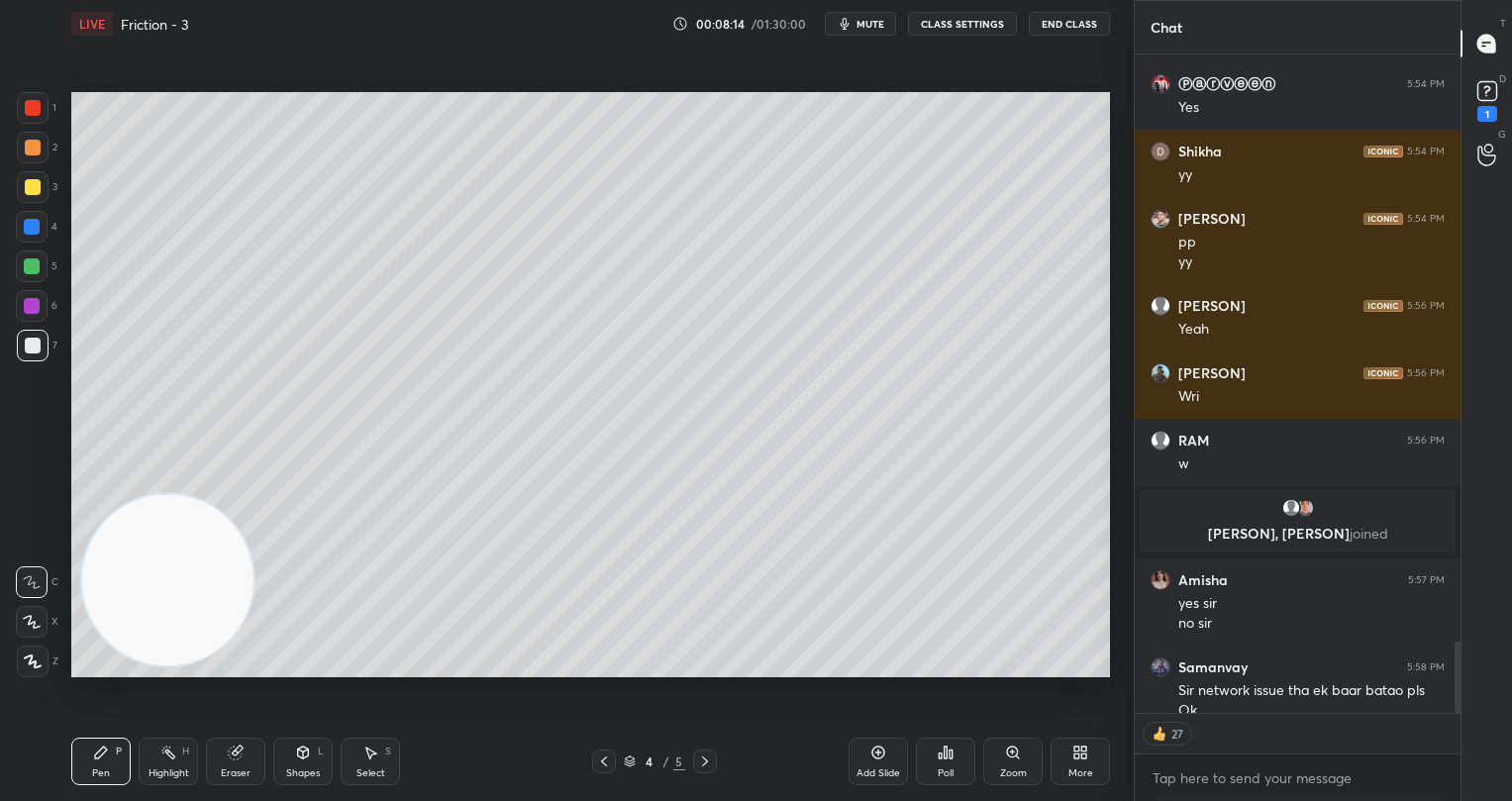 scroll, scrollTop: 5393, scrollLeft: 0, axis: vertical 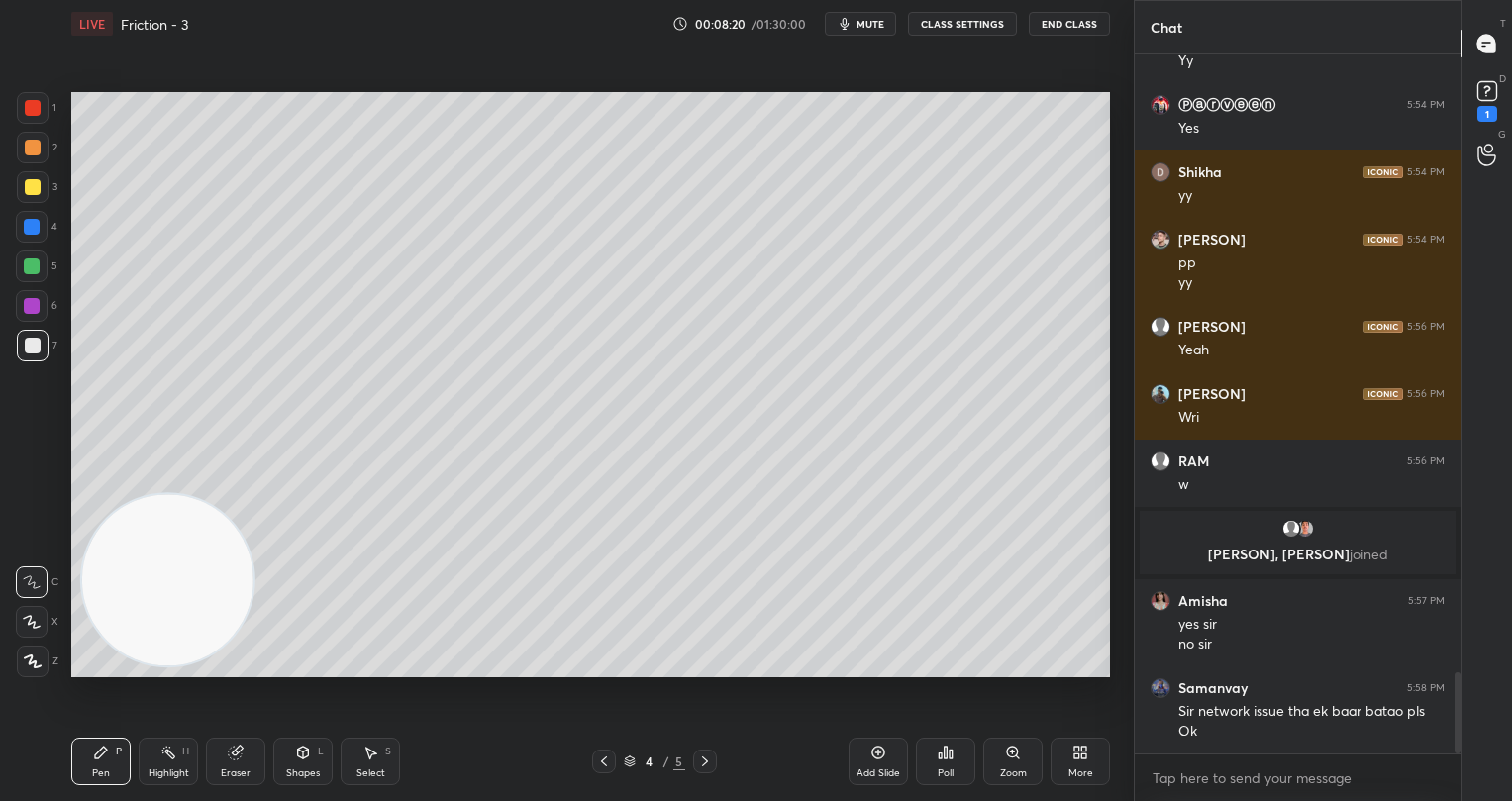 click at bounding box center (33, 346) 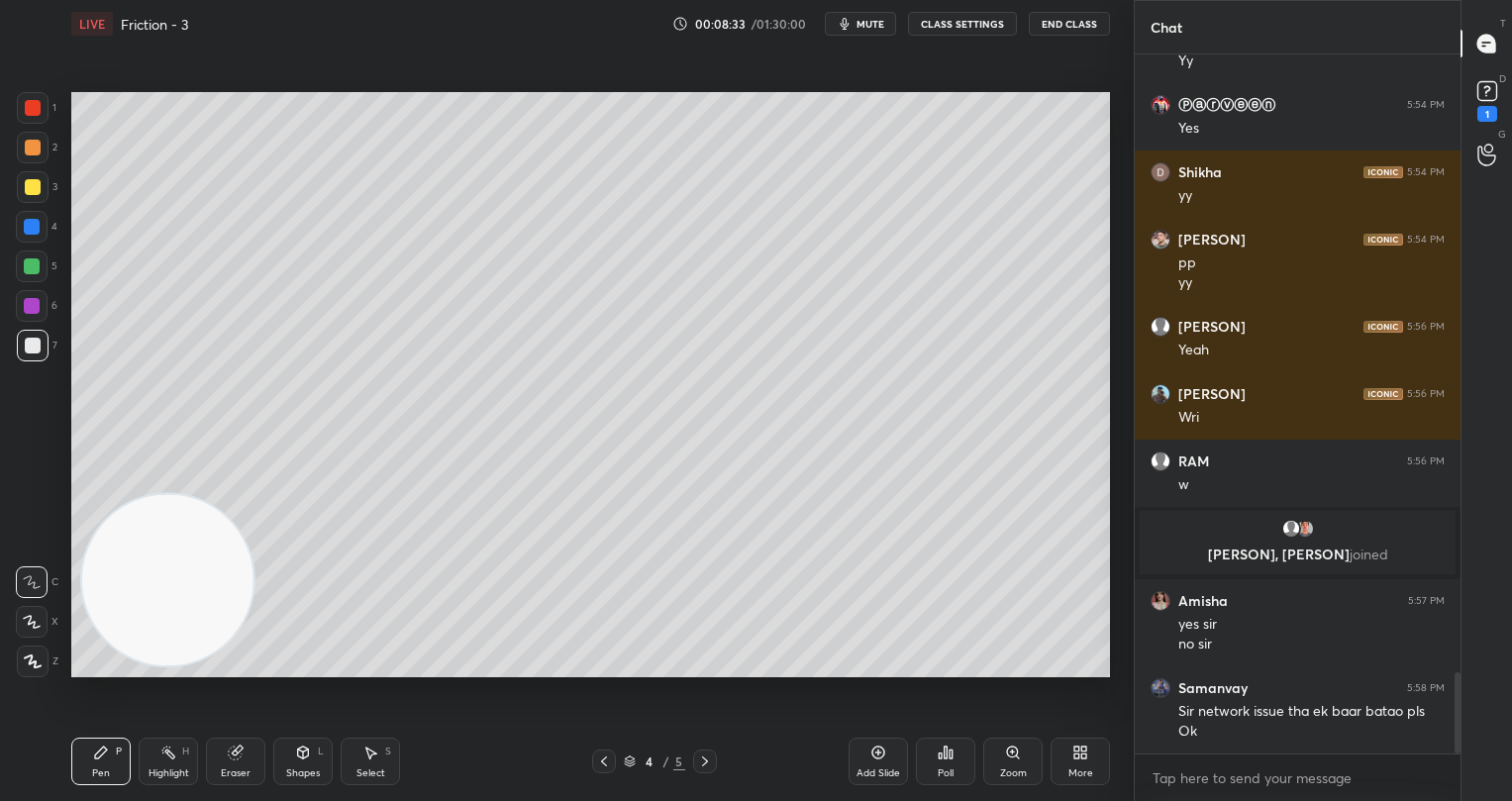 click at bounding box center (33, 187) 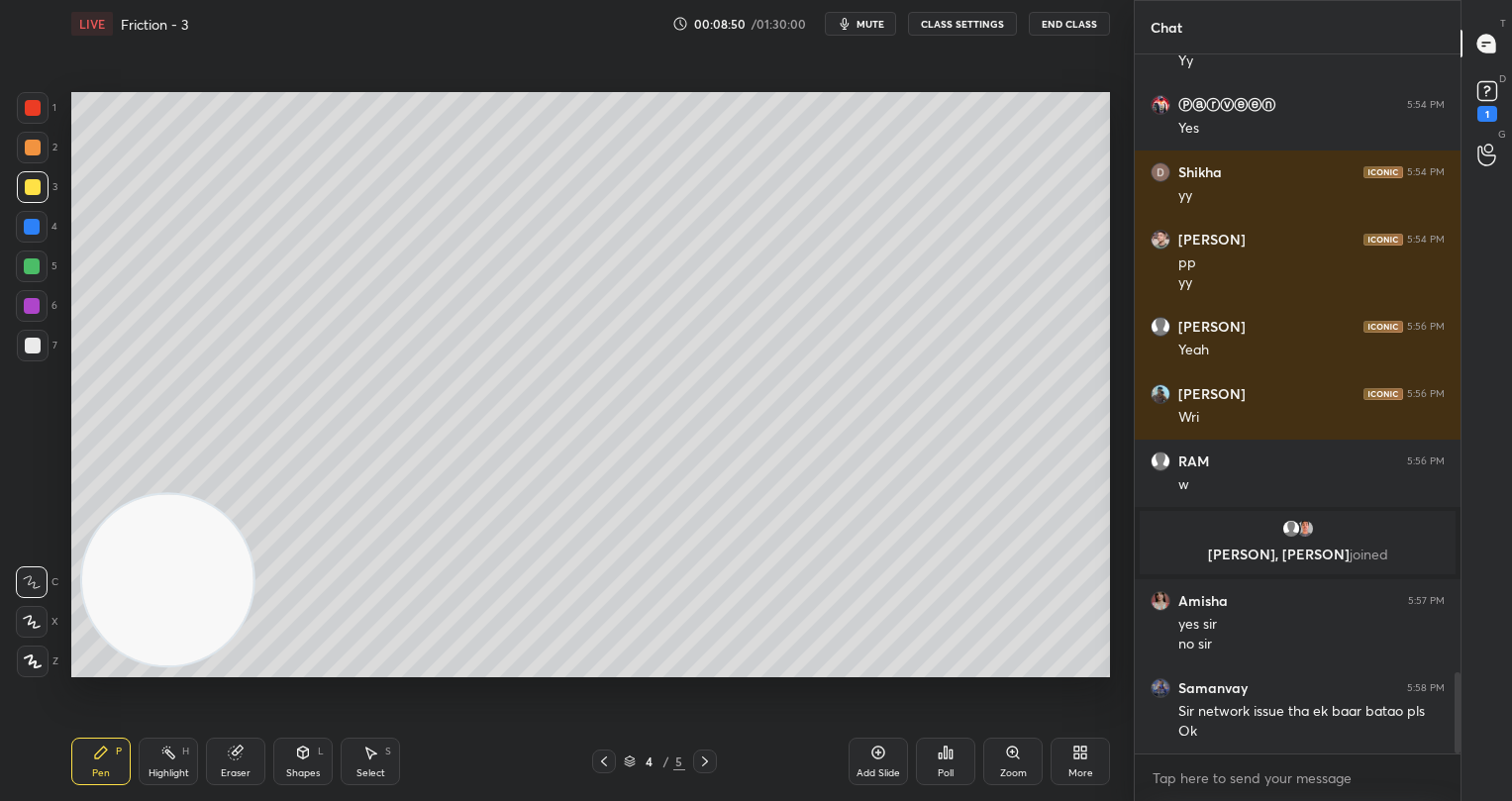click at bounding box center [32, 266] 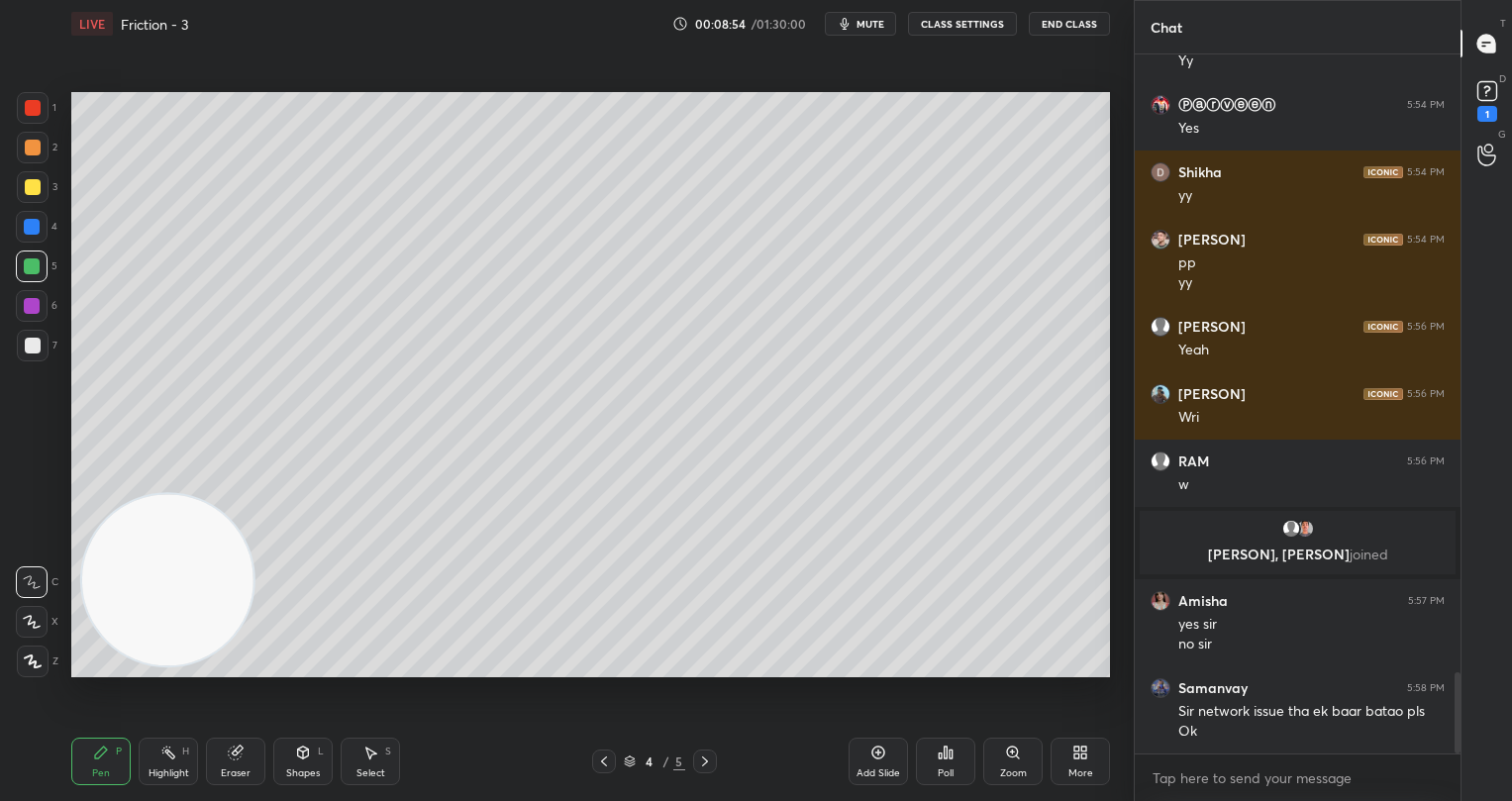 drag, startPoint x: 33, startPoint y: 150, endPoint x: 42, endPoint y: 201, distance: 51.78803 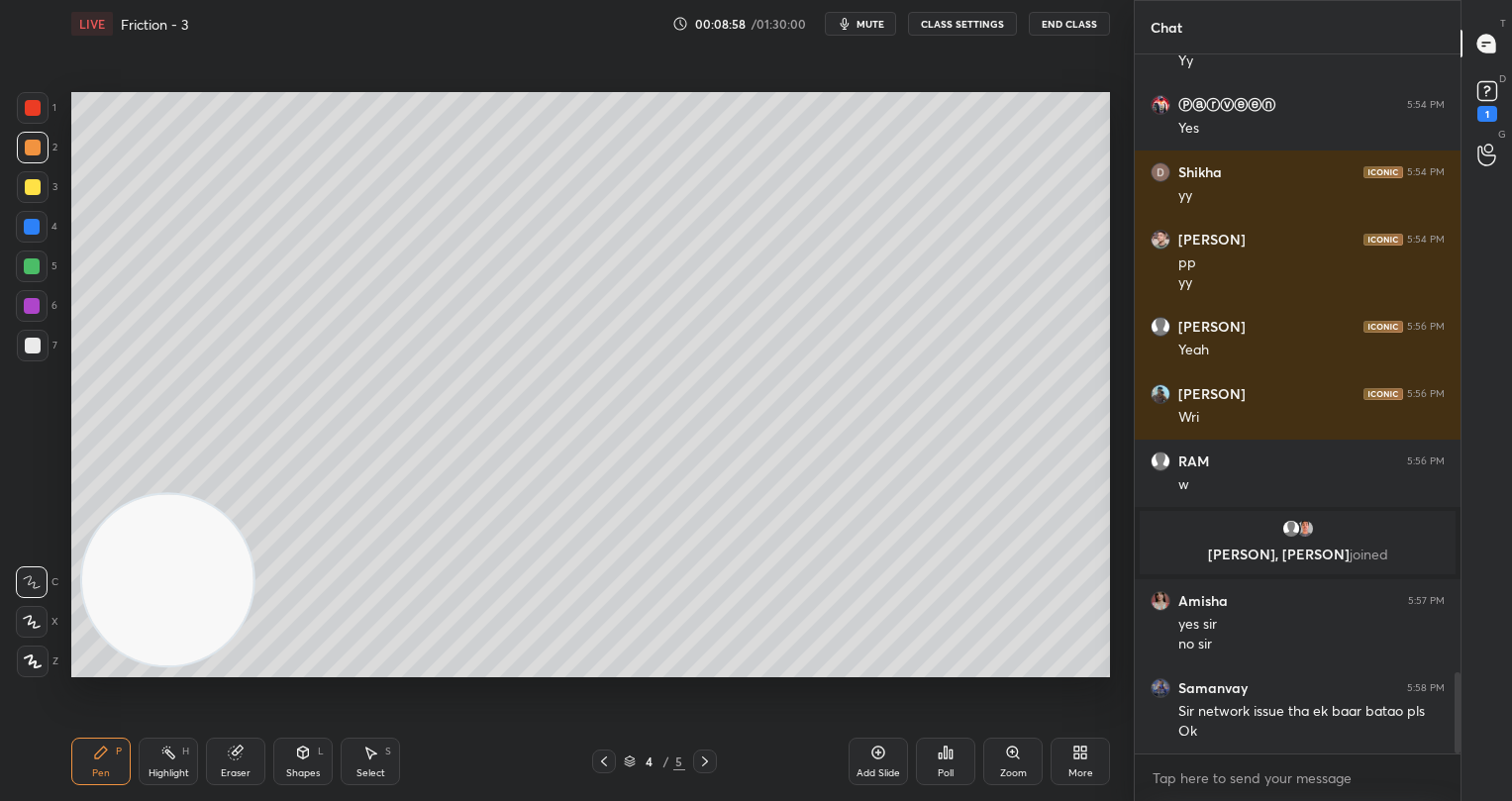 drag, startPoint x: 34, startPoint y: 344, endPoint x: 56, endPoint y: 366, distance: 31.112698 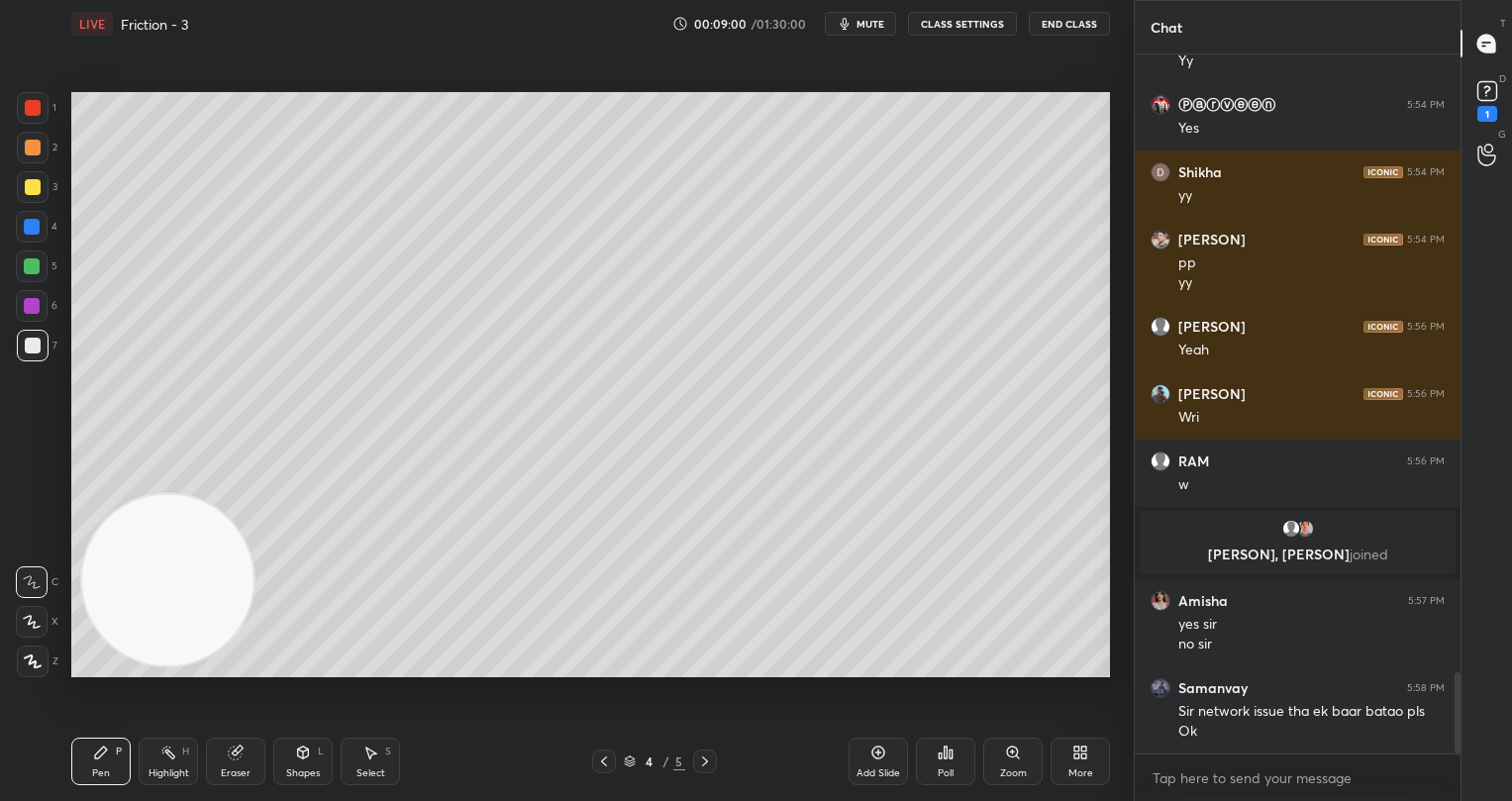 drag, startPoint x: 34, startPoint y: 352, endPoint x: 58, endPoint y: 377, distance: 34.65545 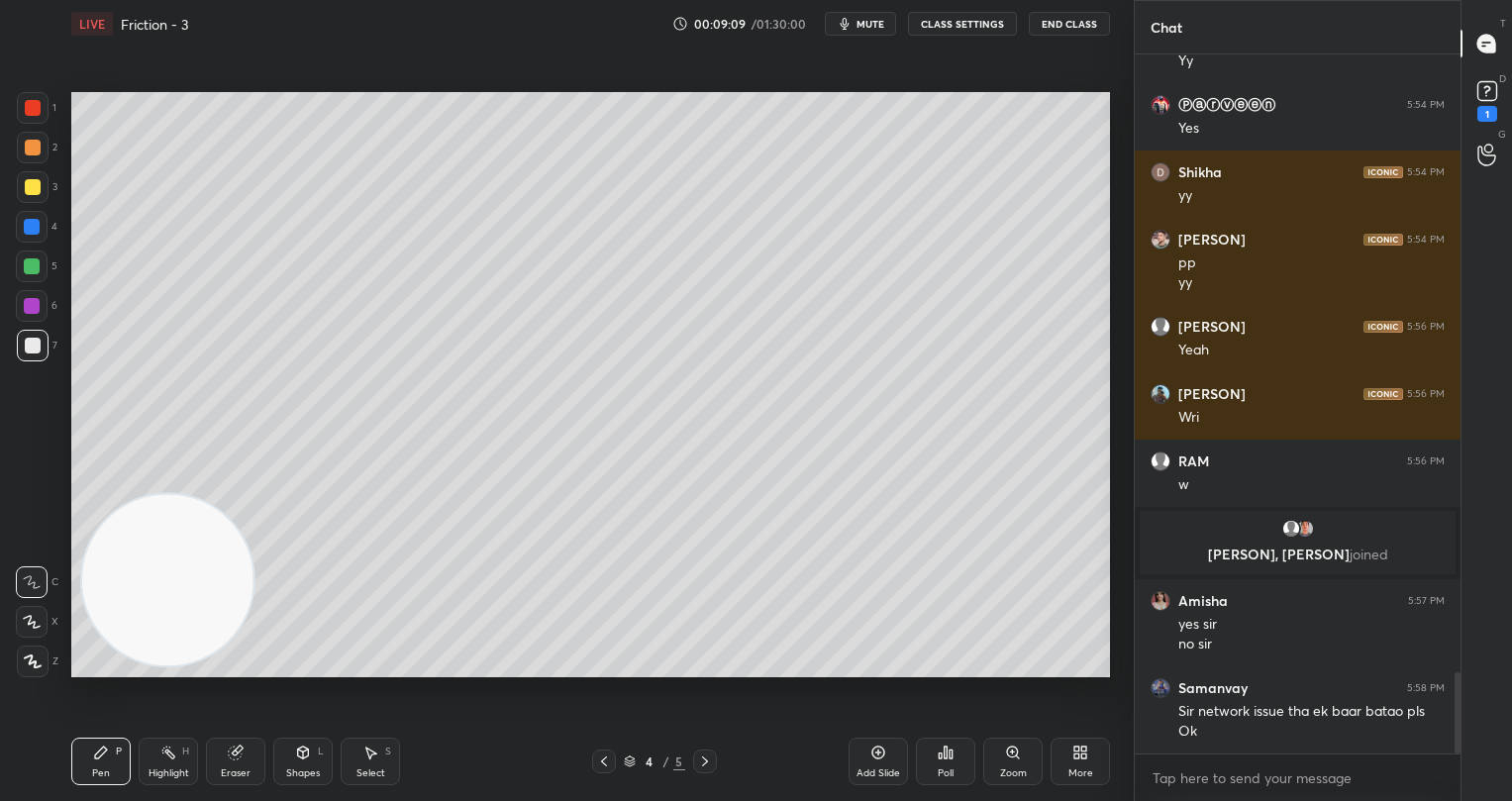 drag, startPoint x: 40, startPoint y: 156, endPoint x: 52, endPoint y: 171, distance: 19.209373 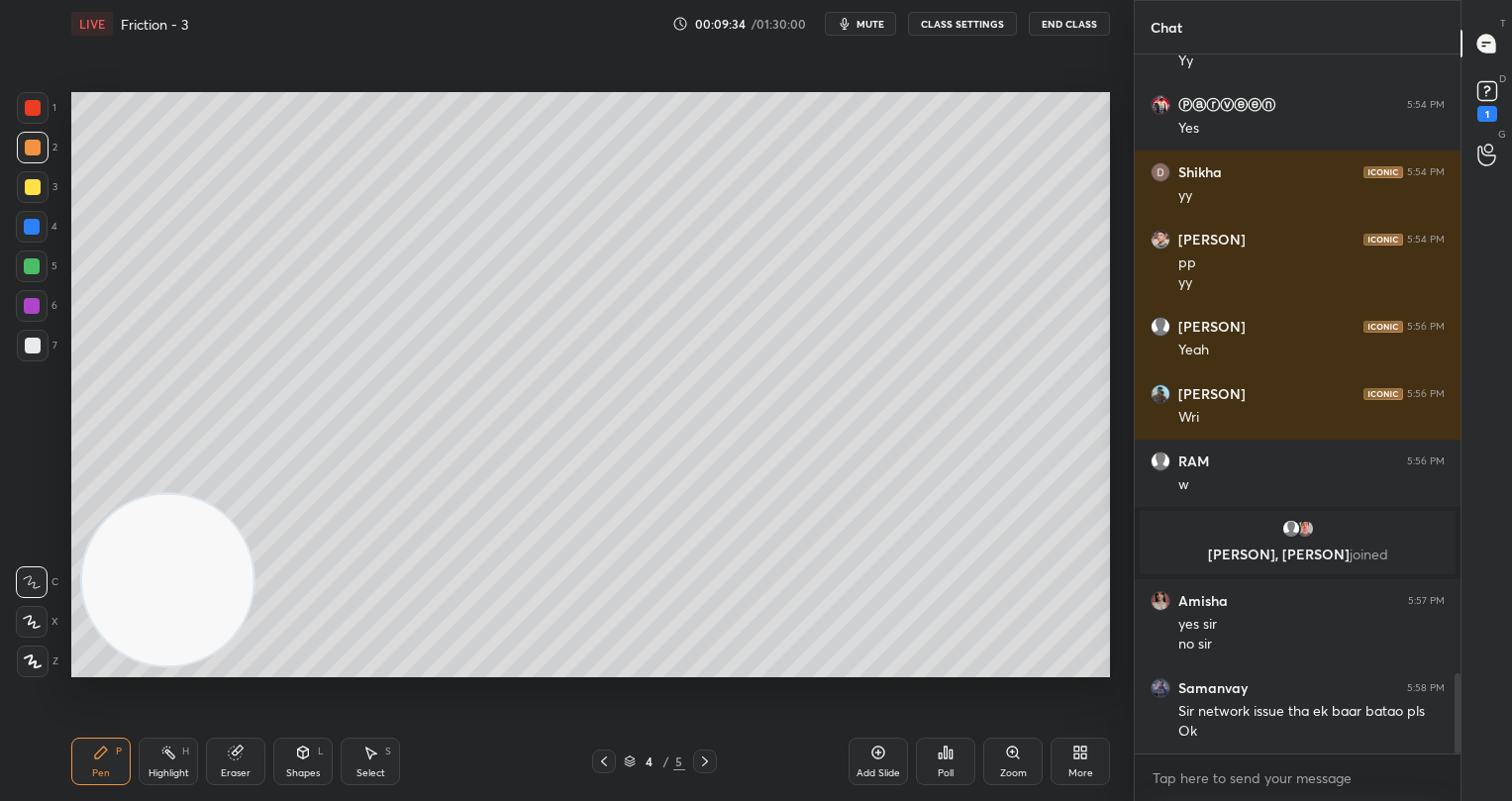 scroll, scrollTop: 5420, scrollLeft: 0, axis: vertical 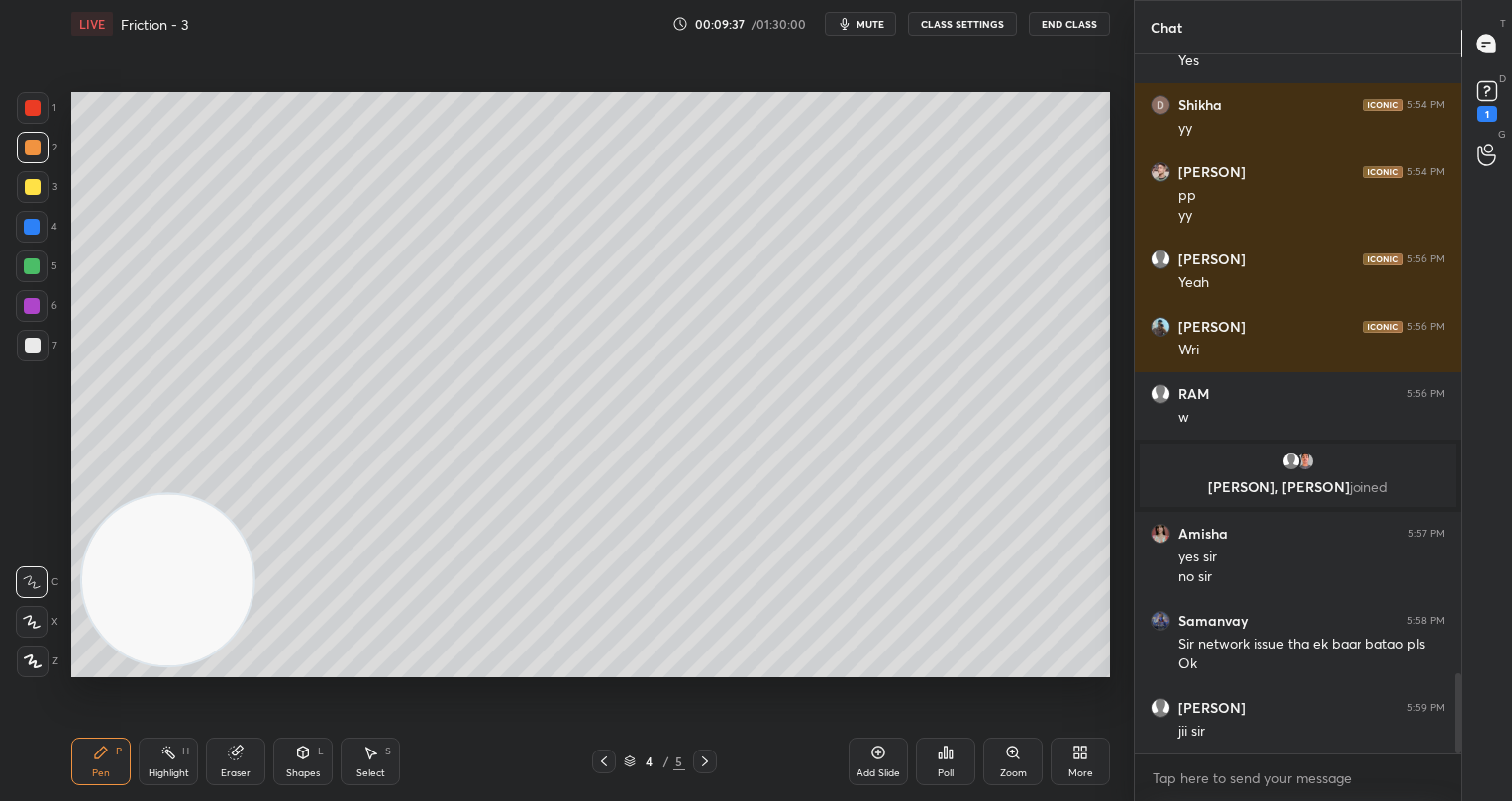 click on "Setting up your live class Poll for   secs No correct answer Start poll" at bounding box center (590, 384) 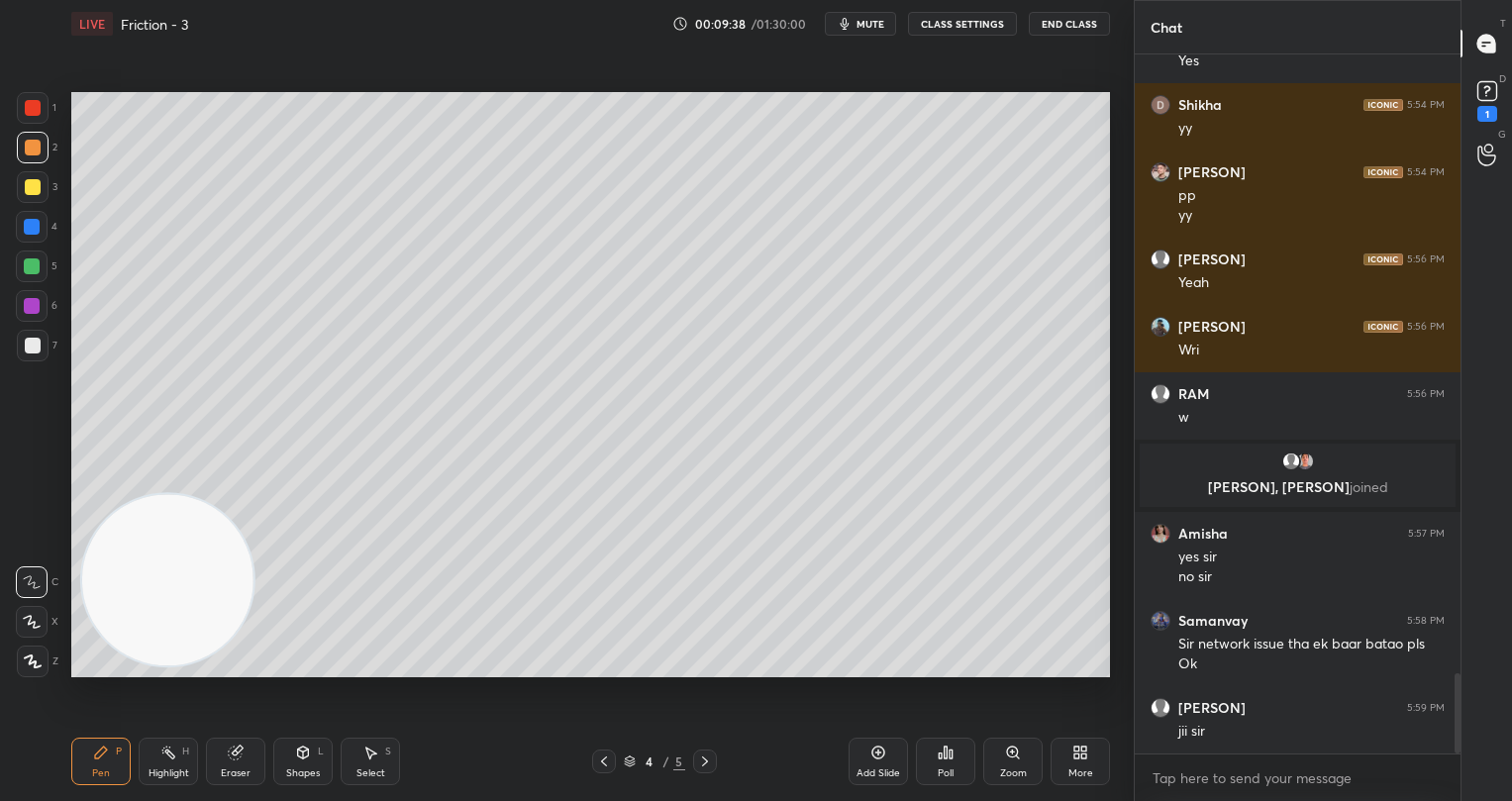 click 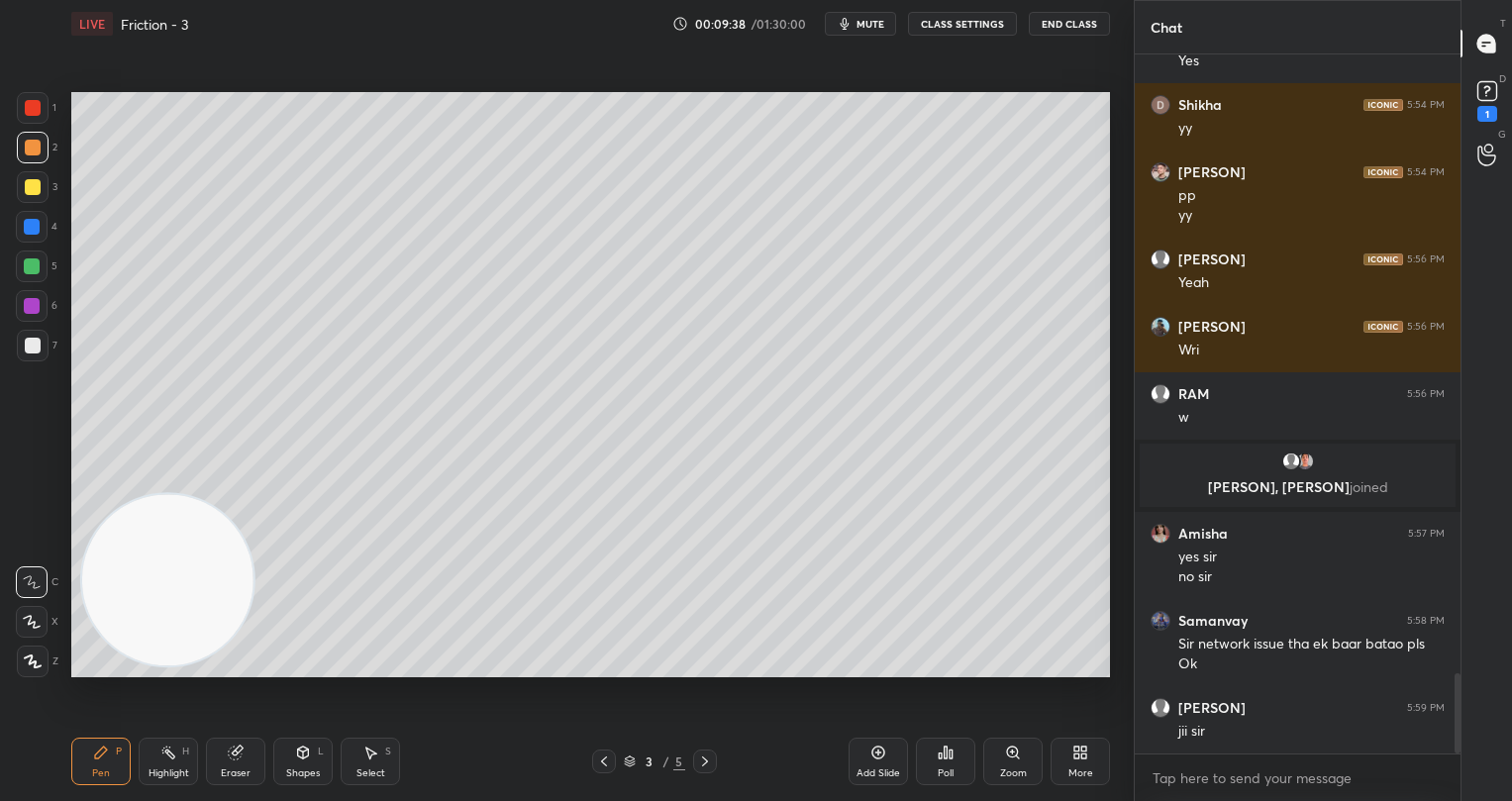 click 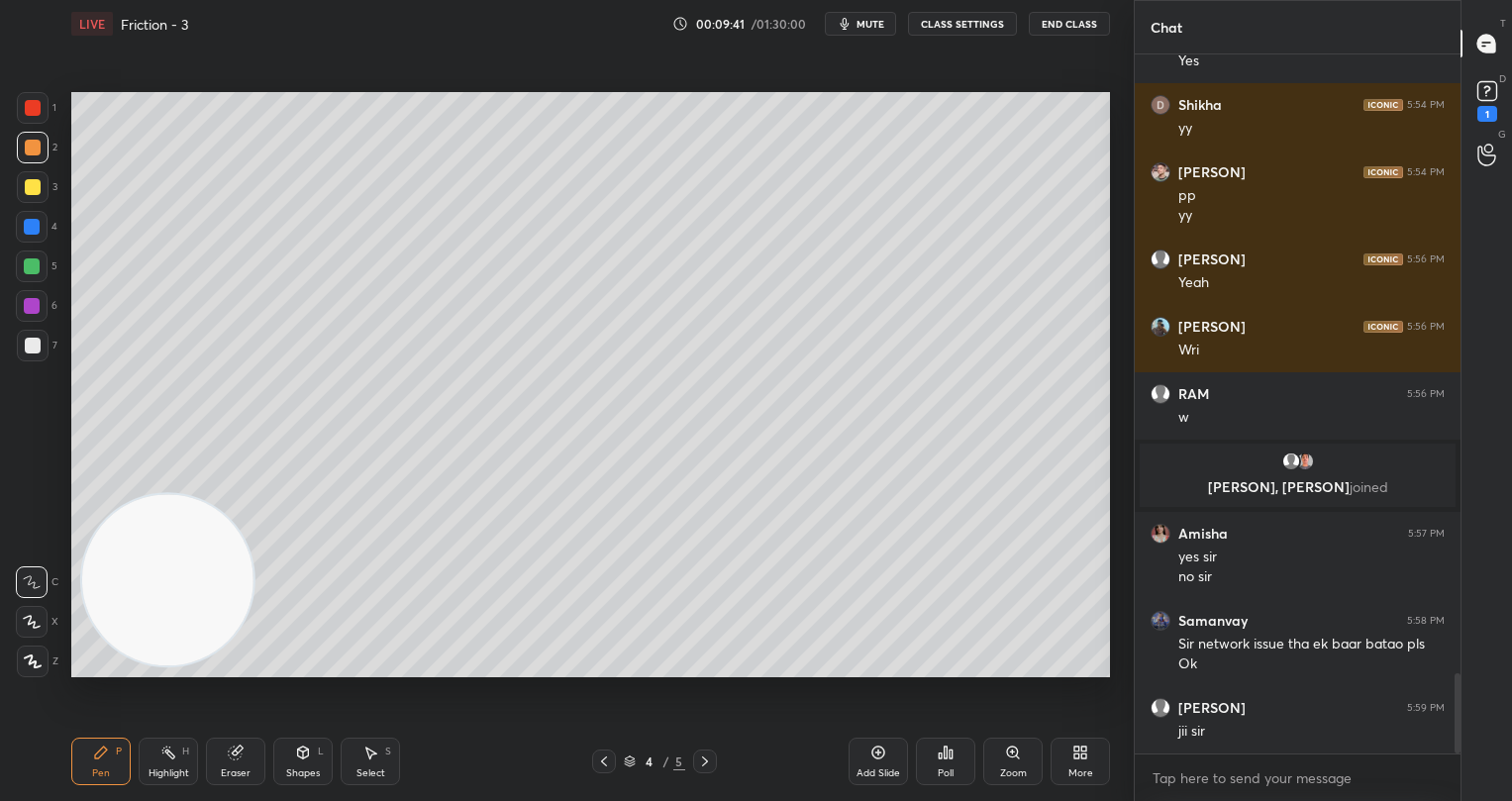 scroll, scrollTop: 5487, scrollLeft: 0, axis: vertical 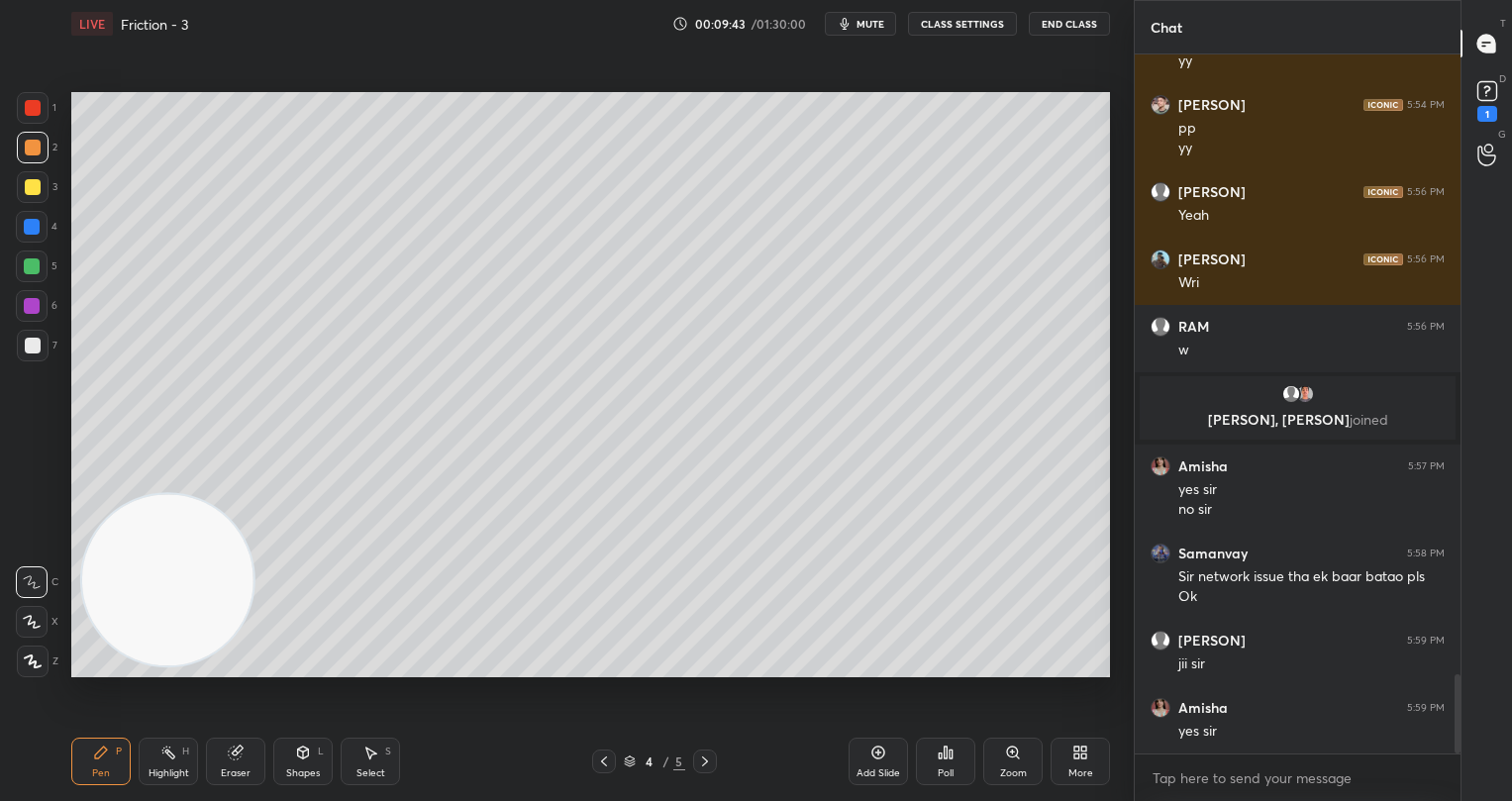 click at bounding box center (33, 187) 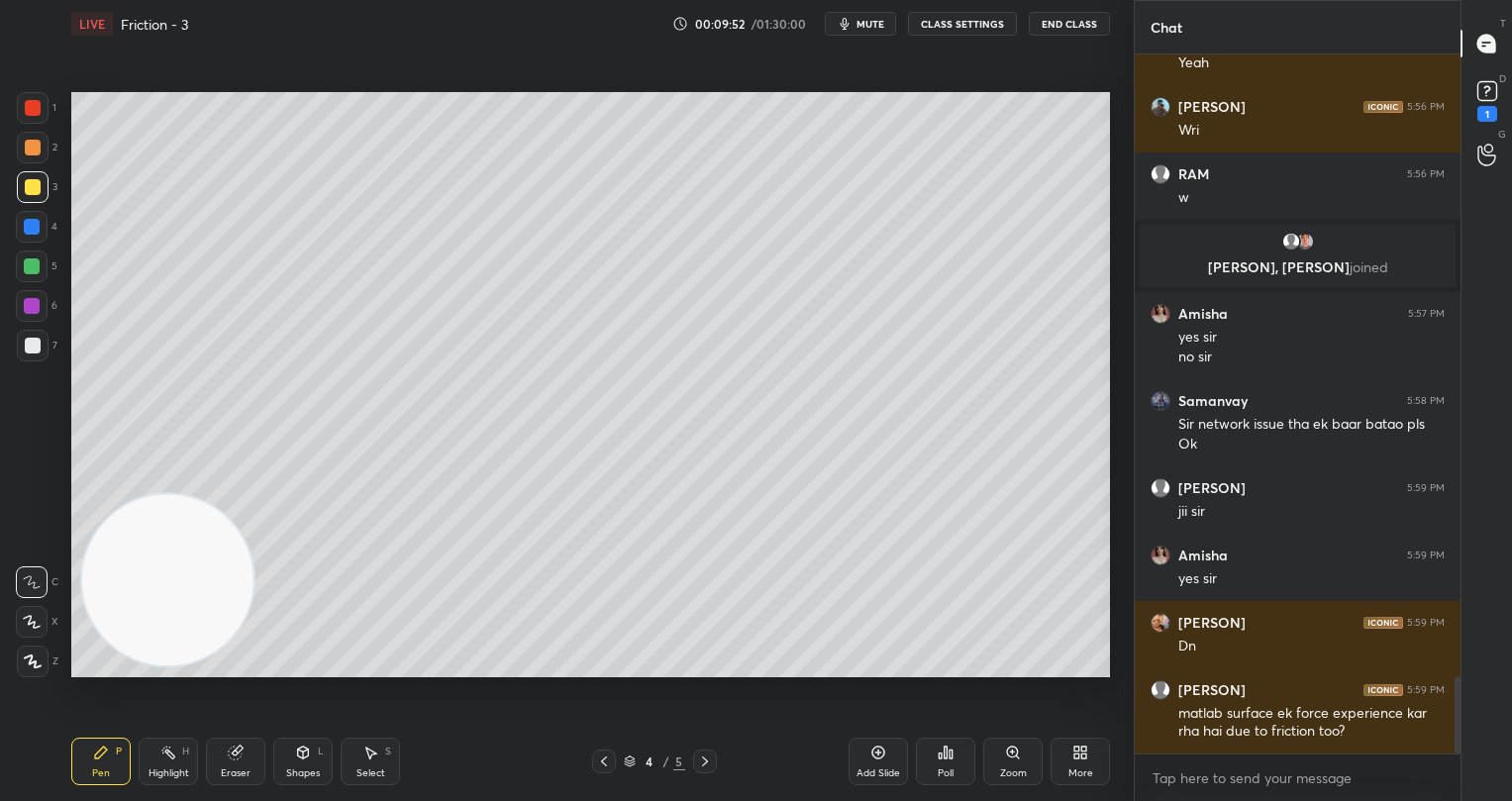 scroll, scrollTop: 5707, scrollLeft: 0, axis: vertical 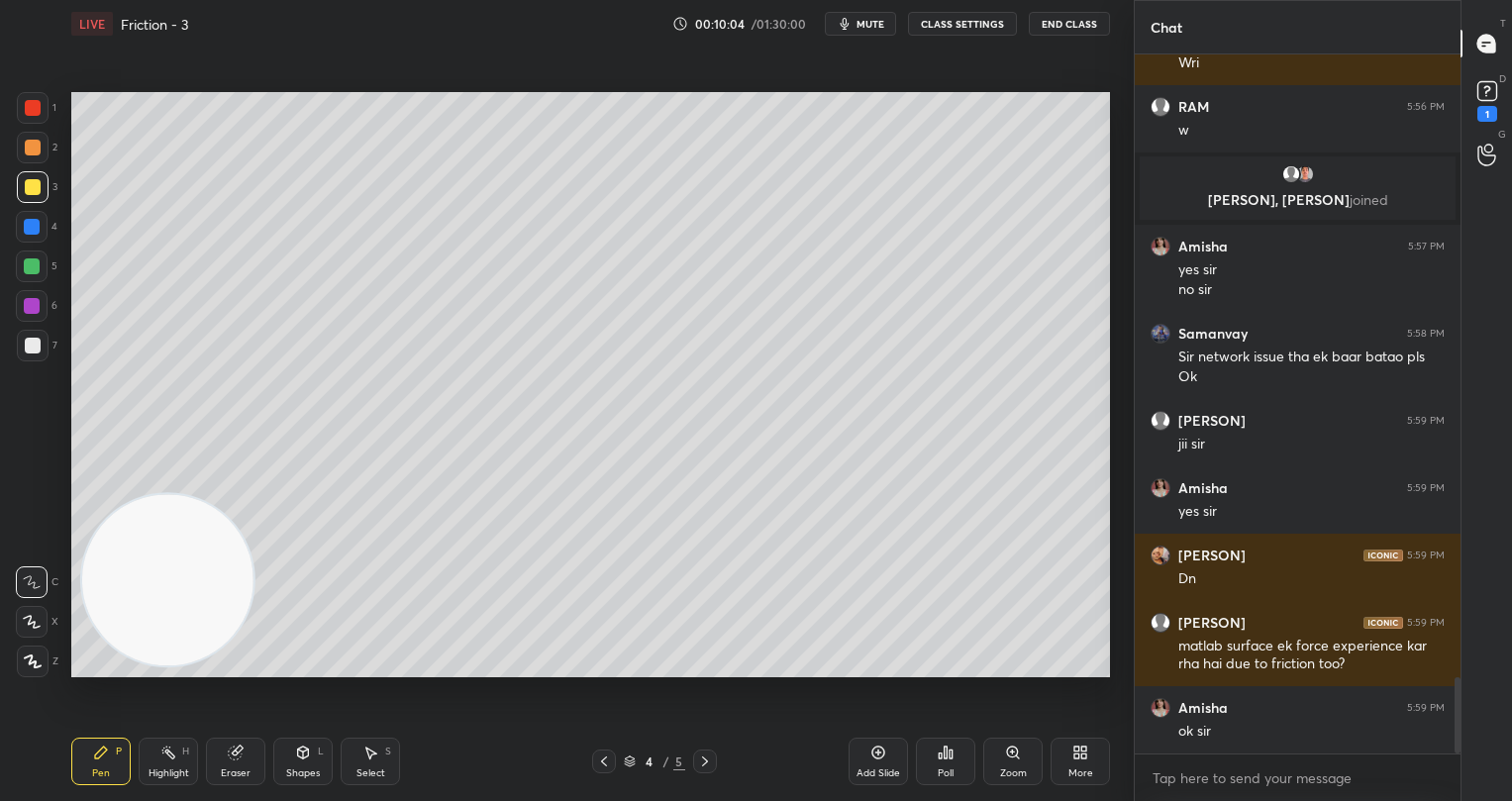 click at bounding box center (33, 148) 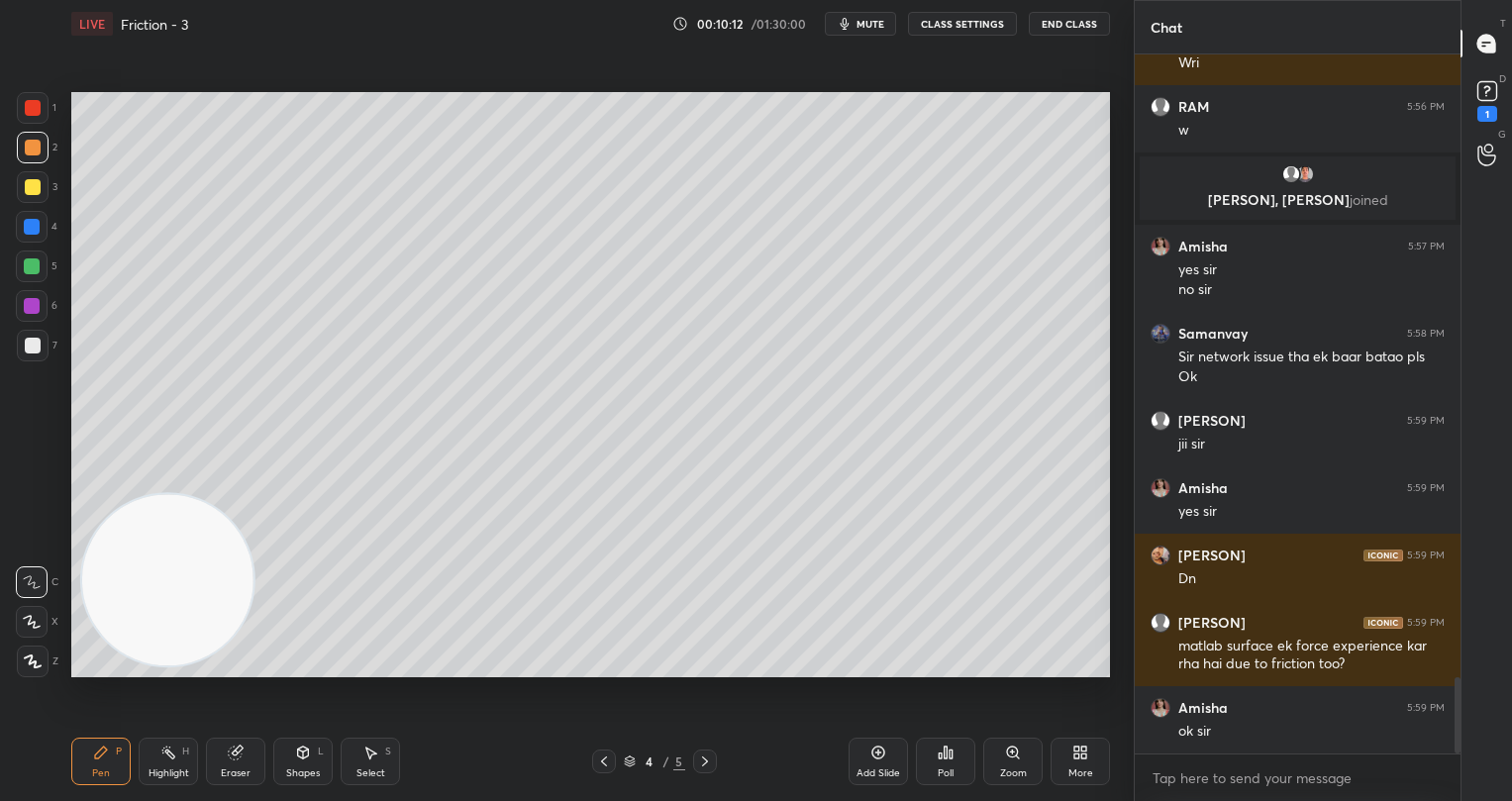 click on "Add Slide" at bounding box center [878, 761] 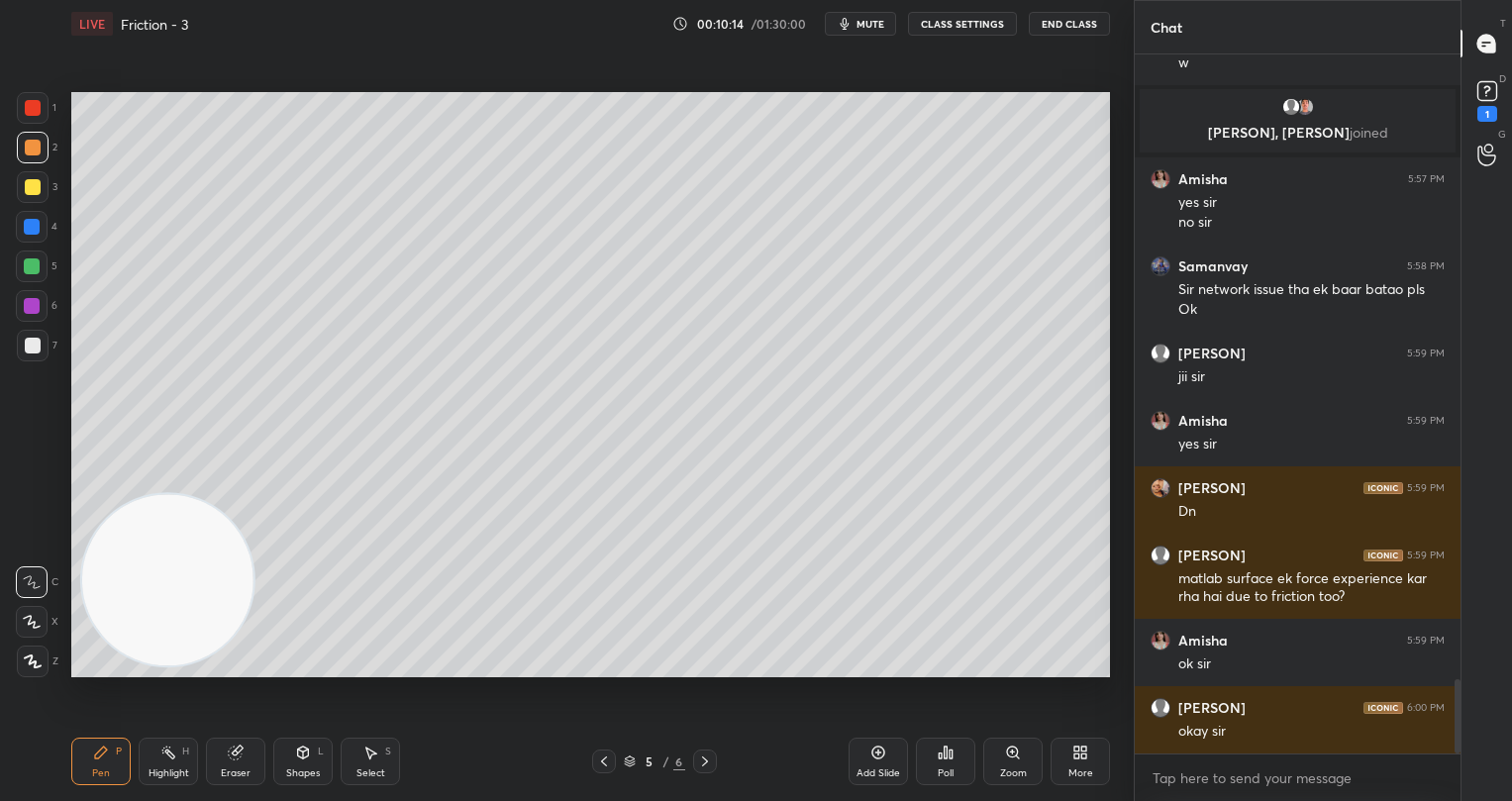 scroll, scrollTop: 5842, scrollLeft: 0, axis: vertical 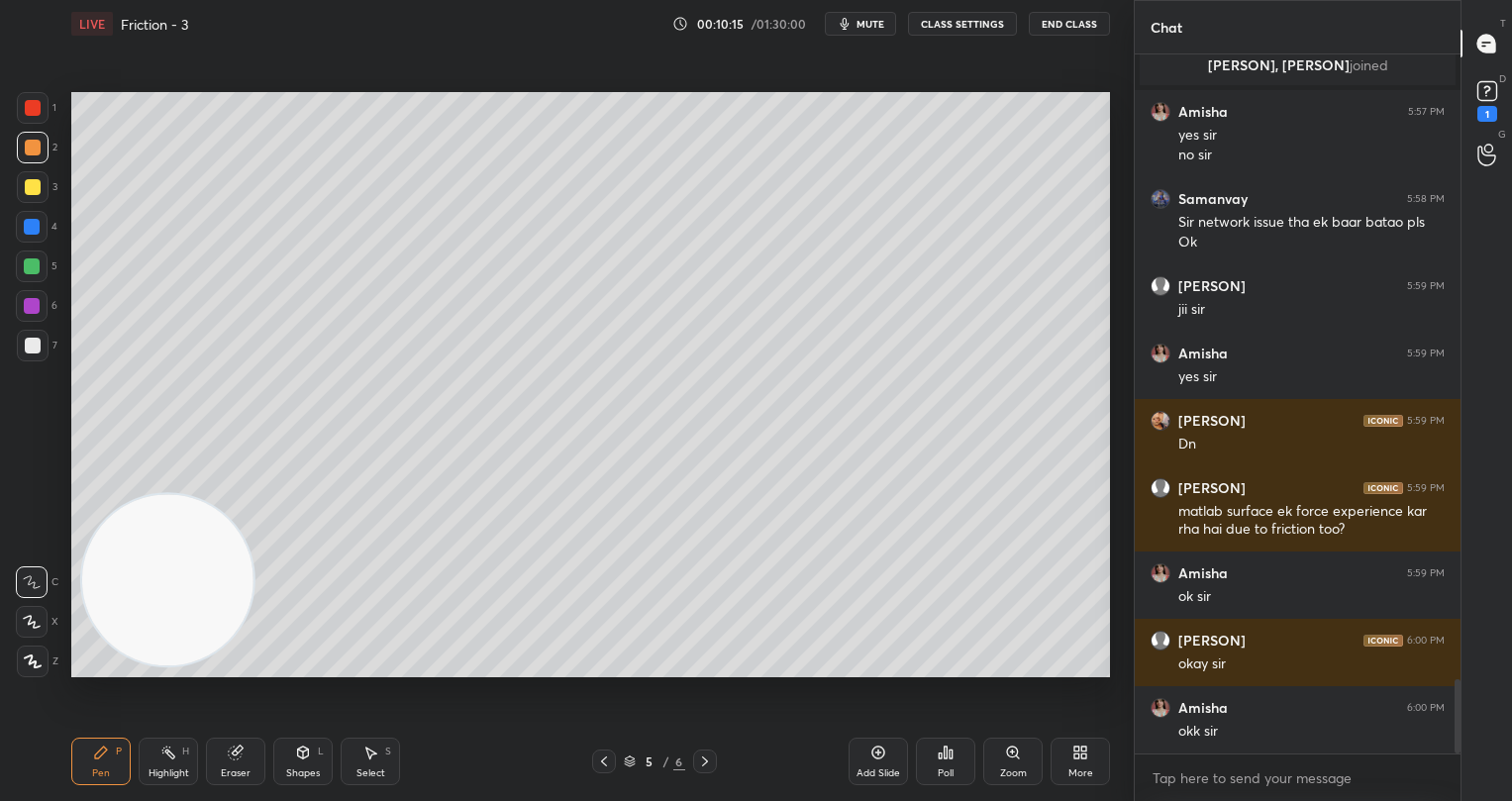 click at bounding box center [32, 266] 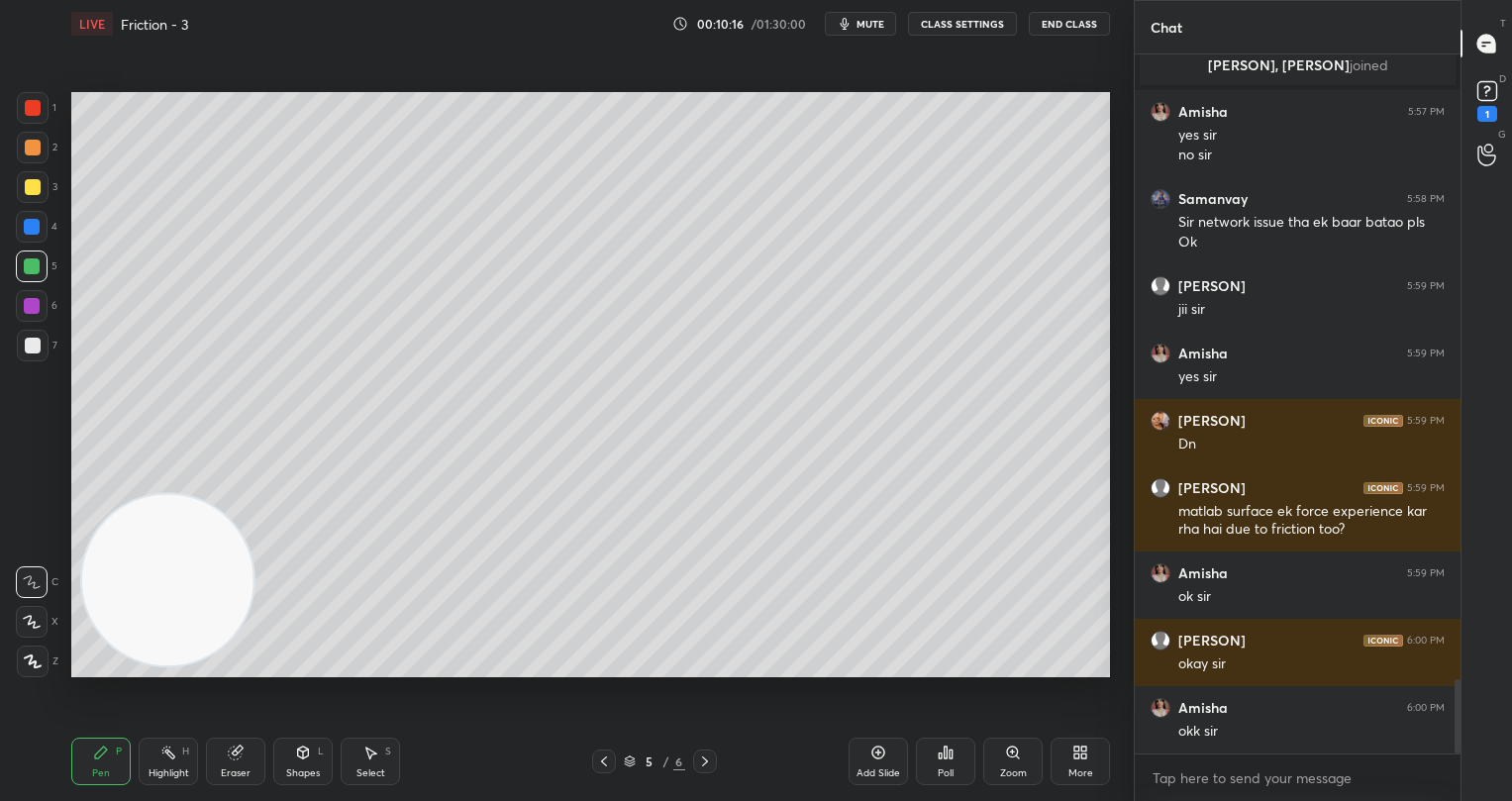 scroll, scrollTop: 5909, scrollLeft: 0, axis: vertical 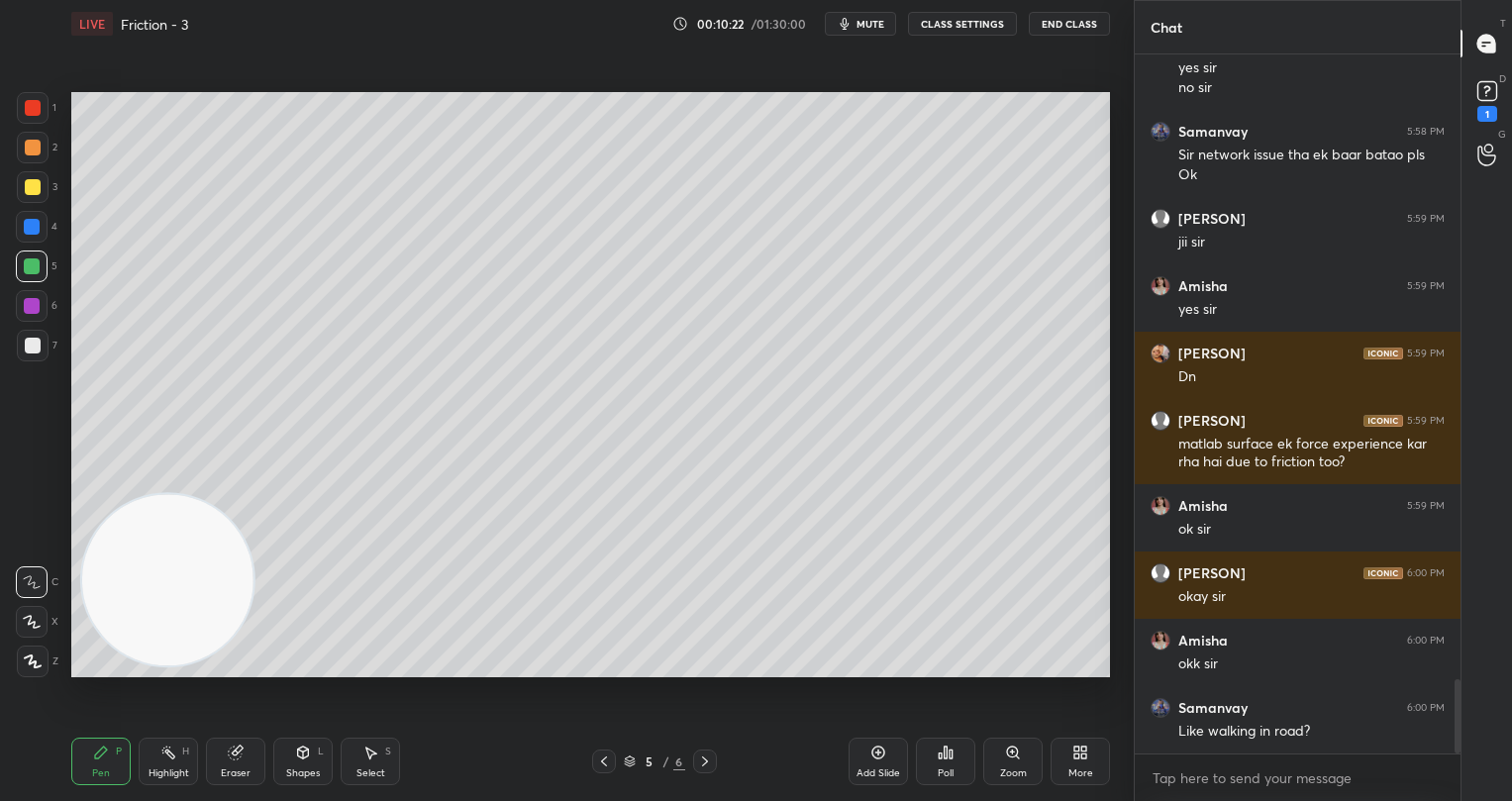click at bounding box center (33, 187) 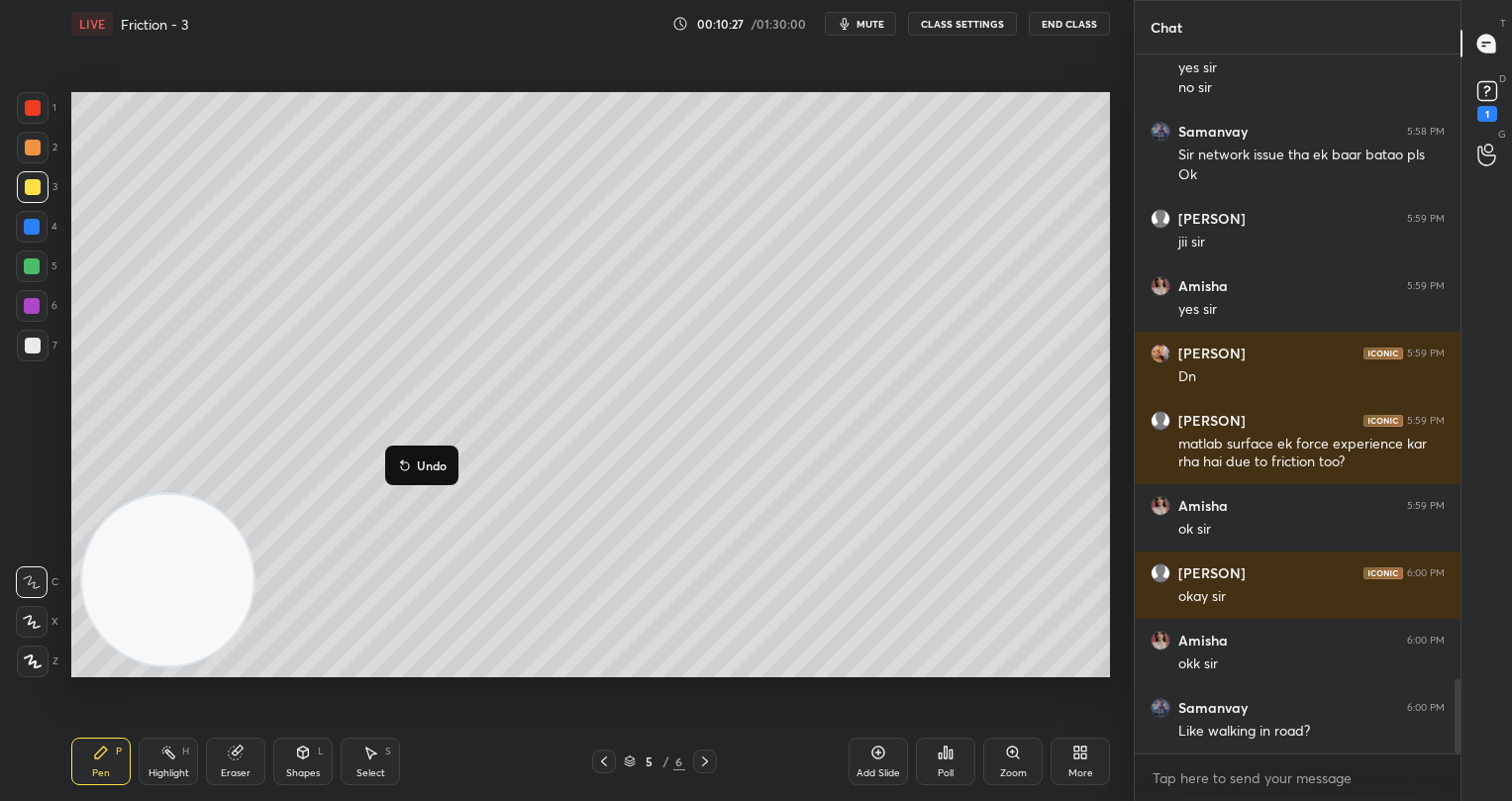 click on "Undo" at bounding box center [432, 465] 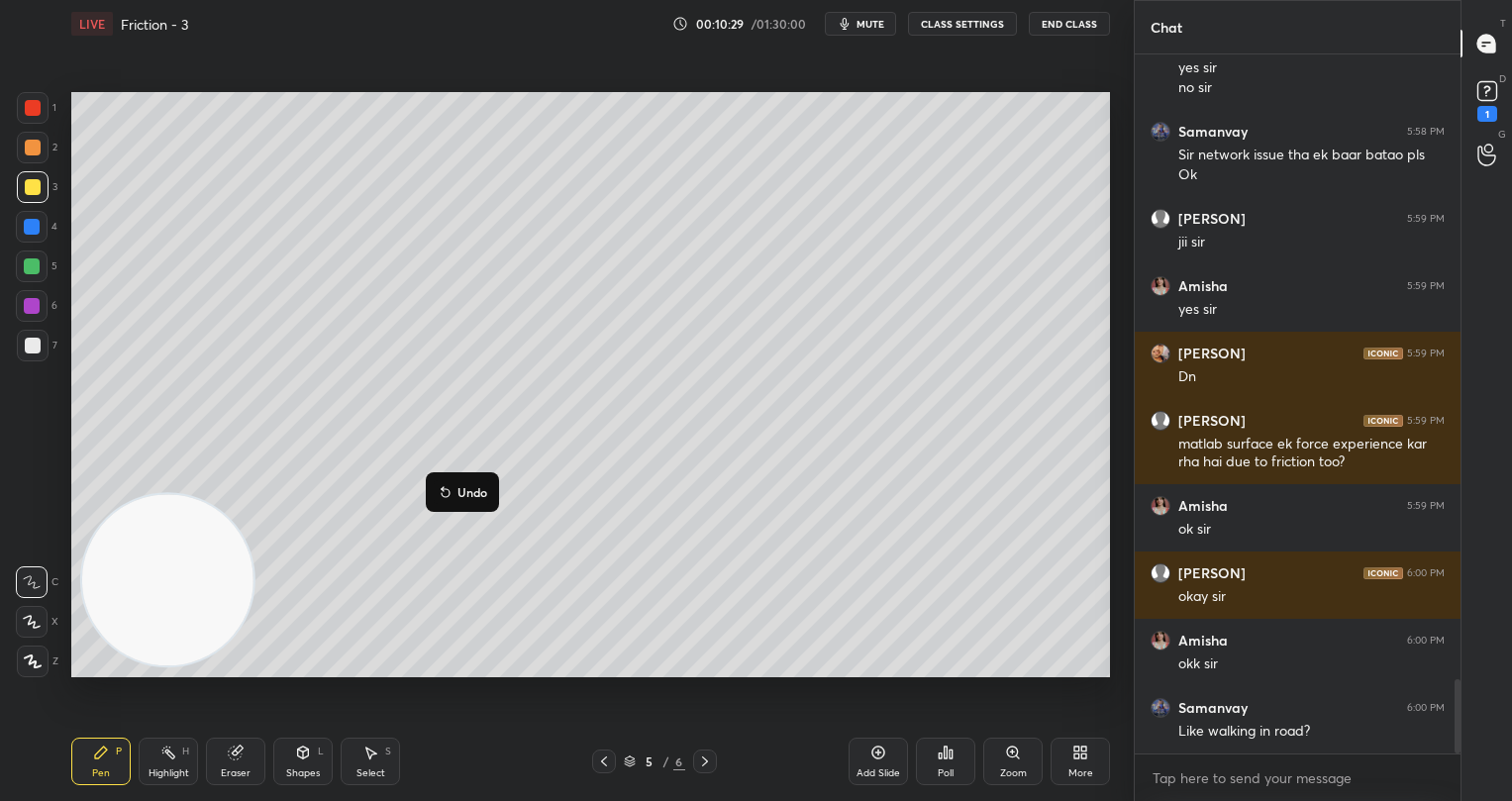 click on "Undo" at bounding box center (472, 492) 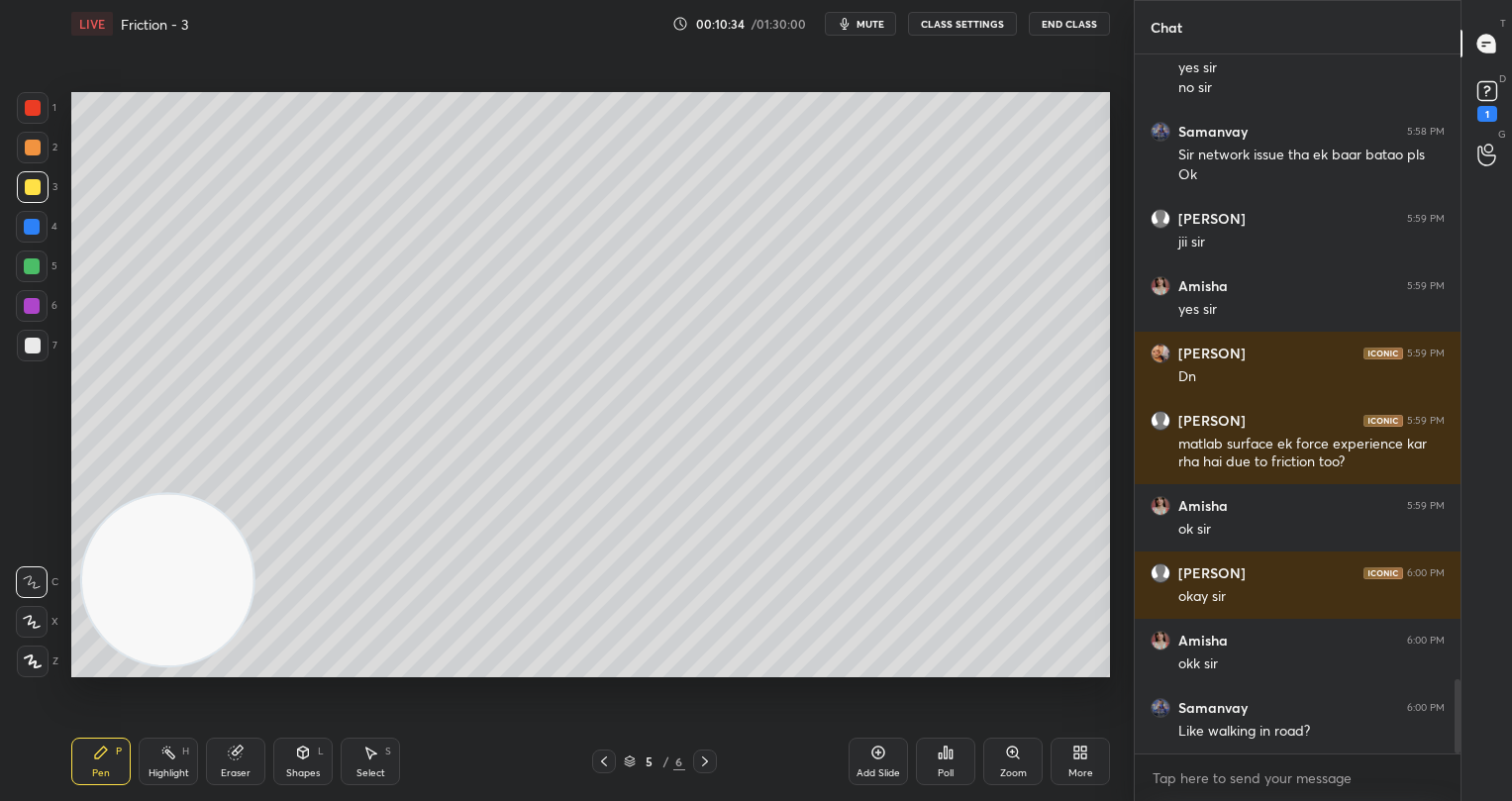click at bounding box center (33, 148) 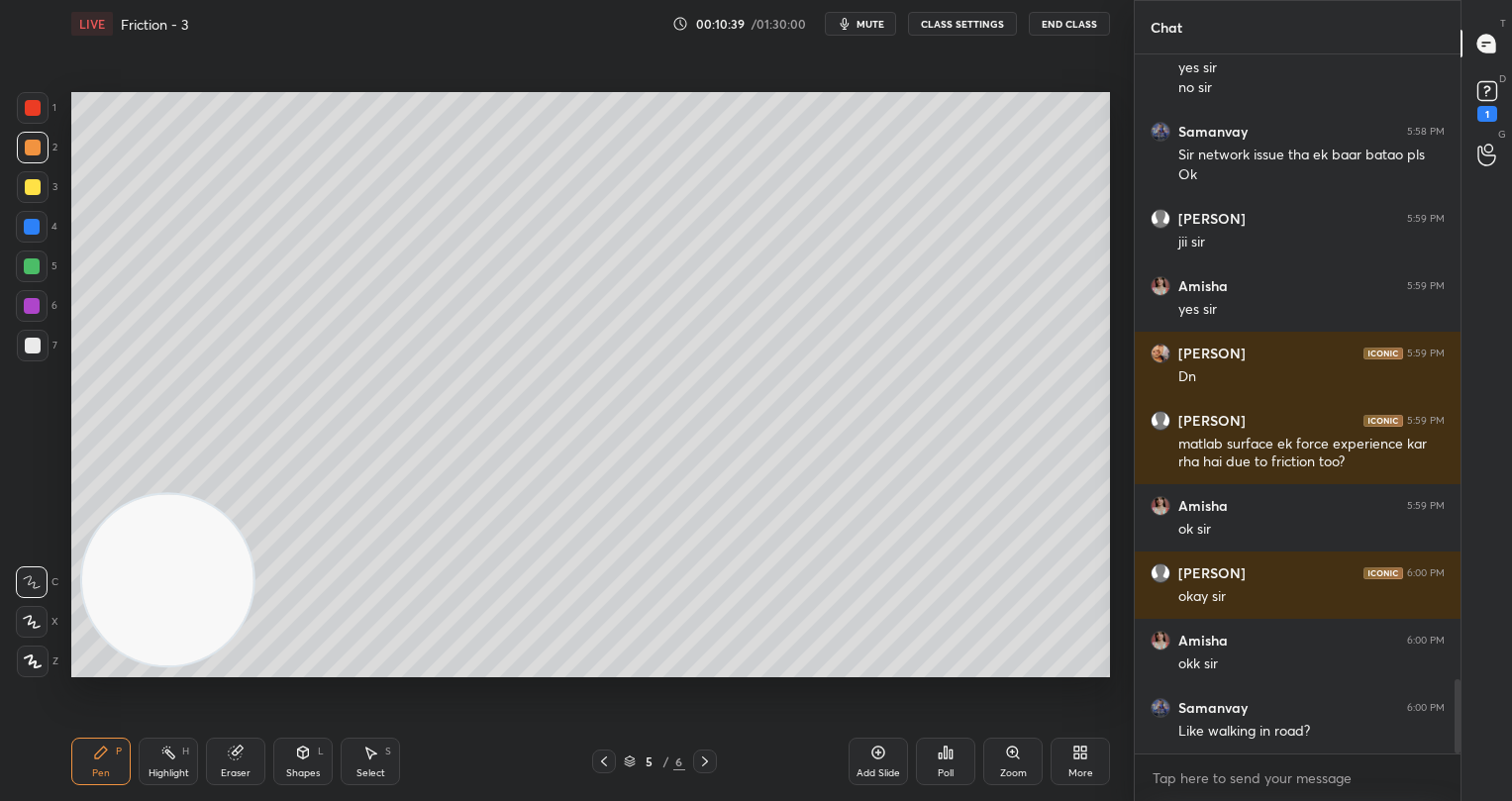 click at bounding box center [33, 346] 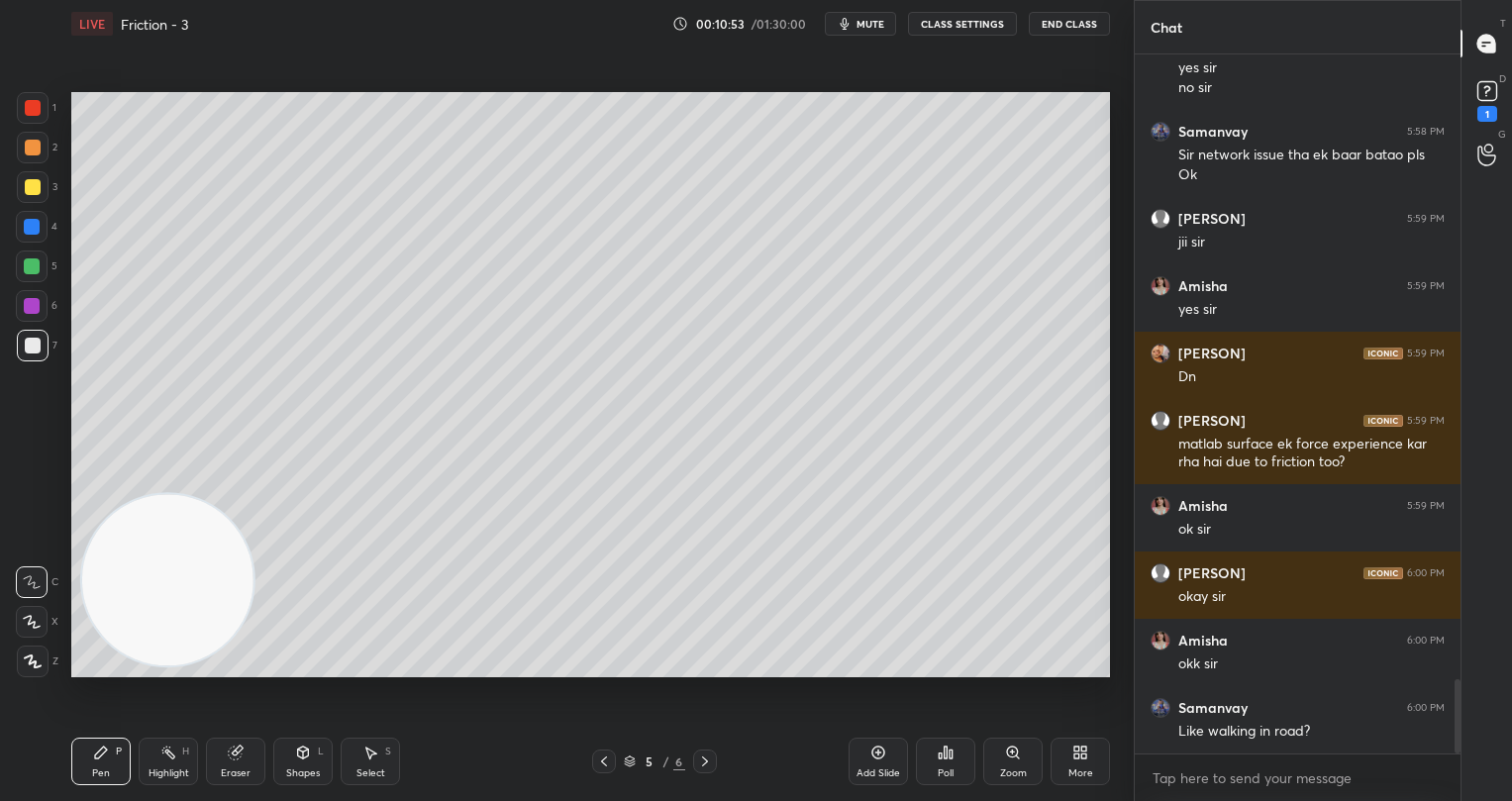 click at bounding box center [32, 266] 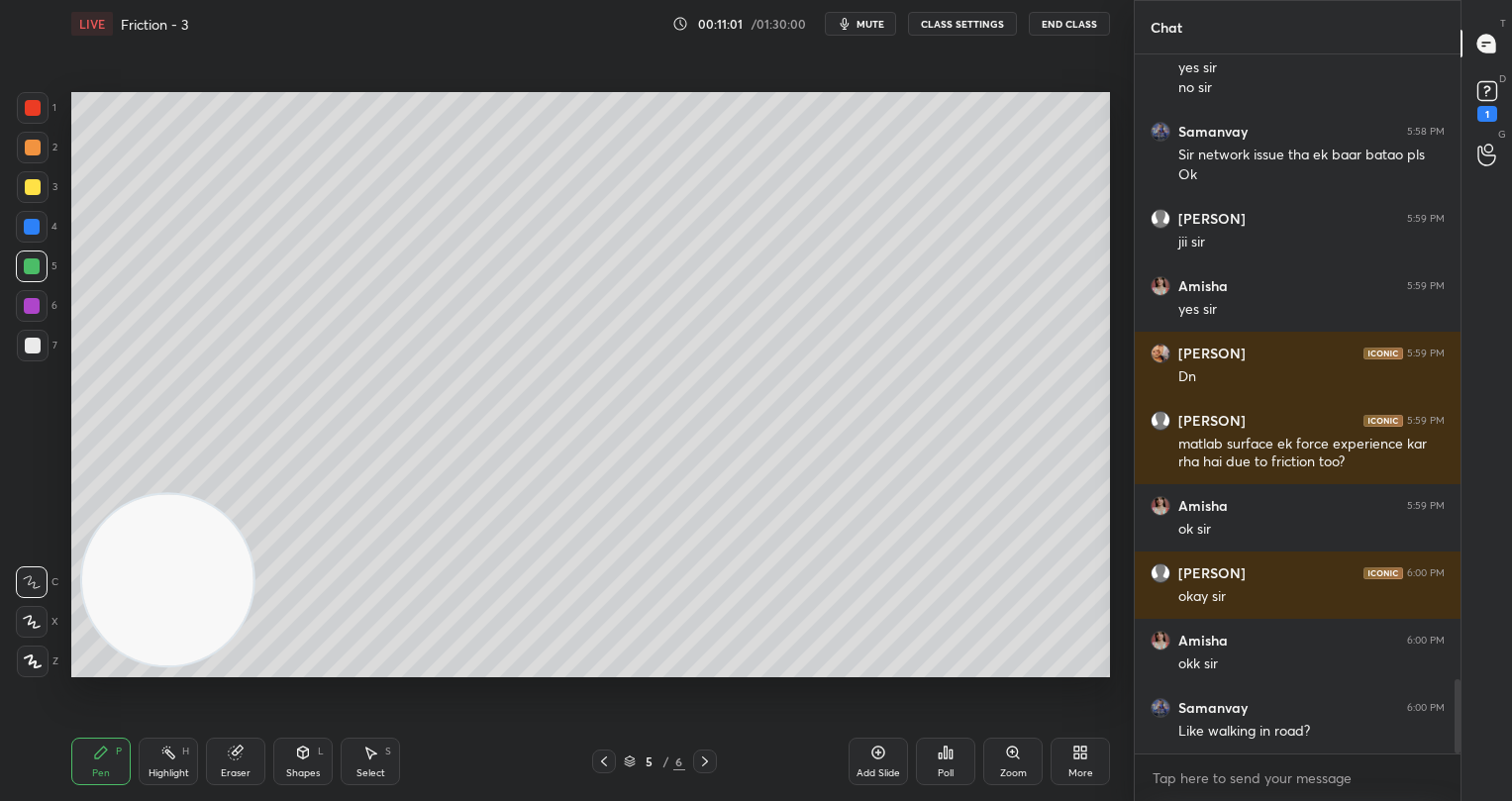 click at bounding box center [33, 148] 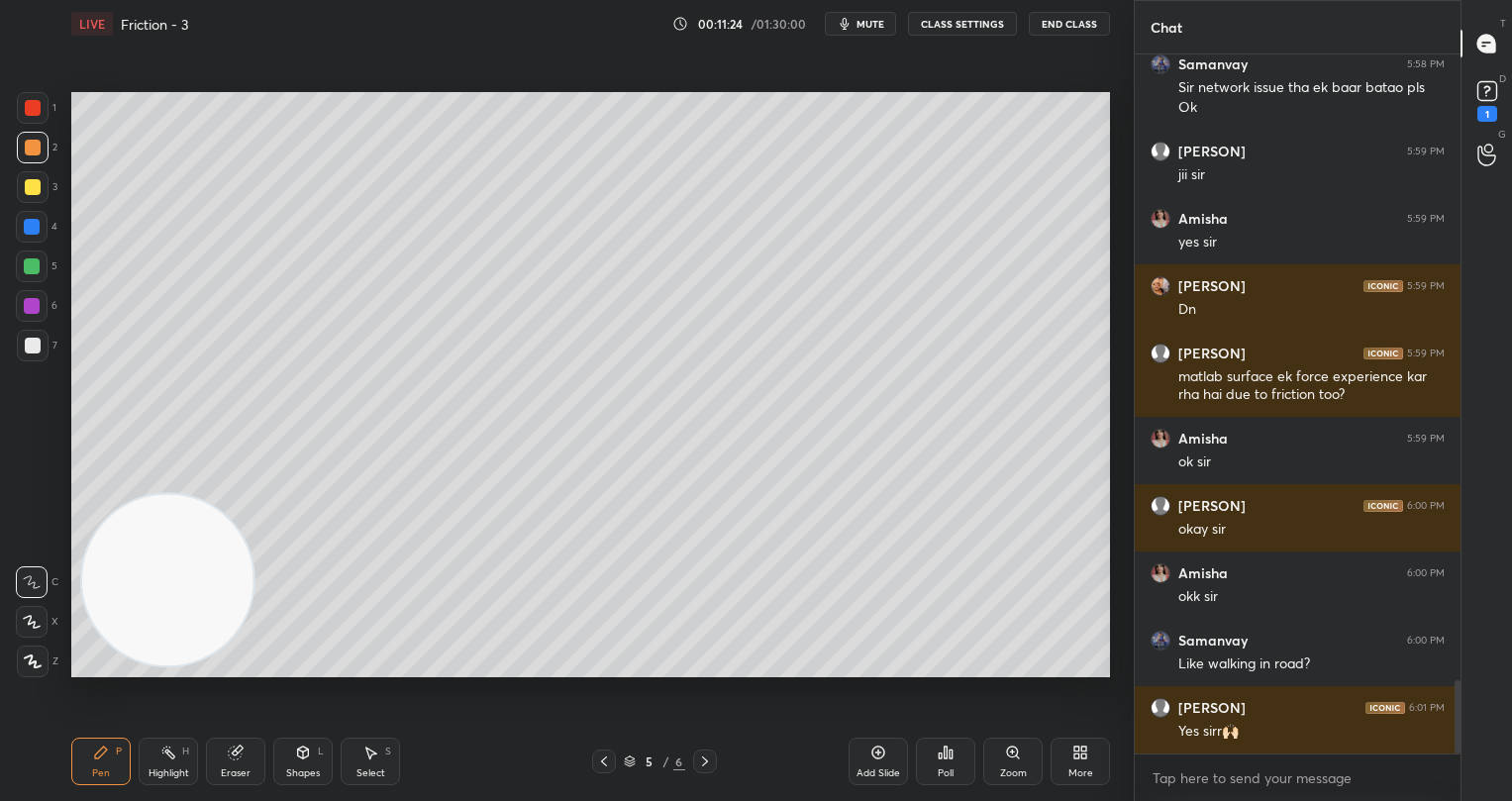 scroll, scrollTop: 6049, scrollLeft: 0, axis: vertical 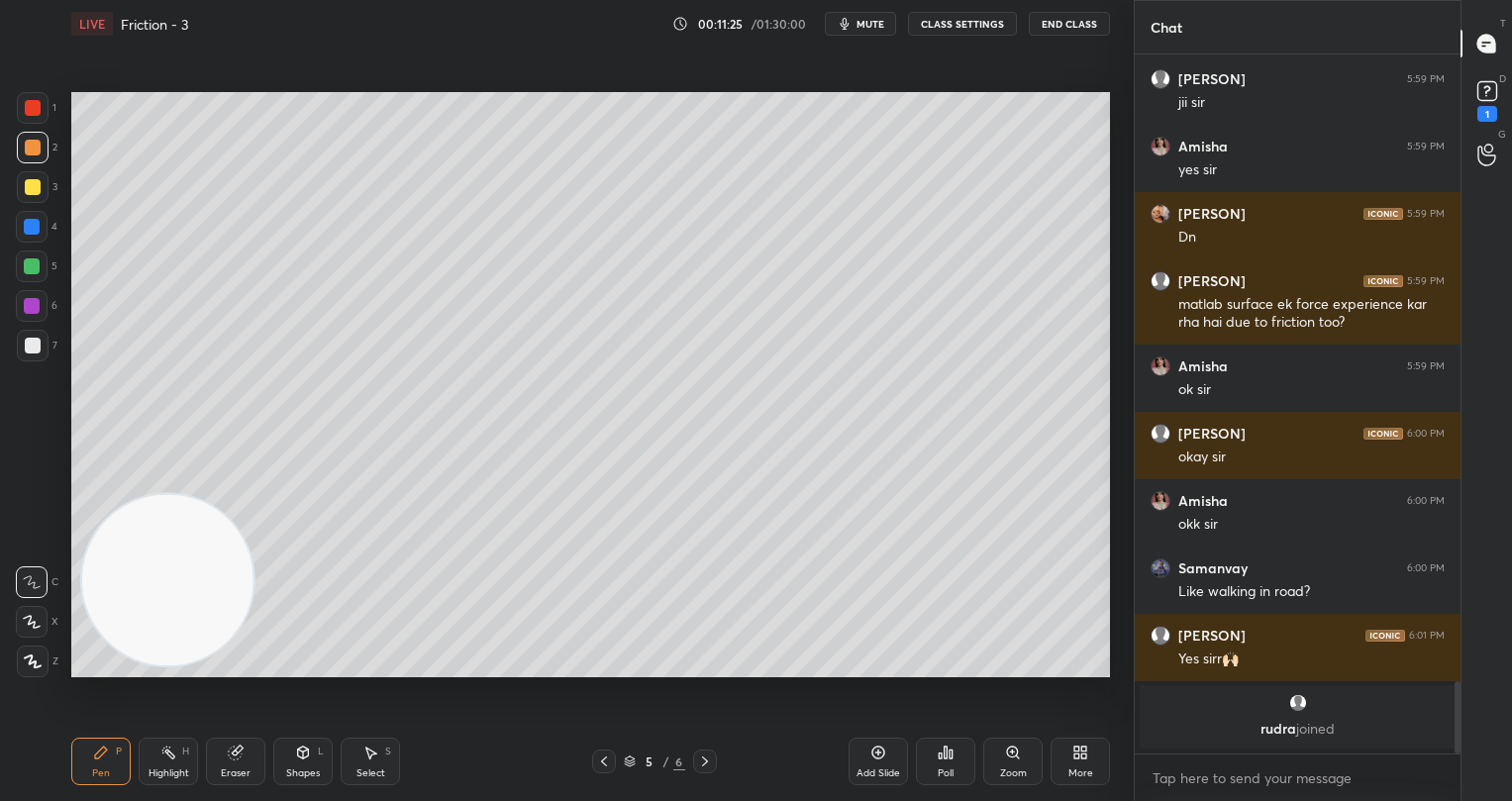 click at bounding box center [32, 306] 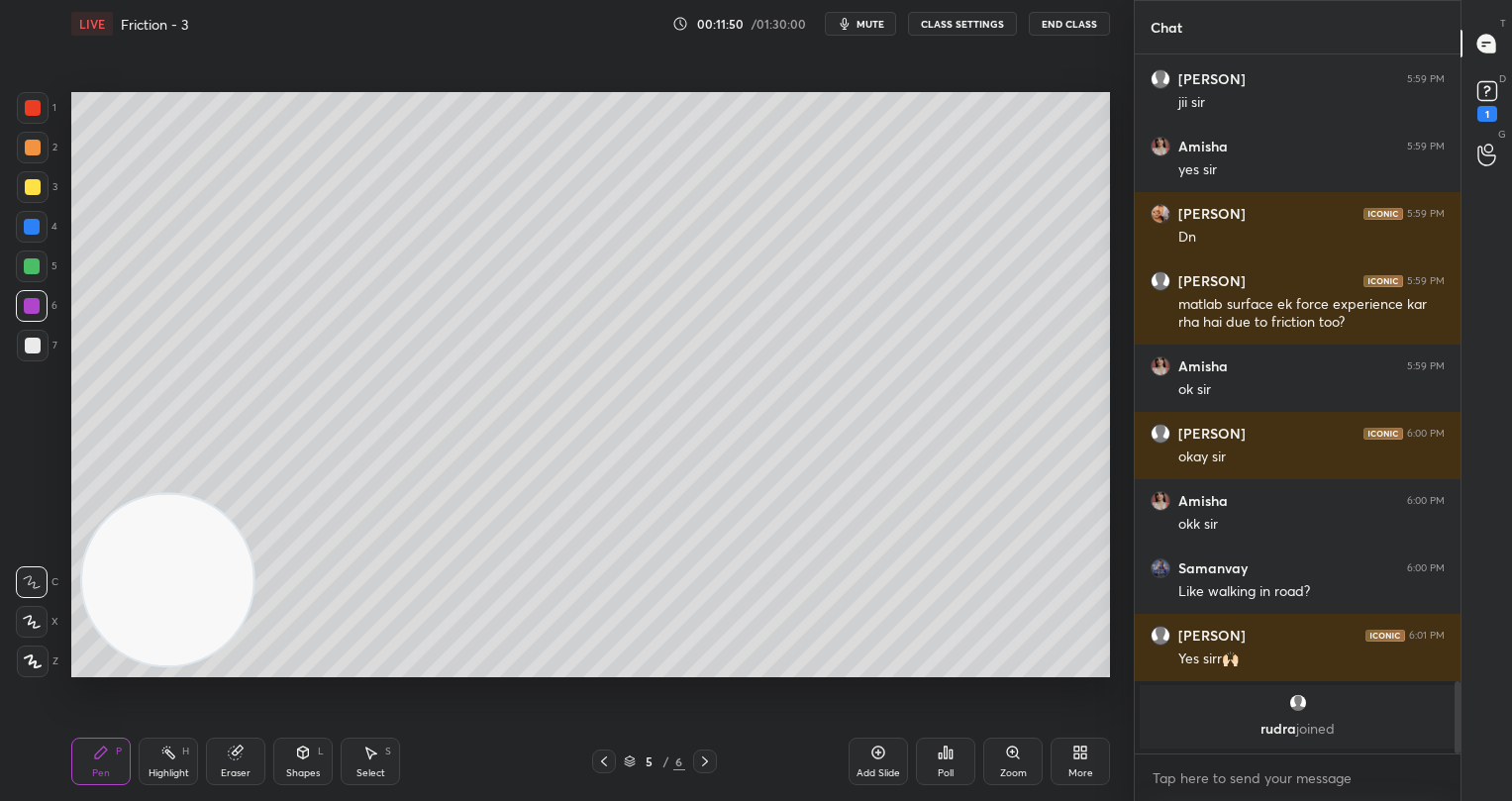 click at bounding box center (33, 148) 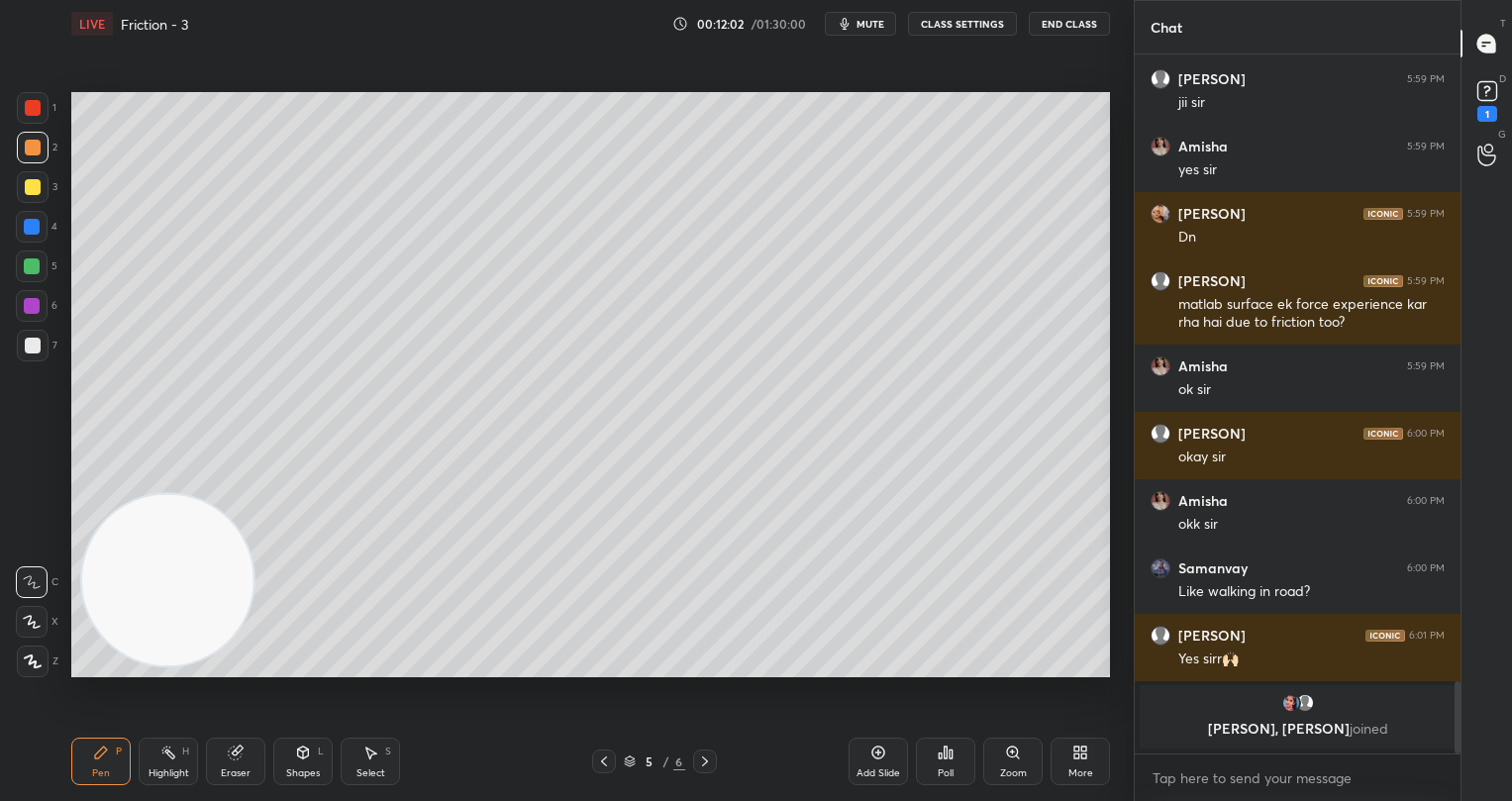 click at bounding box center (33, 346) 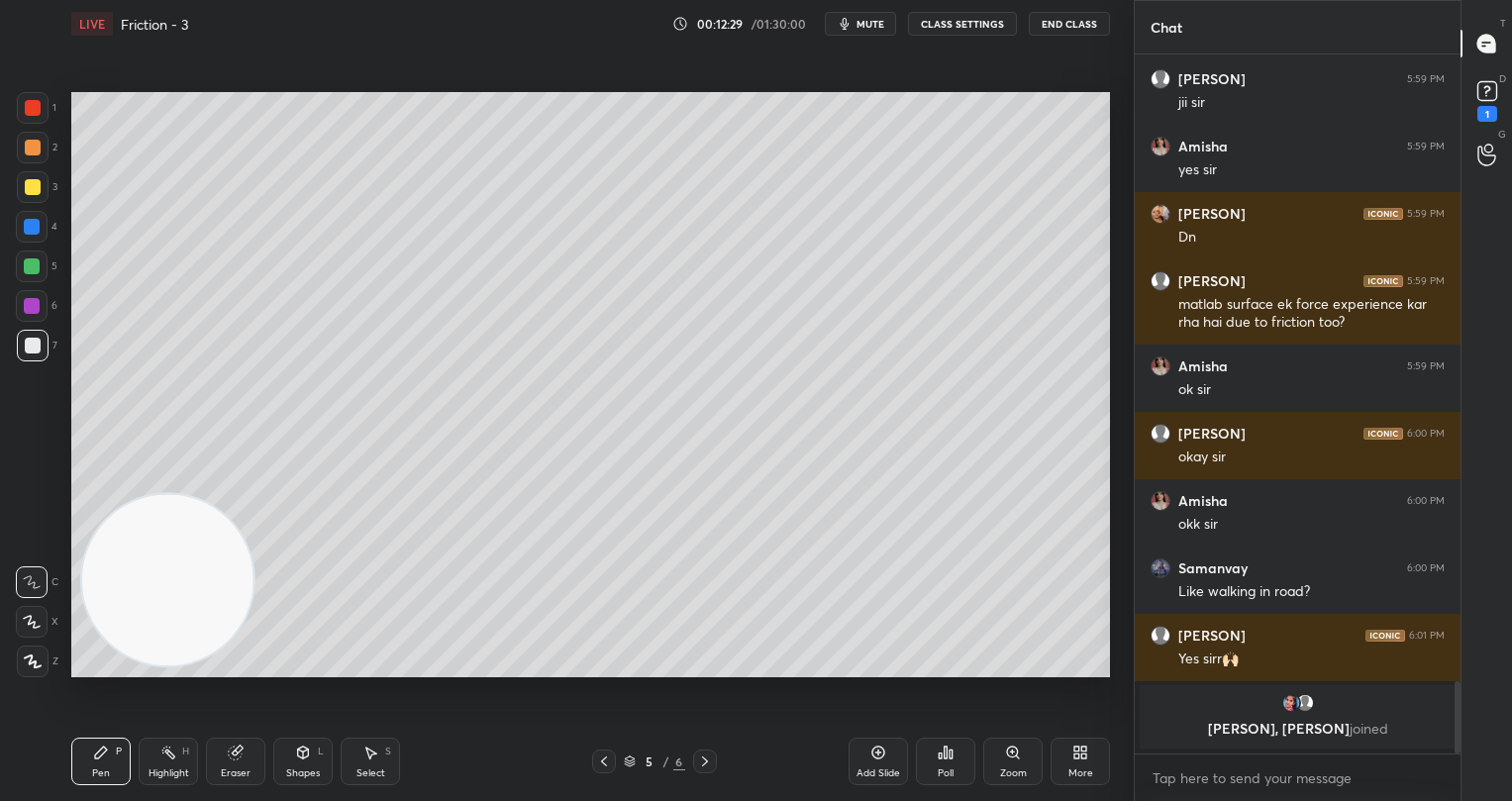 click at bounding box center [33, 148] 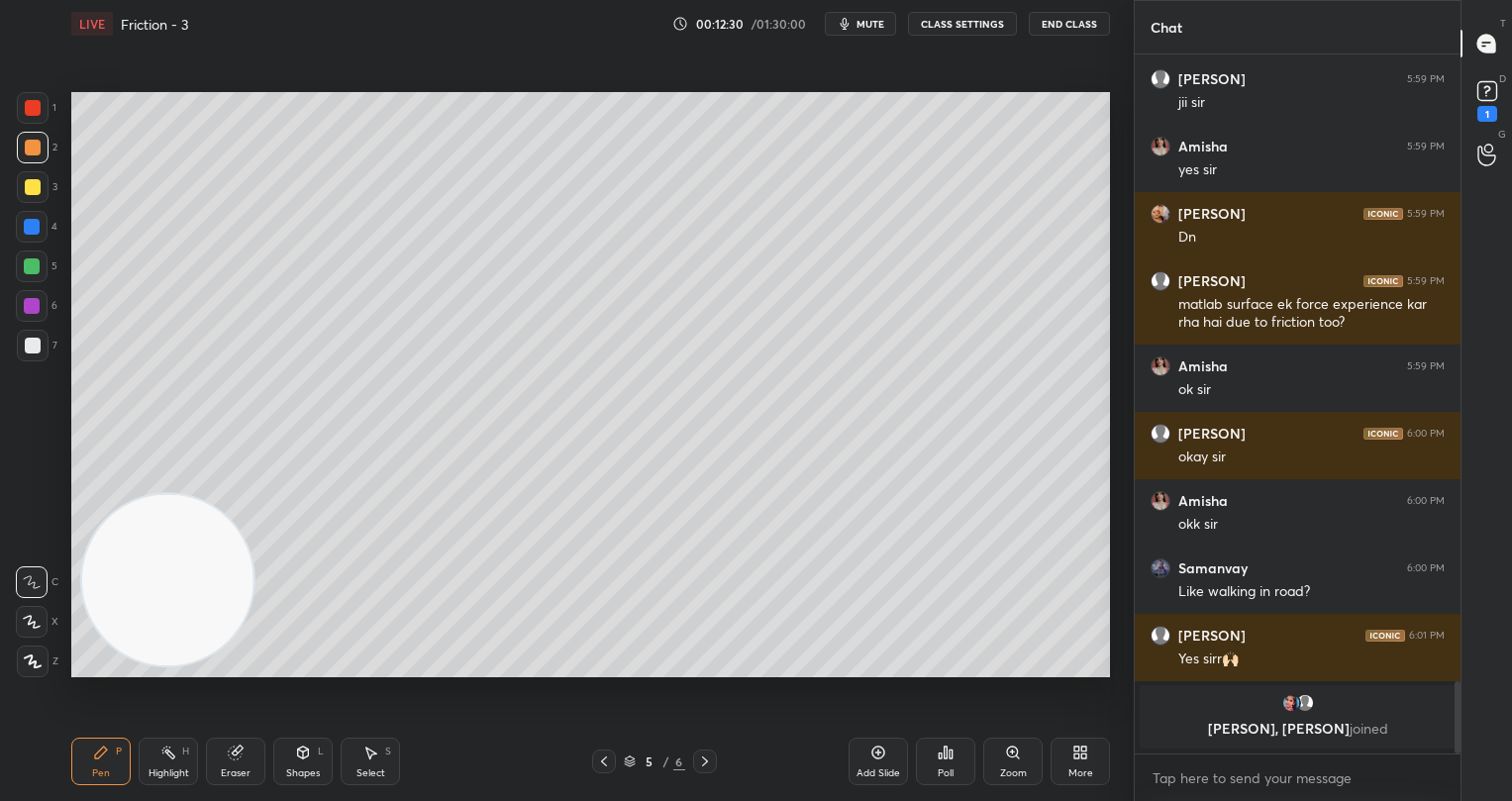 click at bounding box center [32, 306] 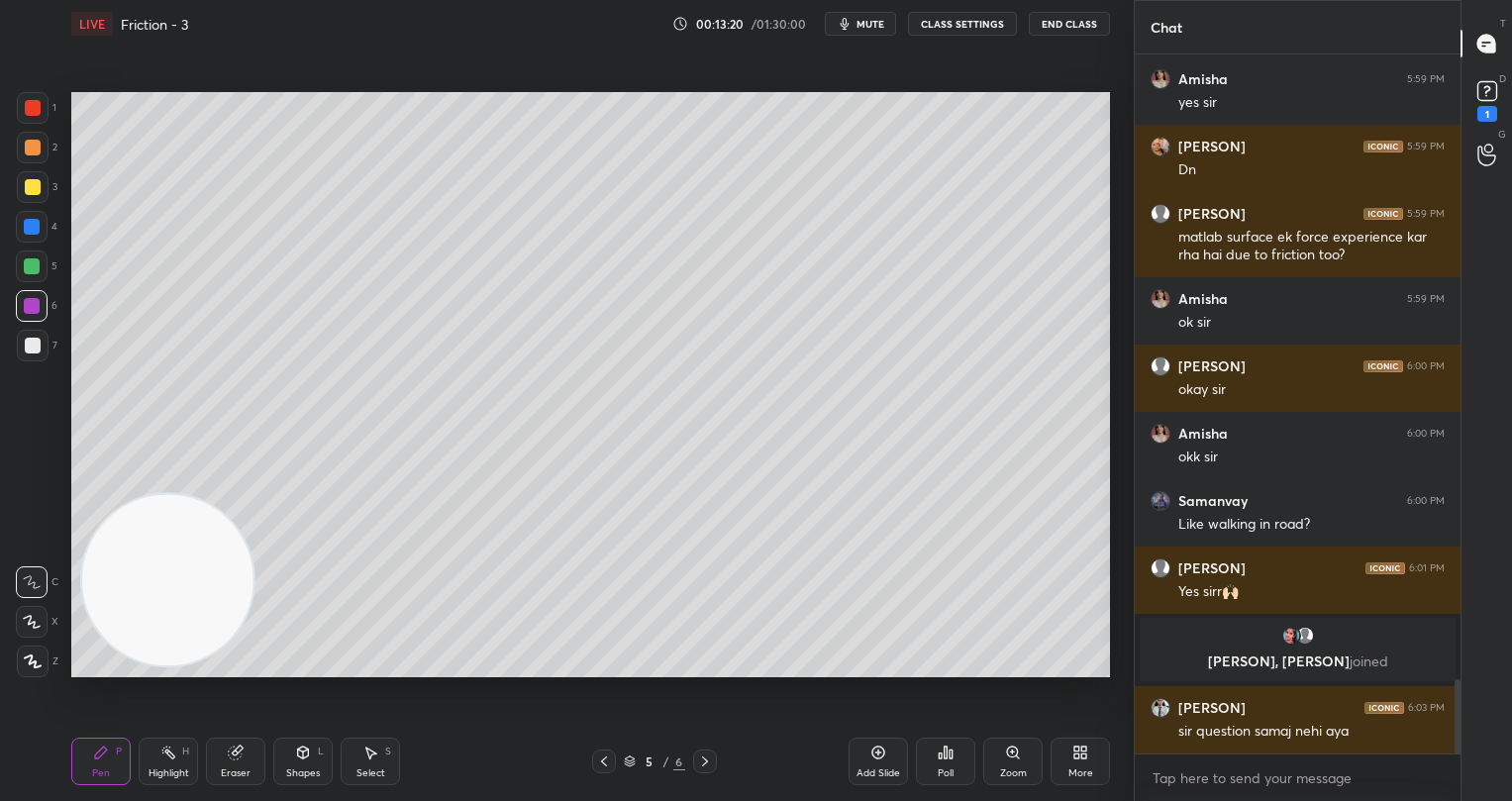 scroll, scrollTop: 5955, scrollLeft: 0, axis: vertical 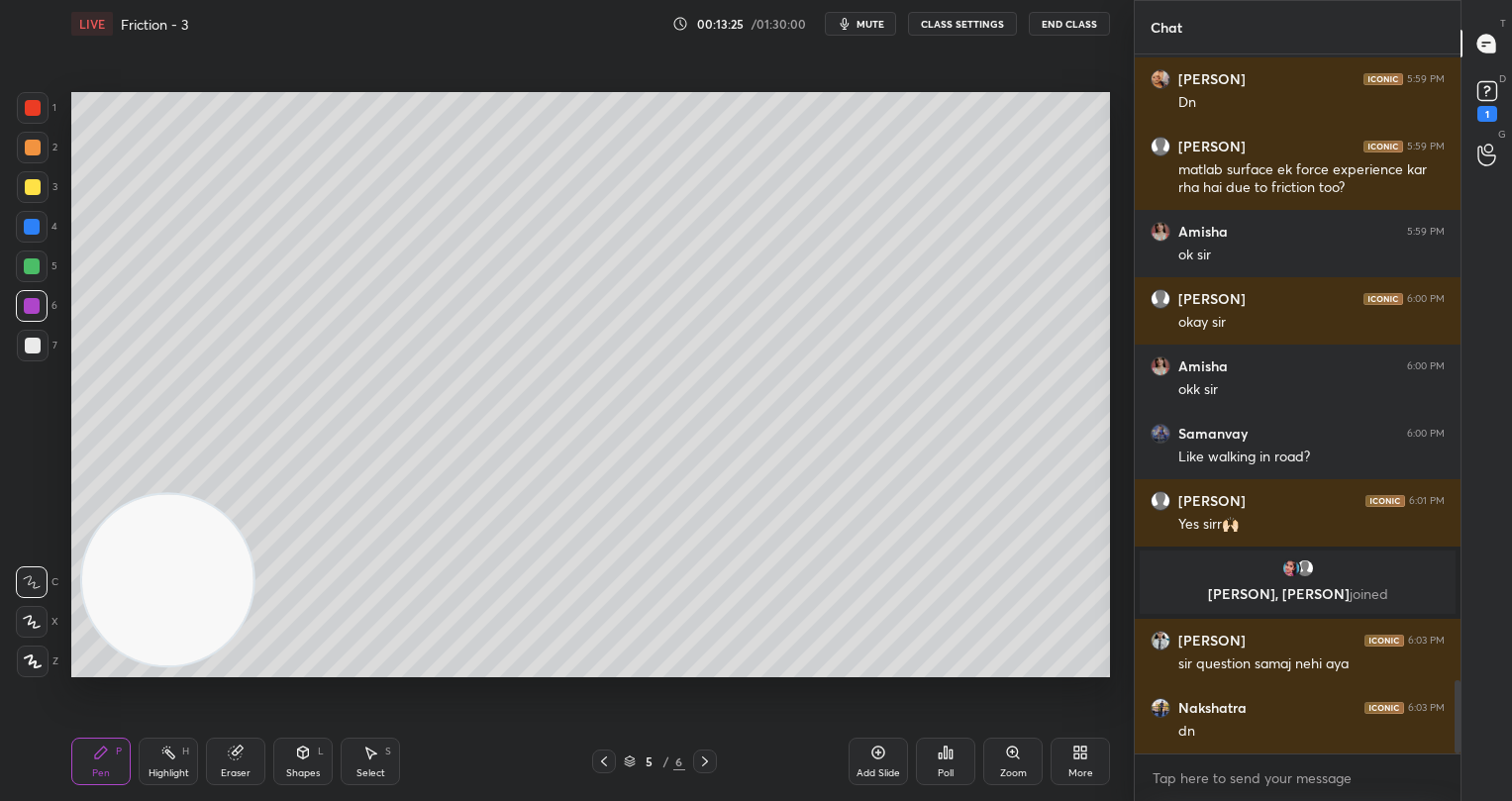 click on "Poll" at bounding box center (946, 761) 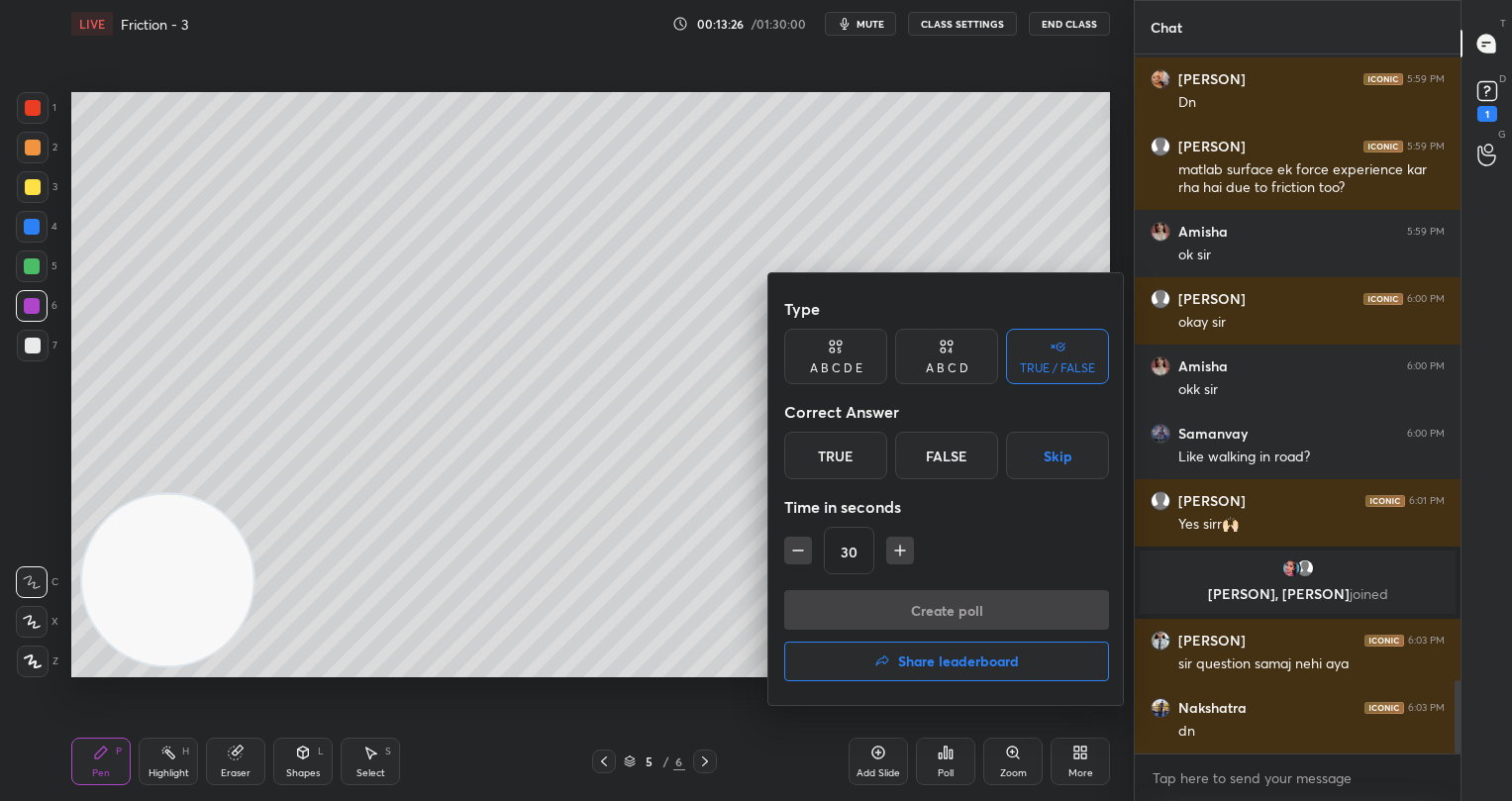 click on "A B C D" at bounding box center (947, 368) 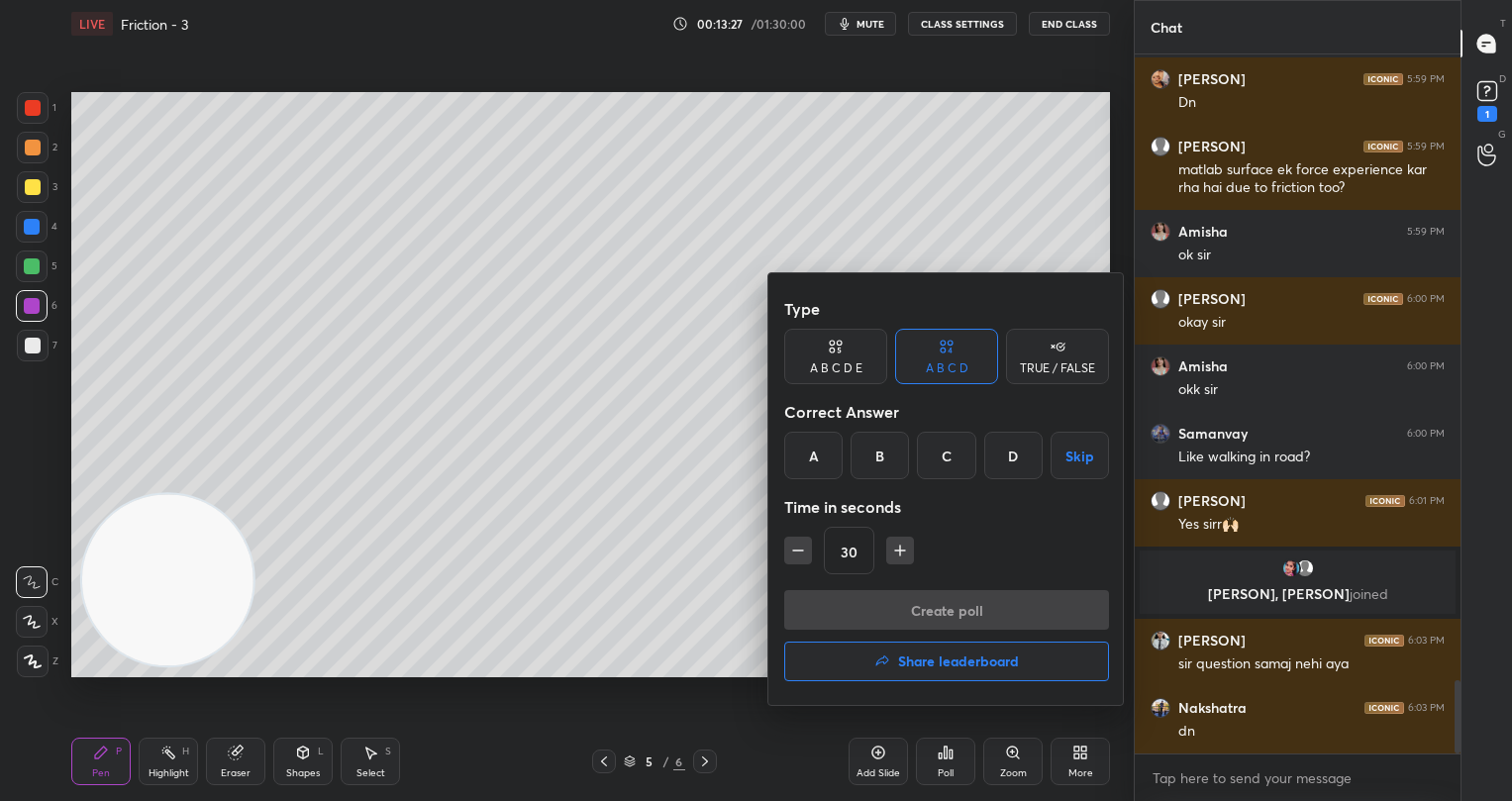 click on "A" at bounding box center [813, 455] 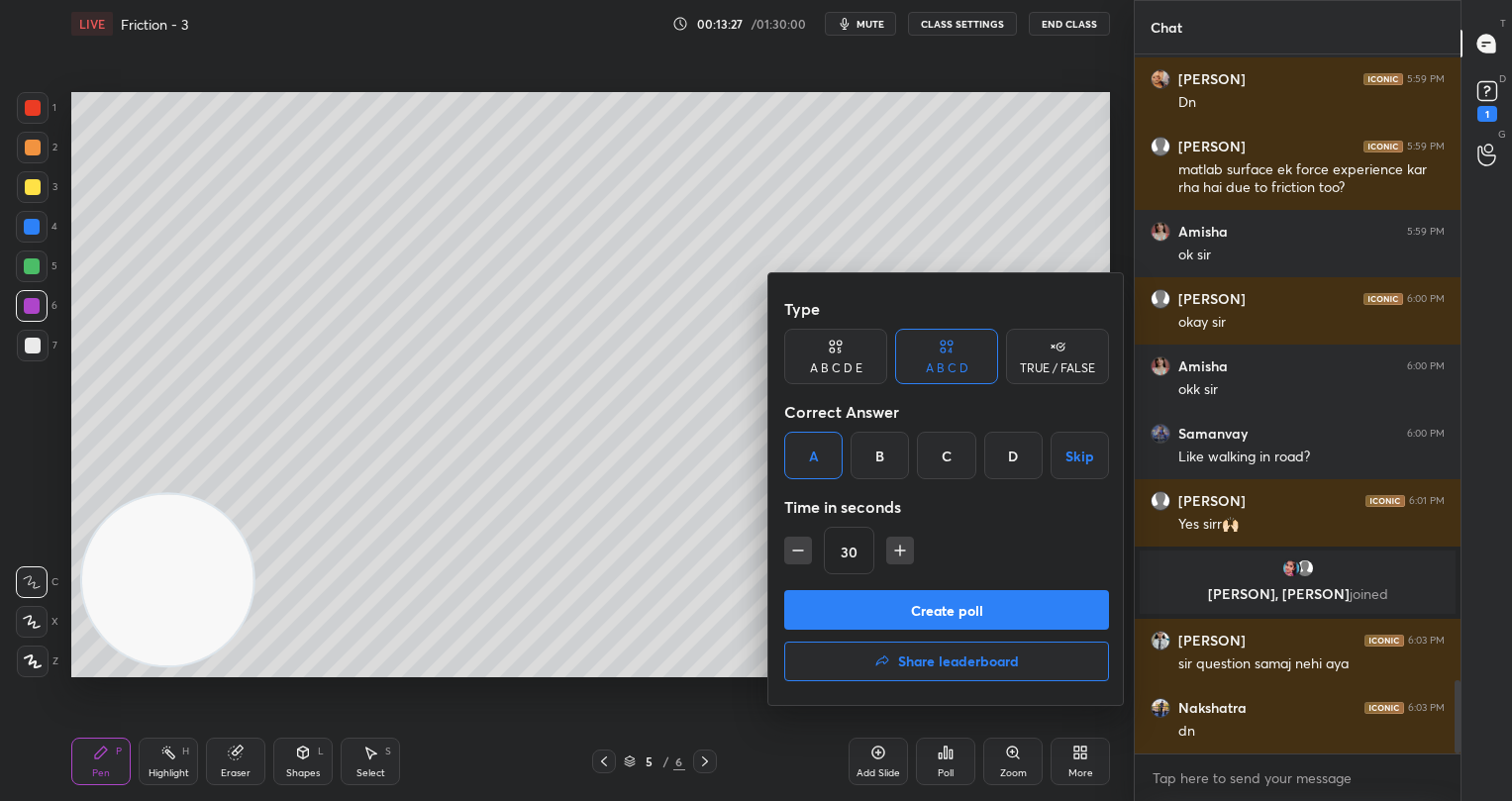 click on "Create poll" at bounding box center [947, 610] 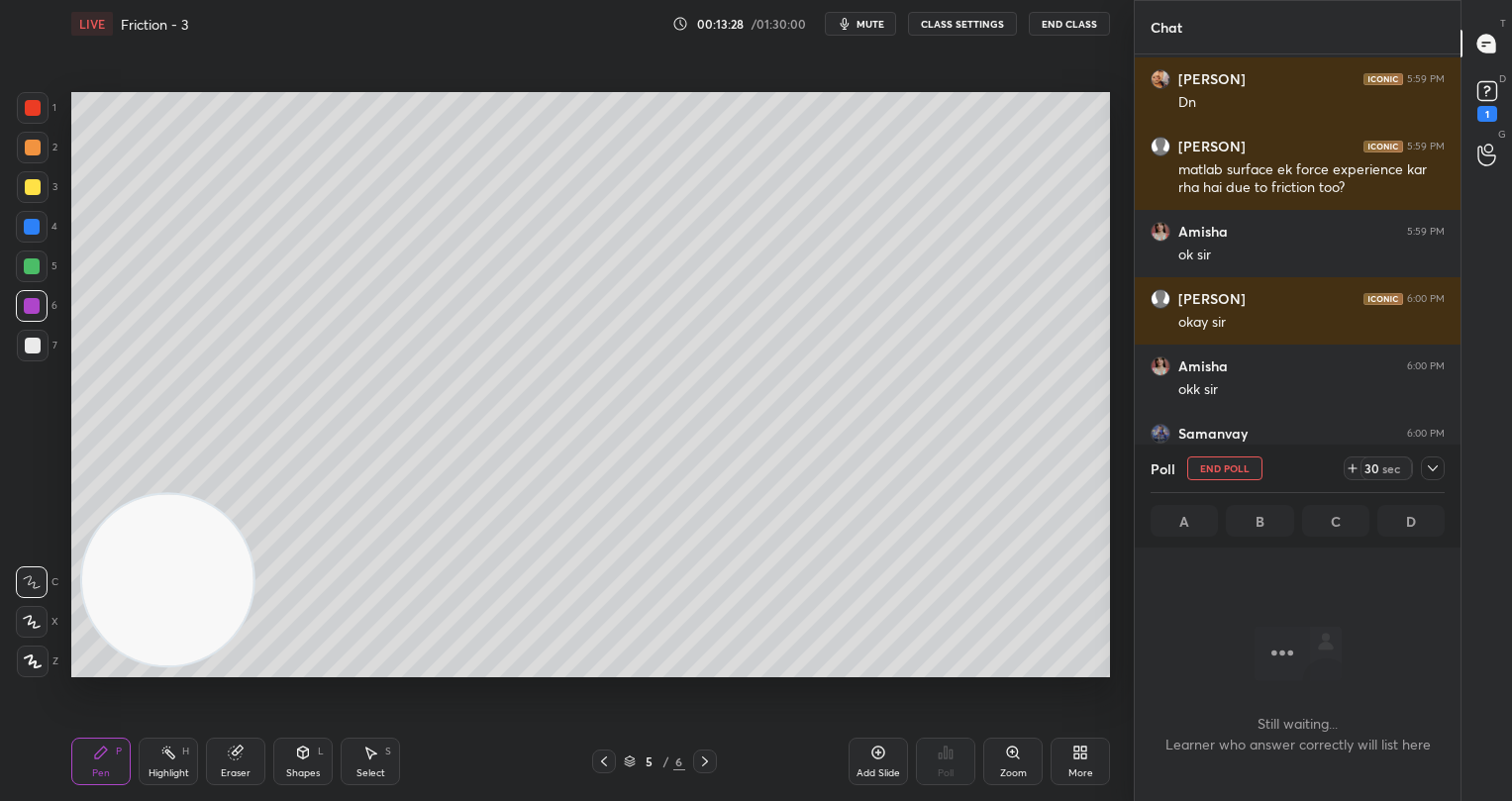 scroll, scrollTop: 596, scrollLeft: 319, axis: both 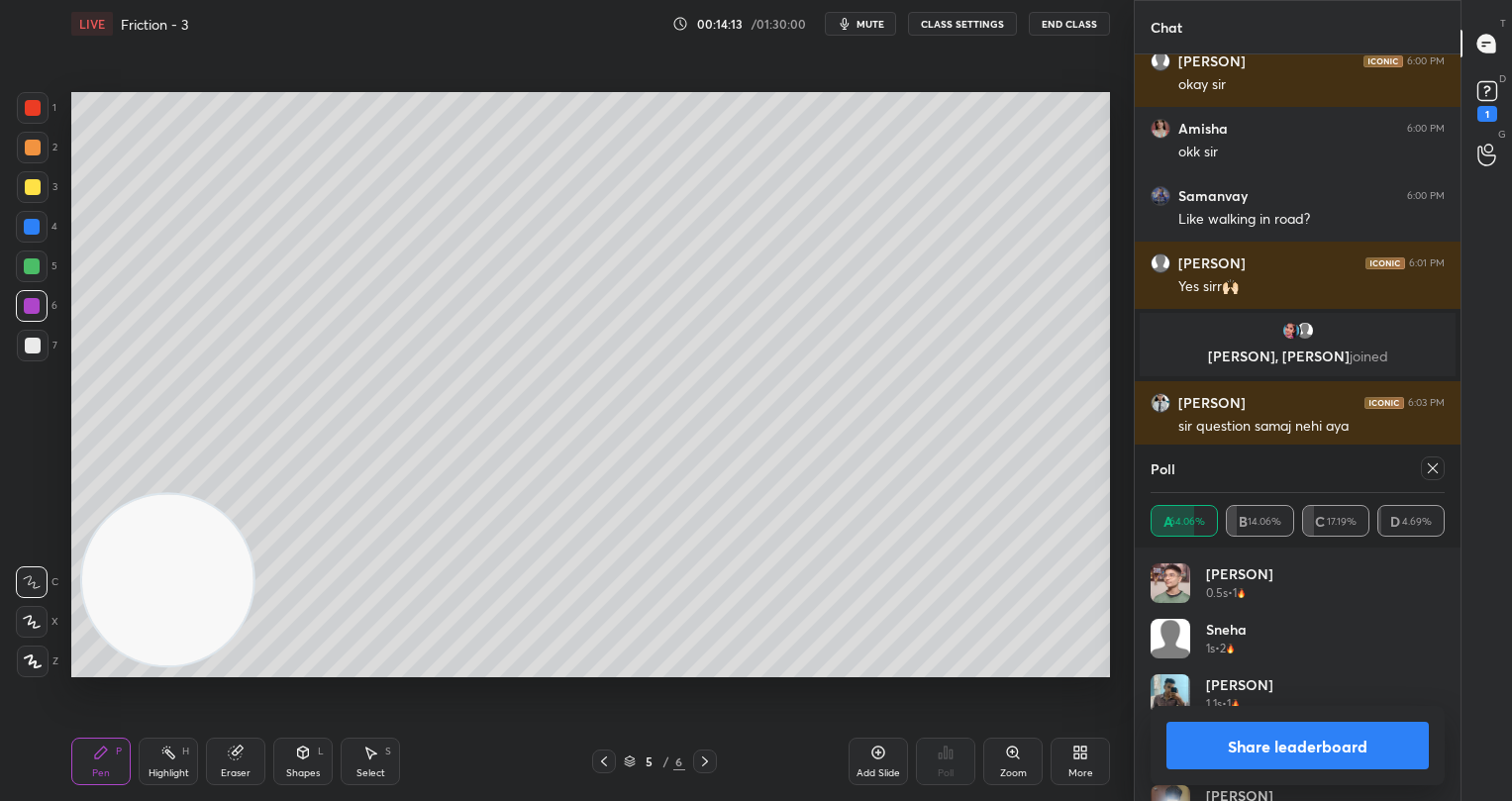 click on "Share leaderboard" at bounding box center (1297, 746) 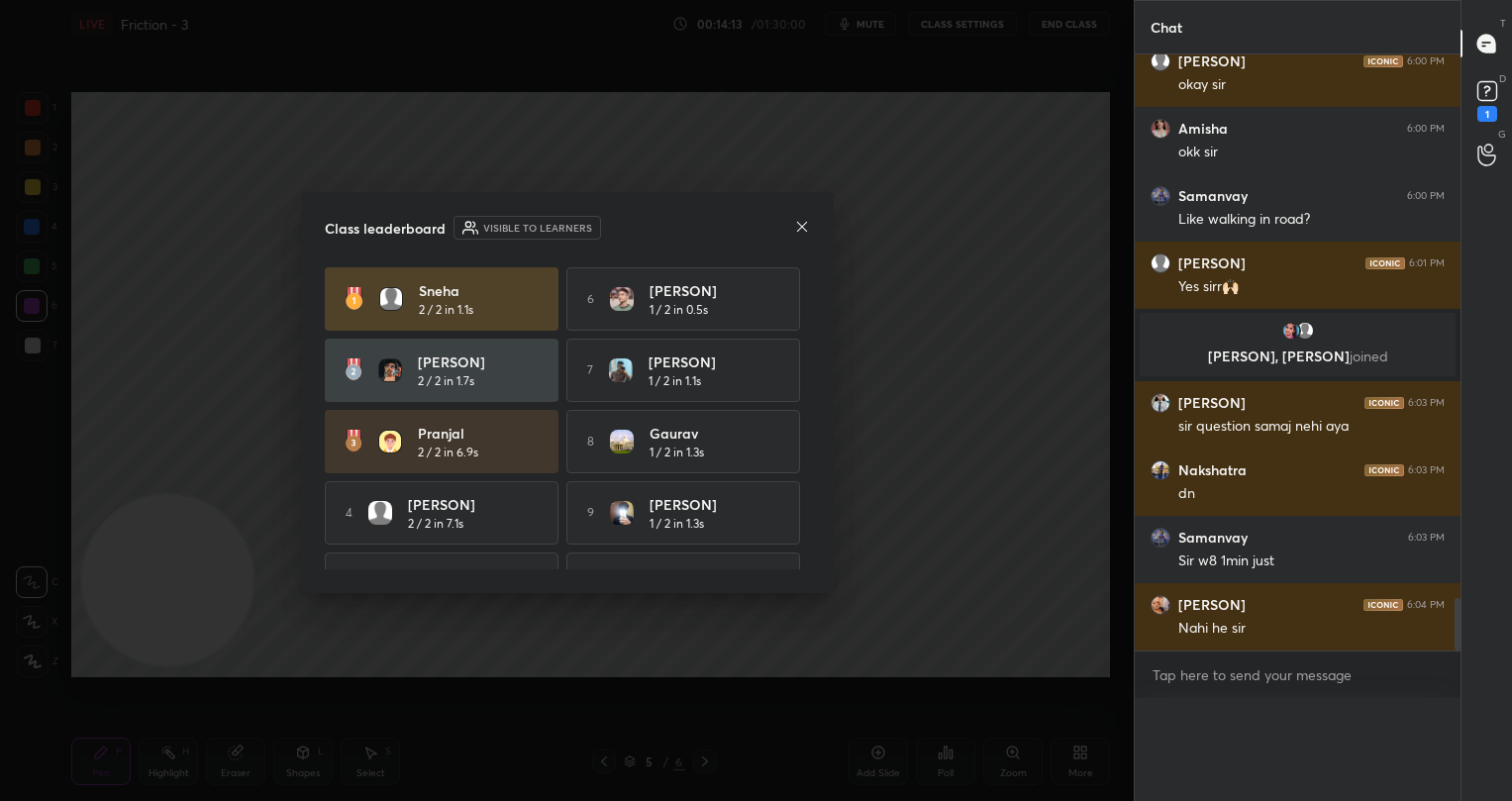 scroll, scrollTop: 0, scrollLeft: 0, axis: both 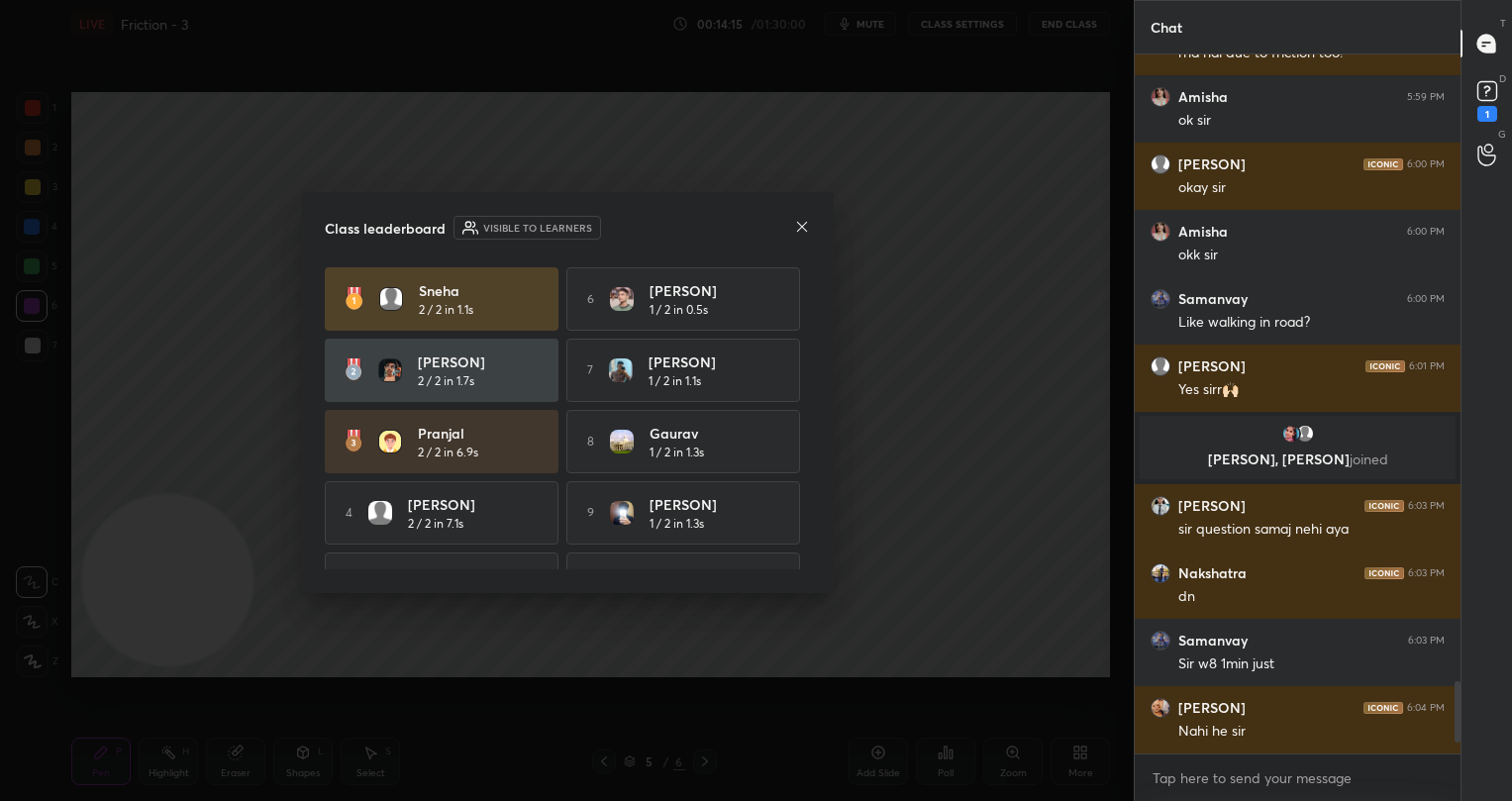 click 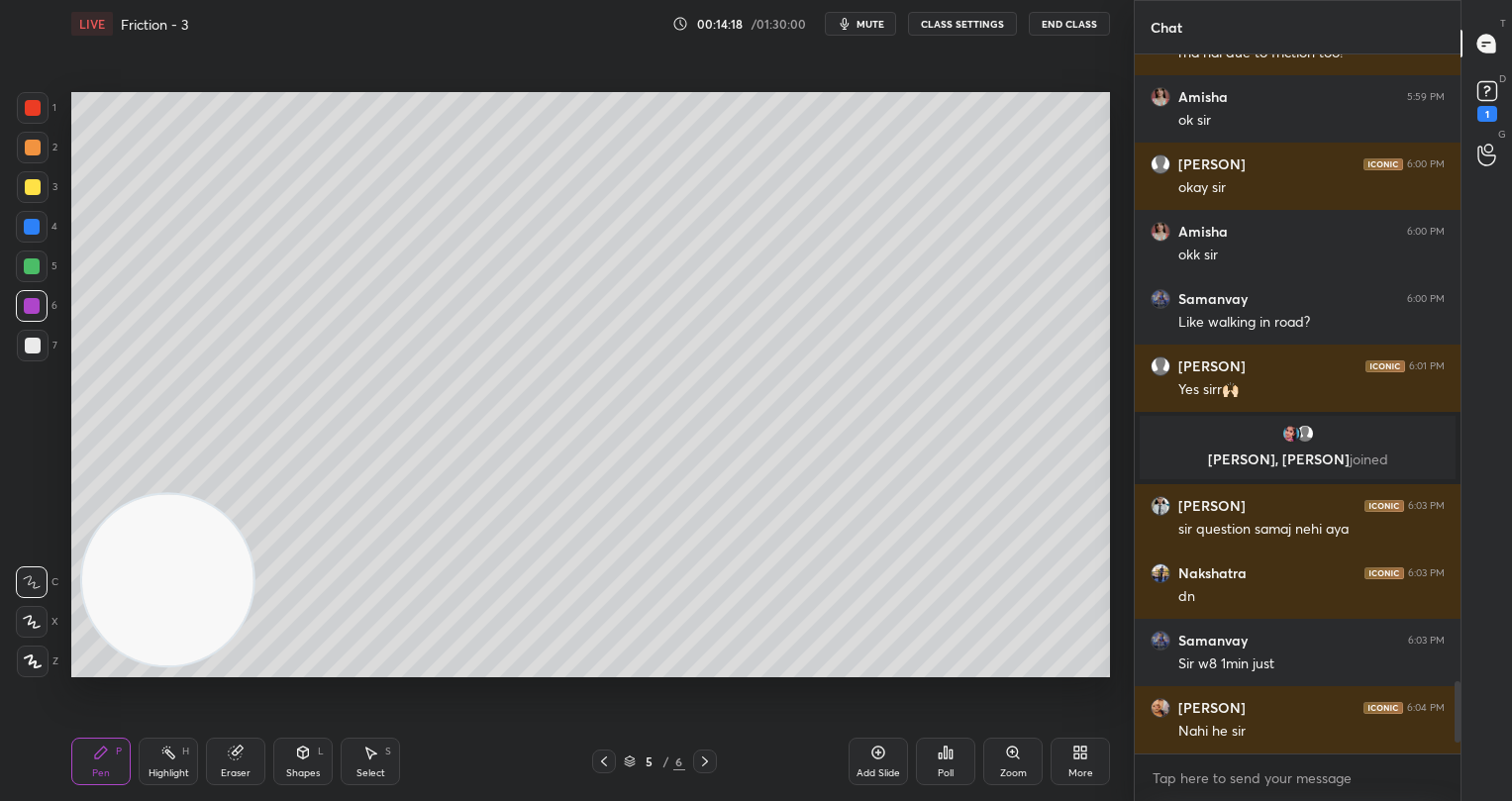 drag, startPoint x: 34, startPoint y: 264, endPoint x: 70, endPoint y: 280, distance: 39.395431 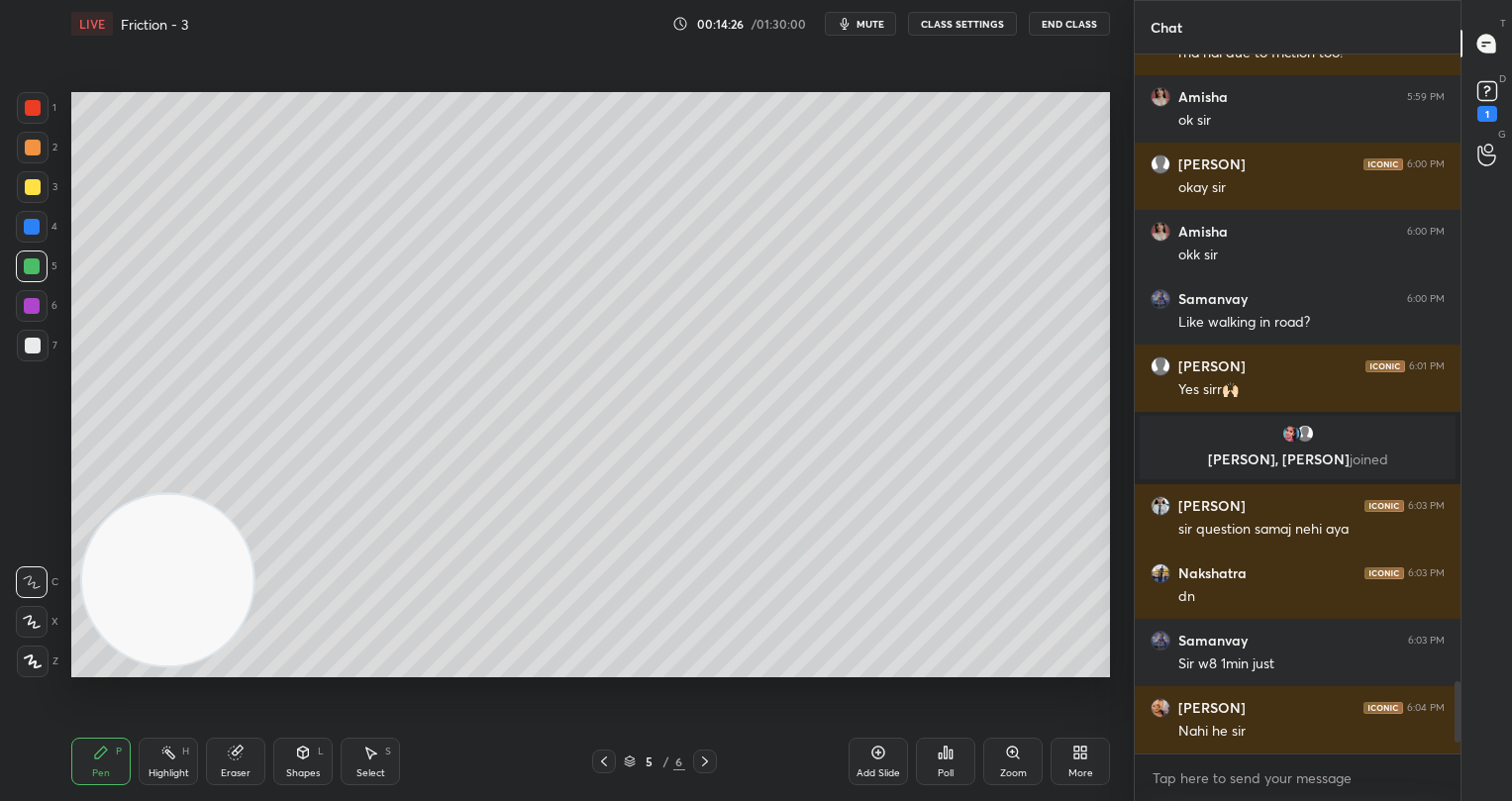 click on "Poll" at bounding box center (946, 761) 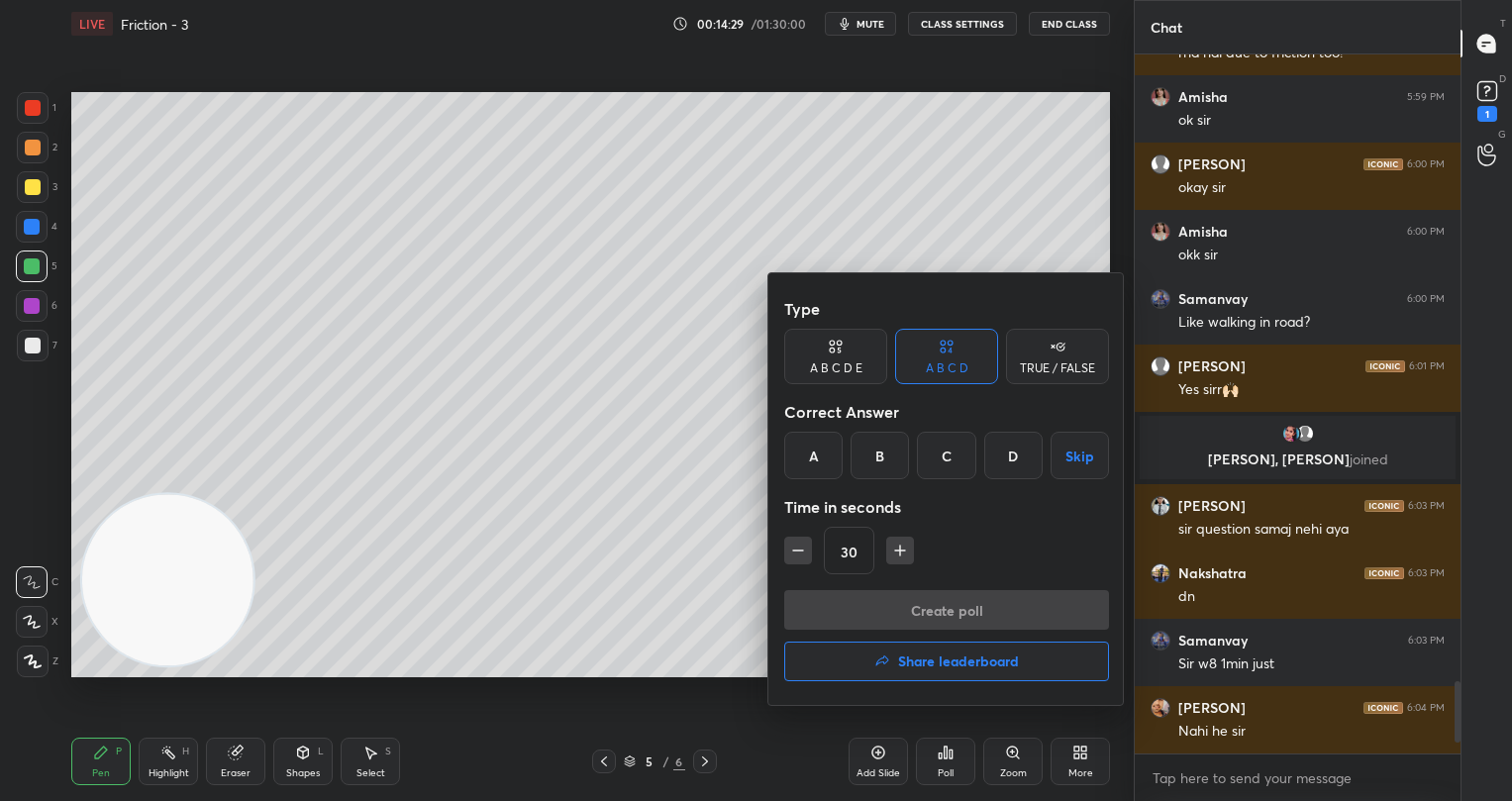 click on "C" at bounding box center [946, 455] 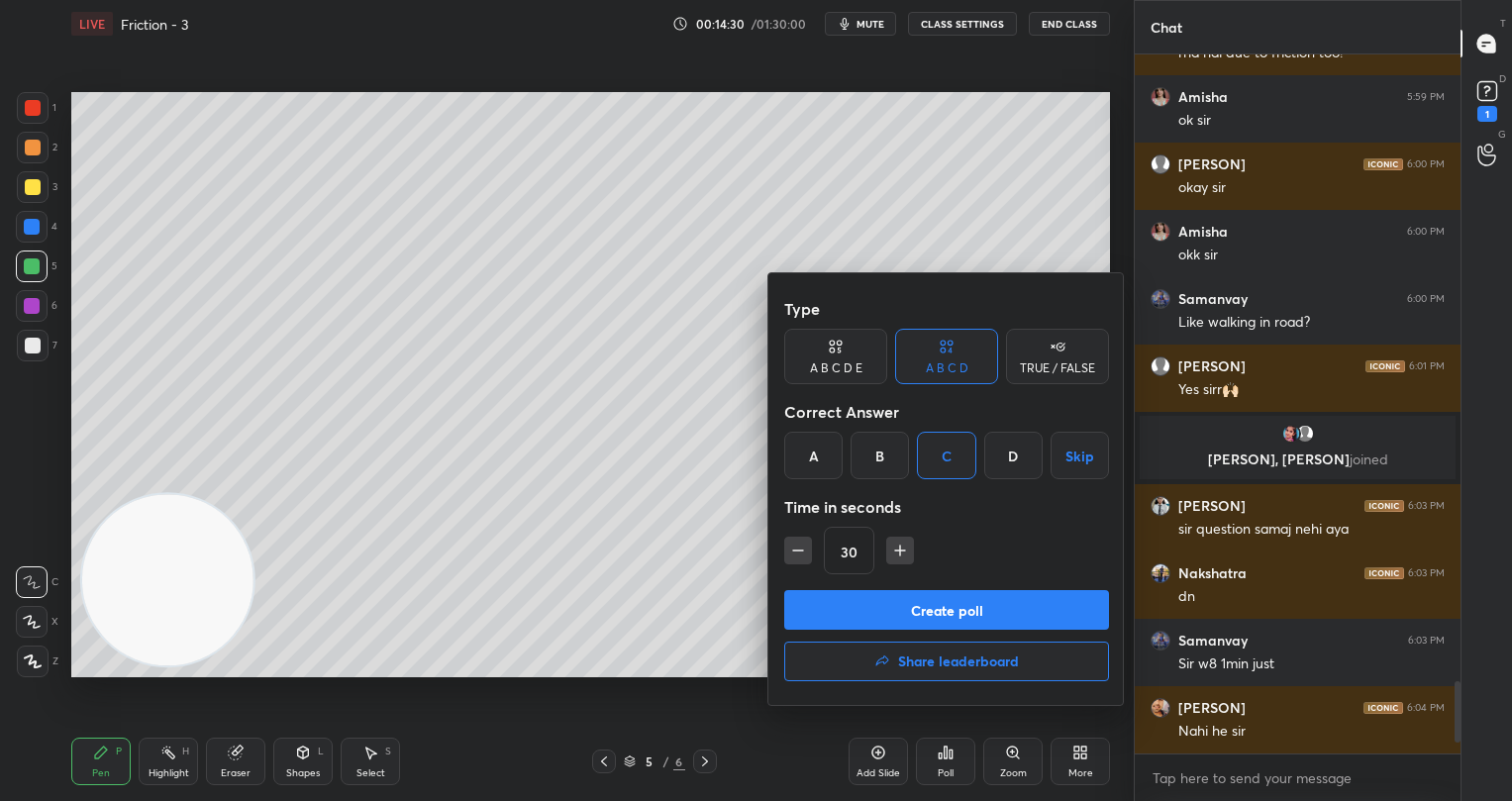 click on "Create poll" at bounding box center (947, 610) 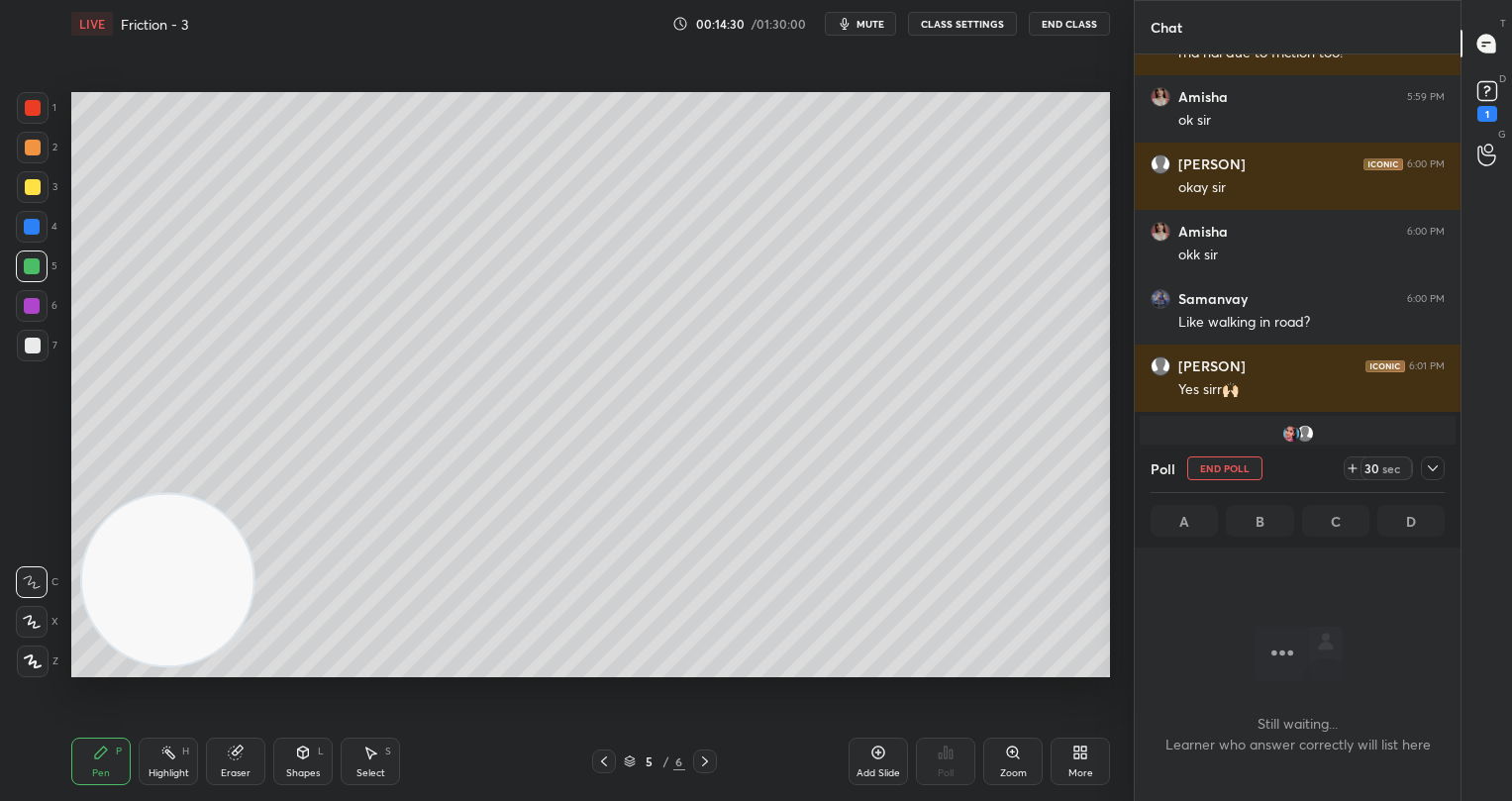 scroll, scrollTop: 651, scrollLeft: 319, axis: both 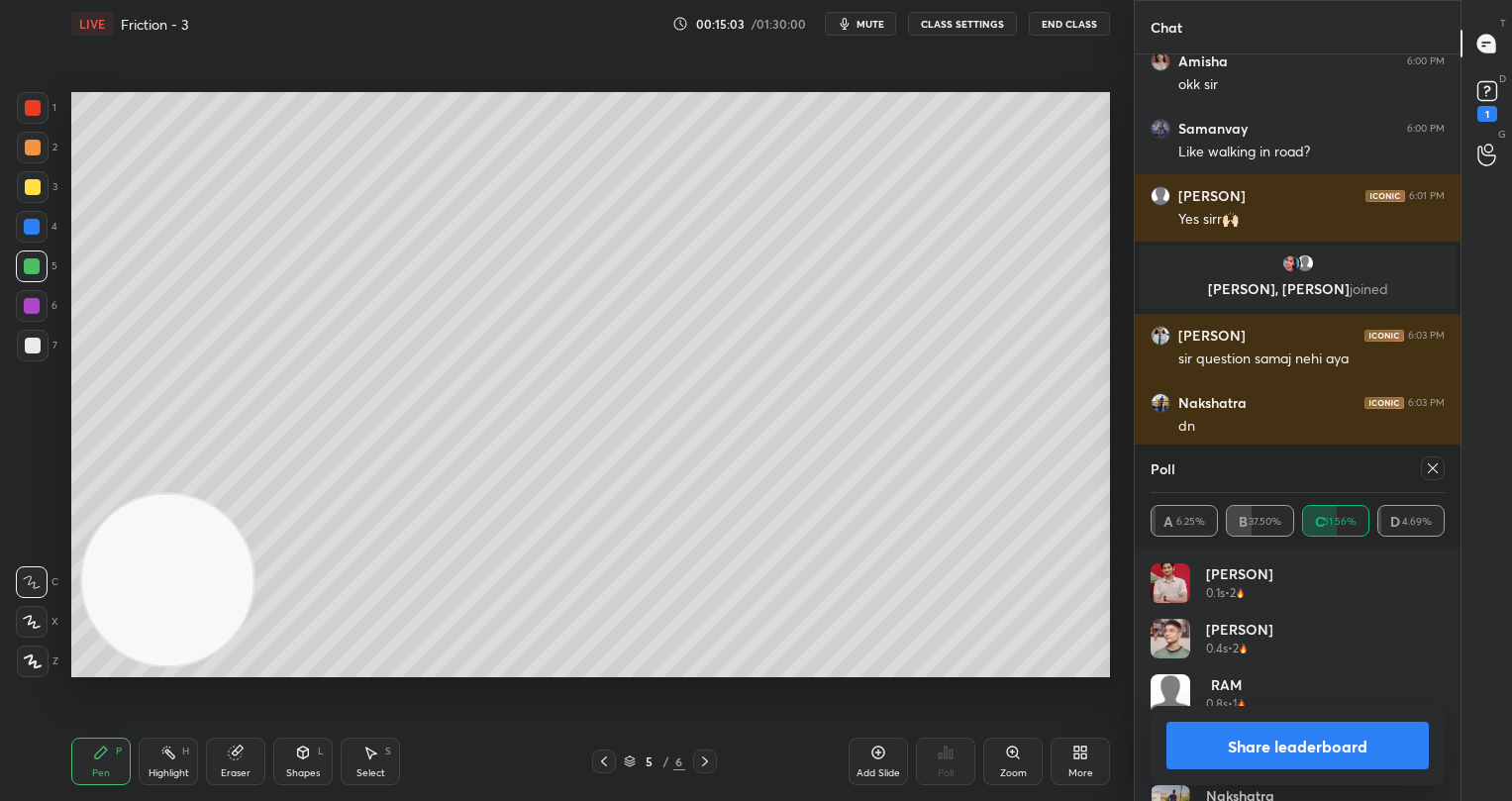 drag, startPoint x: 1260, startPoint y: 740, endPoint x: 1252, endPoint y: 726, distance: 16.124515 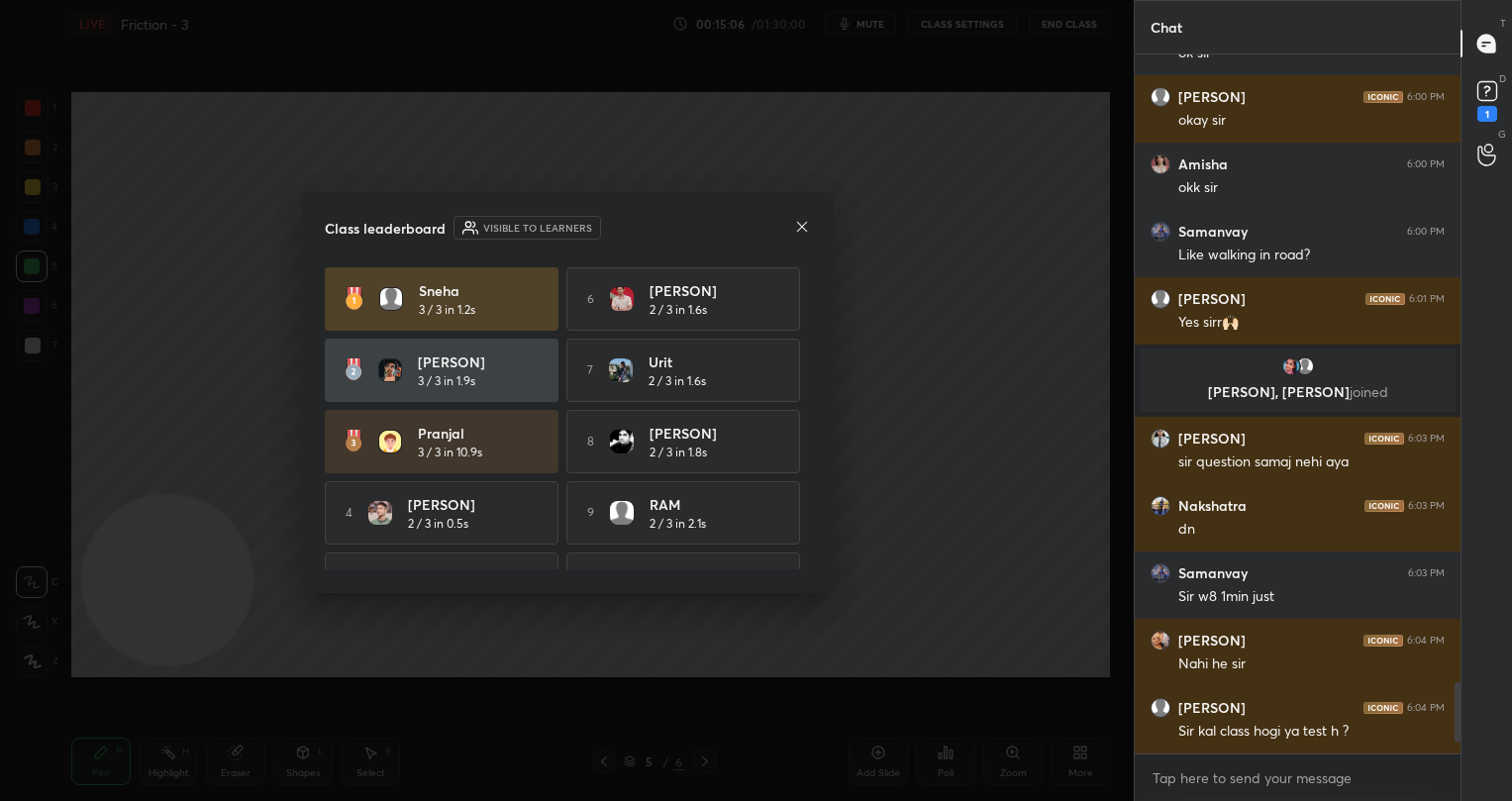 click 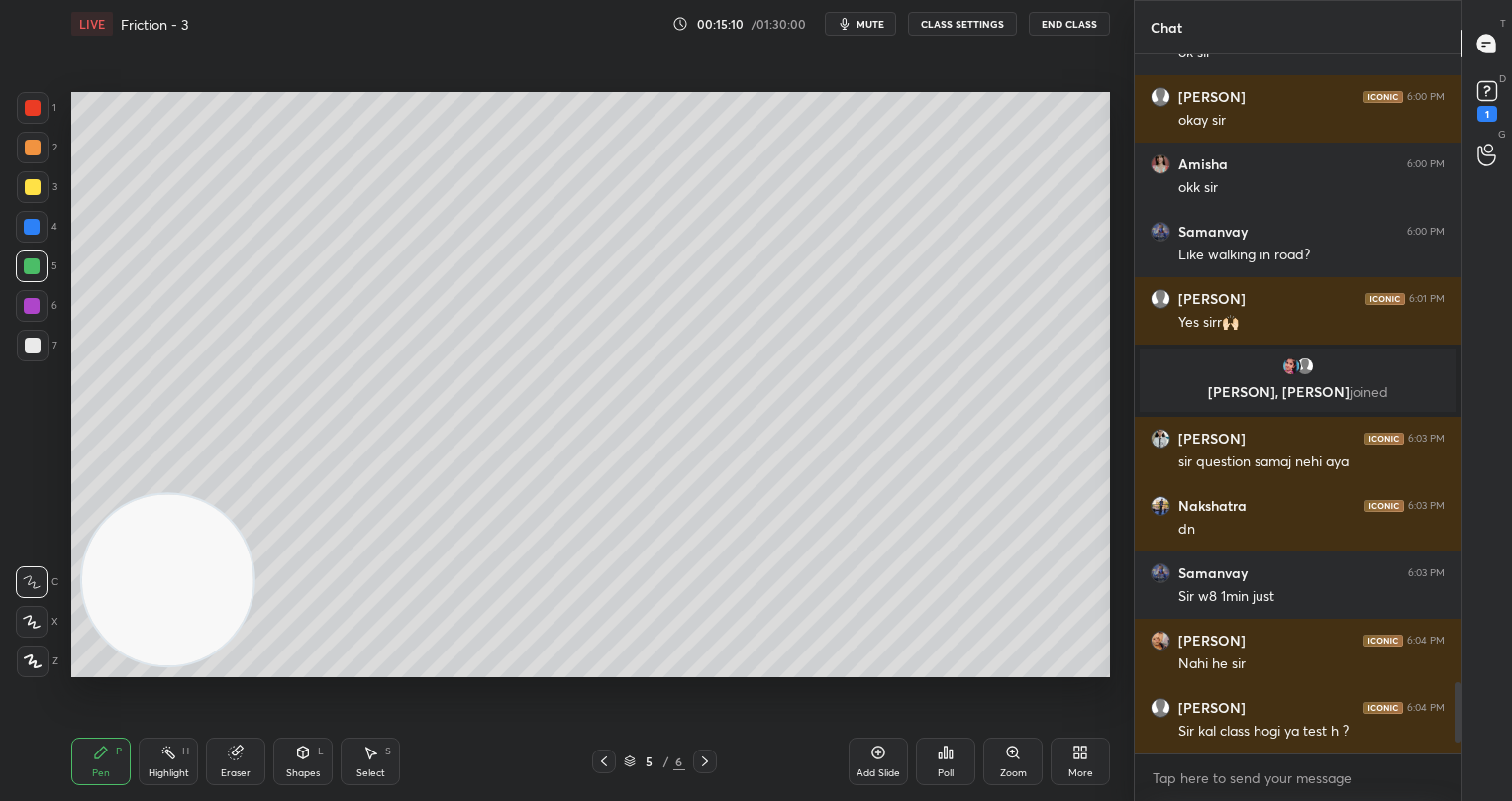 click on "Poll" at bounding box center [946, 761] 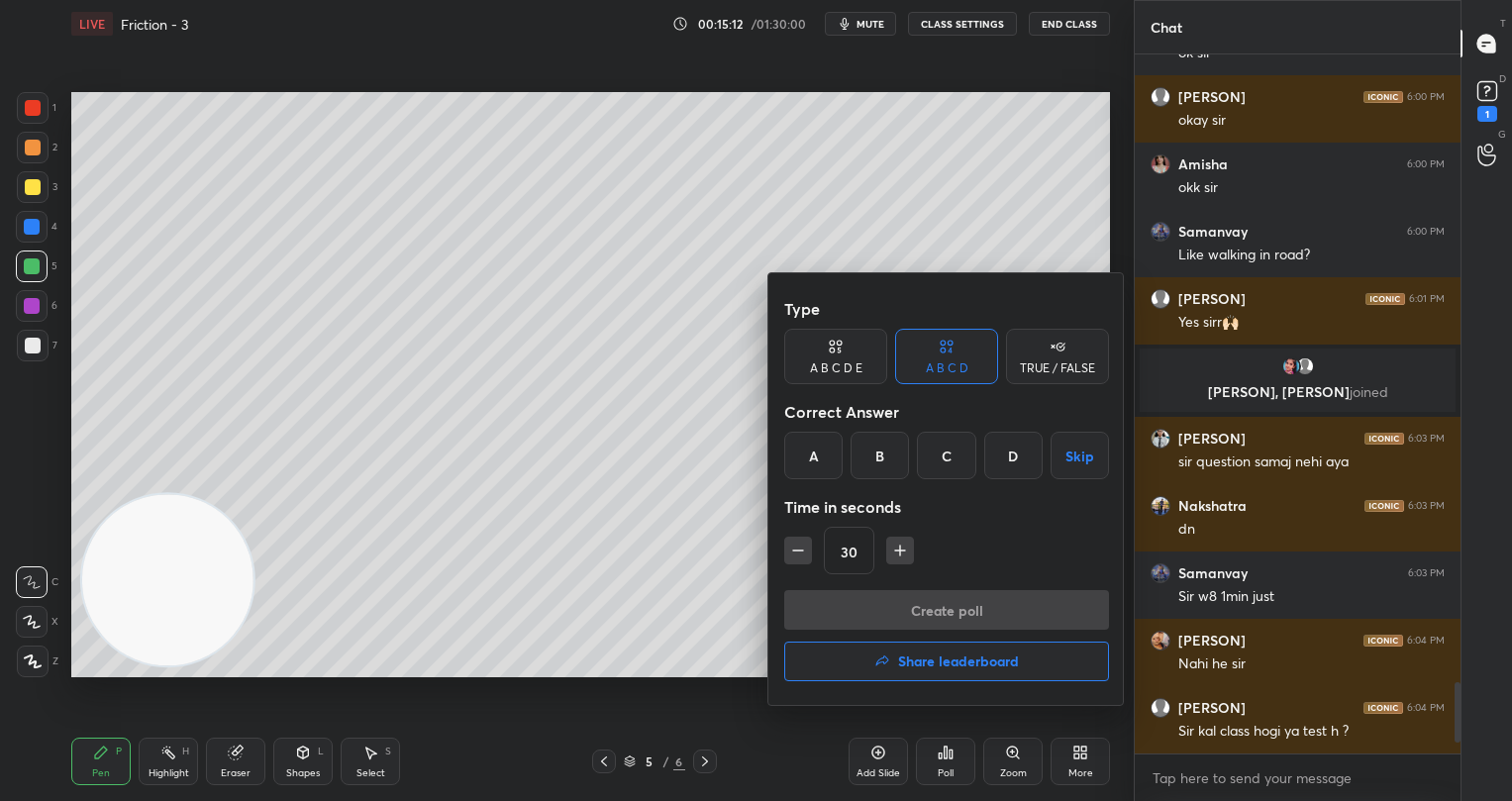 drag, startPoint x: 872, startPoint y: 465, endPoint x: 905, endPoint y: 540, distance: 81.939 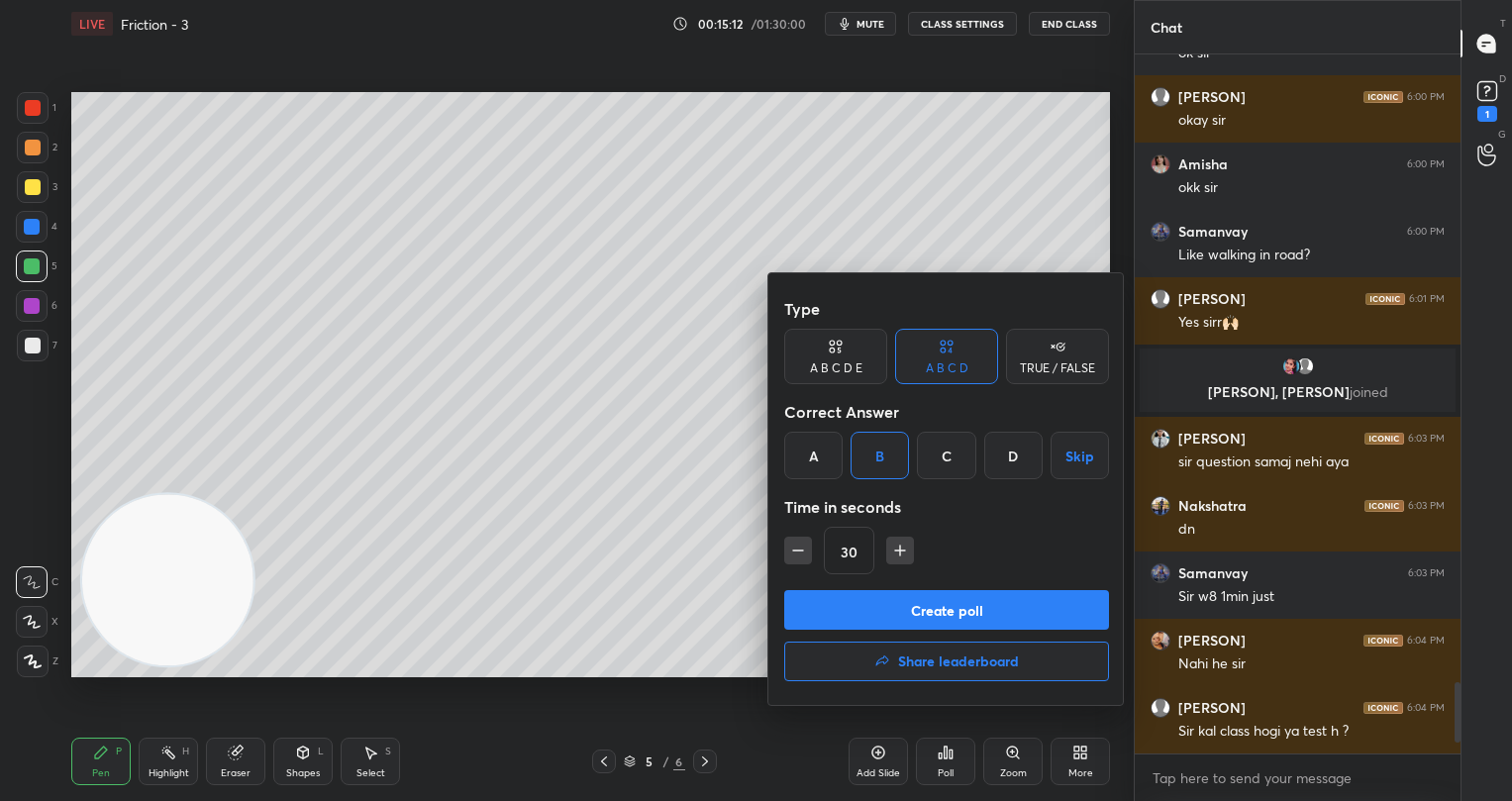 drag, startPoint x: 915, startPoint y: 610, endPoint x: 914, endPoint y: 599, distance: 11.045361 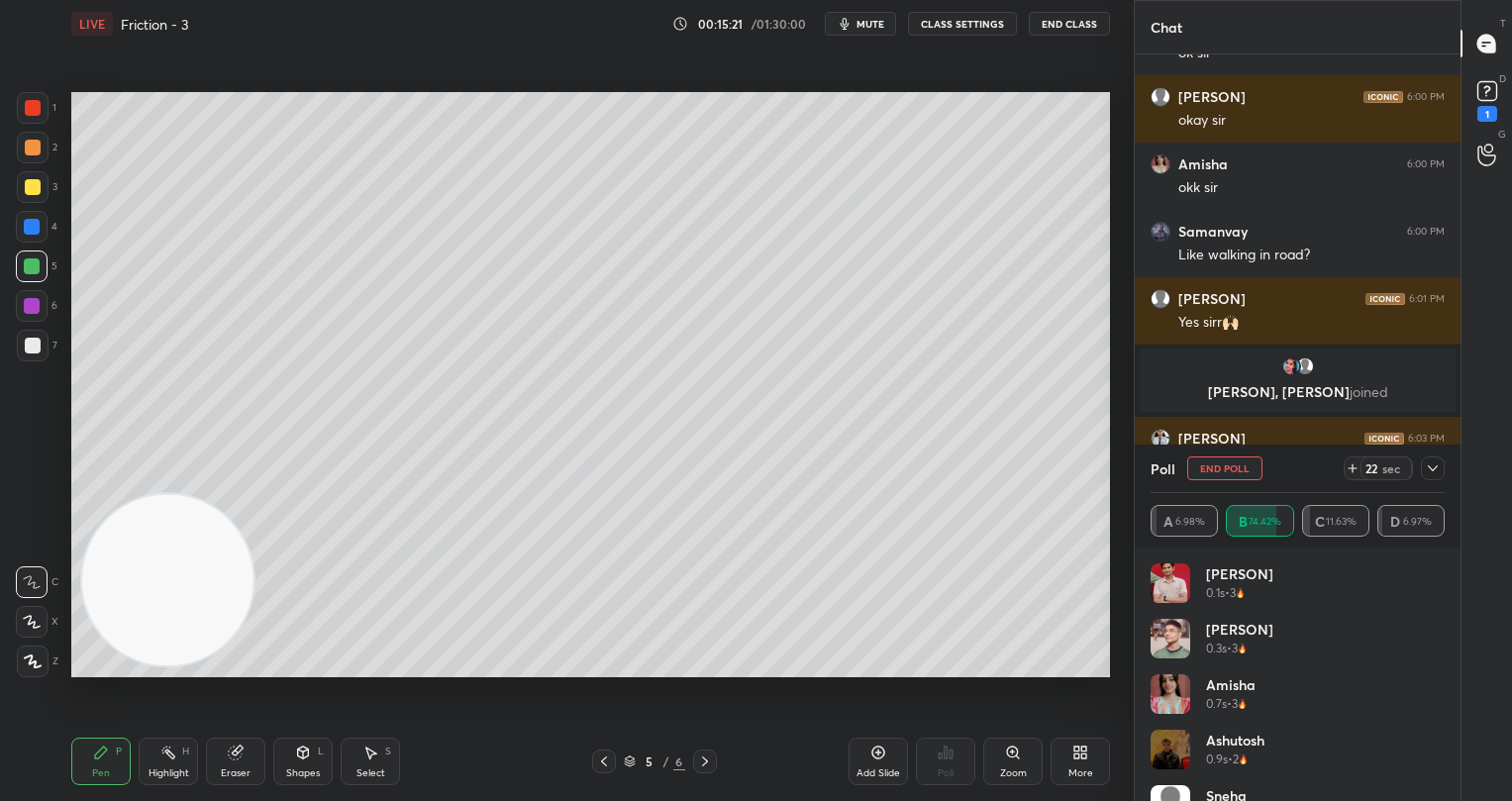 click on "22" at bounding box center [1371, 468] 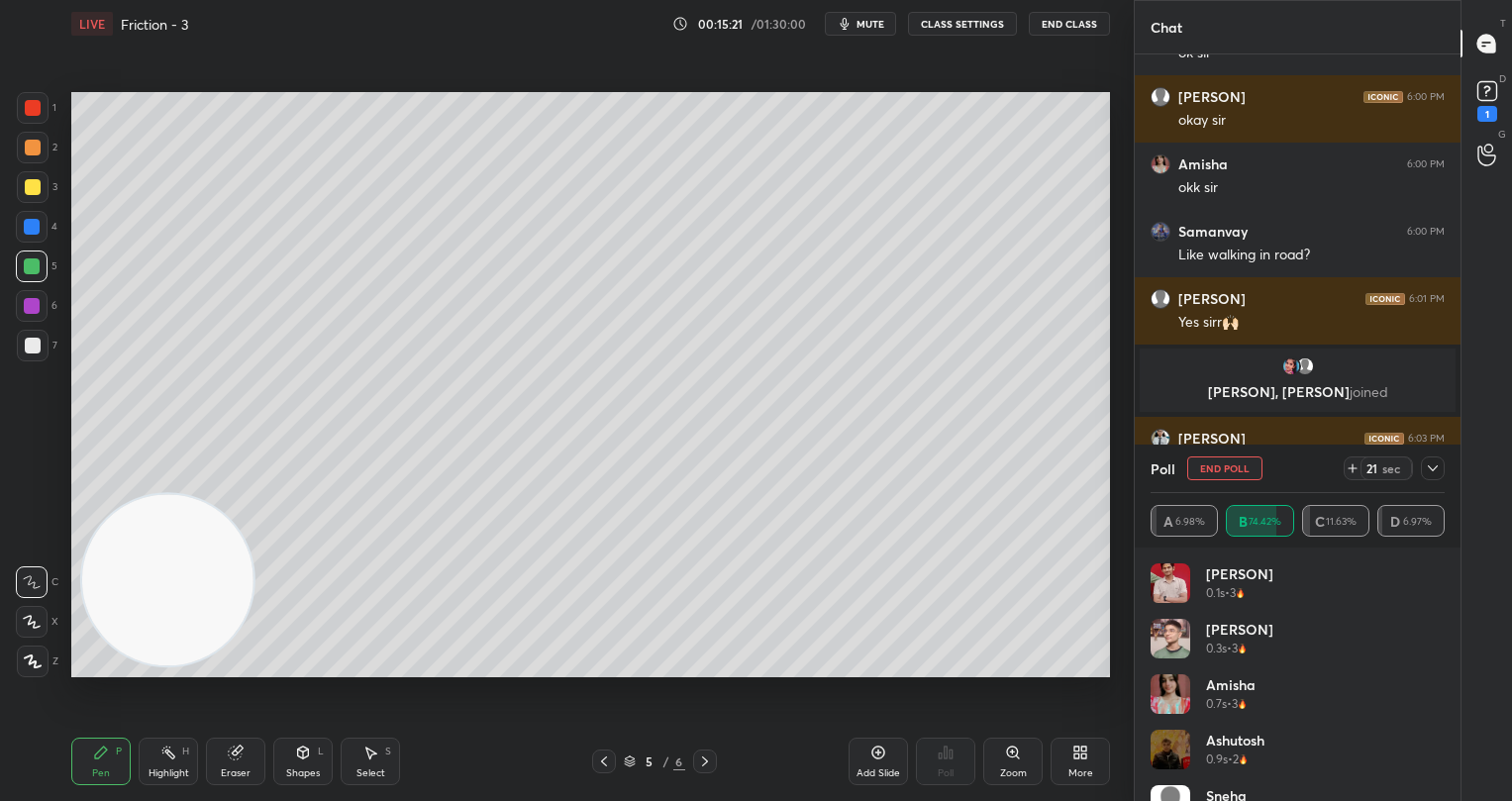 click on "21" at bounding box center [1371, 468] 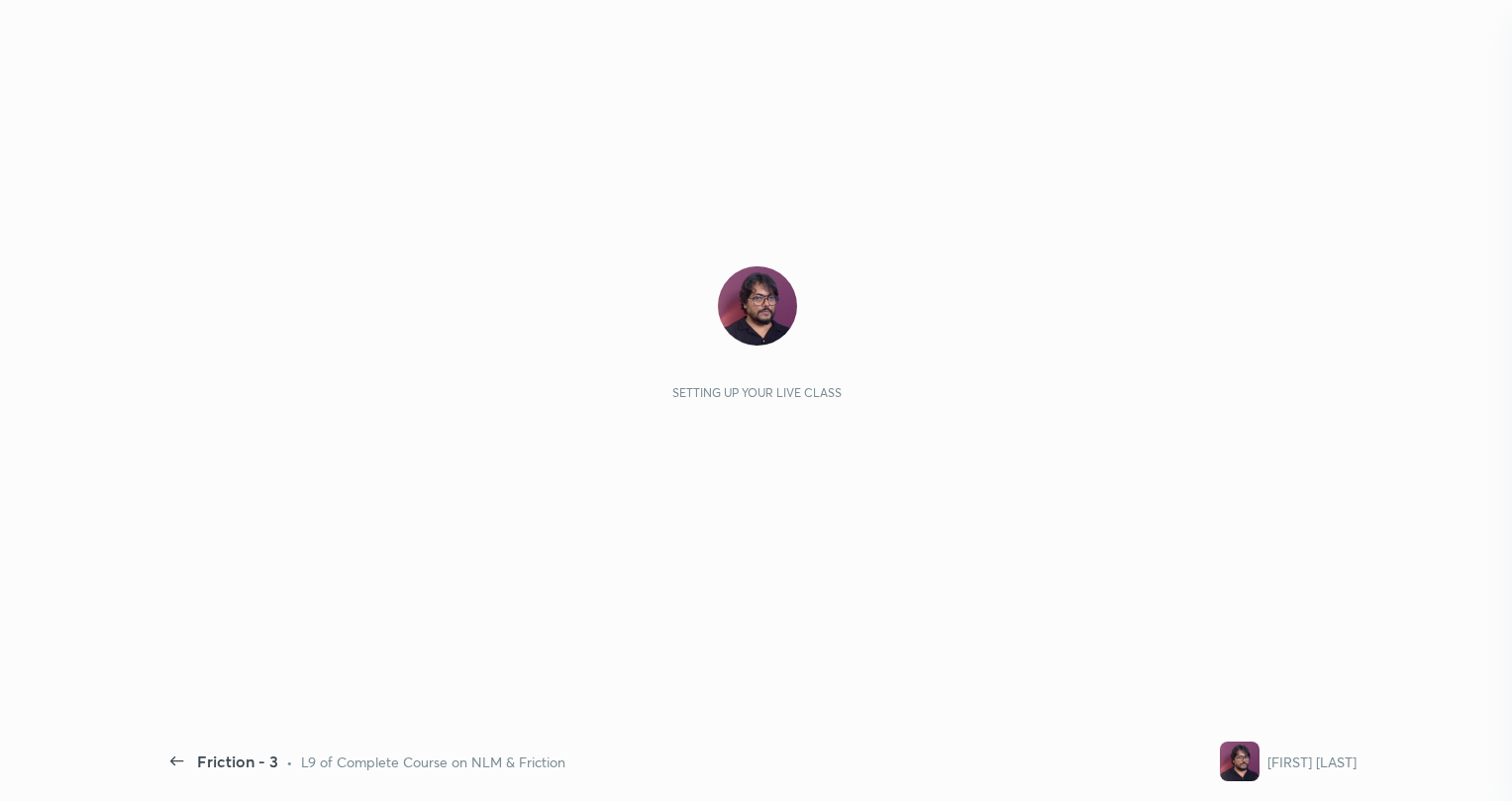 scroll, scrollTop: 0, scrollLeft: 0, axis: both 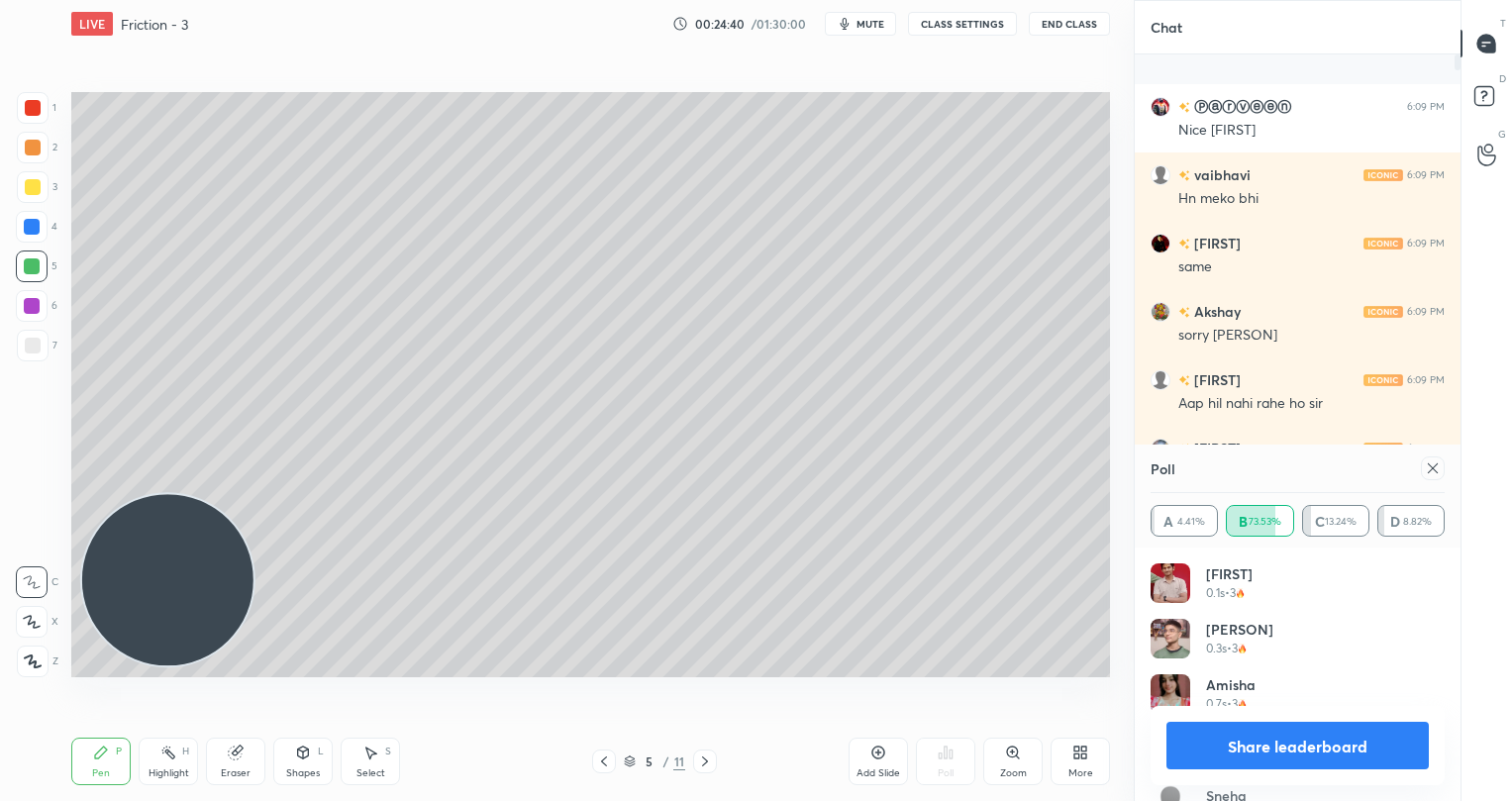 click at bounding box center [1433, 468] 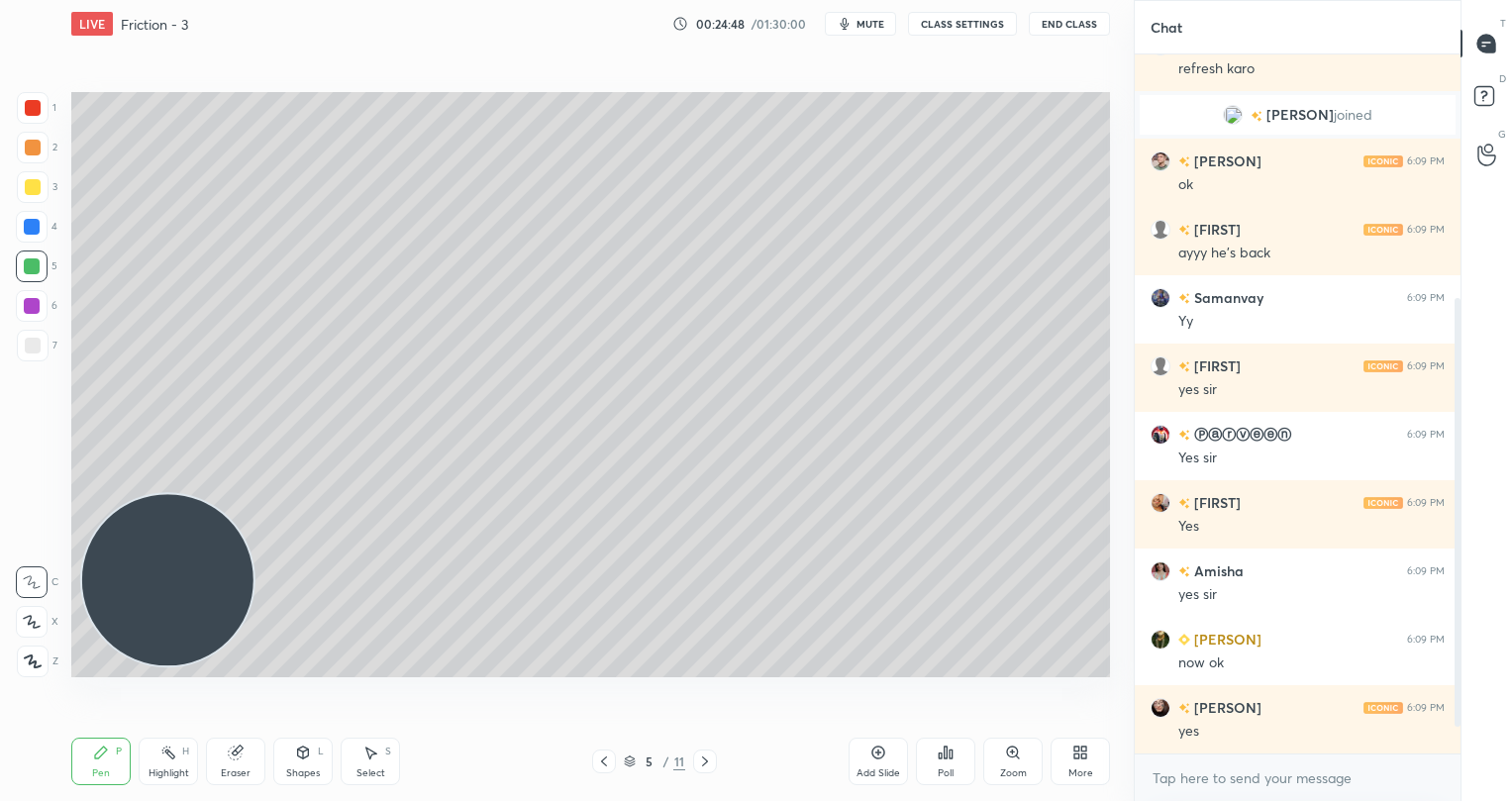 click on "Add Slide" at bounding box center (878, 773) 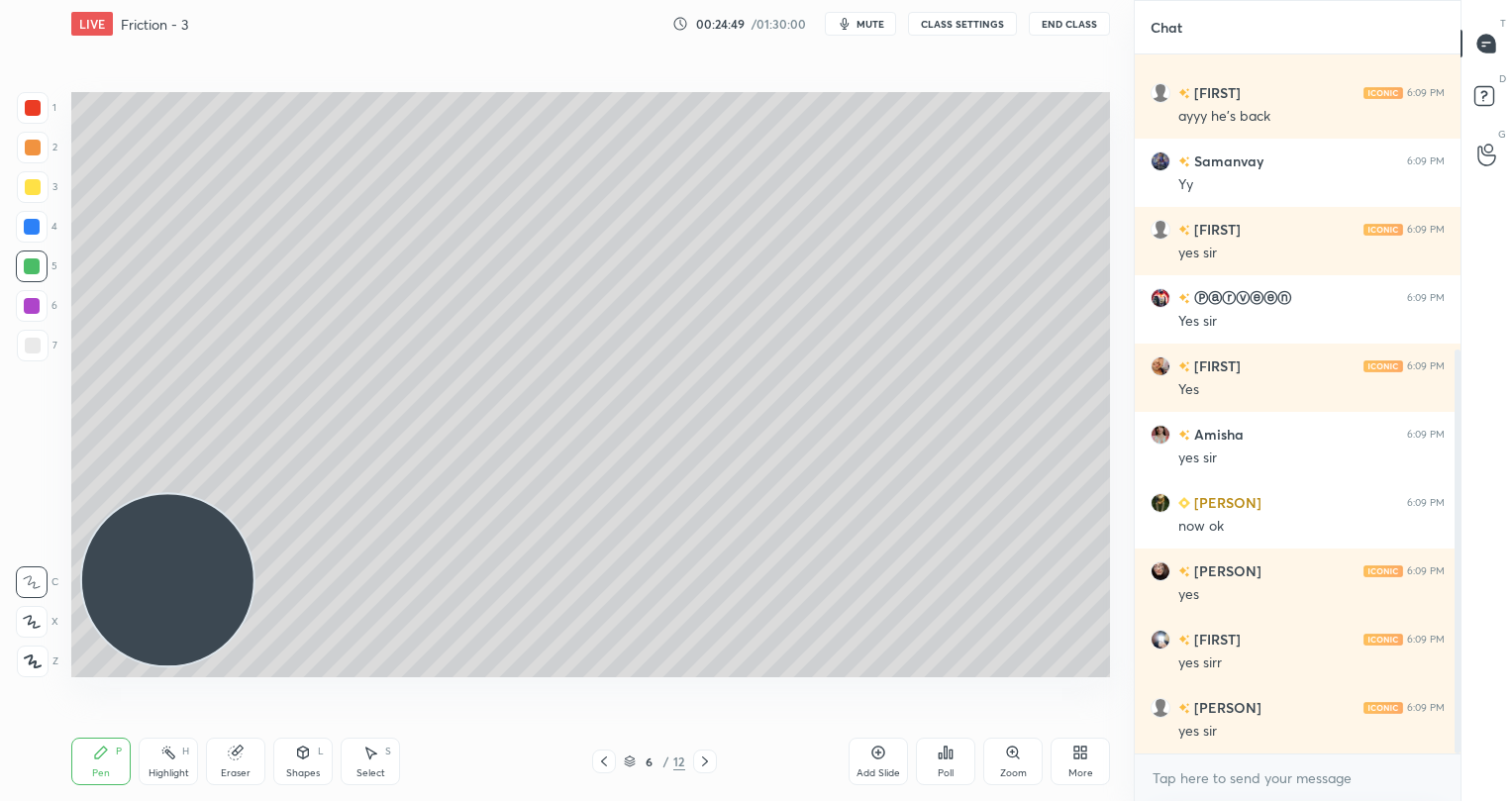 click at bounding box center [33, 108] 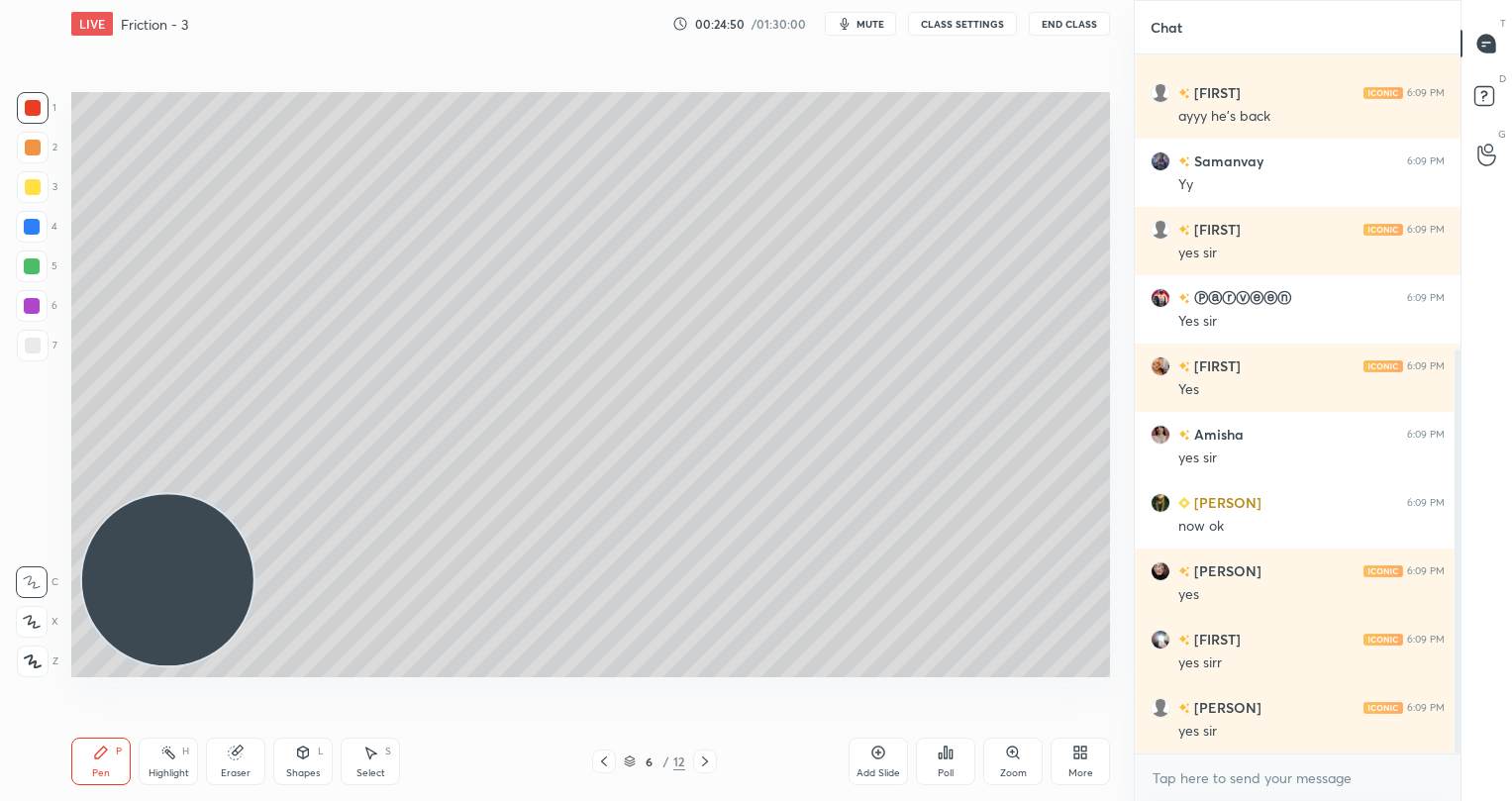 click on "Shapes" at bounding box center [303, 773] 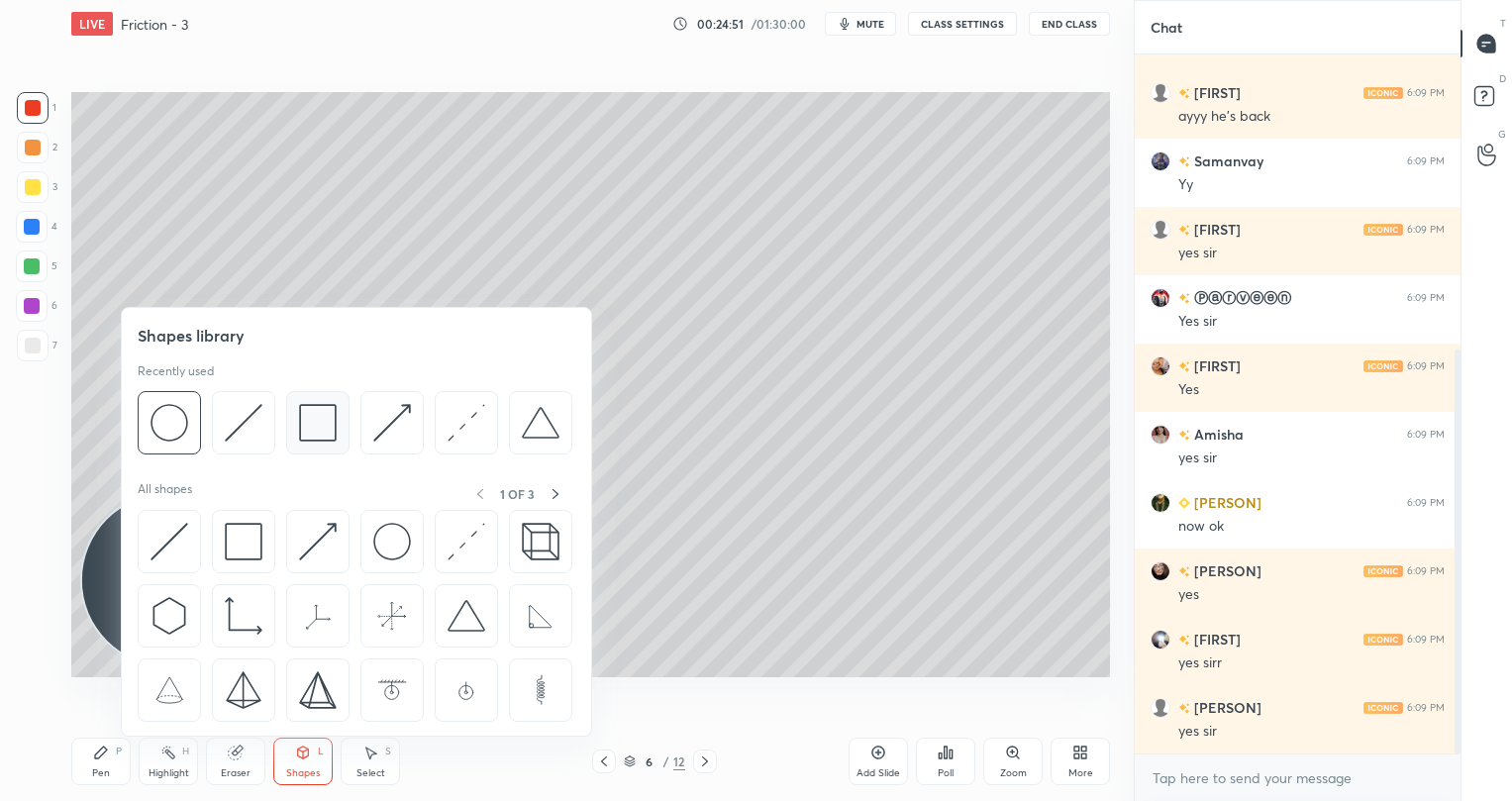 click at bounding box center (318, 423) 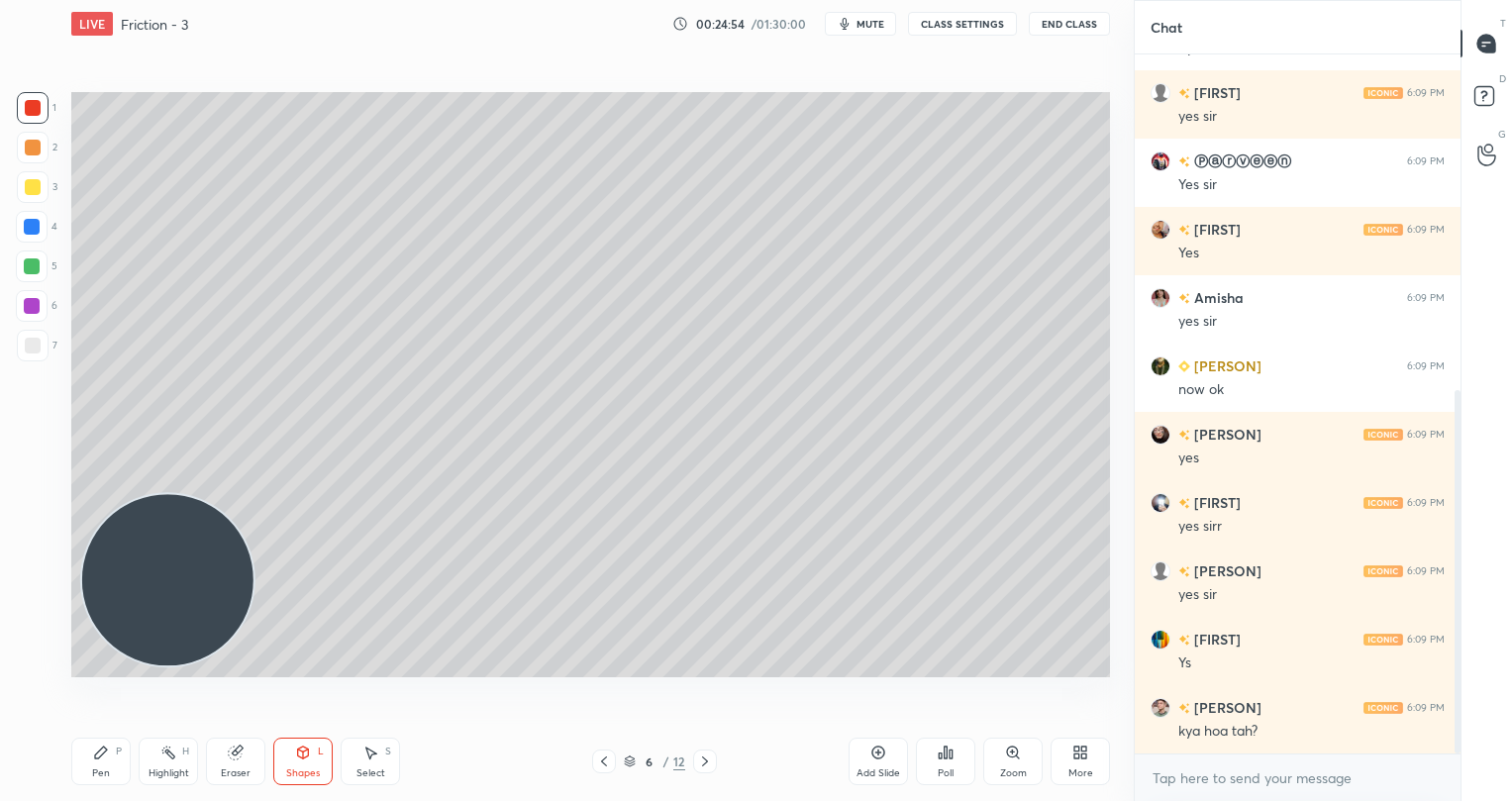 click at bounding box center (32, 266) 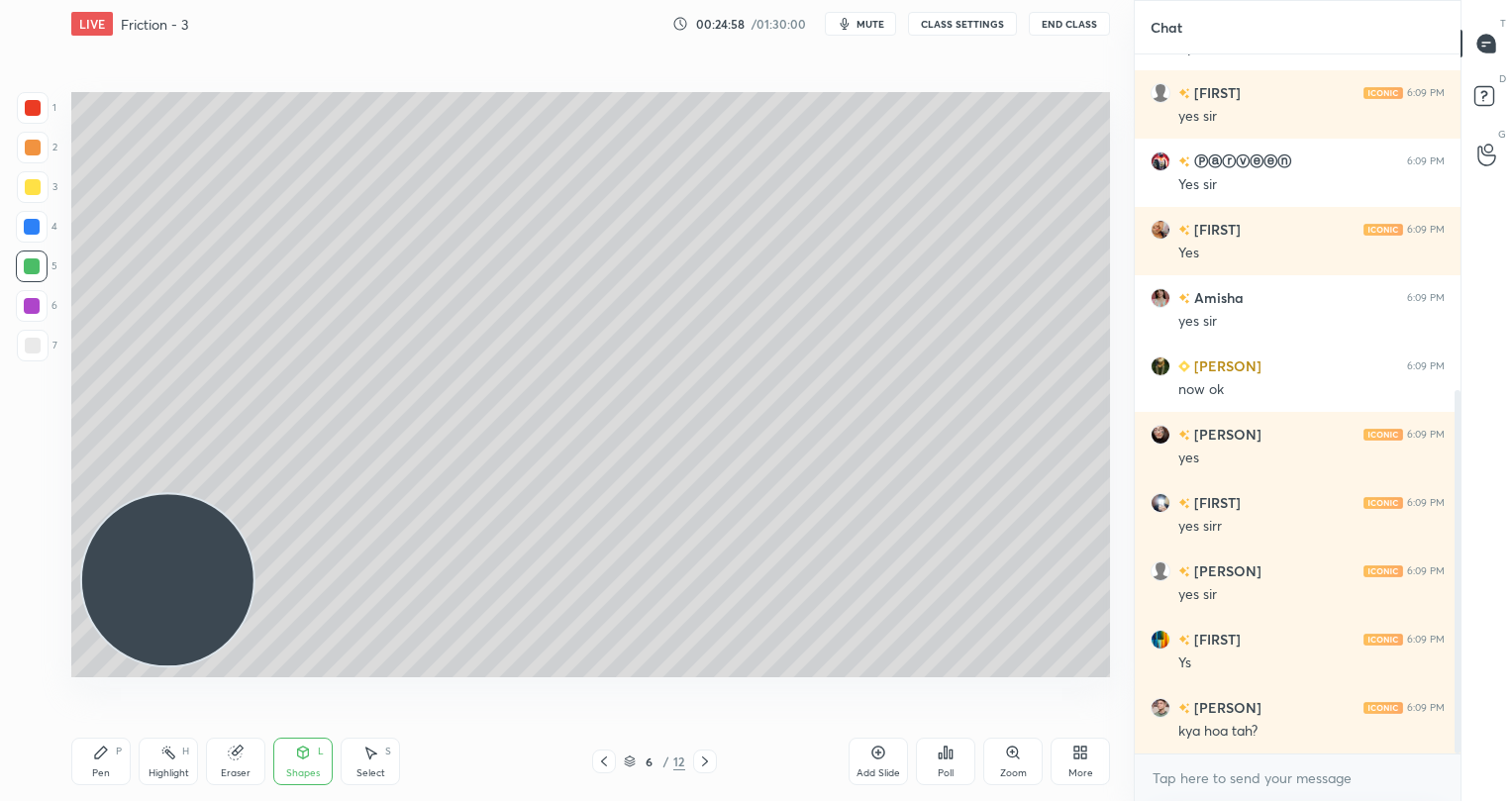 click 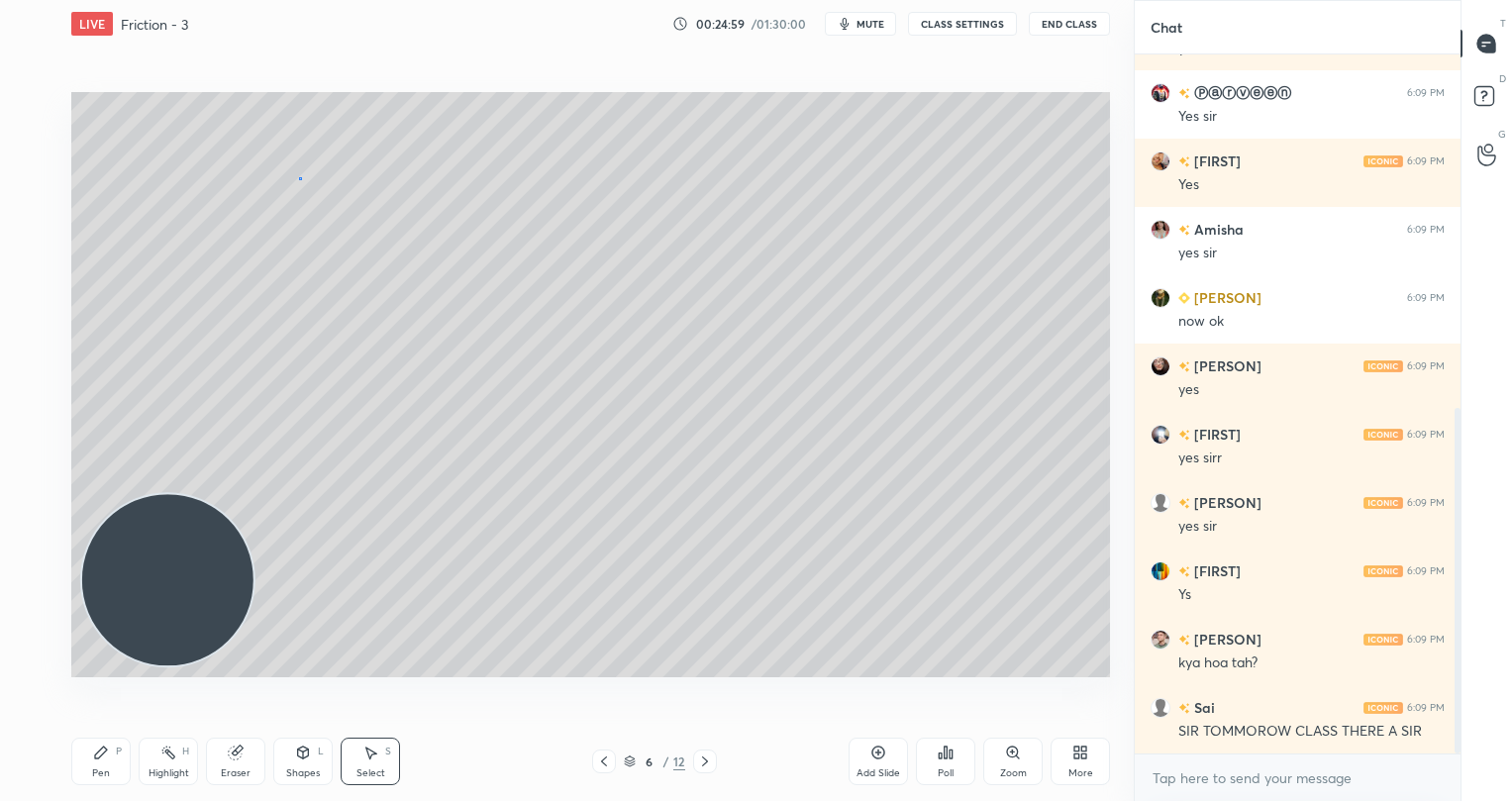 drag, startPoint x: 298, startPoint y: 177, endPoint x: 376, endPoint y: 332, distance: 173.51945 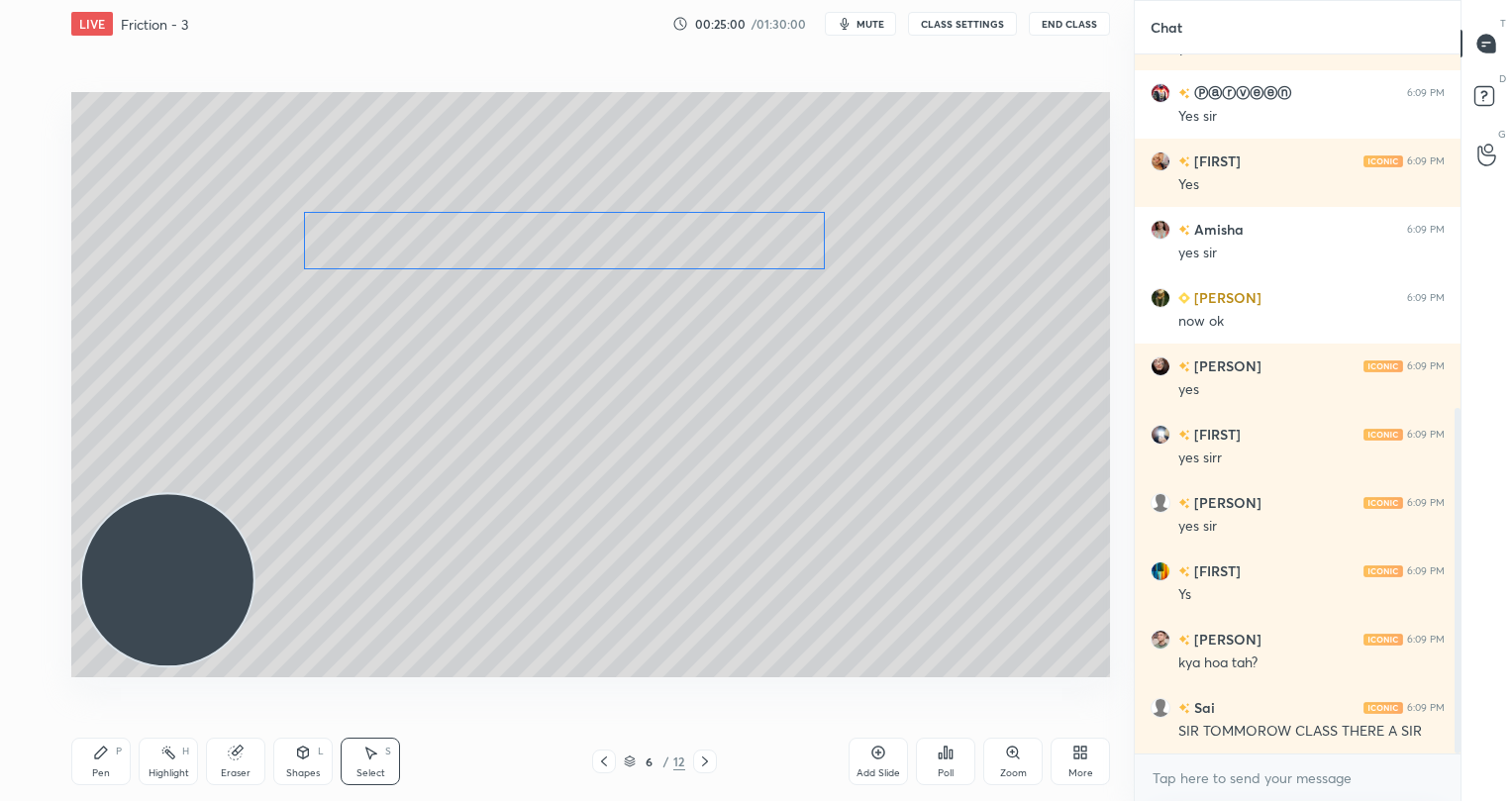 drag, startPoint x: 432, startPoint y: 229, endPoint x: 442, endPoint y: 240, distance: 14.866069 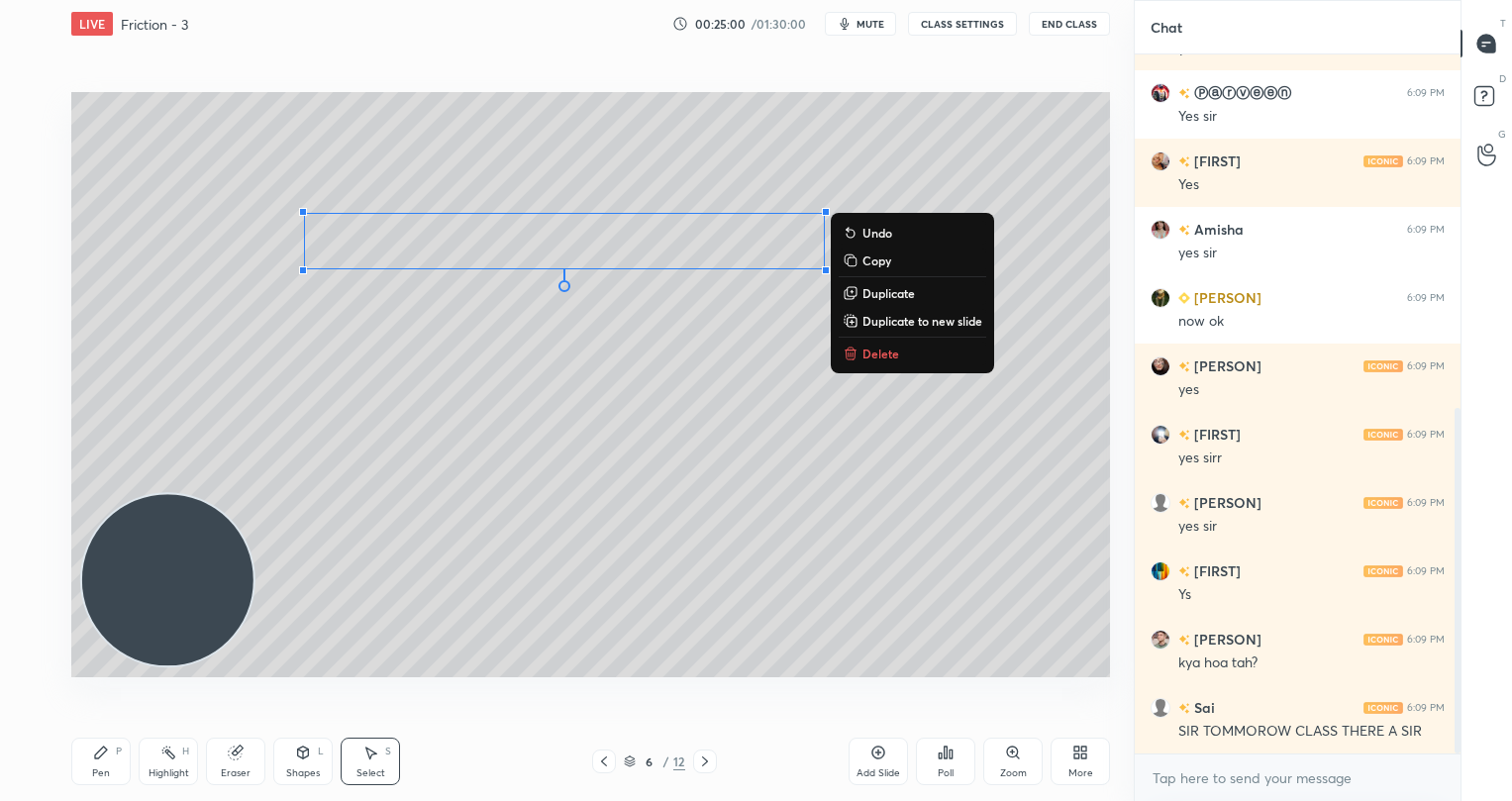 click on "0 ° Undo Copy Duplicate Duplicate to new slide Delete" at bounding box center [590, 384] 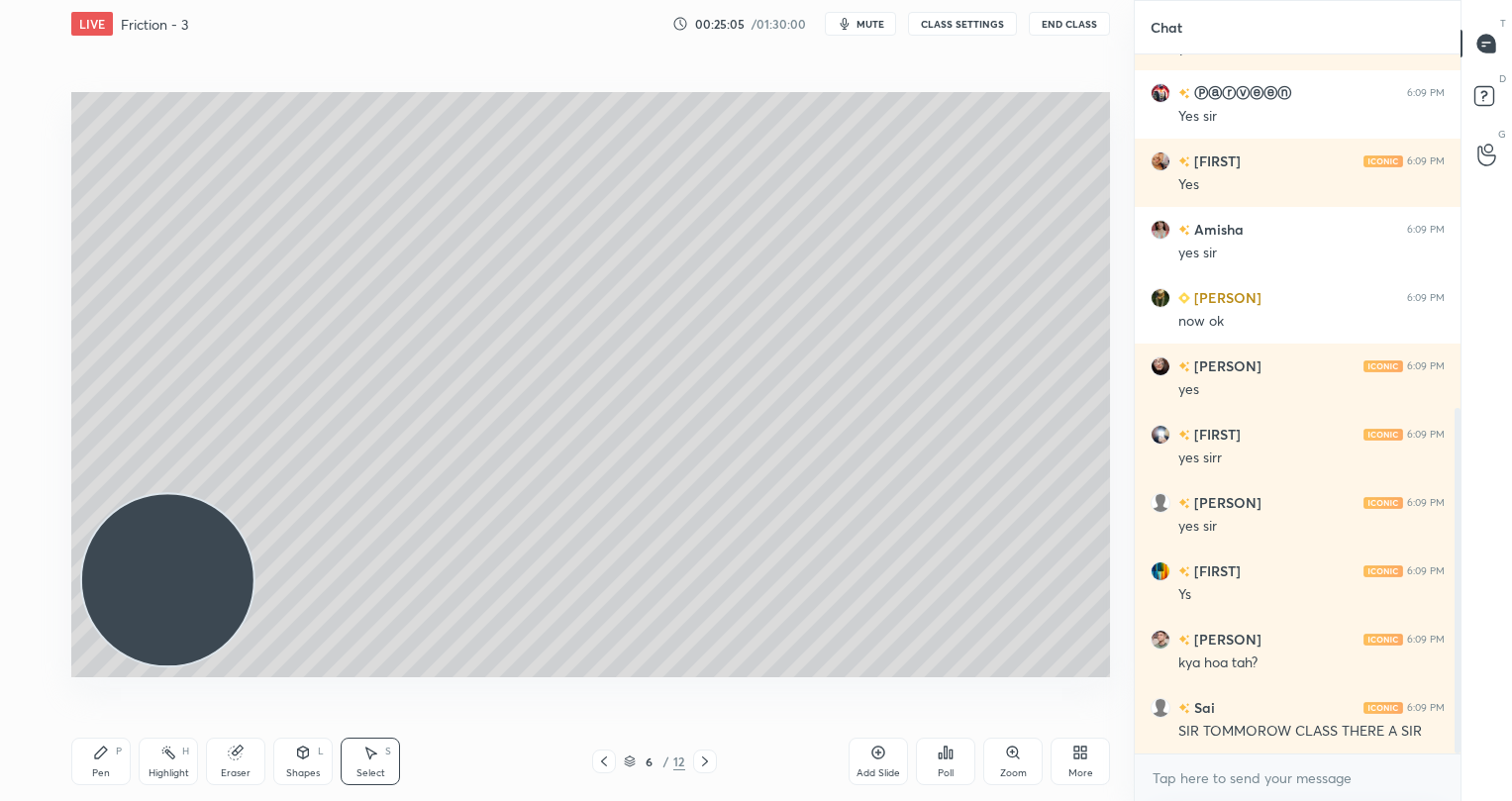 click on "Pen" at bounding box center [101, 773] 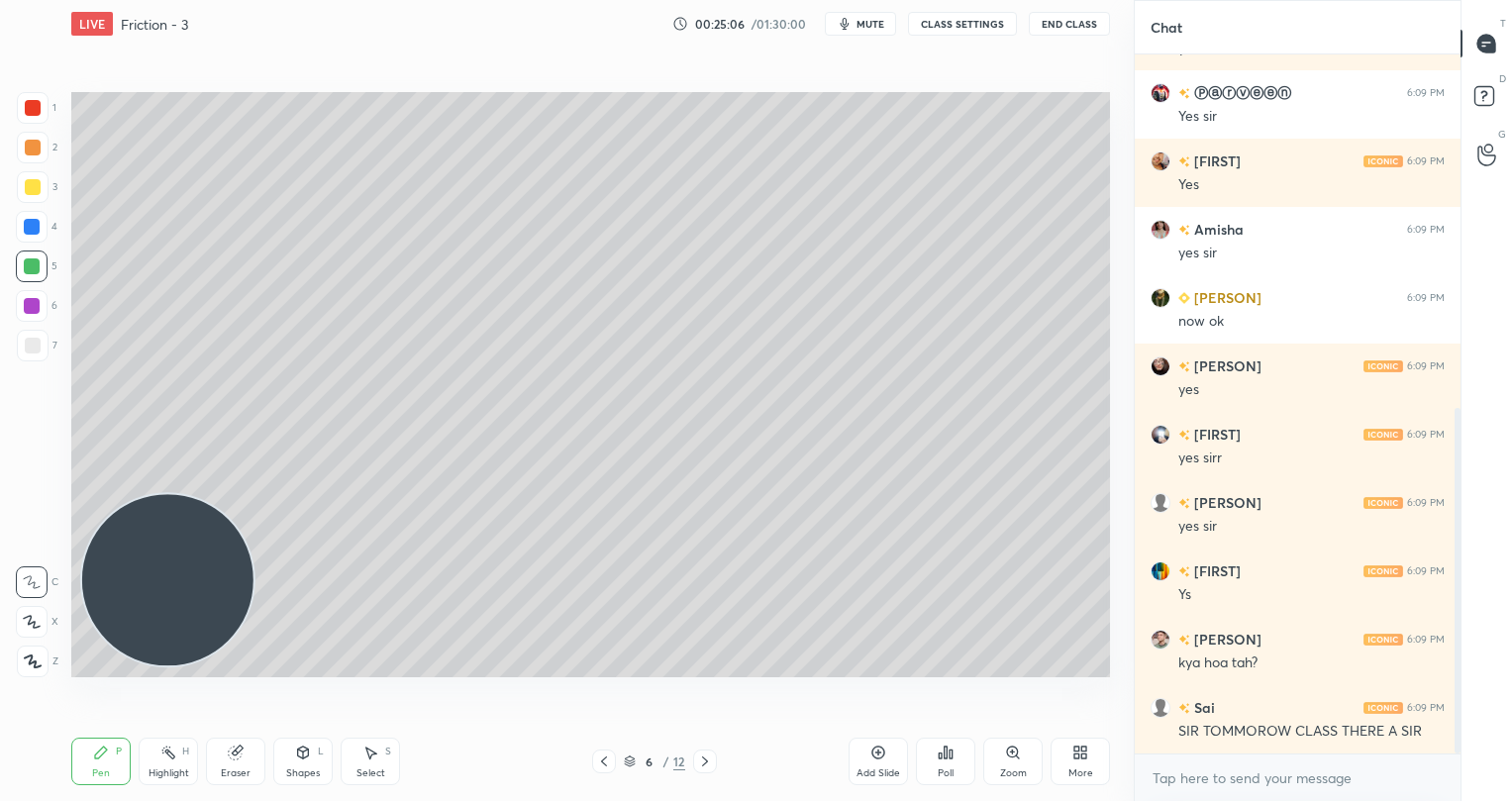 click on "Shapes L" at bounding box center [303, 761] 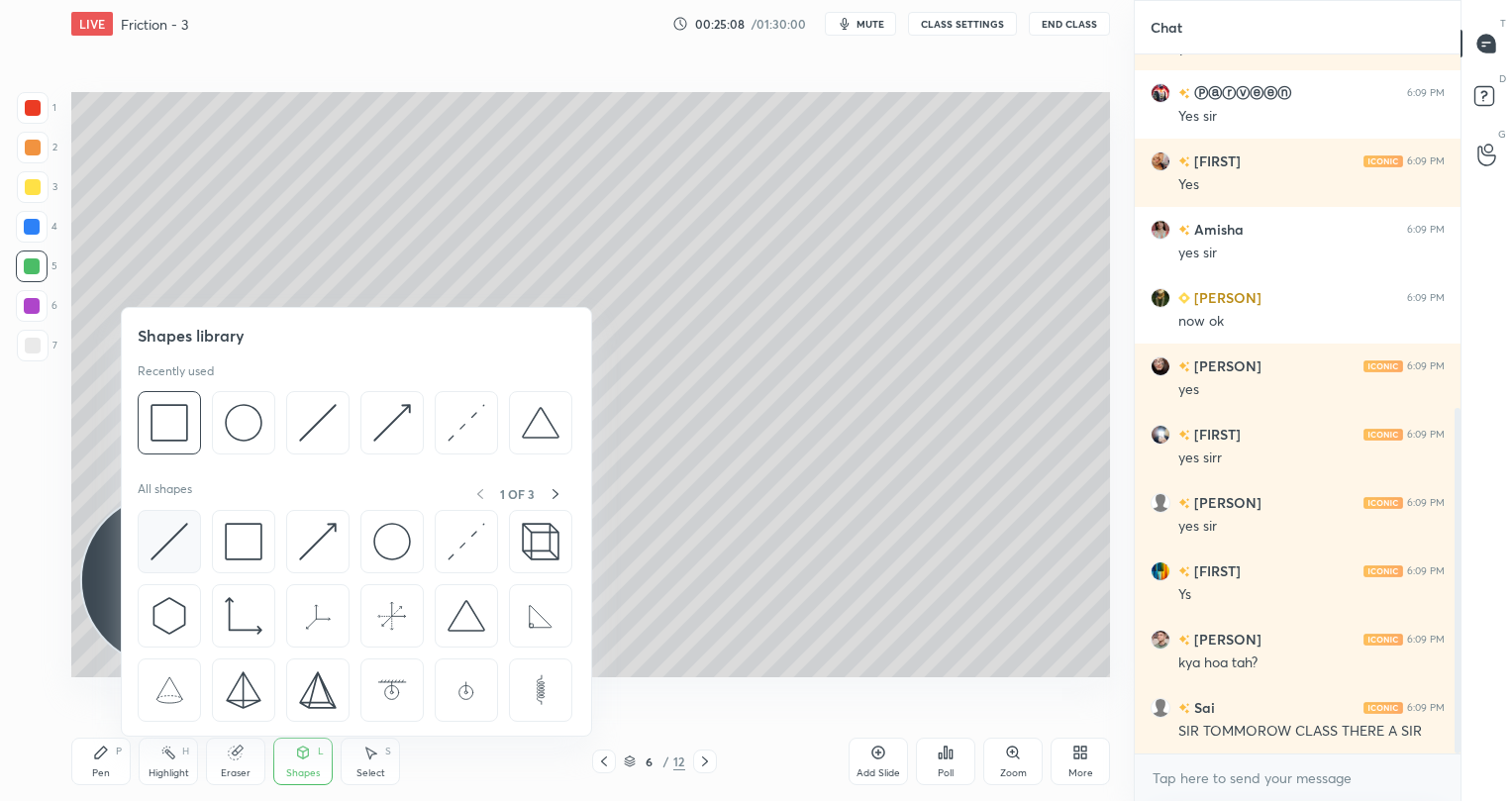 click at bounding box center [169, 542] 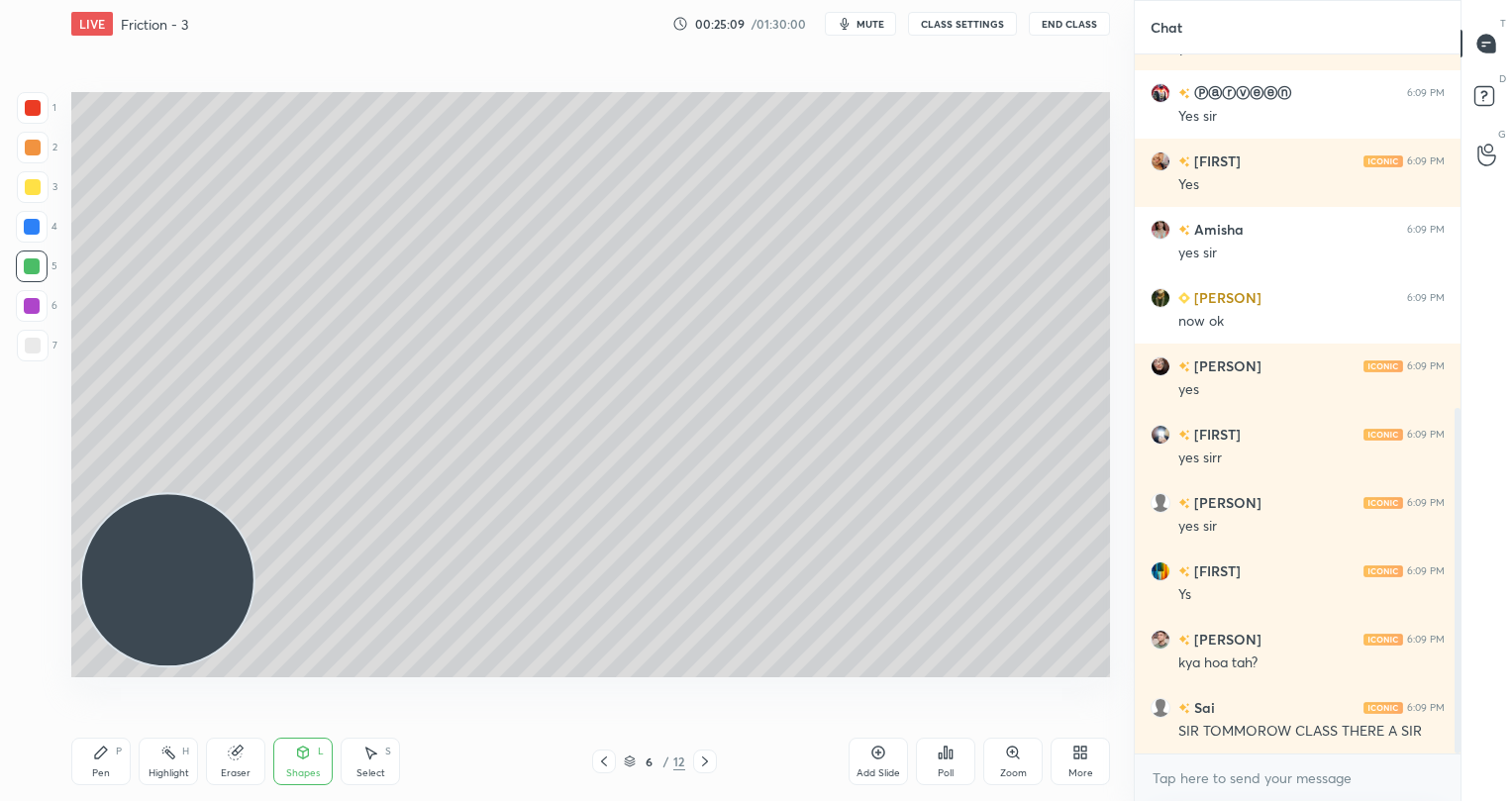 click at bounding box center (33, 187) 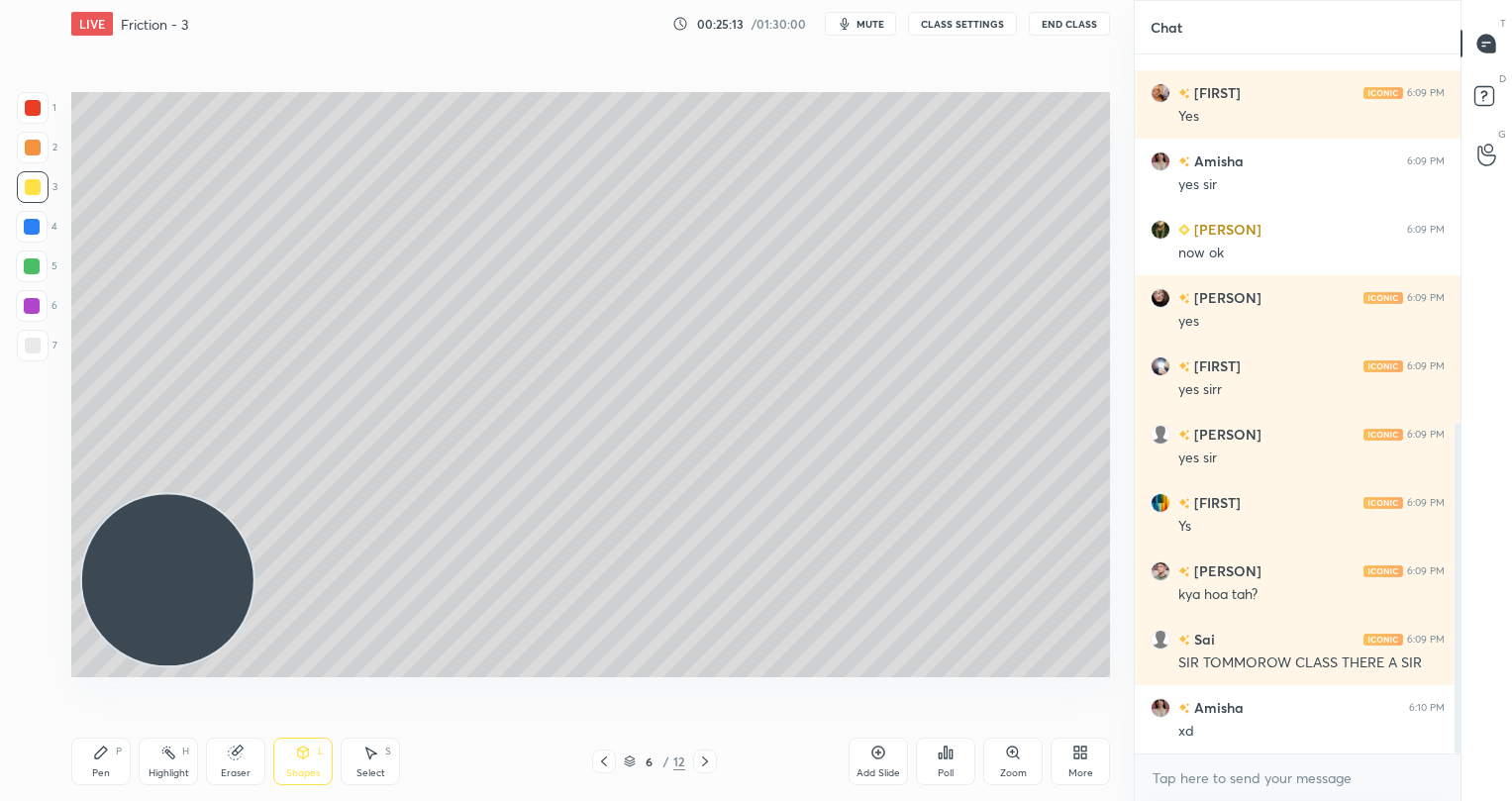 click 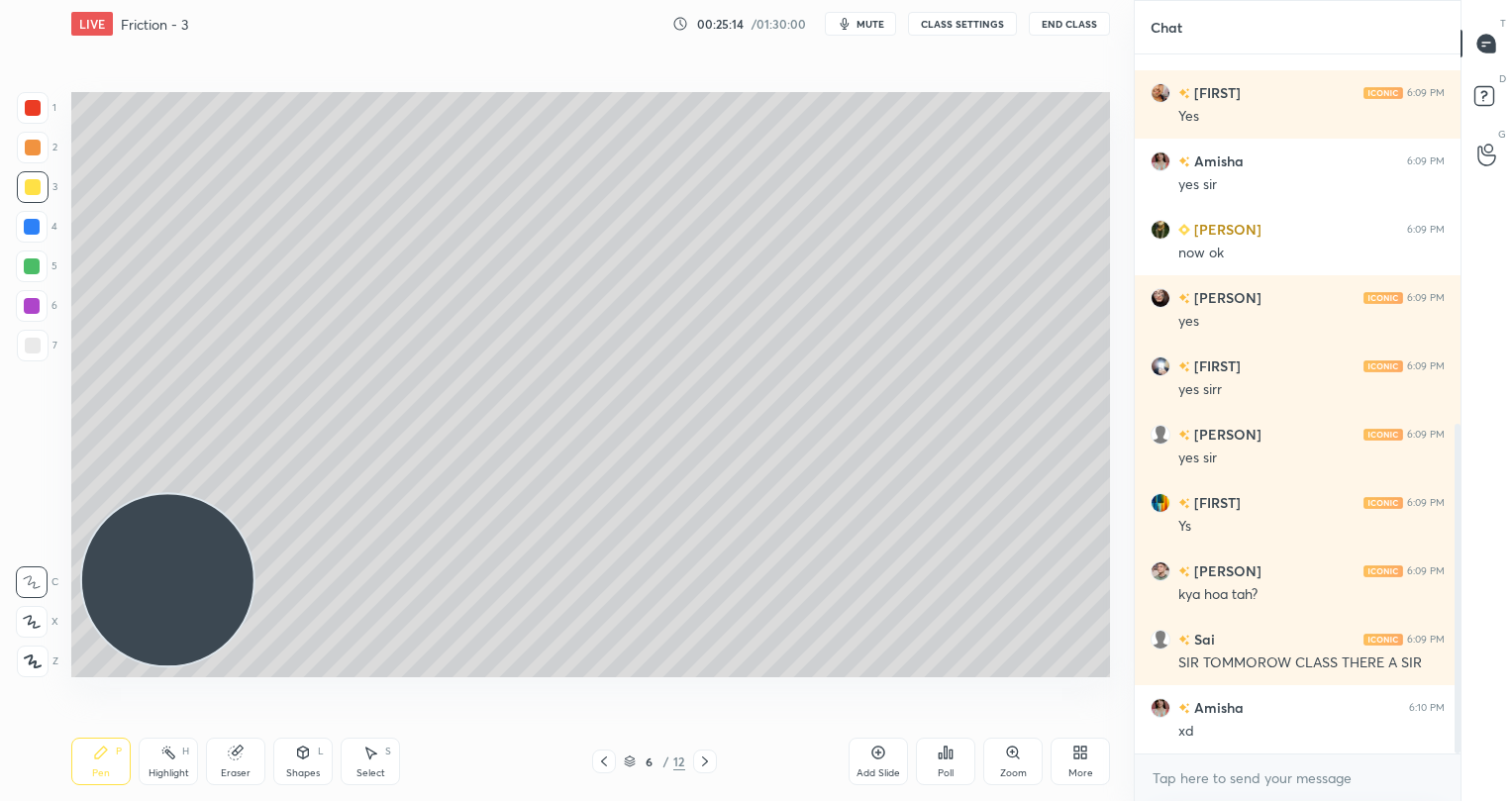 click at bounding box center [33, 148] 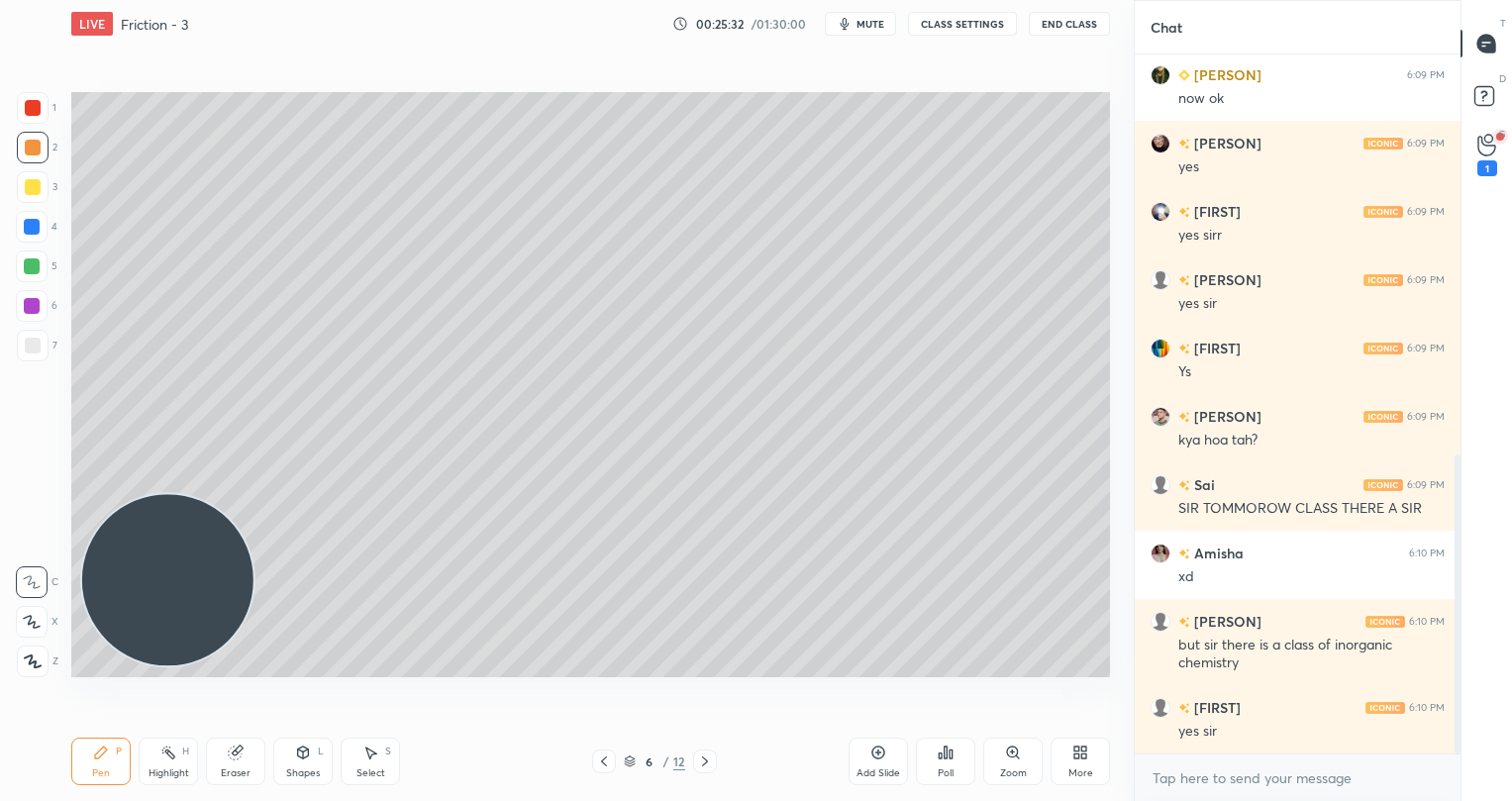 click at bounding box center (32, 266) 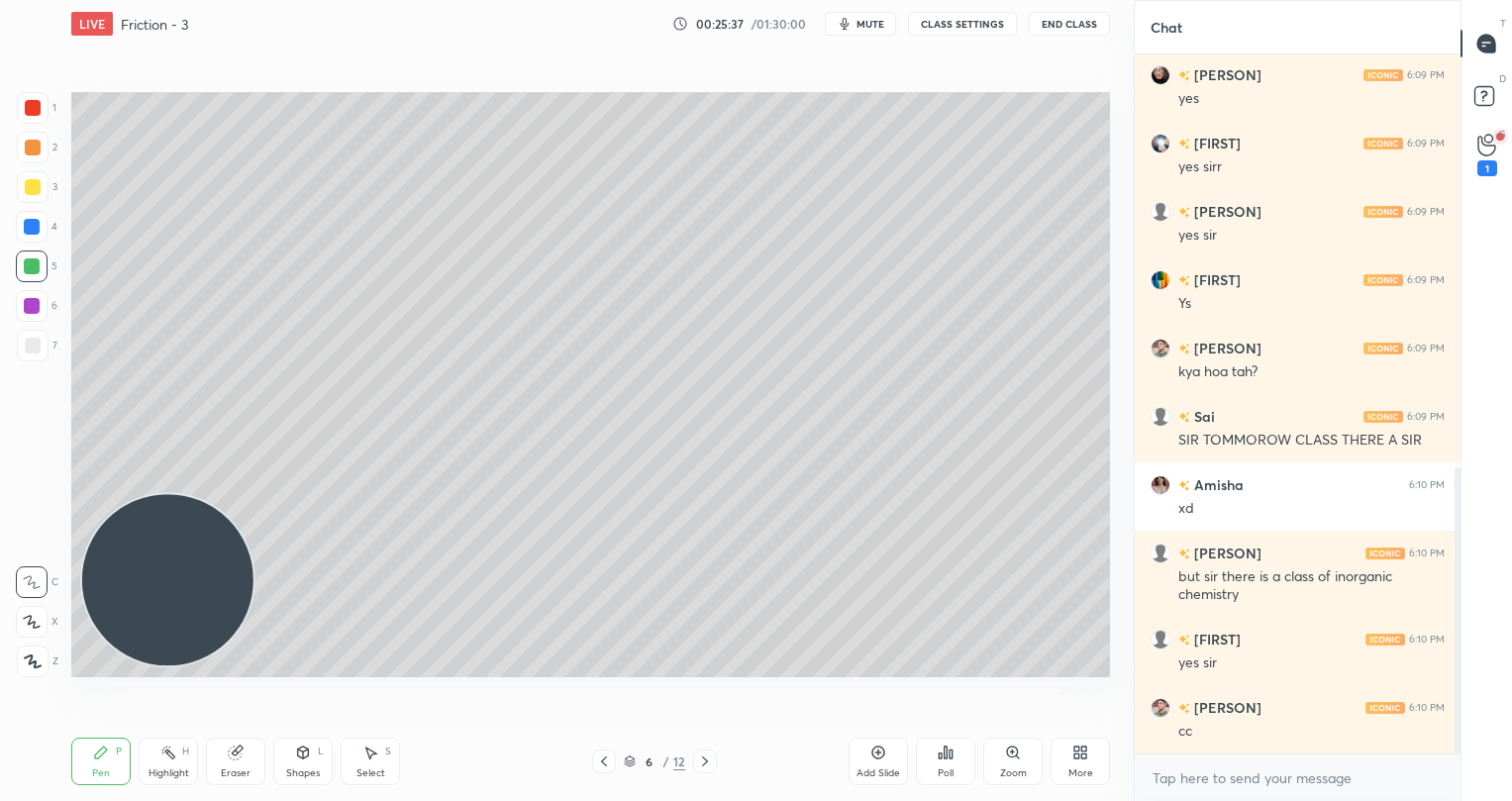 click at bounding box center (33, 187) 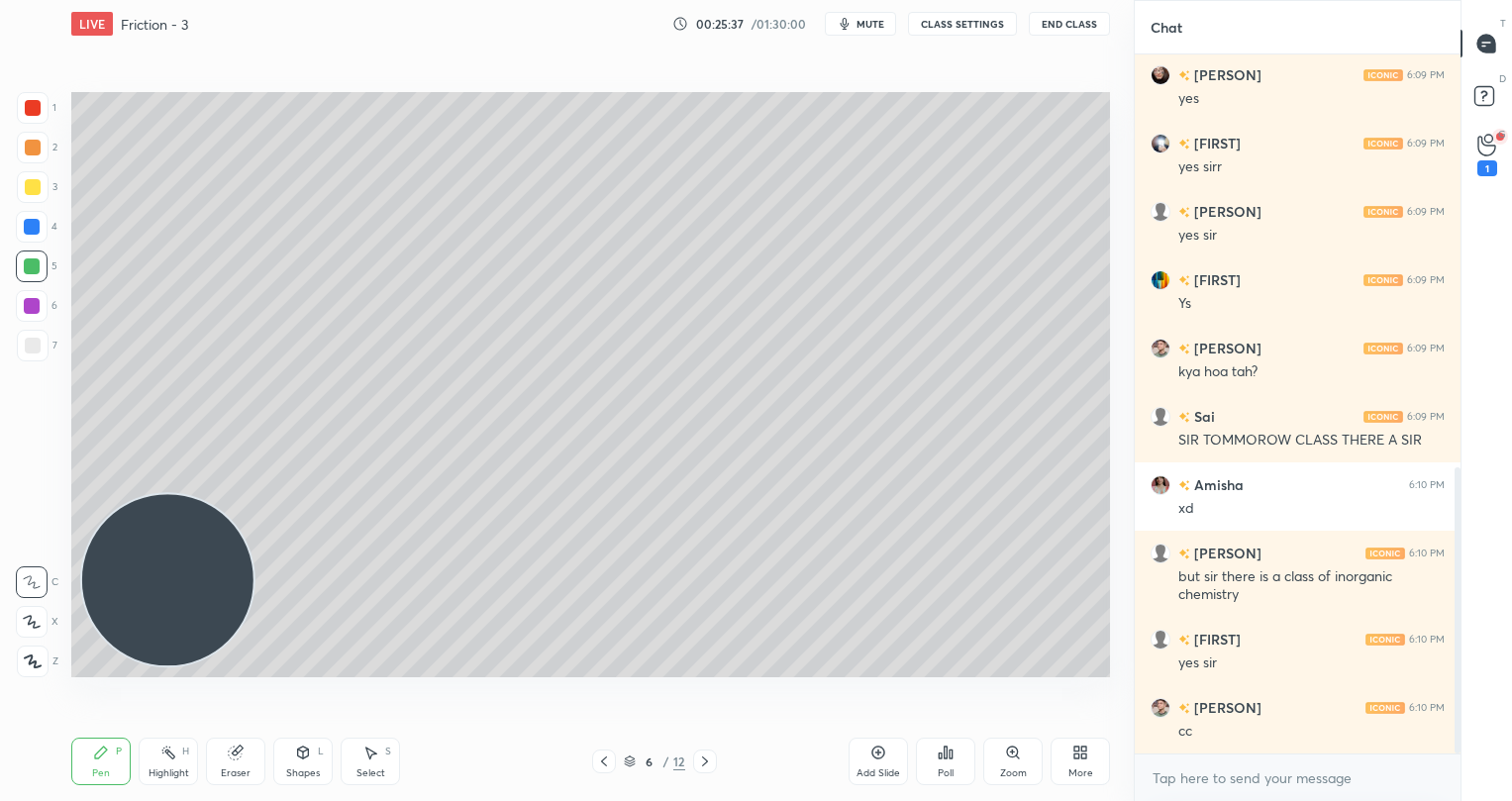scroll, scrollTop: 1074, scrollLeft: 0, axis: vertical 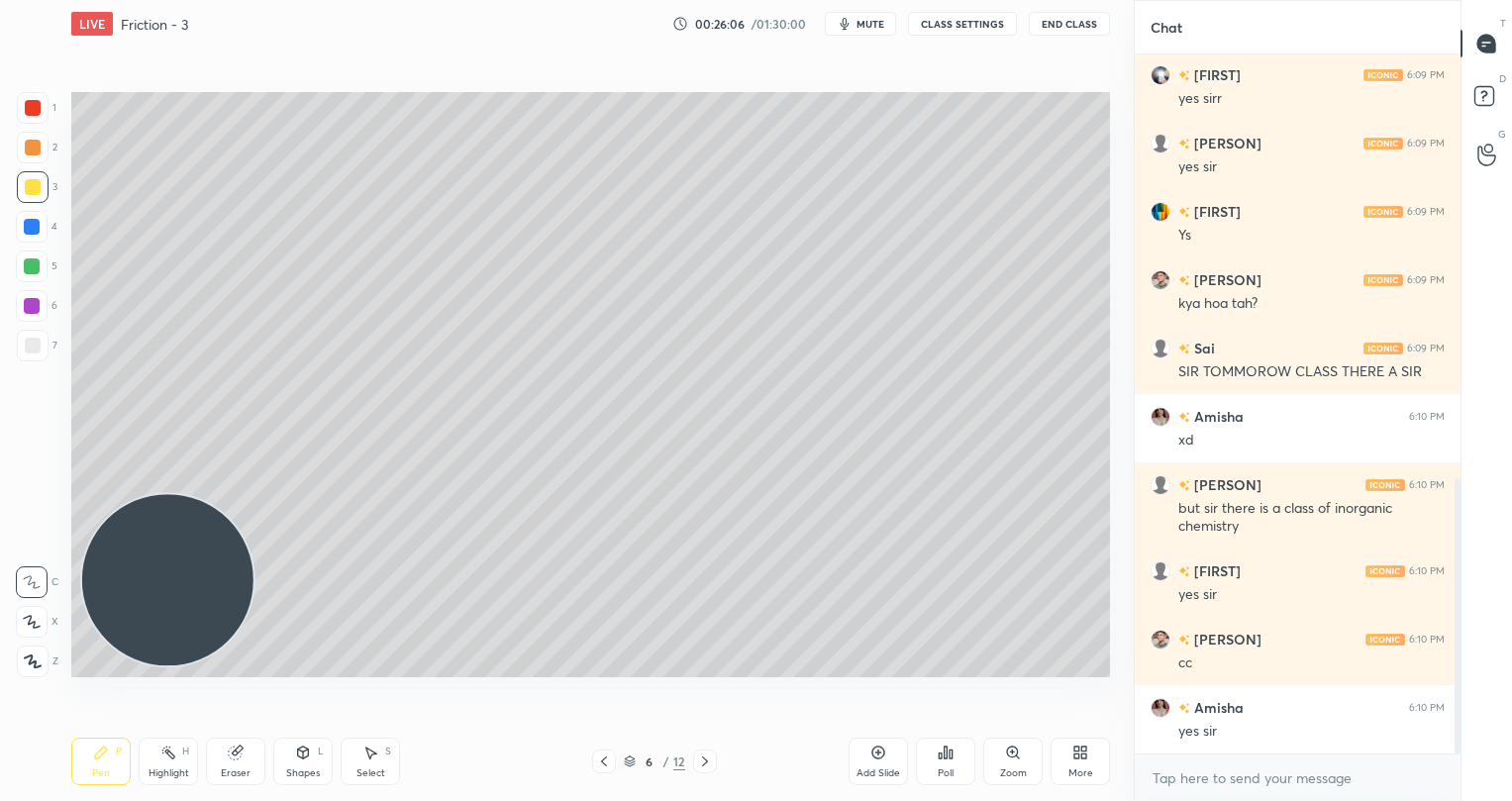 click 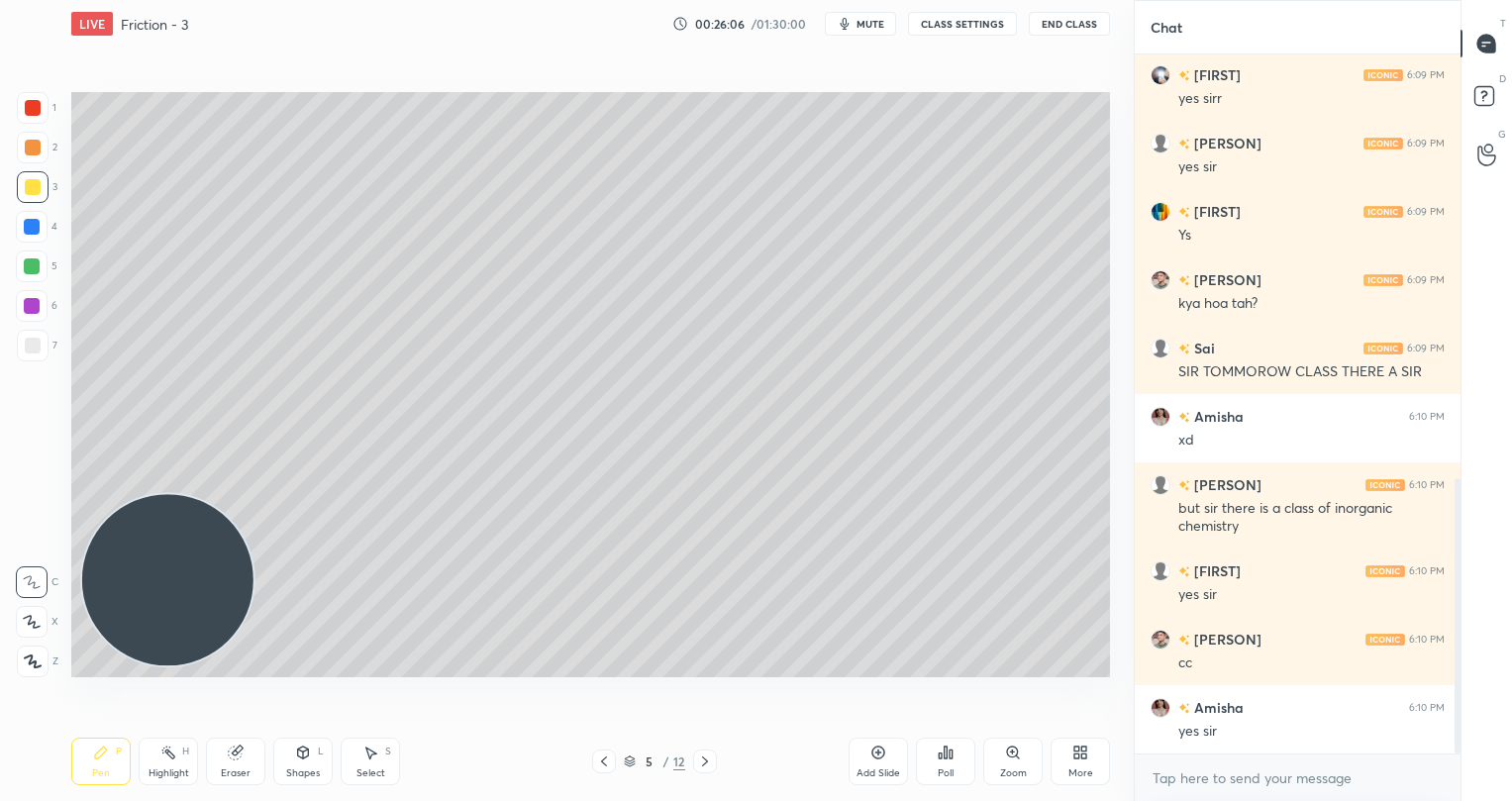 click 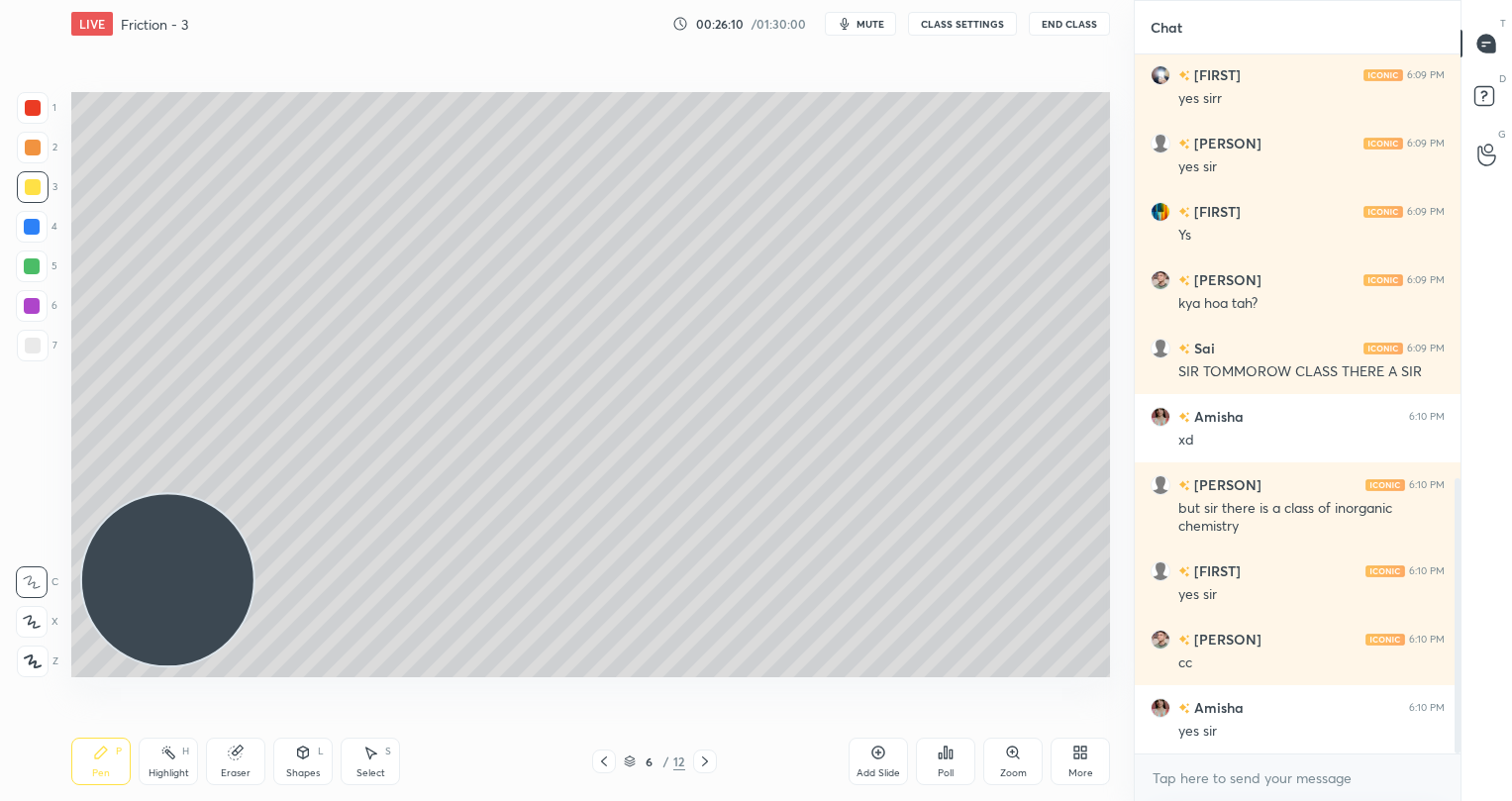 click at bounding box center [32, 266] 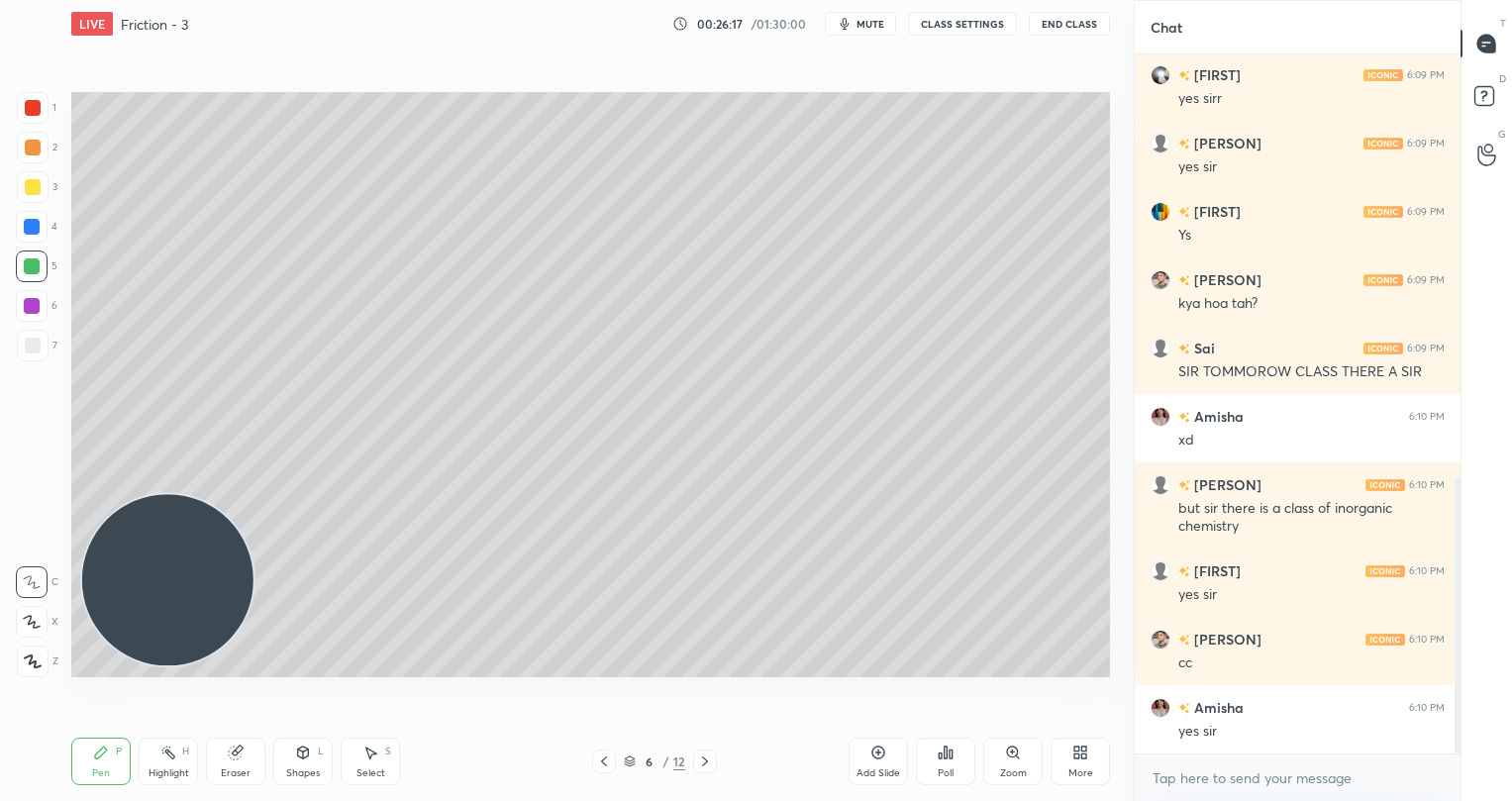 scroll, scrollTop: 1143, scrollLeft: 0, axis: vertical 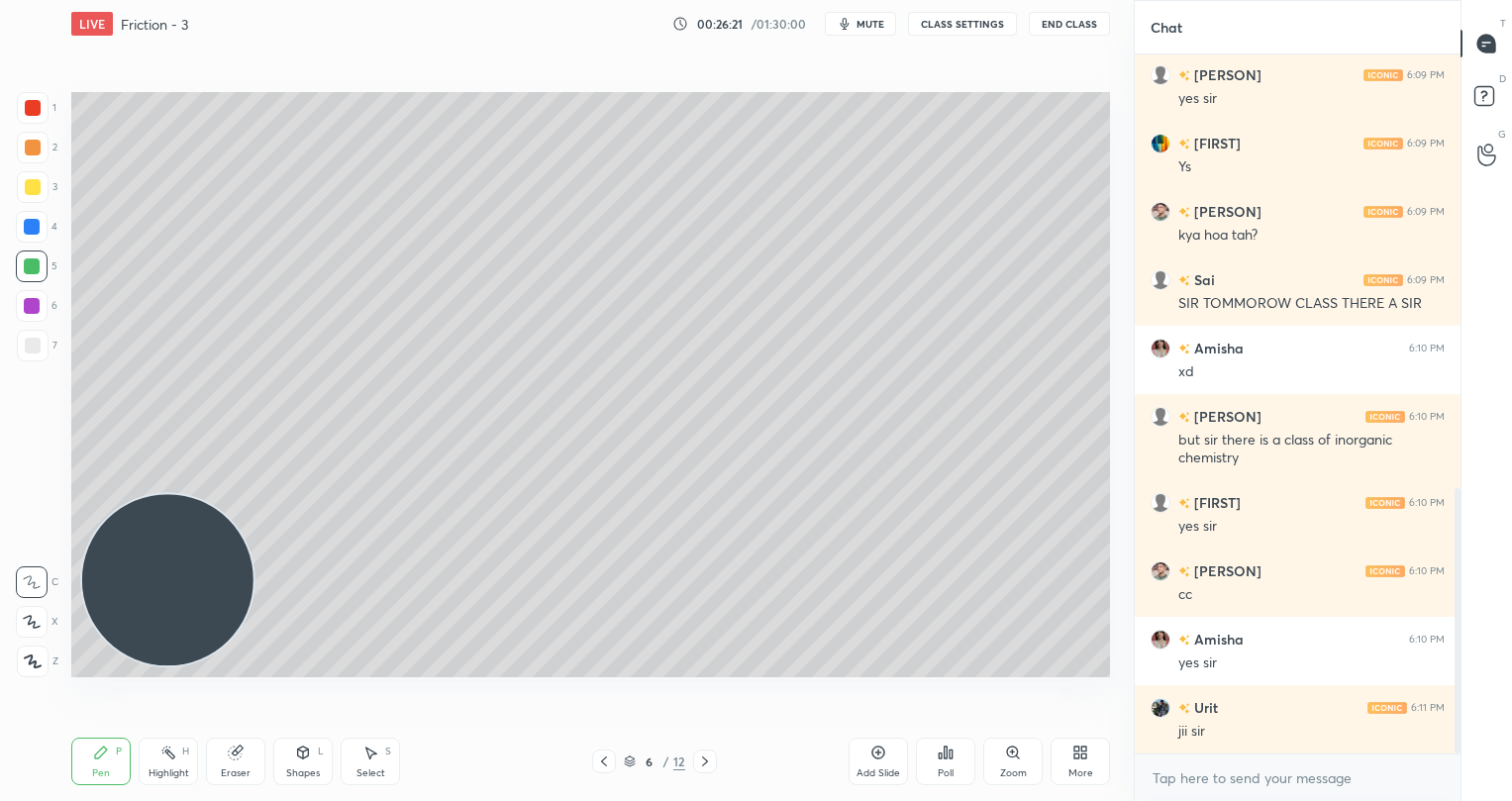 click on "Select S" at bounding box center (370, 761) 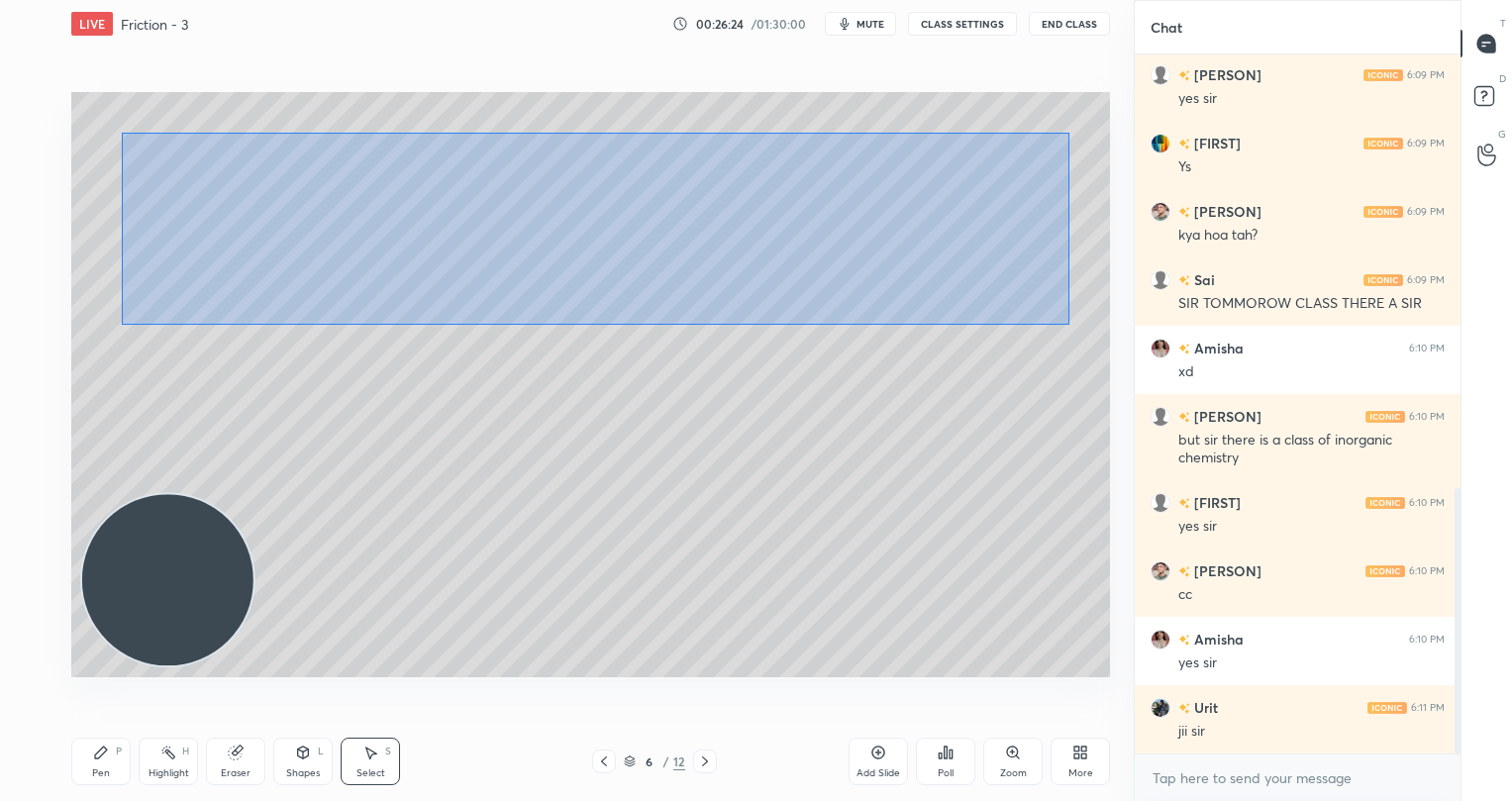 drag, startPoint x: 123, startPoint y: 121, endPoint x: 1065, endPoint y: 324, distance: 963.62493 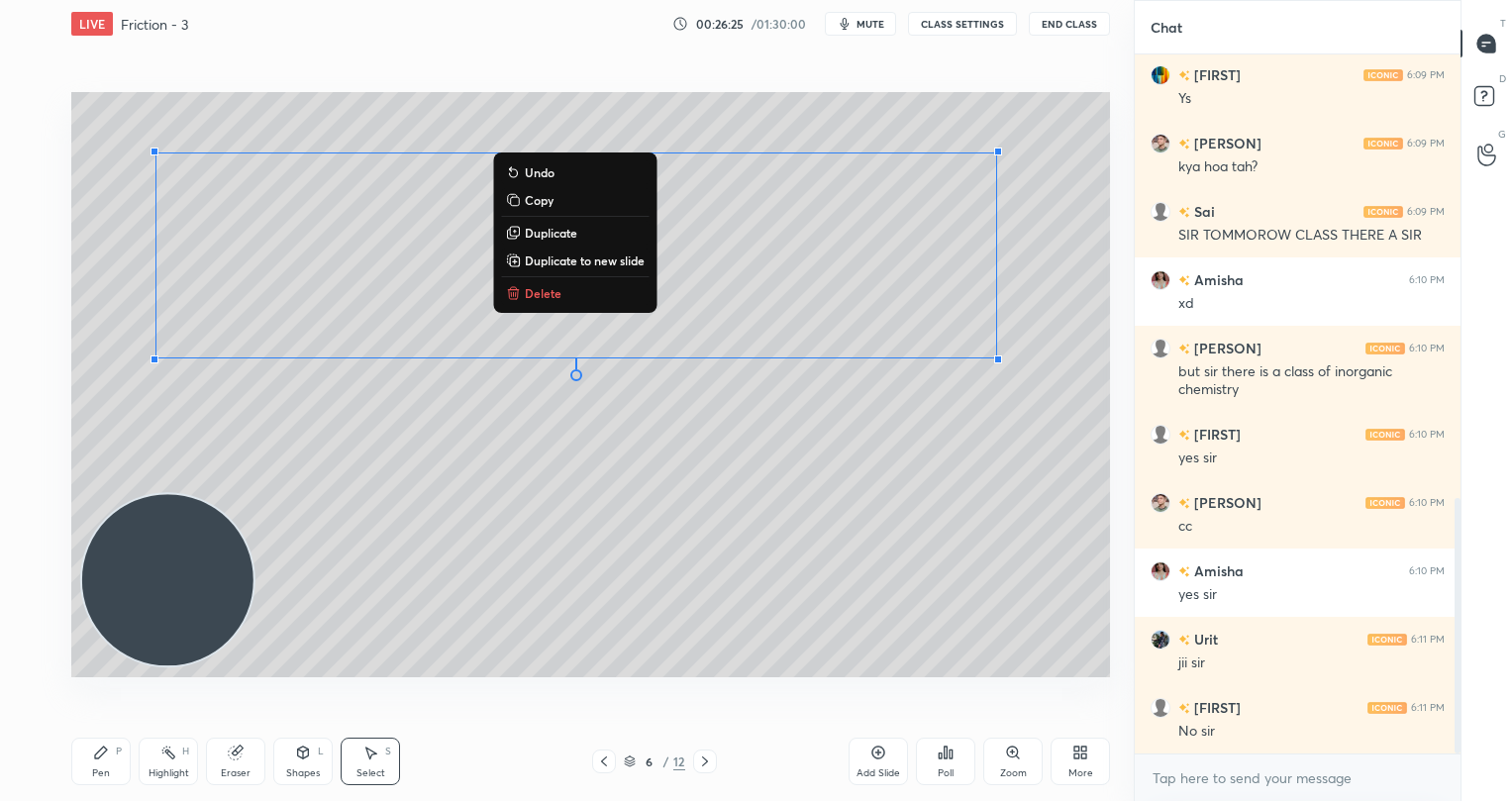 drag, startPoint x: 576, startPoint y: 269, endPoint x: 561, endPoint y: 266, distance: 15.297059 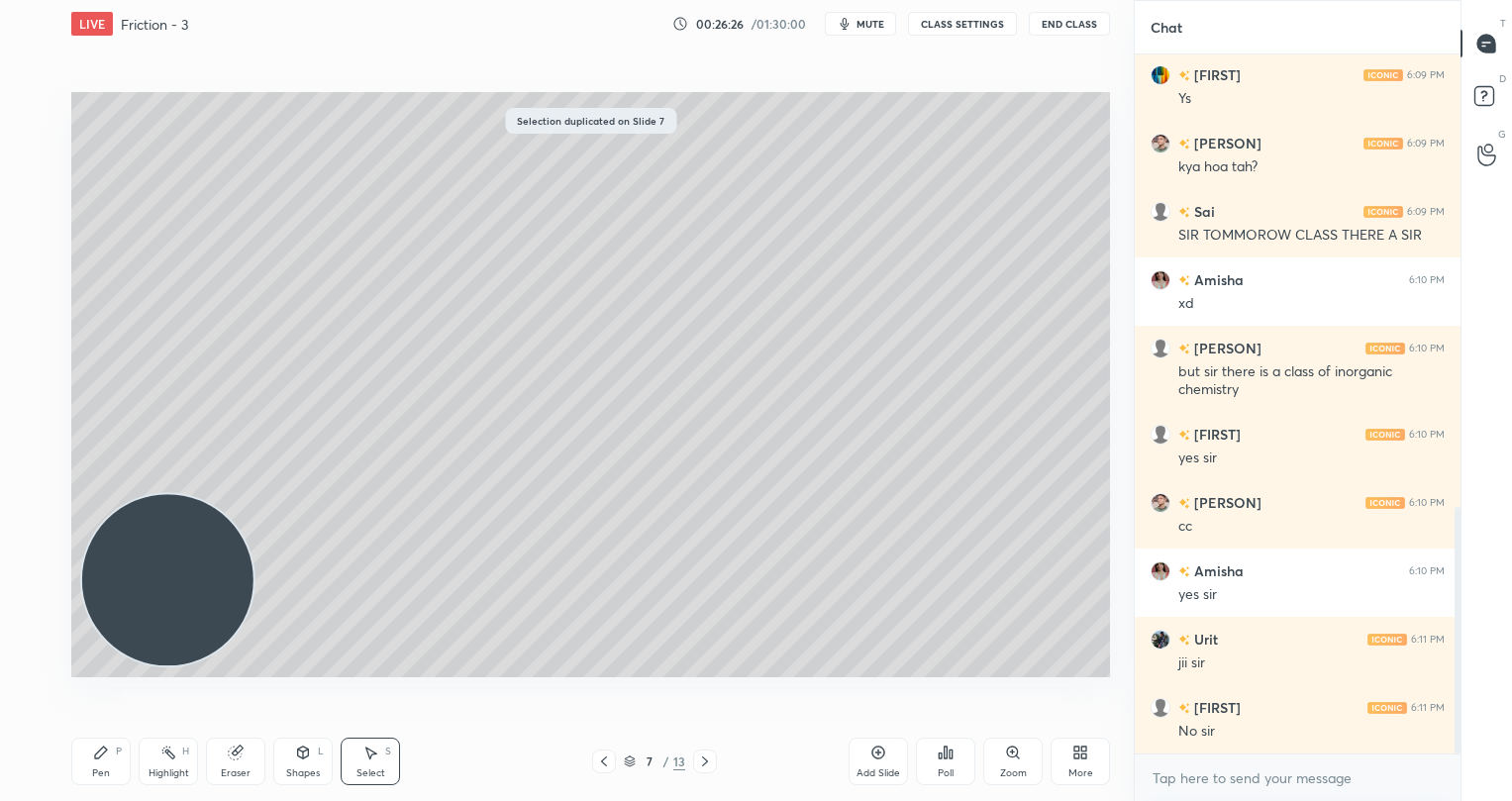 scroll, scrollTop: 1279, scrollLeft: 0, axis: vertical 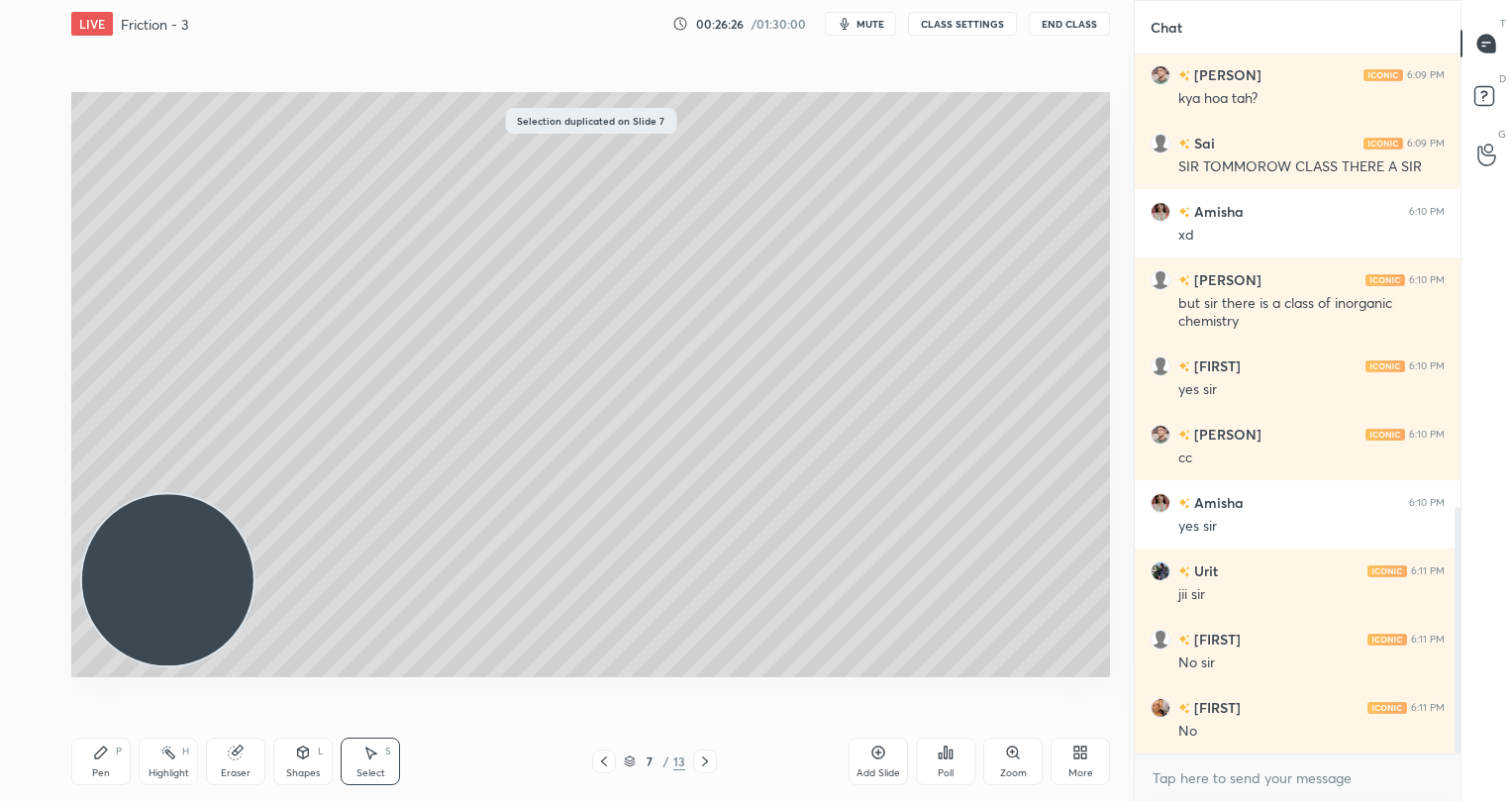 click on "Pen P" at bounding box center (101, 761) 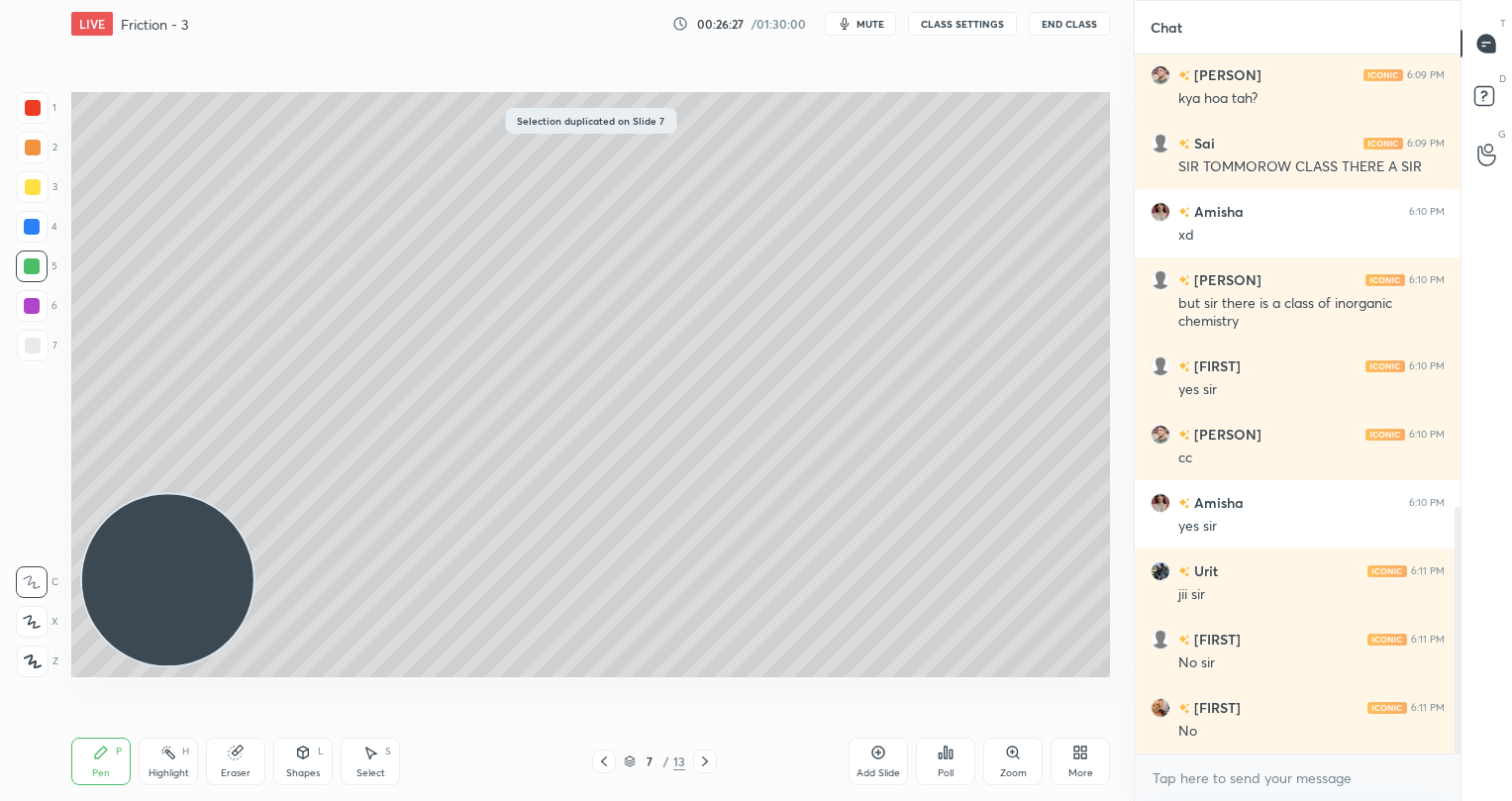 scroll, scrollTop: 1348, scrollLeft: 0, axis: vertical 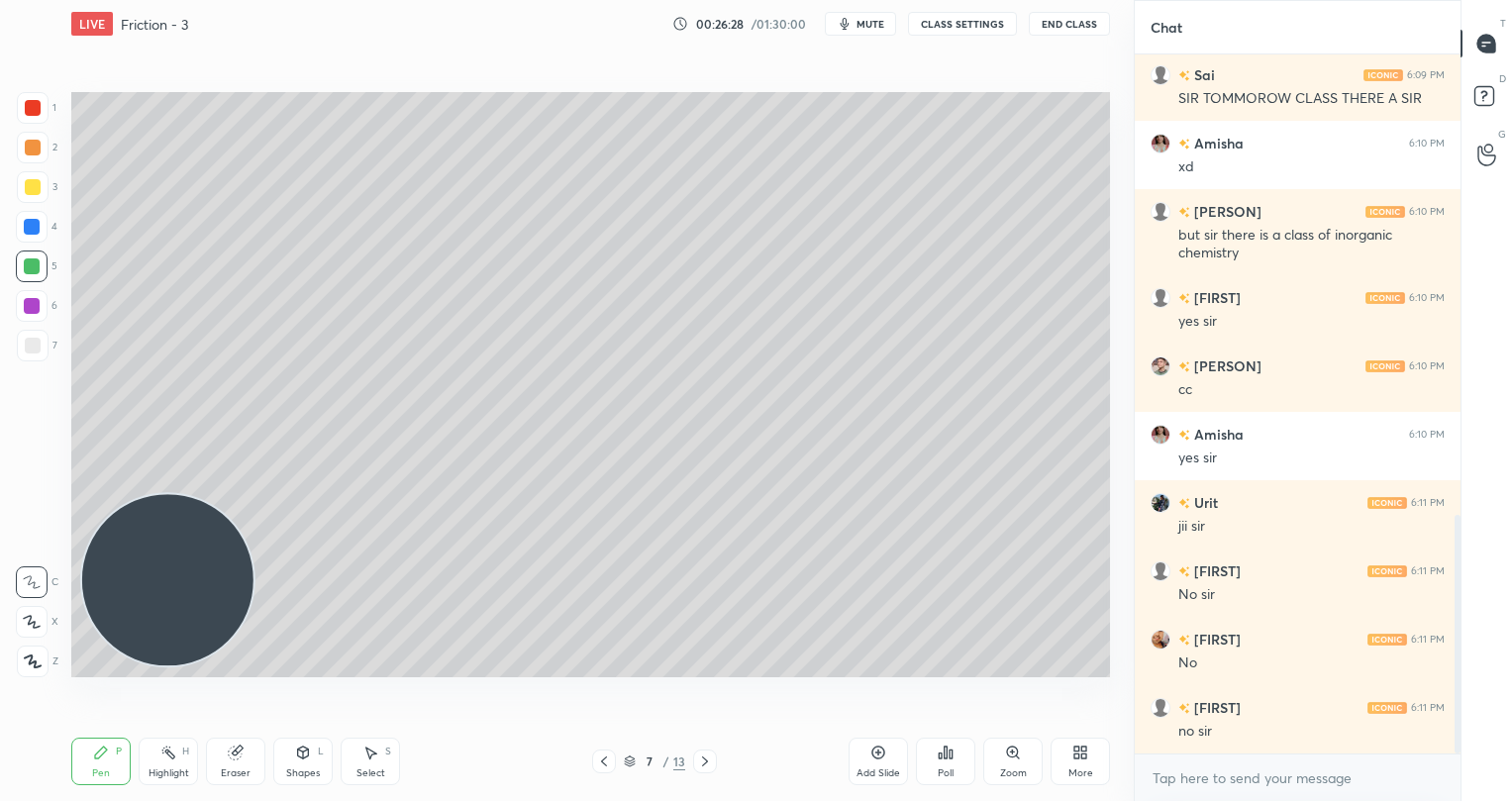 click 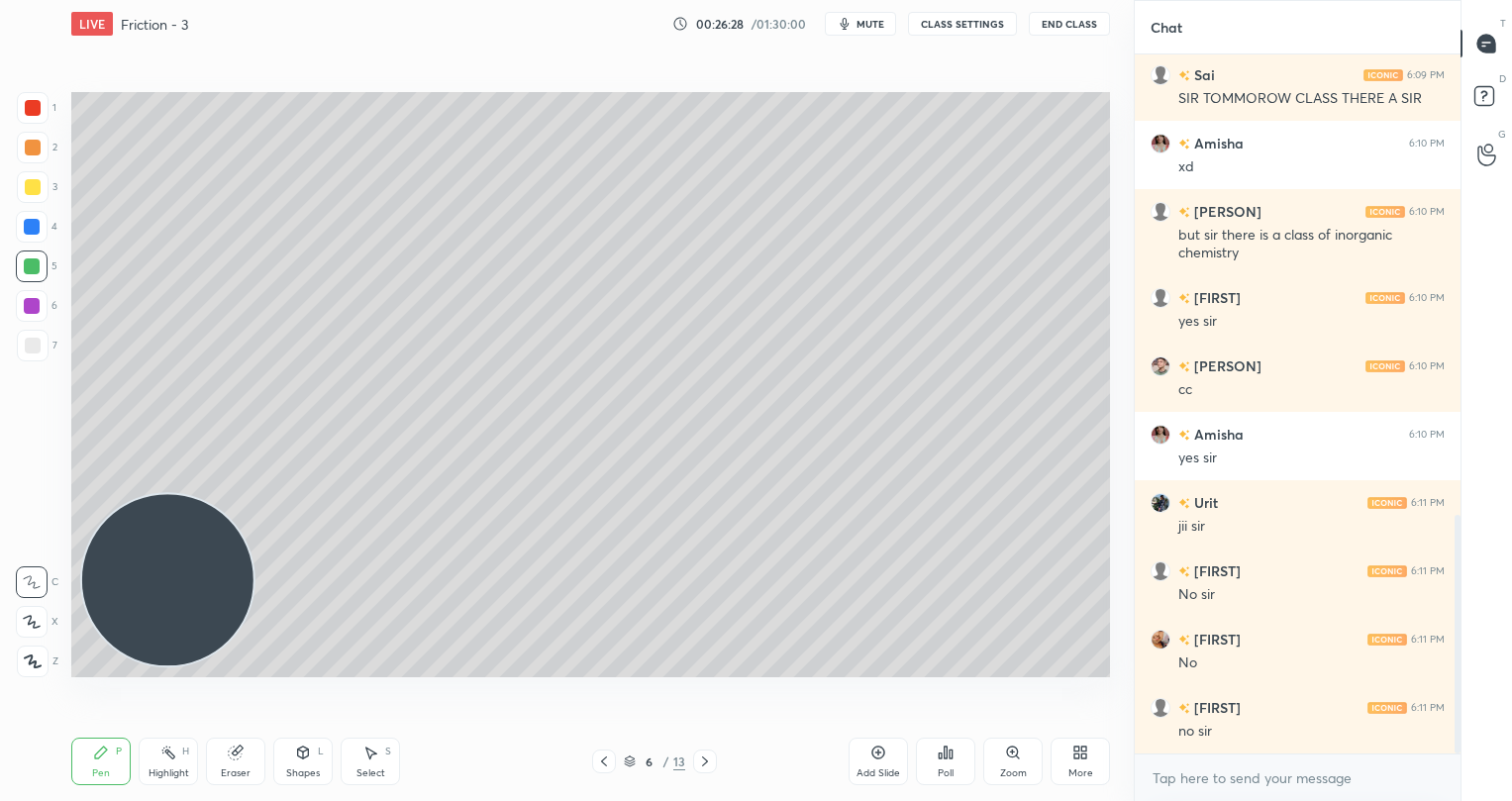 click 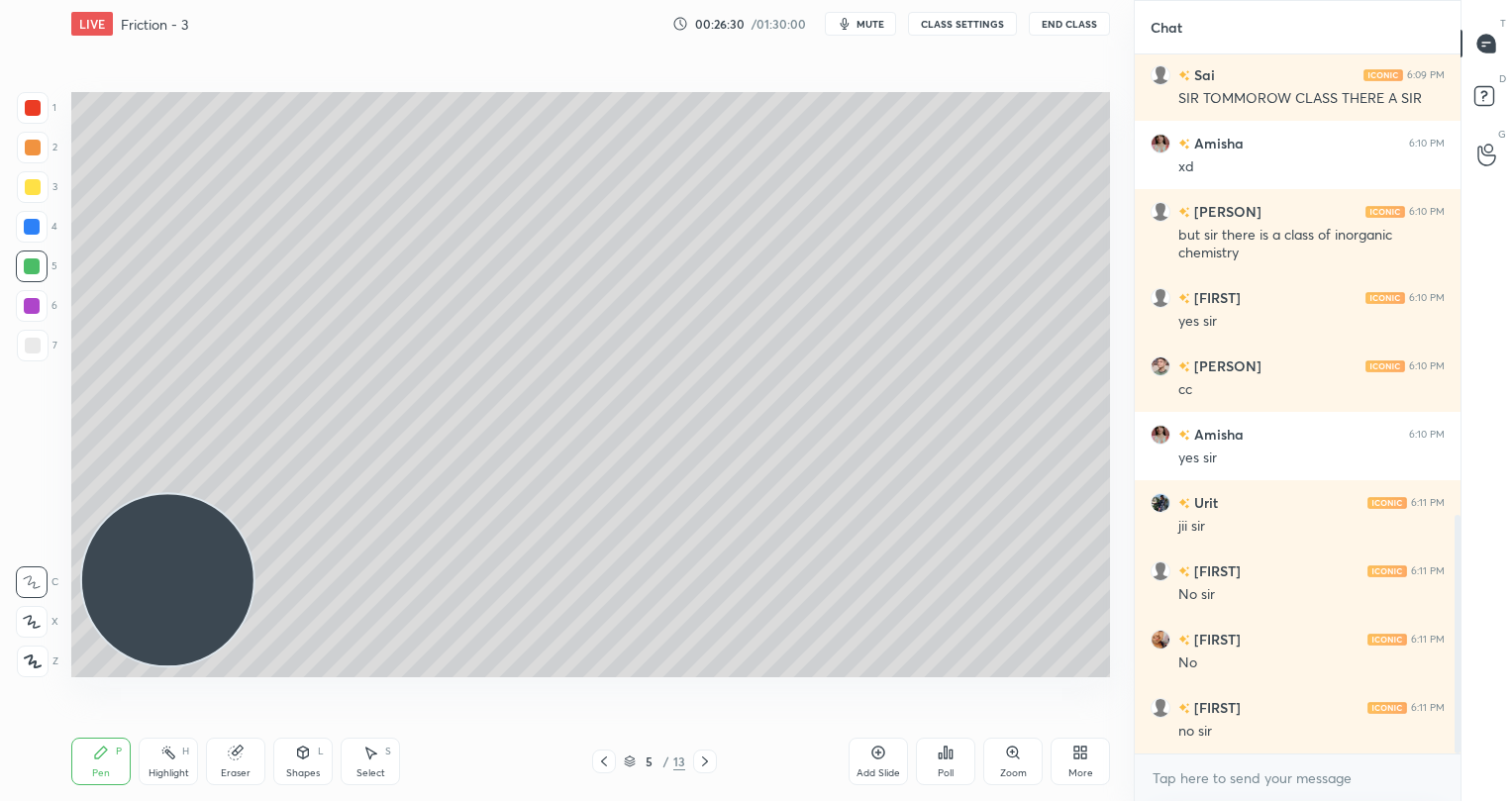 click at bounding box center (705, 761) 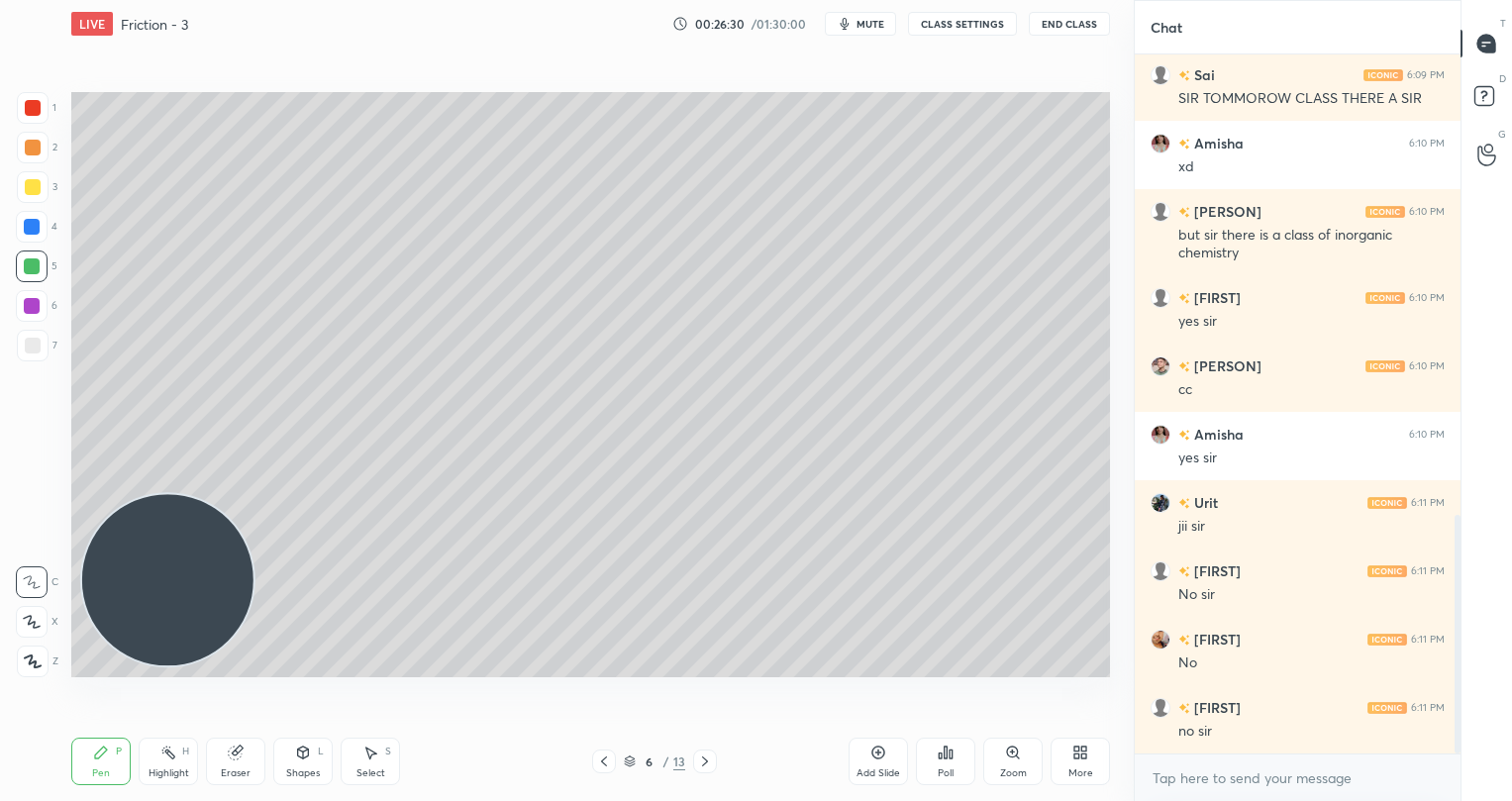 click 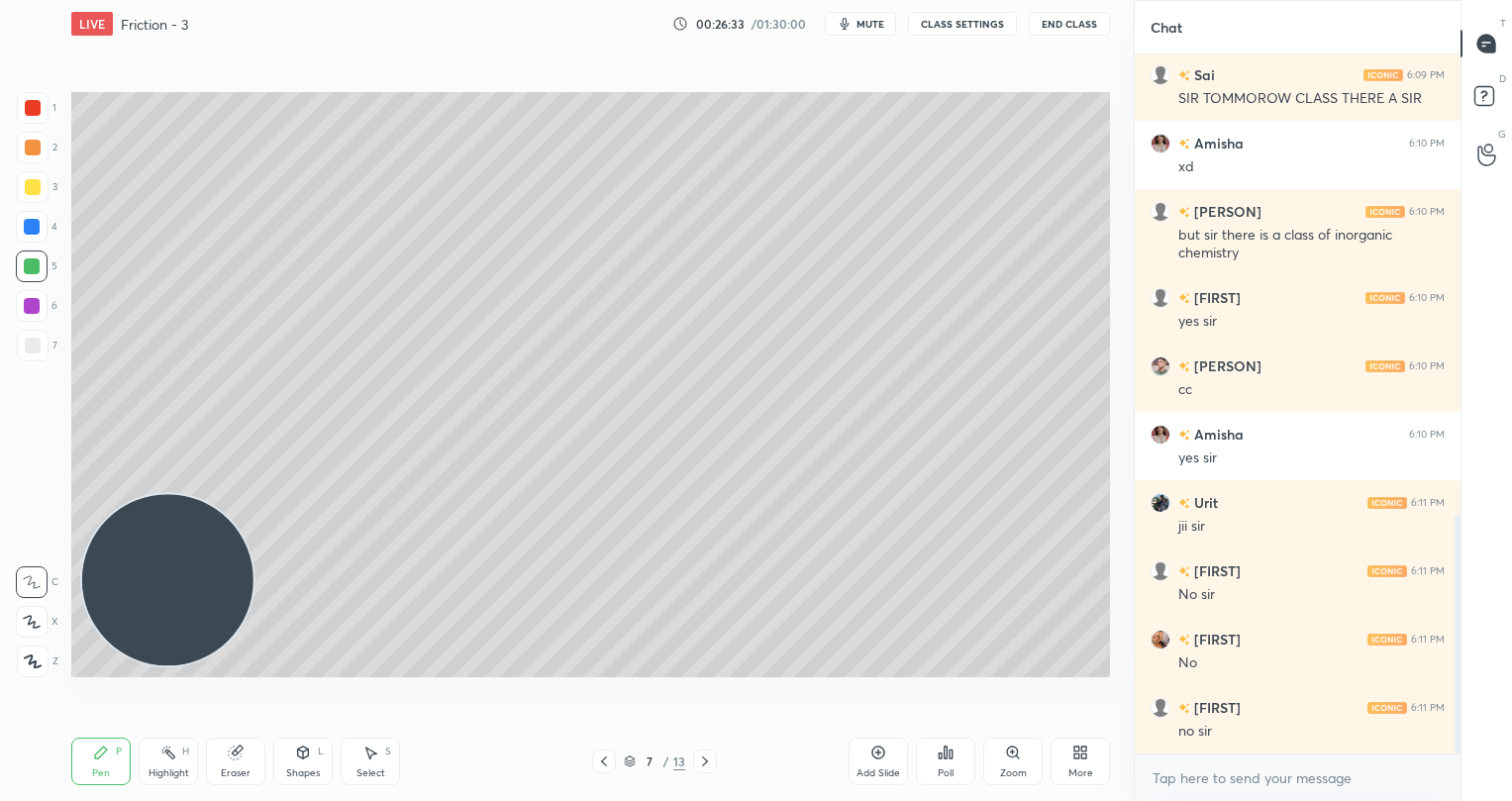 click on "Eraser" at bounding box center [236, 761] 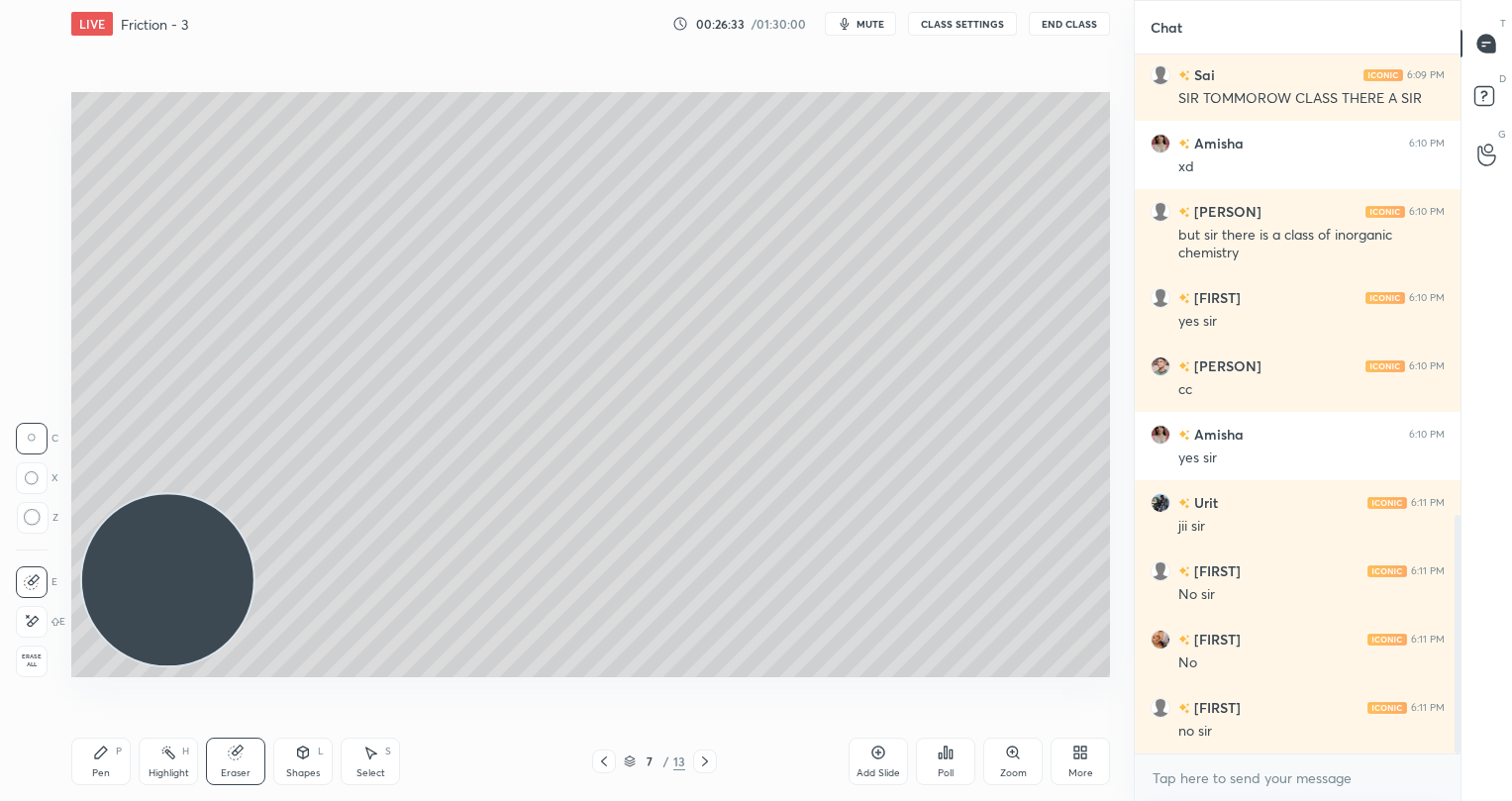 scroll, scrollTop: 1416, scrollLeft: 0, axis: vertical 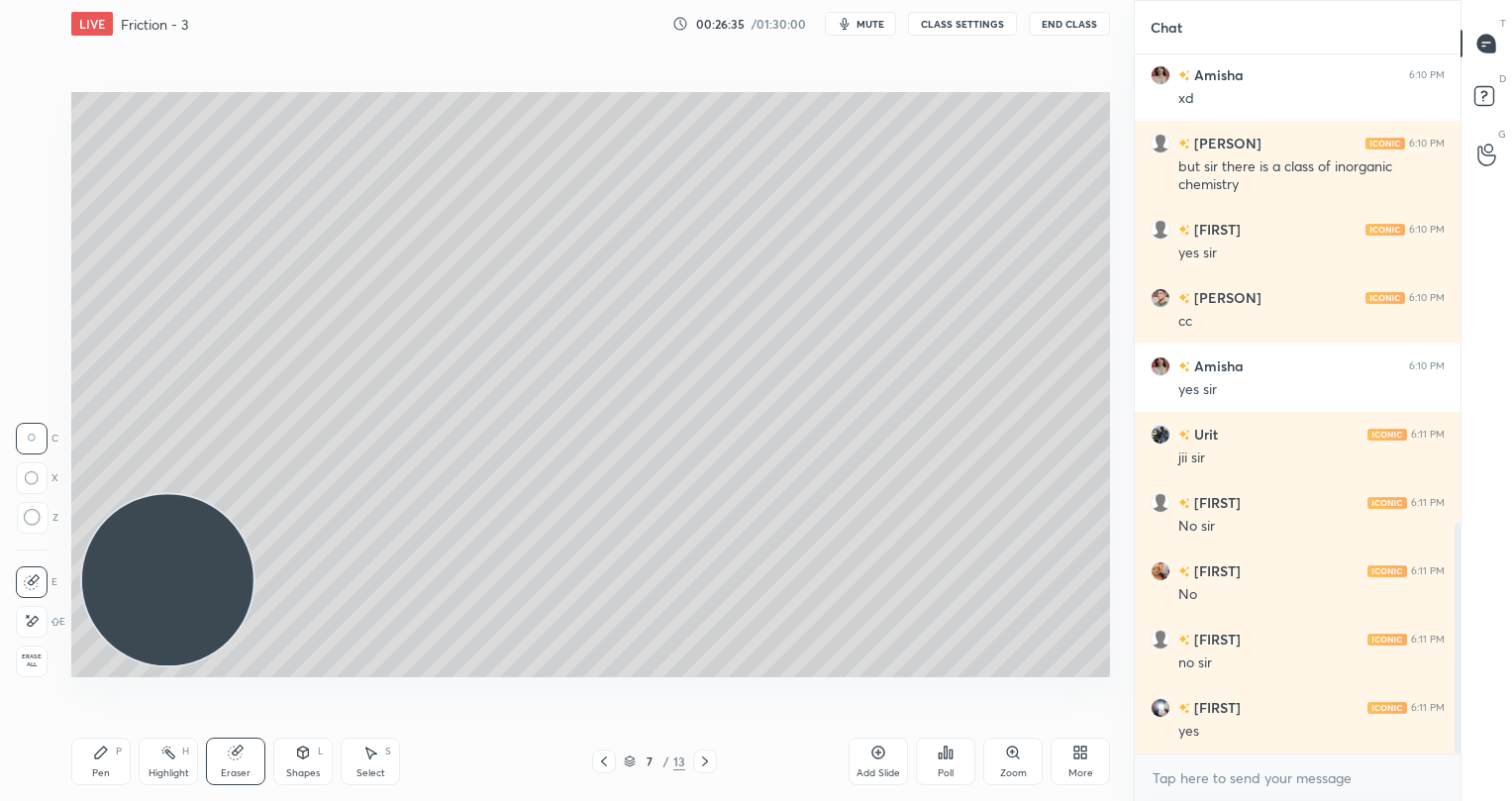 click on "Pen P" at bounding box center (101, 761) 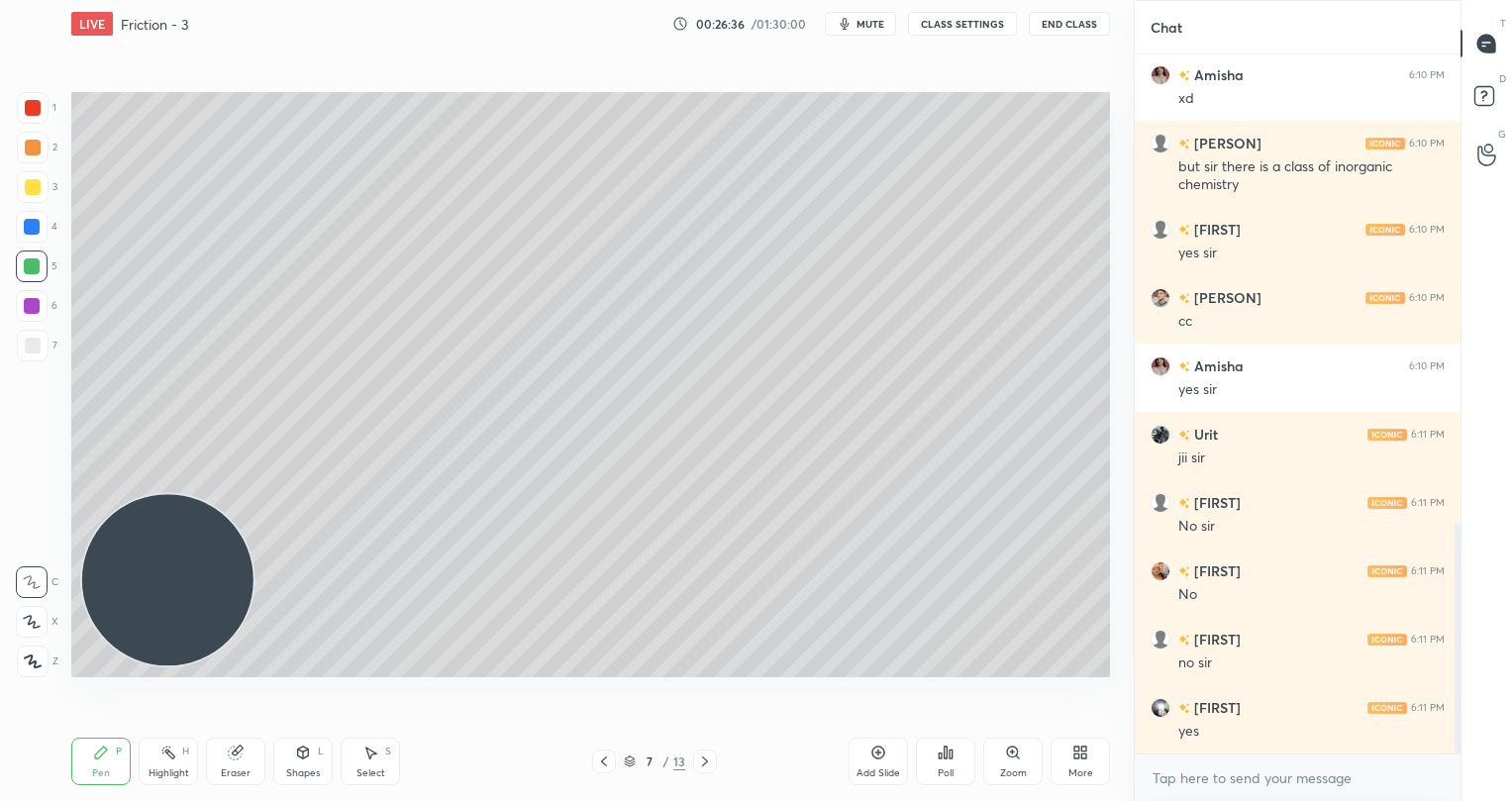click 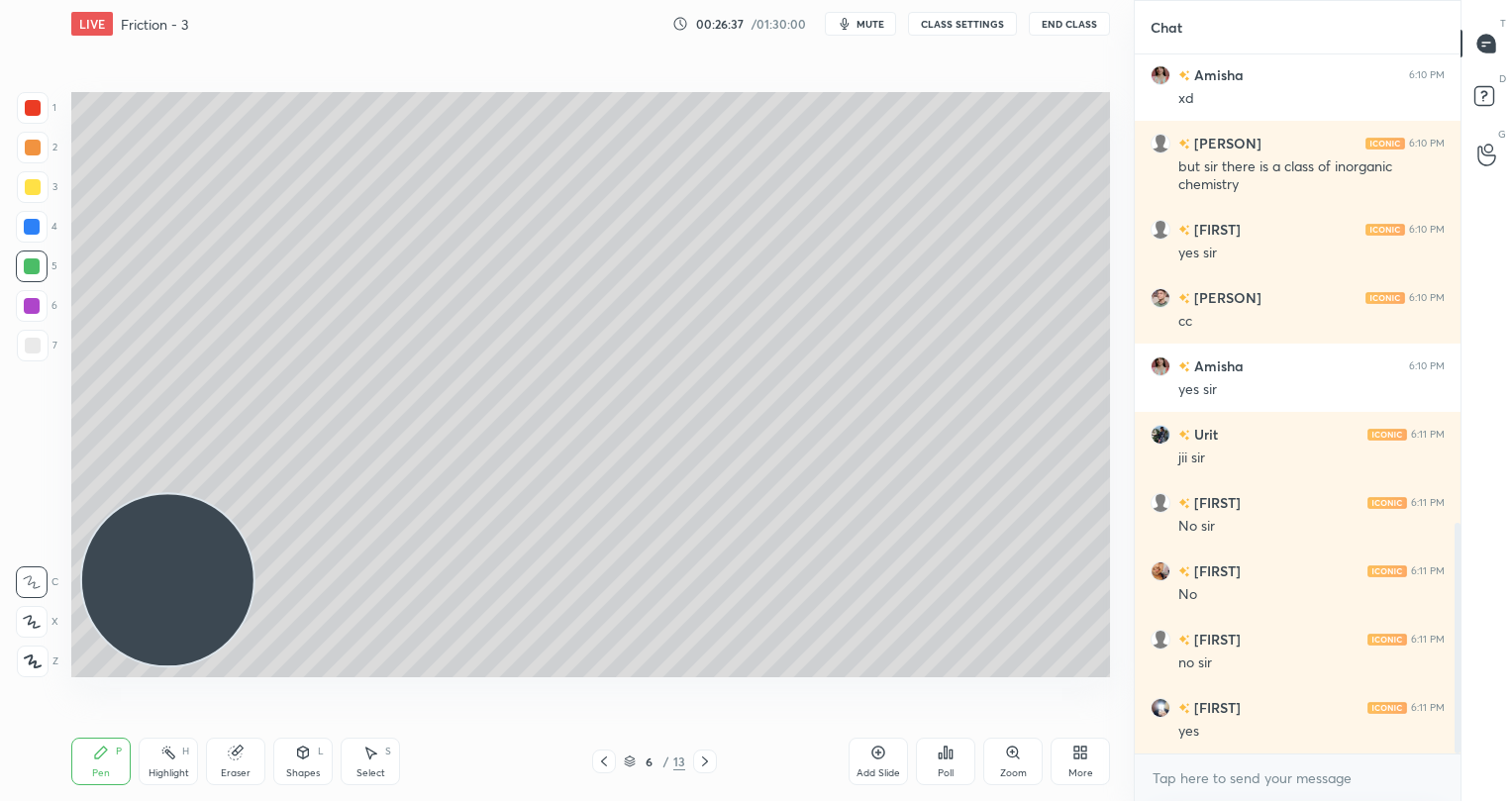 click 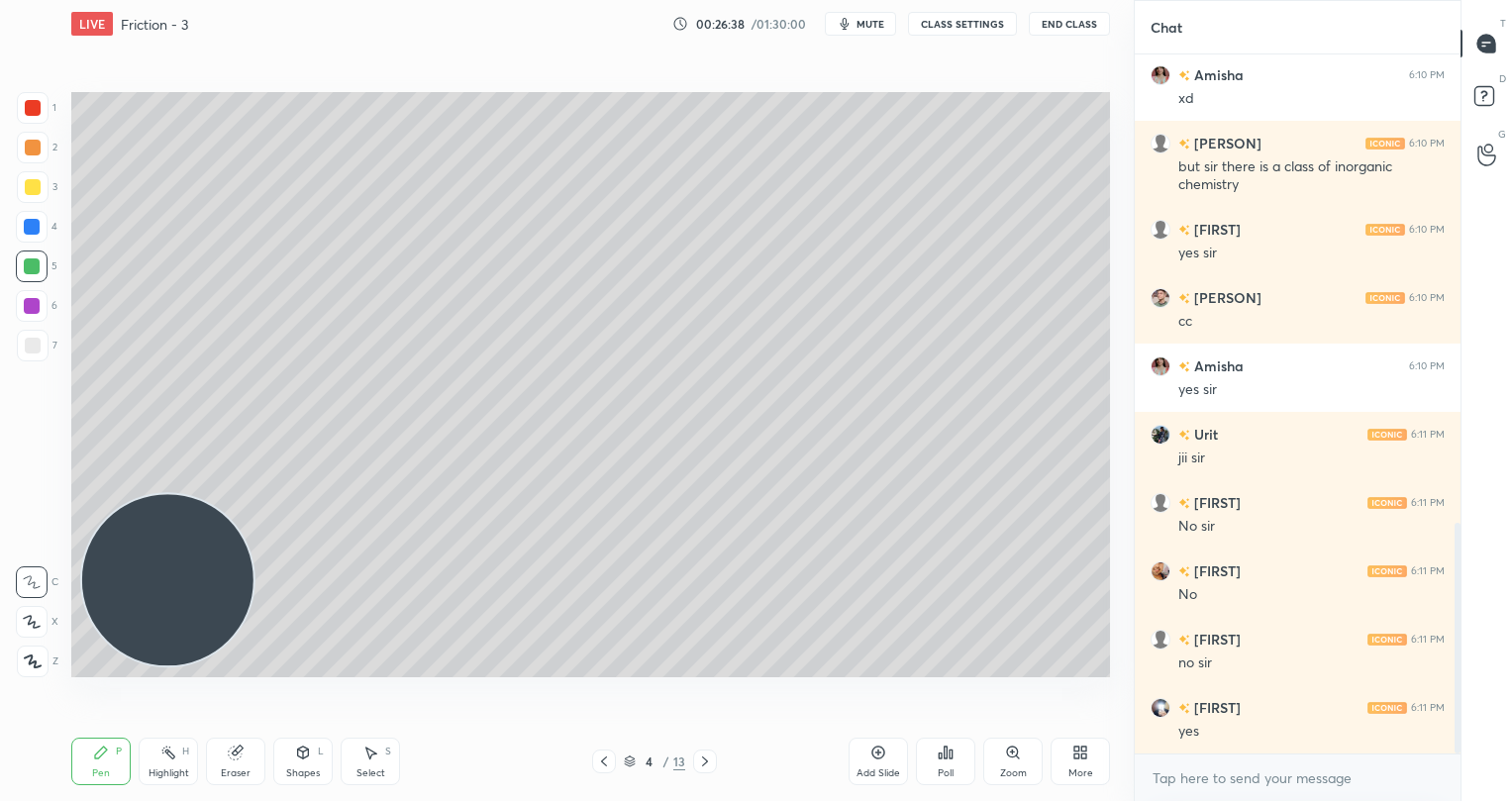 click 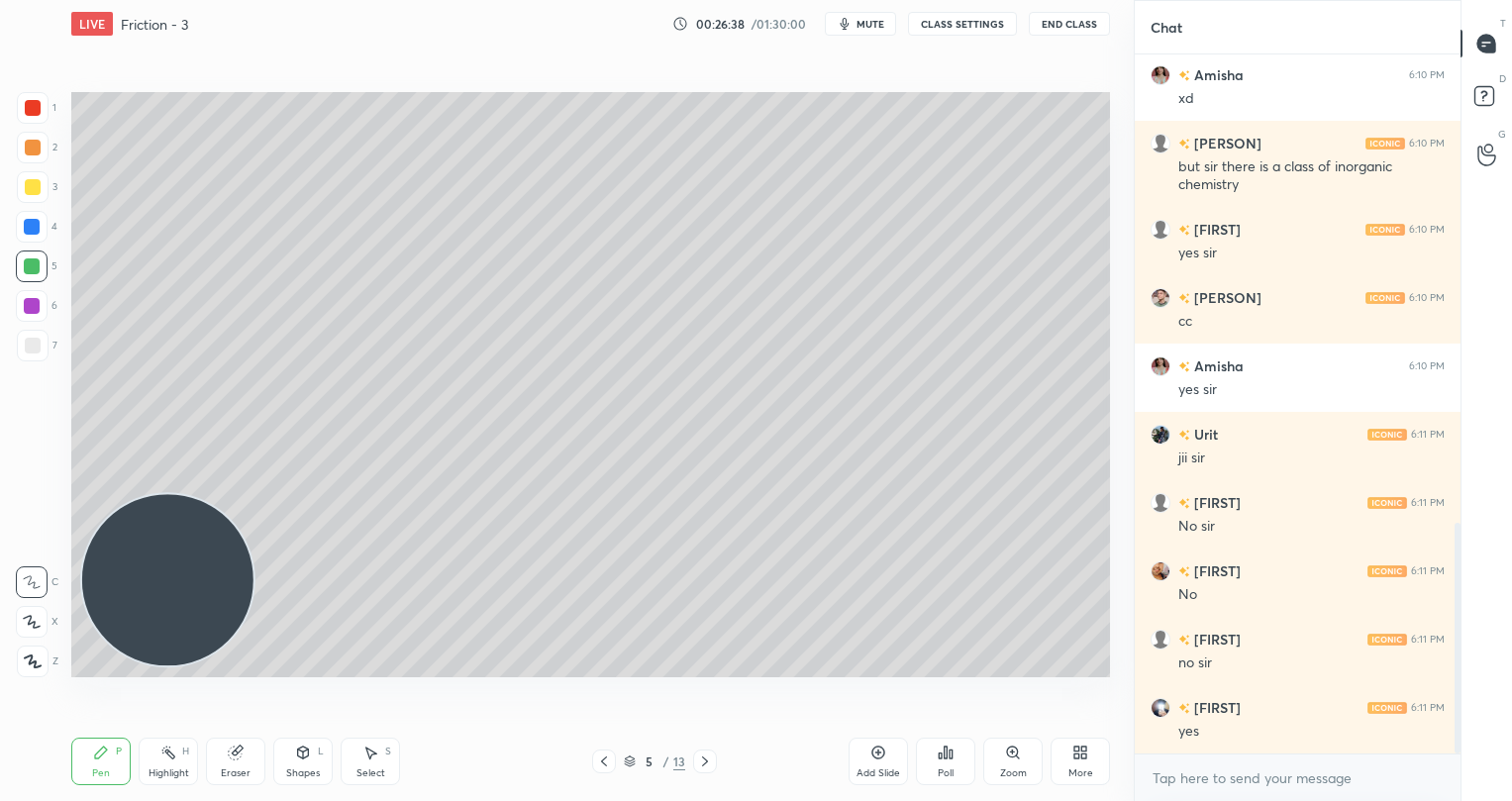 click 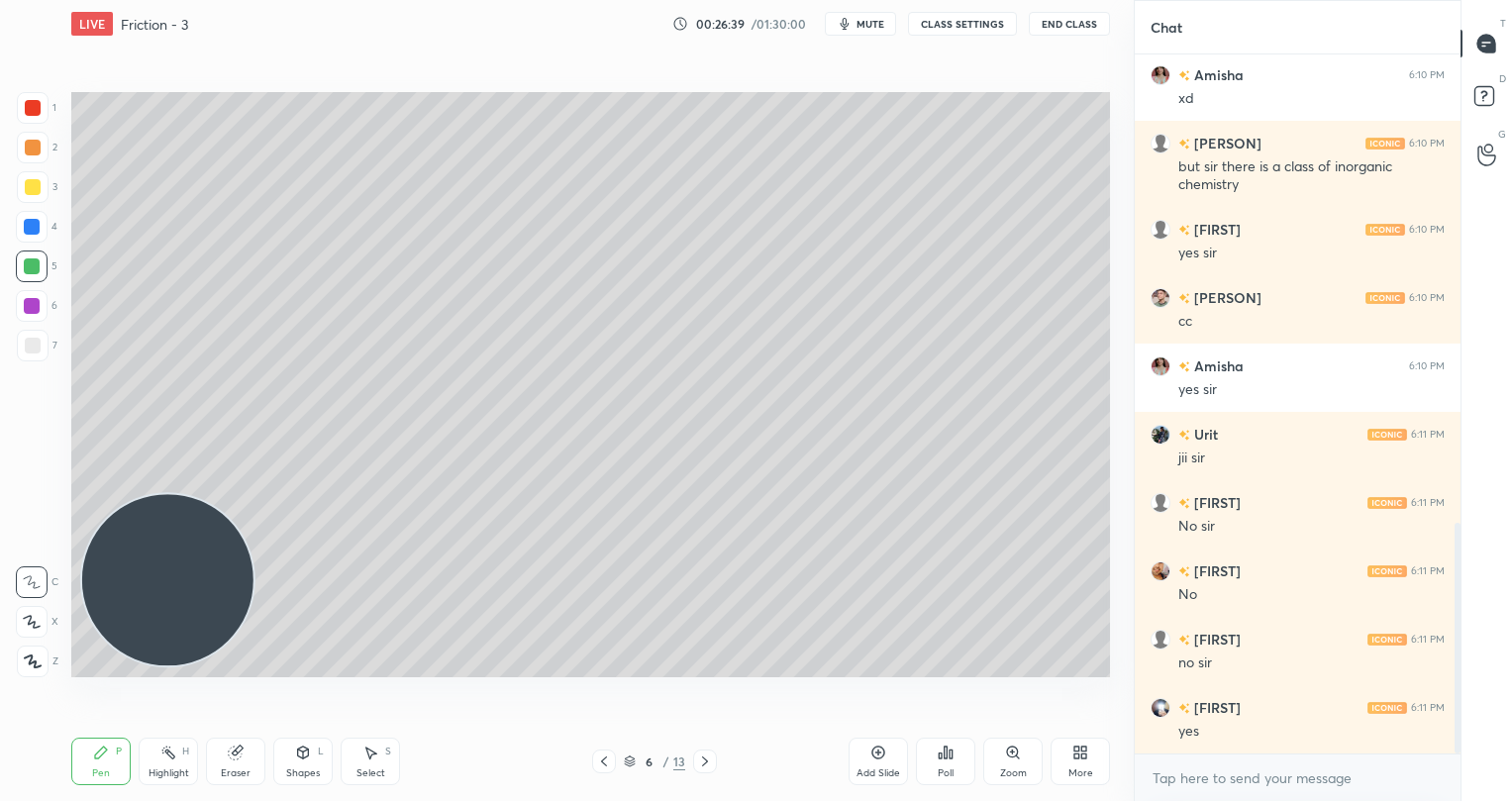 click 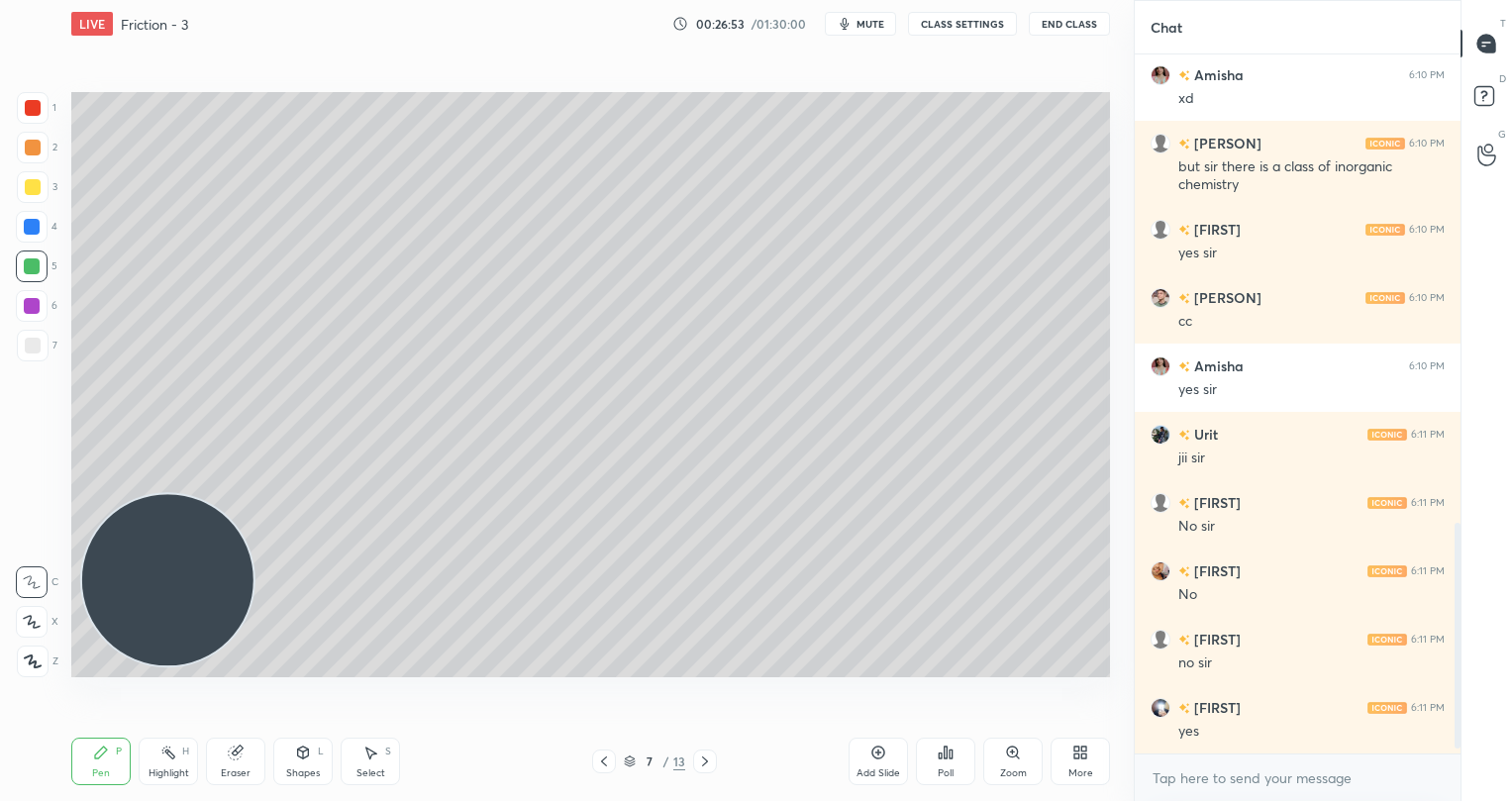 scroll, scrollTop: 1484, scrollLeft: 0, axis: vertical 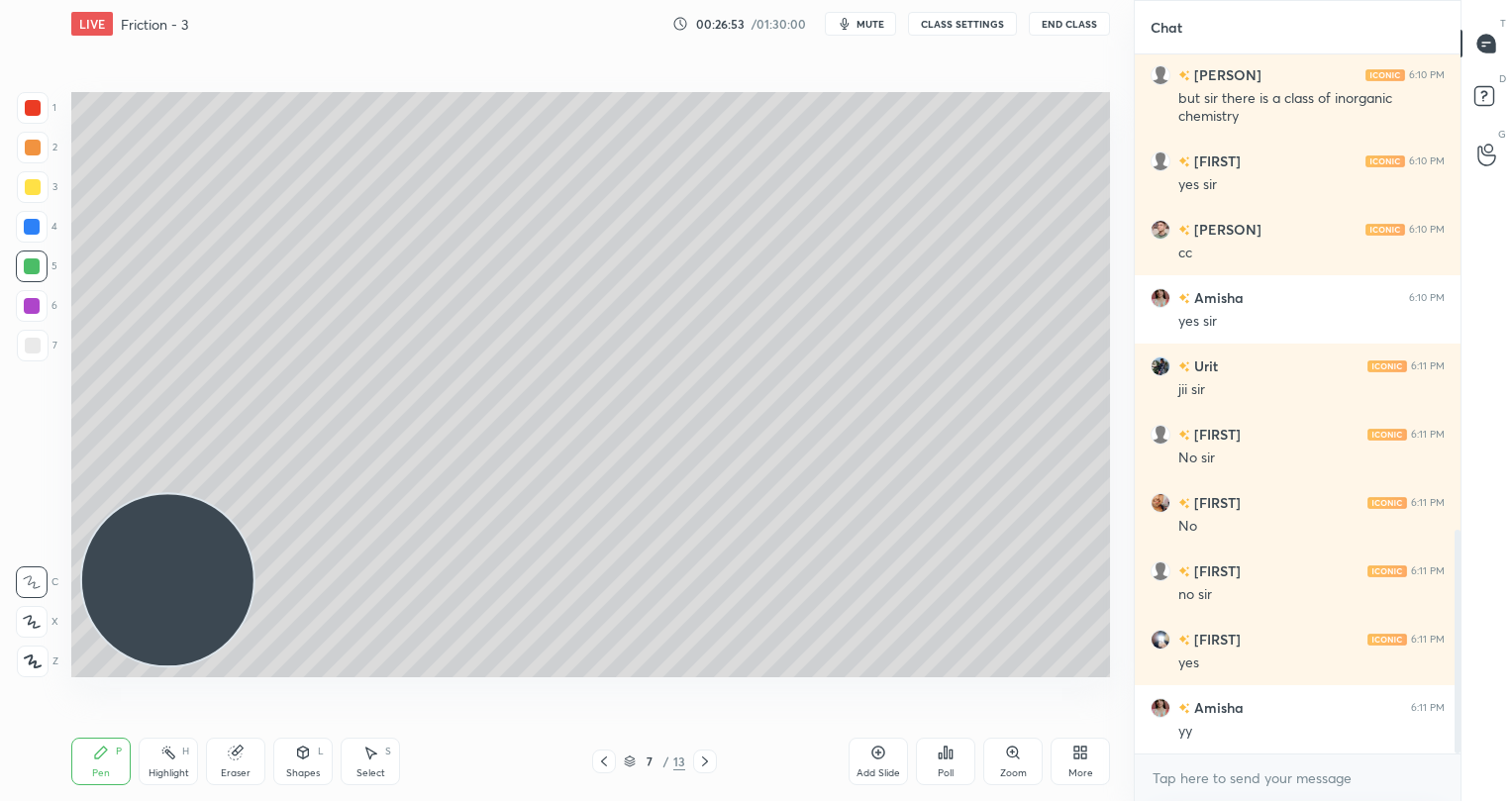 click at bounding box center [33, 187] 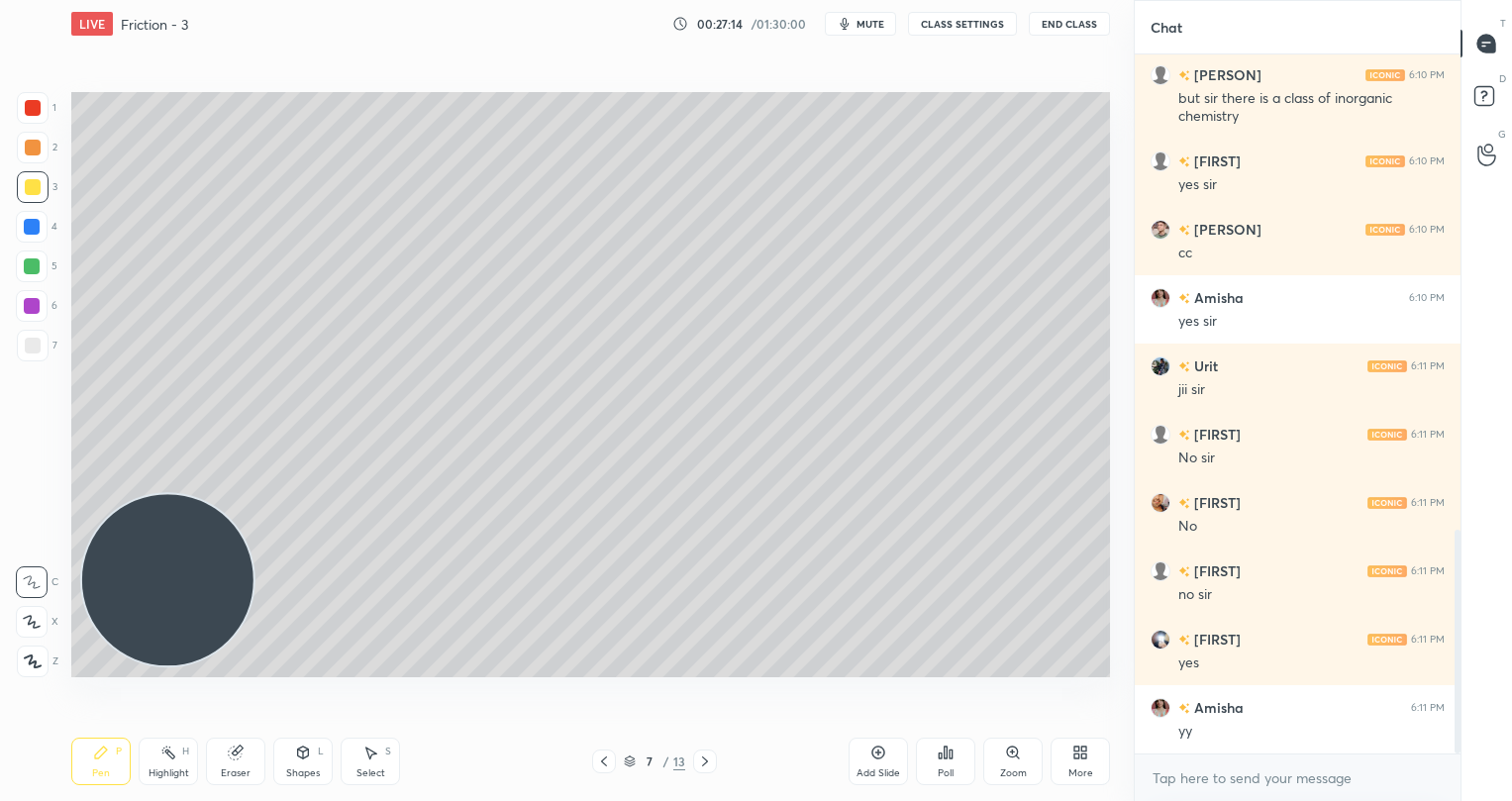 scroll, scrollTop: 652, scrollLeft: 319, axis: both 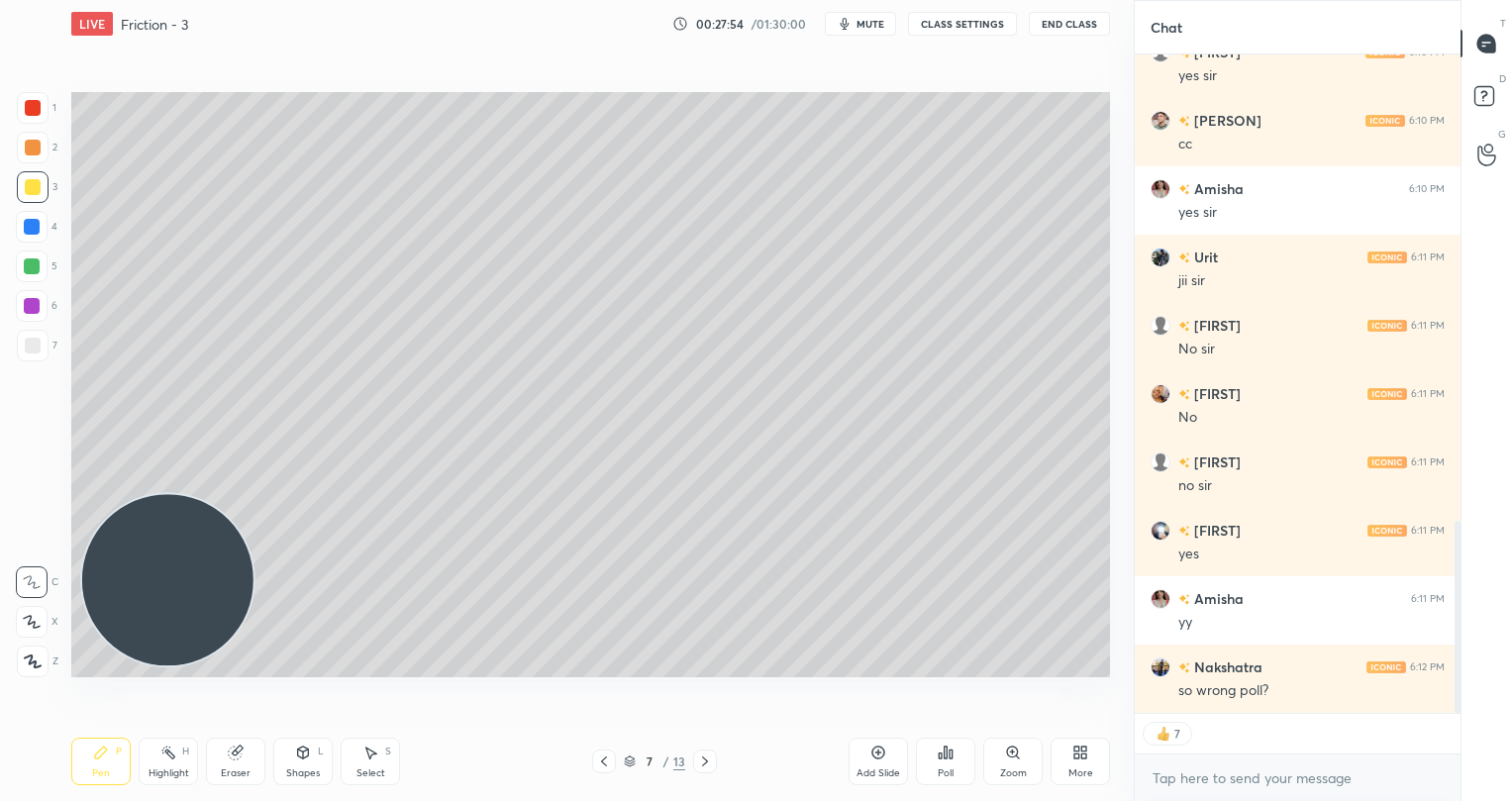 click at bounding box center (33, 148) 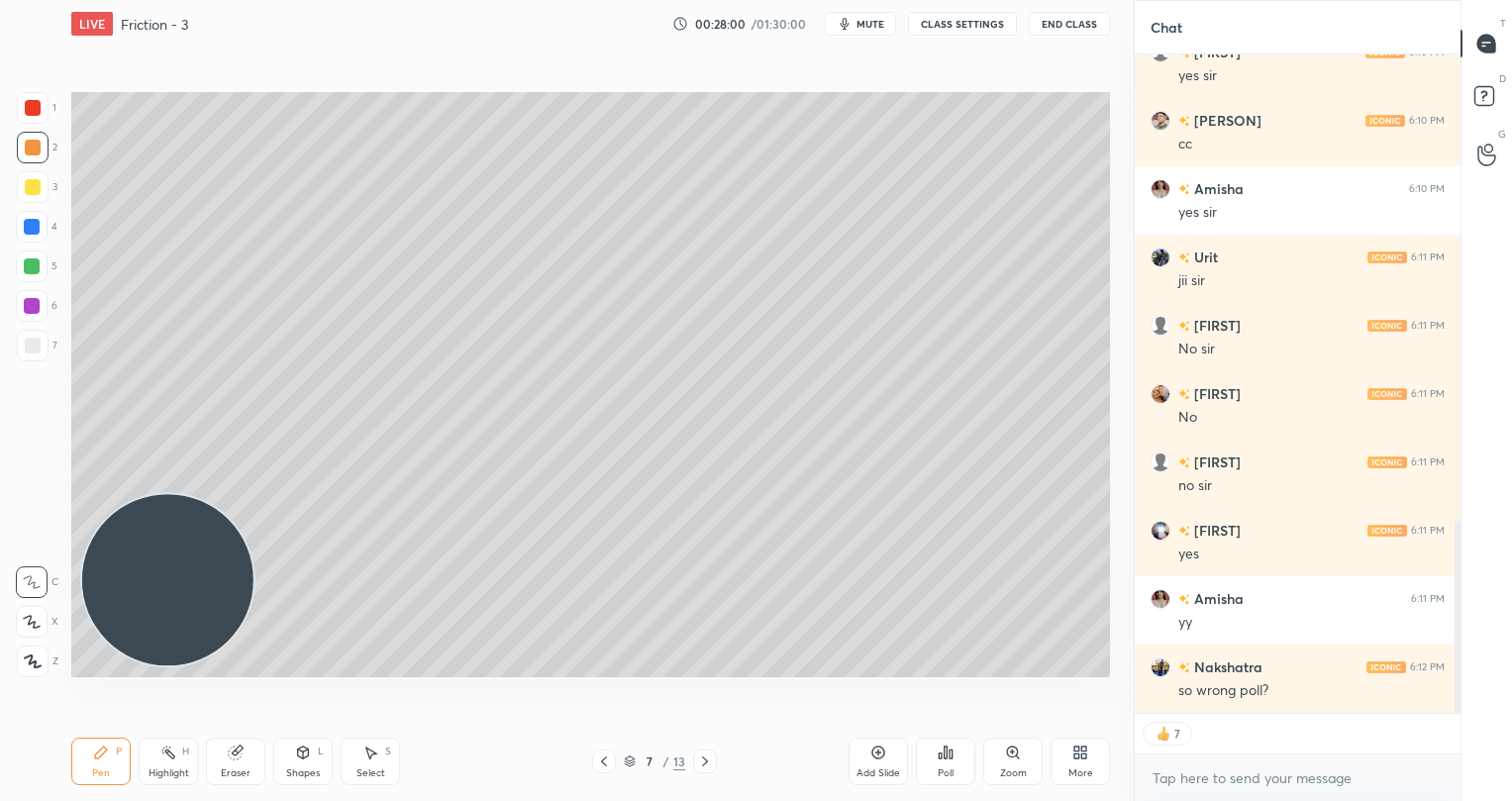 scroll, scrollTop: 7, scrollLeft: 7, axis: both 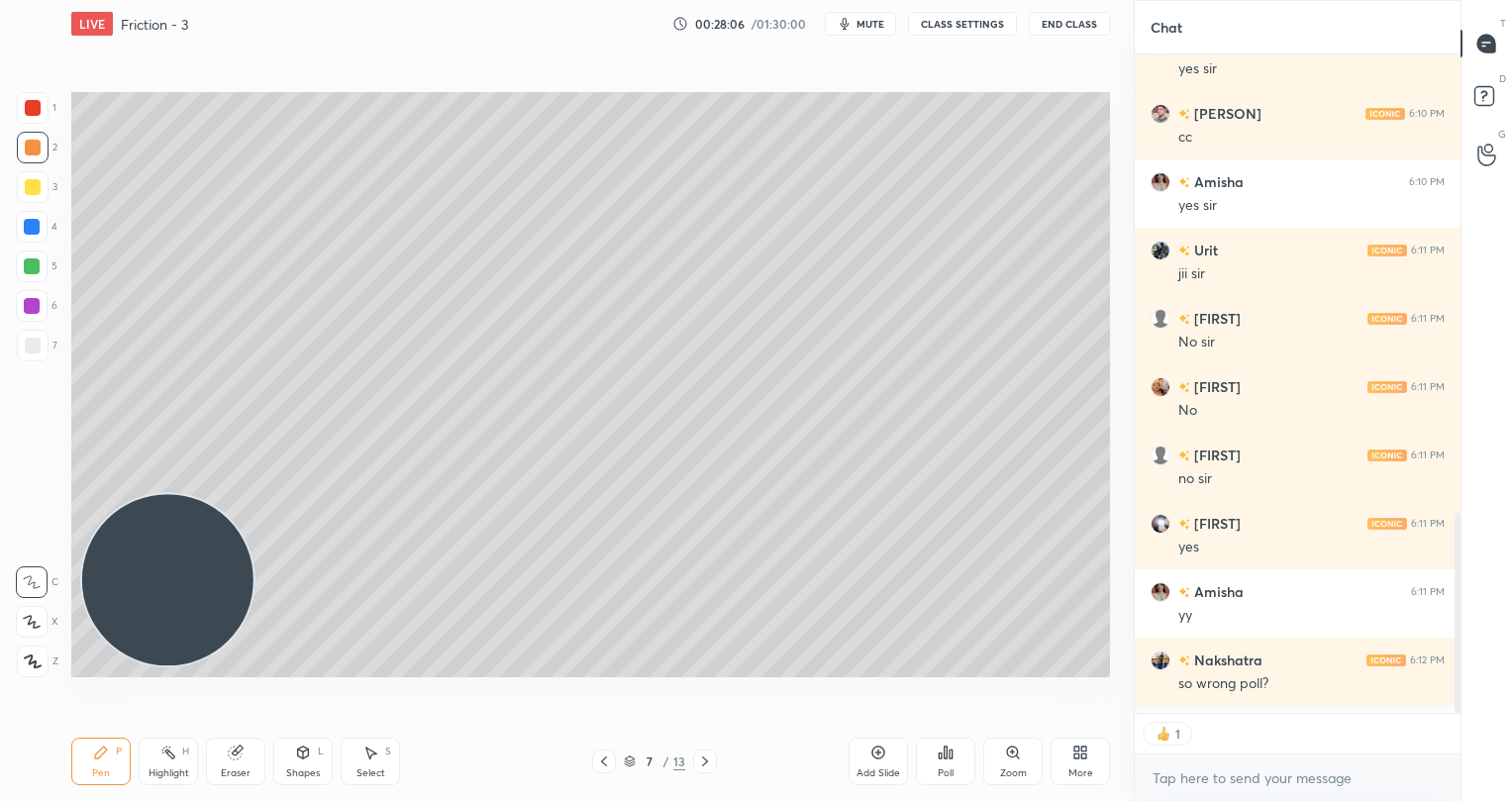 drag, startPoint x: 38, startPoint y: 269, endPoint x: 57, endPoint y: 265, distance: 19.416488 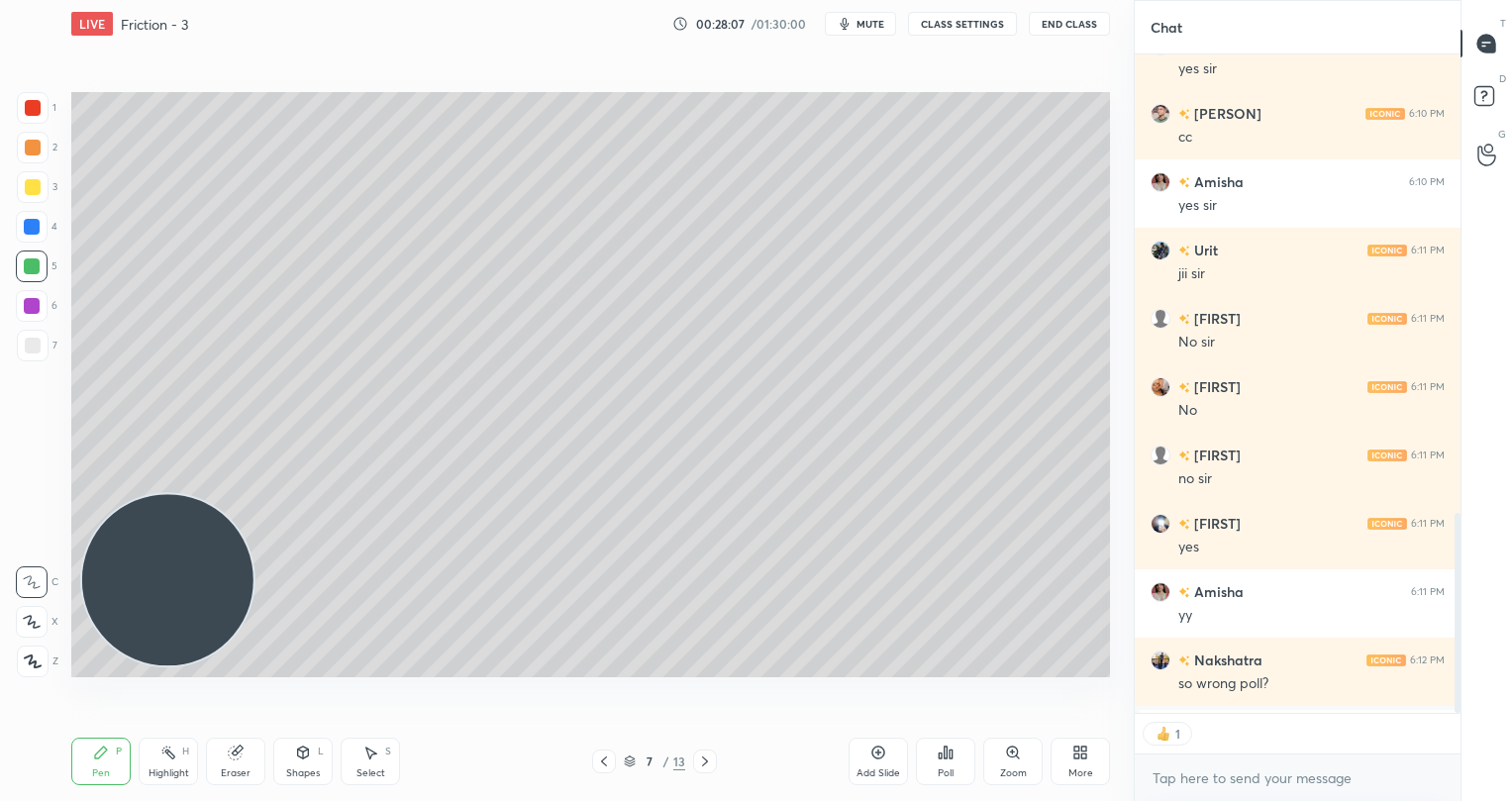 click at bounding box center (33, 346) 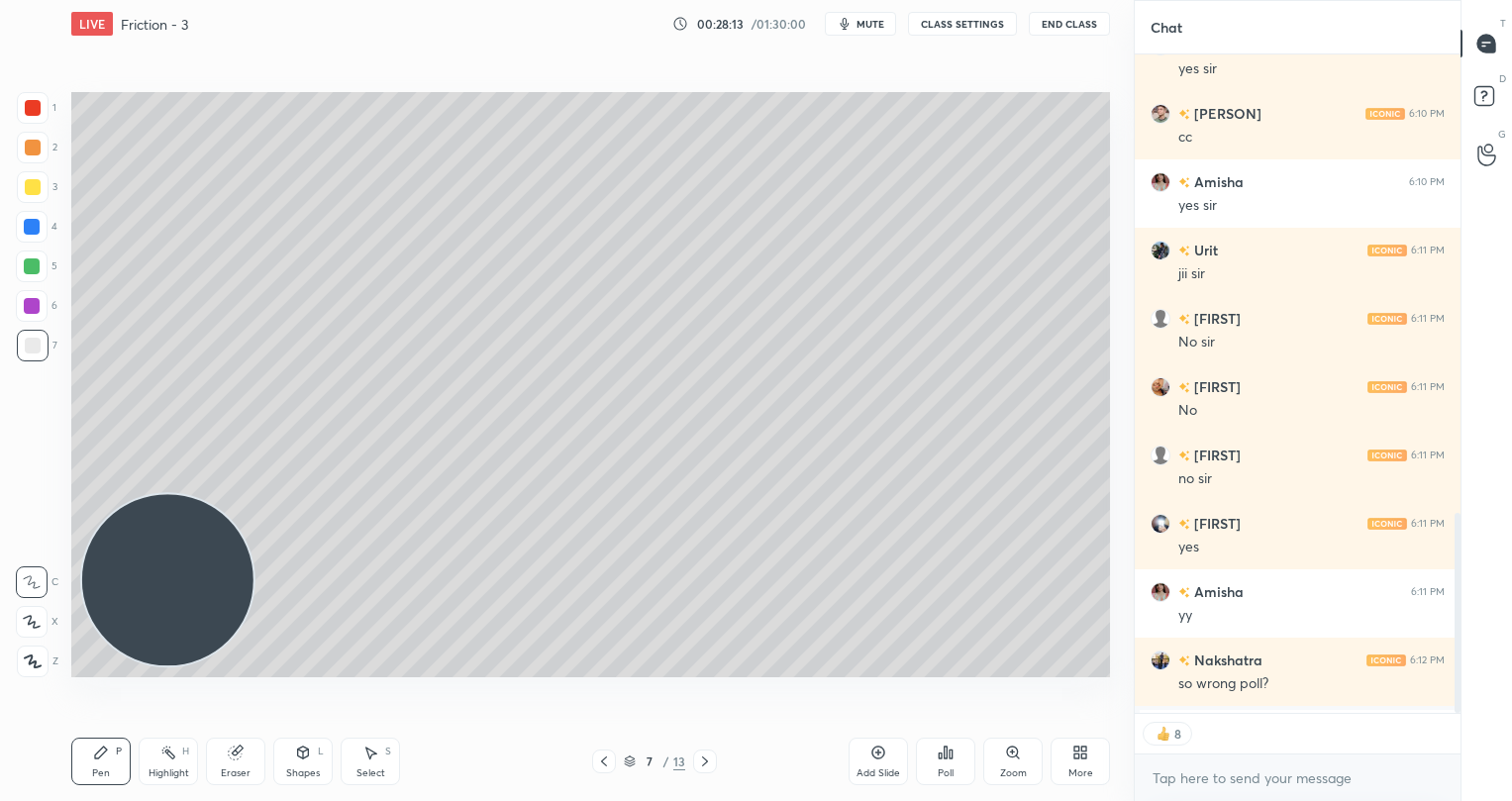 drag, startPoint x: 234, startPoint y: 756, endPoint x: 259, endPoint y: 724, distance: 40.6079 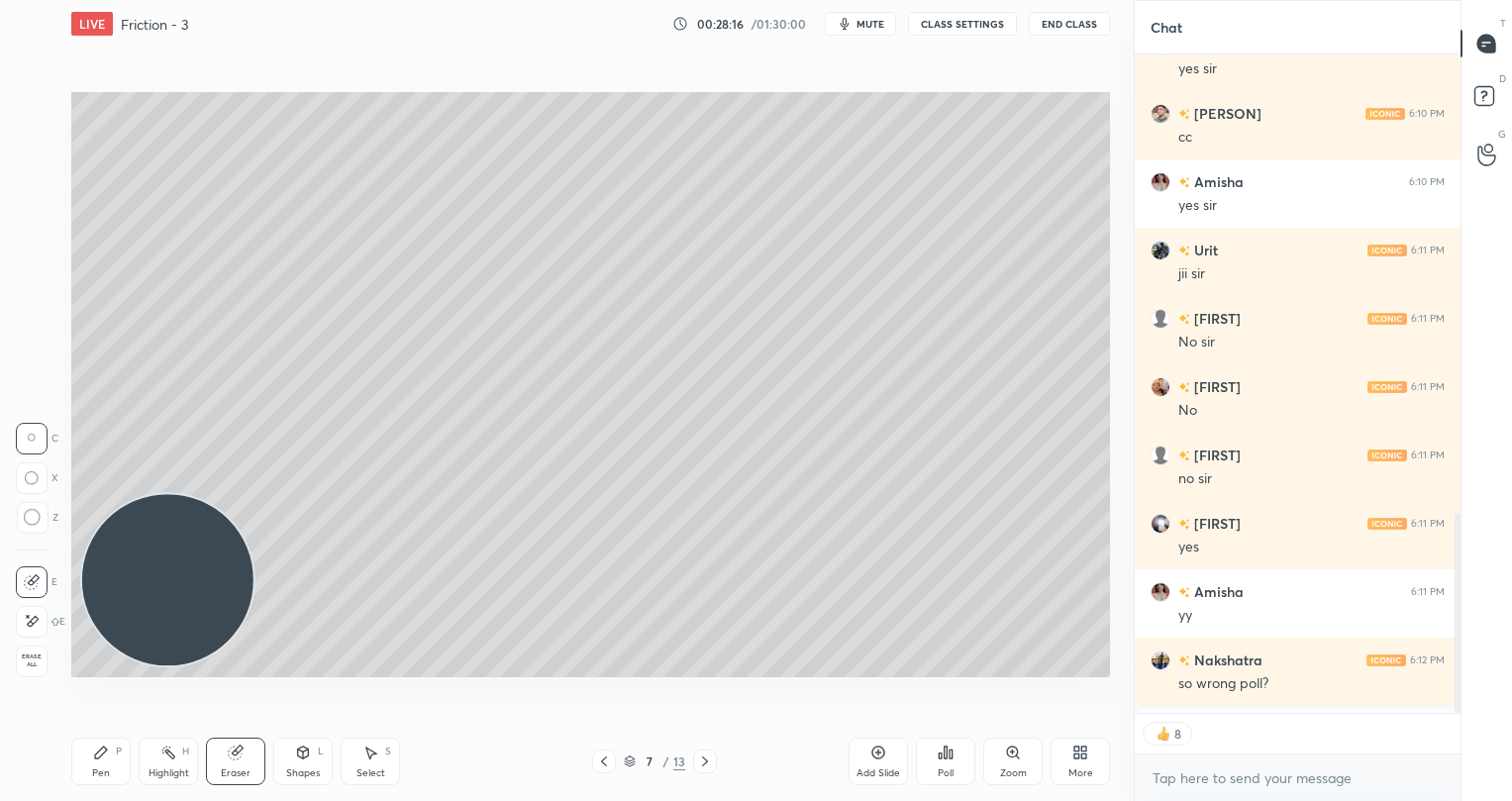 click 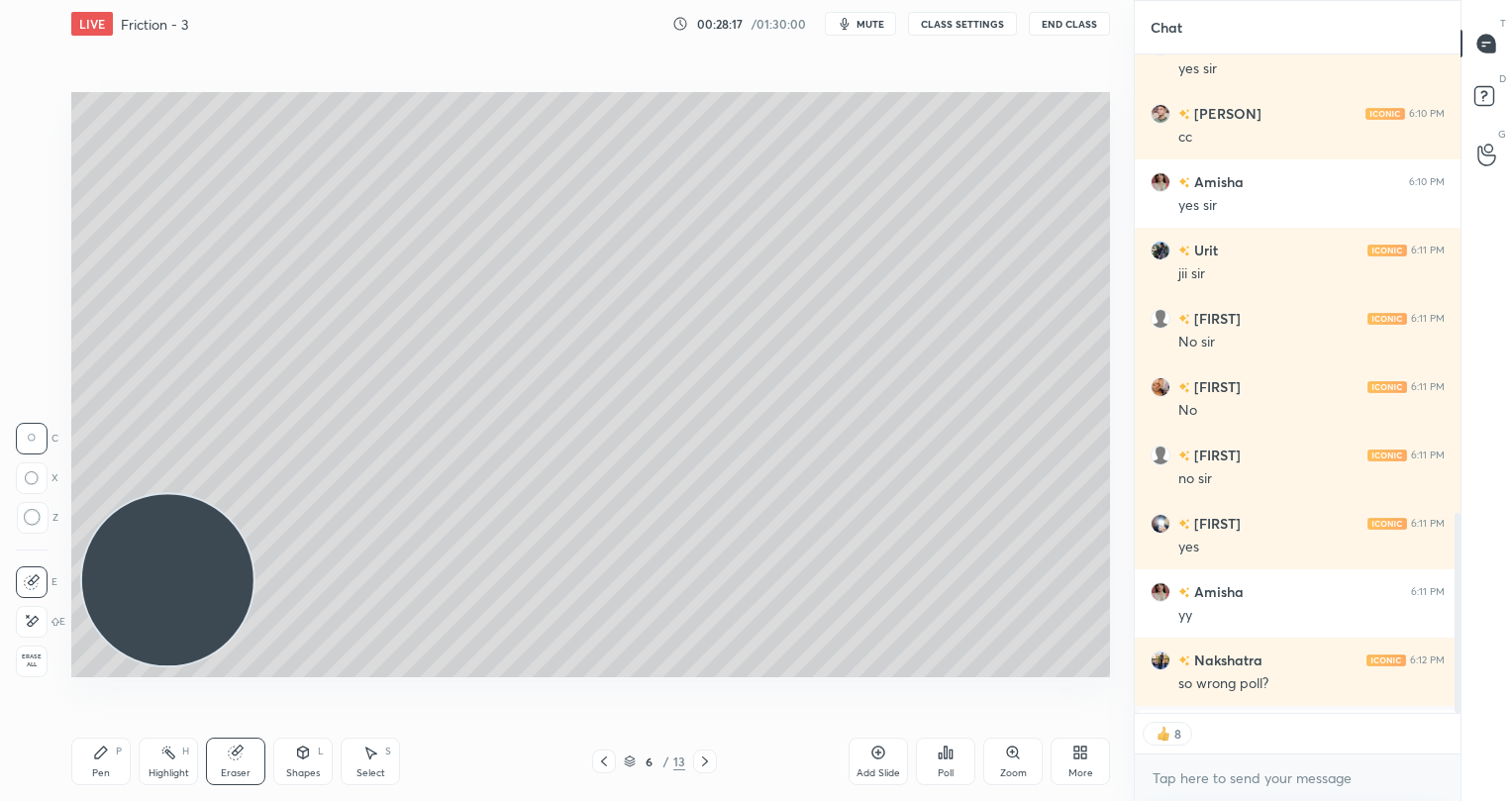 click 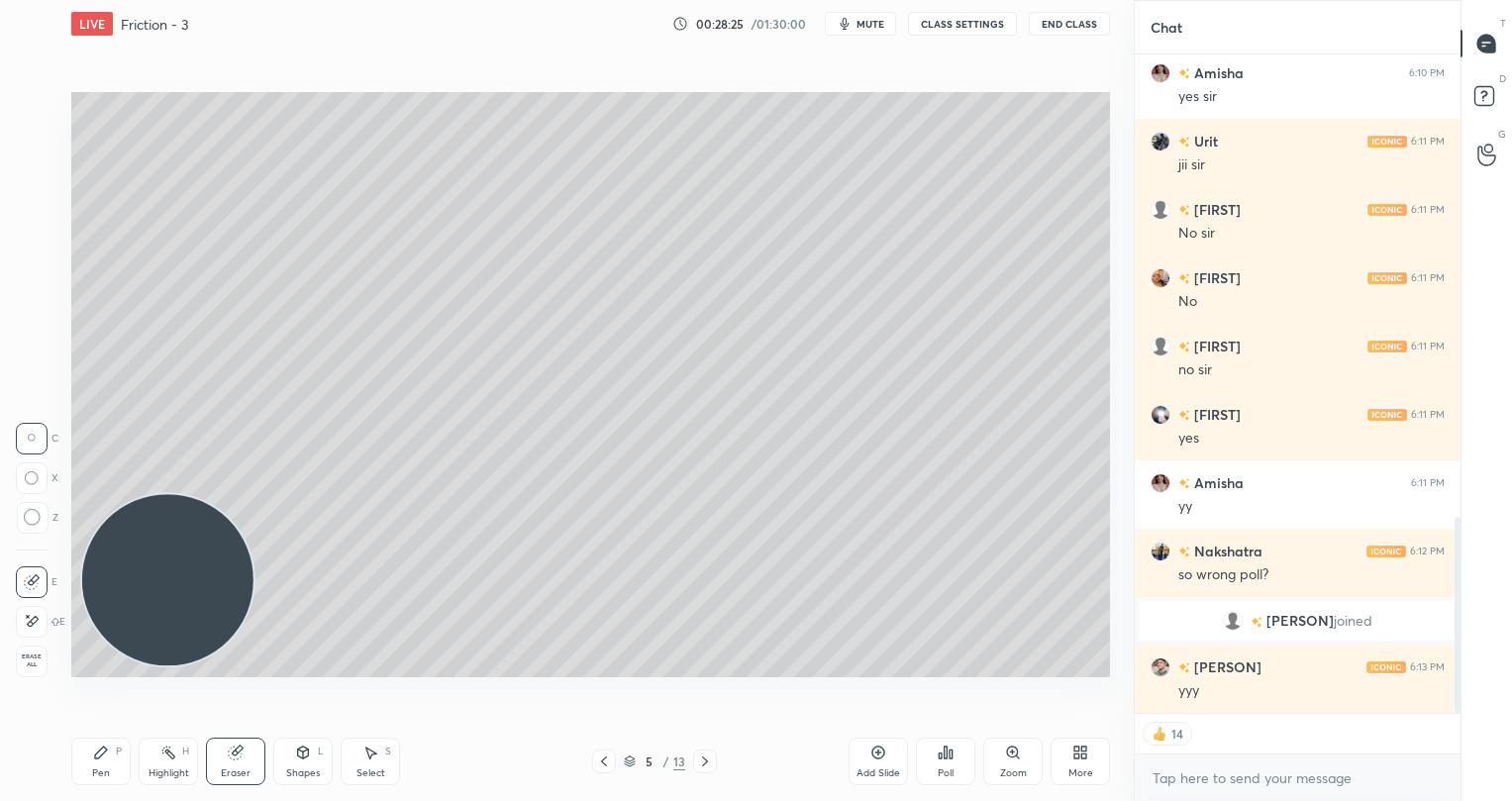 scroll, scrollTop: 1552, scrollLeft: 0, axis: vertical 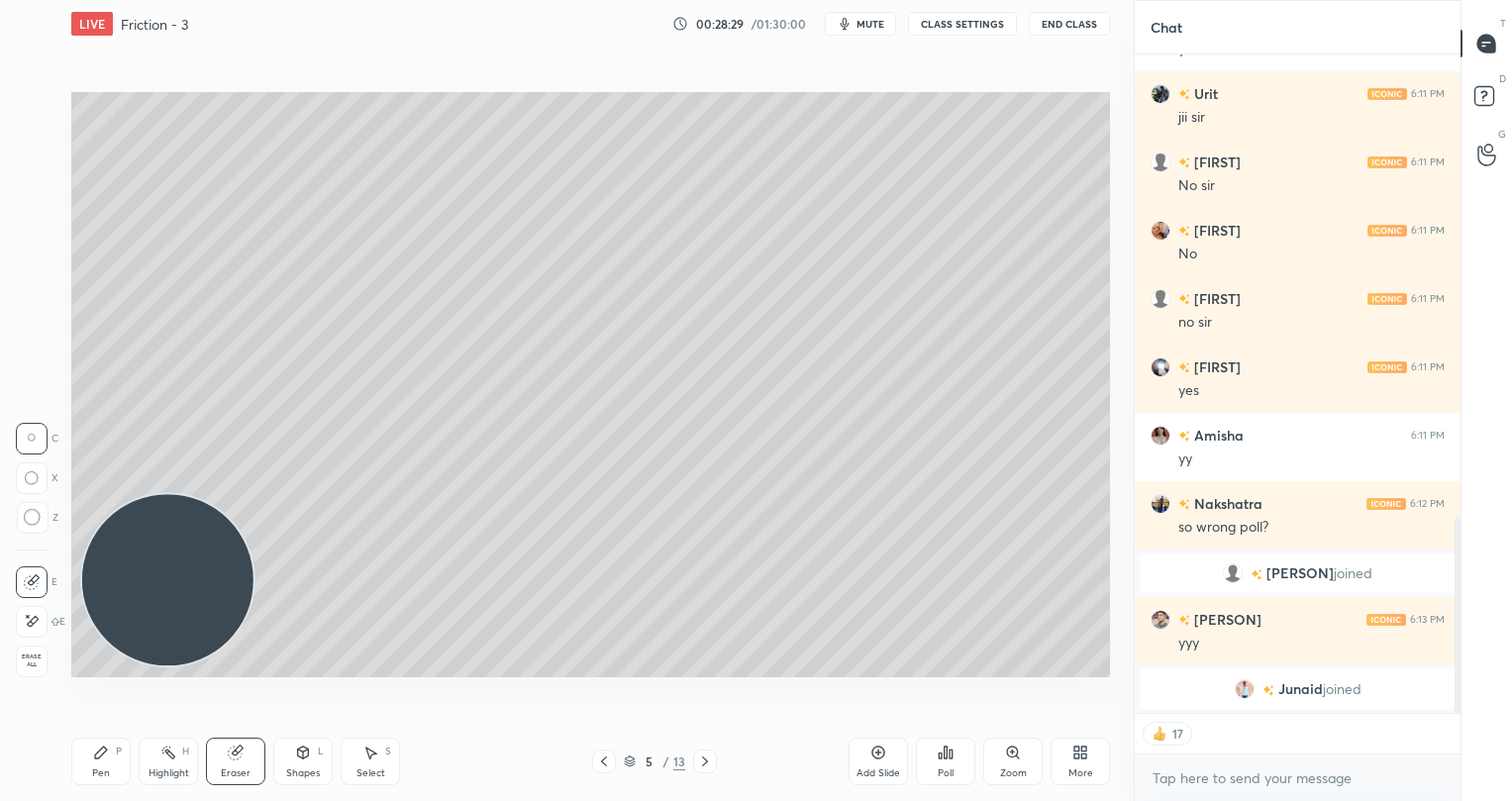 click 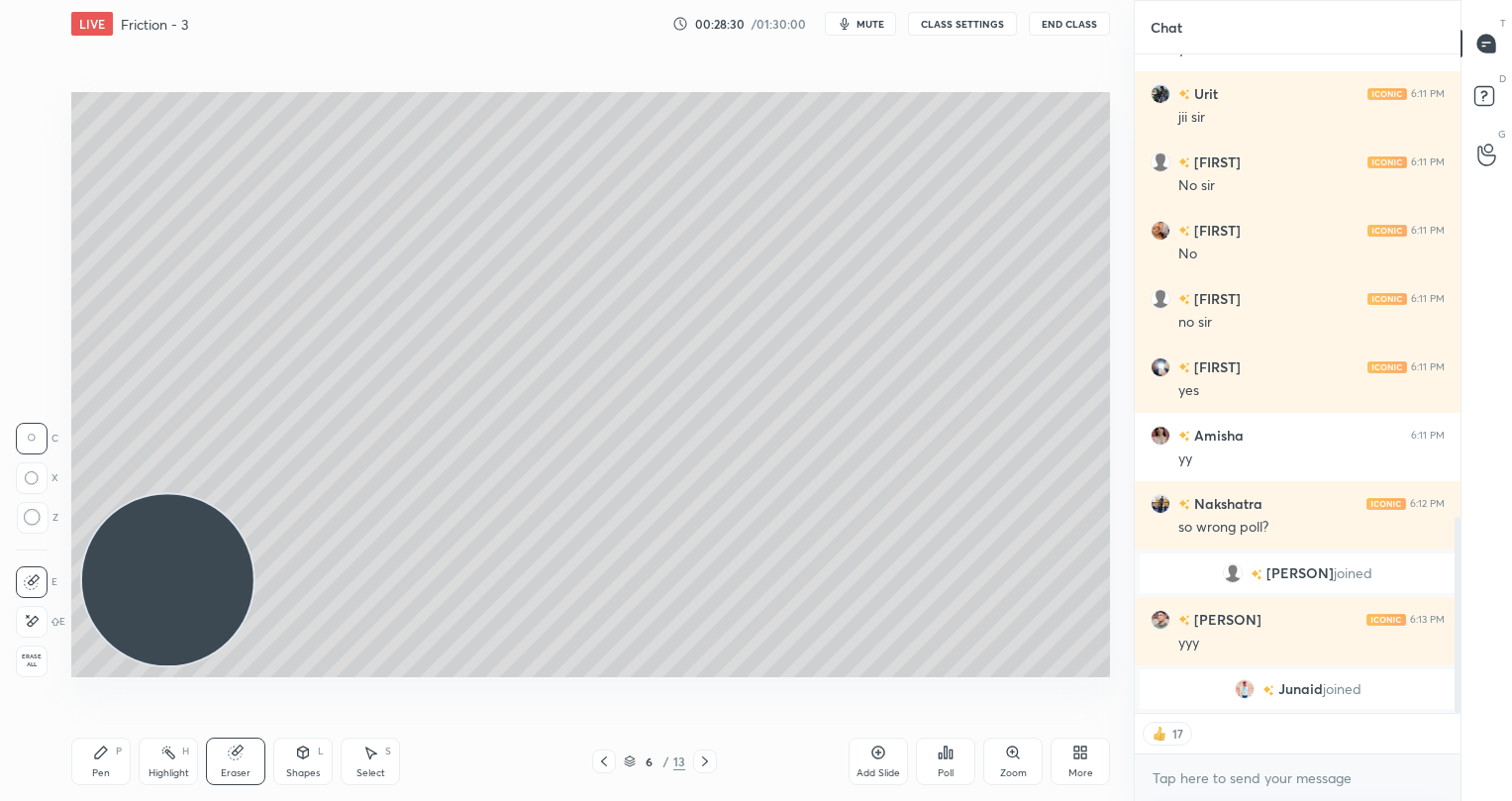 click 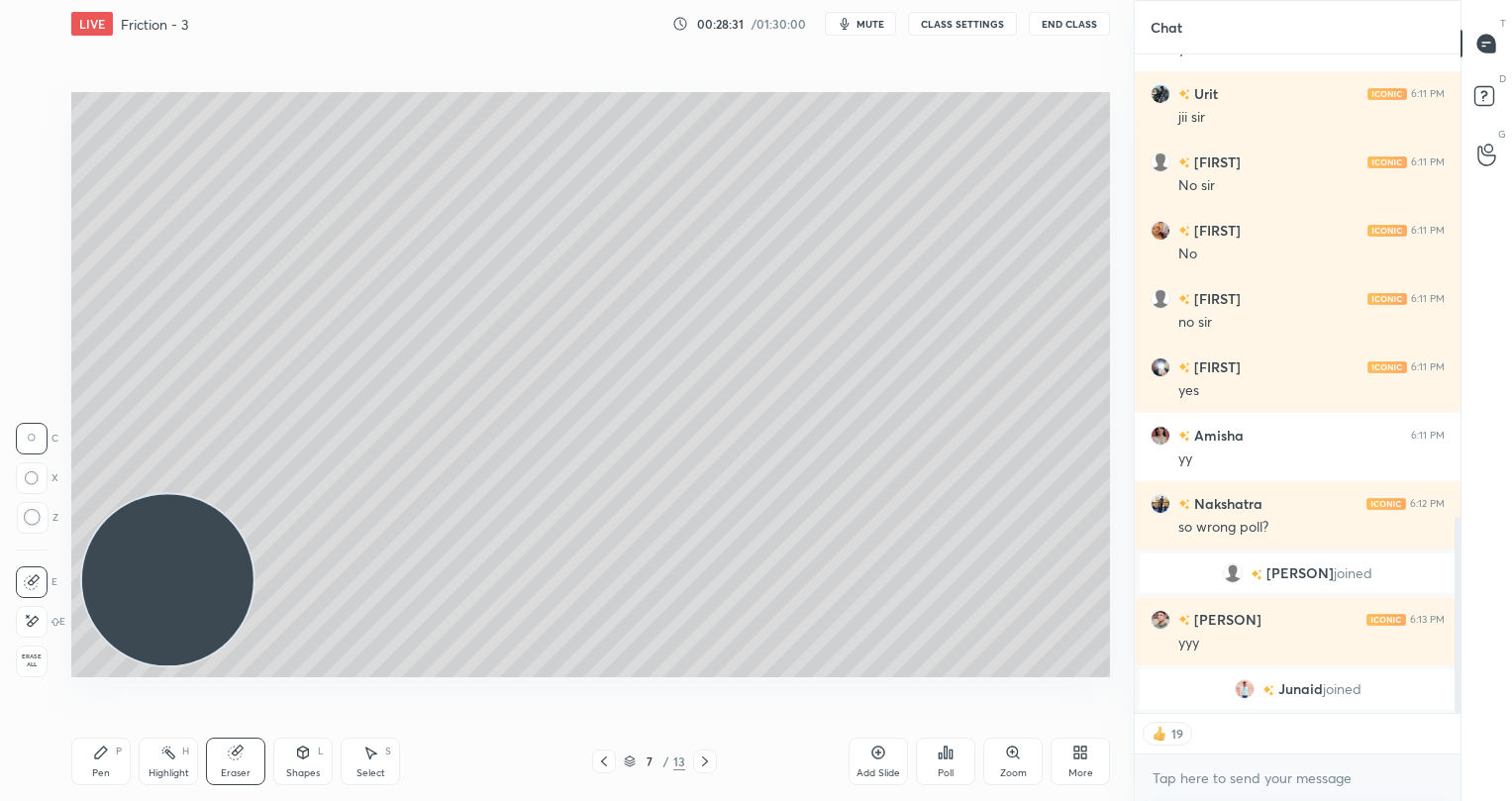 click 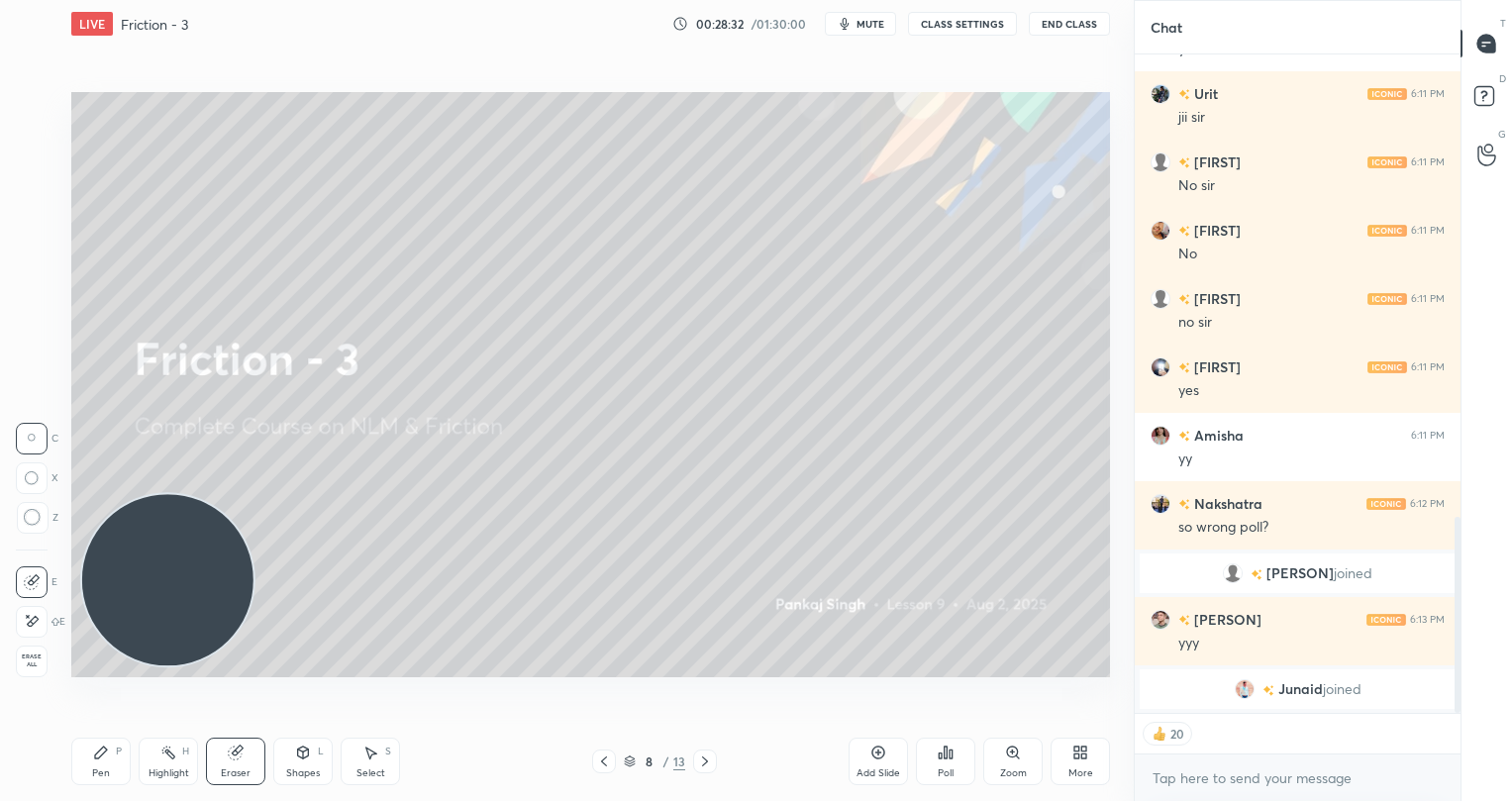click at bounding box center [604, 761] 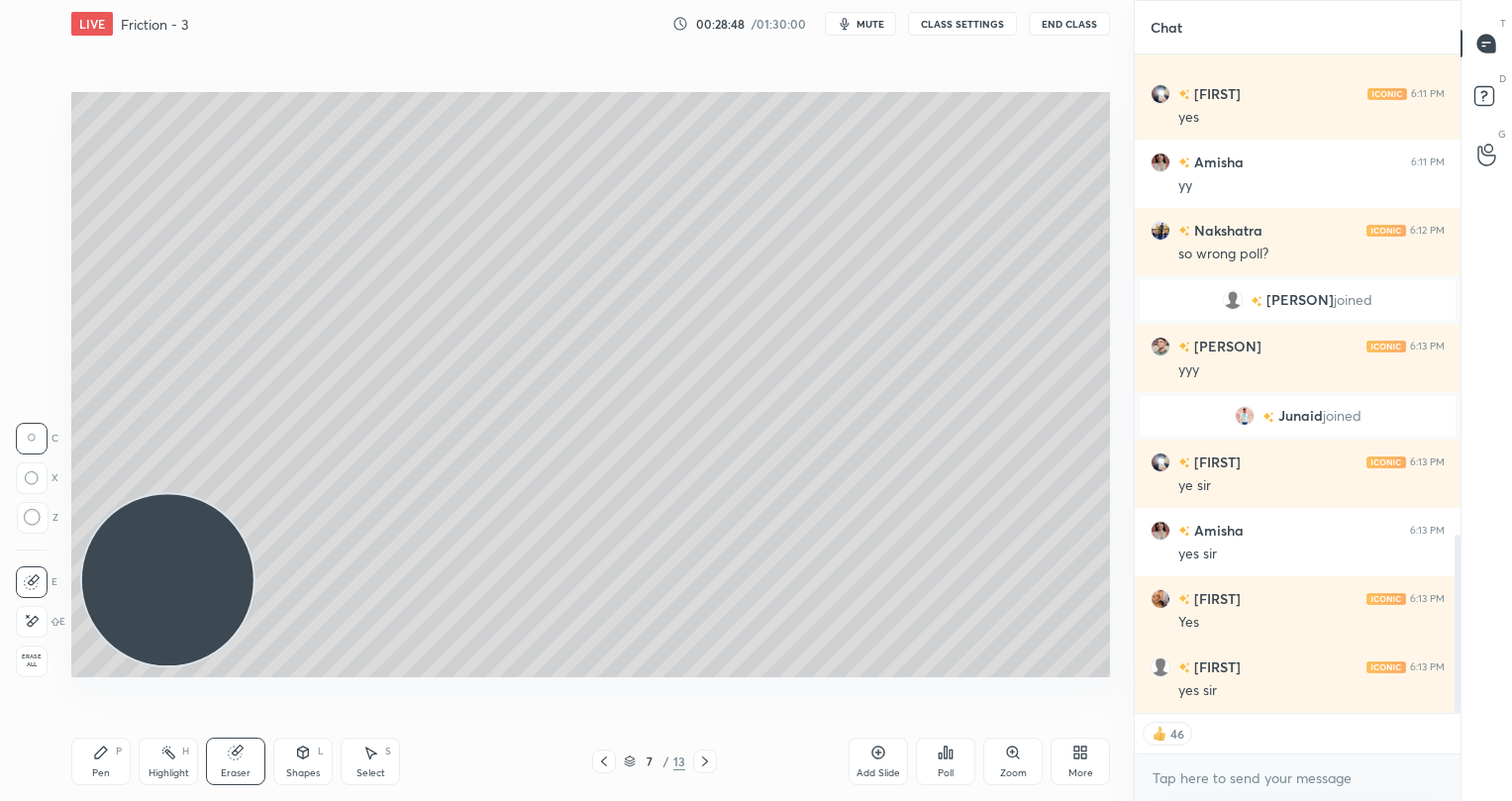 scroll, scrollTop: 1837, scrollLeft: 0, axis: vertical 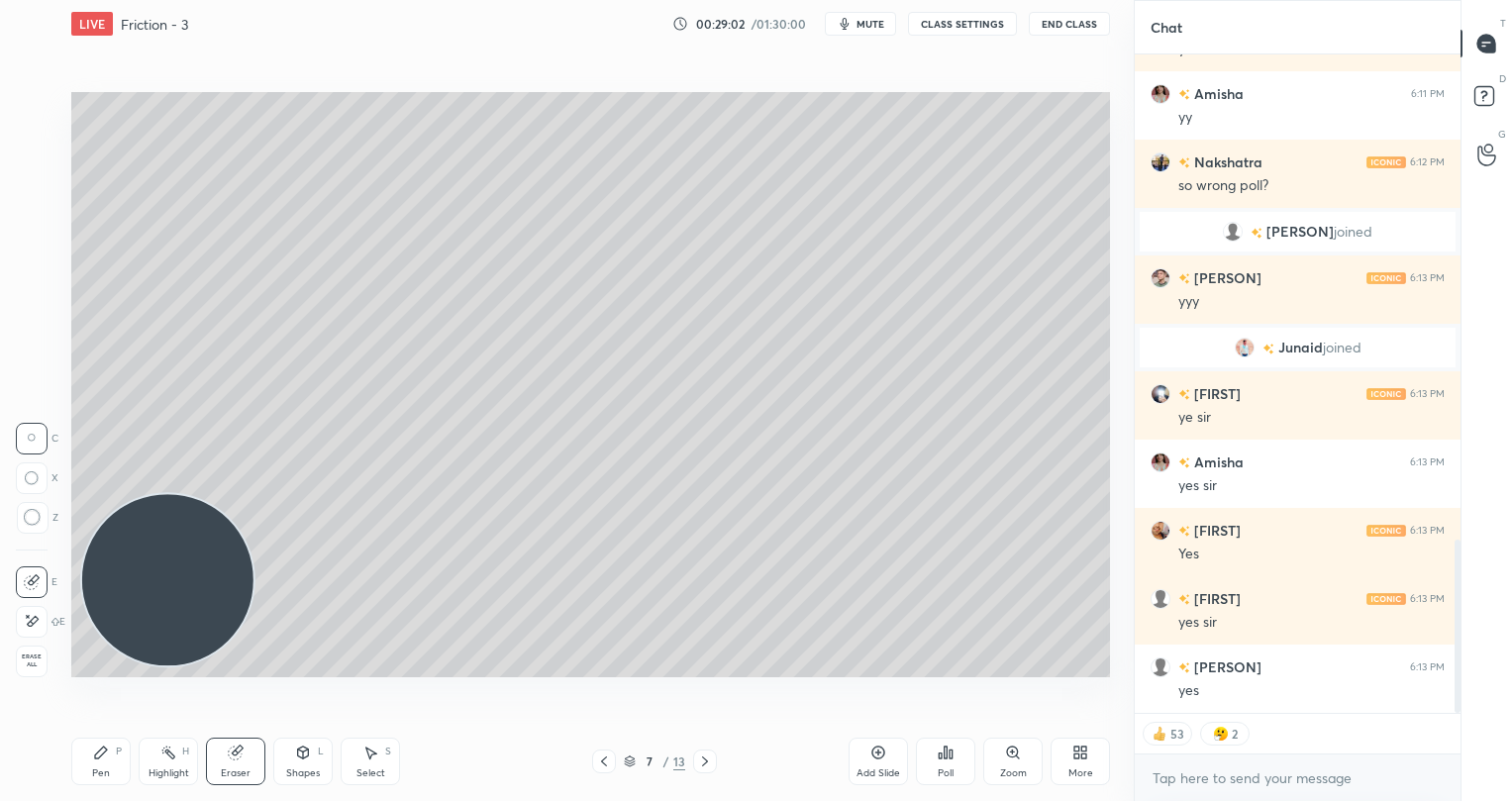 drag, startPoint x: 113, startPoint y: 765, endPoint x: 104, endPoint y: 738, distance: 28.460499 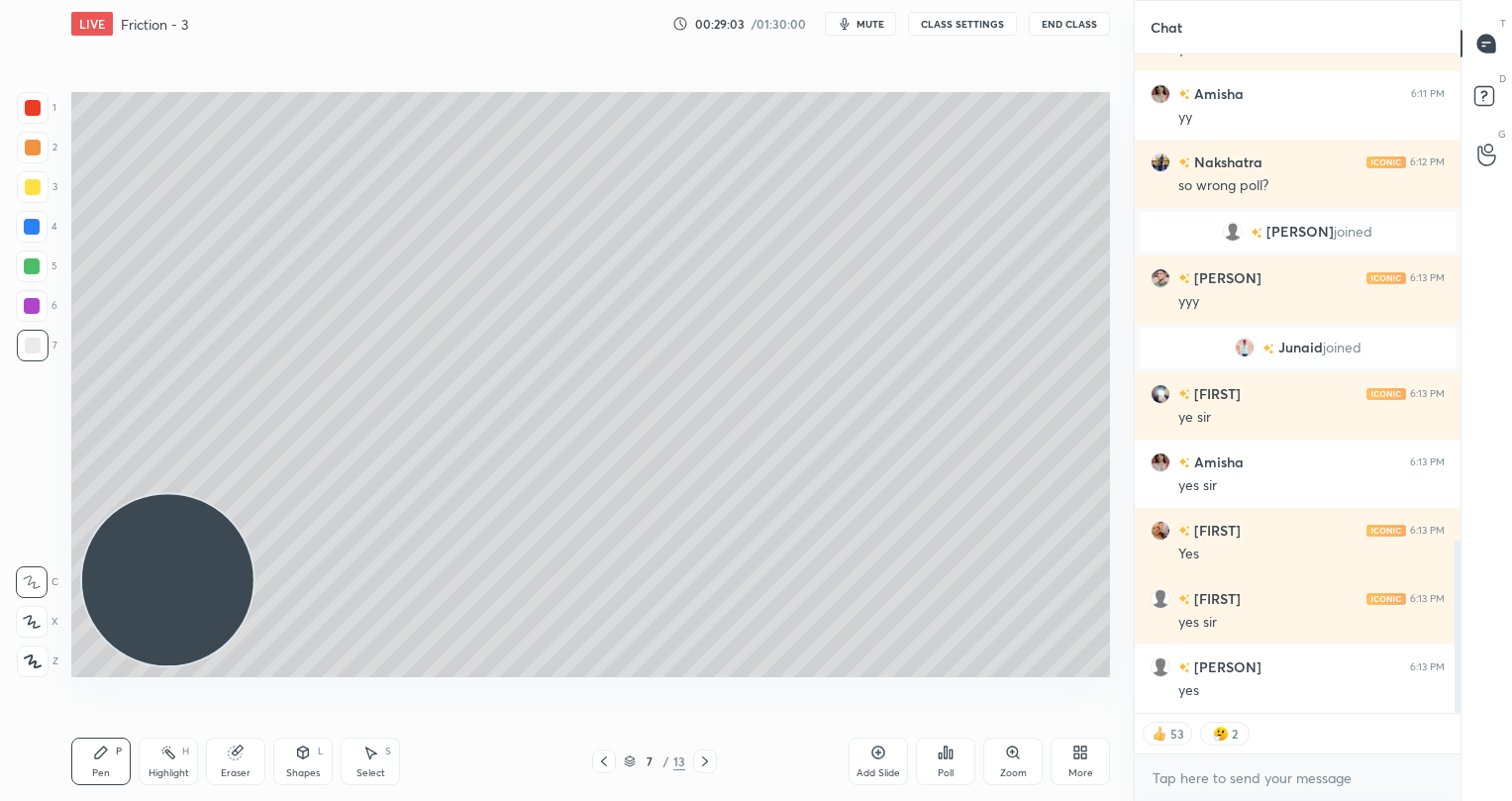 click at bounding box center (33, 148) 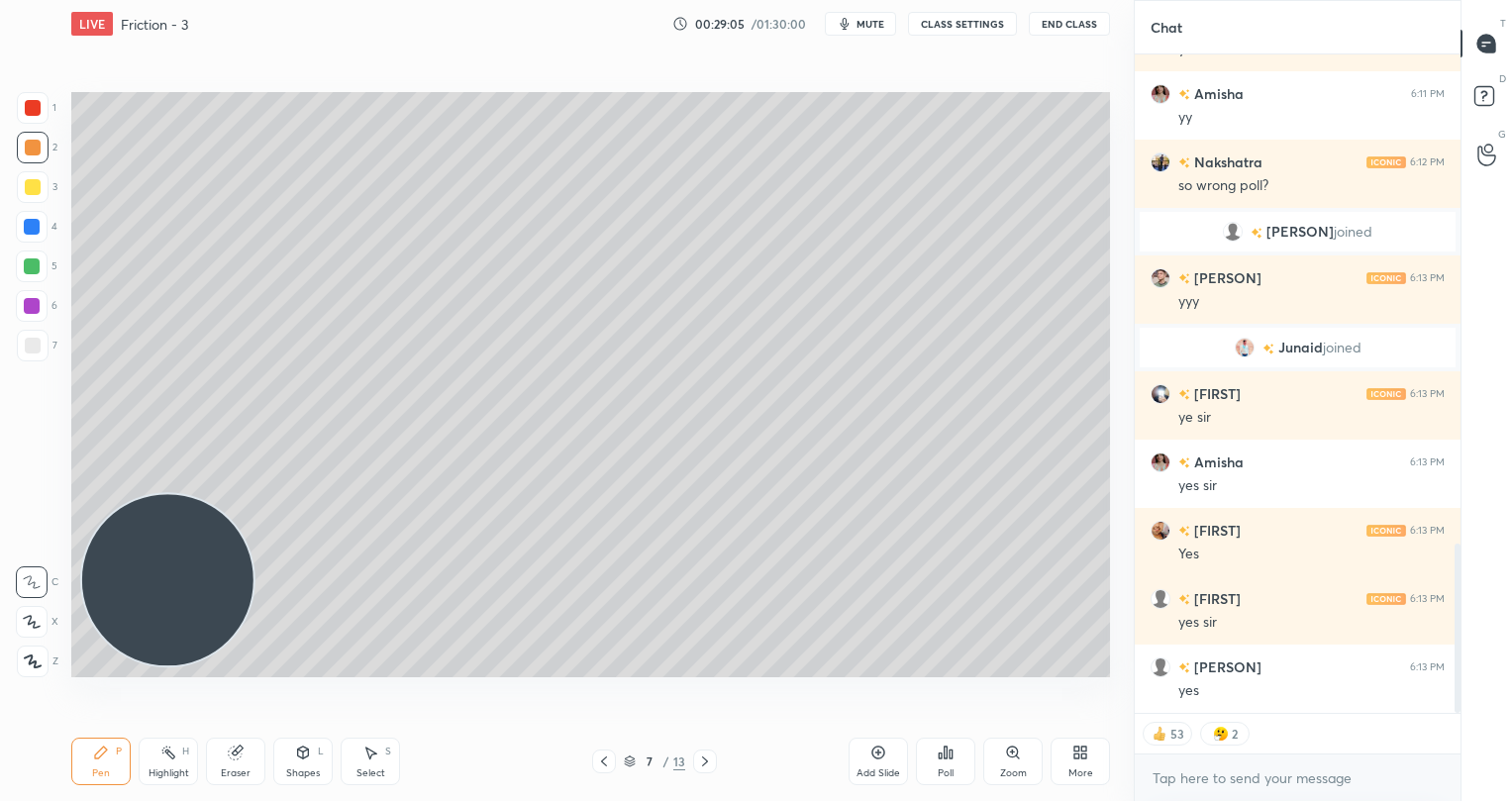 scroll, scrollTop: 1905, scrollLeft: 0, axis: vertical 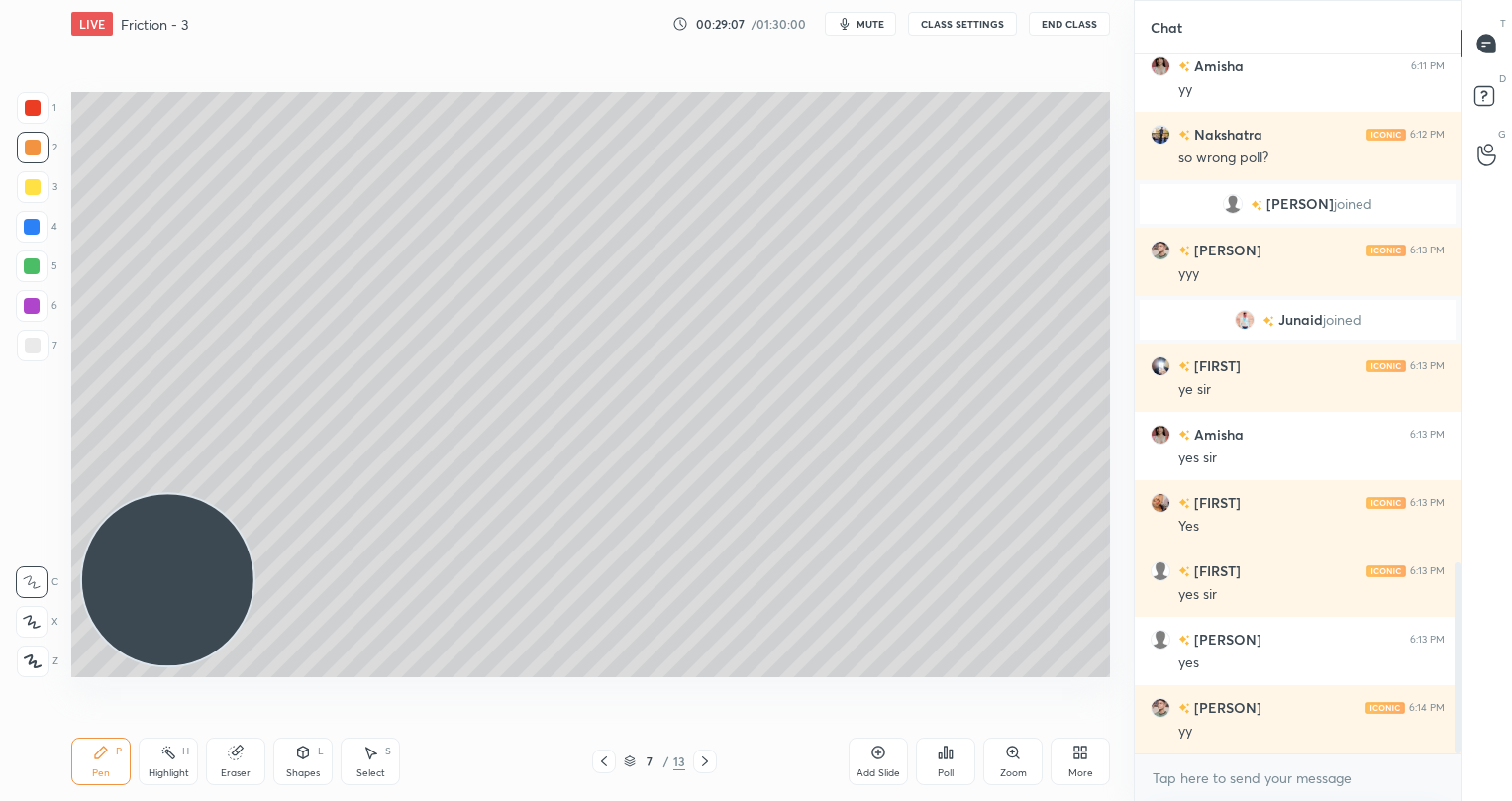 click on "Select S" at bounding box center (370, 761) 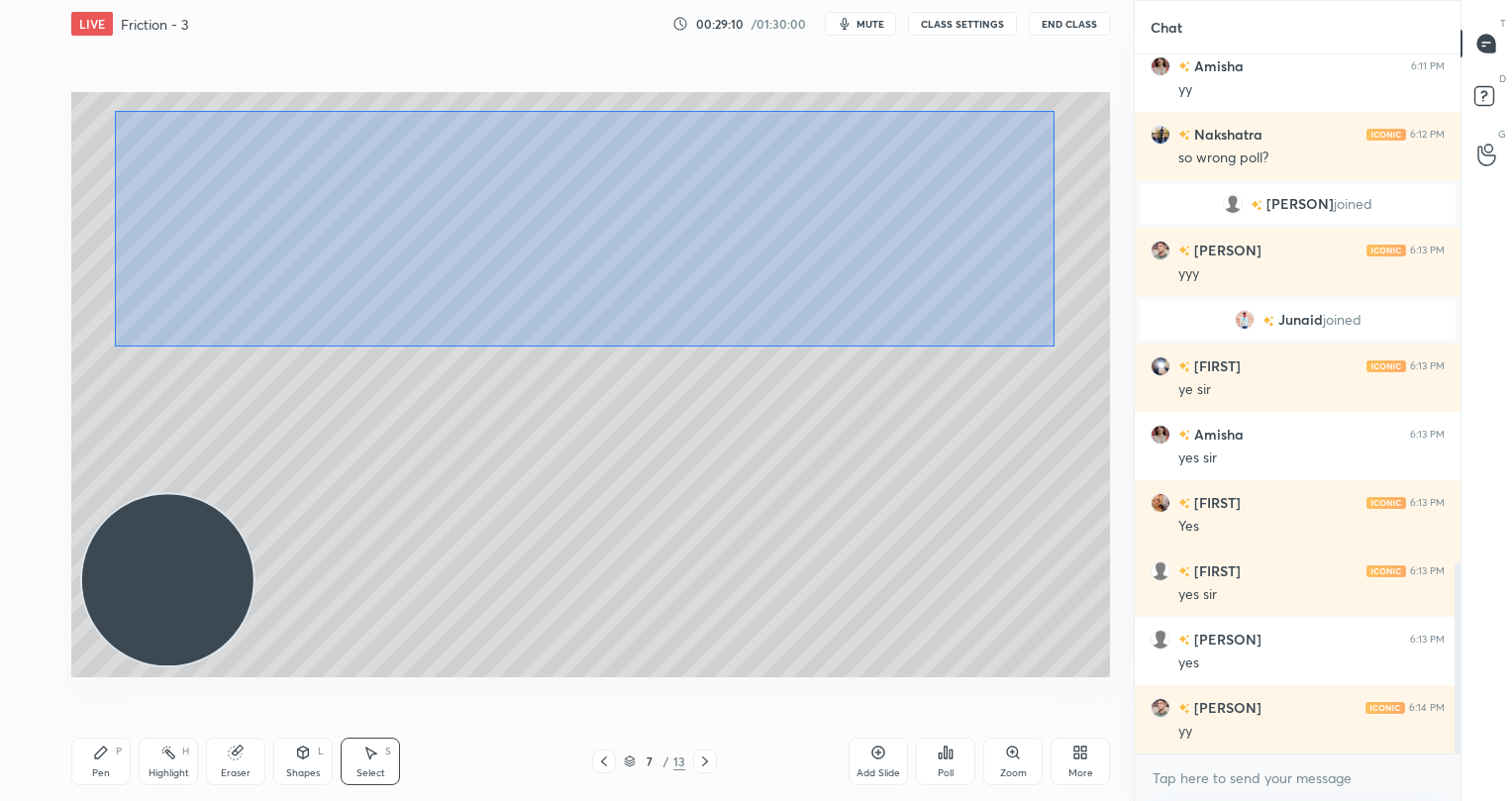 drag, startPoint x: 114, startPoint y: 111, endPoint x: 967, endPoint y: 379, distance: 894.1102 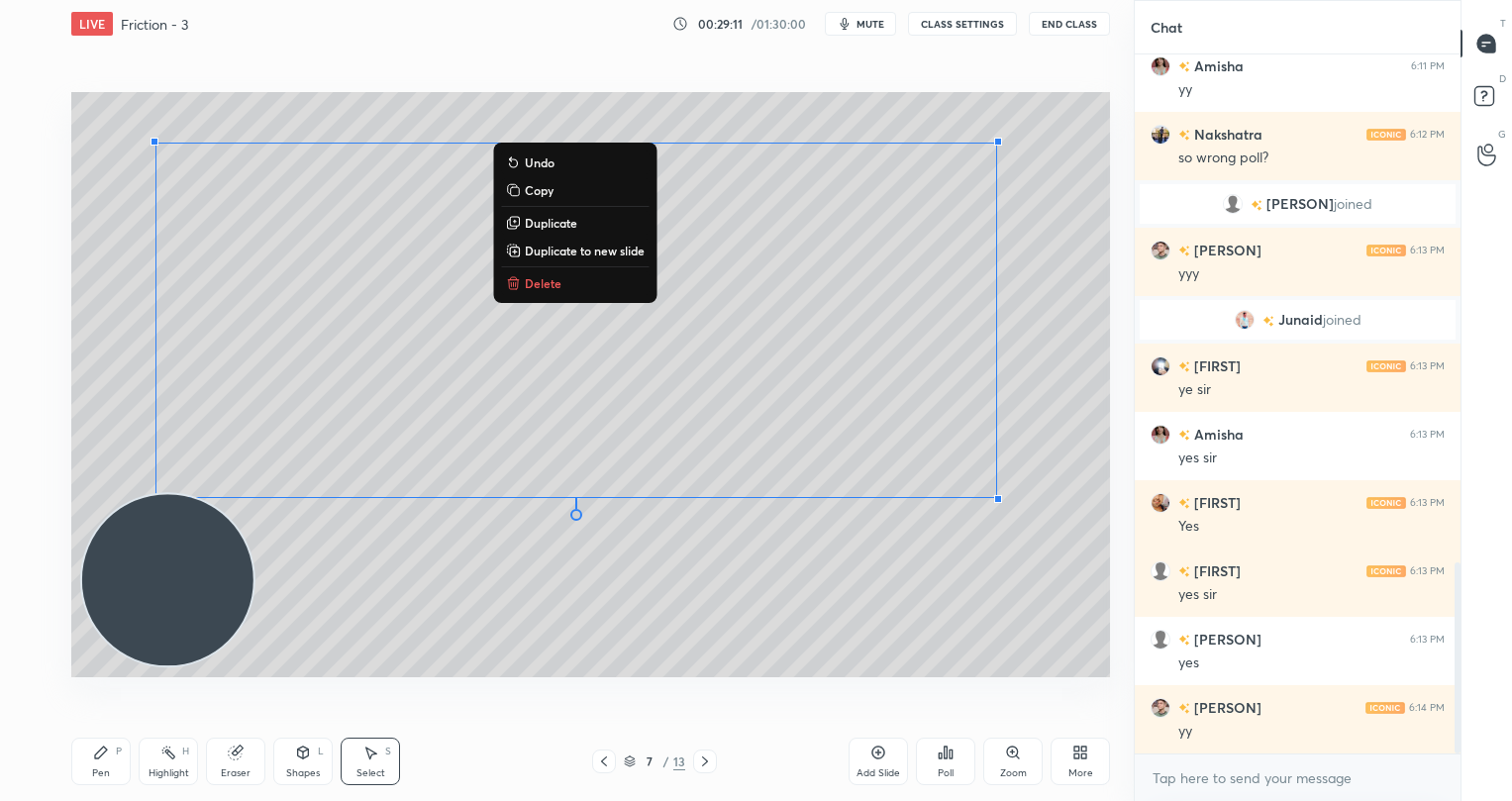 click on "Duplicate to new slide" at bounding box center [584, 250] 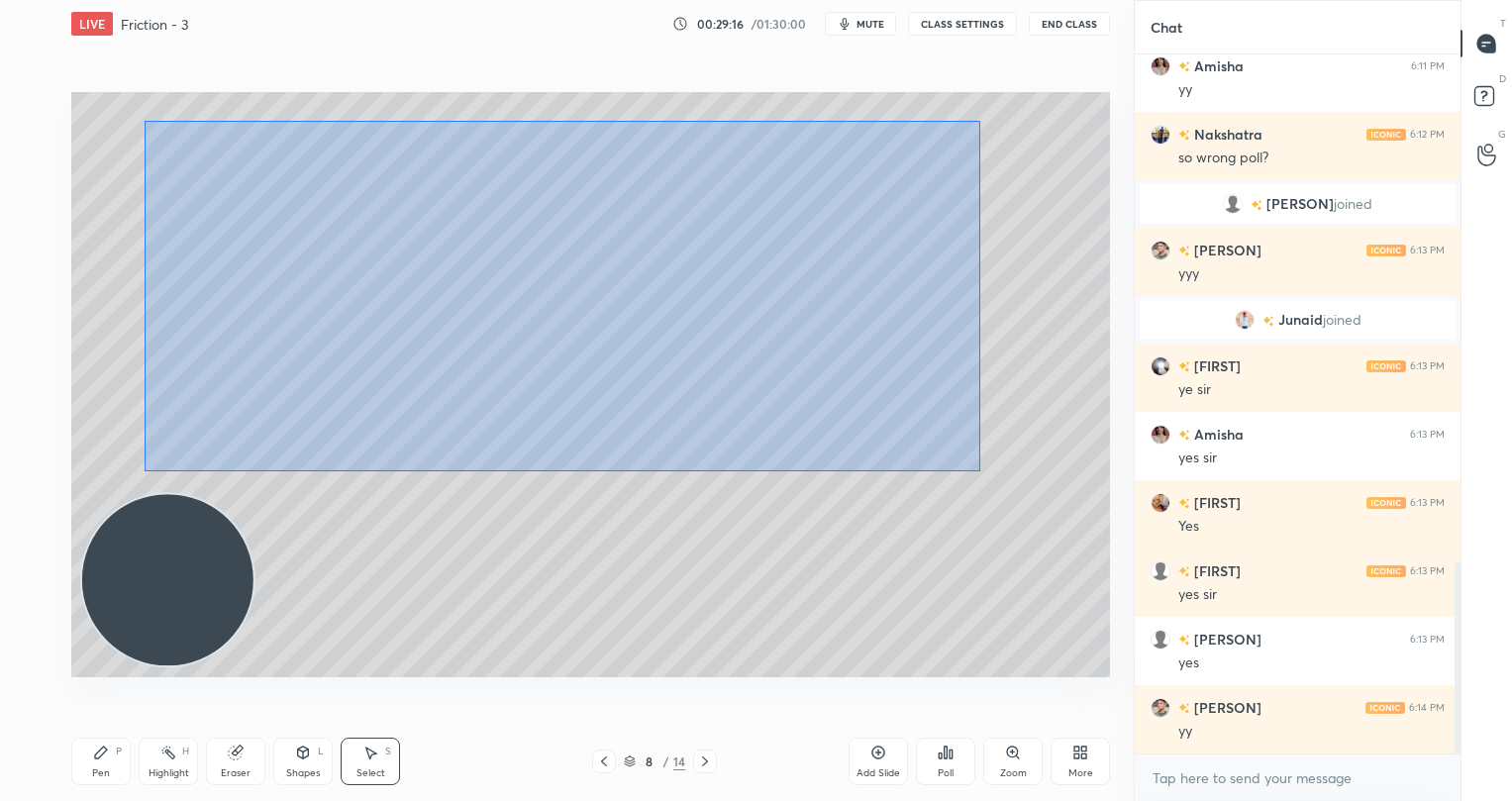 drag, startPoint x: 145, startPoint y: 120, endPoint x: 953, endPoint y: 461, distance: 877.0091 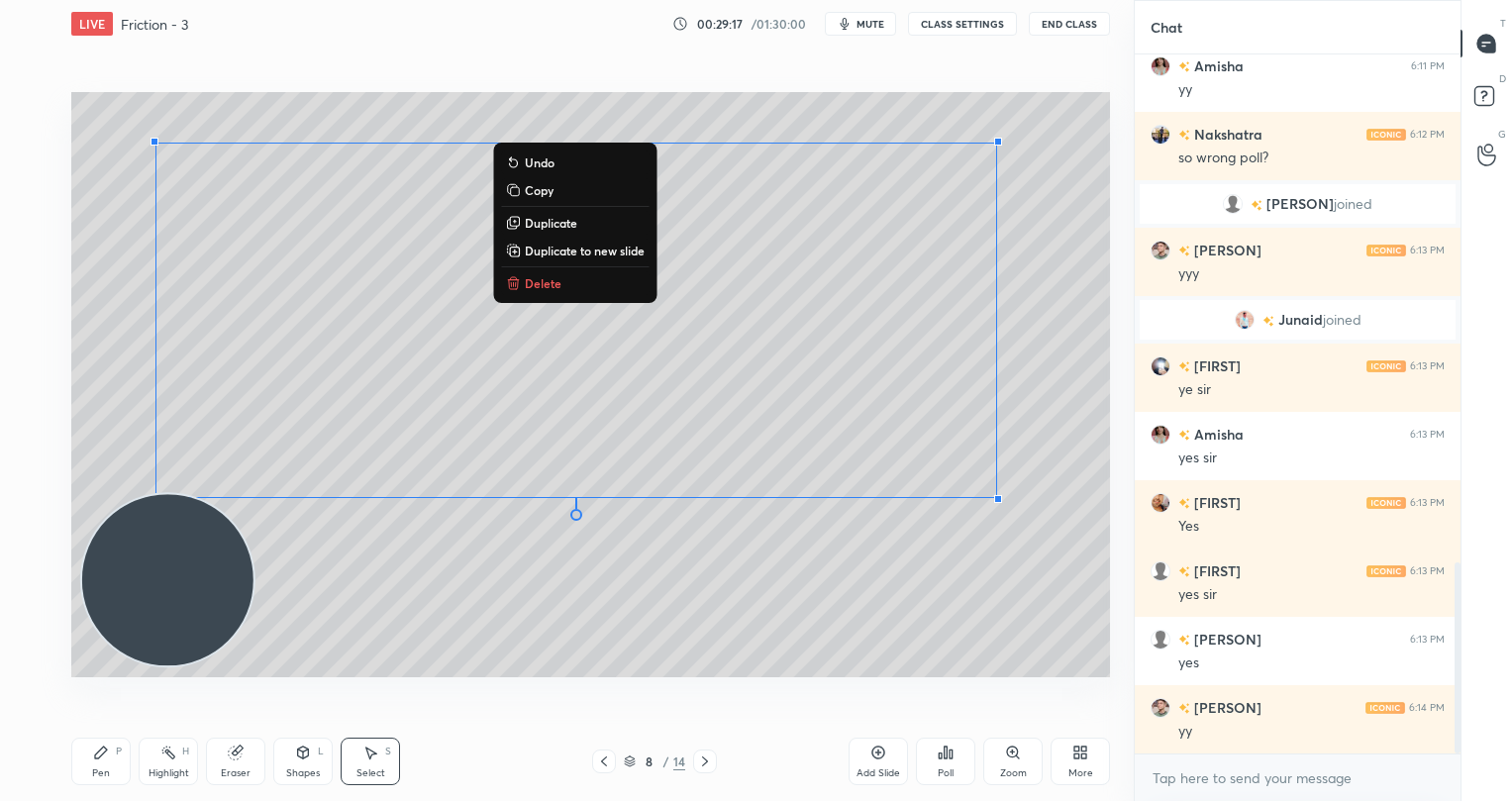 click on "Delete" at bounding box center (543, 283) 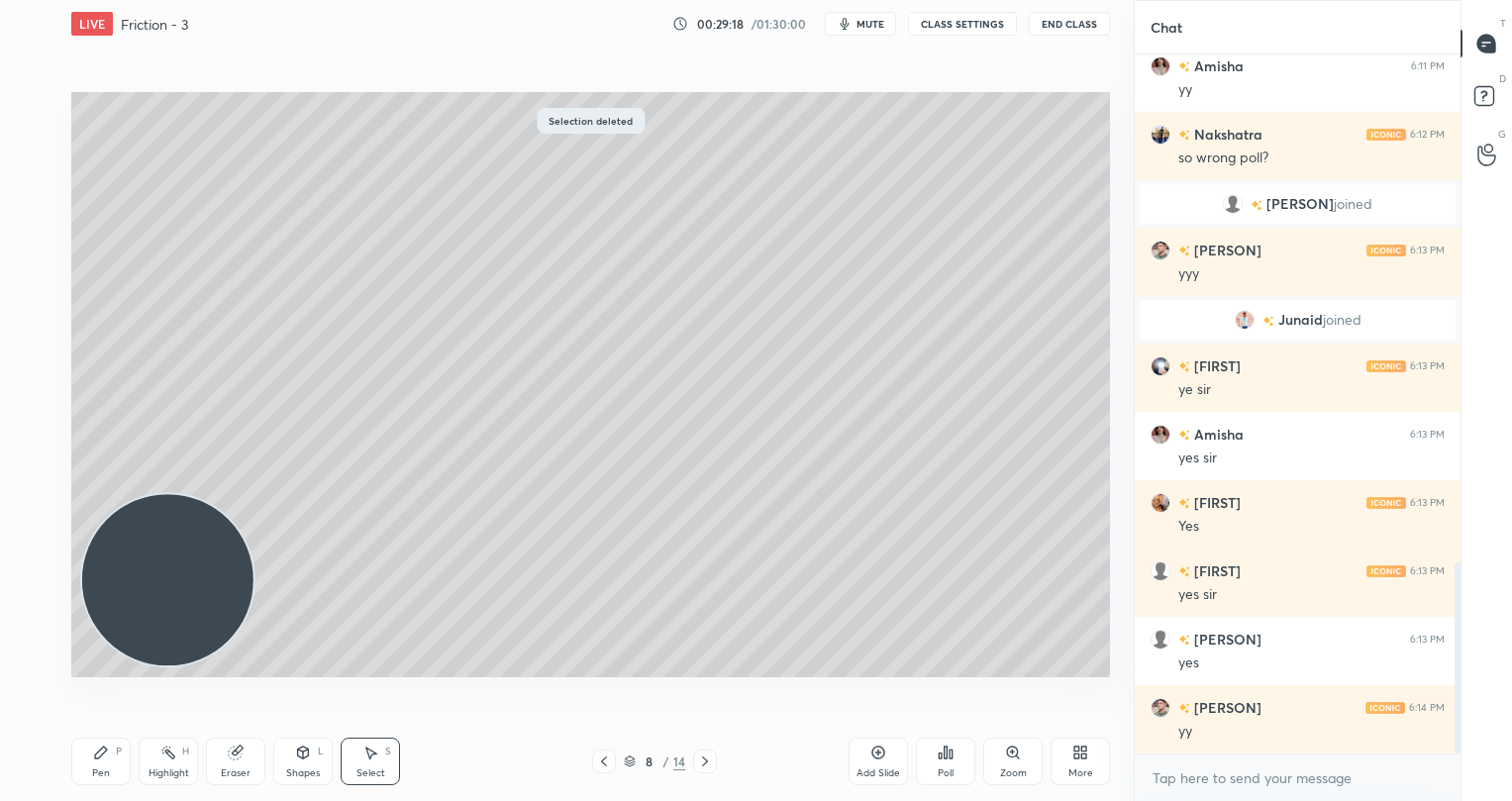 click 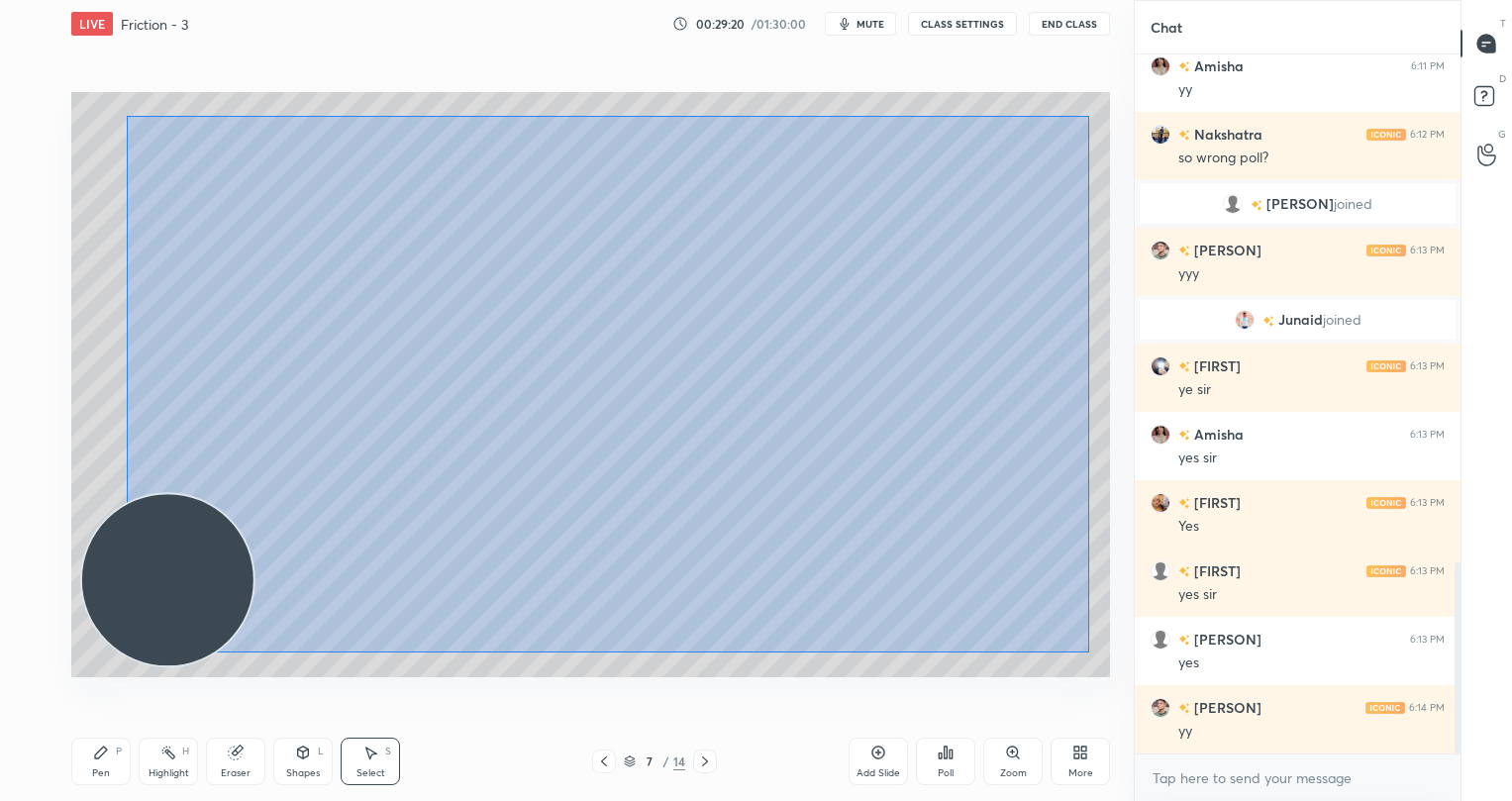 drag, startPoint x: 126, startPoint y: 115, endPoint x: 1089, endPoint y: 651, distance: 1102.1184 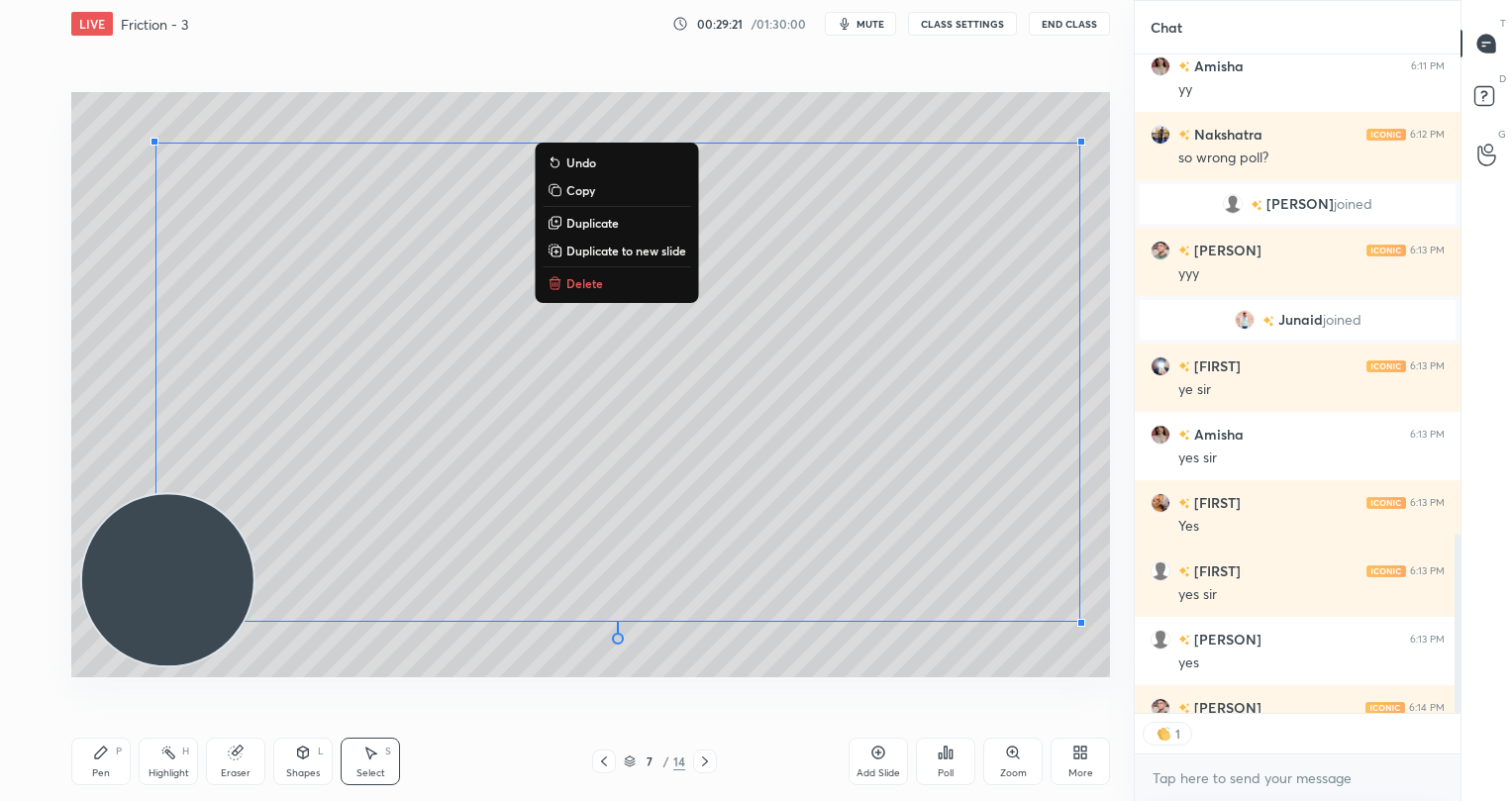 scroll, scrollTop: 662, scrollLeft: 319, axis: both 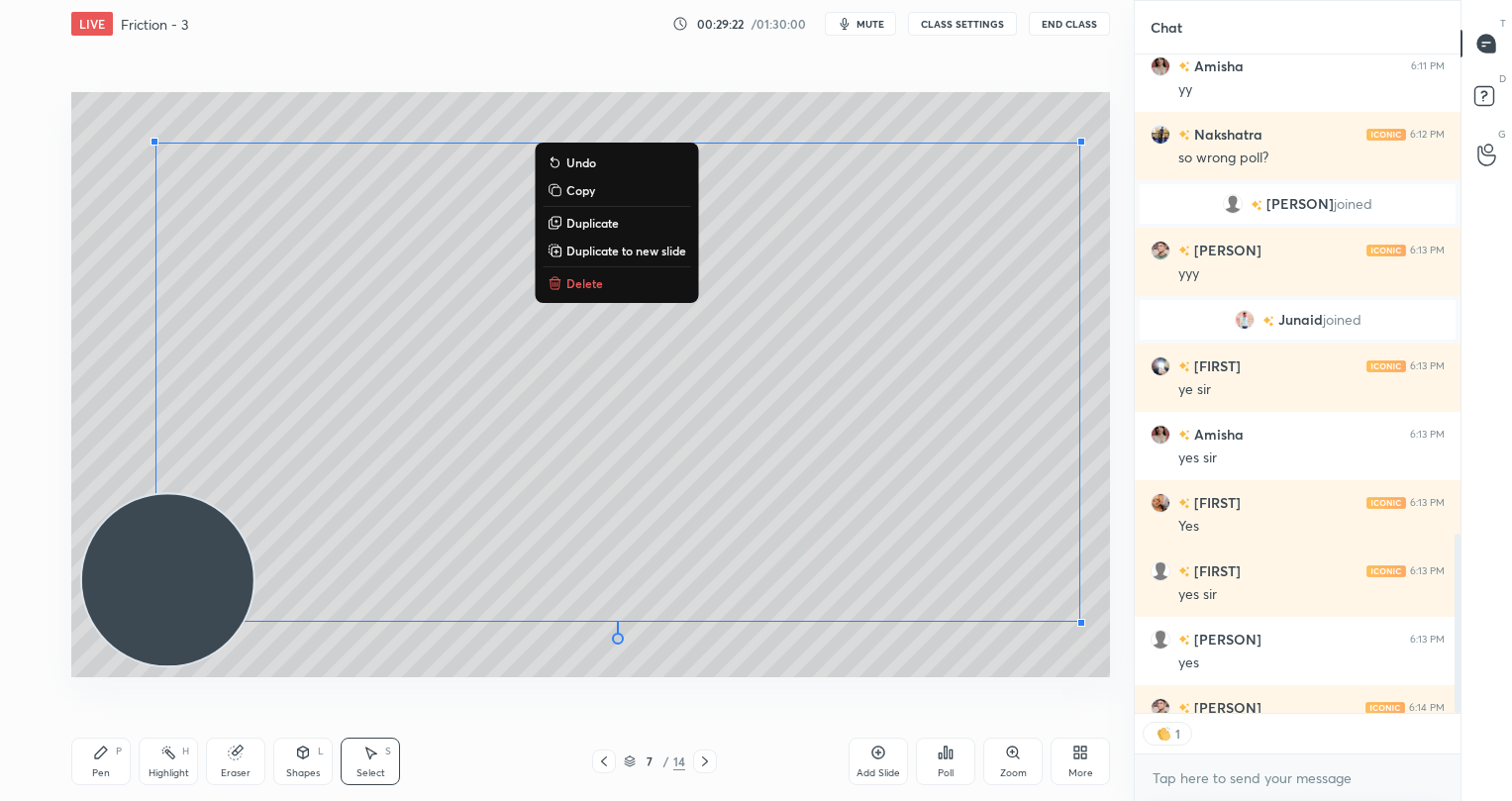 click on "Duplicate to new slide" at bounding box center [626, 250] 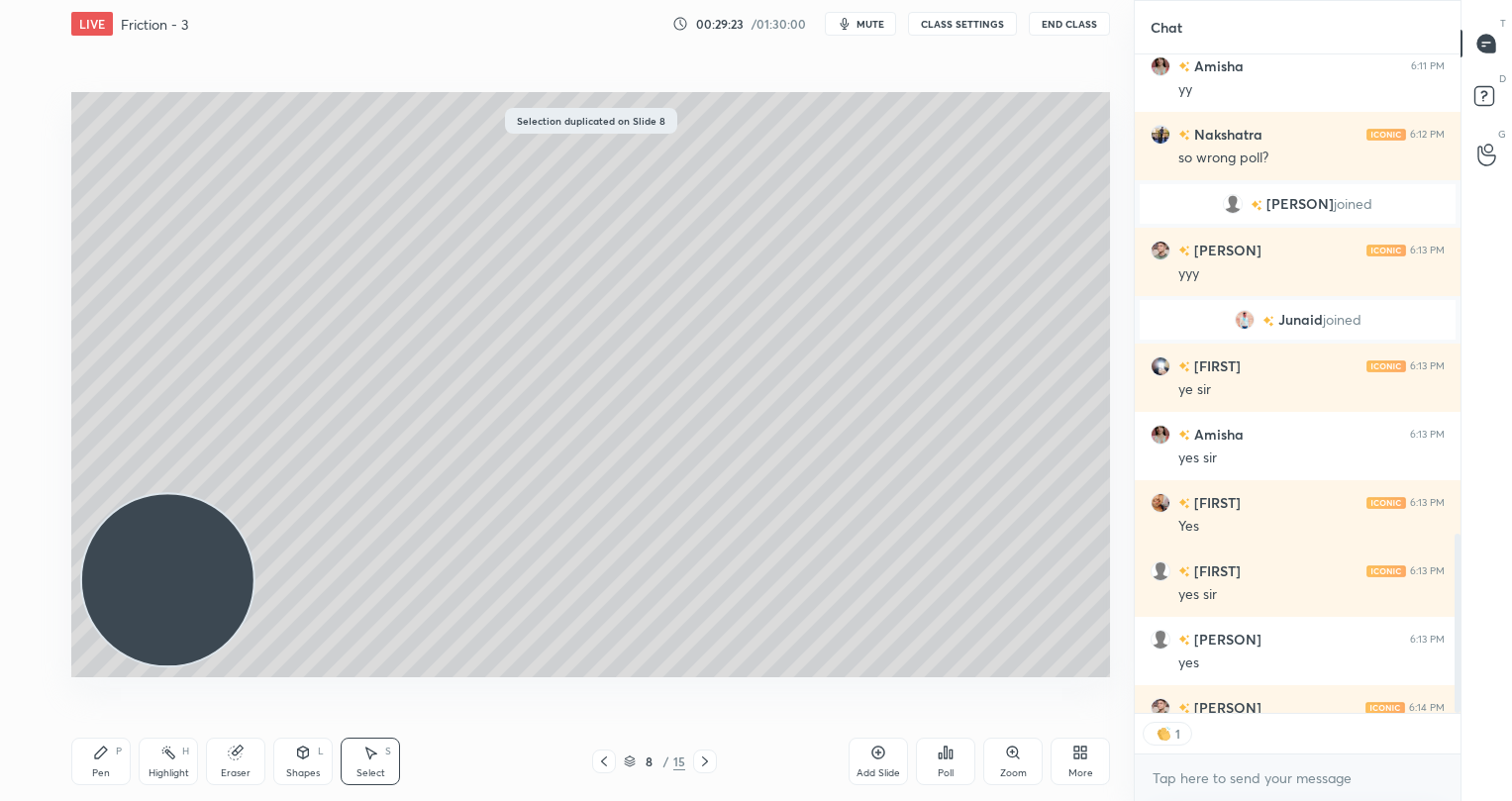 click on "Pen P" at bounding box center (101, 761) 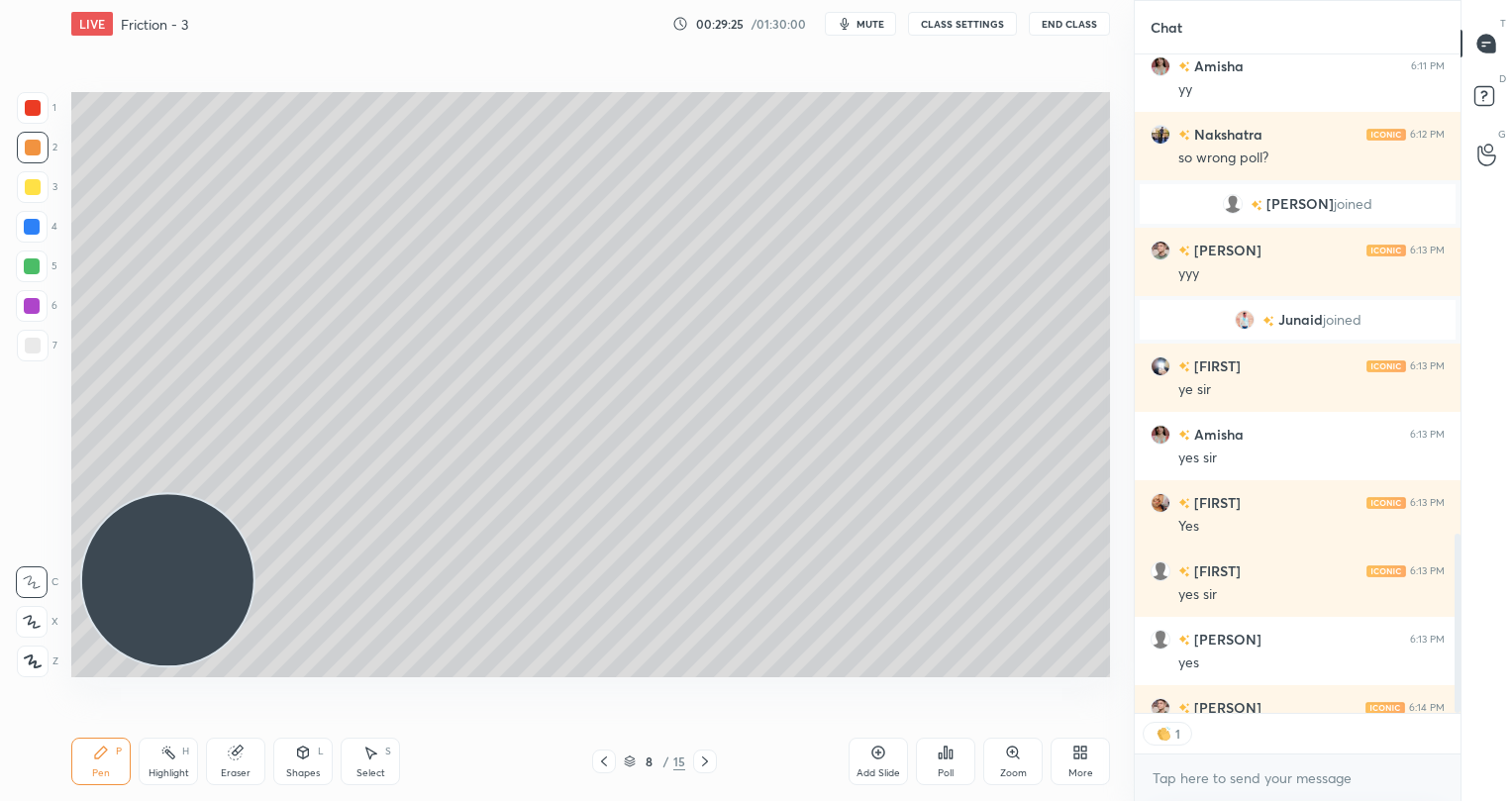 drag, startPoint x: 244, startPoint y: 755, endPoint x: 259, endPoint y: 710, distance: 47.434165 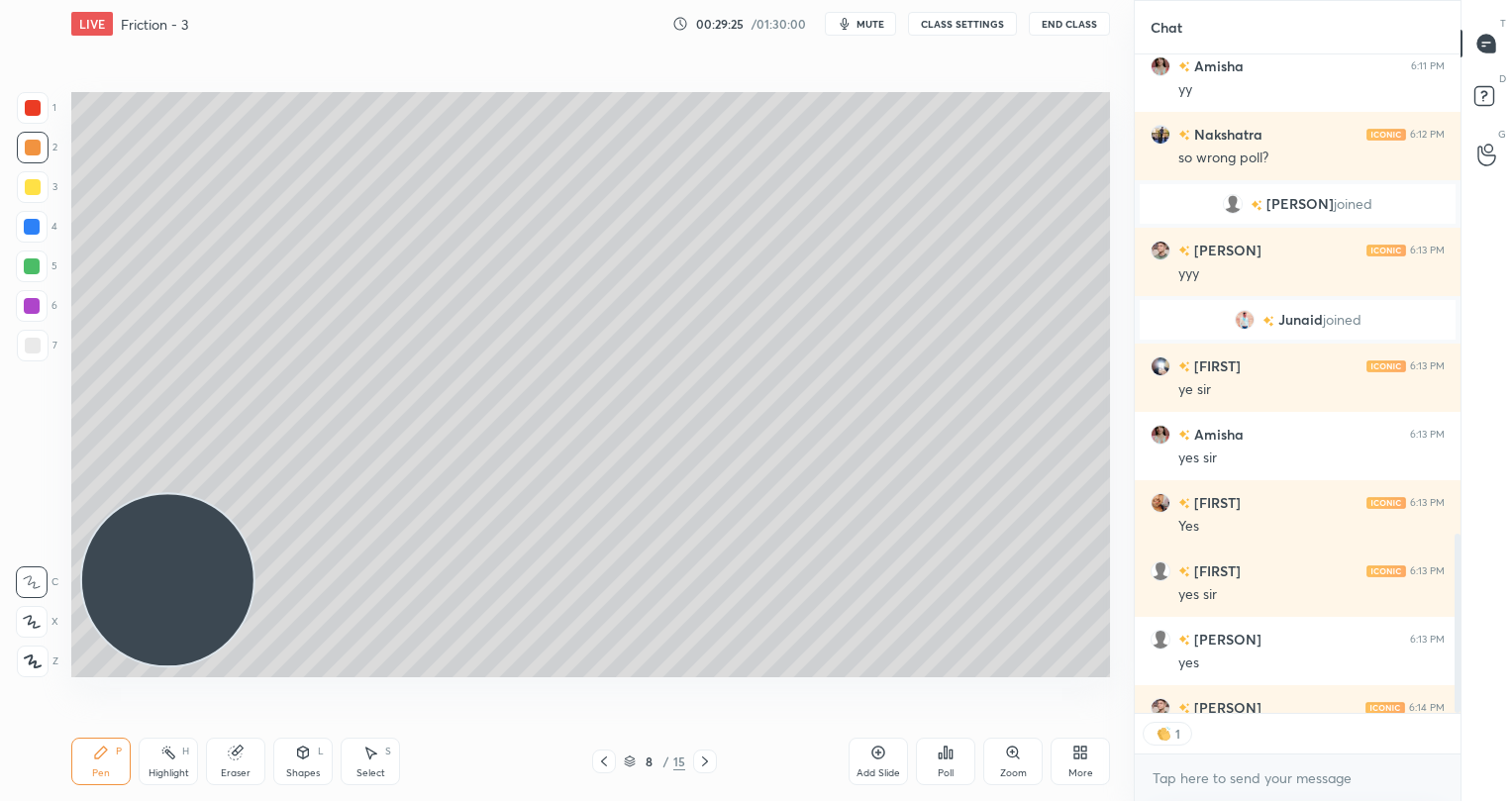 click on "Eraser" at bounding box center (236, 761) 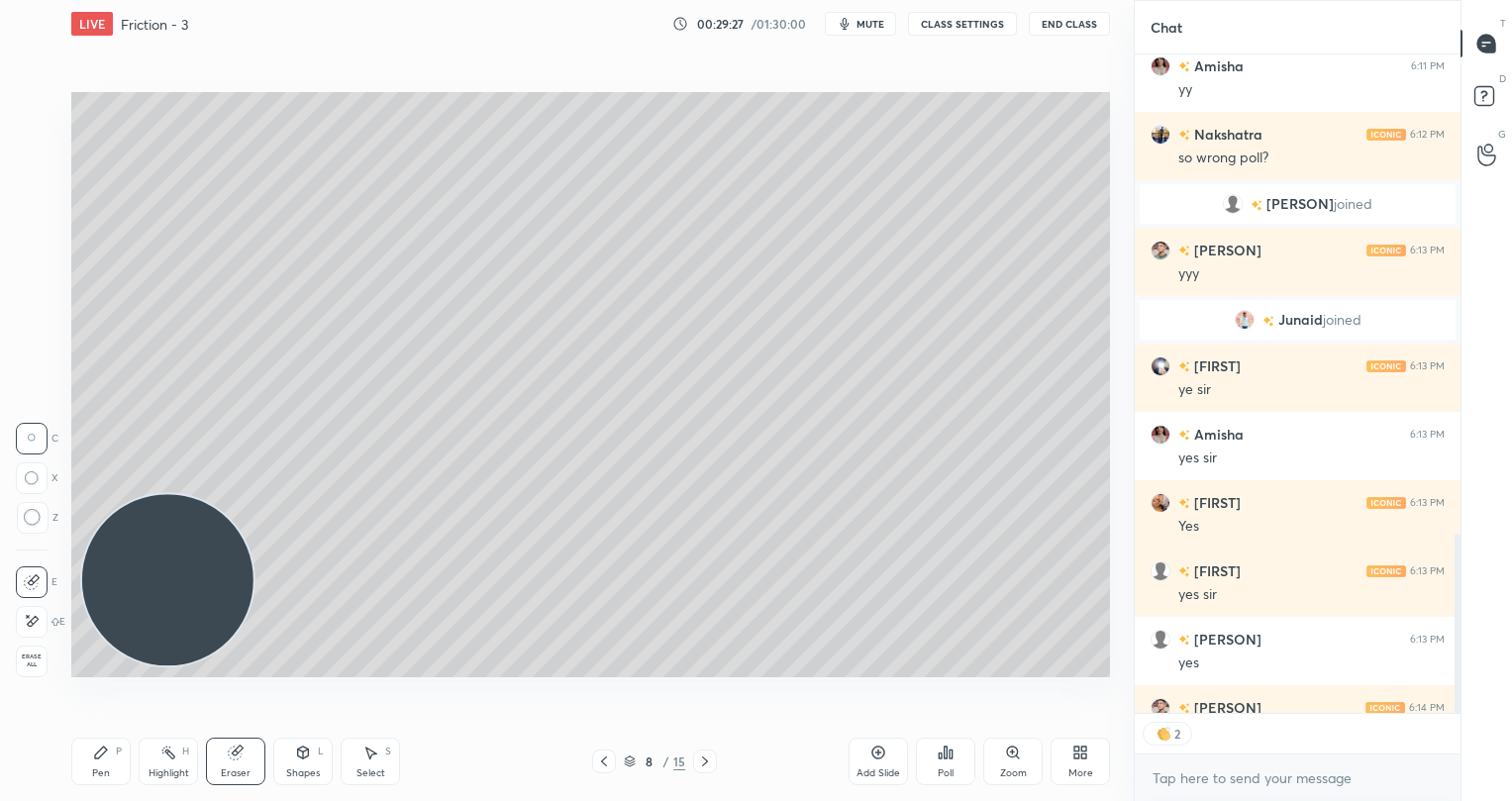 scroll, scrollTop: 1952, scrollLeft: 0, axis: vertical 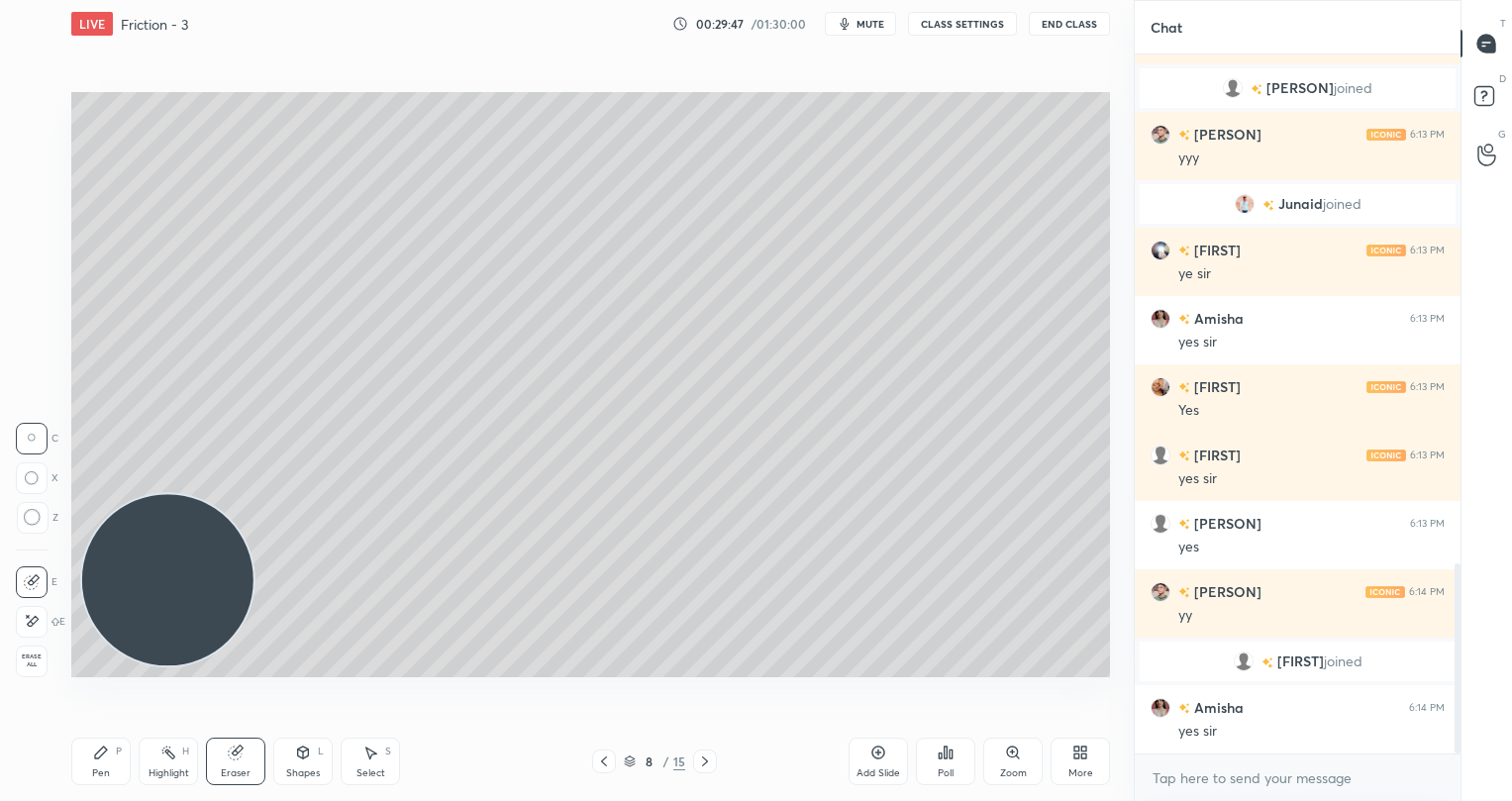 click on "Pen P" at bounding box center [101, 761] 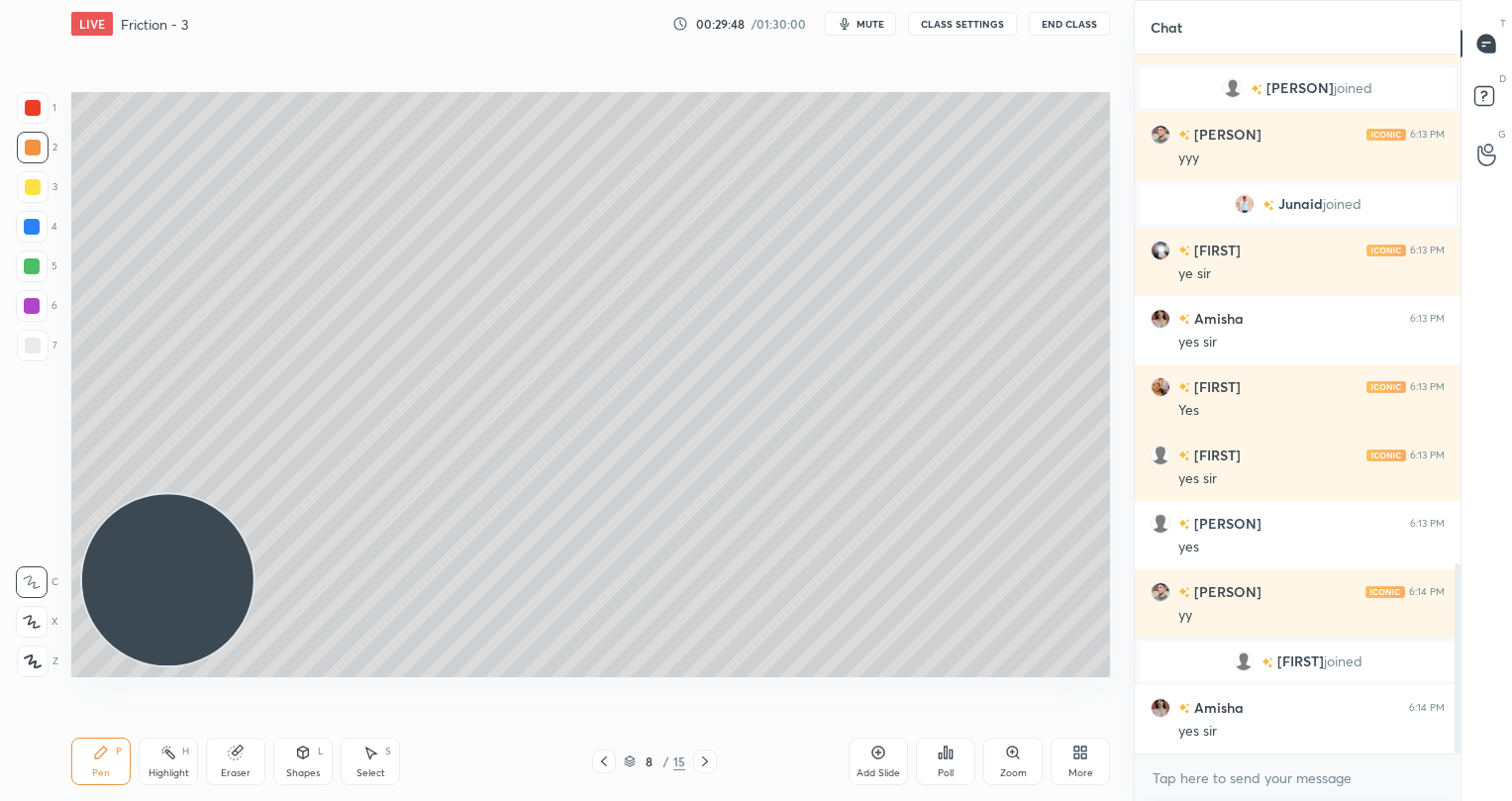 click at bounding box center (33, 108) 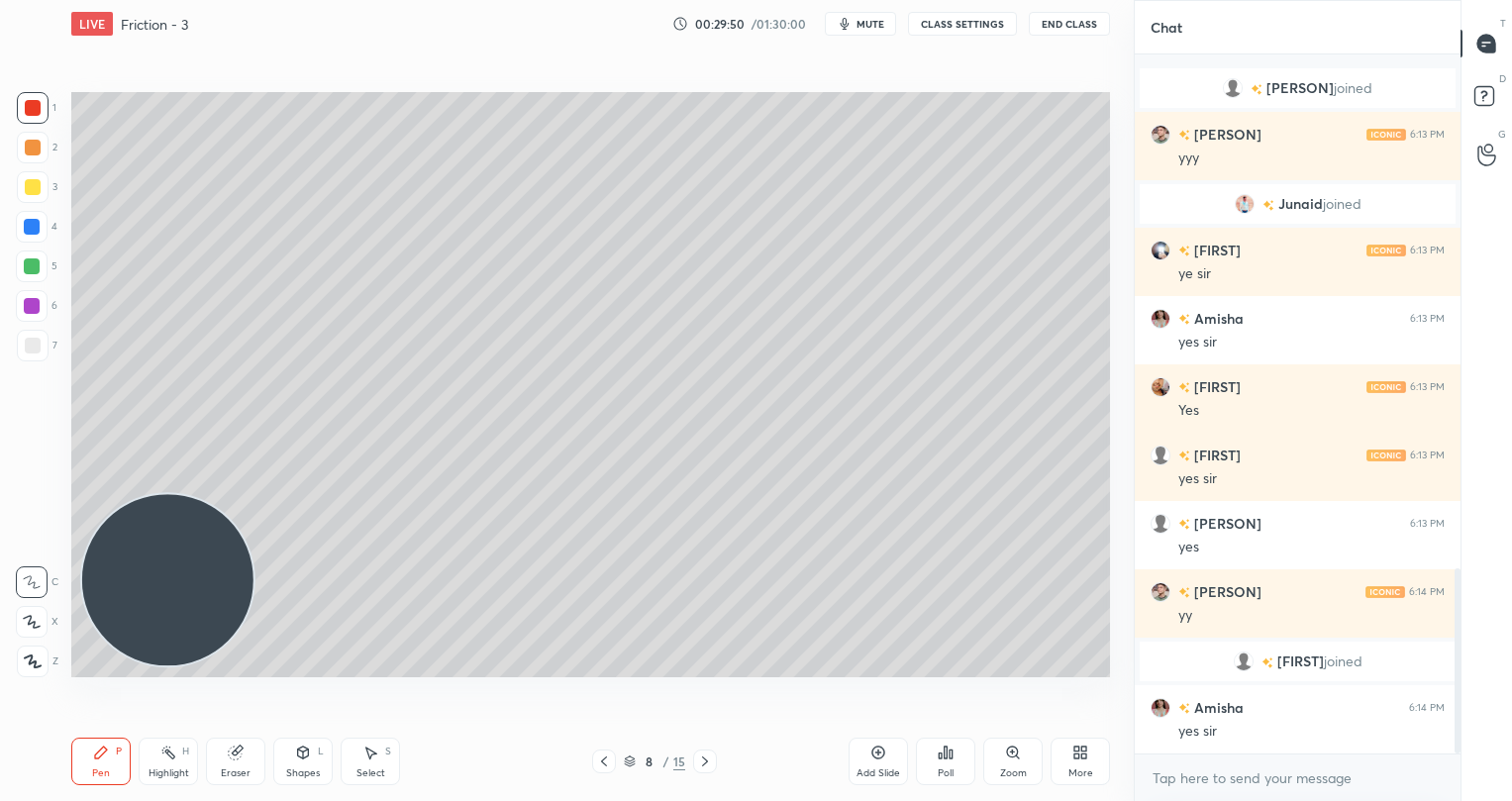 scroll, scrollTop: 1936, scrollLeft: 0, axis: vertical 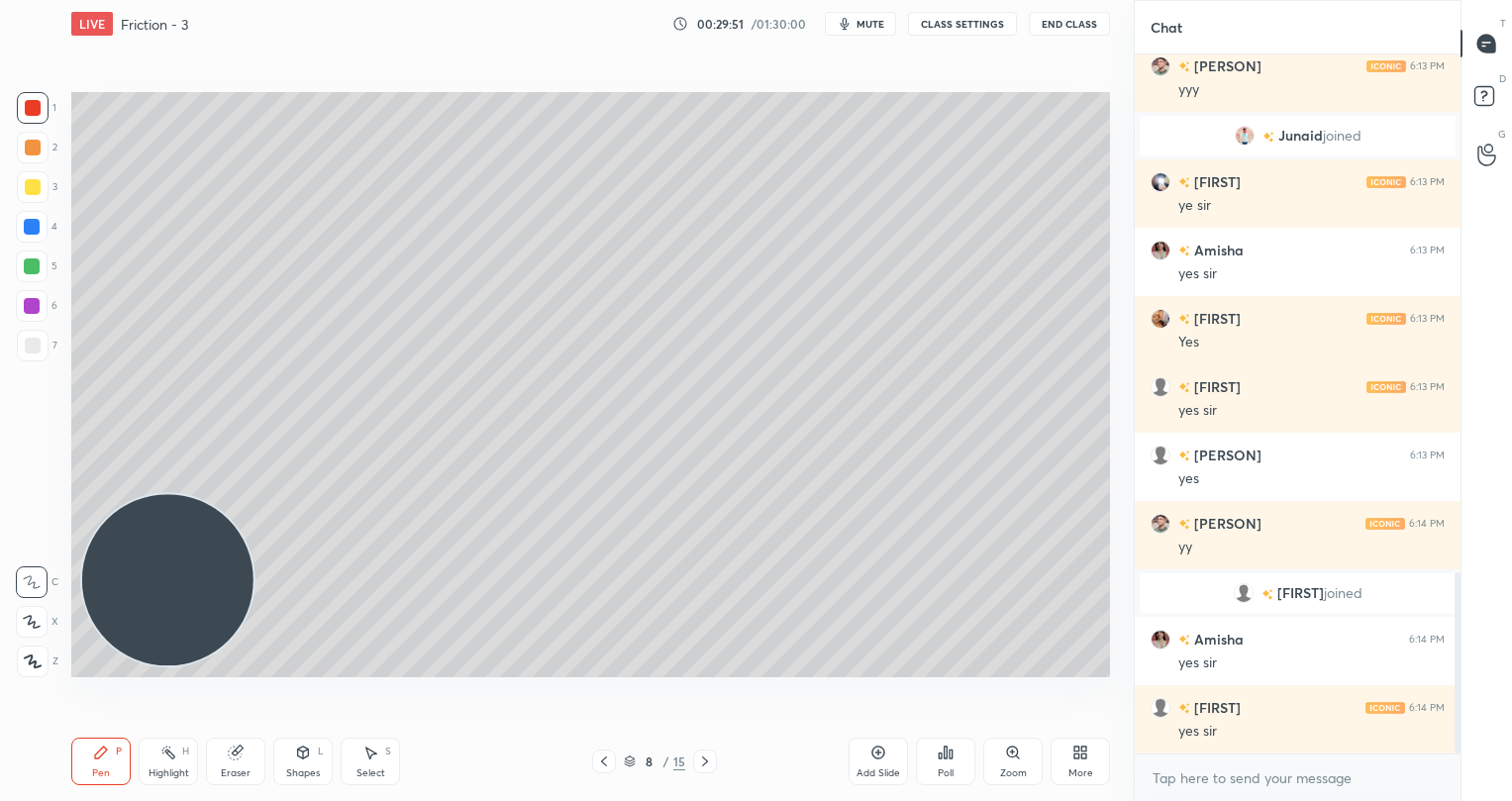 click 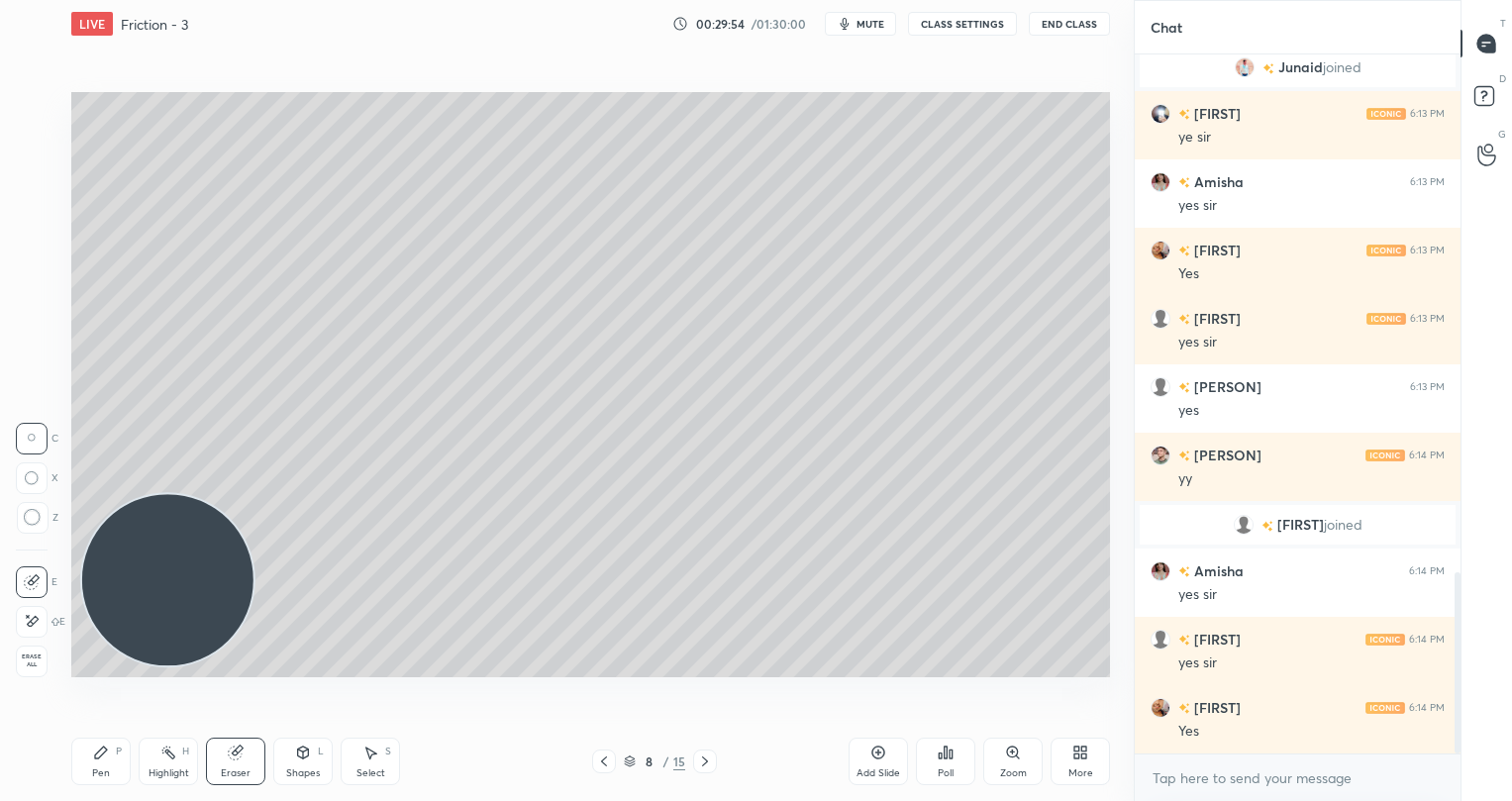 drag, startPoint x: 101, startPoint y: 763, endPoint x: 99, endPoint y: 752, distance: 11.18034 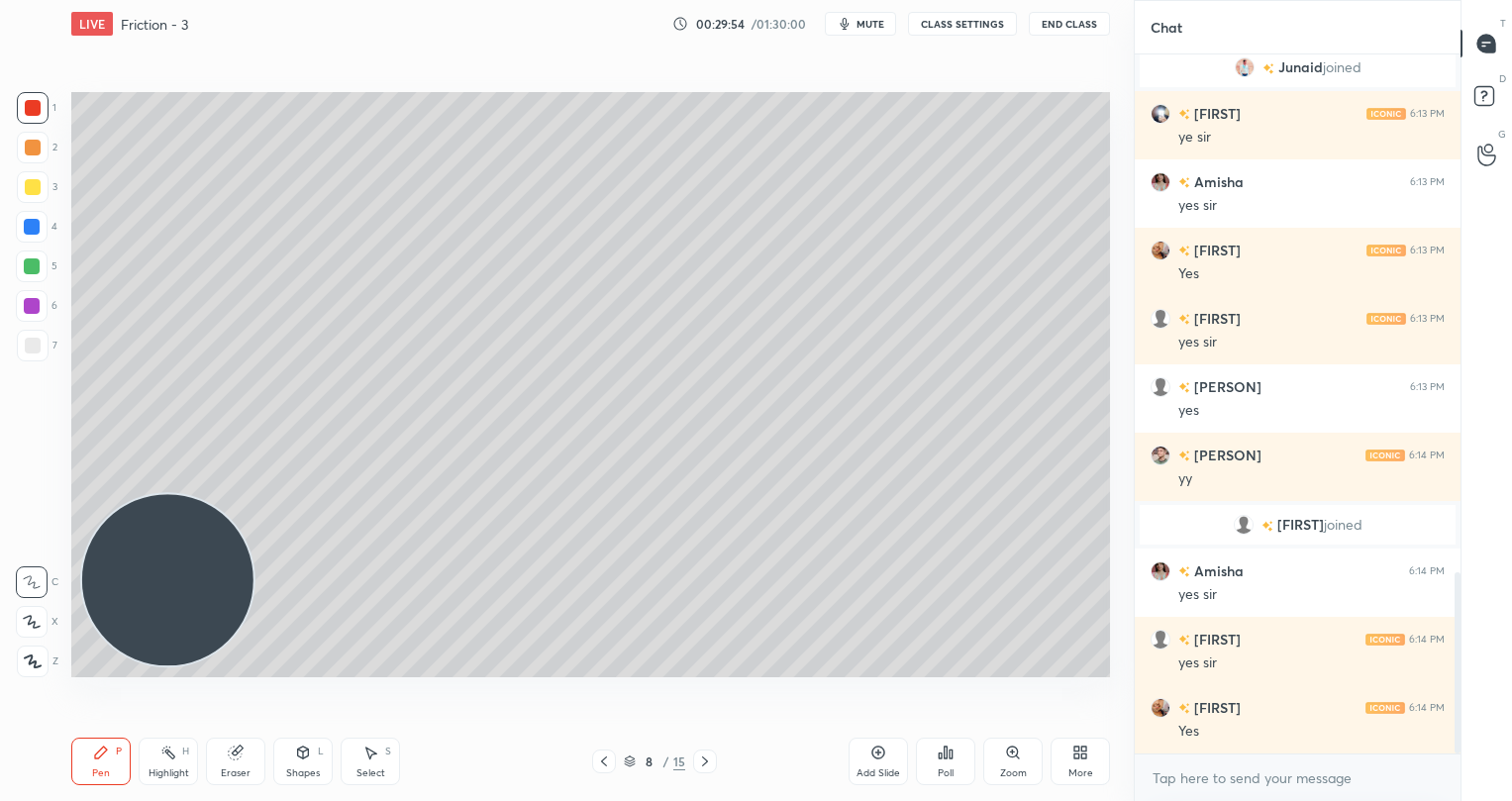 scroll, scrollTop: 2017, scrollLeft: 0, axis: vertical 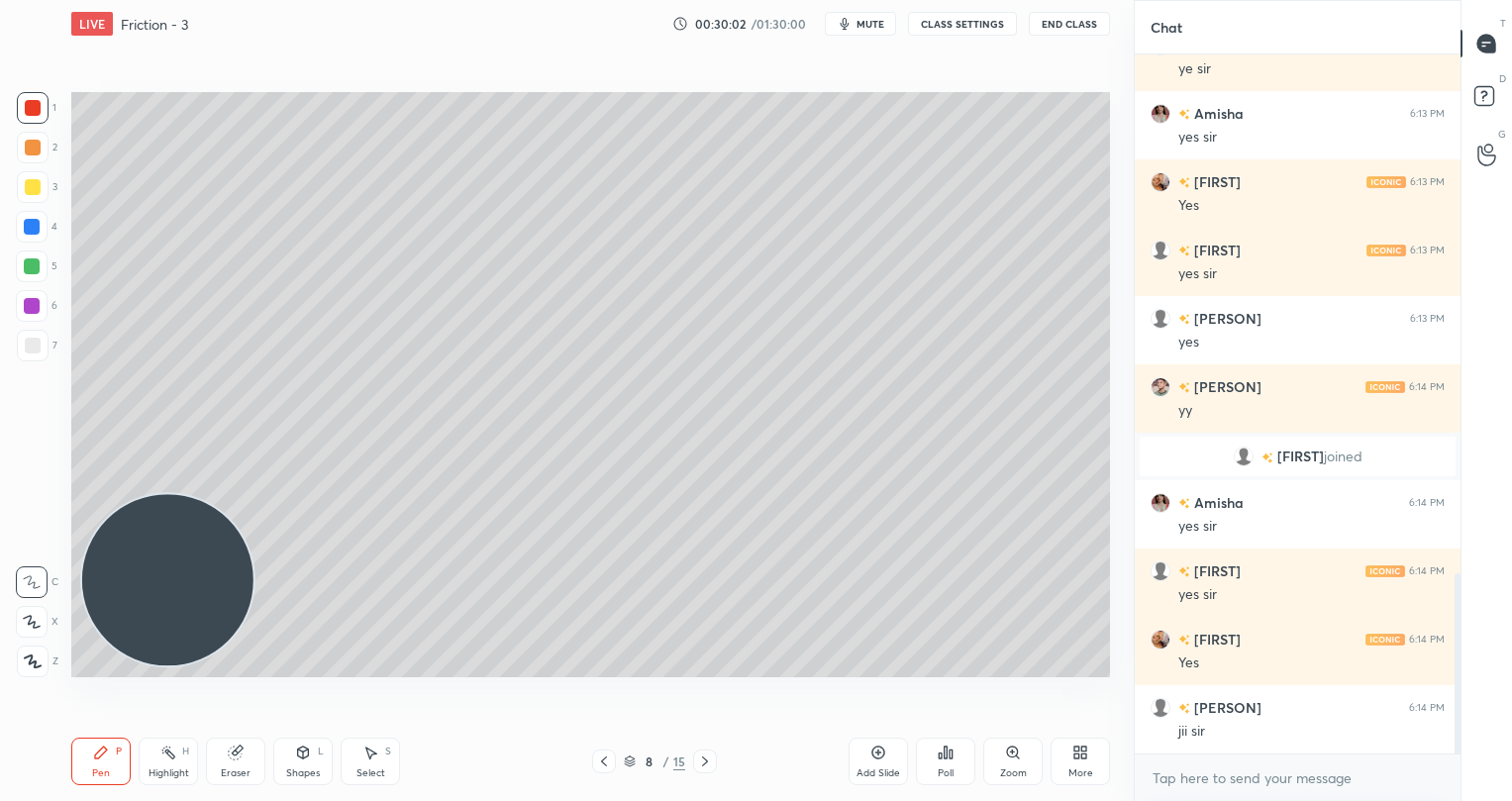 drag, startPoint x: 252, startPoint y: 759, endPoint x: 267, endPoint y: 711, distance: 50.289164 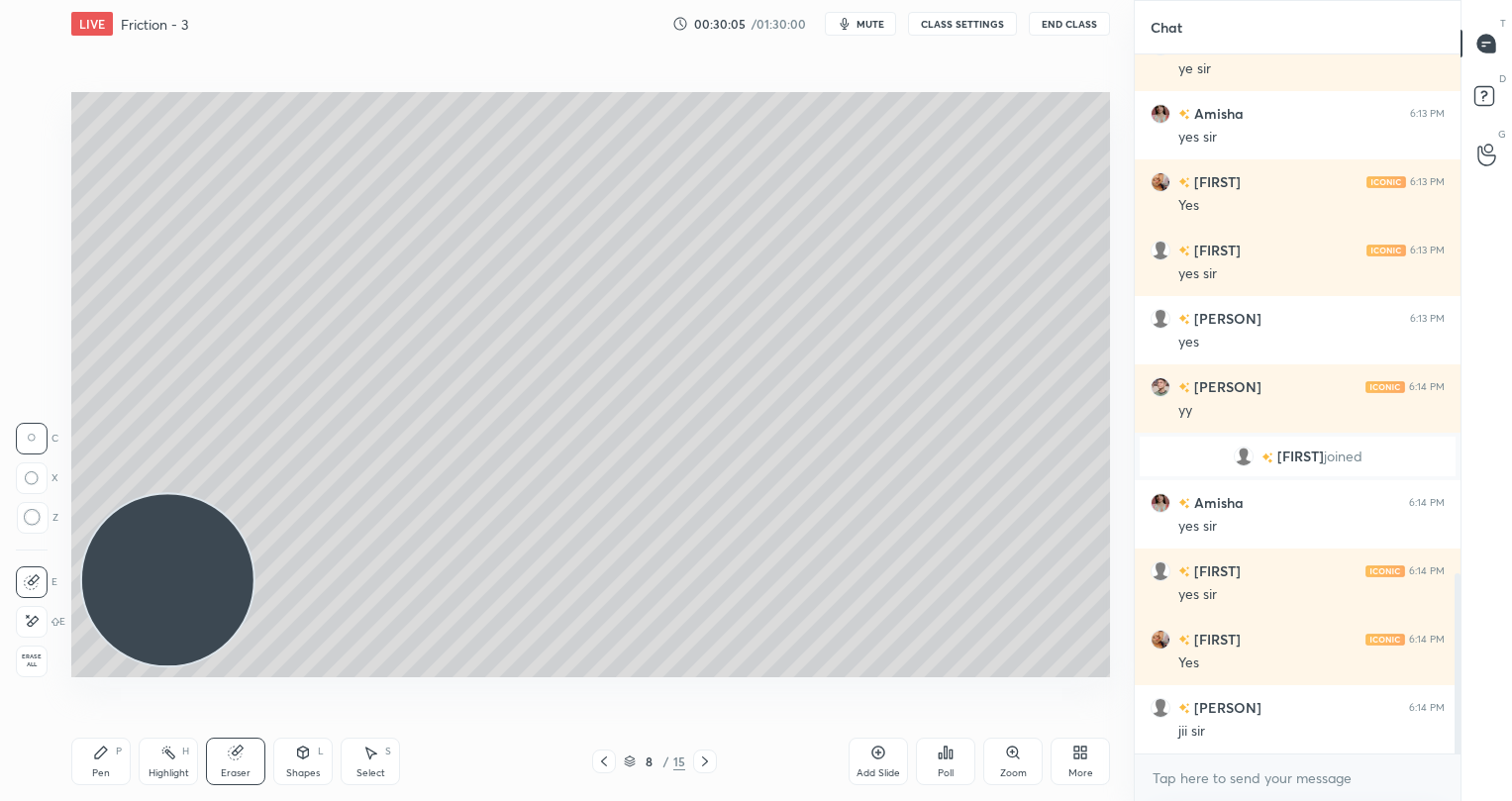 click 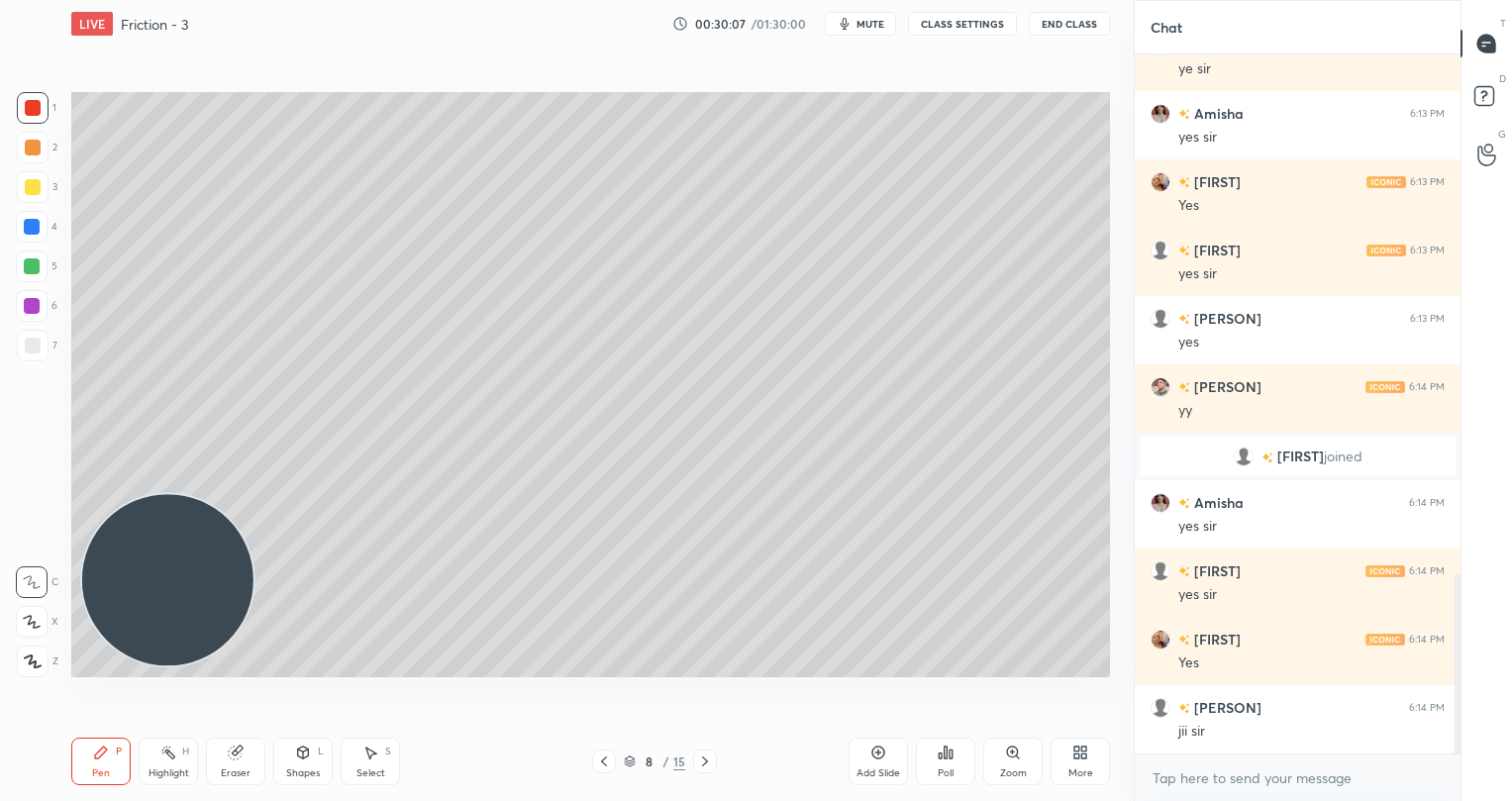 click on "Eraser" at bounding box center [236, 761] 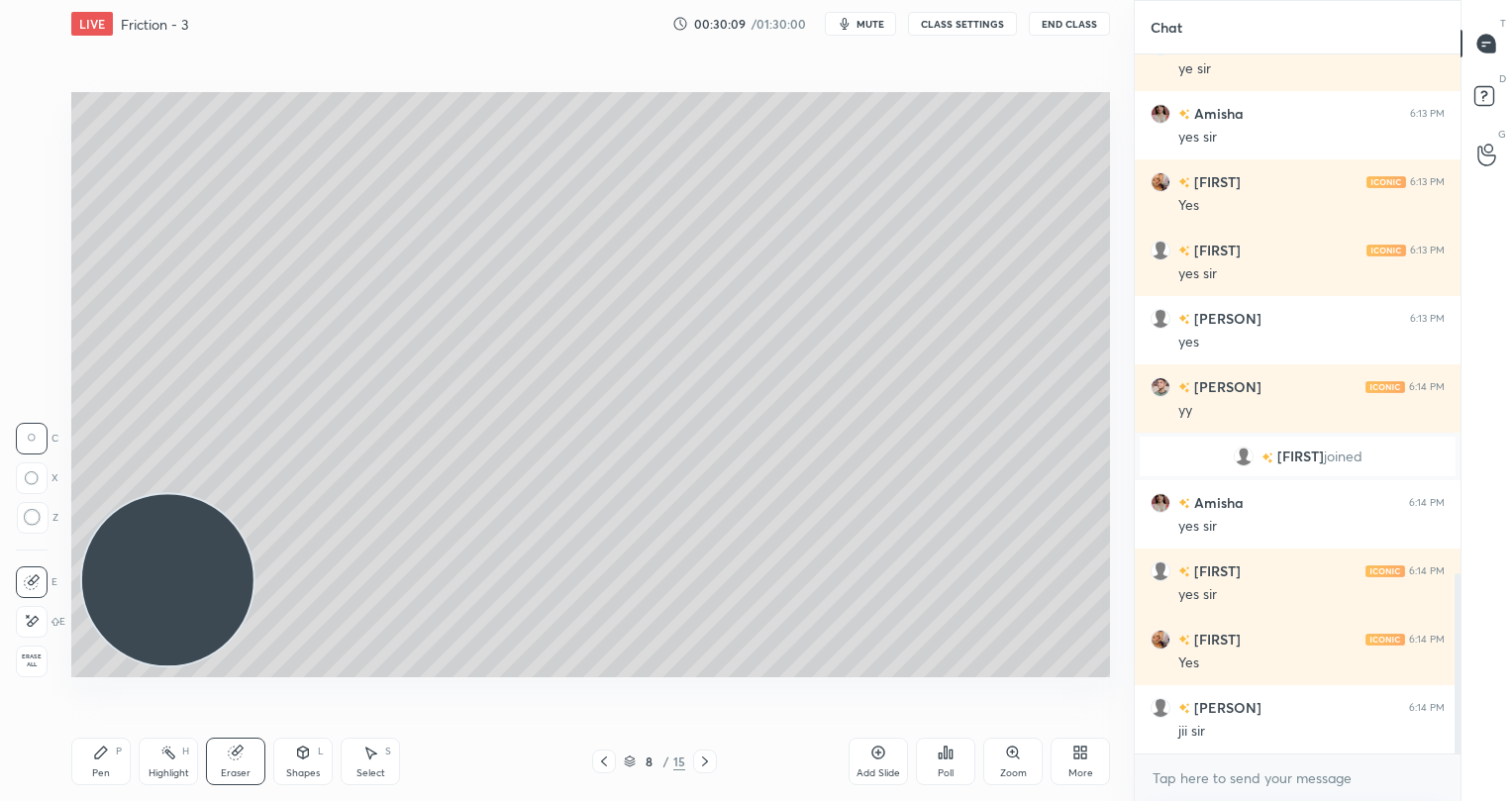 click on "Pen P" at bounding box center (101, 761) 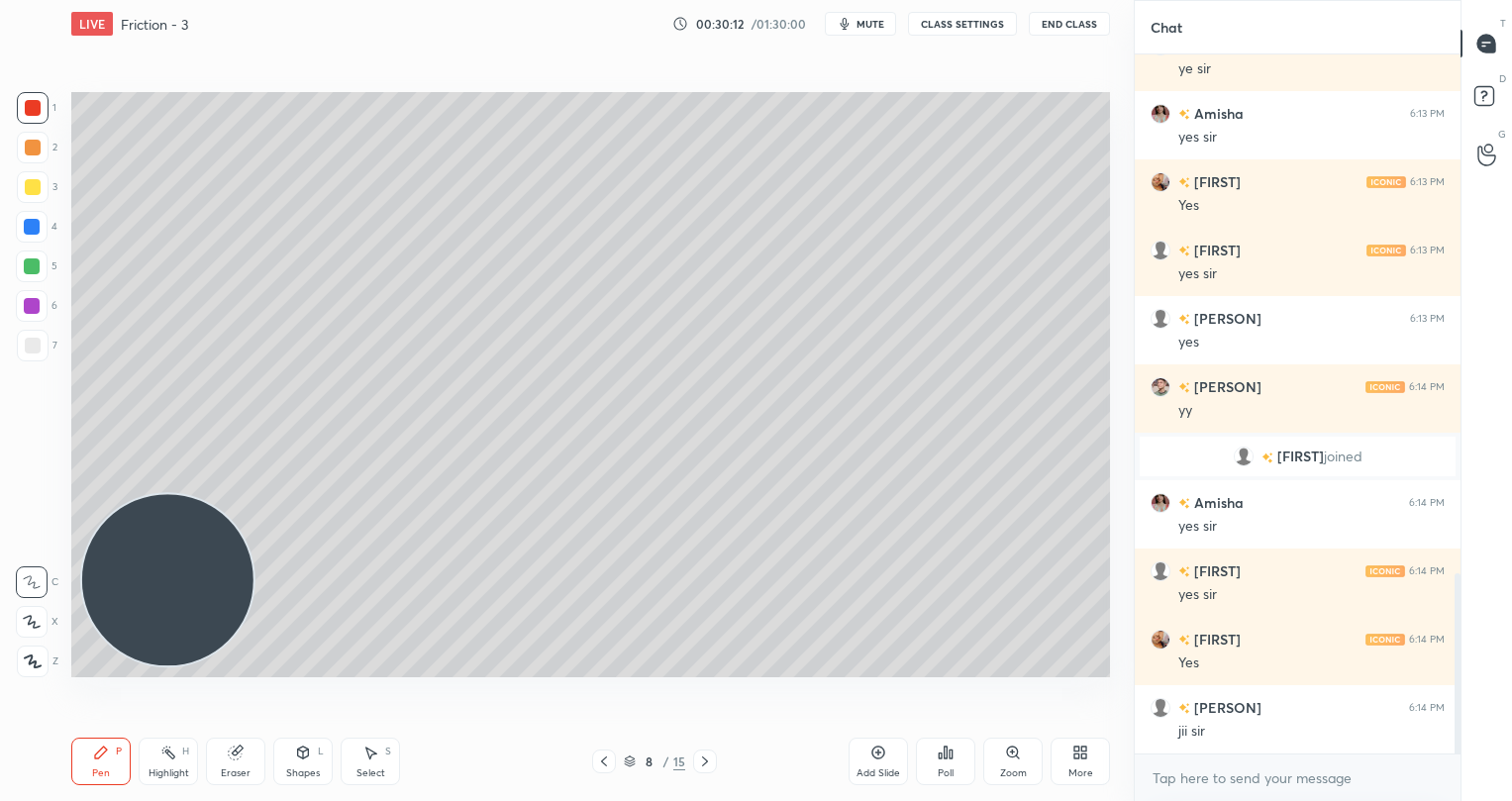 click on "Eraser" at bounding box center [236, 761] 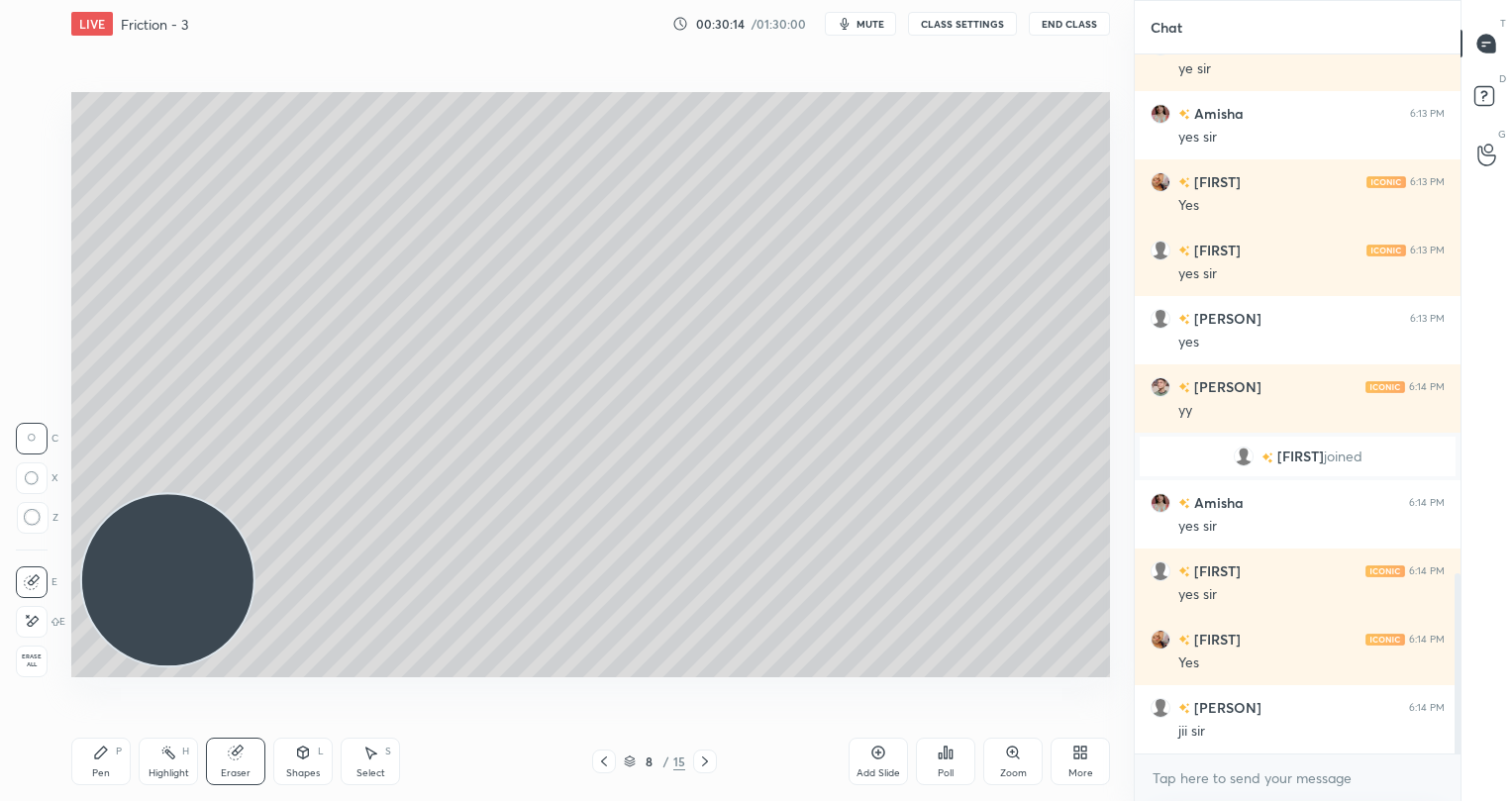 click on "Pen P" at bounding box center [101, 761] 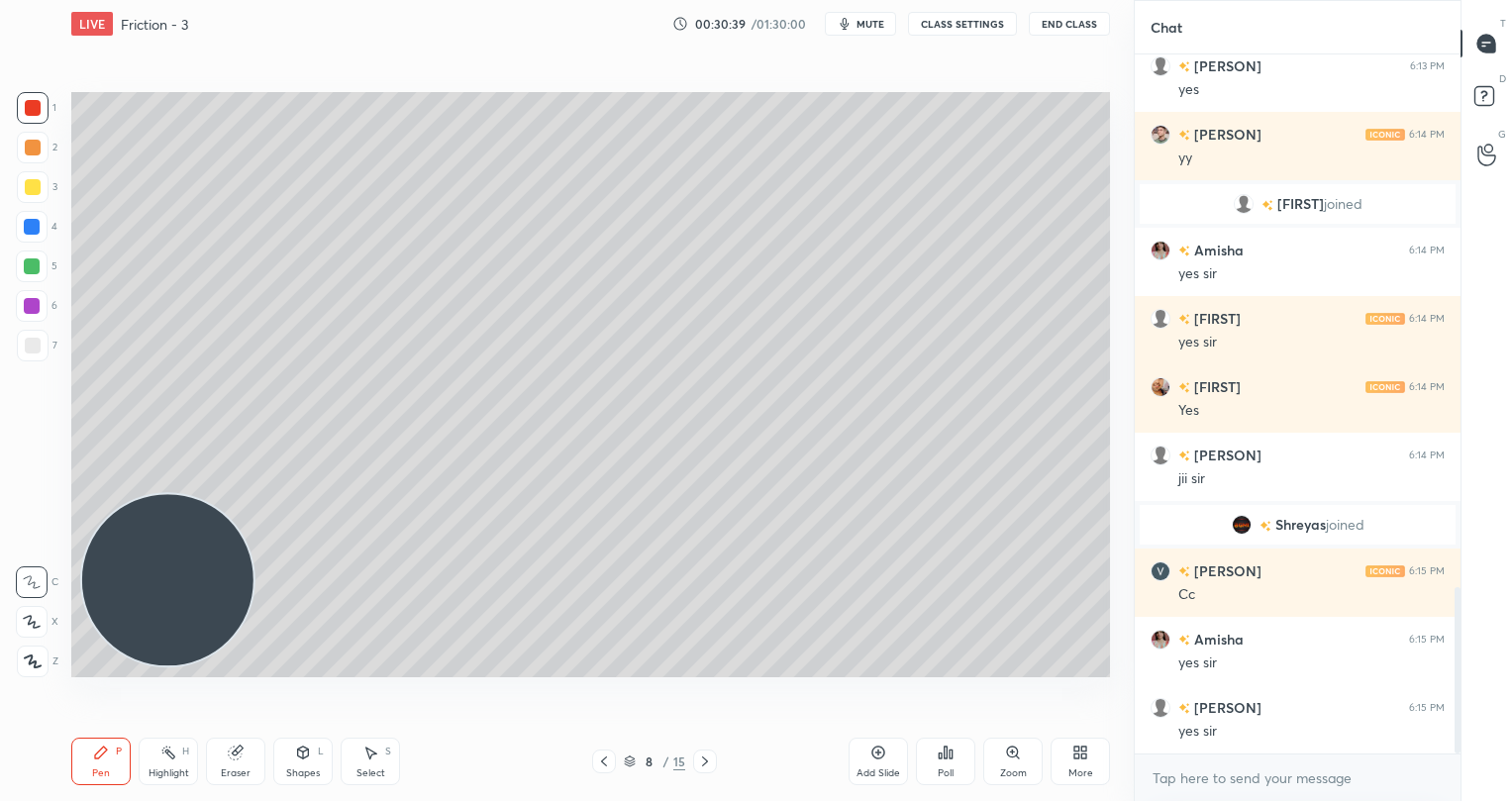 scroll, scrollTop: 2300, scrollLeft: 0, axis: vertical 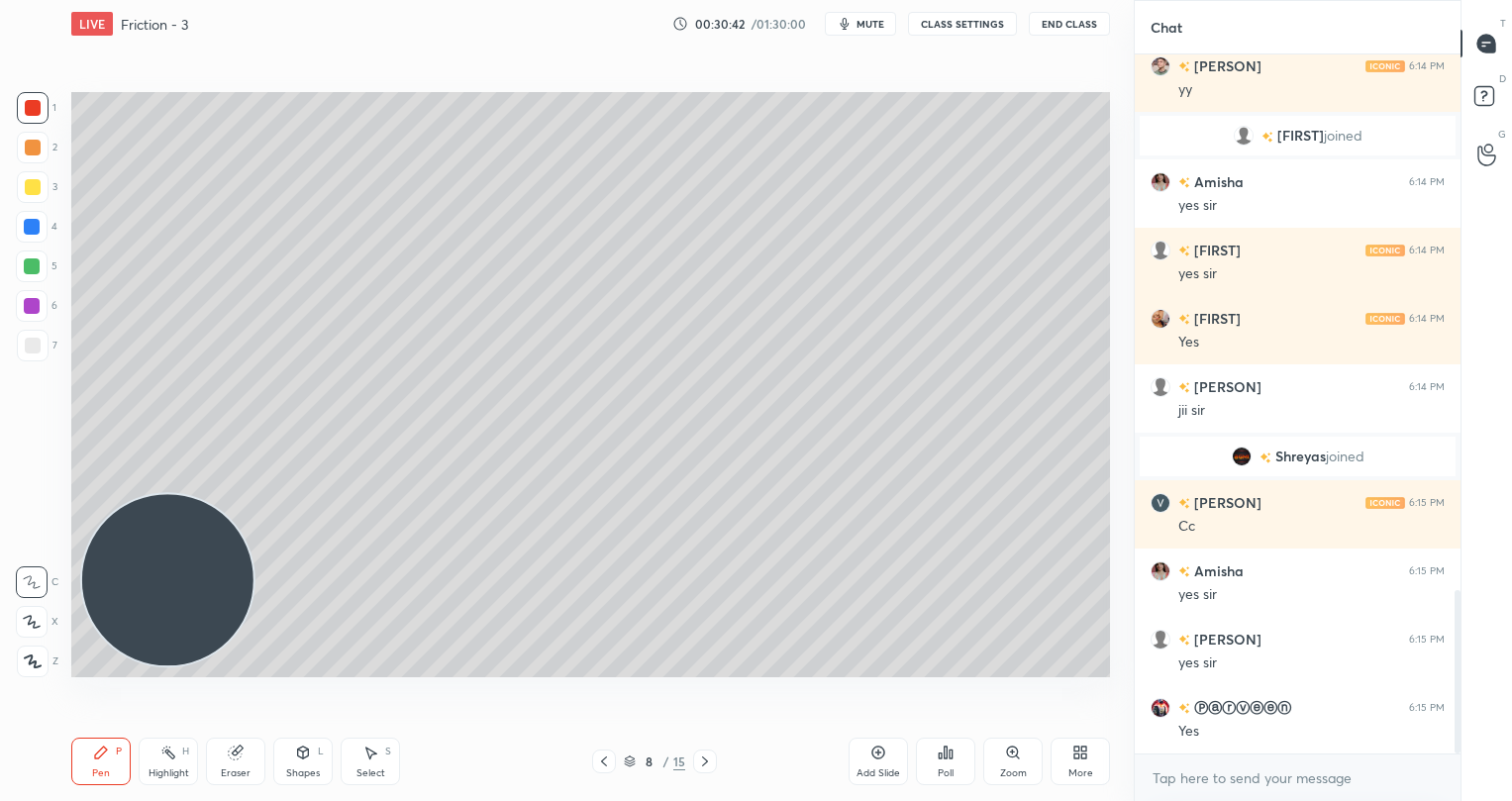 click 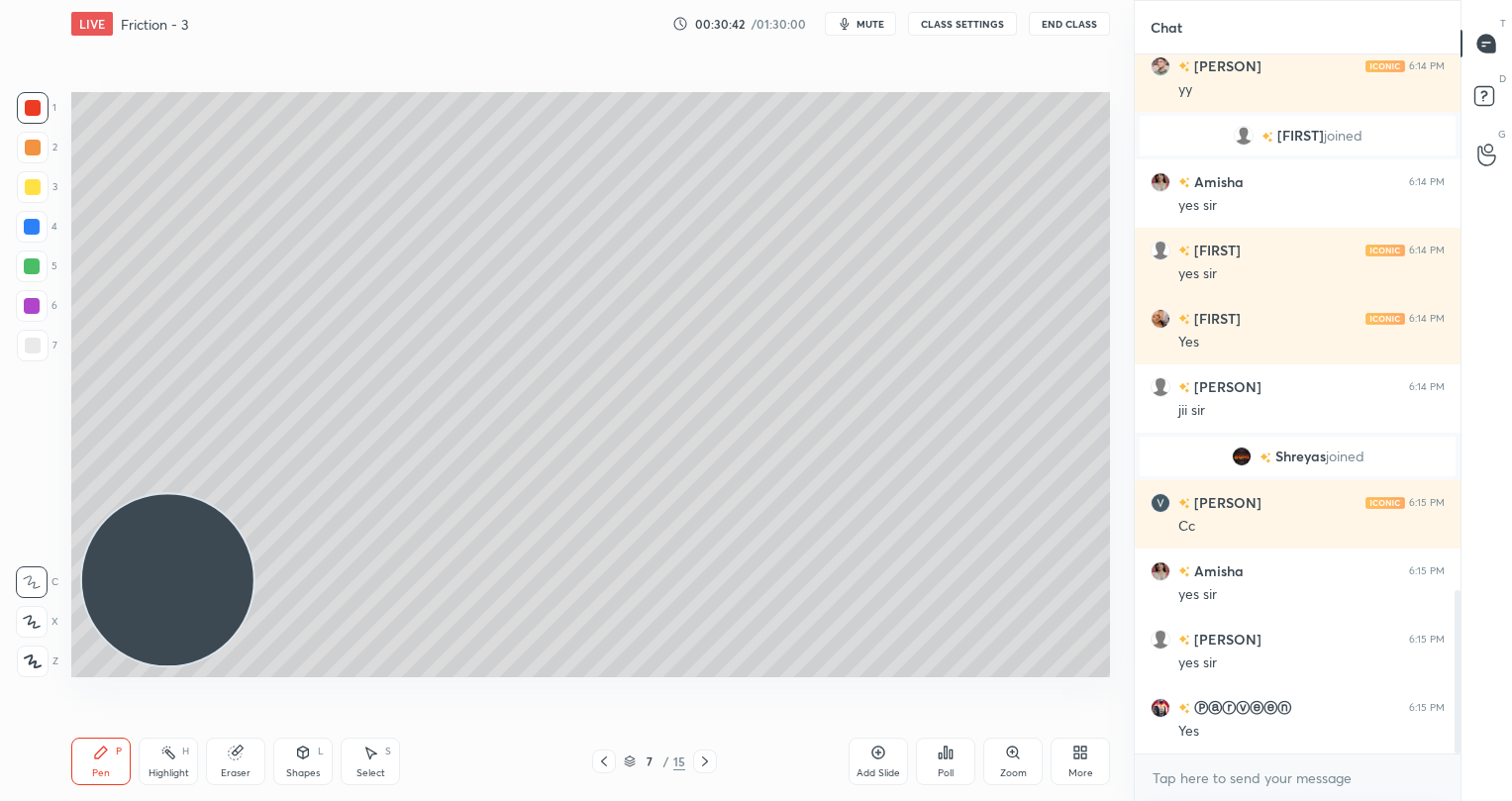 click 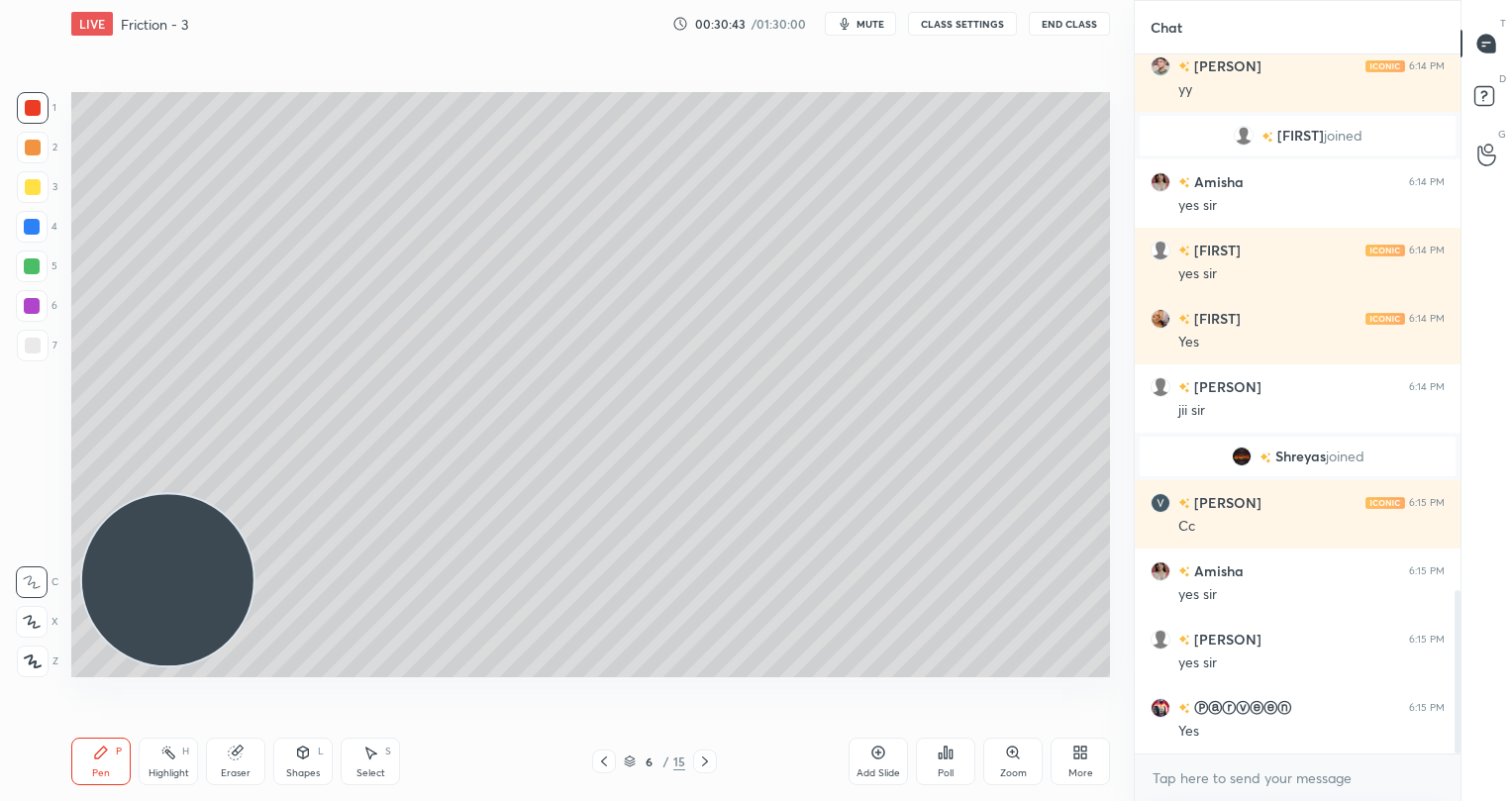 click 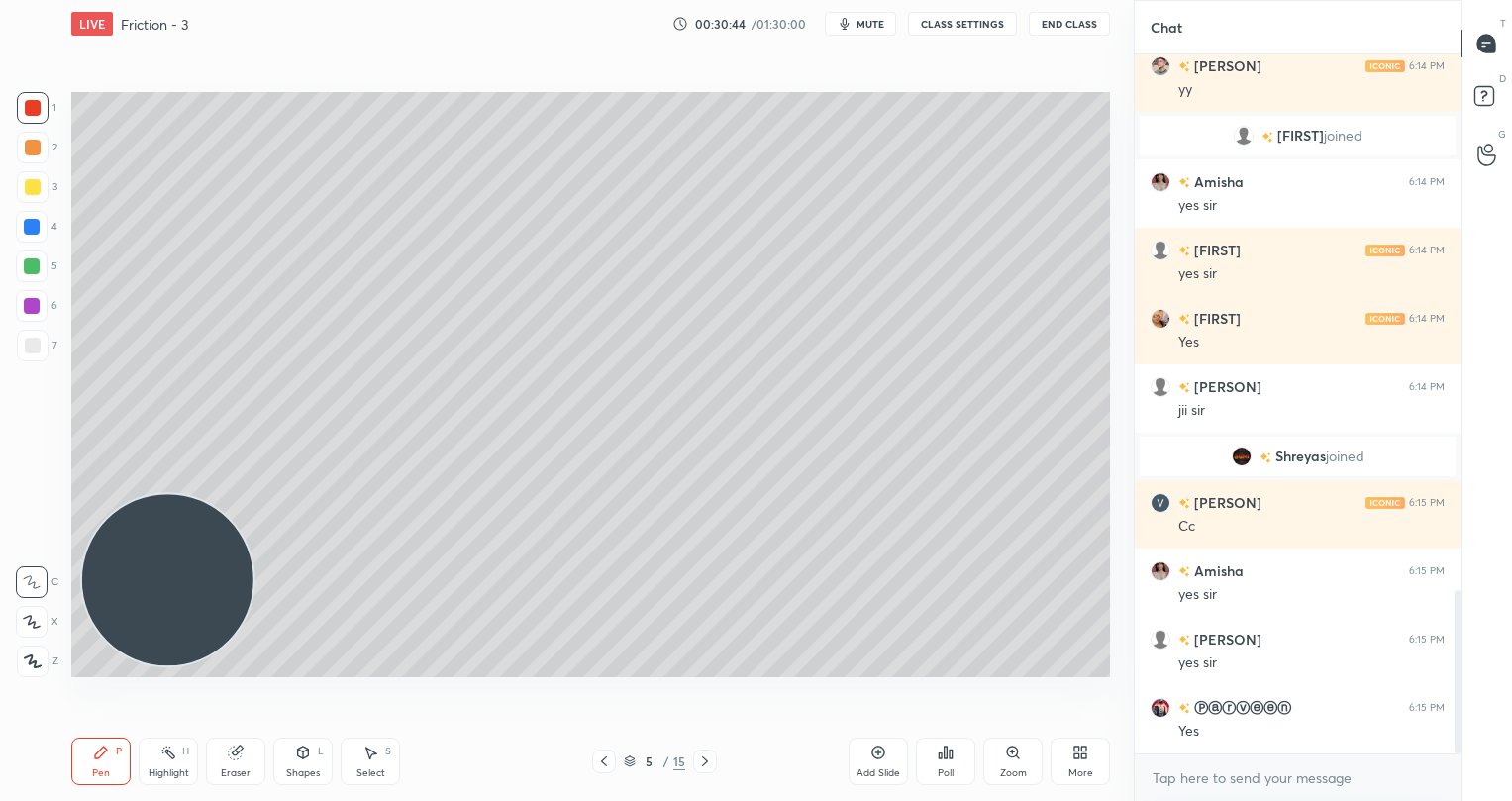 scroll, scrollTop: 2368, scrollLeft: 0, axis: vertical 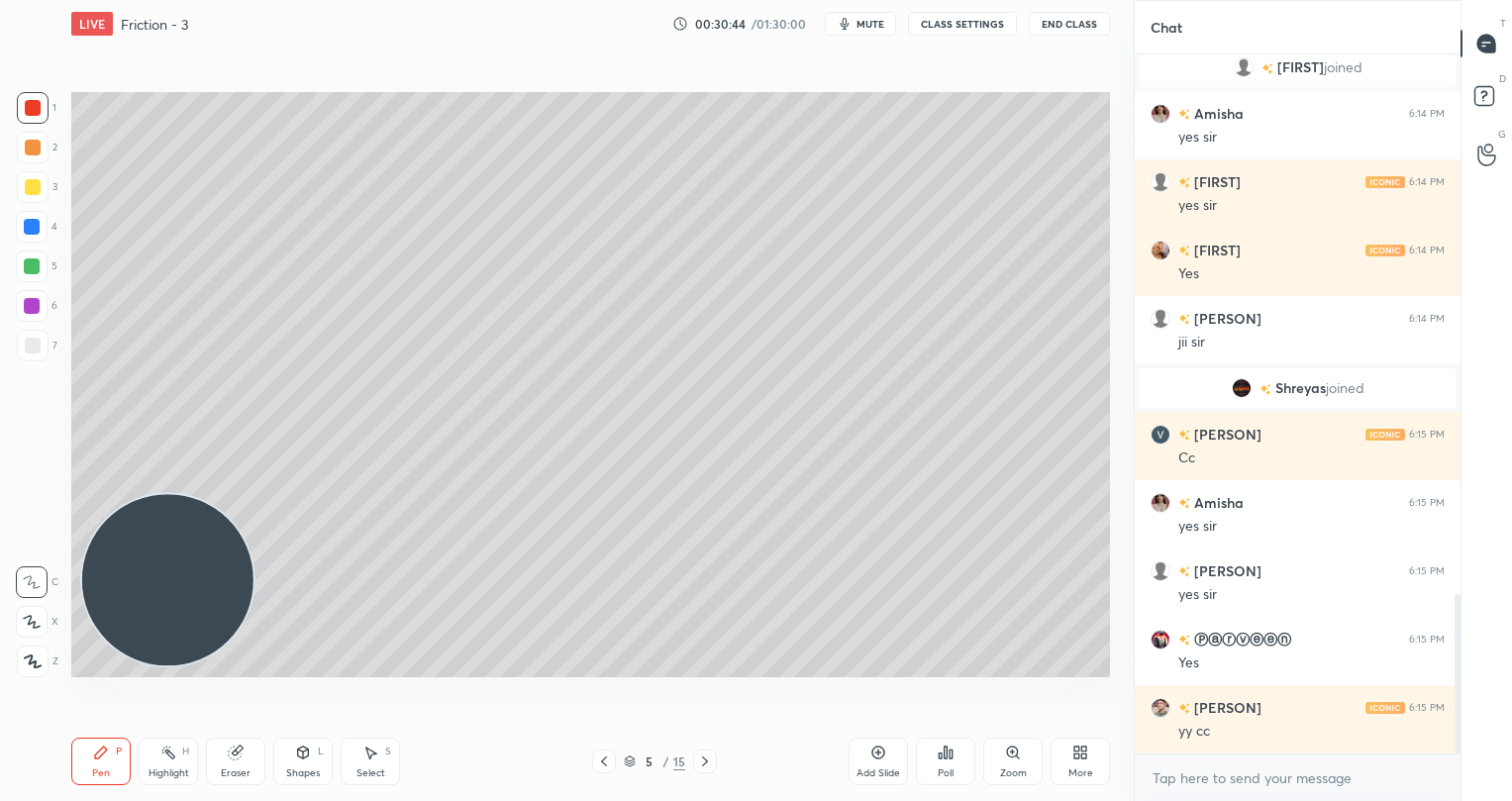 click 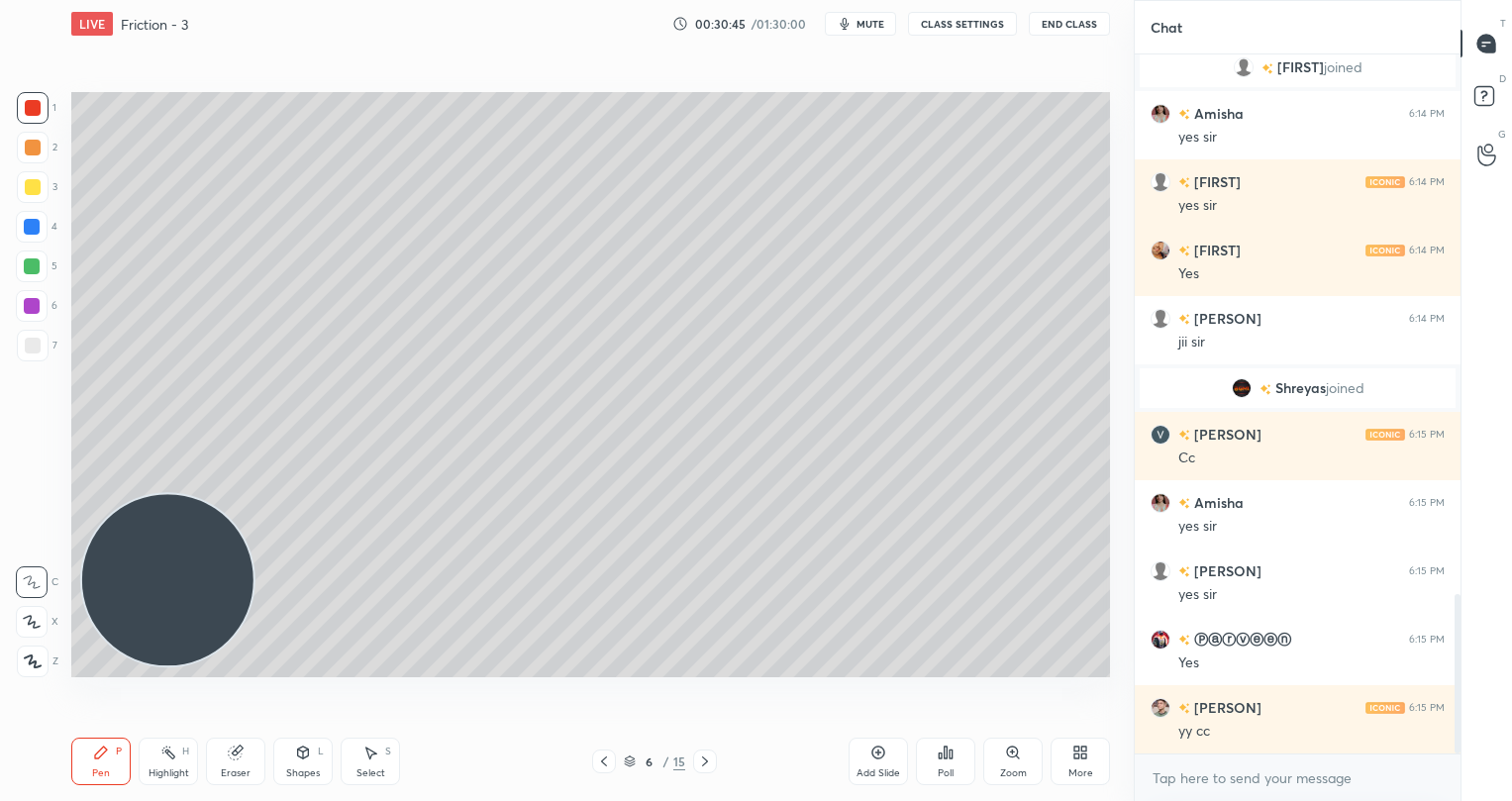 scroll, scrollTop: 2437, scrollLeft: 0, axis: vertical 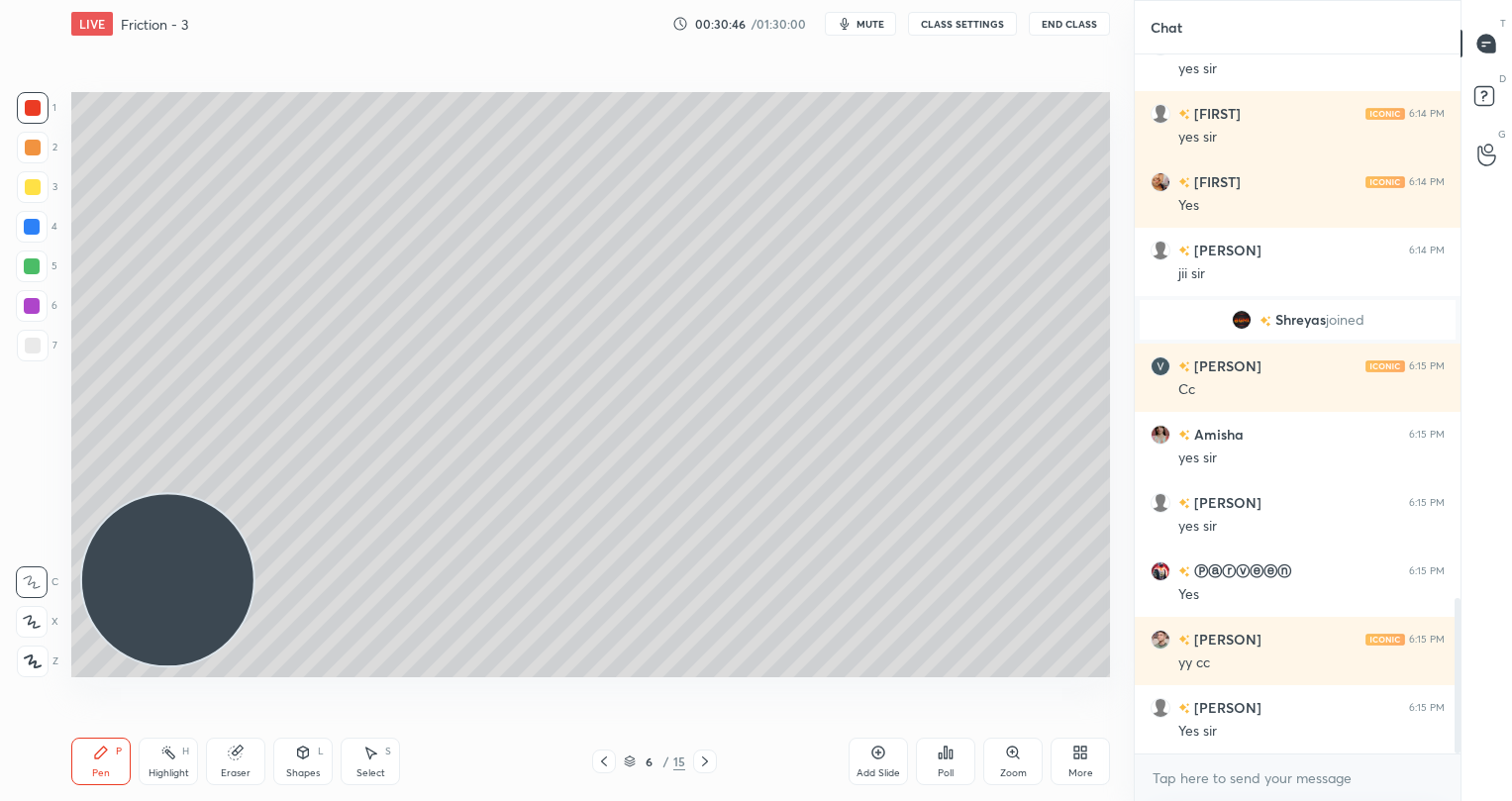 click 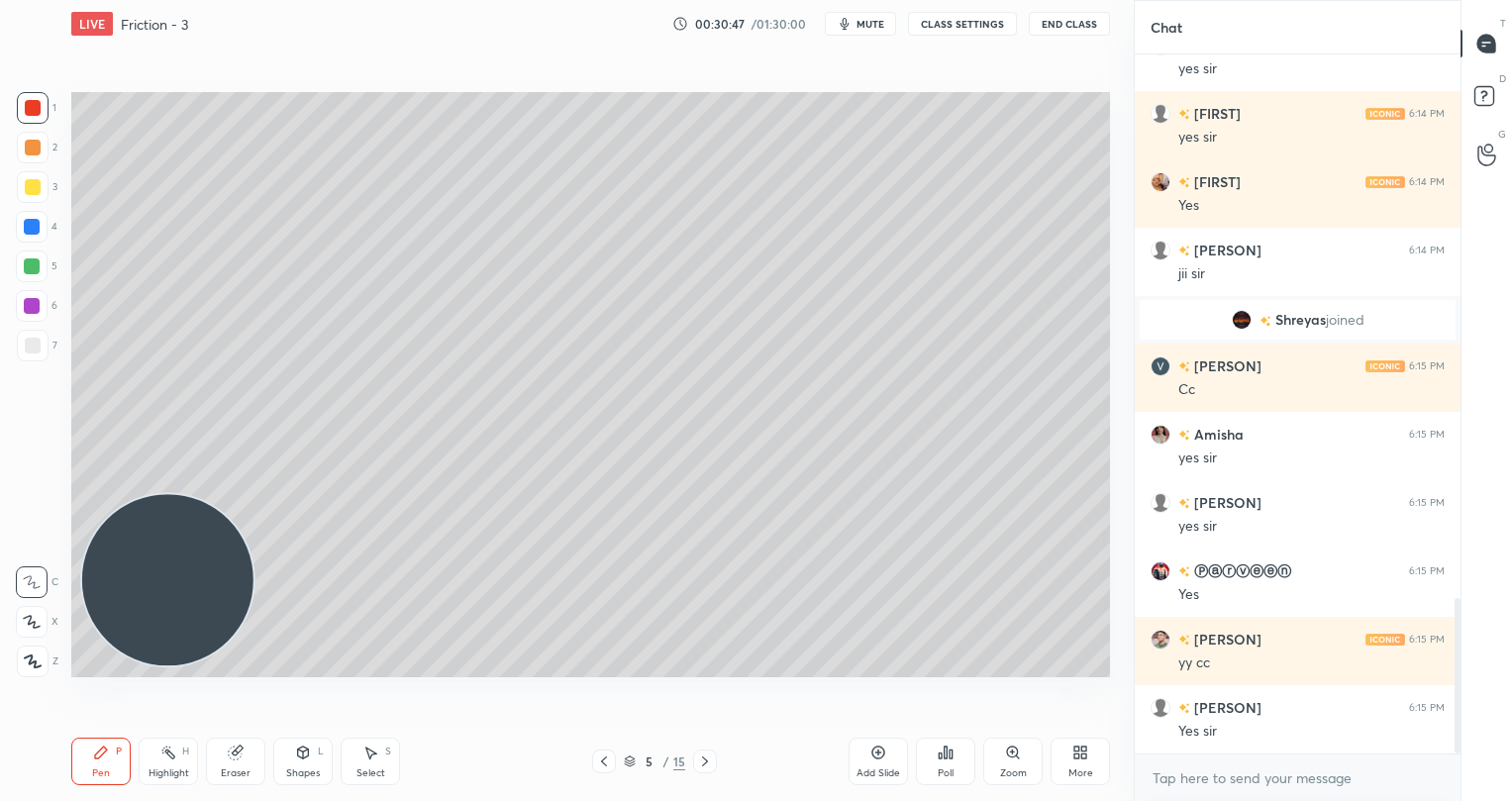 click 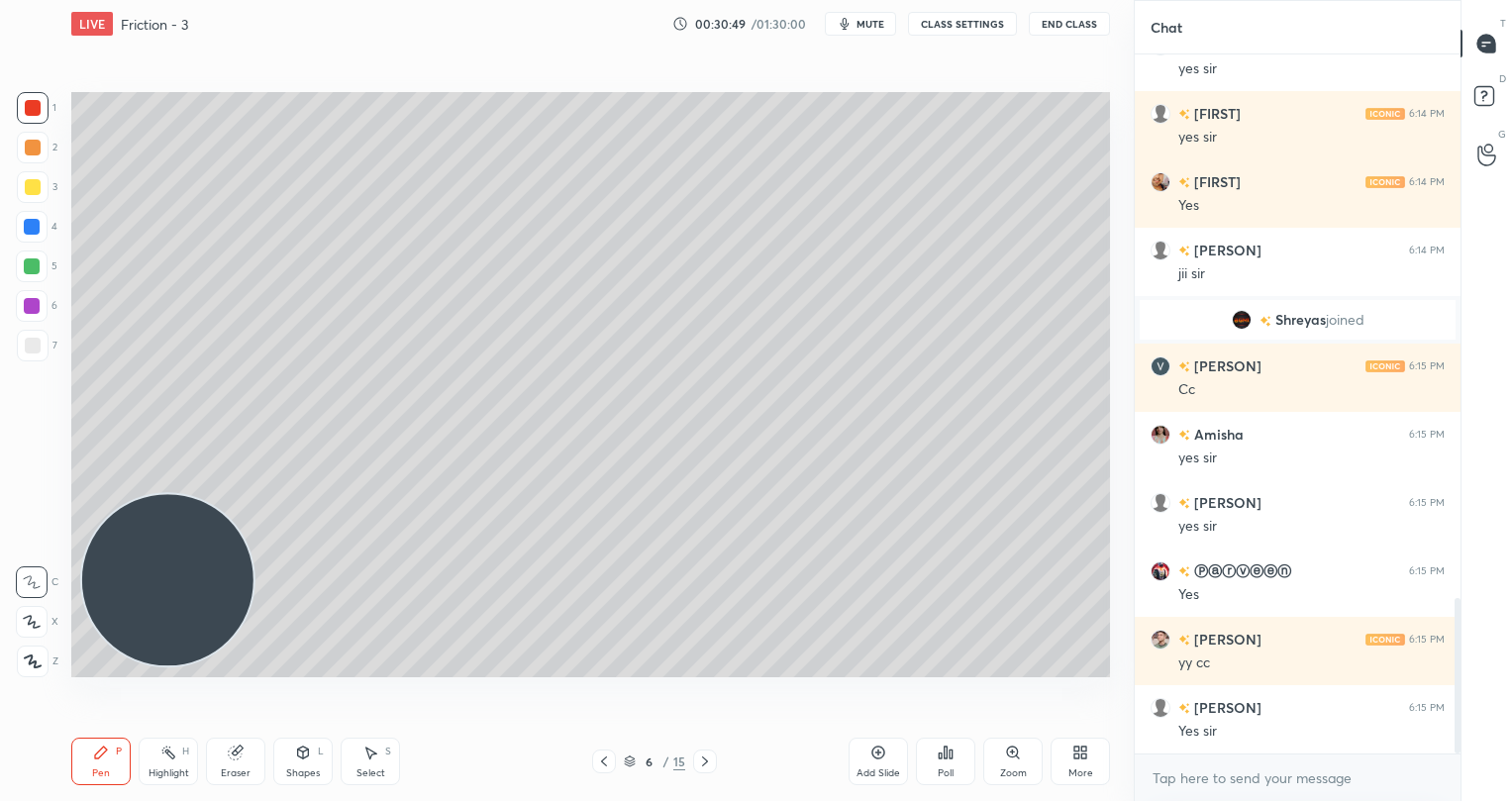 scroll, scrollTop: 2505, scrollLeft: 0, axis: vertical 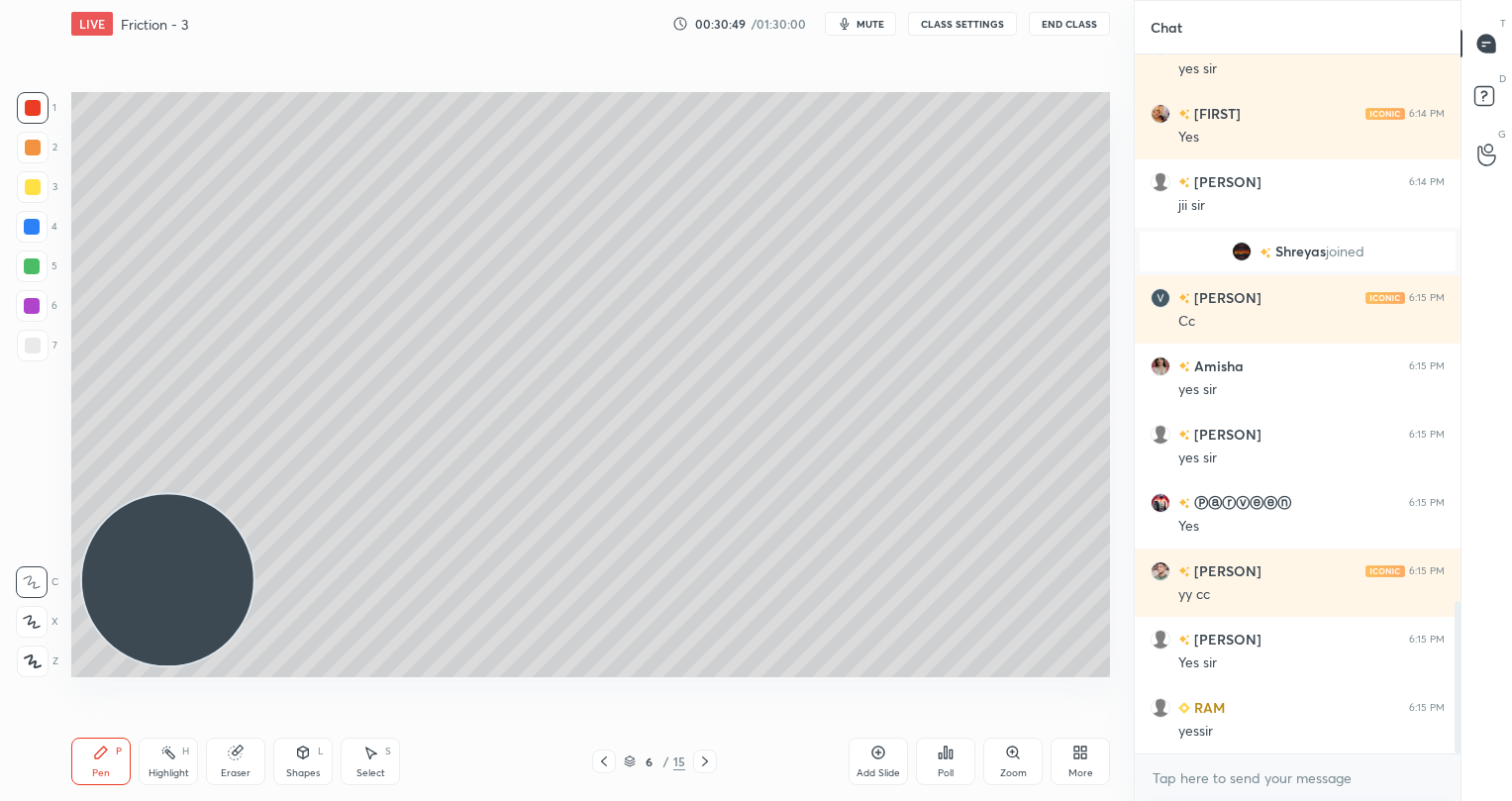 drag, startPoint x: 697, startPoint y: 766, endPoint x: 697, endPoint y: 699, distance: 67 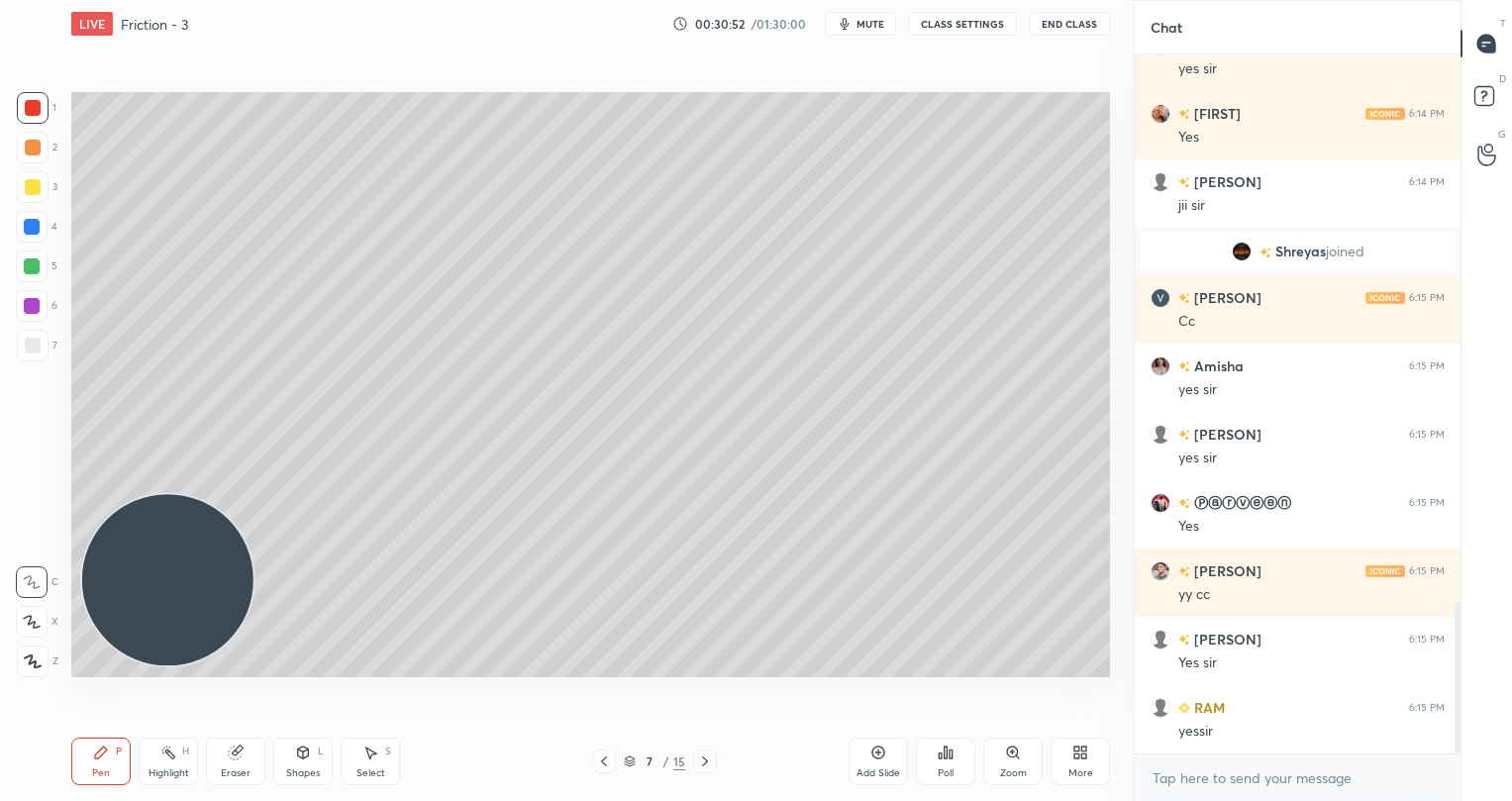 scroll, scrollTop: 2573, scrollLeft: 0, axis: vertical 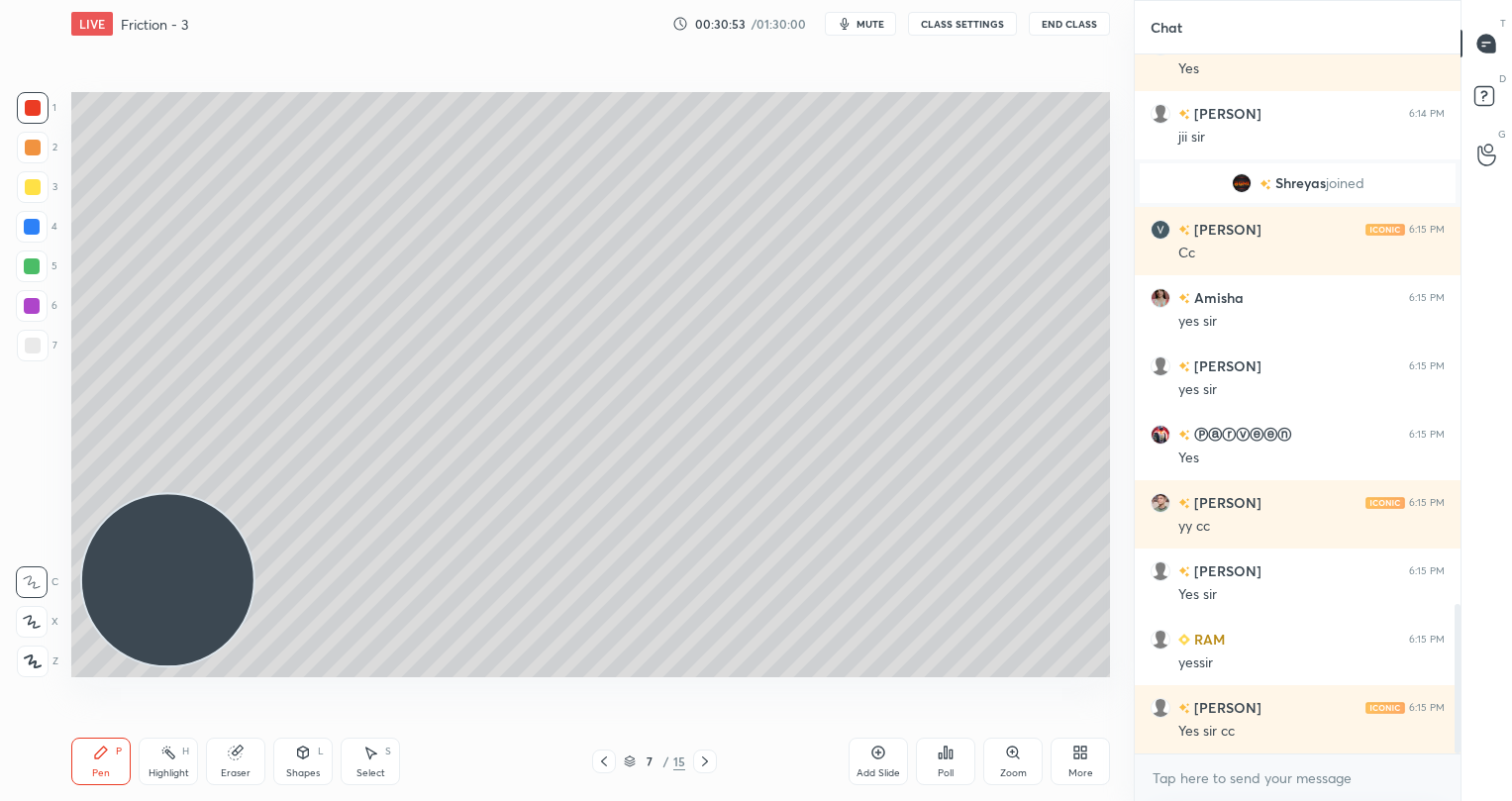click 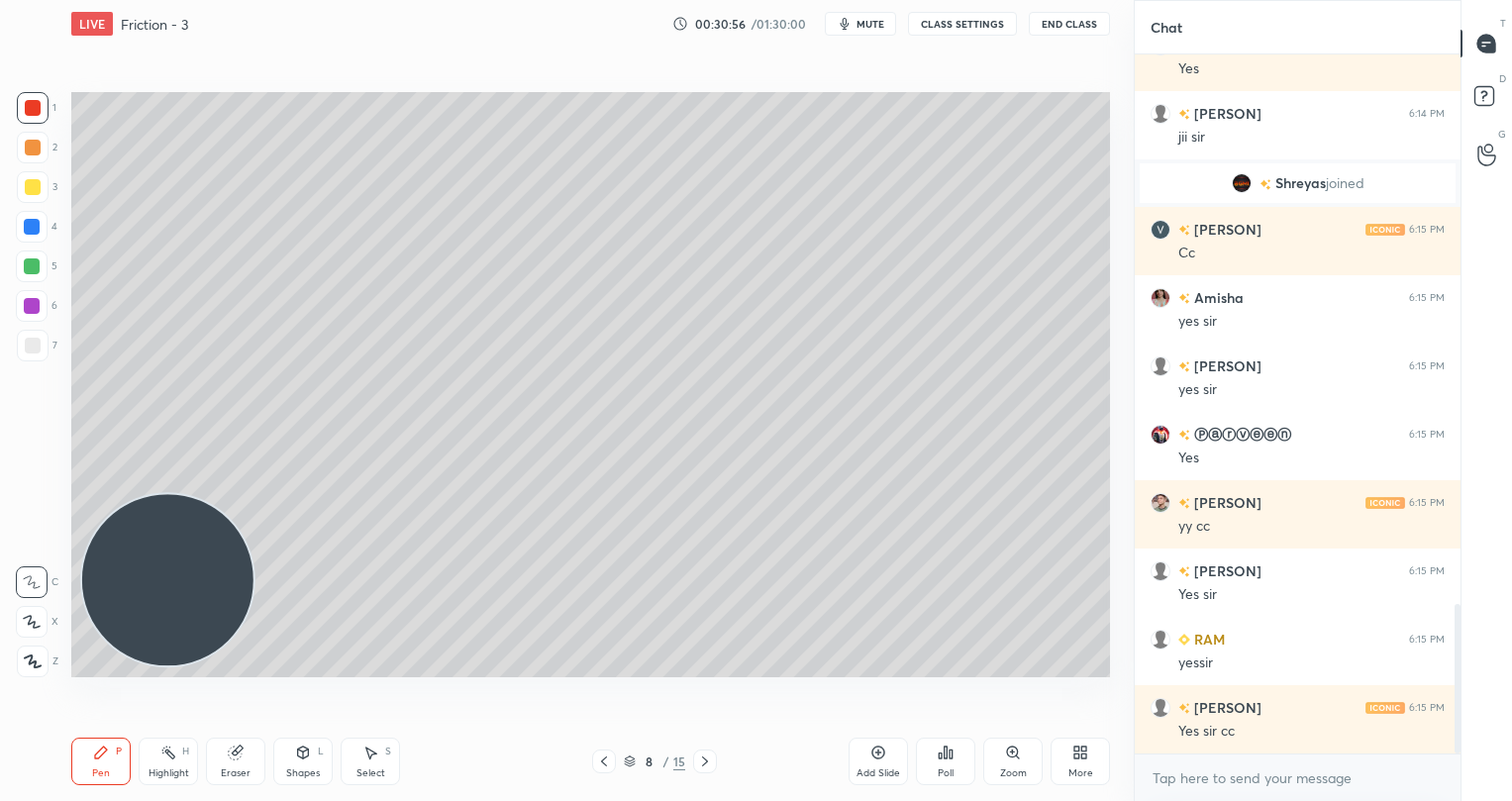 click on "Add Slide" at bounding box center [878, 761] 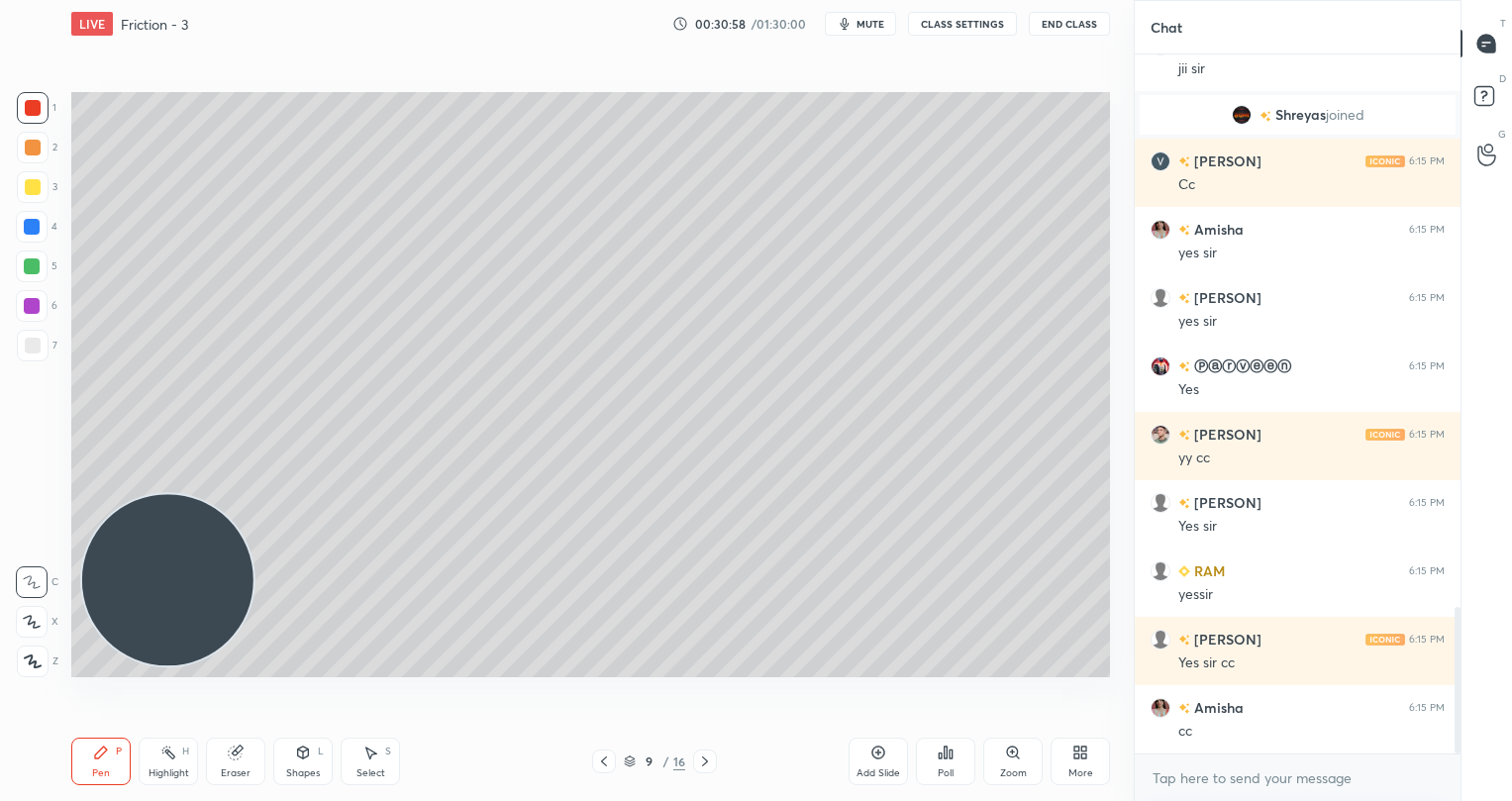 click at bounding box center (33, 187) 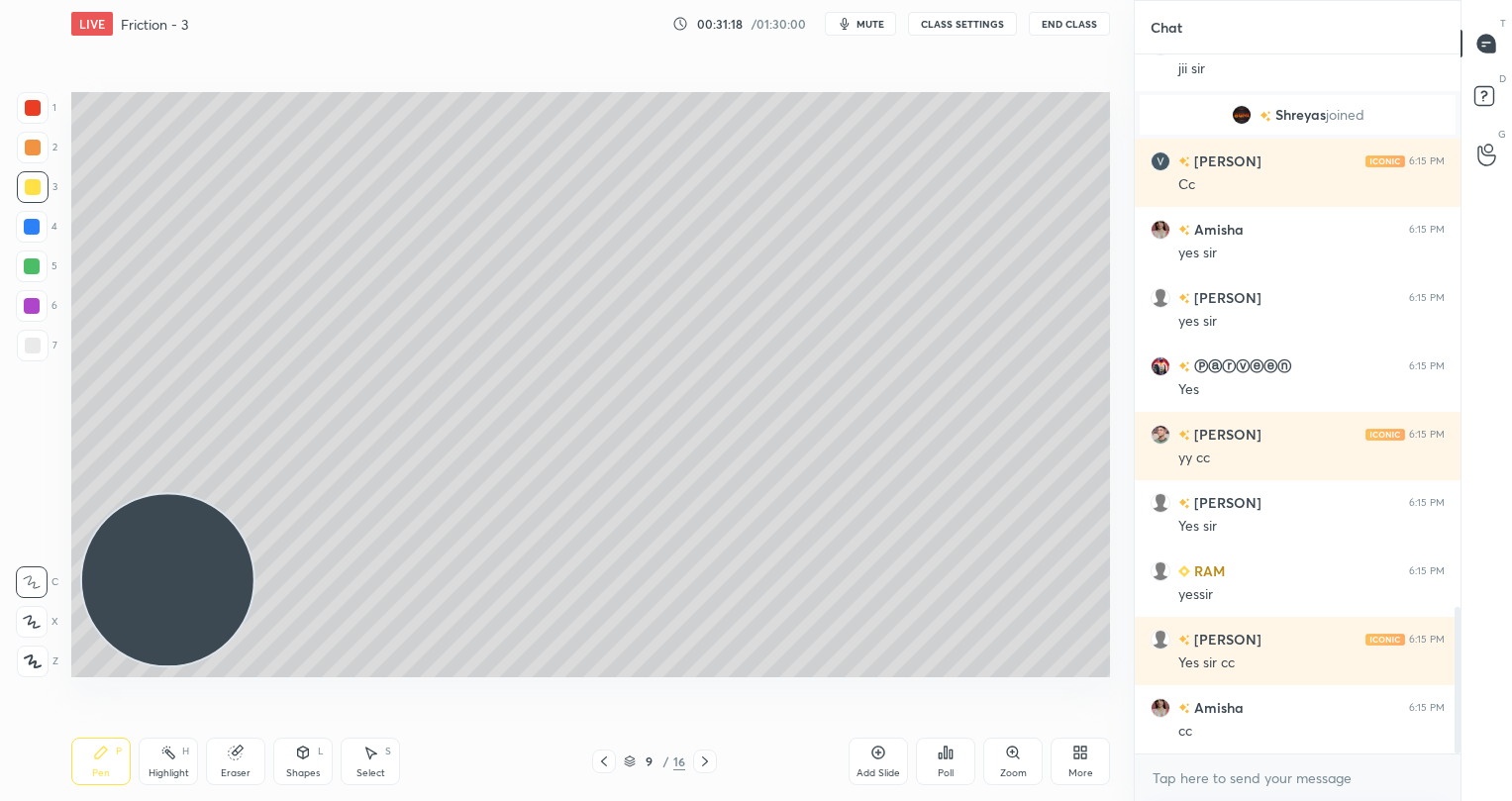 click at bounding box center (32, 266) 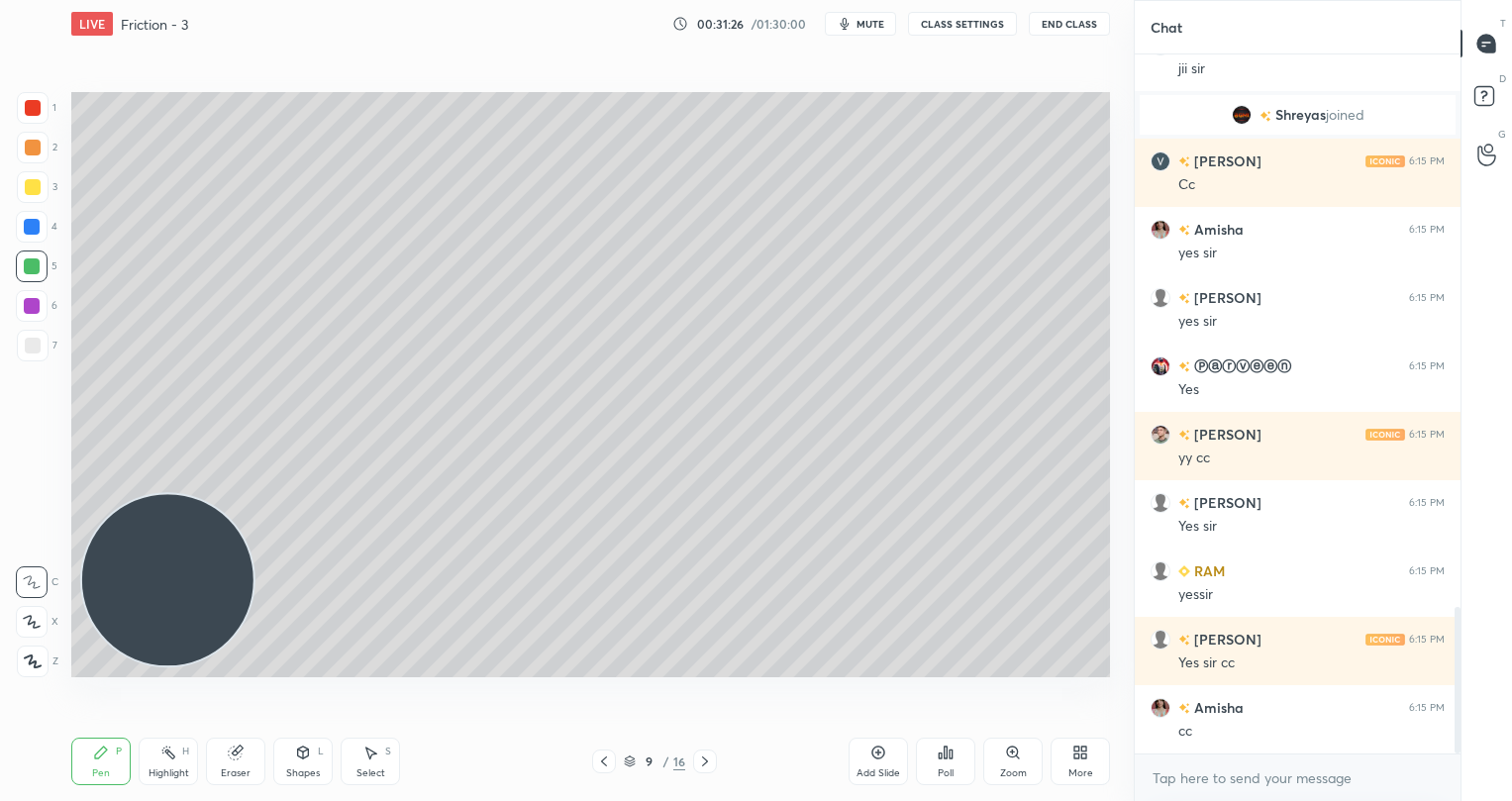 click at bounding box center (33, 187) 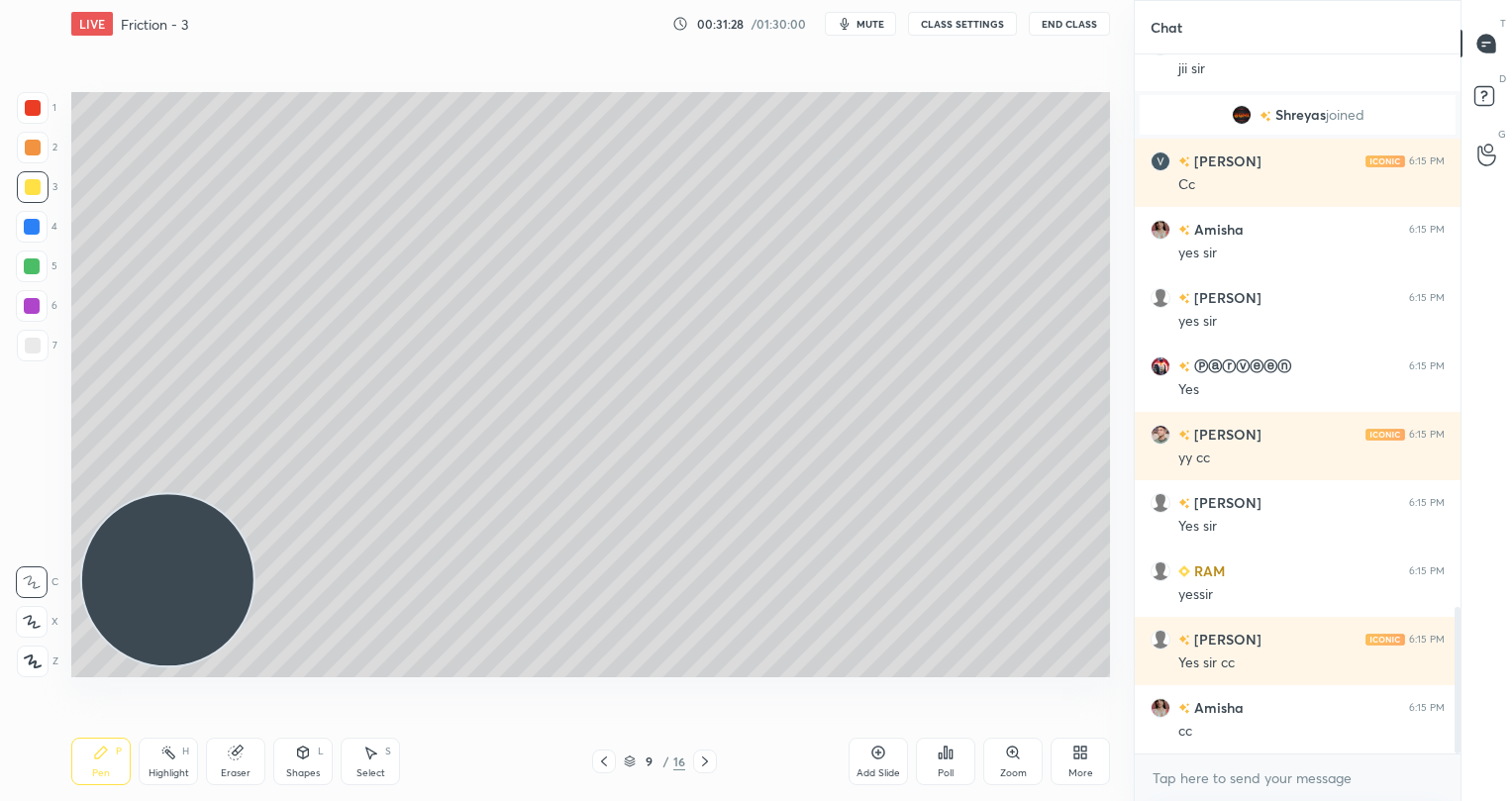 click at bounding box center (32, 266) 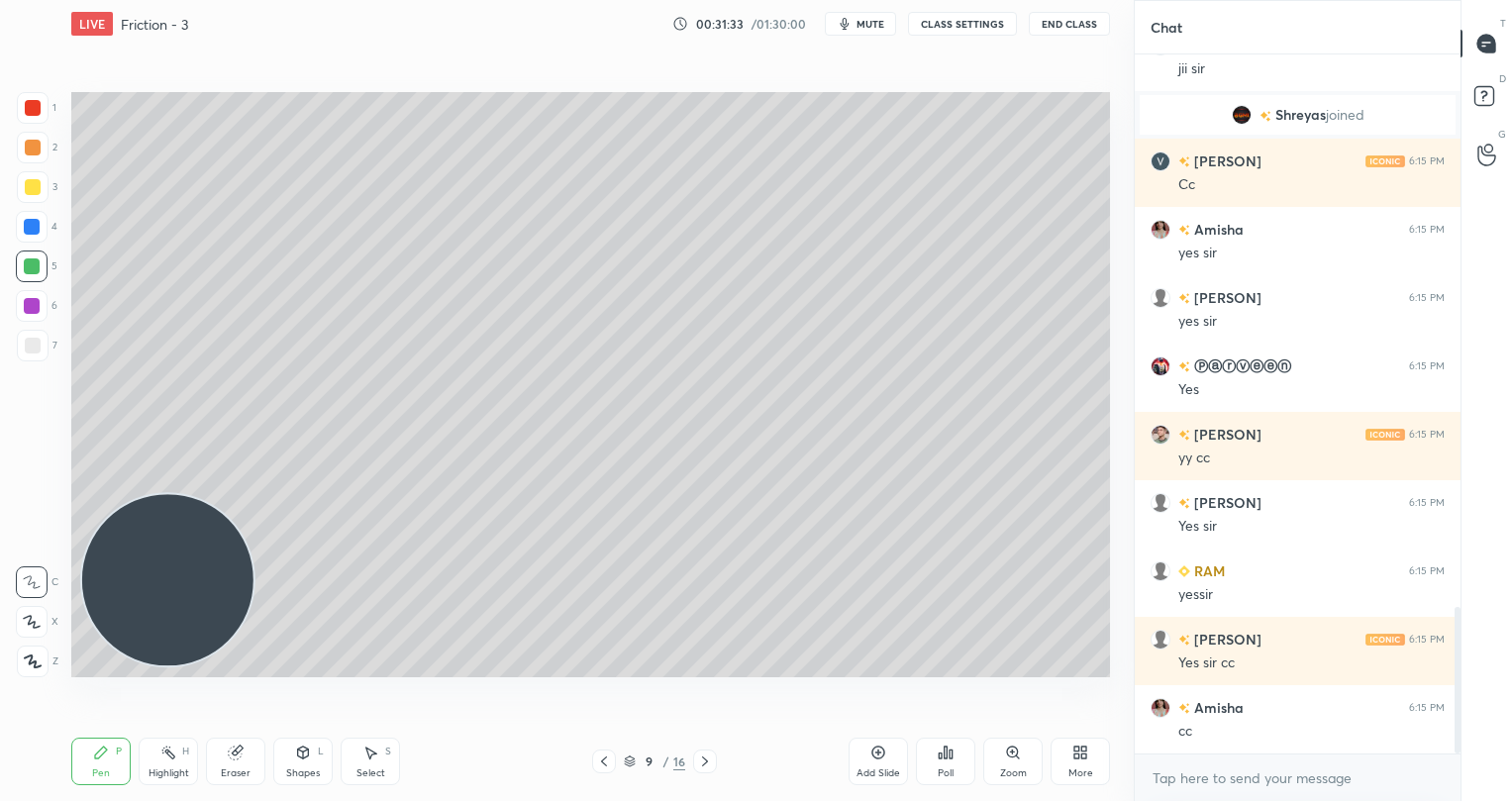 click at bounding box center (33, 346) 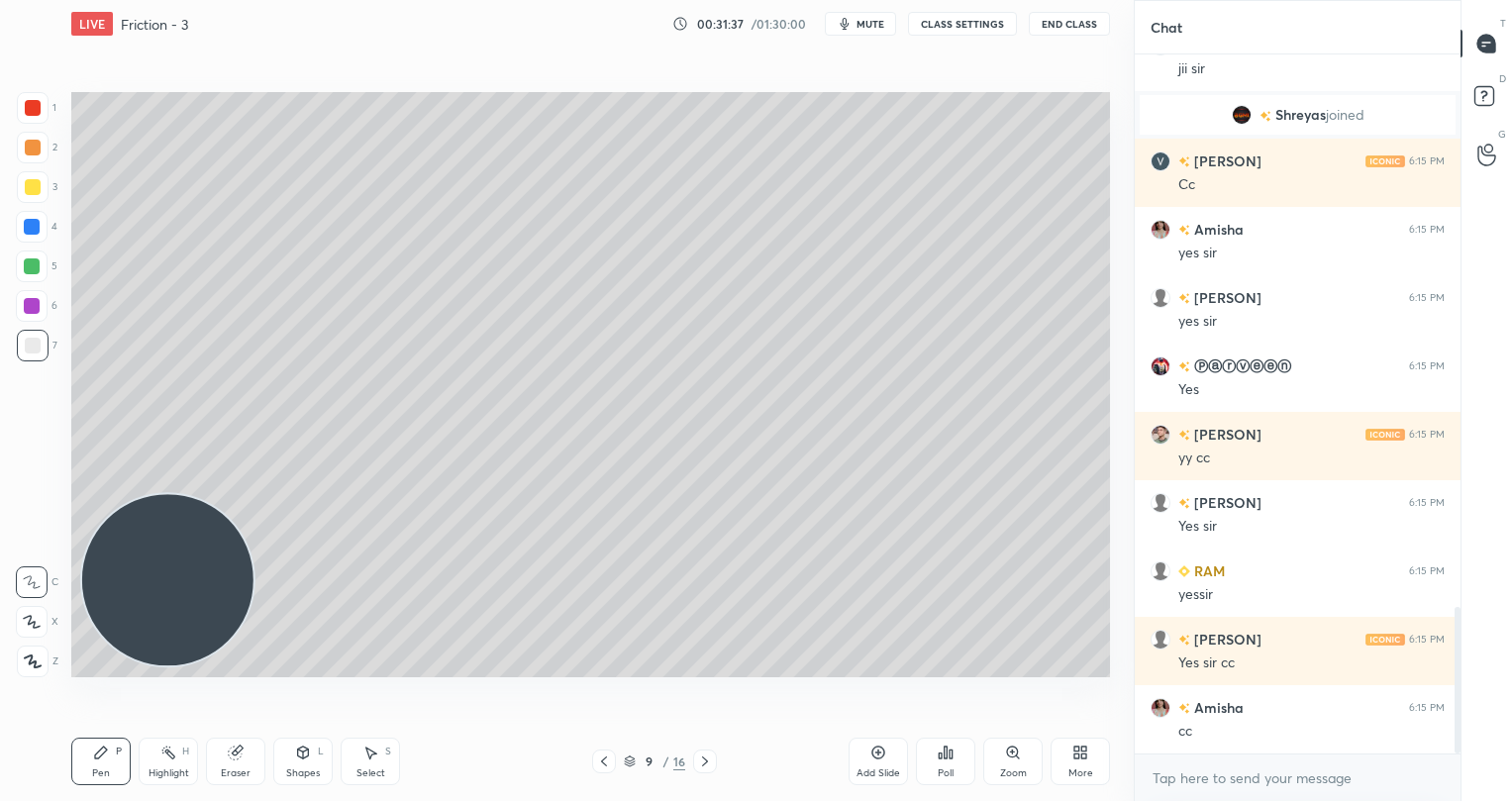 click at bounding box center (33, 346) 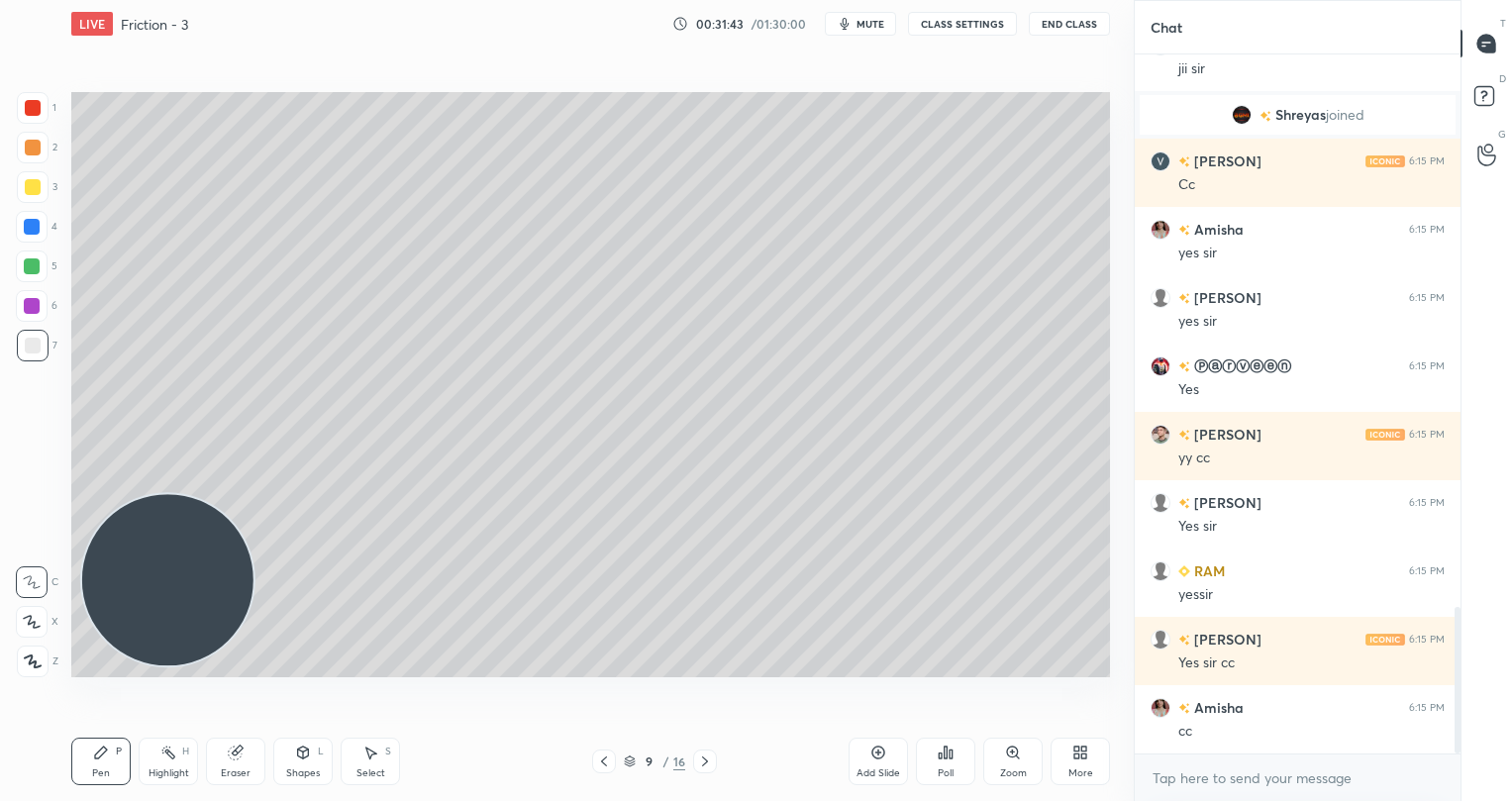 drag, startPoint x: 32, startPoint y: 143, endPoint x: 33, endPoint y: 178, distance: 35.014283 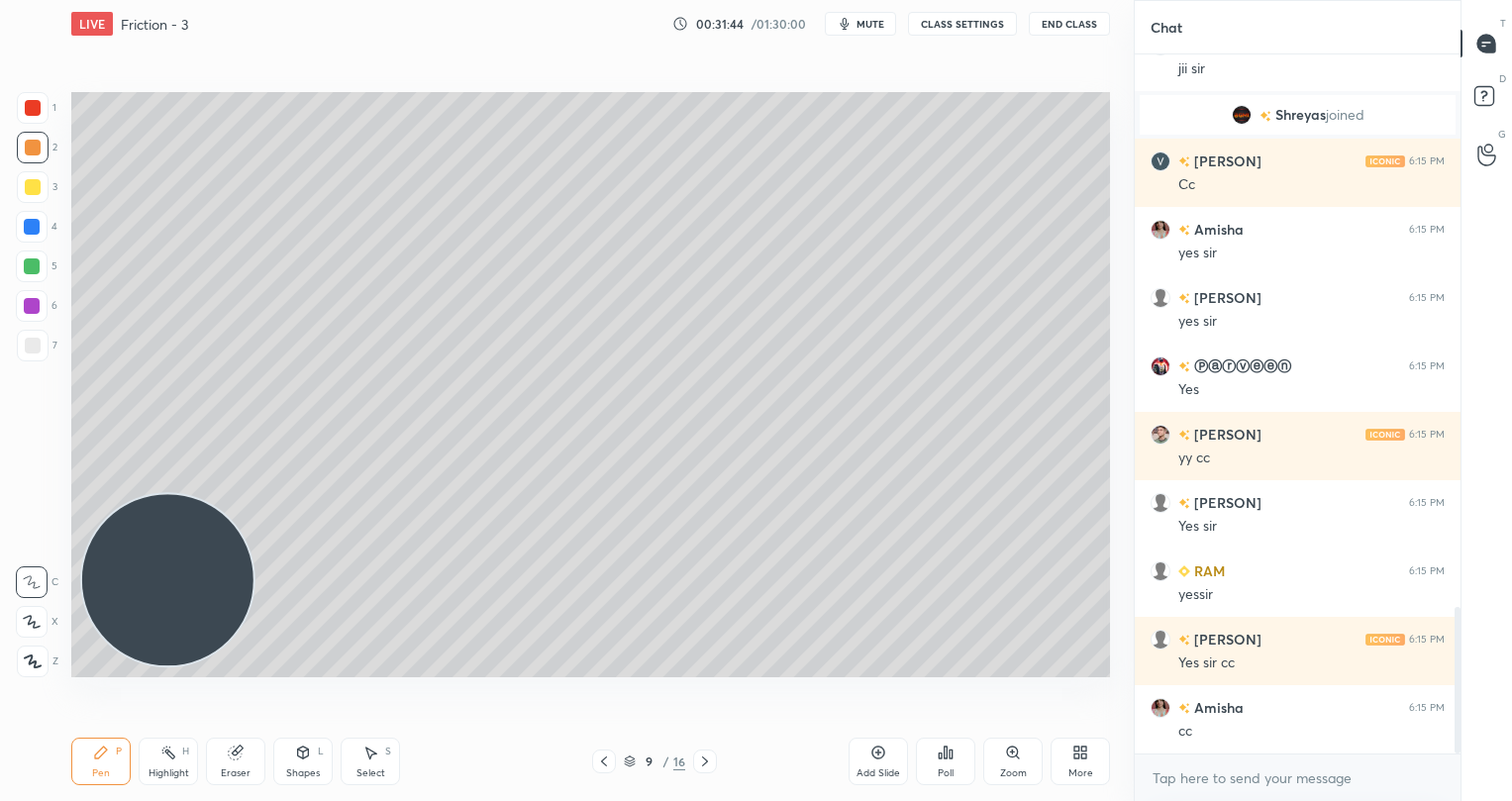 click 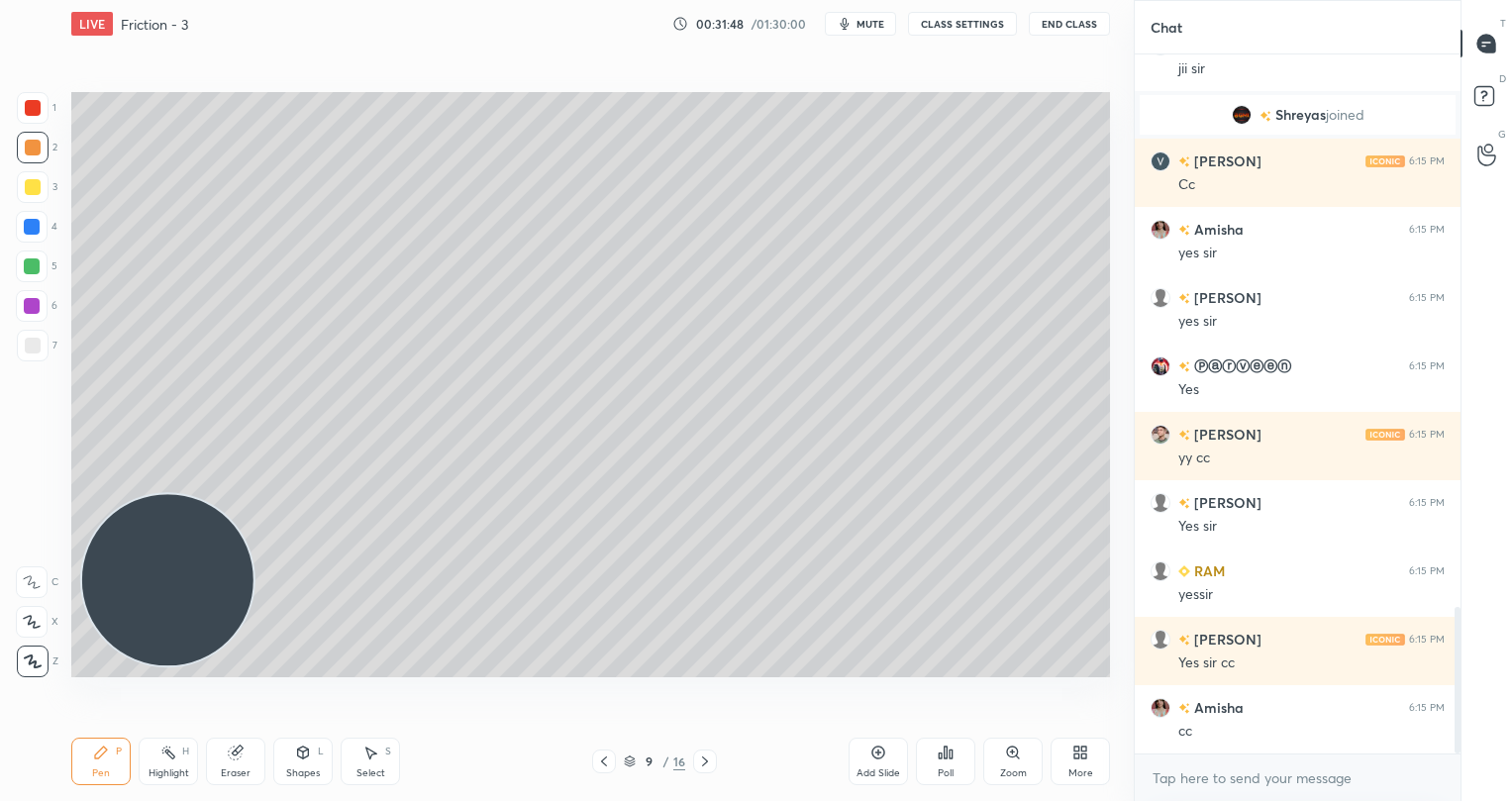 click at bounding box center [32, 622] 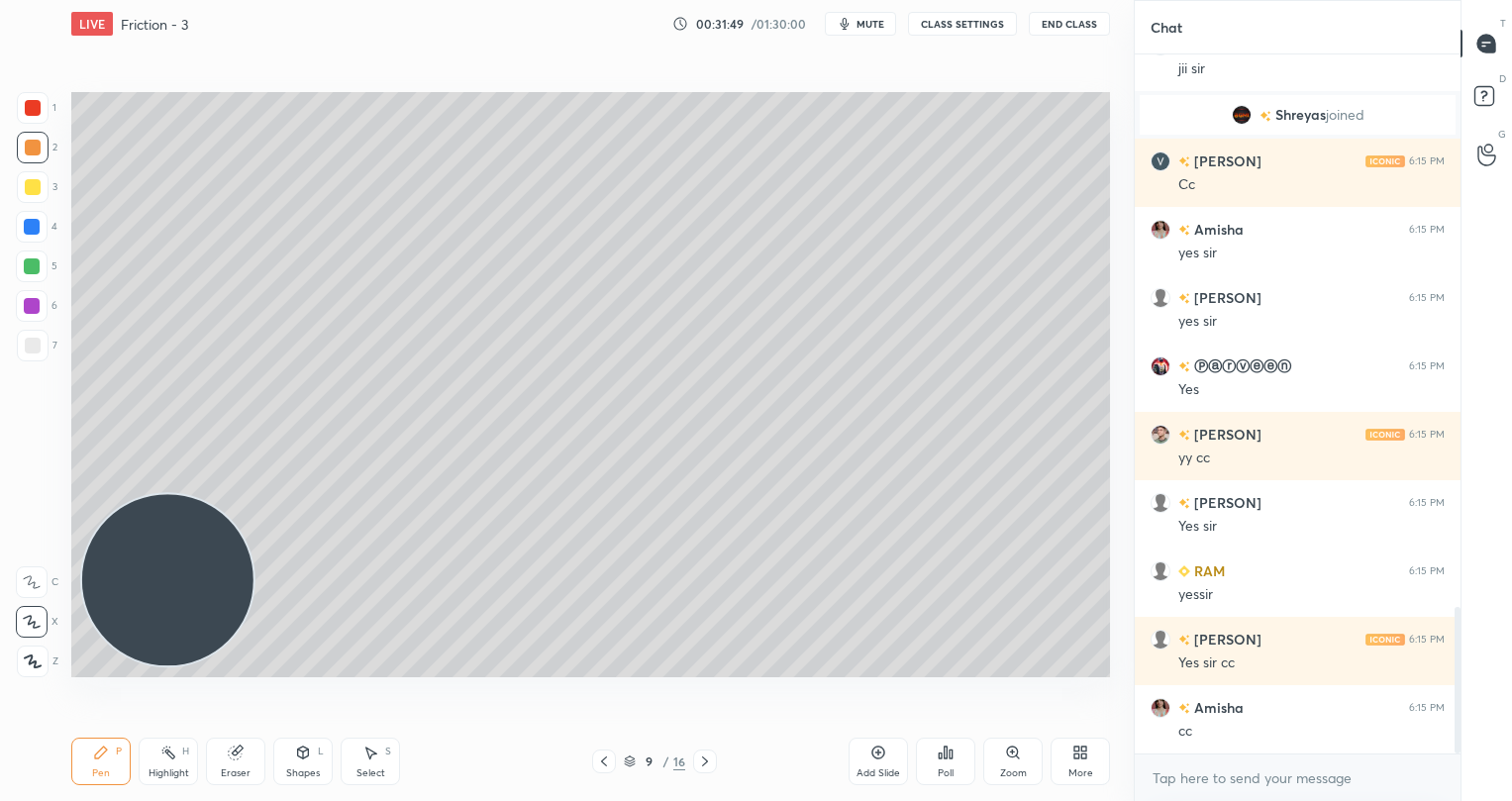 drag, startPoint x: 40, startPoint y: 189, endPoint x: 64, endPoint y: 210, distance: 31.890437 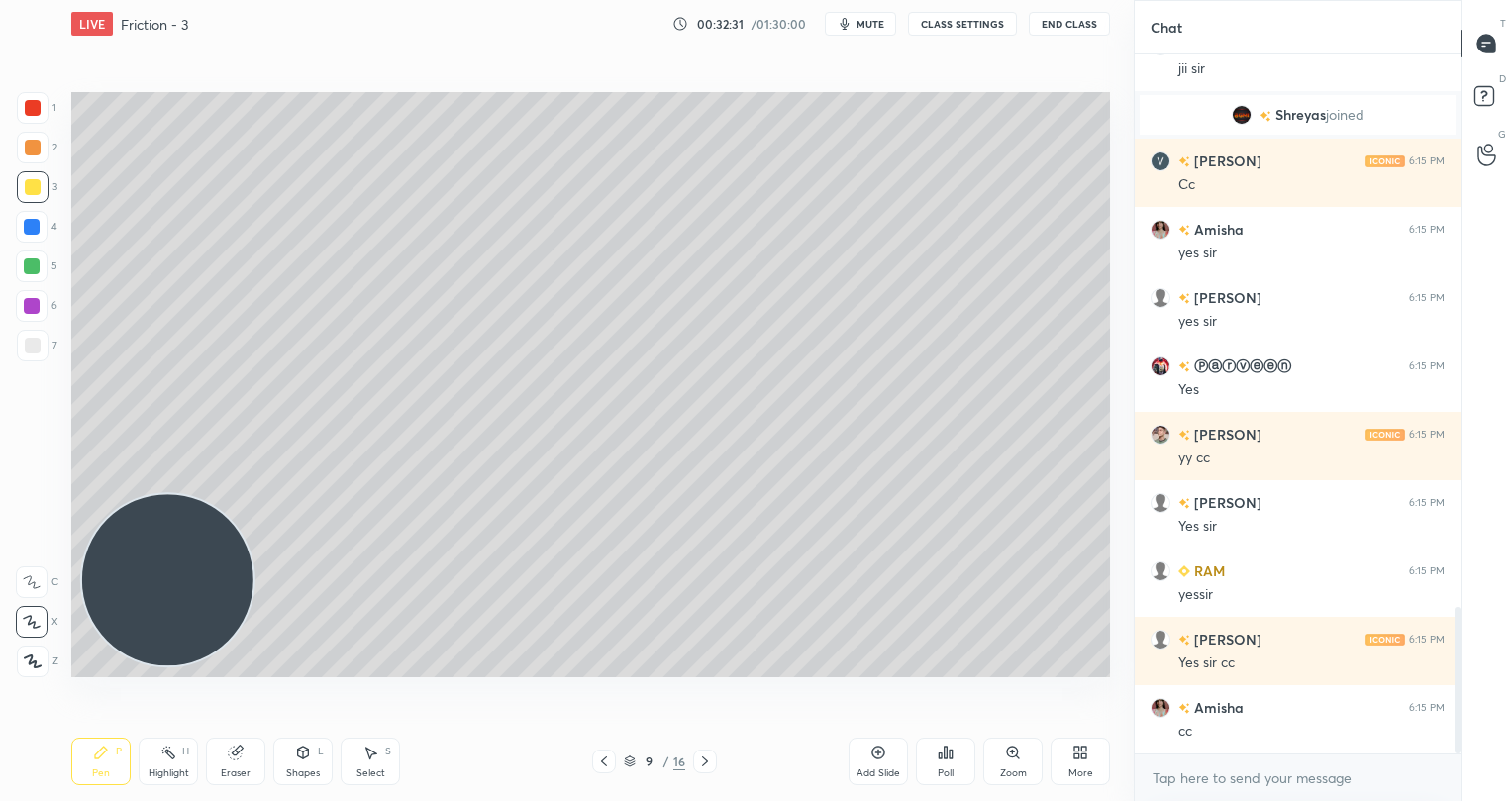 drag, startPoint x: 21, startPoint y: 352, endPoint x: 60, endPoint y: 357, distance: 39.319207 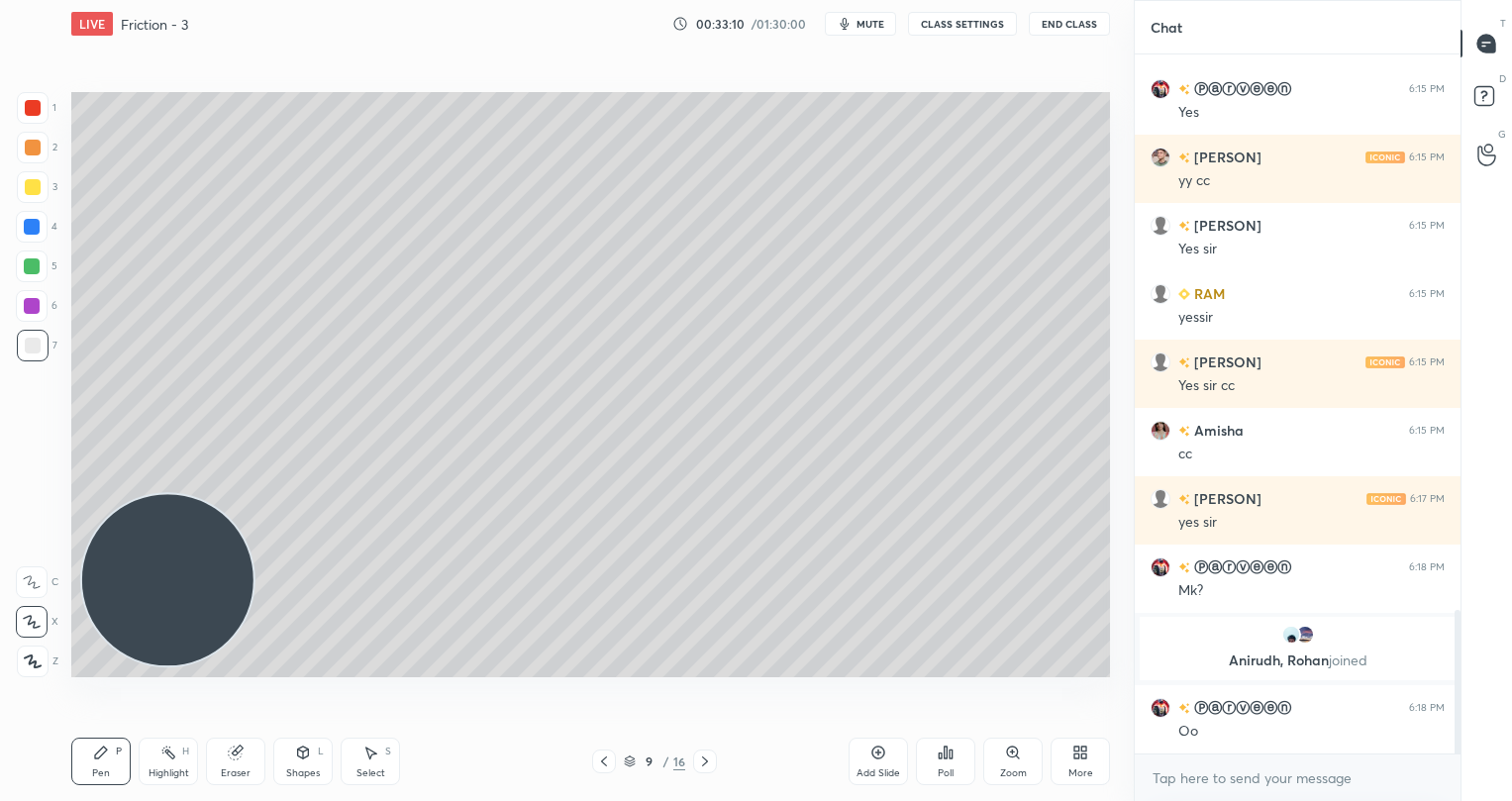 scroll, scrollTop: 2716, scrollLeft: 0, axis: vertical 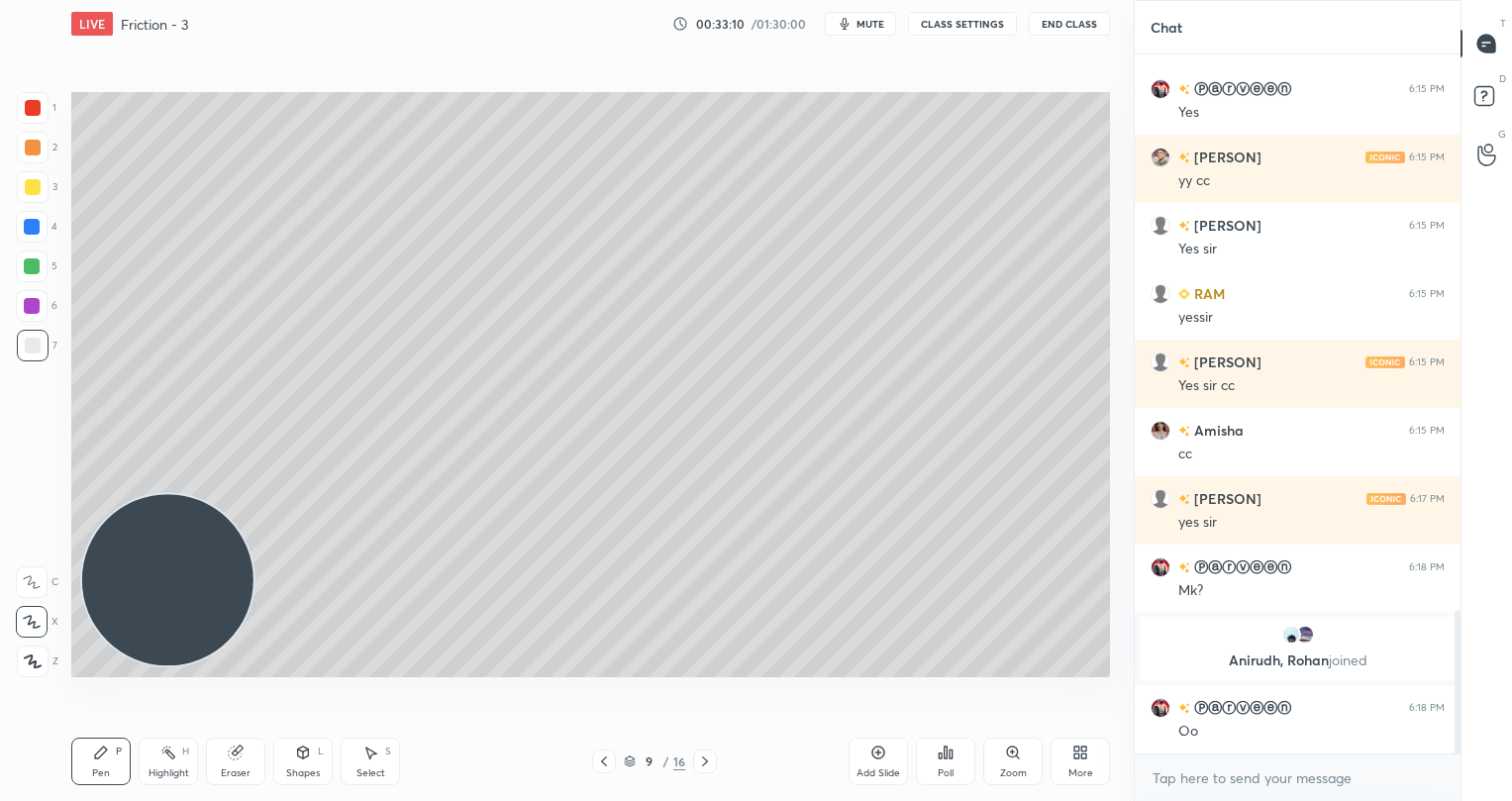 click at bounding box center [32, 306] 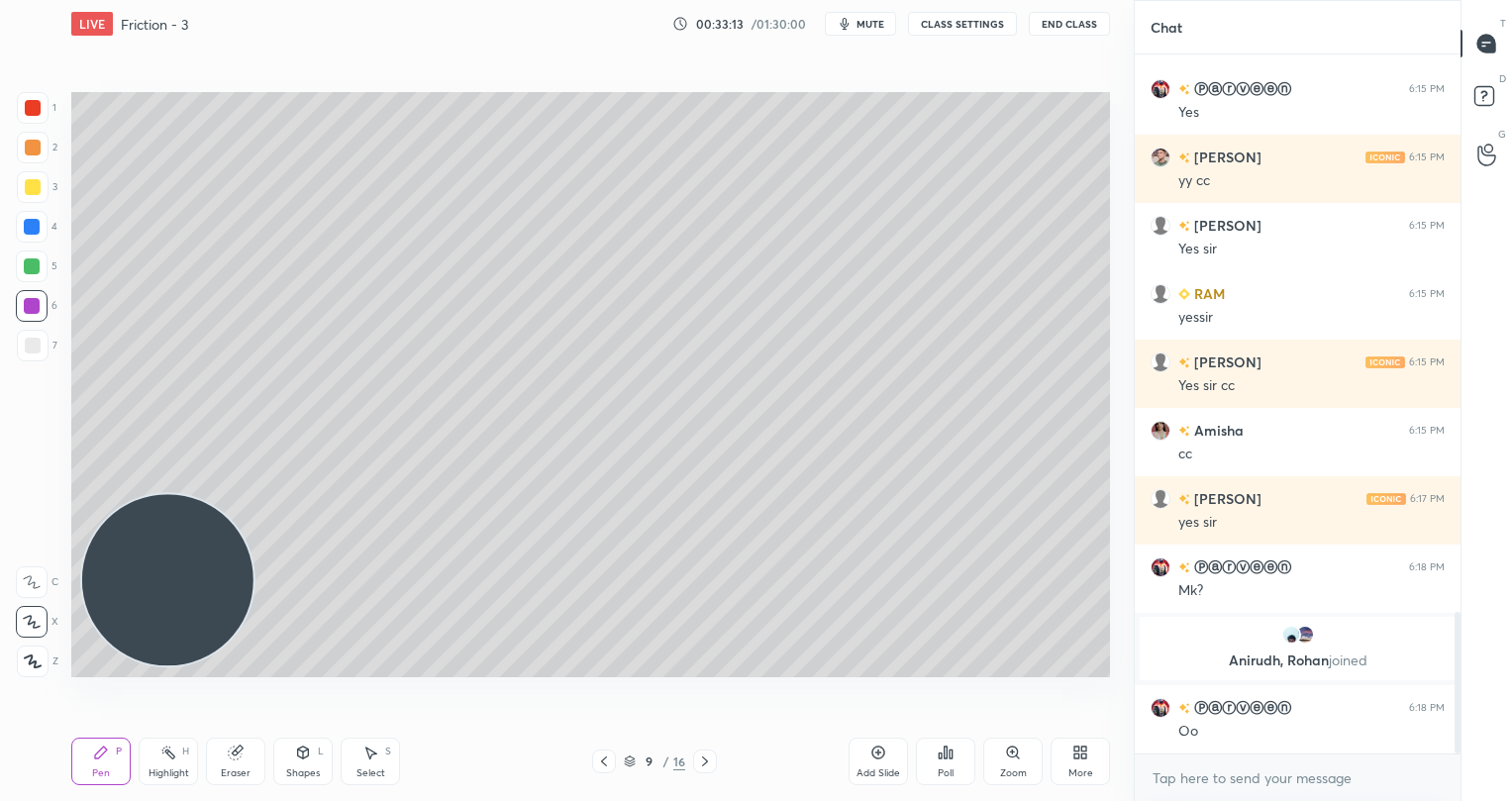 scroll, scrollTop: 2763, scrollLeft: 0, axis: vertical 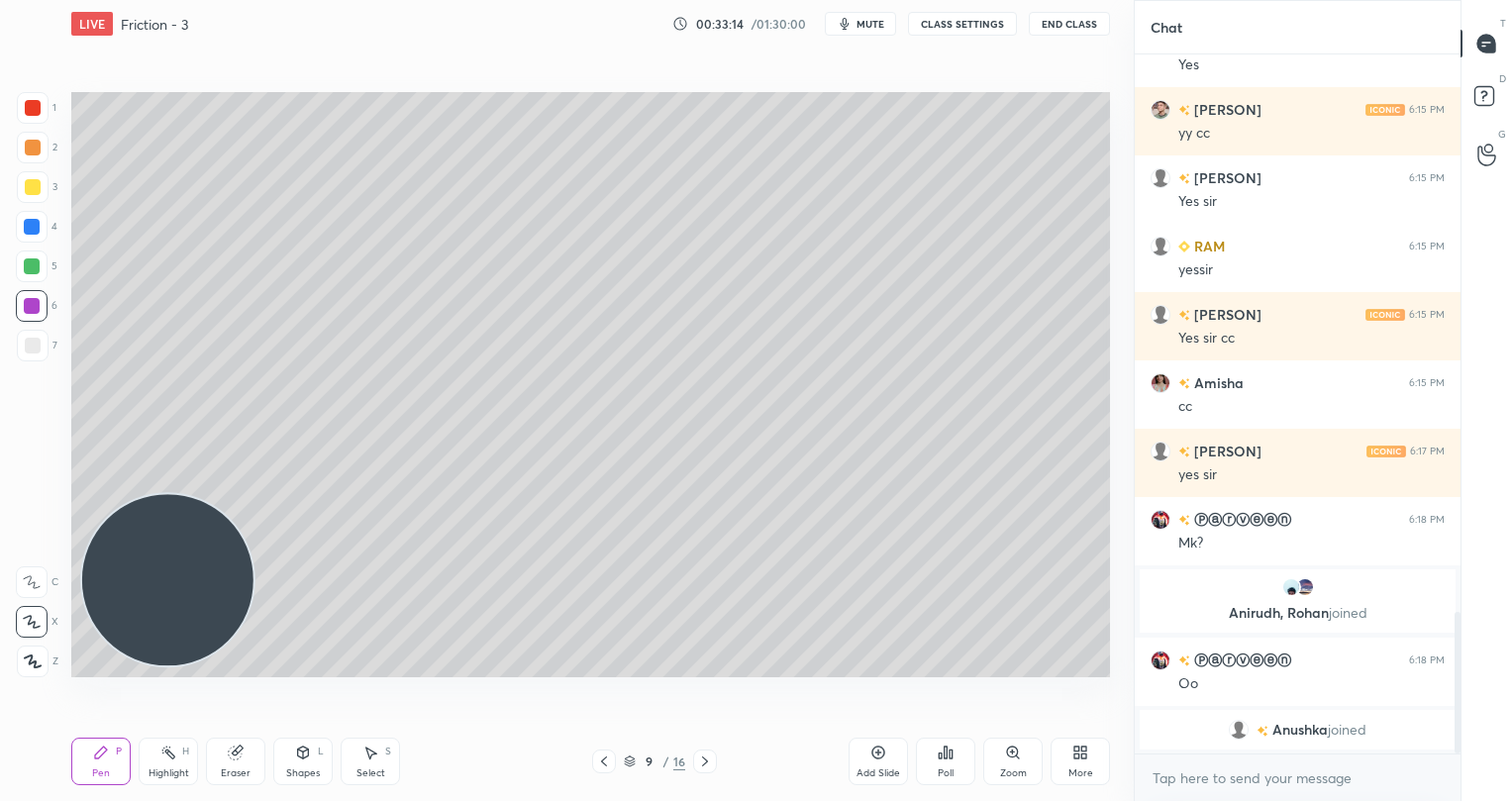 click at bounding box center (33, 346) 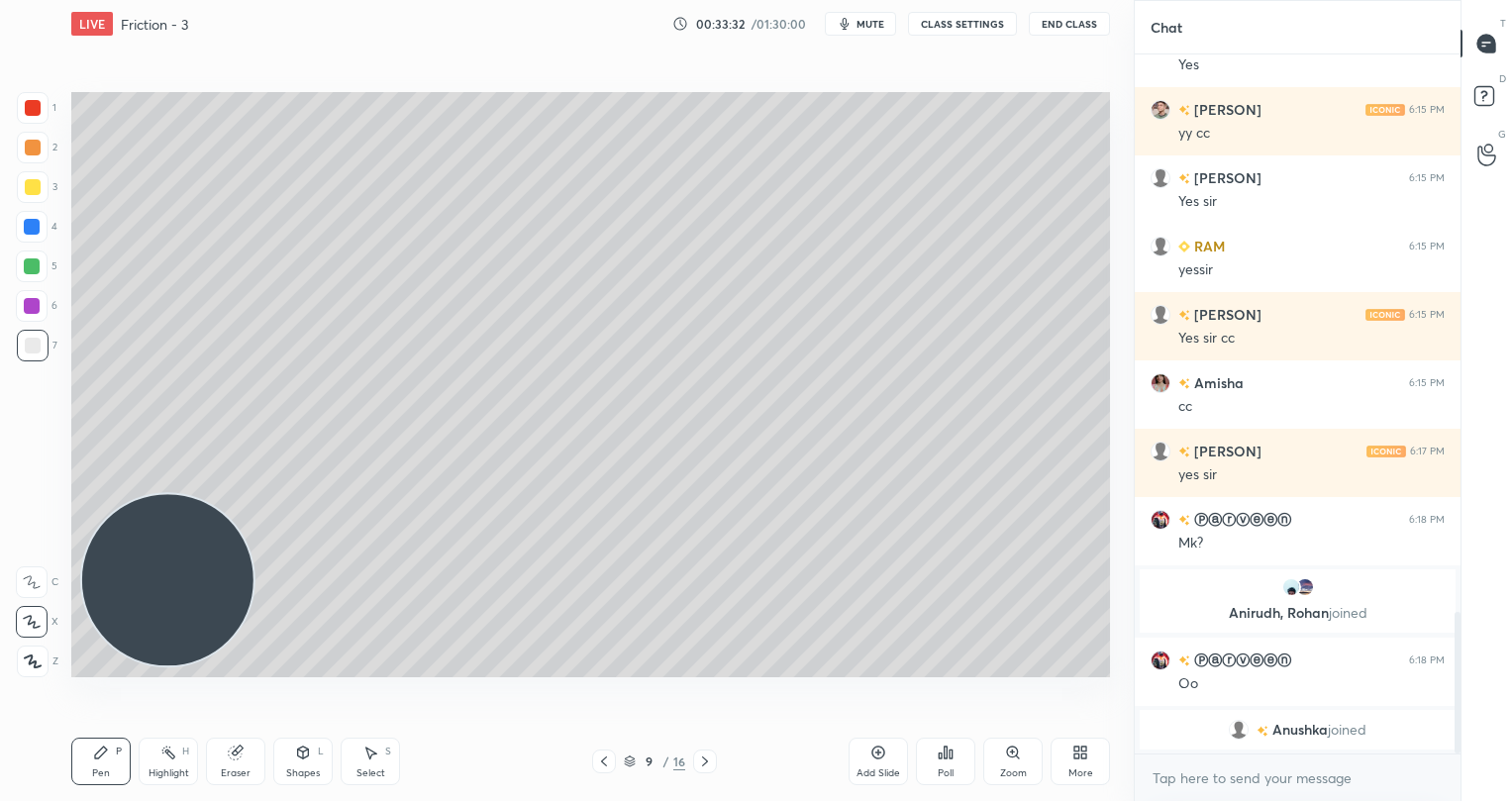 click 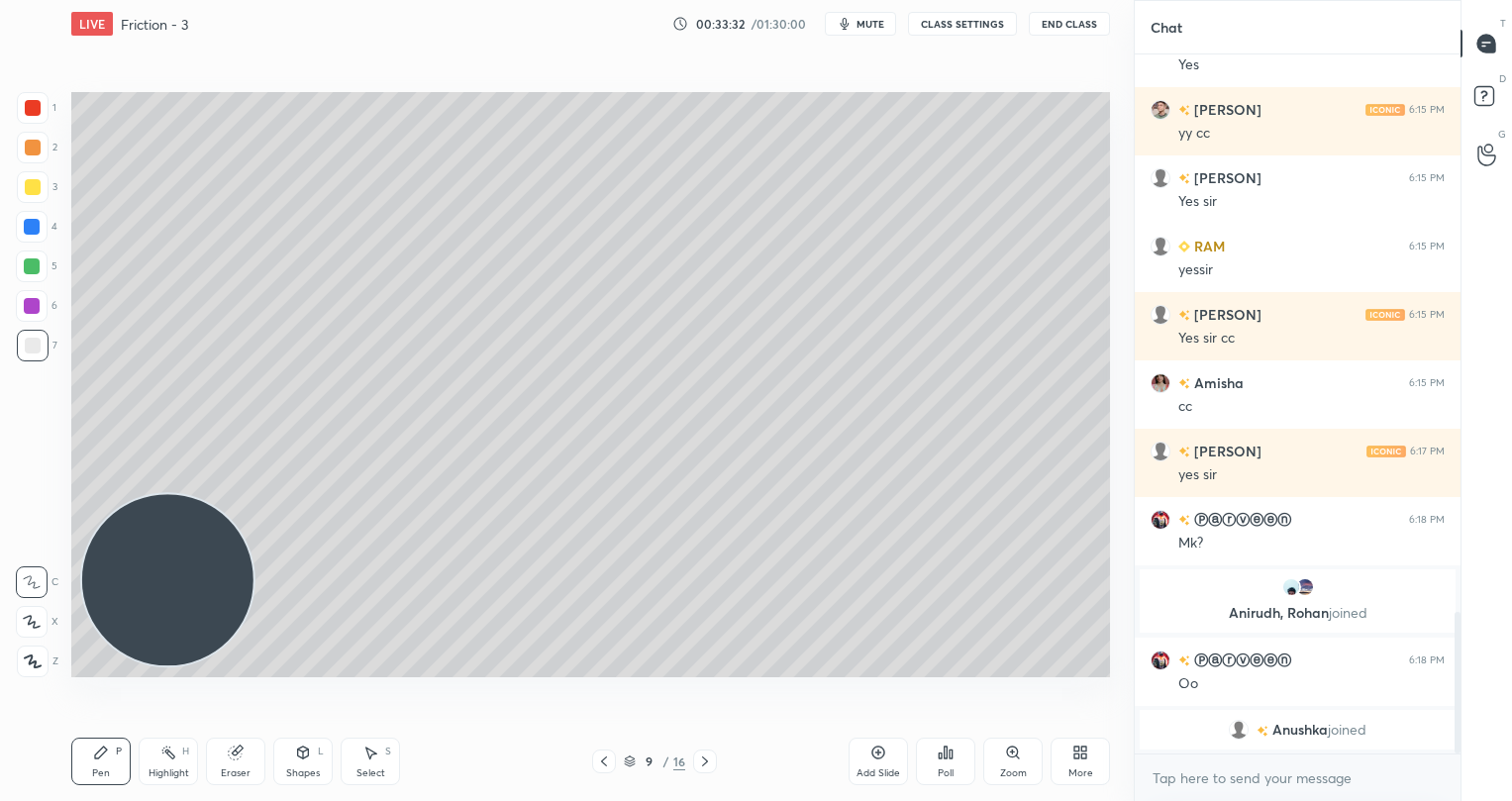 click at bounding box center [33, 148] 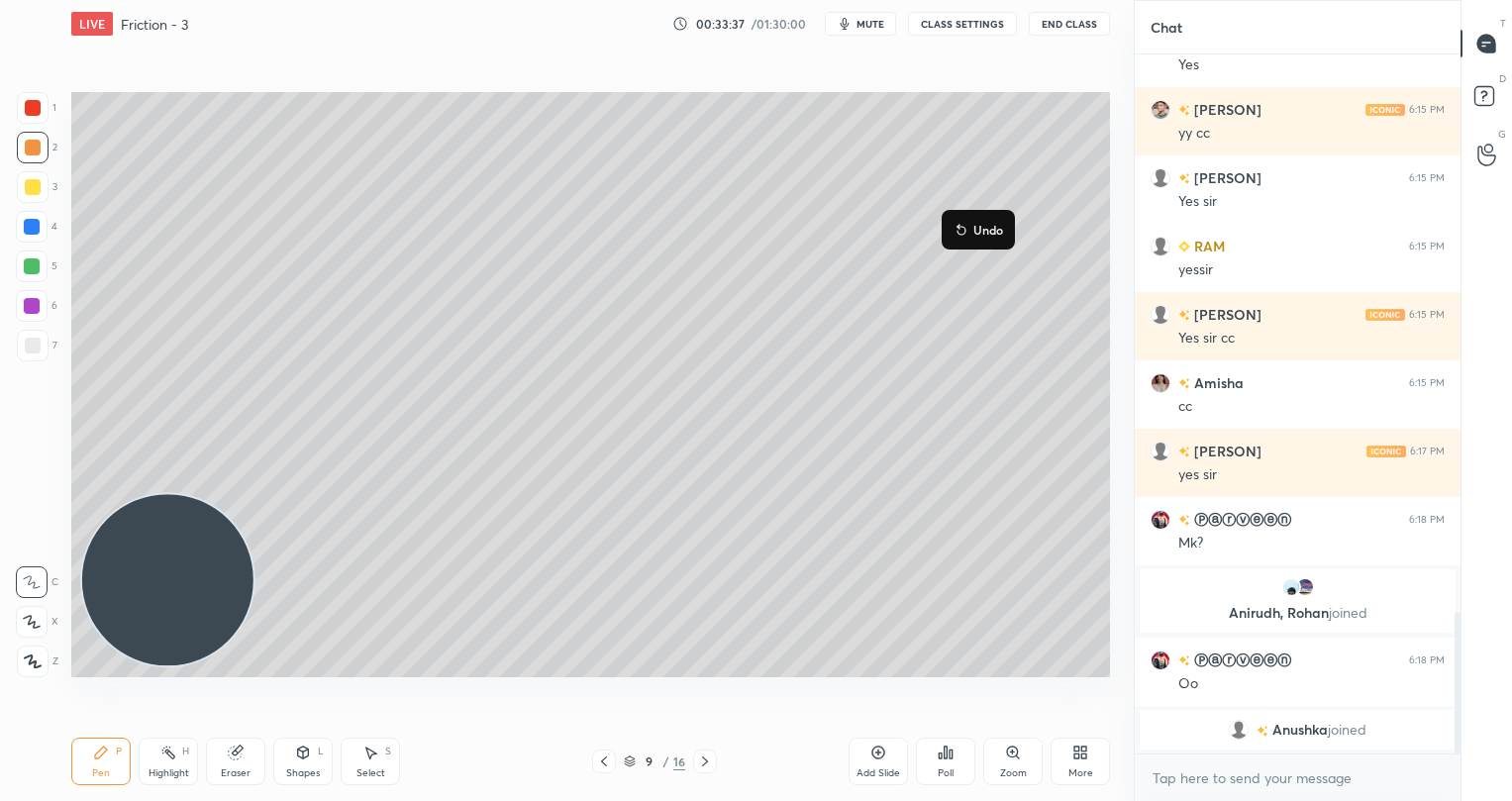 click on "Undo" at bounding box center (978, 230) 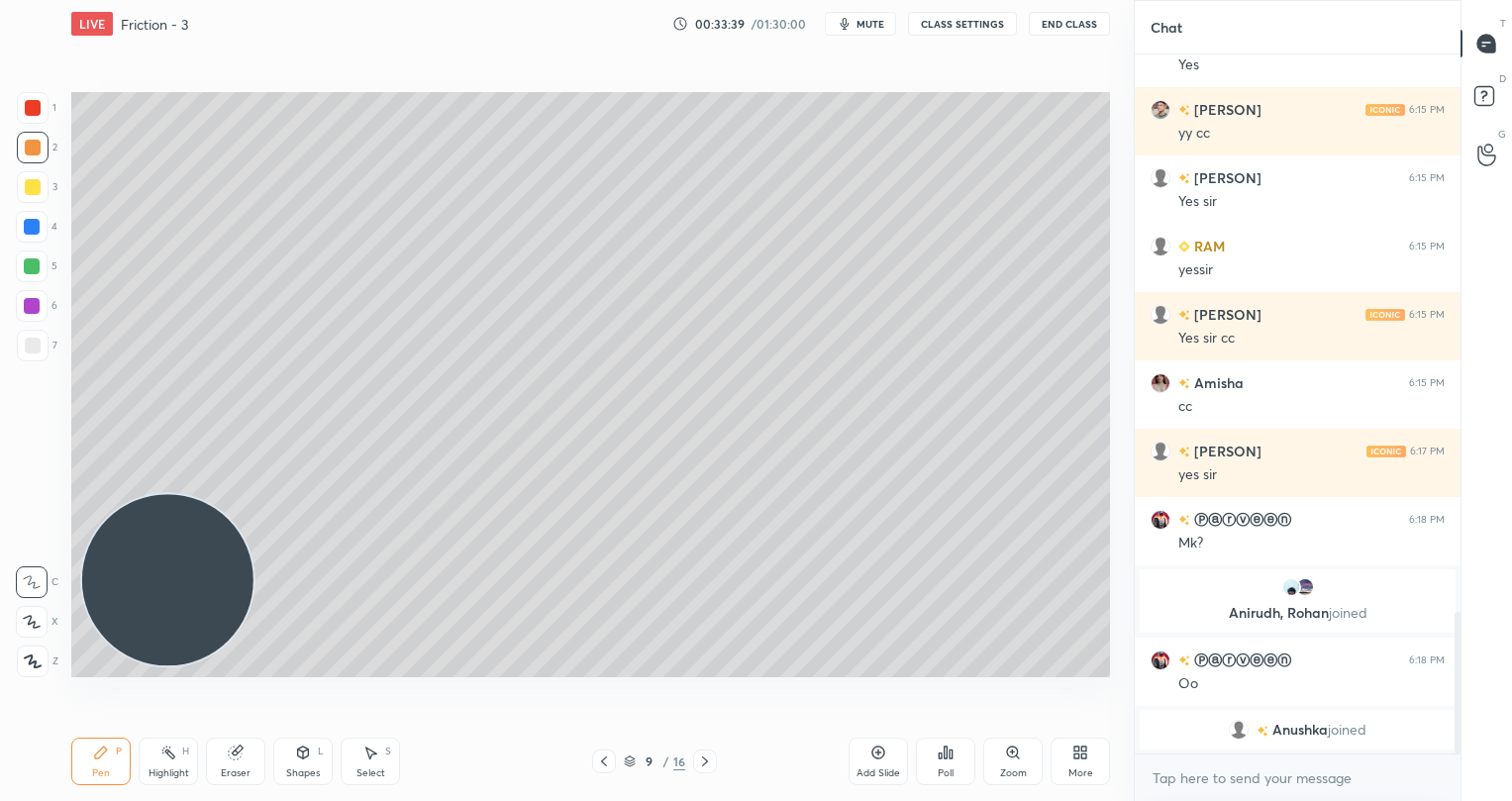 click at bounding box center [33, 187] 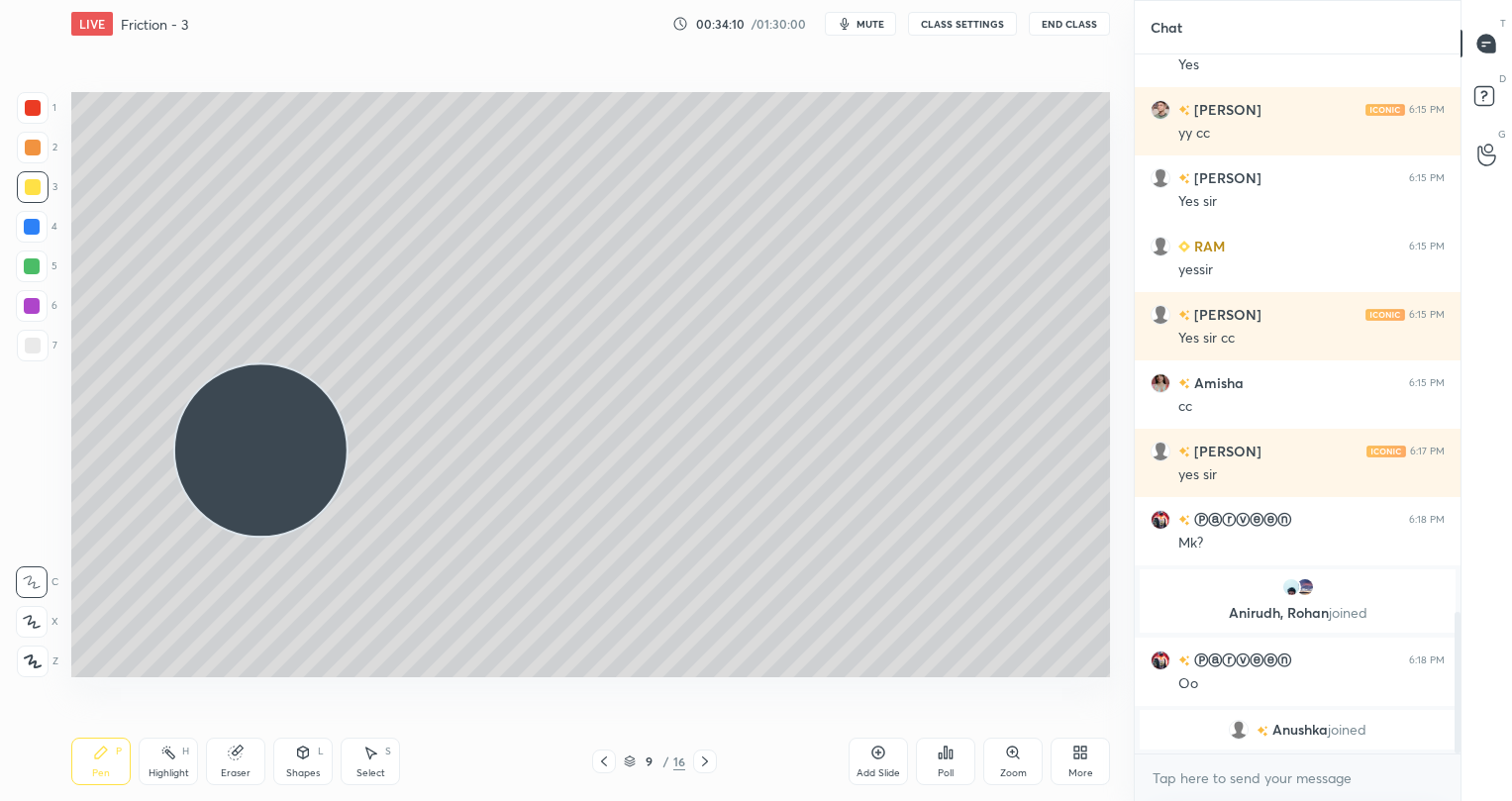 drag, startPoint x: 262, startPoint y: 499, endPoint x: 290, endPoint y: 453, distance: 53.851648 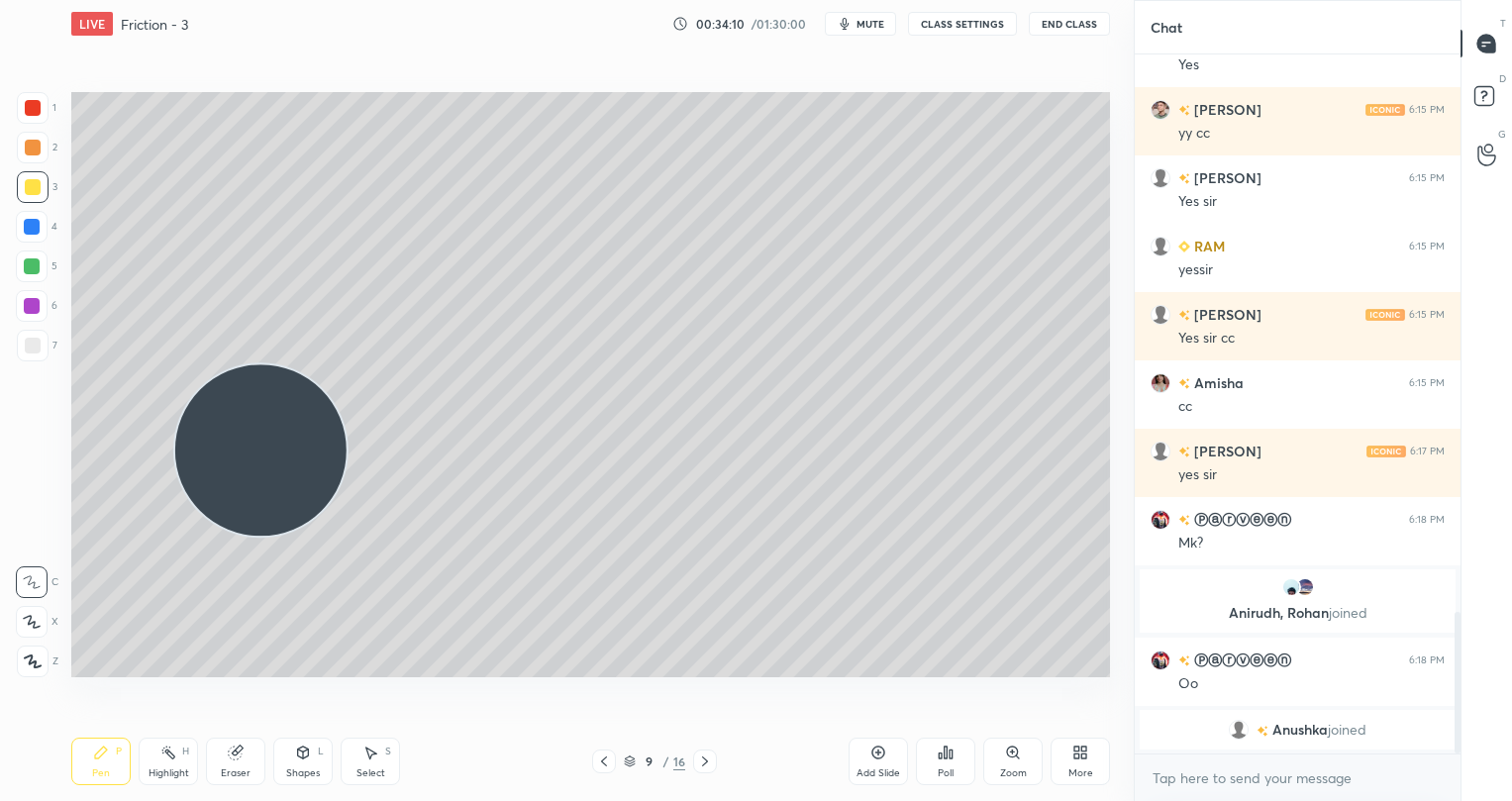 click at bounding box center [260, 451] 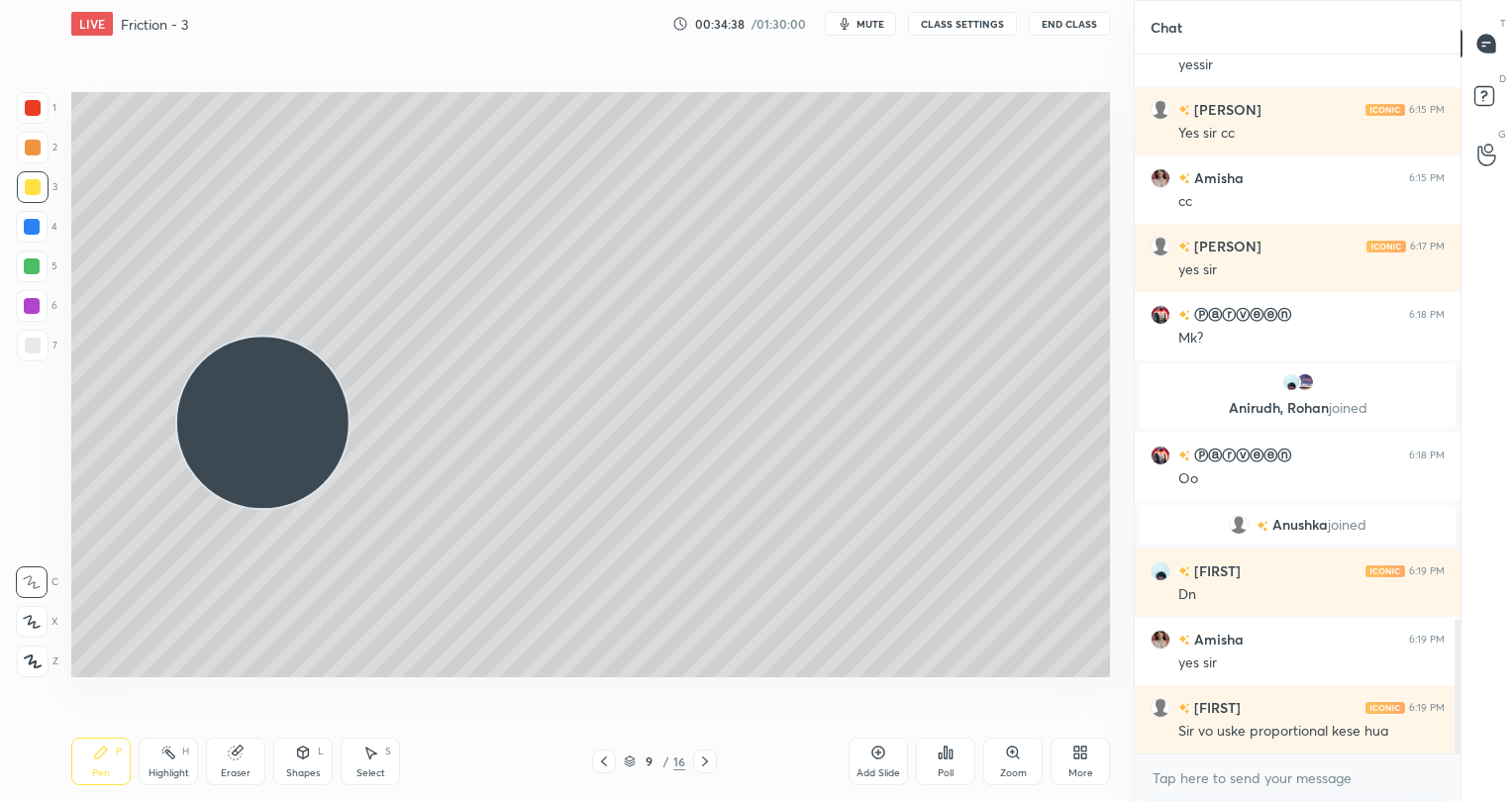 scroll, scrollTop: 2999, scrollLeft: 0, axis: vertical 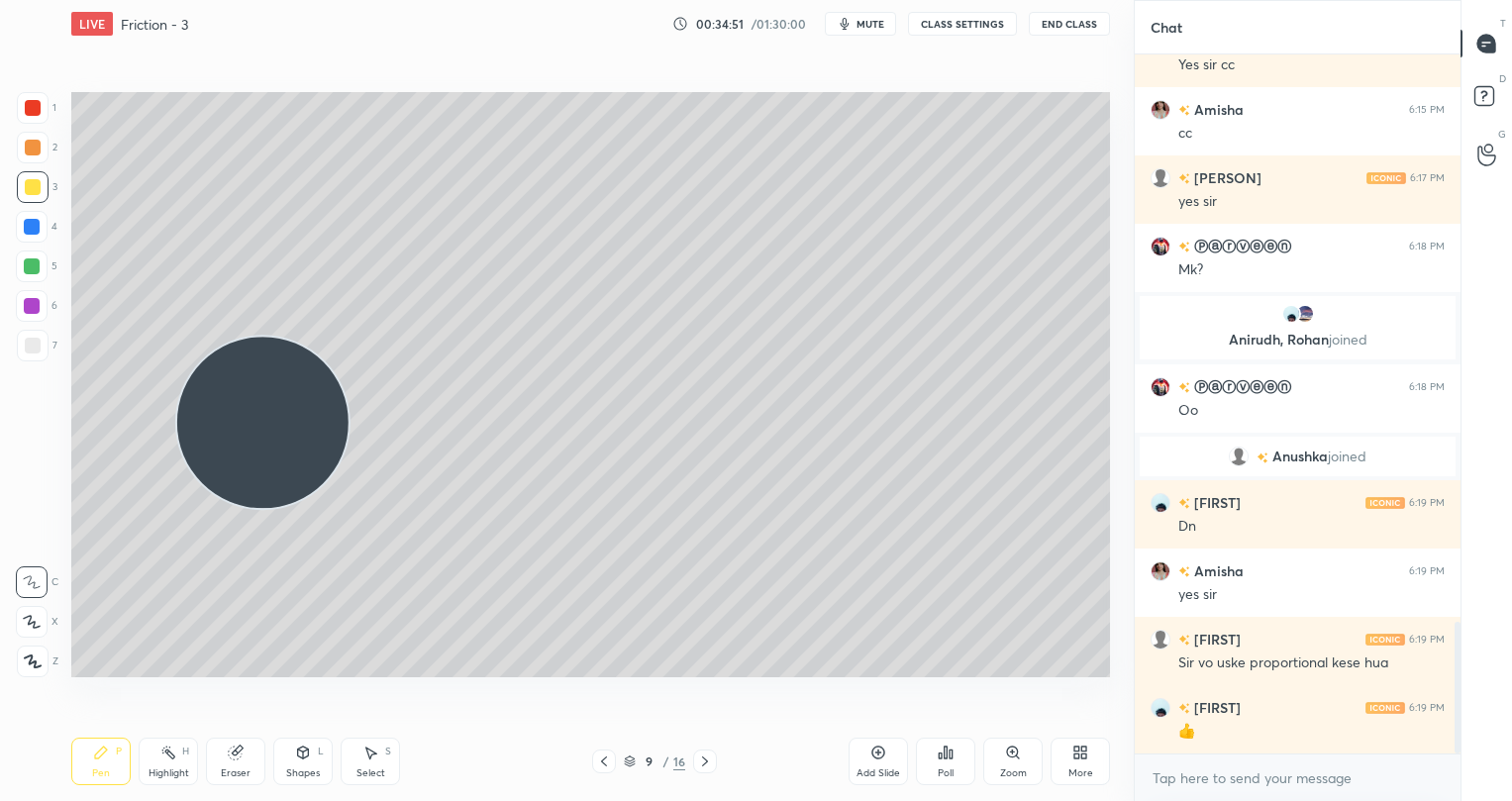 drag, startPoint x: 35, startPoint y: 268, endPoint x: 50, endPoint y: 270, distance: 15.132746 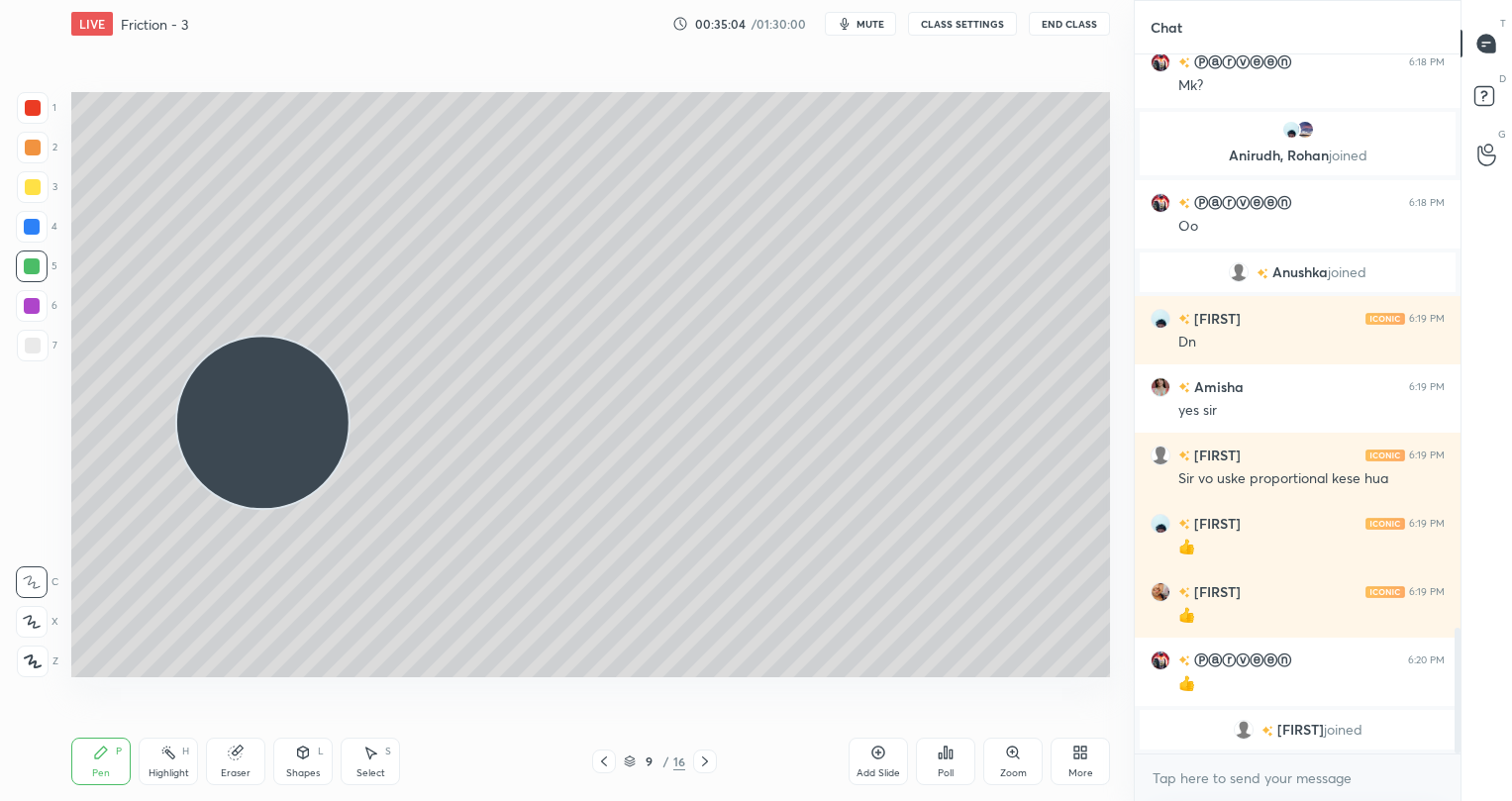 scroll, scrollTop: 3141, scrollLeft: 0, axis: vertical 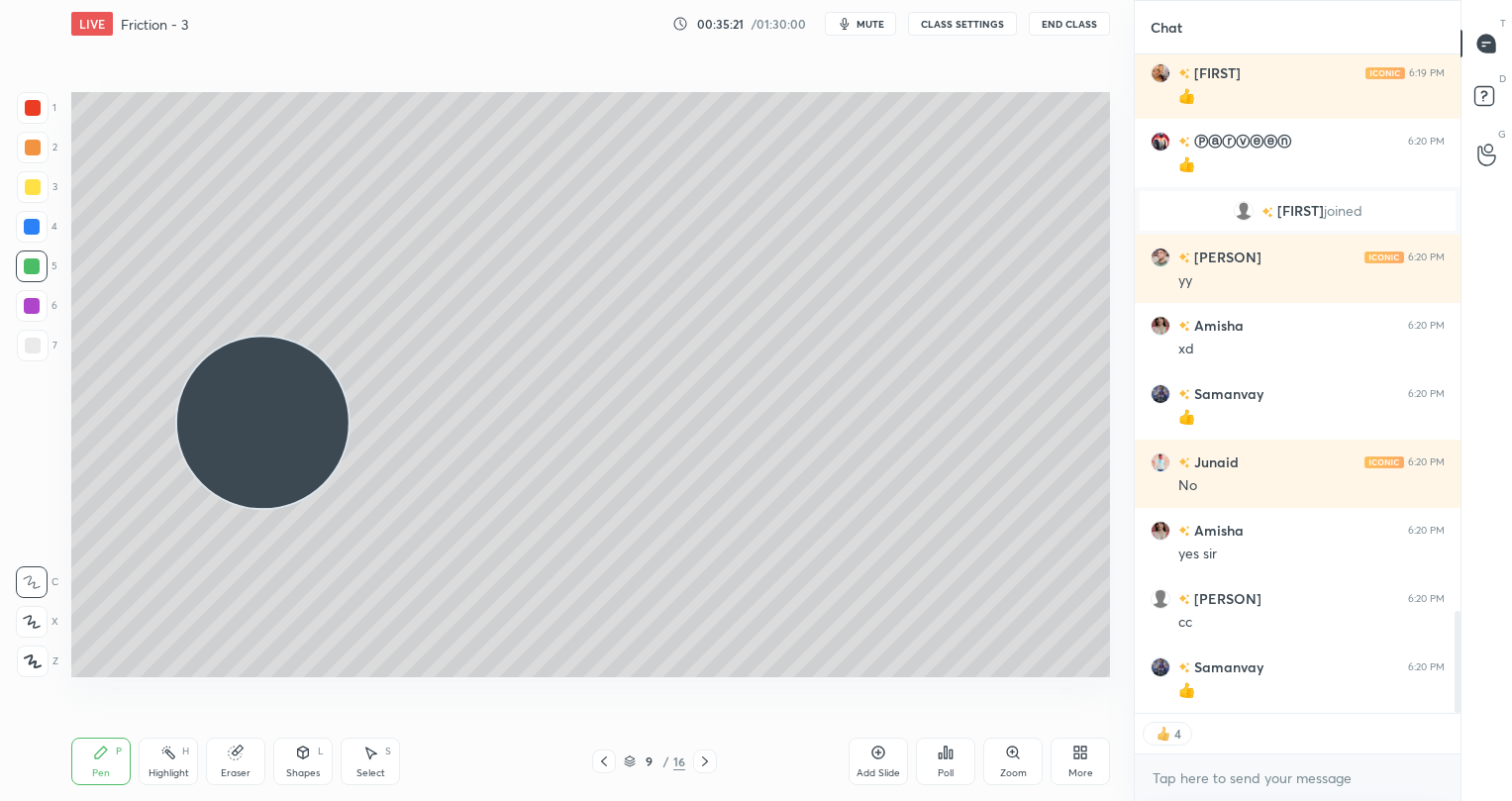 click at bounding box center (33, 187) 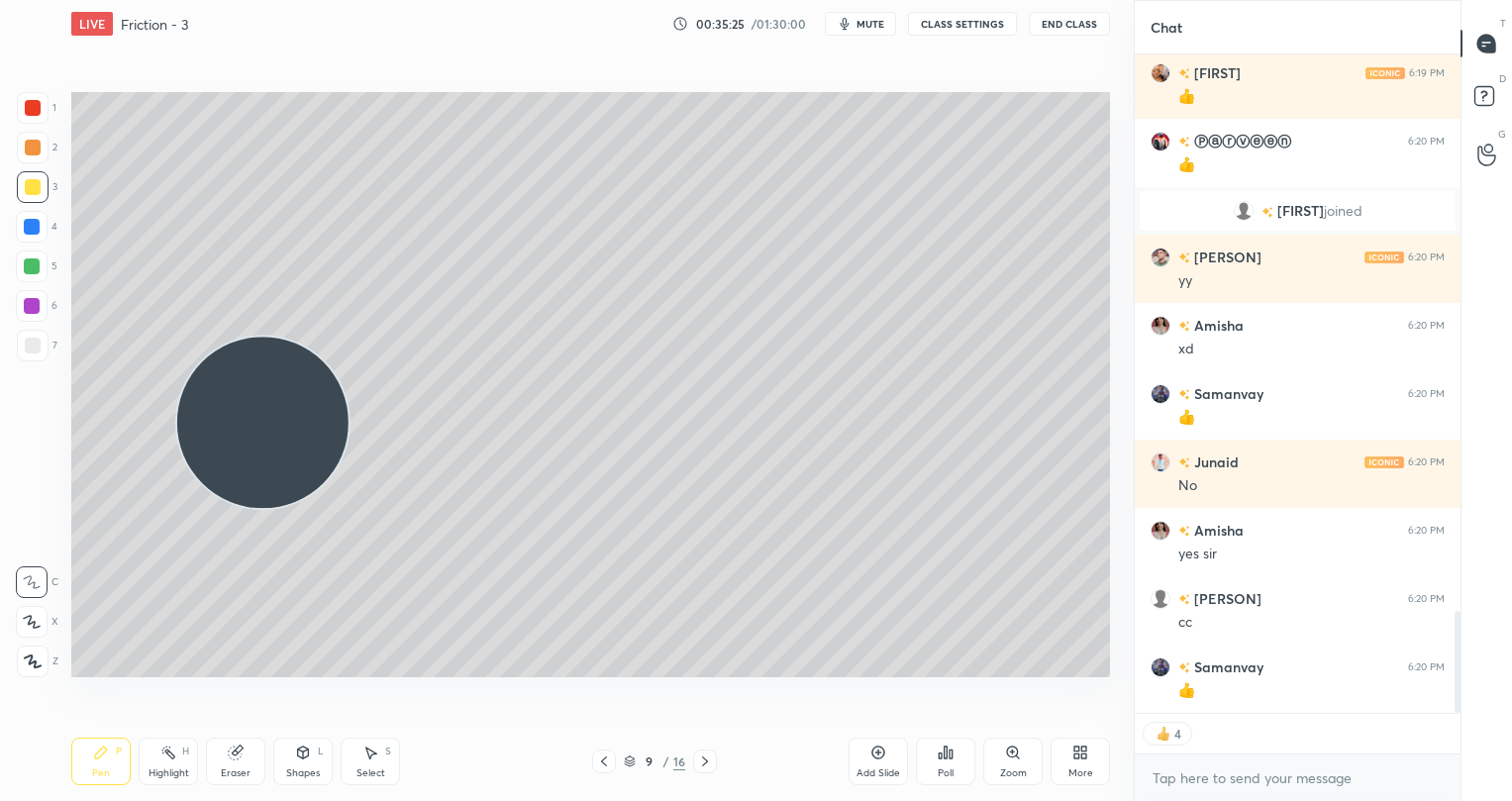 scroll, scrollTop: 3659, scrollLeft: 0, axis: vertical 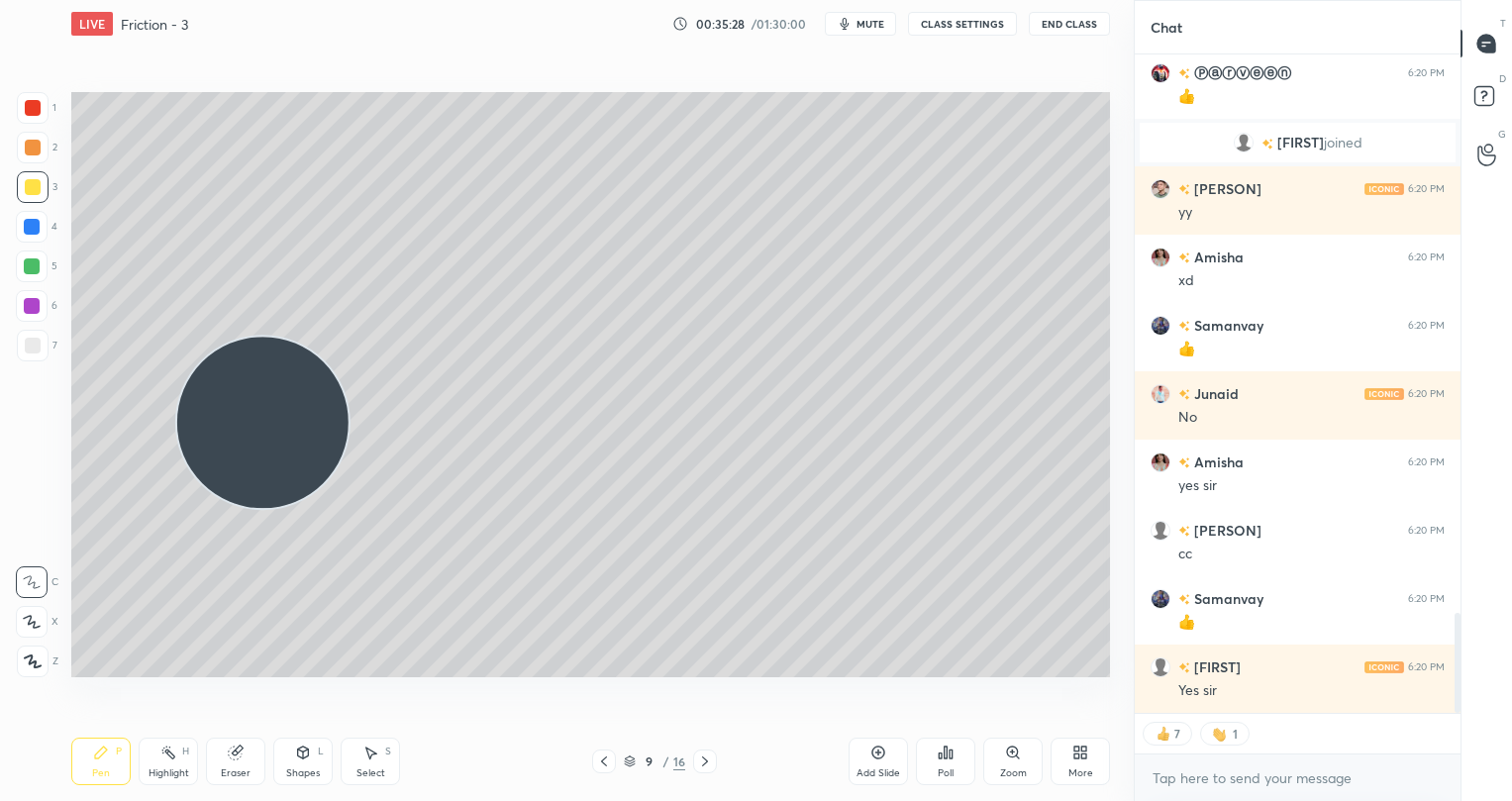 click on "Add Slide" at bounding box center [878, 773] 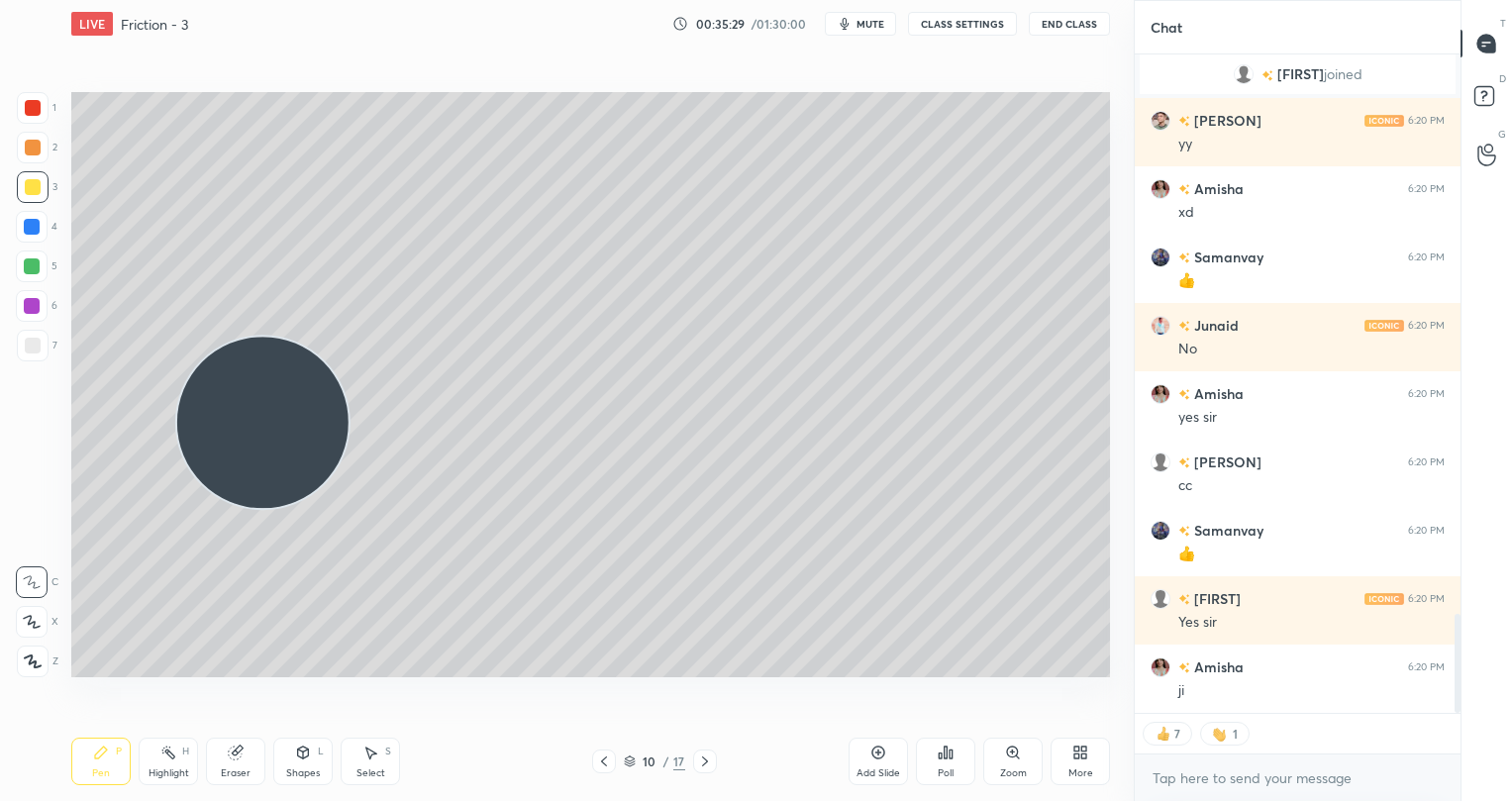 scroll, scrollTop: 3796, scrollLeft: 0, axis: vertical 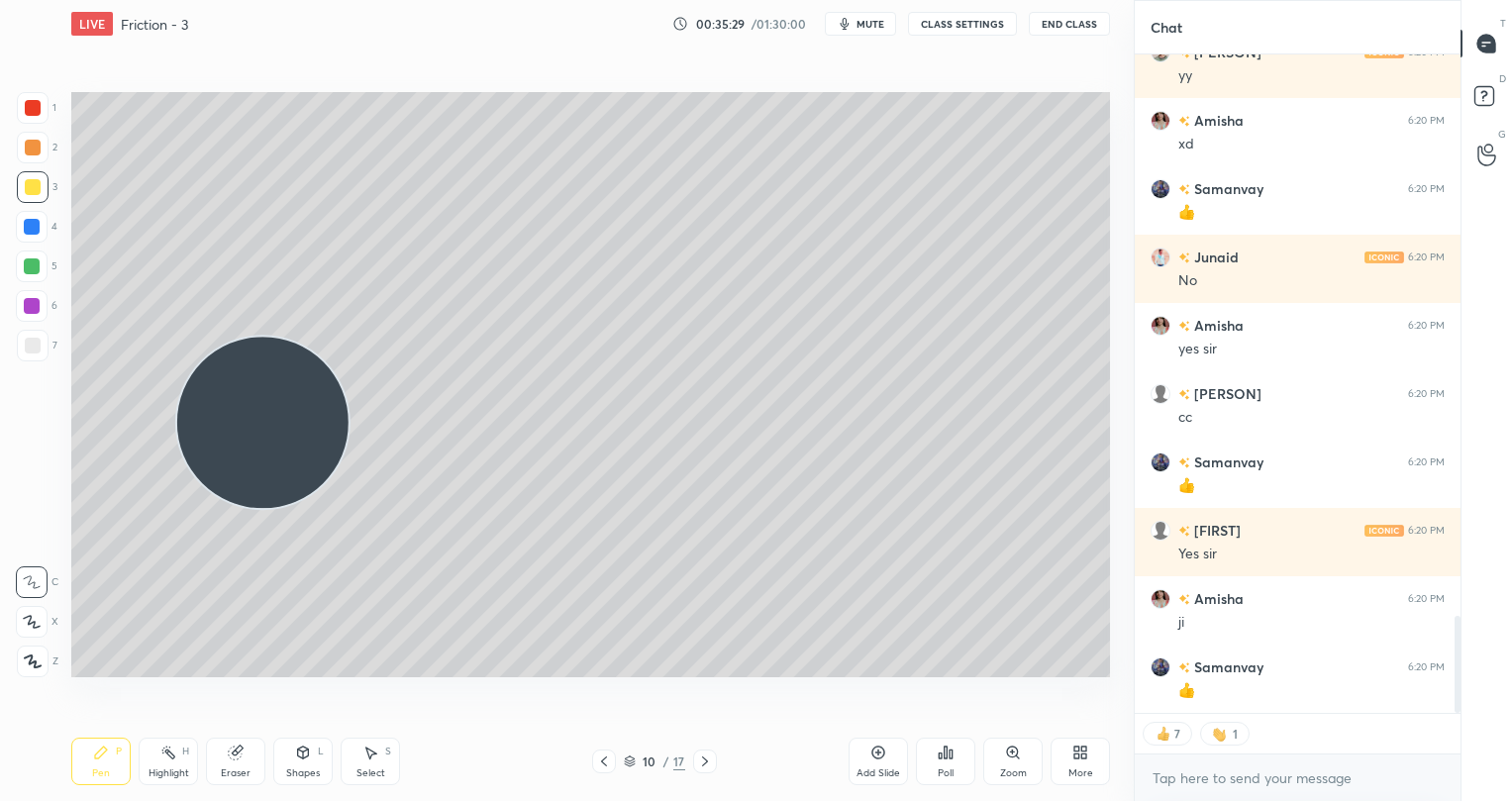 click at bounding box center (33, 148) 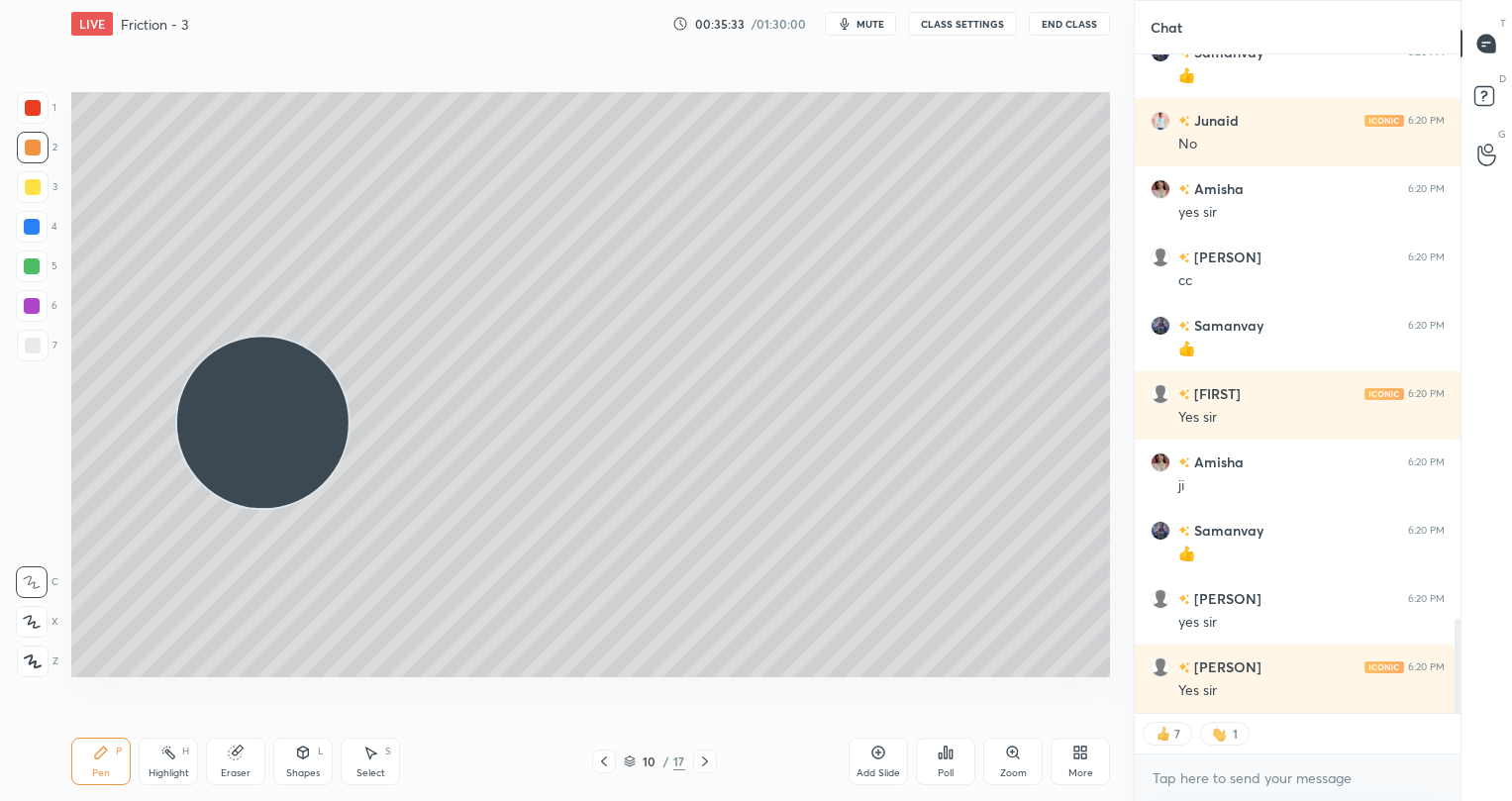 scroll, scrollTop: 4001, scrollLeft: 0, axis: vertical 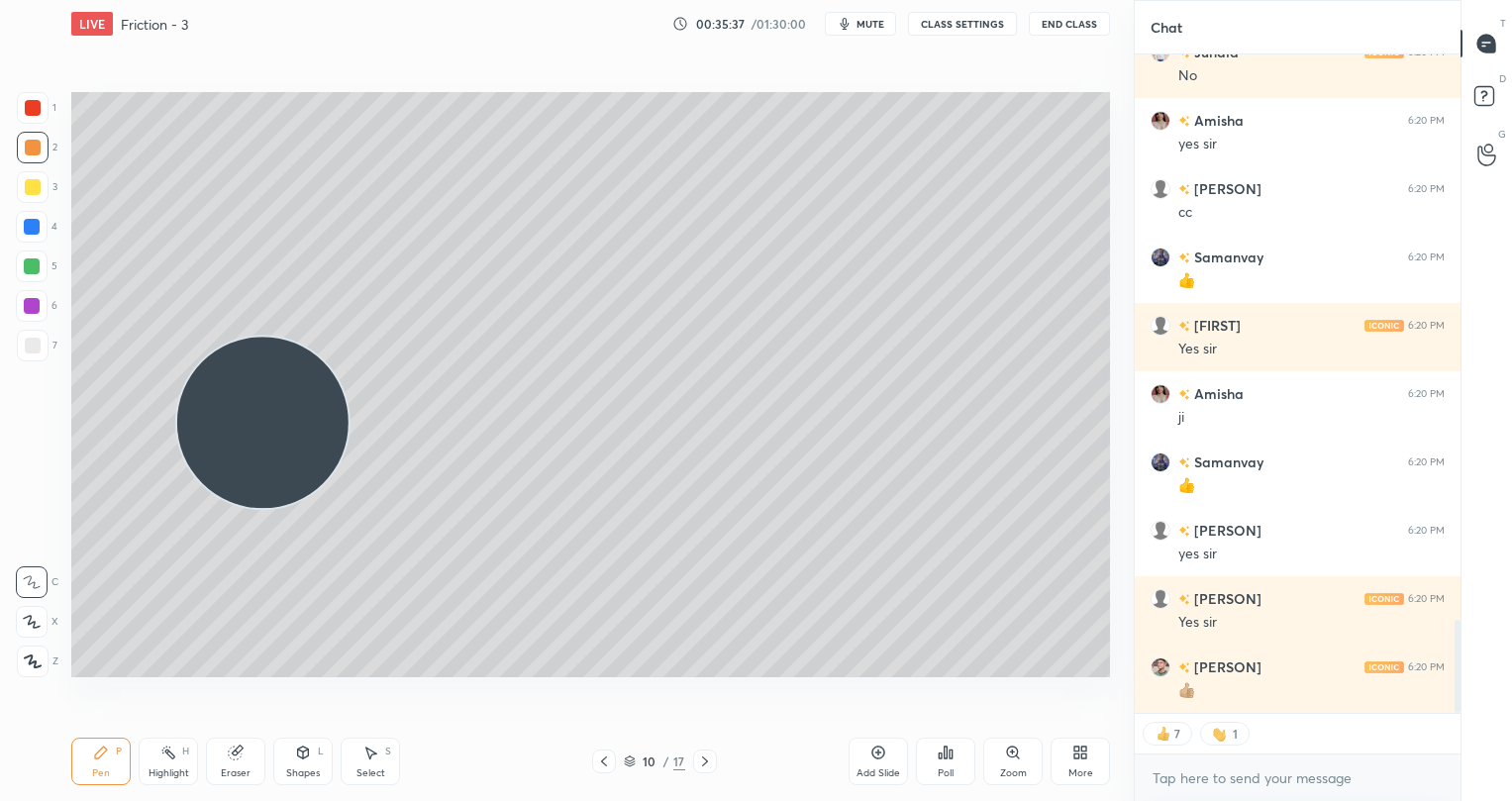 click at bounding box center [32, 266] 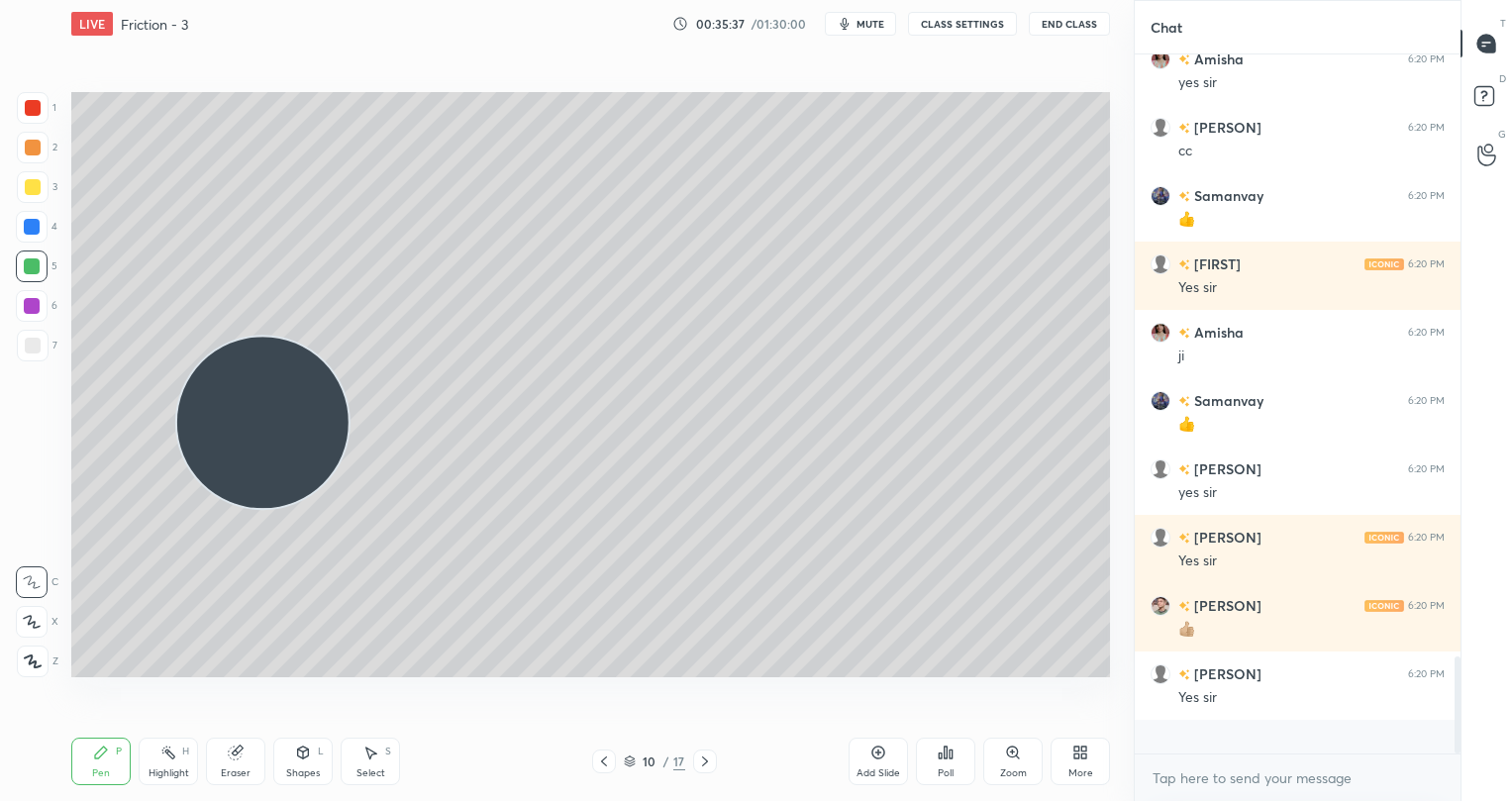 scroll, scrollTop: 7, scrollLeft: 7, axis: both 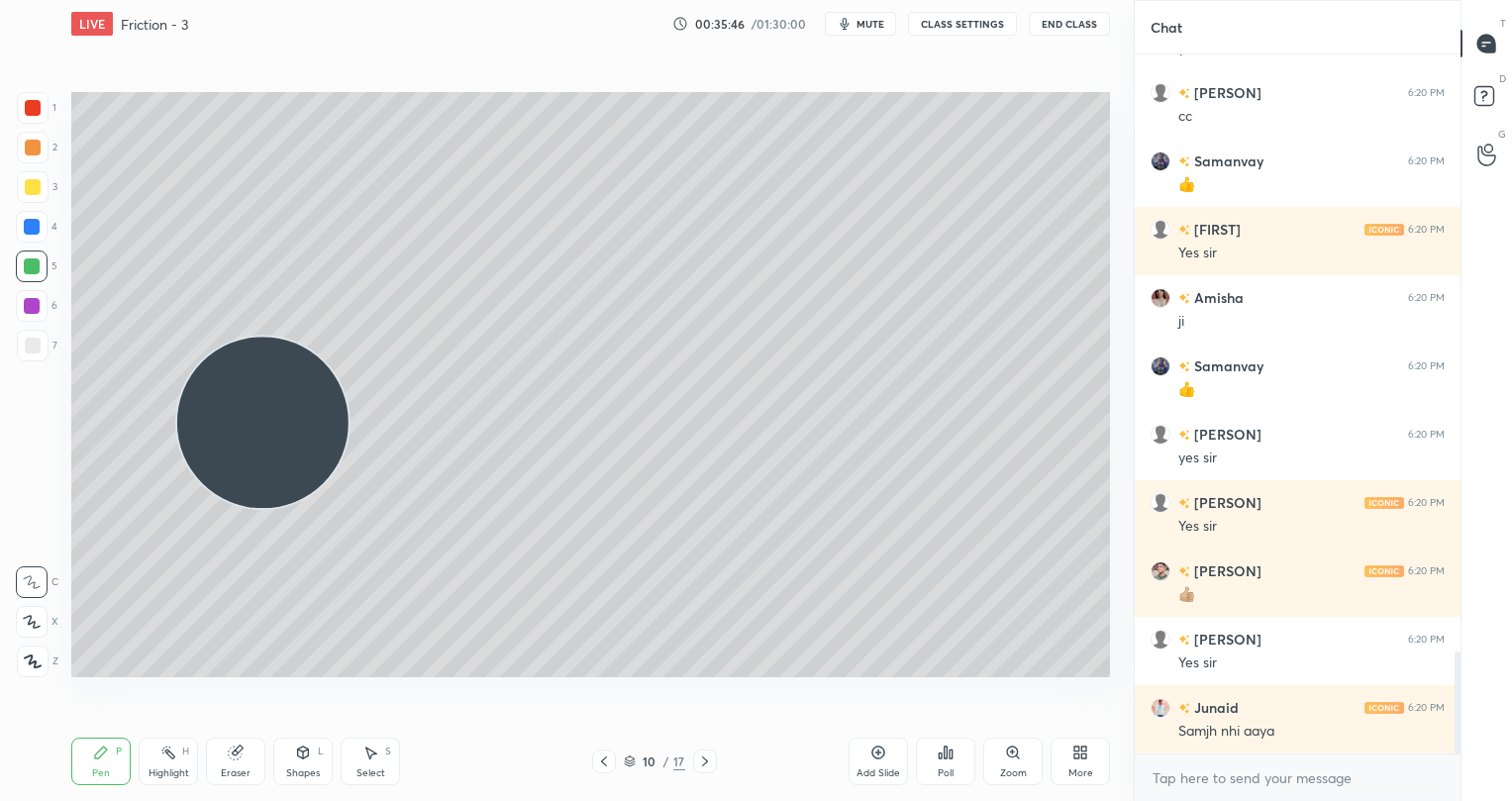click 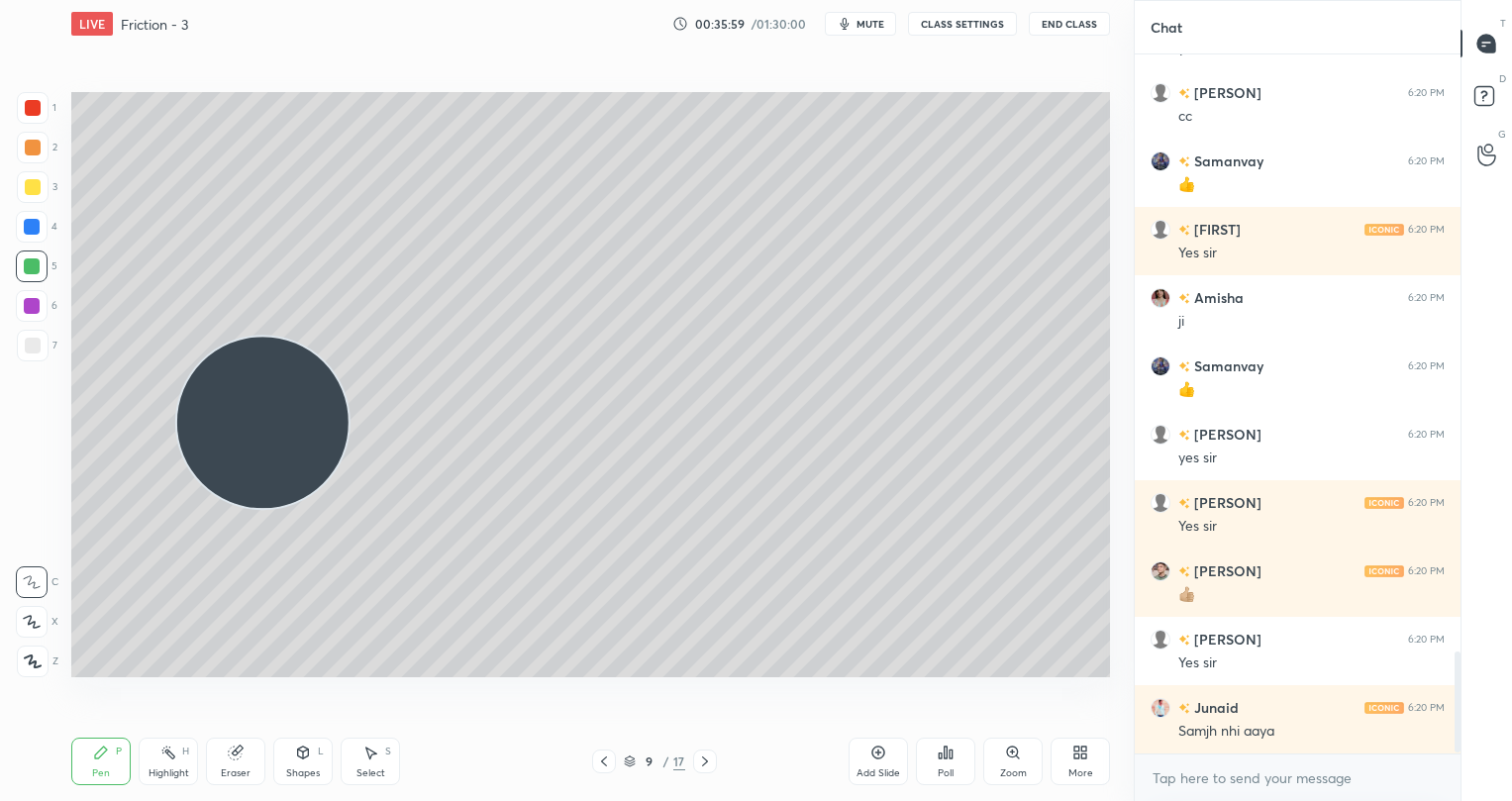 scroll, scrollTop: 4145, scrollLeft: 0, axis: vertical 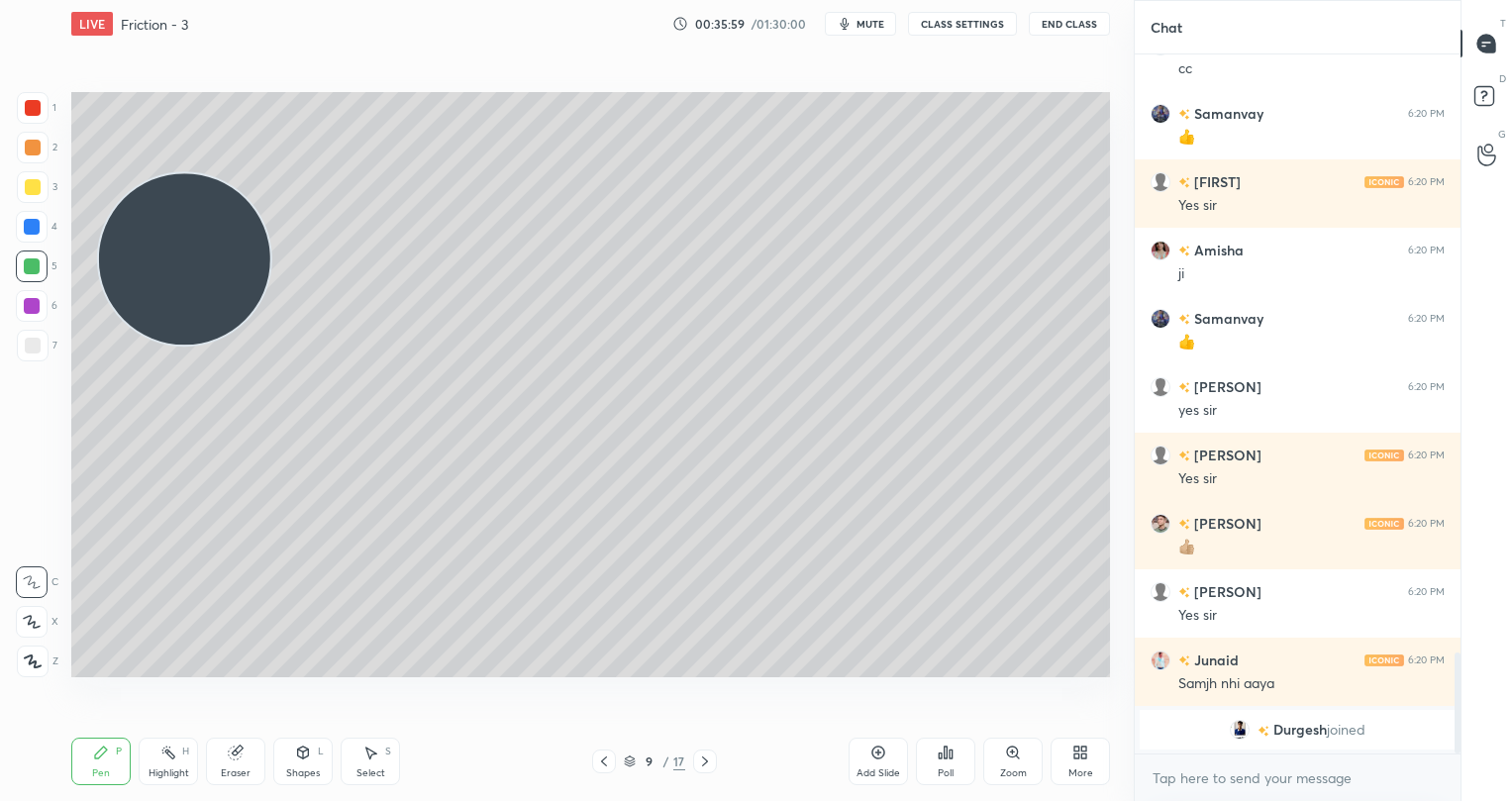 drag, startPoint x: 321, startPoint y: 414, endPoint x: 252, endPoint y: 260, distance: 168.7513 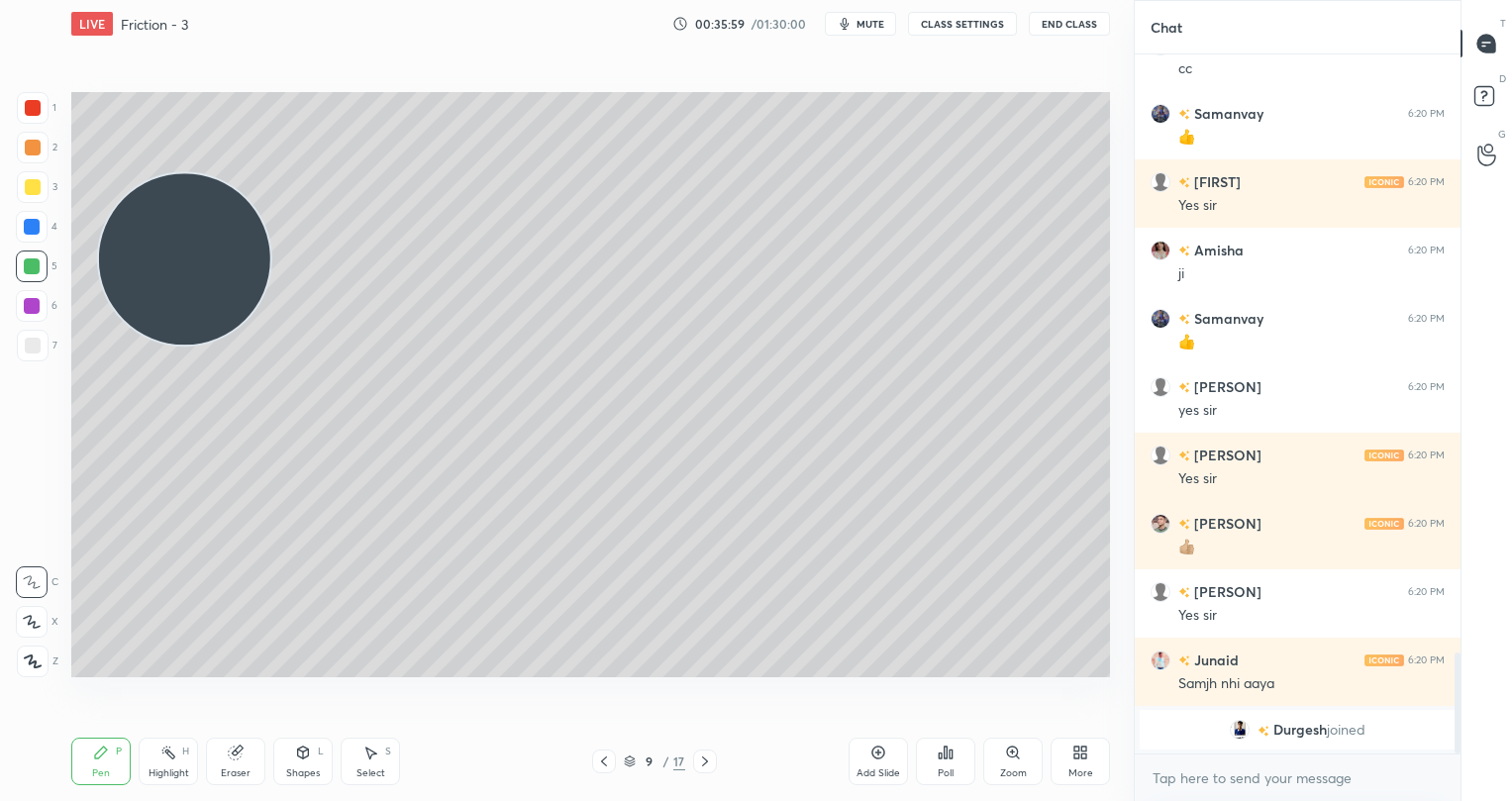 click at bounding box center (184, 259) 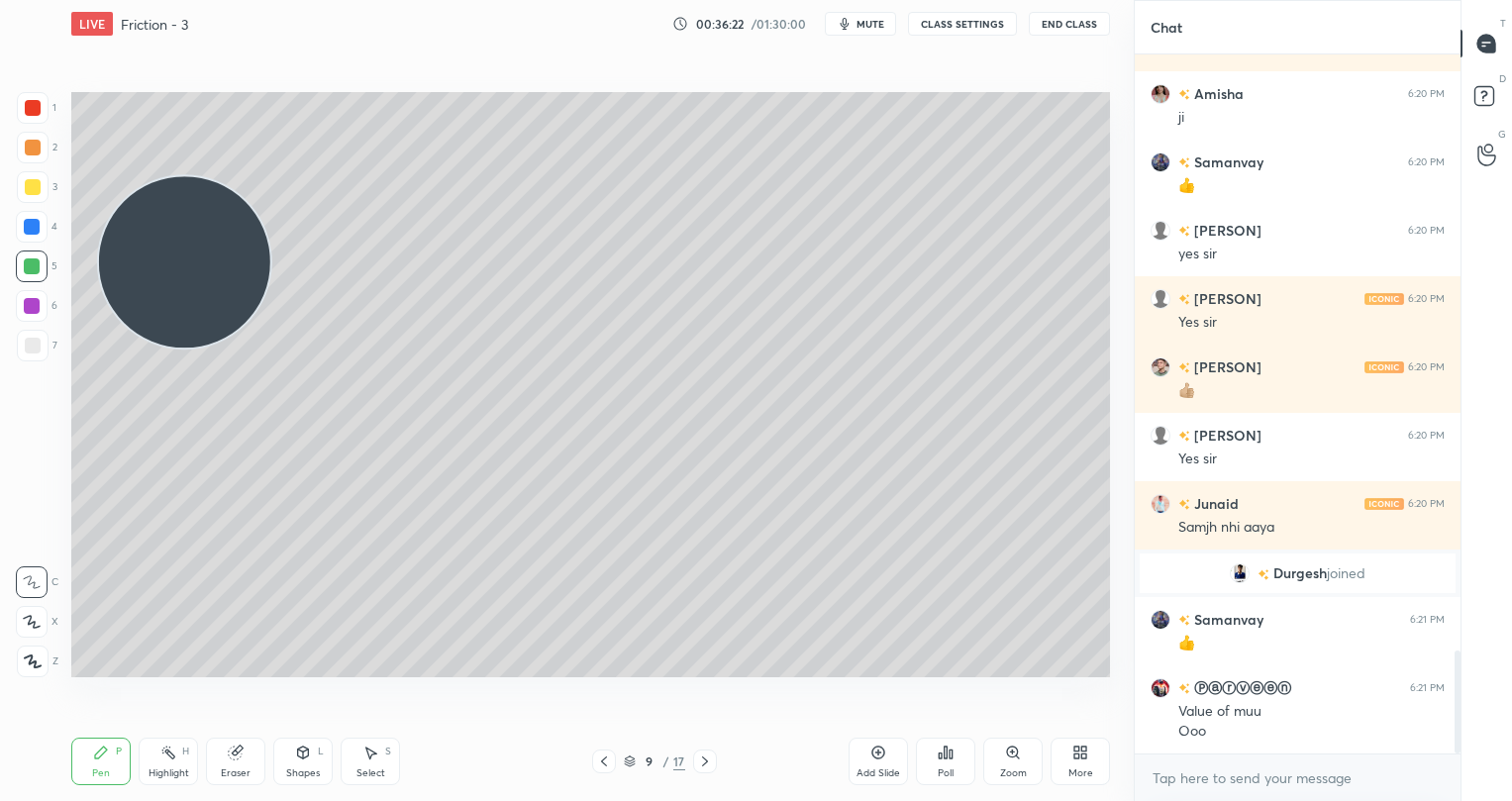 scroll, scrollTop: 4106, scrollLeft: 0, axis: vertical 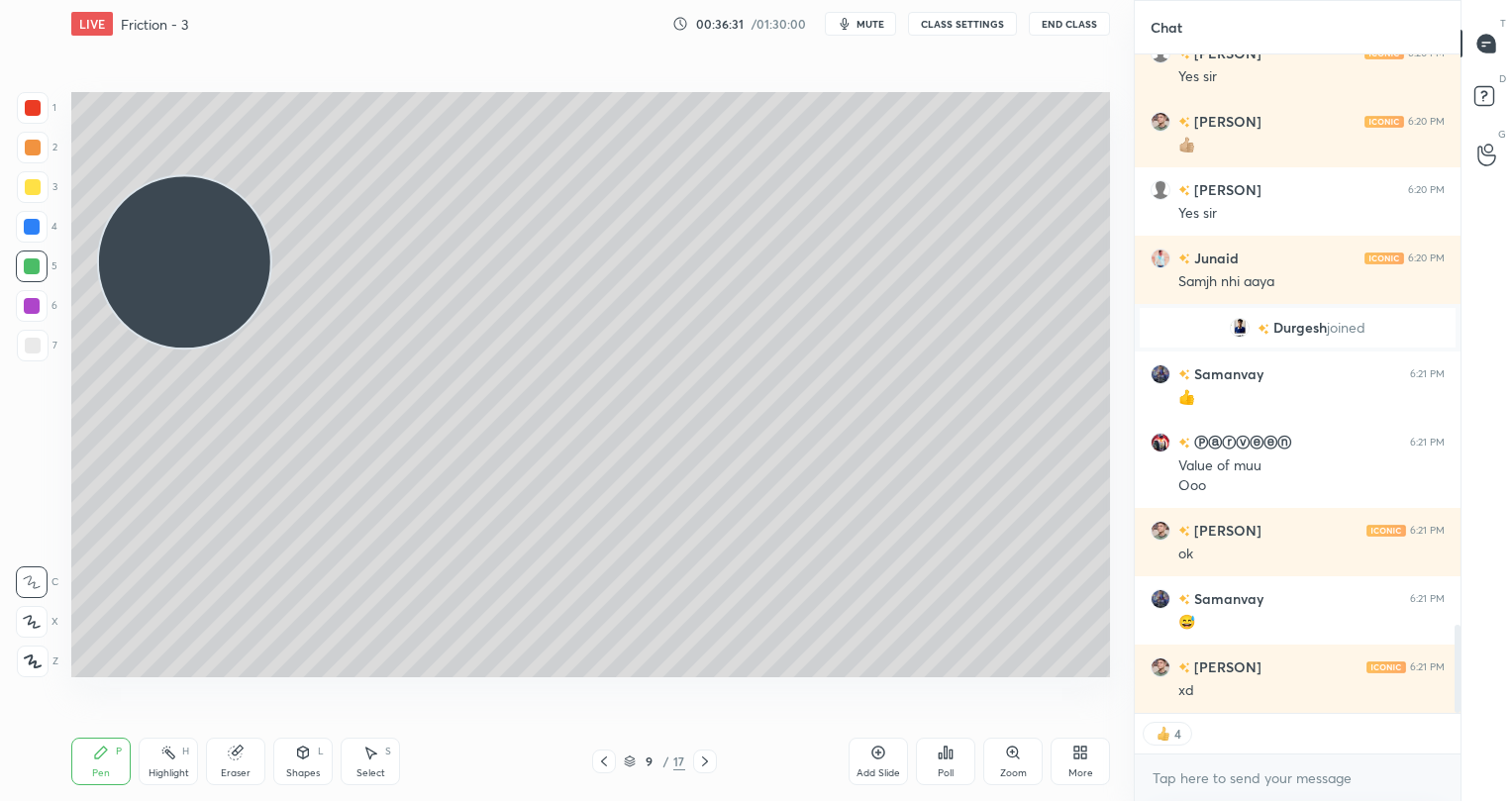 click 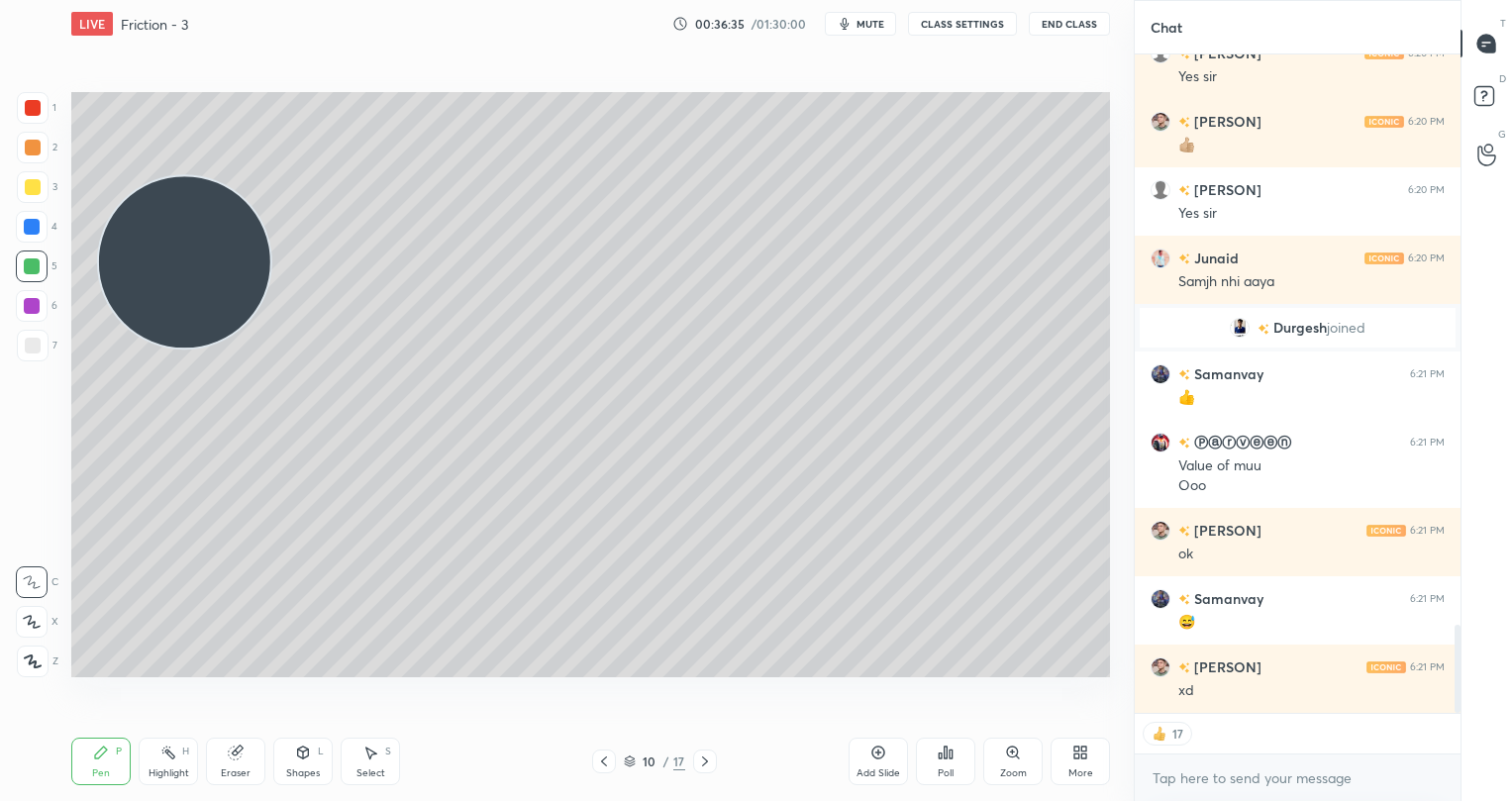 click at bounding box center (33, 187) 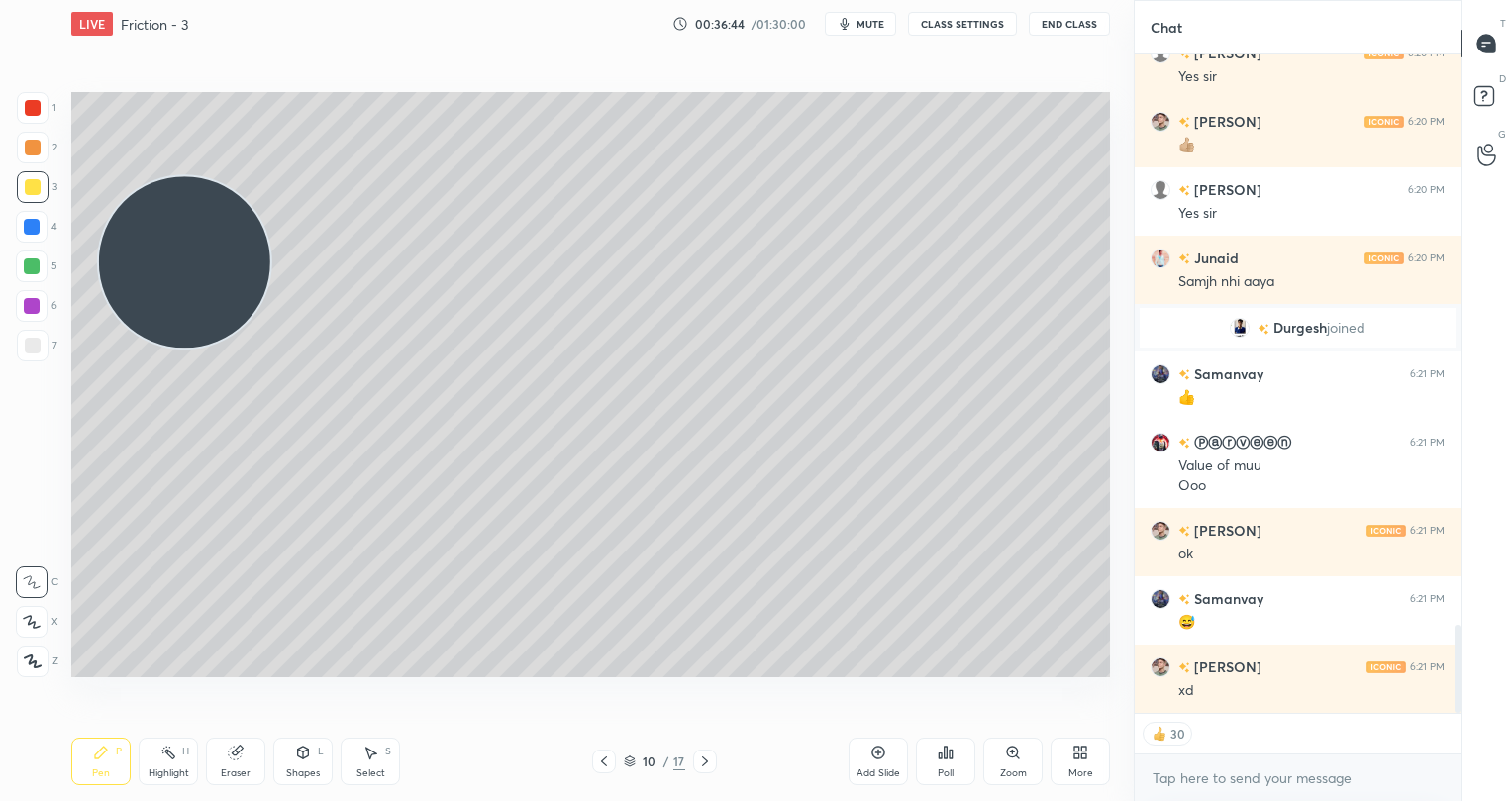 click at bounding box center (32, 266) 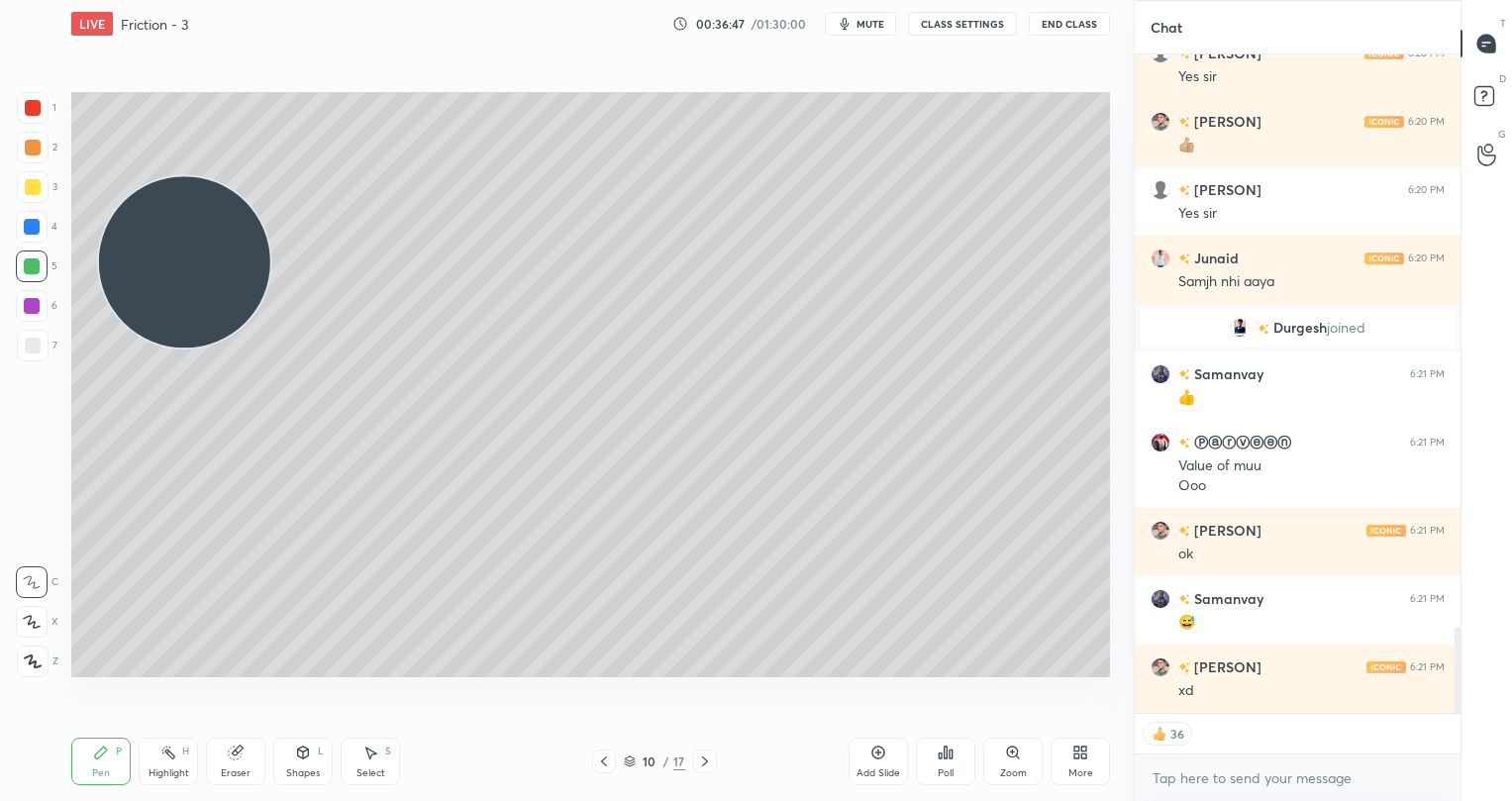scroll, scrollTop: 4352, scrollLeft: 0, axis: vertical 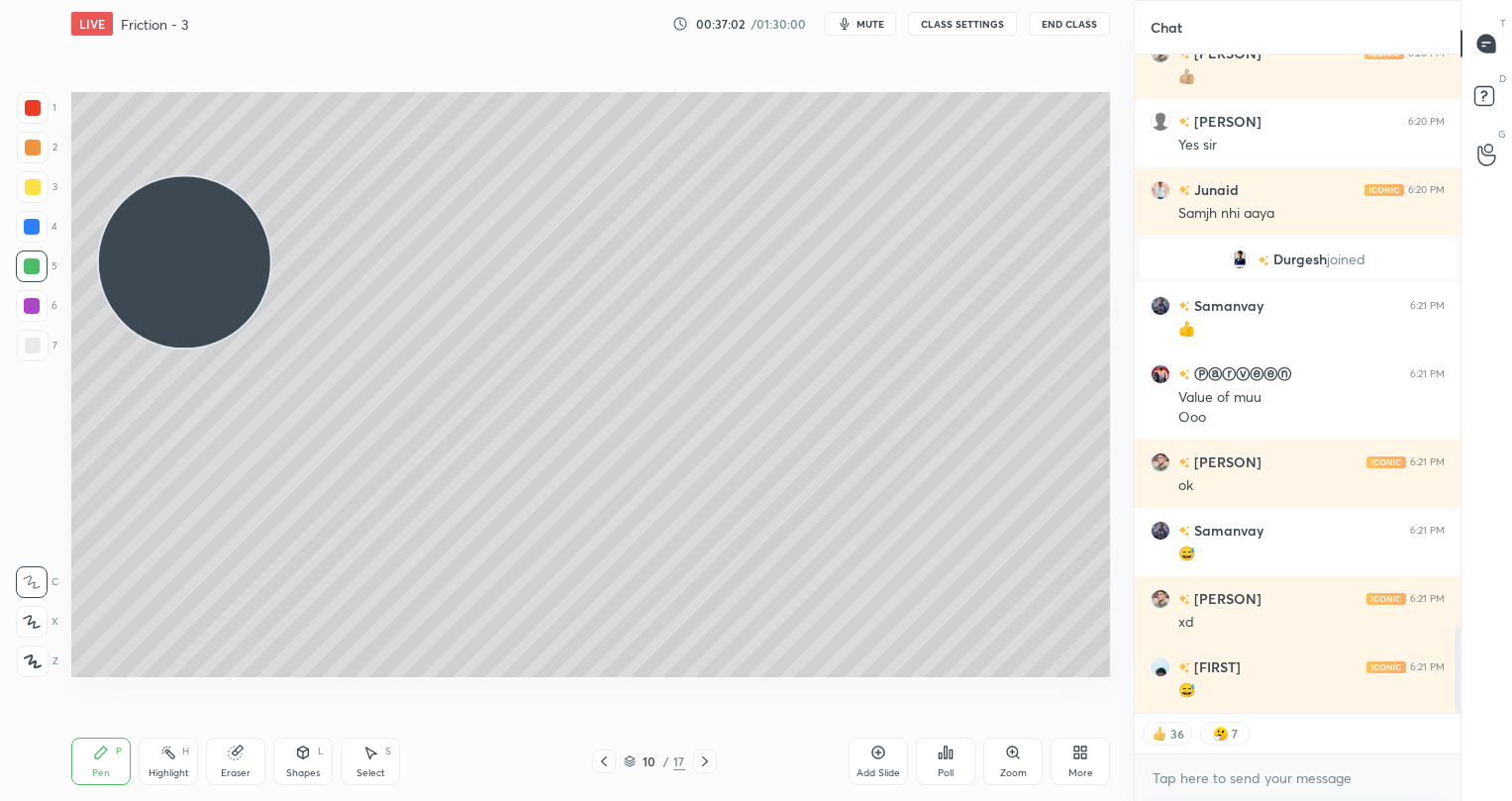 click at bounding box center (33, 187) 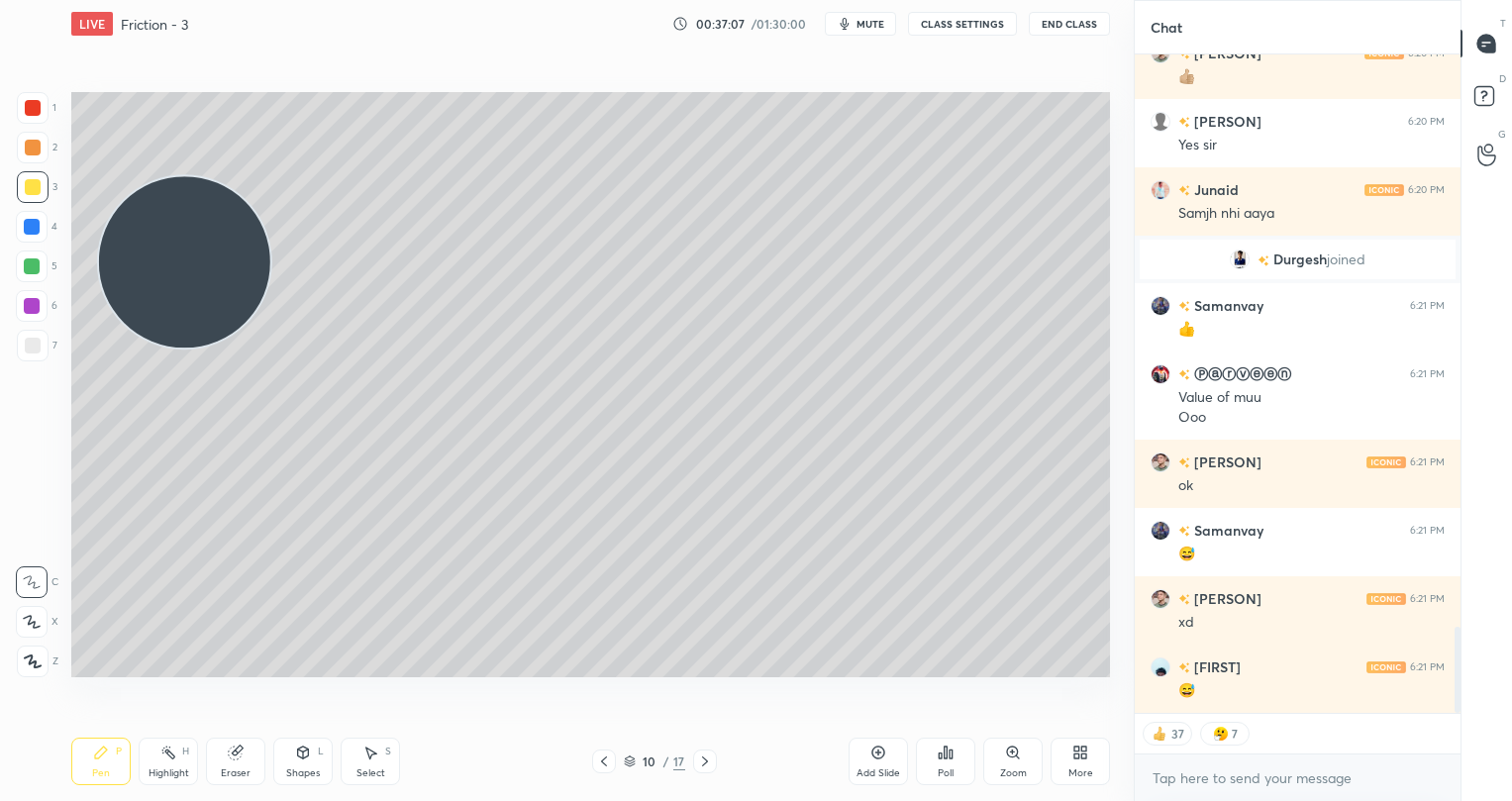 click at bounding box center (33, 346) 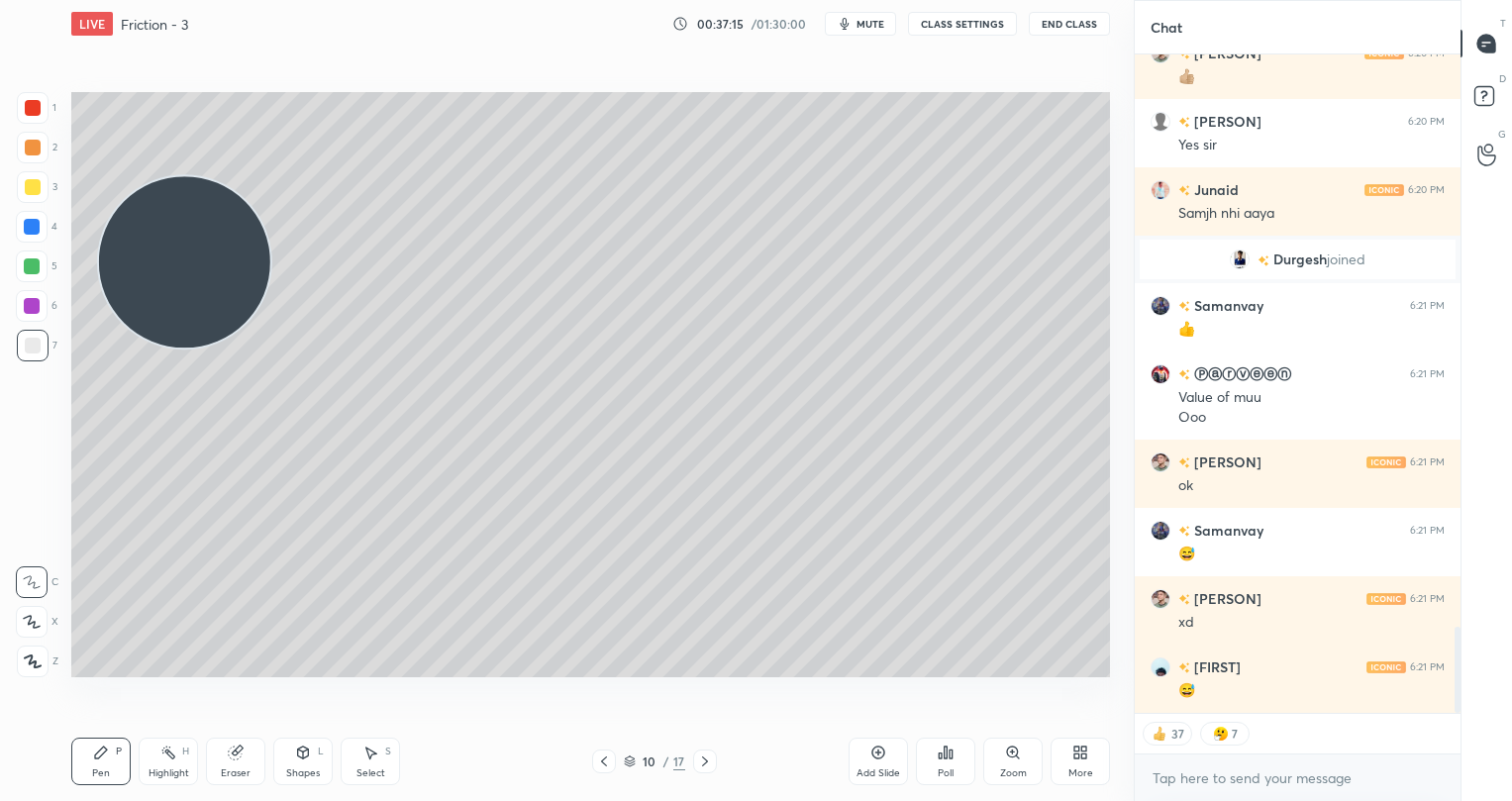 scroll, scrollTop: 4420, scrollLeft: 0, axis: vertical 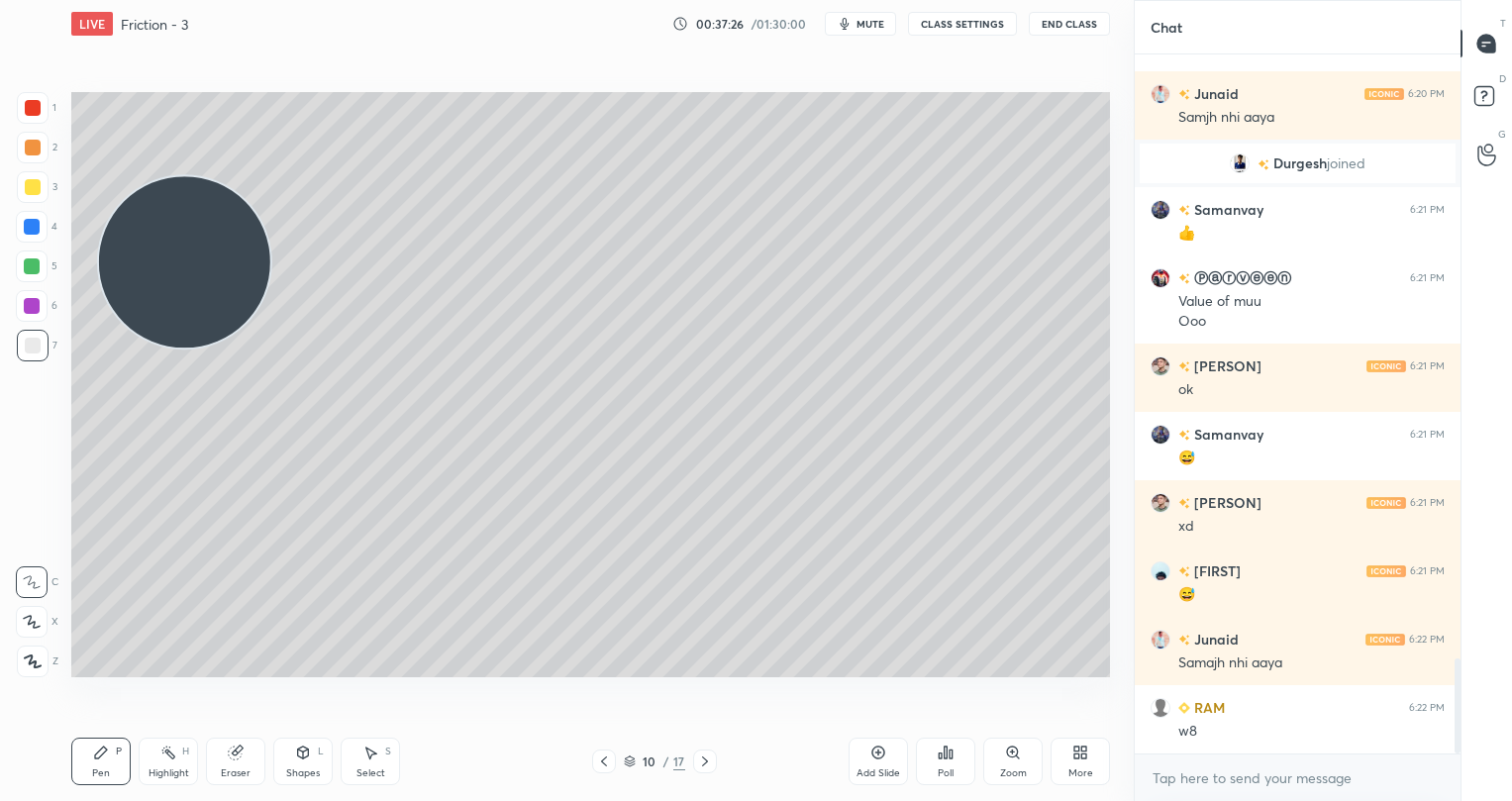 click on "Poll" at bounding box center [946, 761] 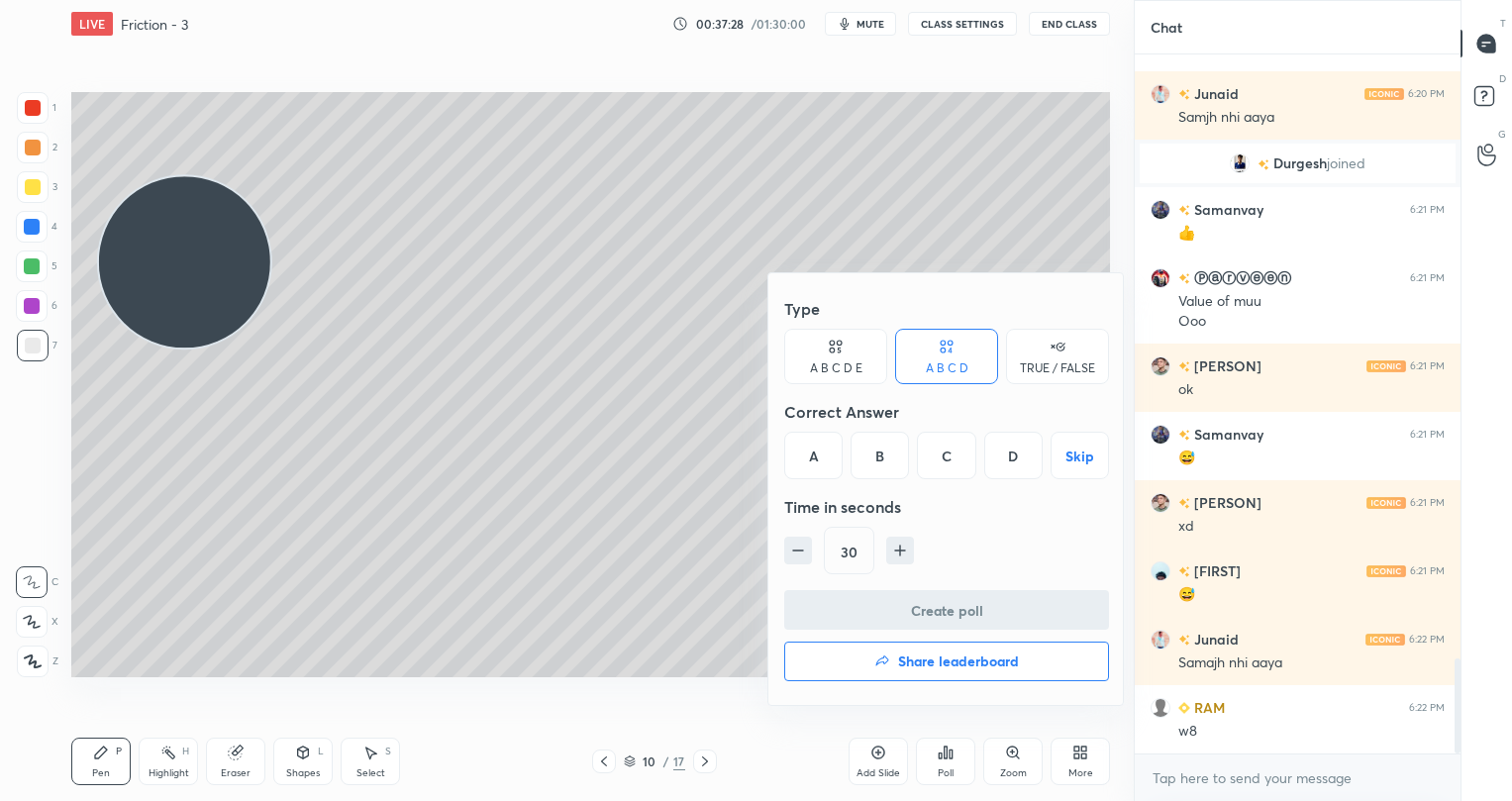 click on "A B C D E" at bounding box center [836, 356] 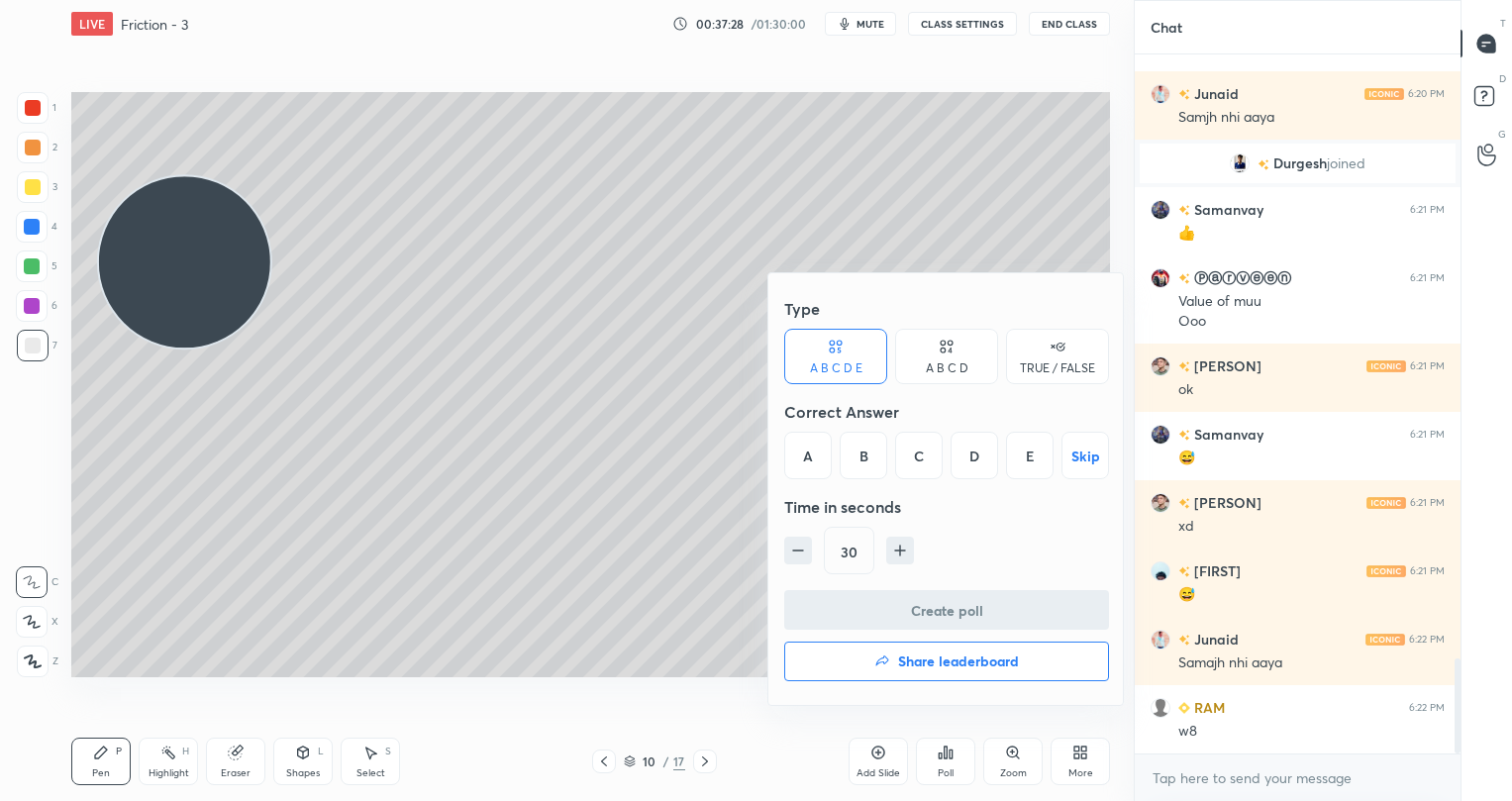 click on "D" at bounding box center [974, 455] 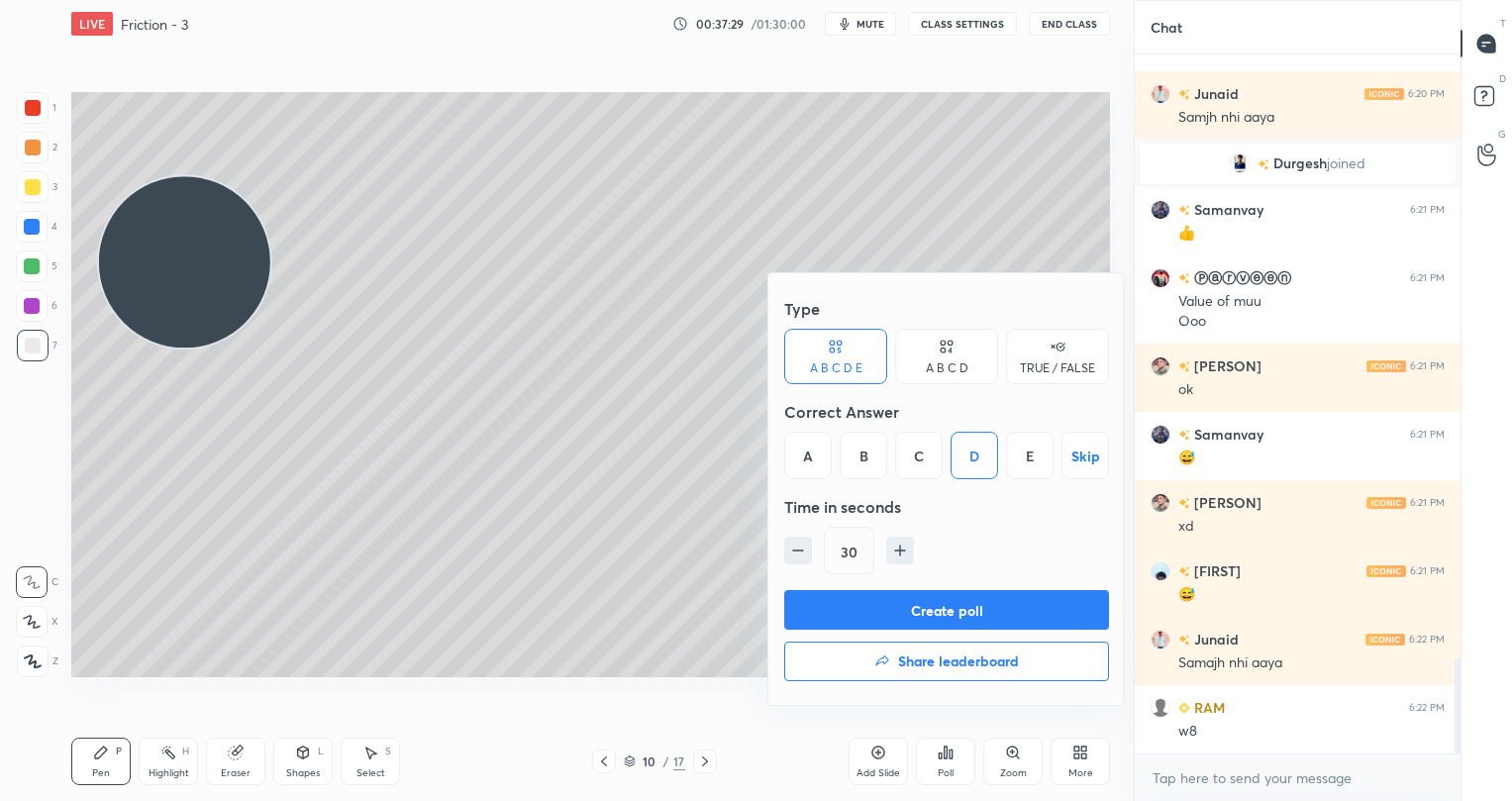 click on "Create poll" at bounding box center (947, 610) 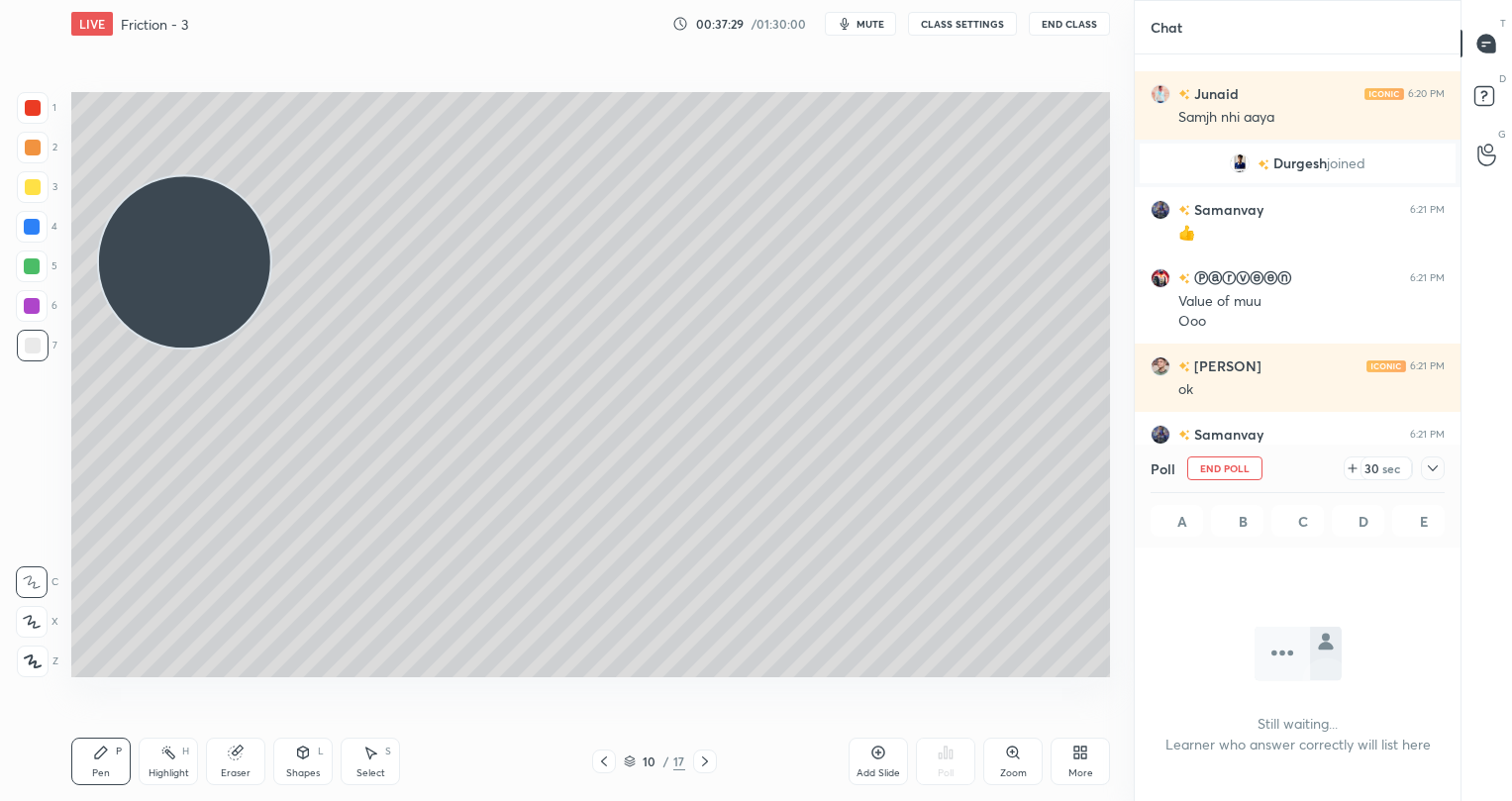 scroll, scrollTop: 668, scrollLeft: 319, axis: both 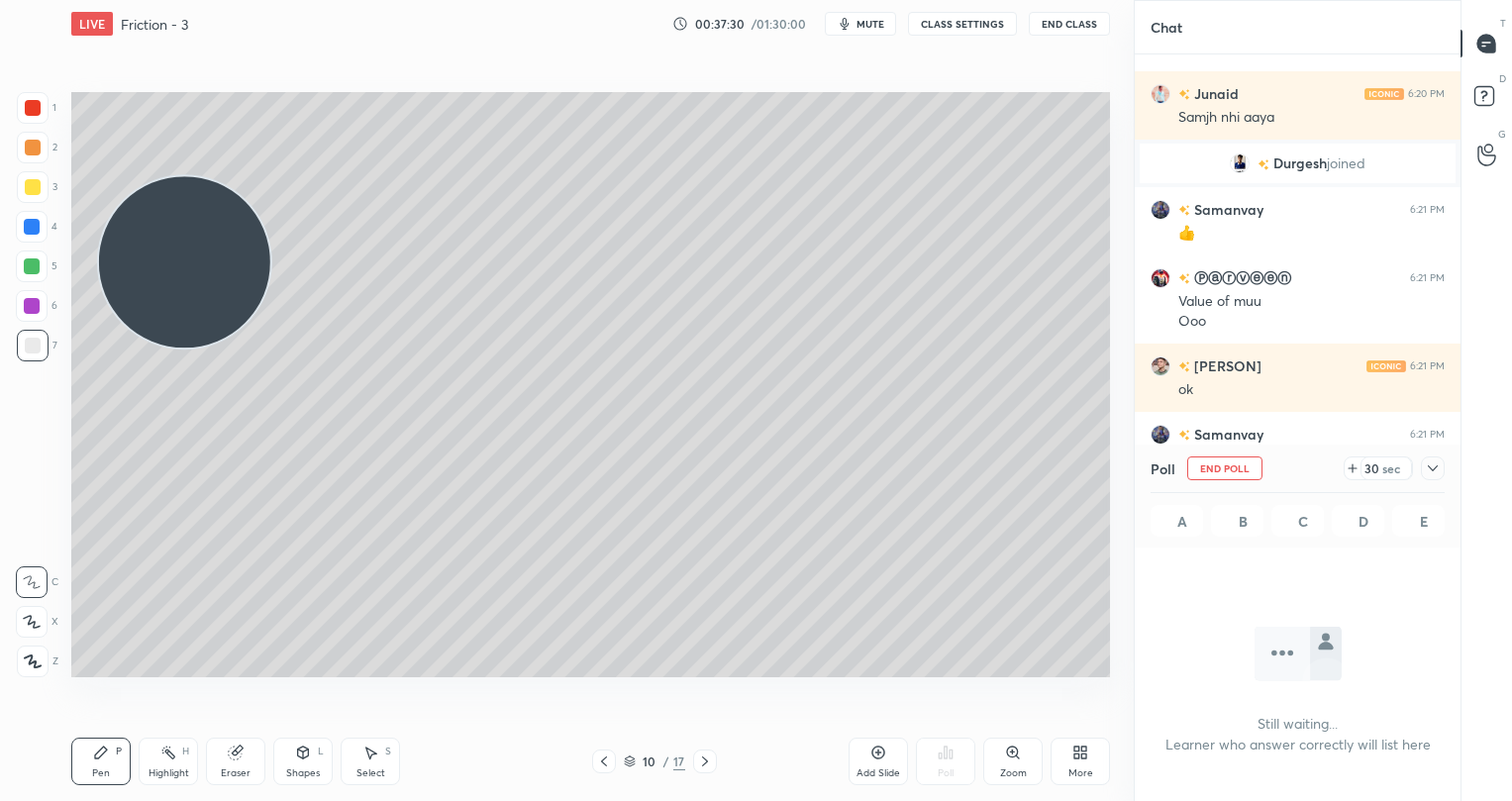 click on "30" at bounding box center [1371, 468] 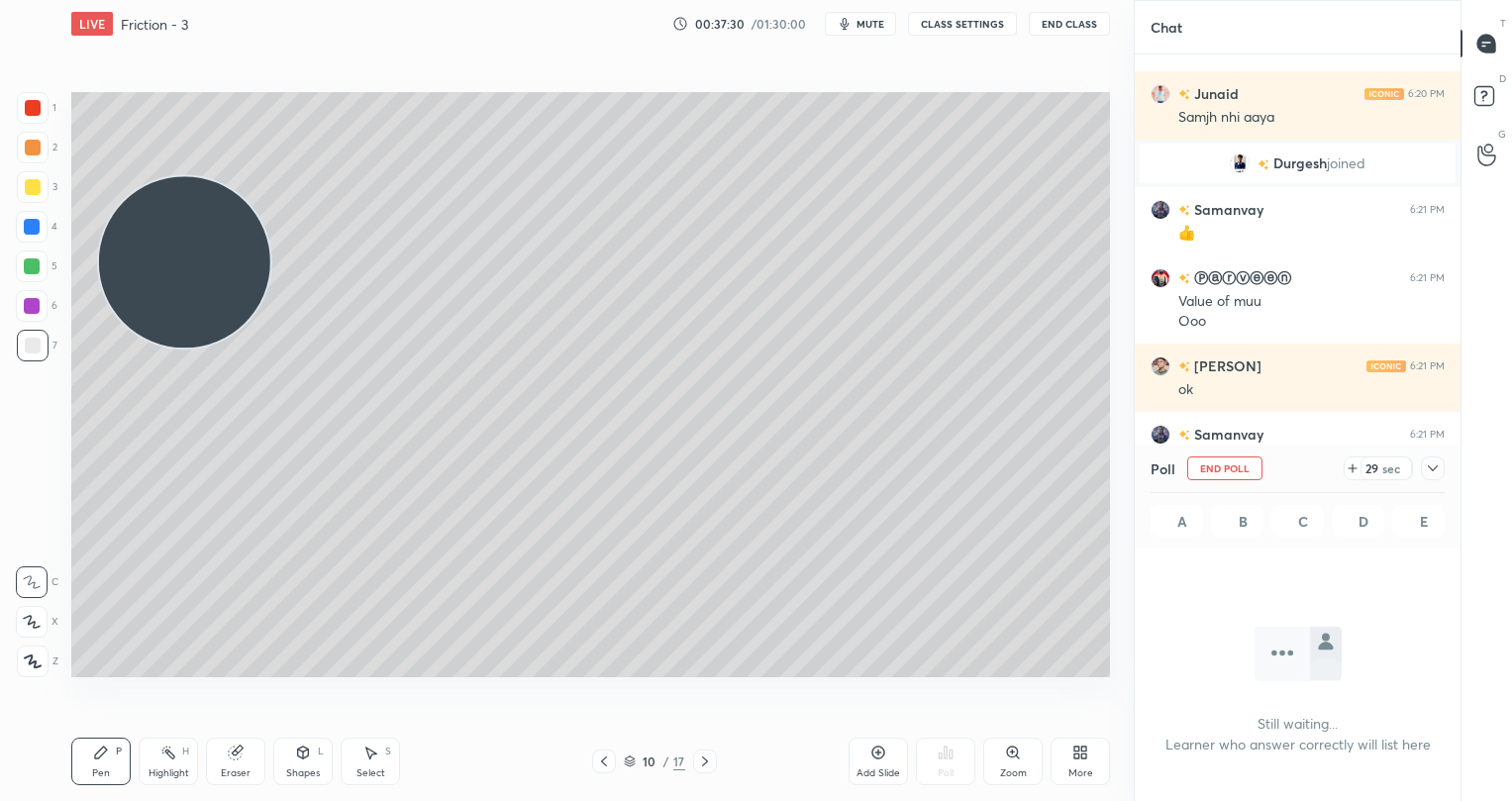 click on "29  sec" at bounding box center (1386, 468) 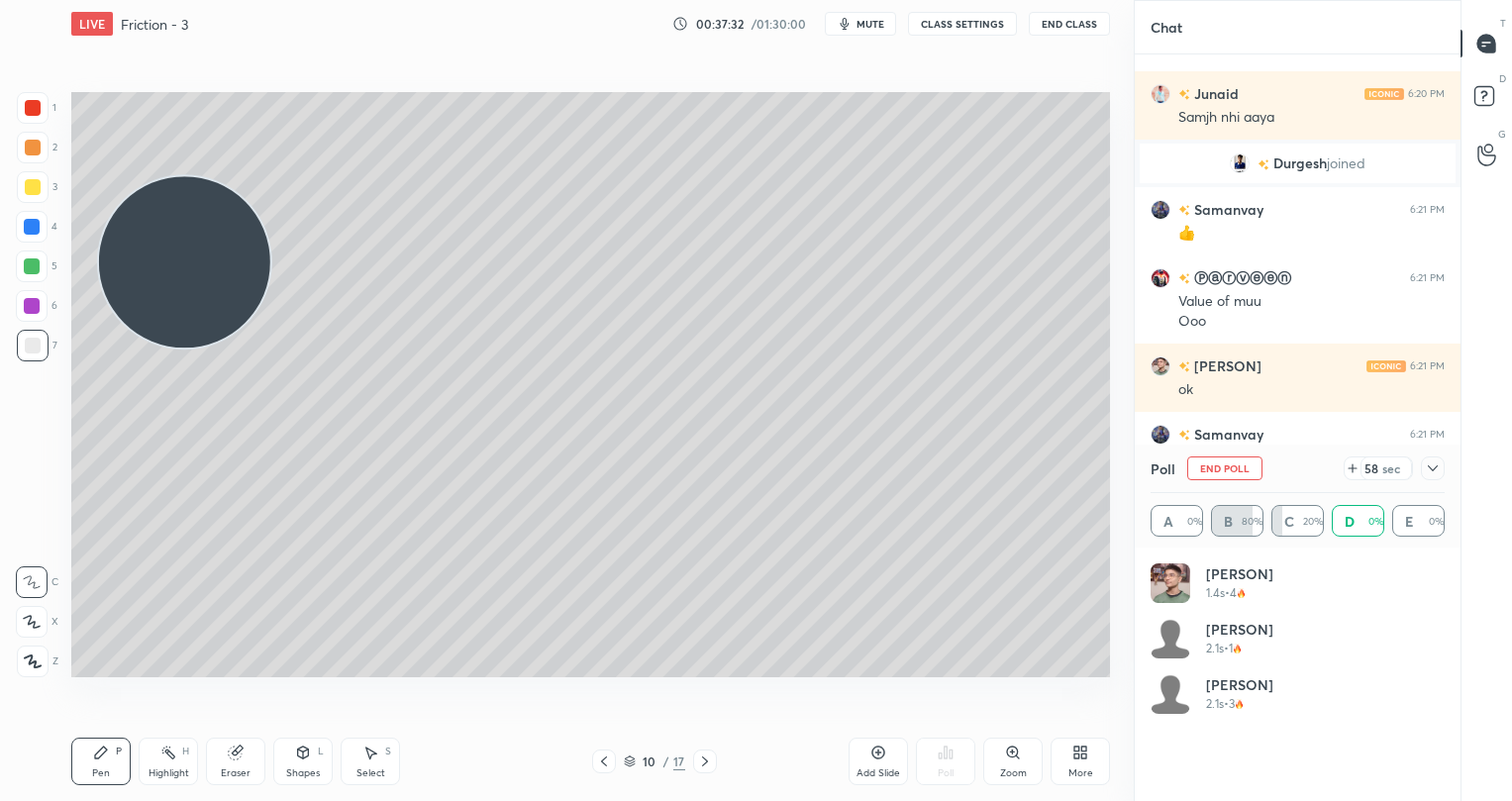 scroll, scrollTop: 7, scrollLeft: 7, axis: both 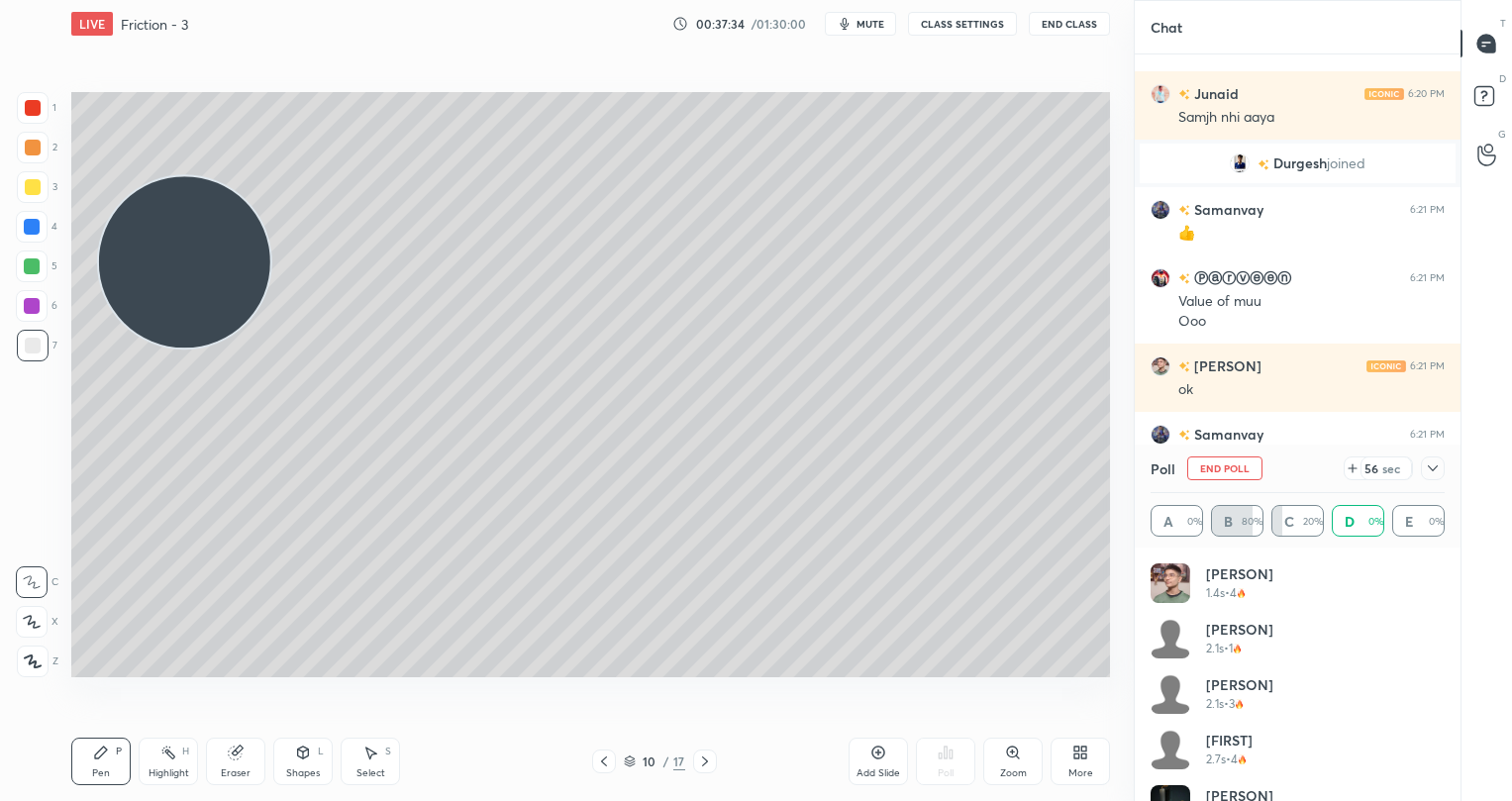 click on "mute" at bounding box center (870, 24) 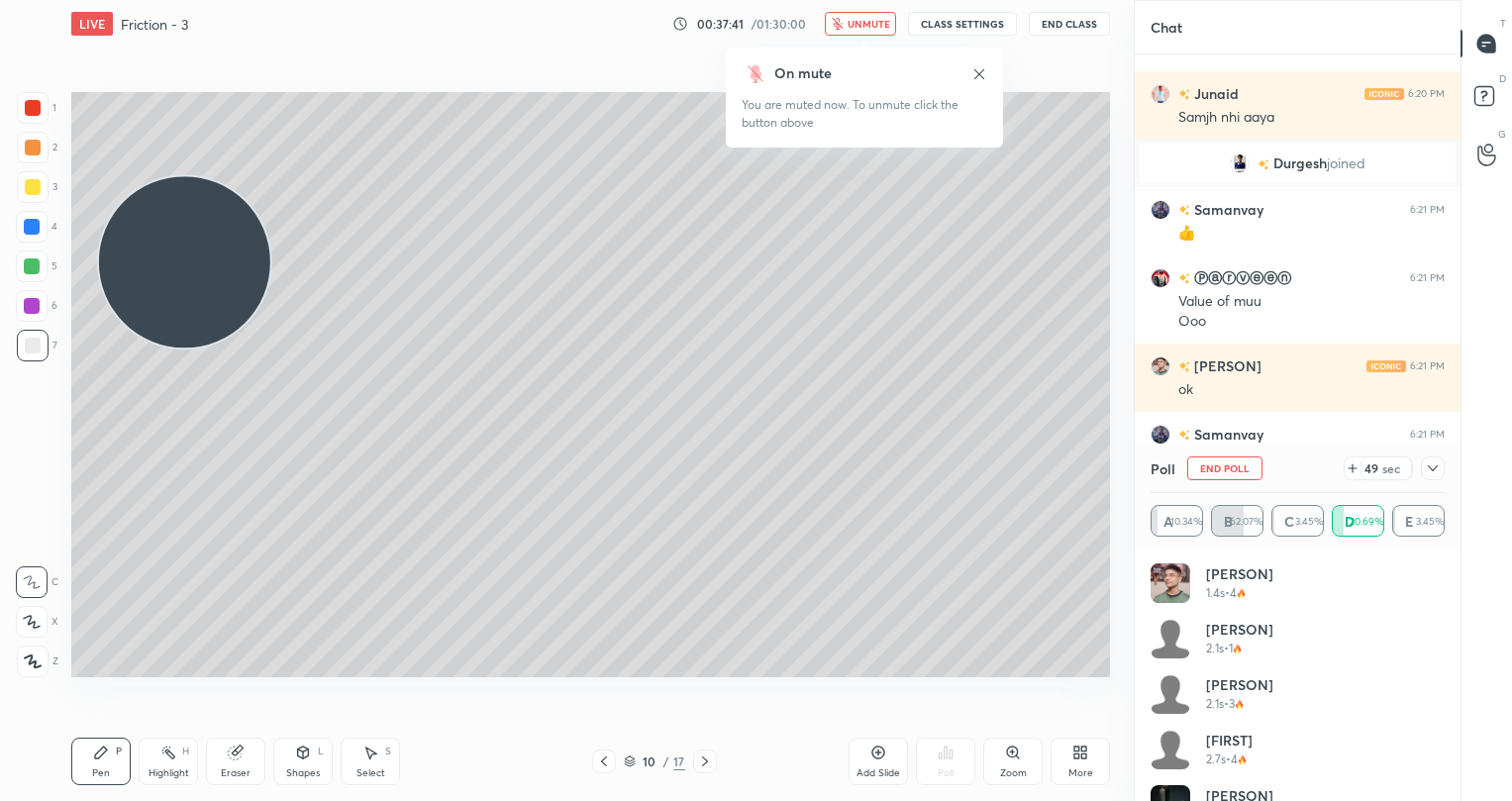 click on "unmute" at bounding box center (868, 24) 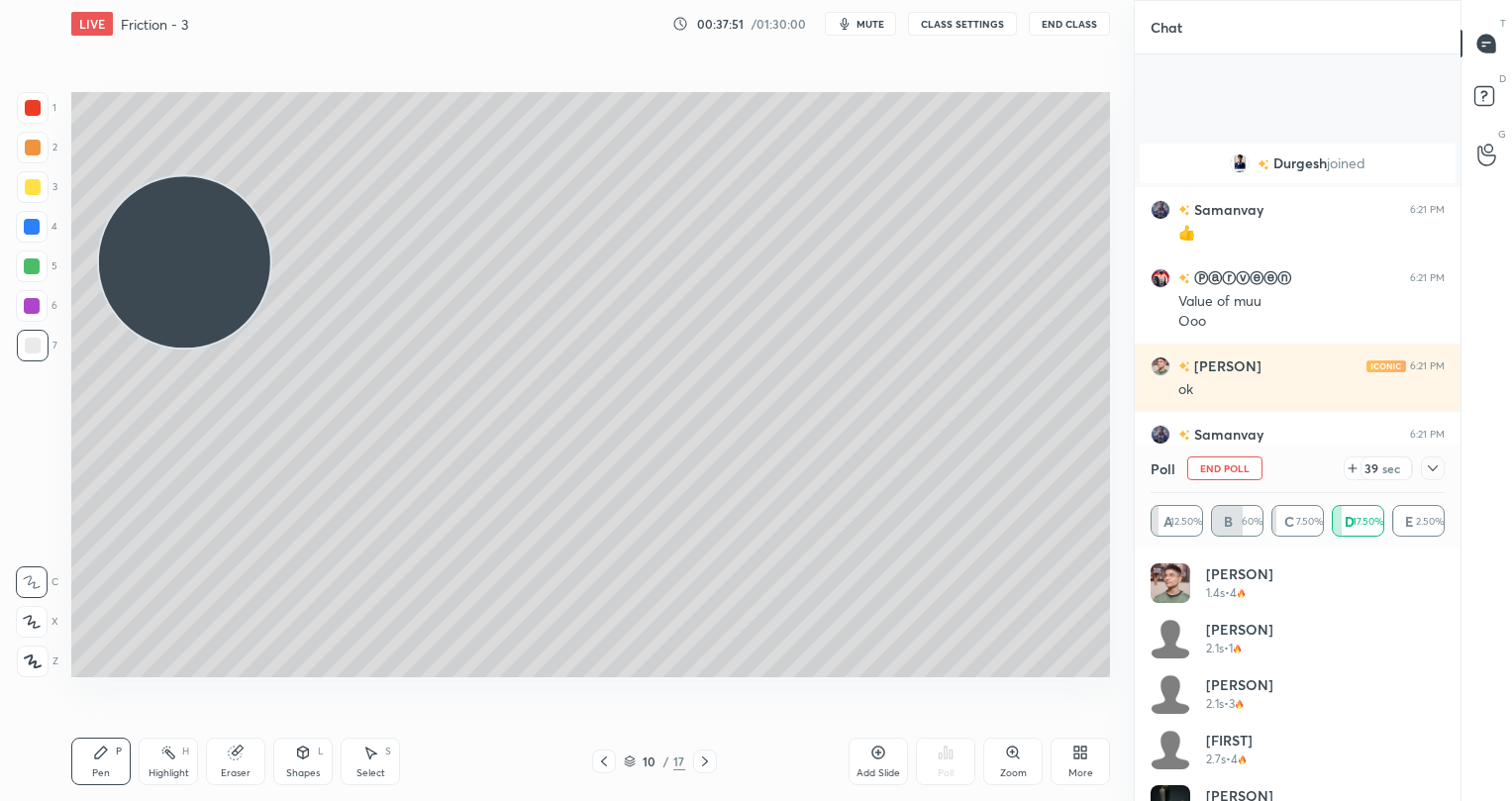 scroll, scrollTop: 4619, scrollLeft: 0, axis: vertical 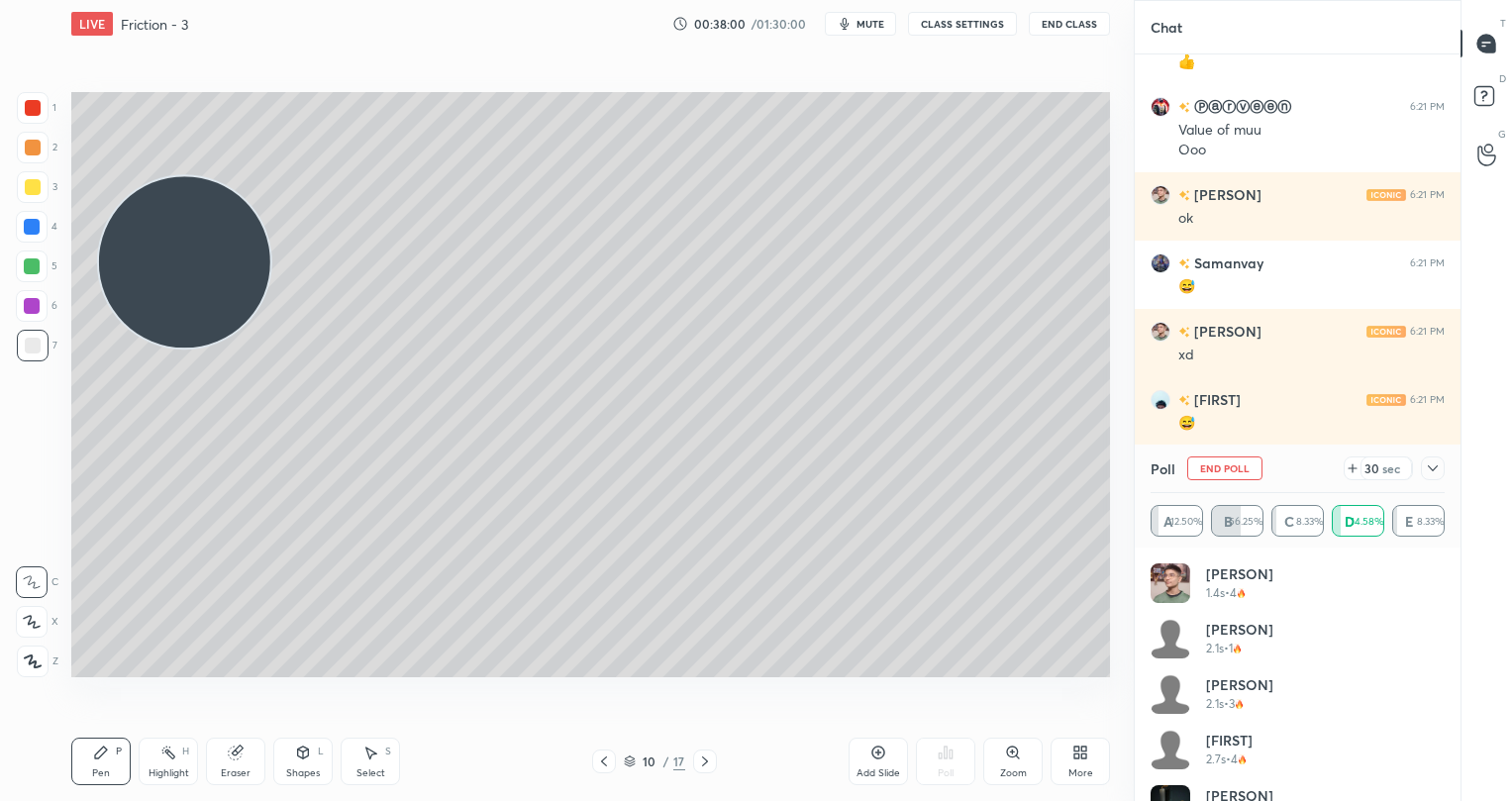 click 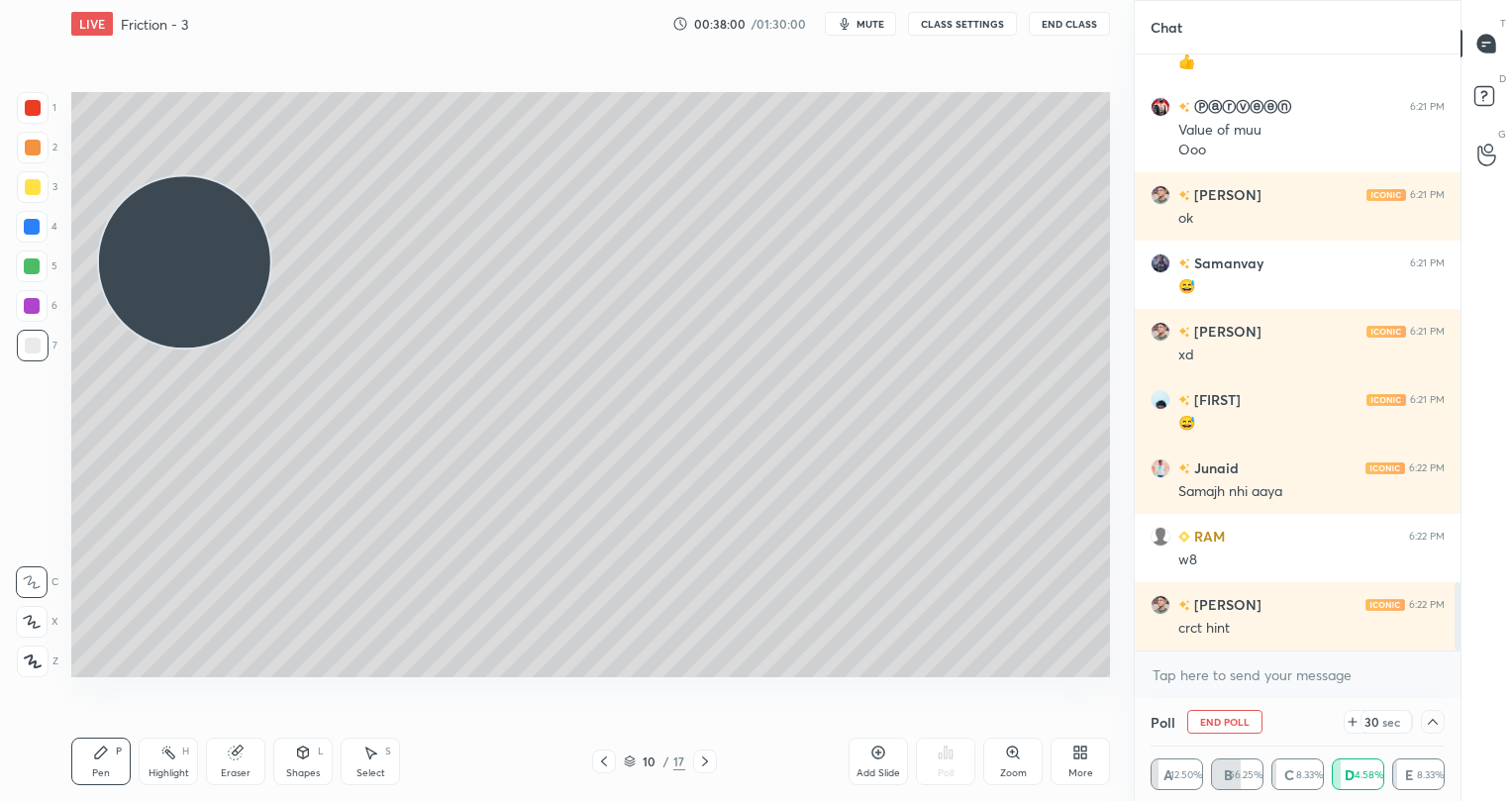 scroll, scrollTop: 4, scrollLeft: 287, axis: both 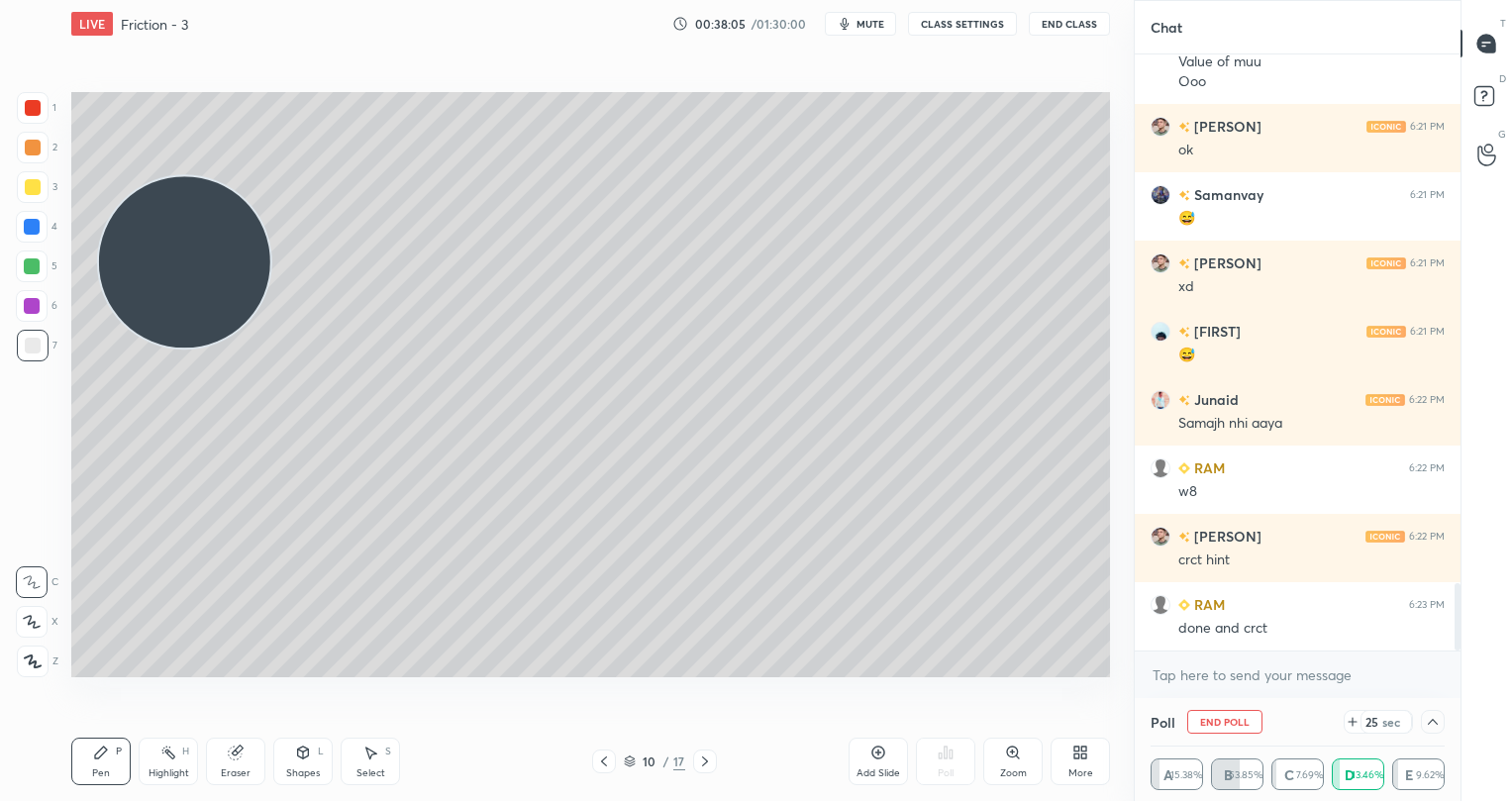 click on "sec" at bounding box center (1391, 722) 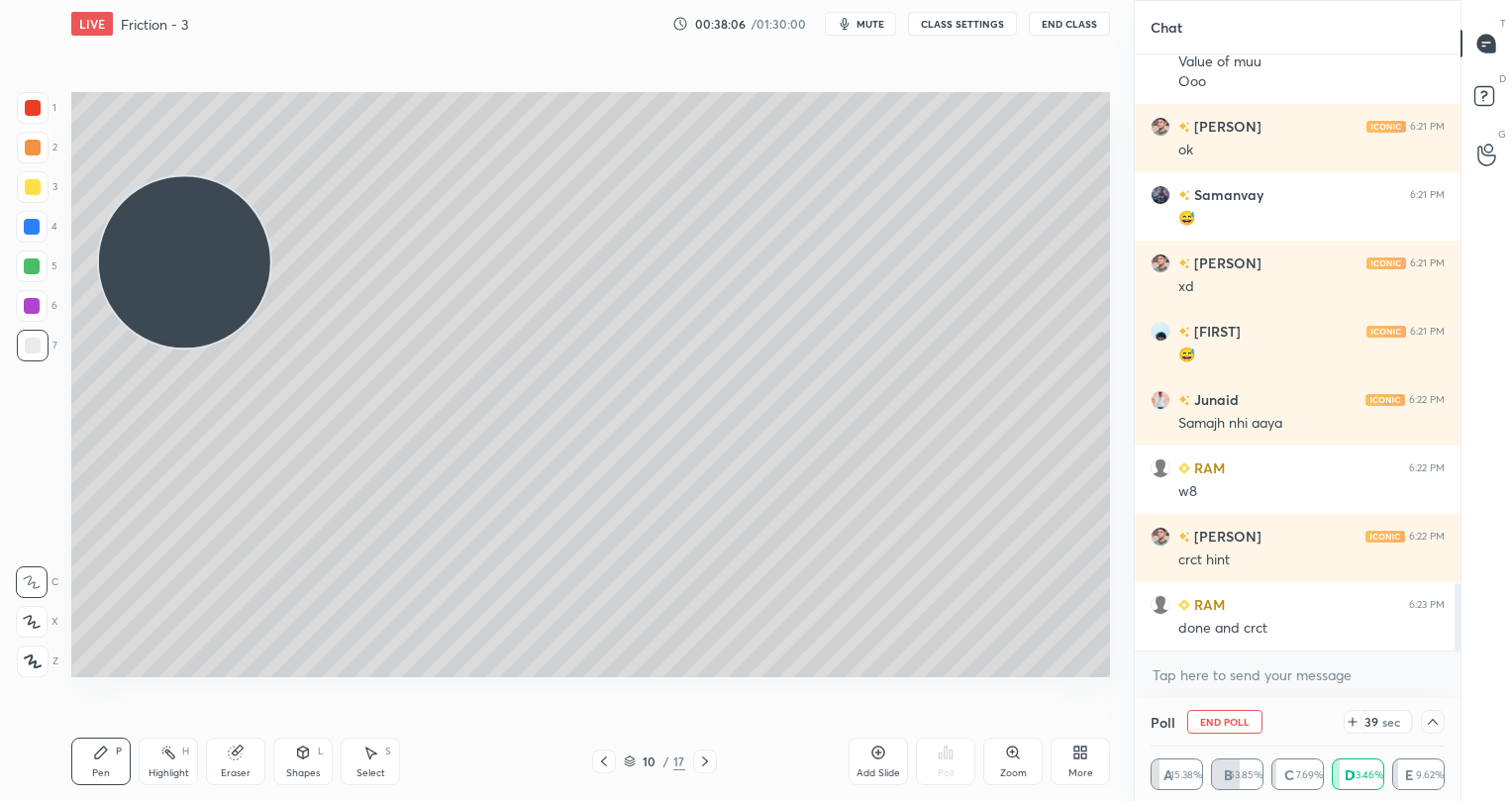 click 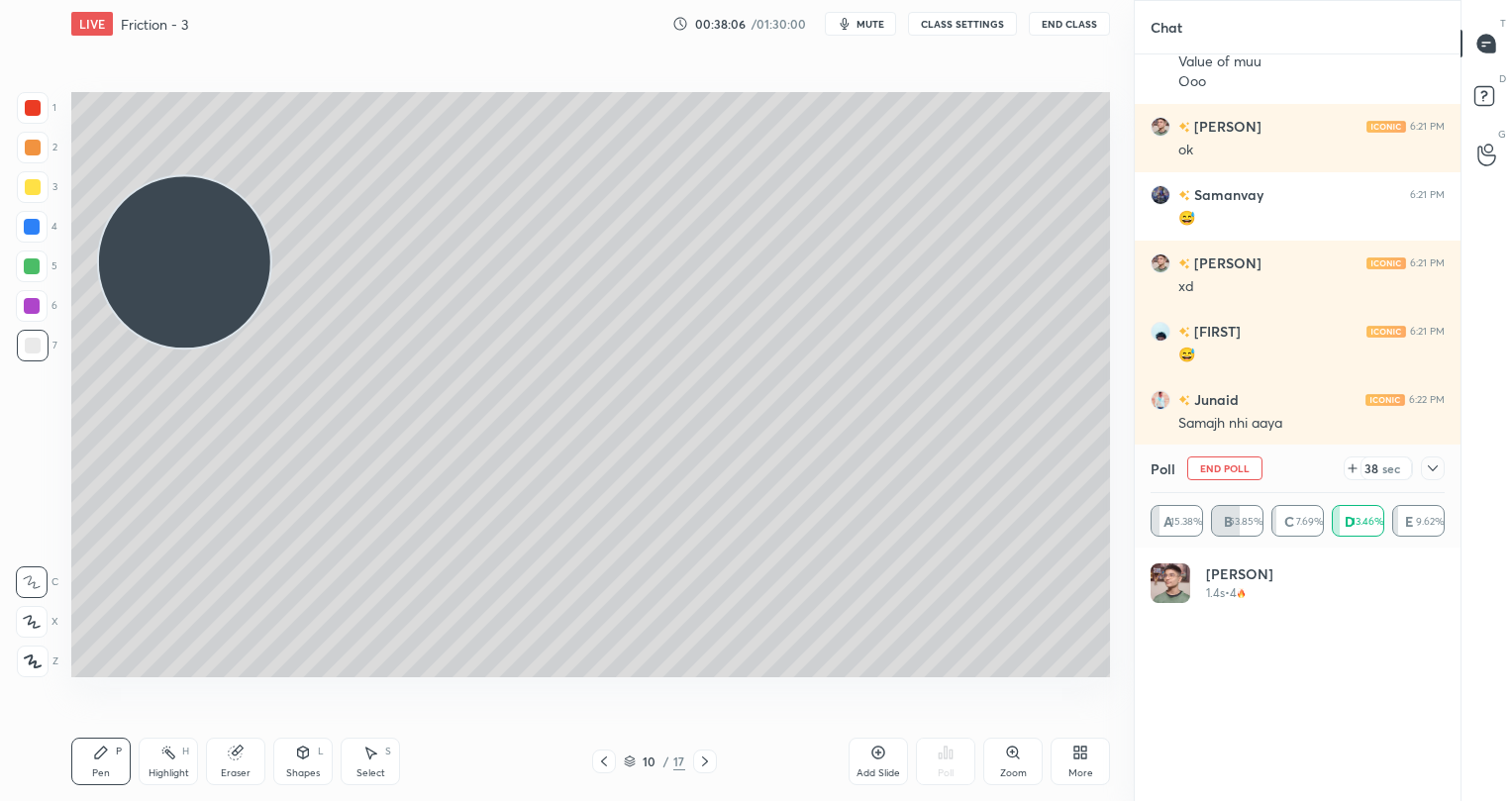 scroll, scrollTop: 6, scrollLeft: 7, axis: both 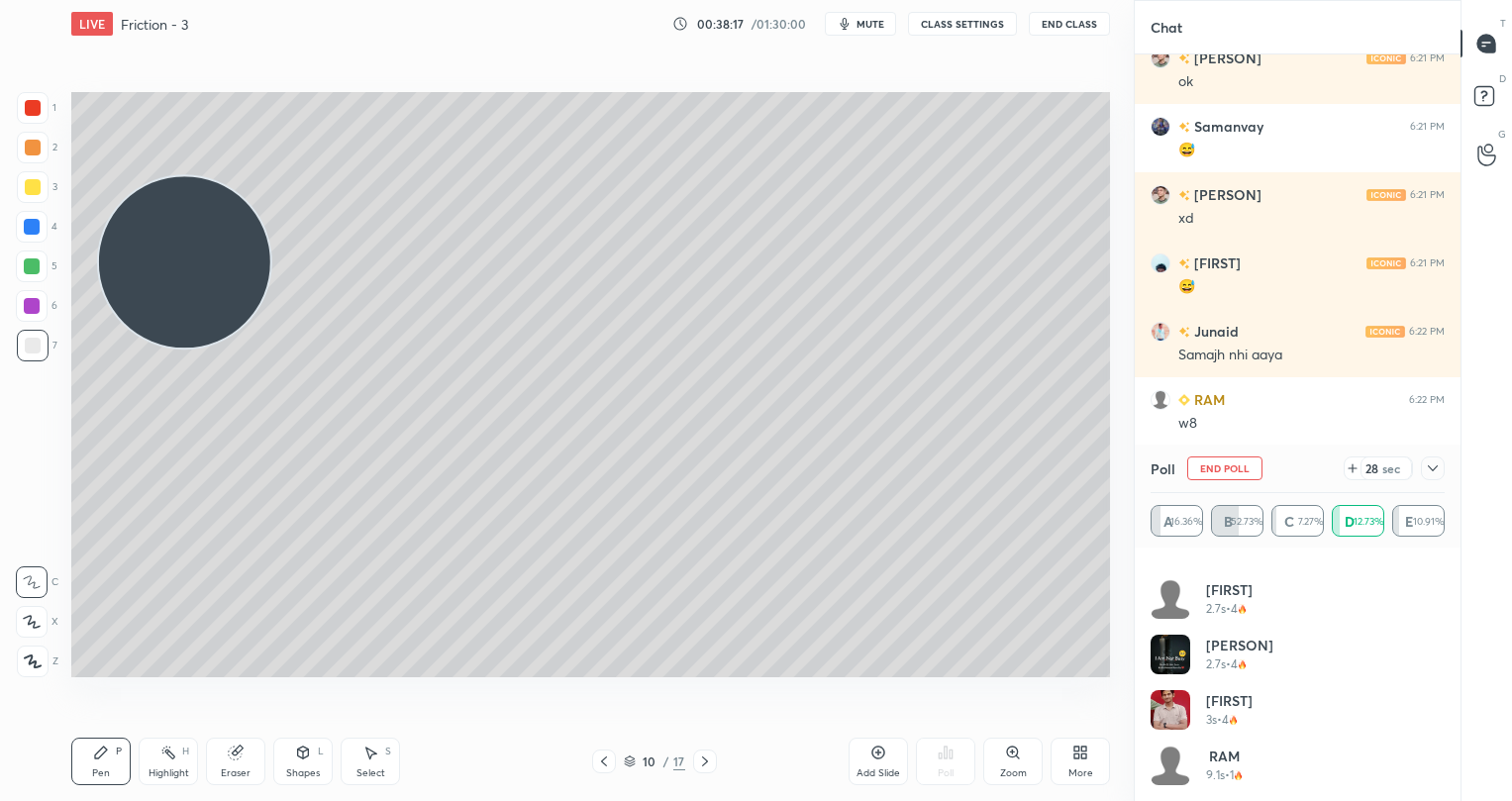 click on "28" at bounding box center [1371, 468] 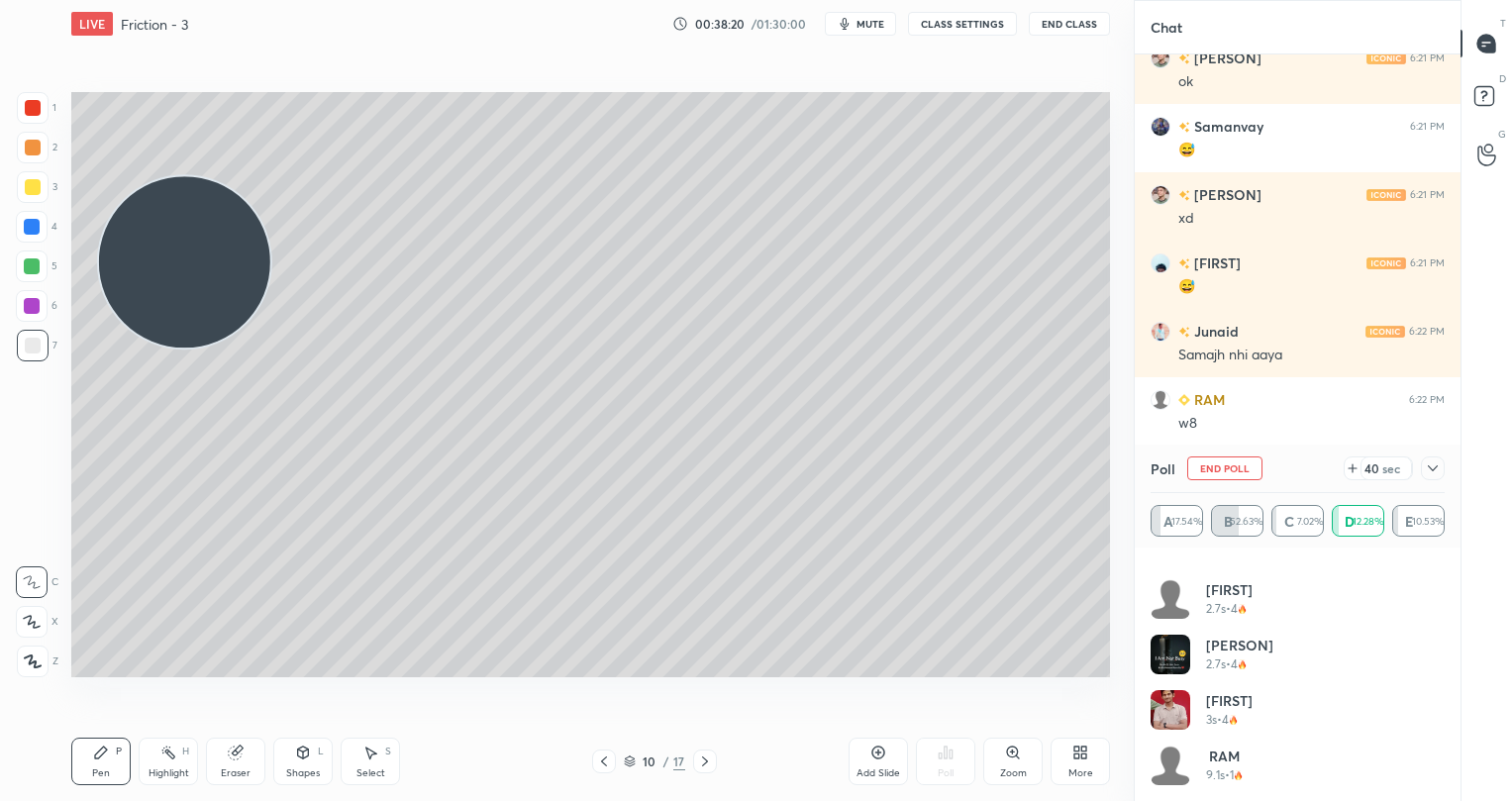 click at bounding box center [1433, 468] 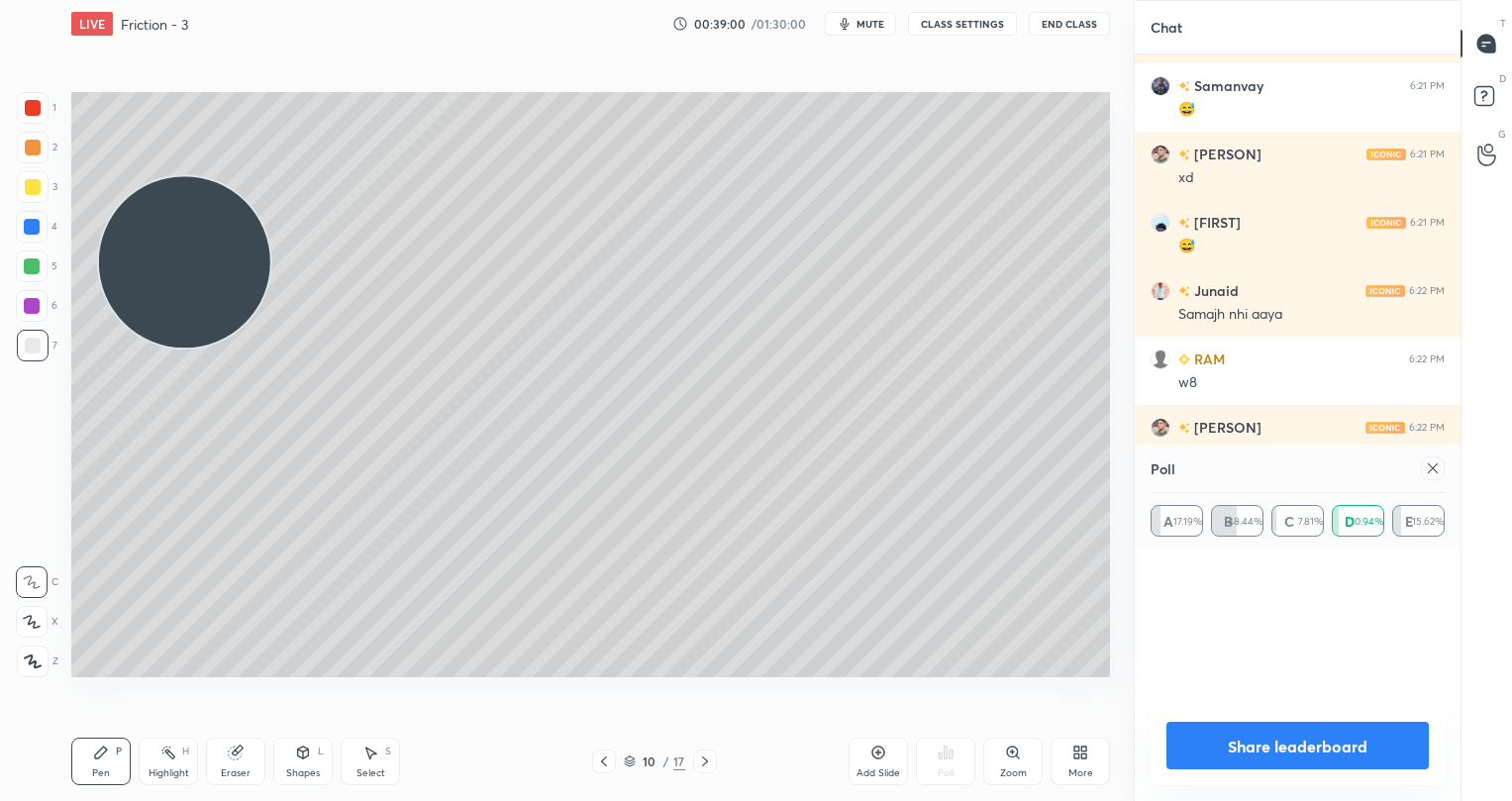 scroll, scrollTop: 7, scrollLeft: 7, axis: both 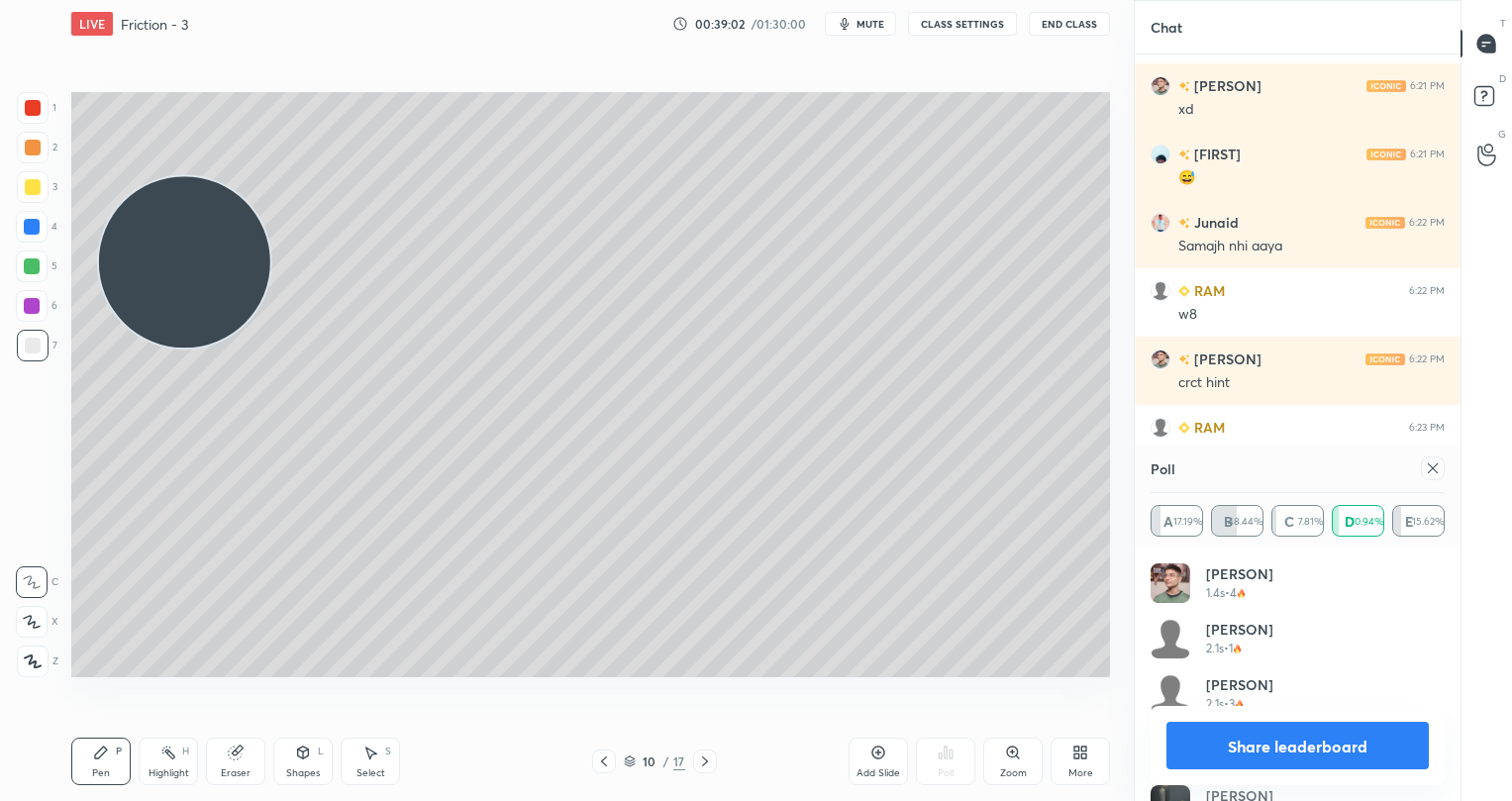 click on "Share leaderboard" at bounding box center [1297, 746] 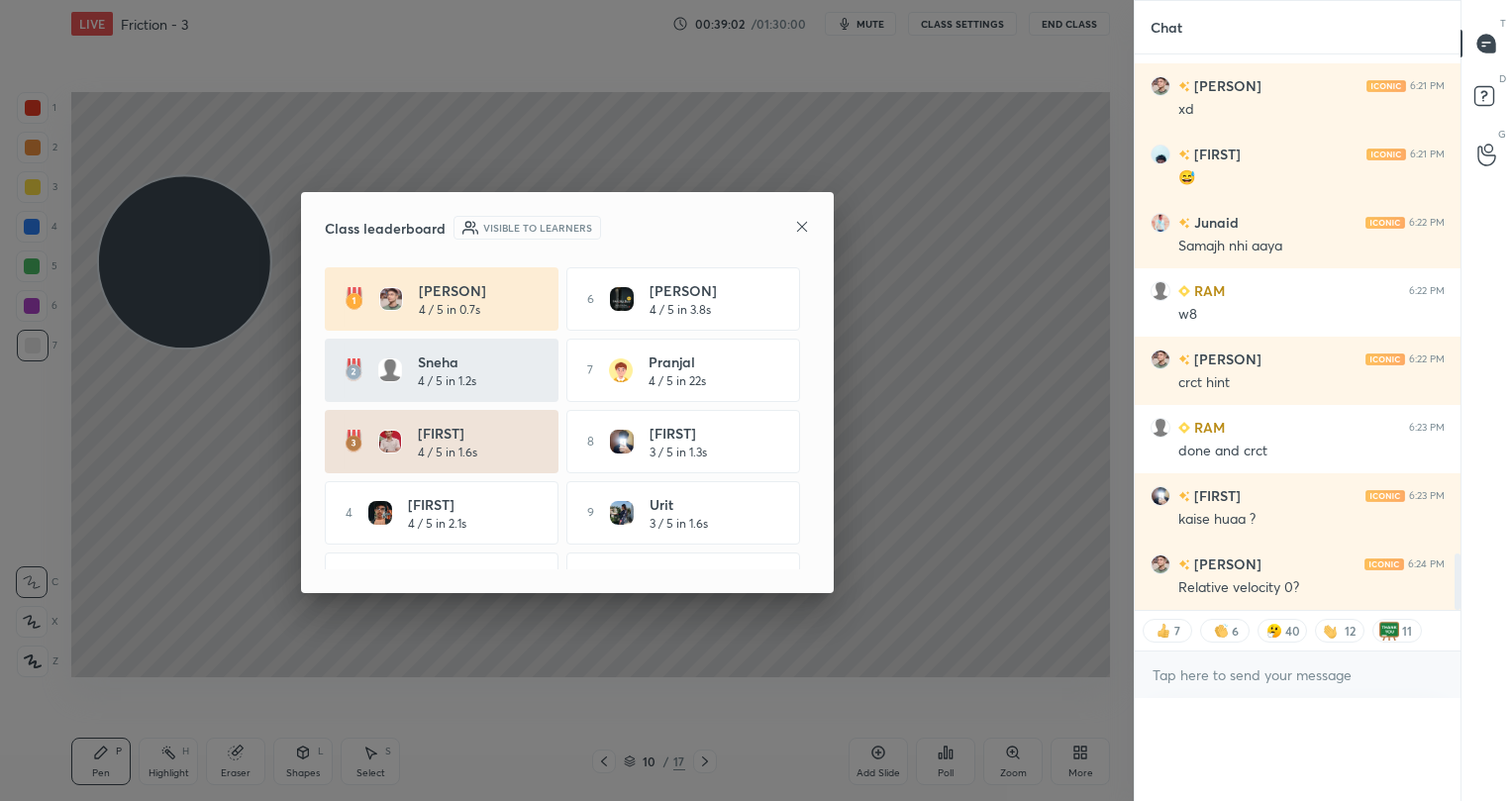 scroll, scrollTop: 0, scrollLeft: 0, axis: both 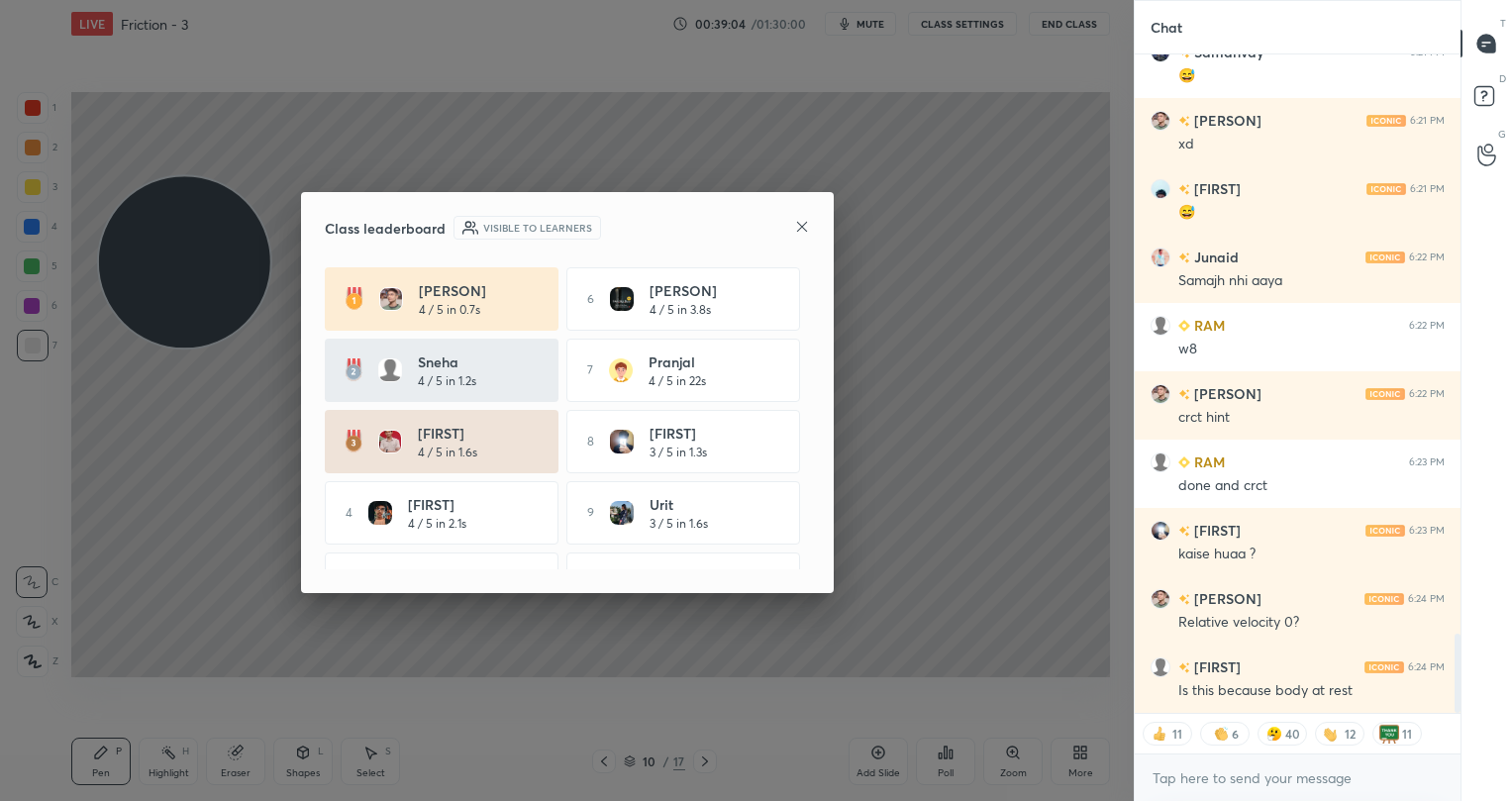 click 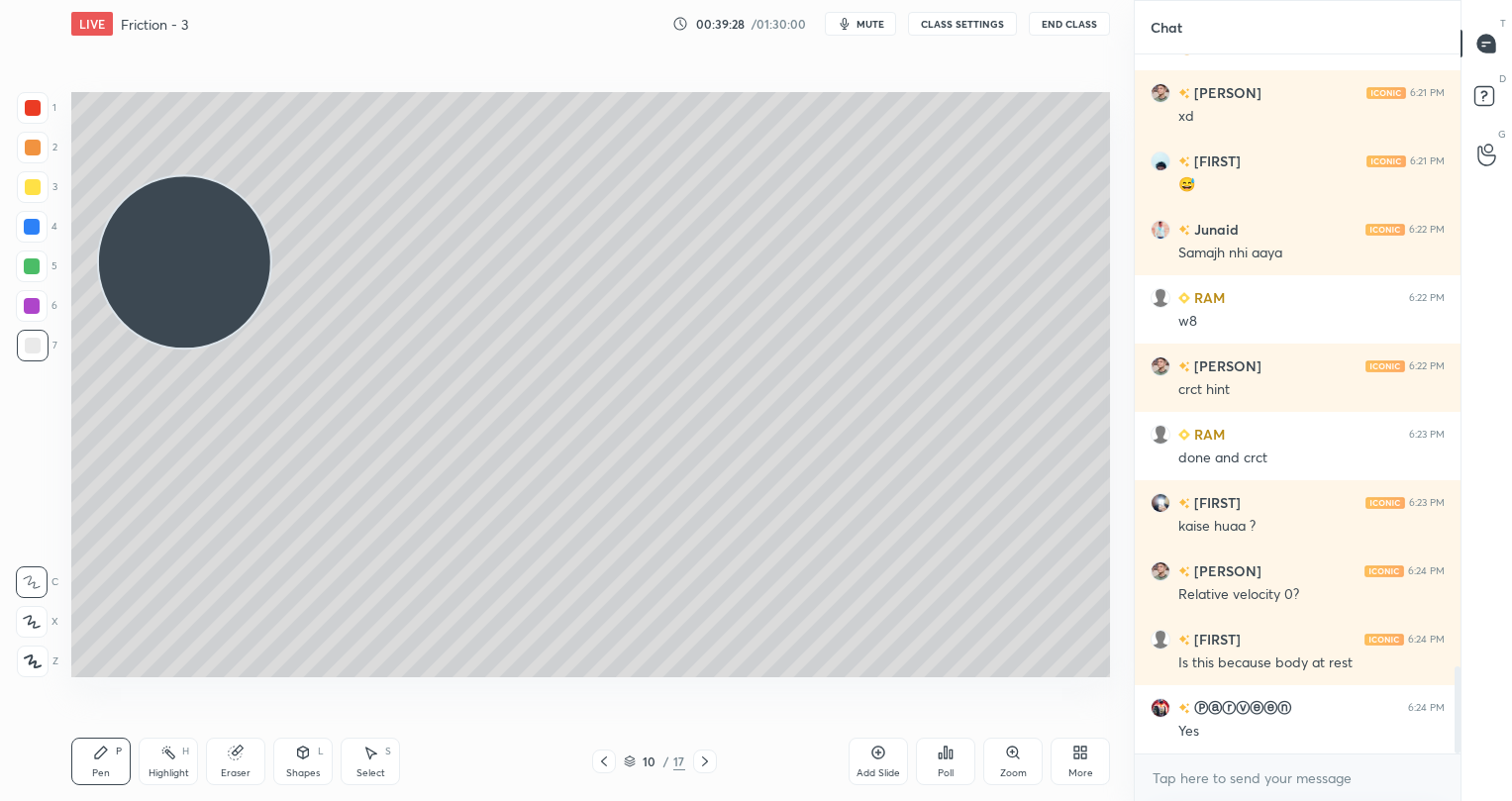 scroll, scrollTop: 4926, scrollLeft: 0, axis: vertical 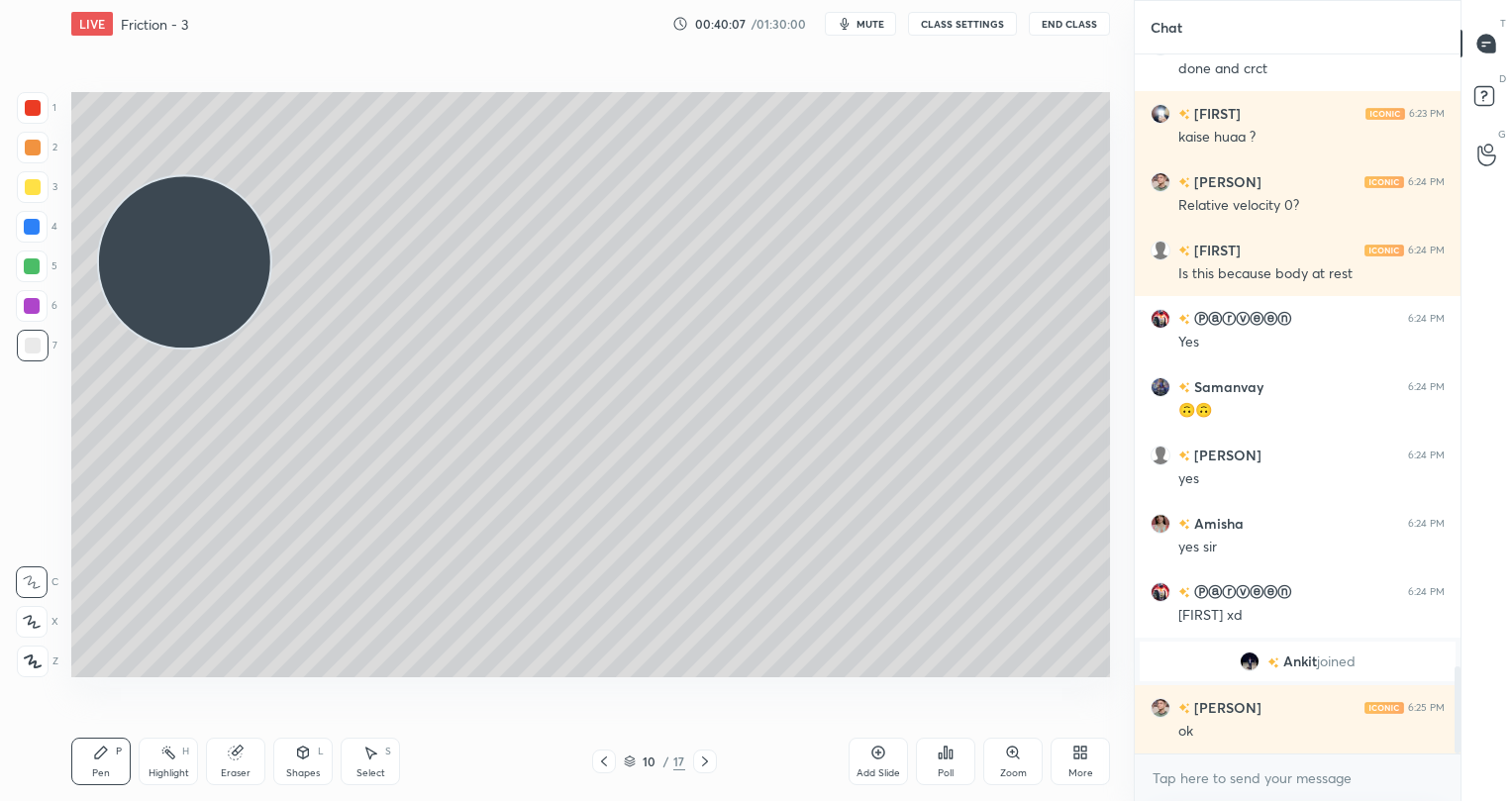 click at bounding box center [33, 108] 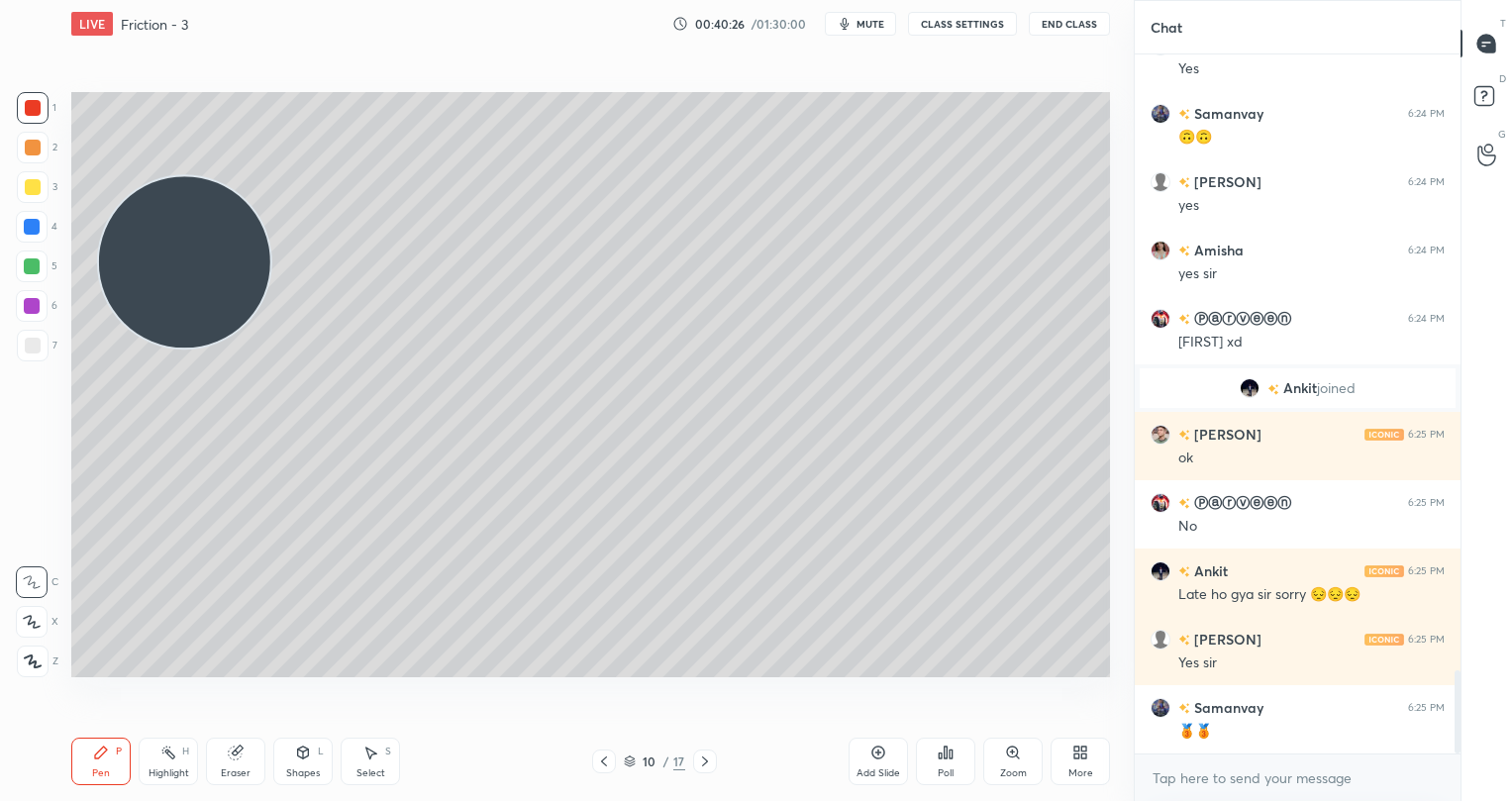 scroll, scrollTop: 5214, scrollLeft: 0, axis: vertical 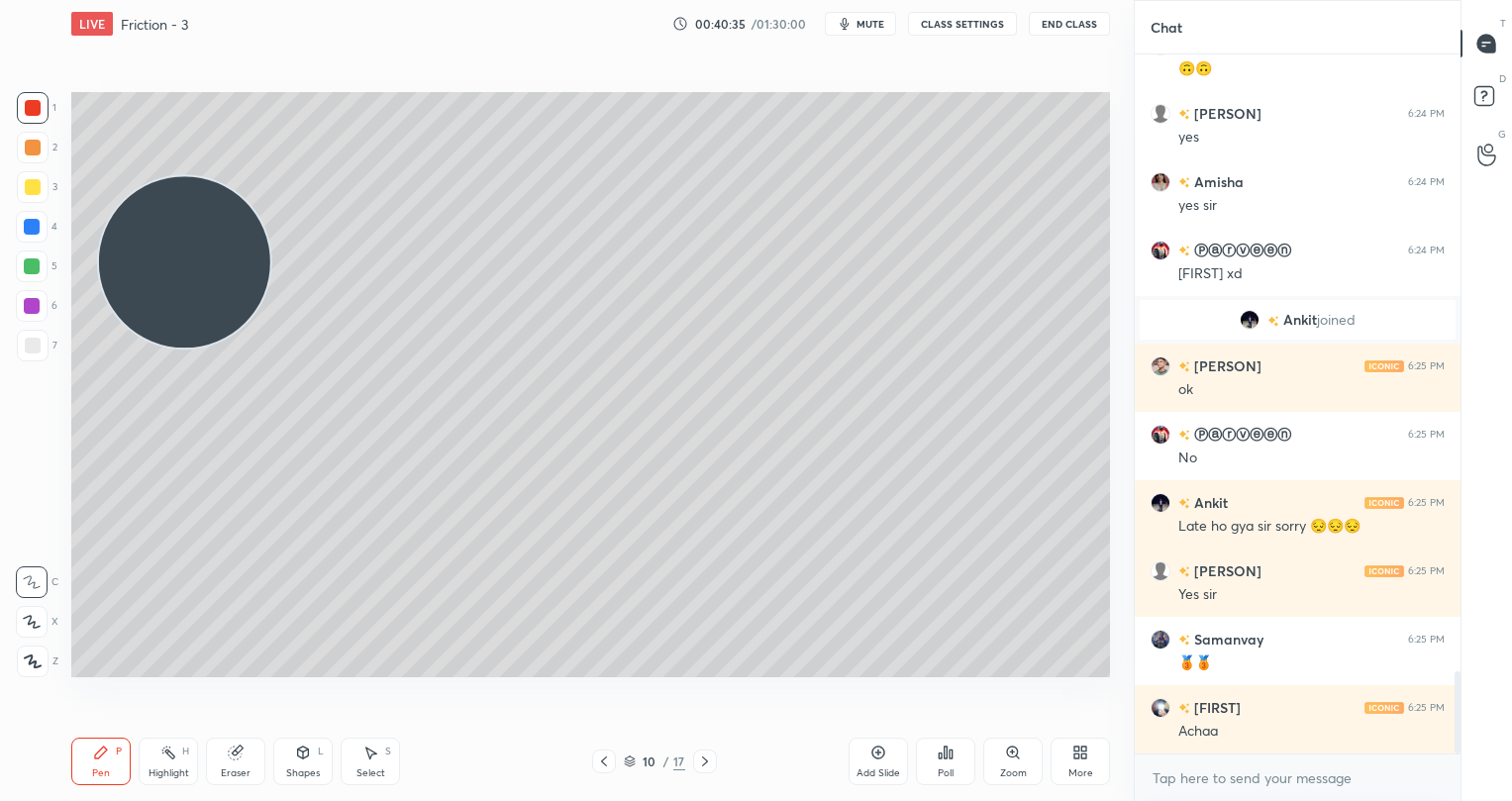 click at bounding box center (33, 187) 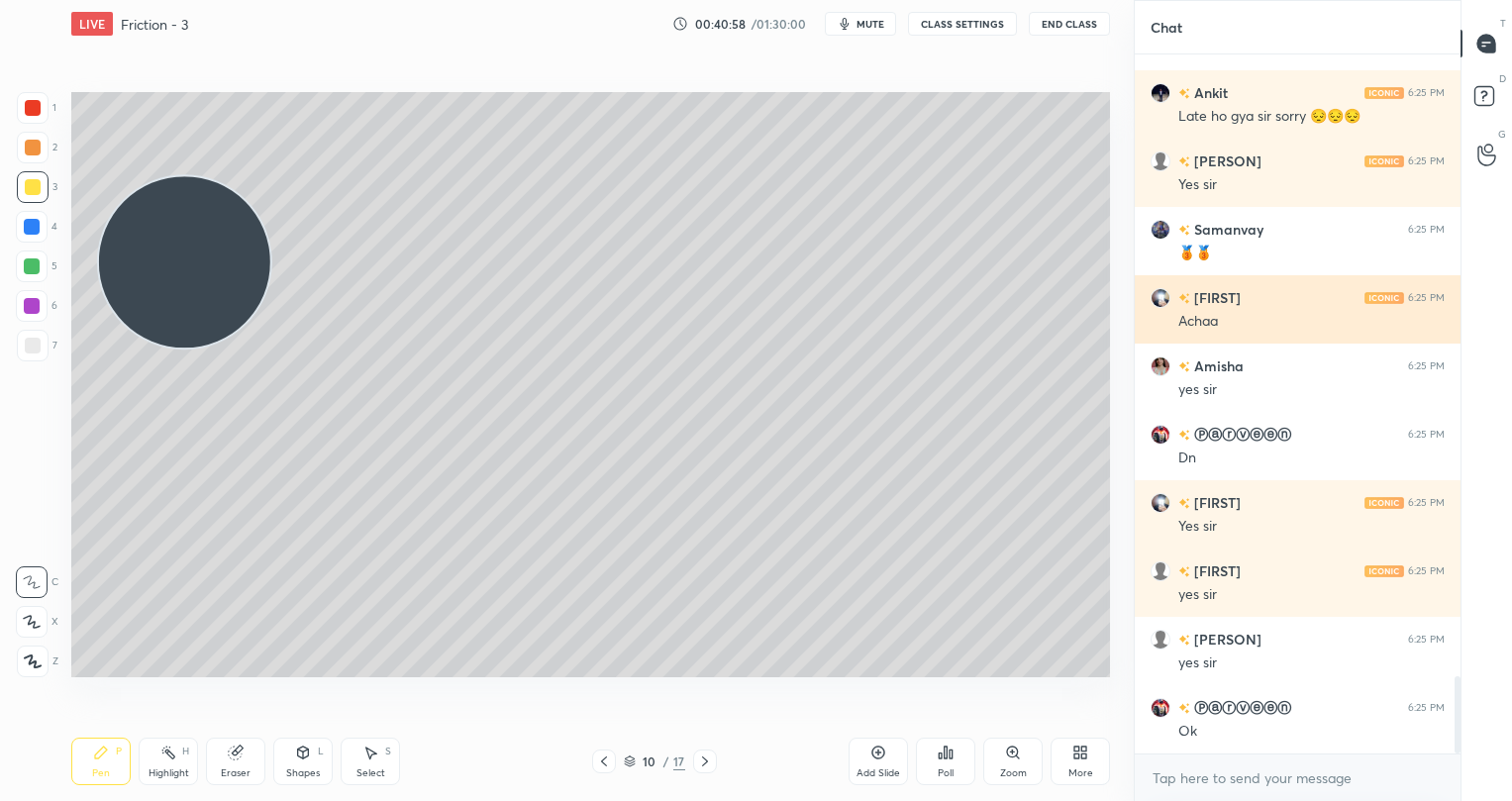 scroll, scrollTop: 5692, scrollLeft: 0, axis: vertical 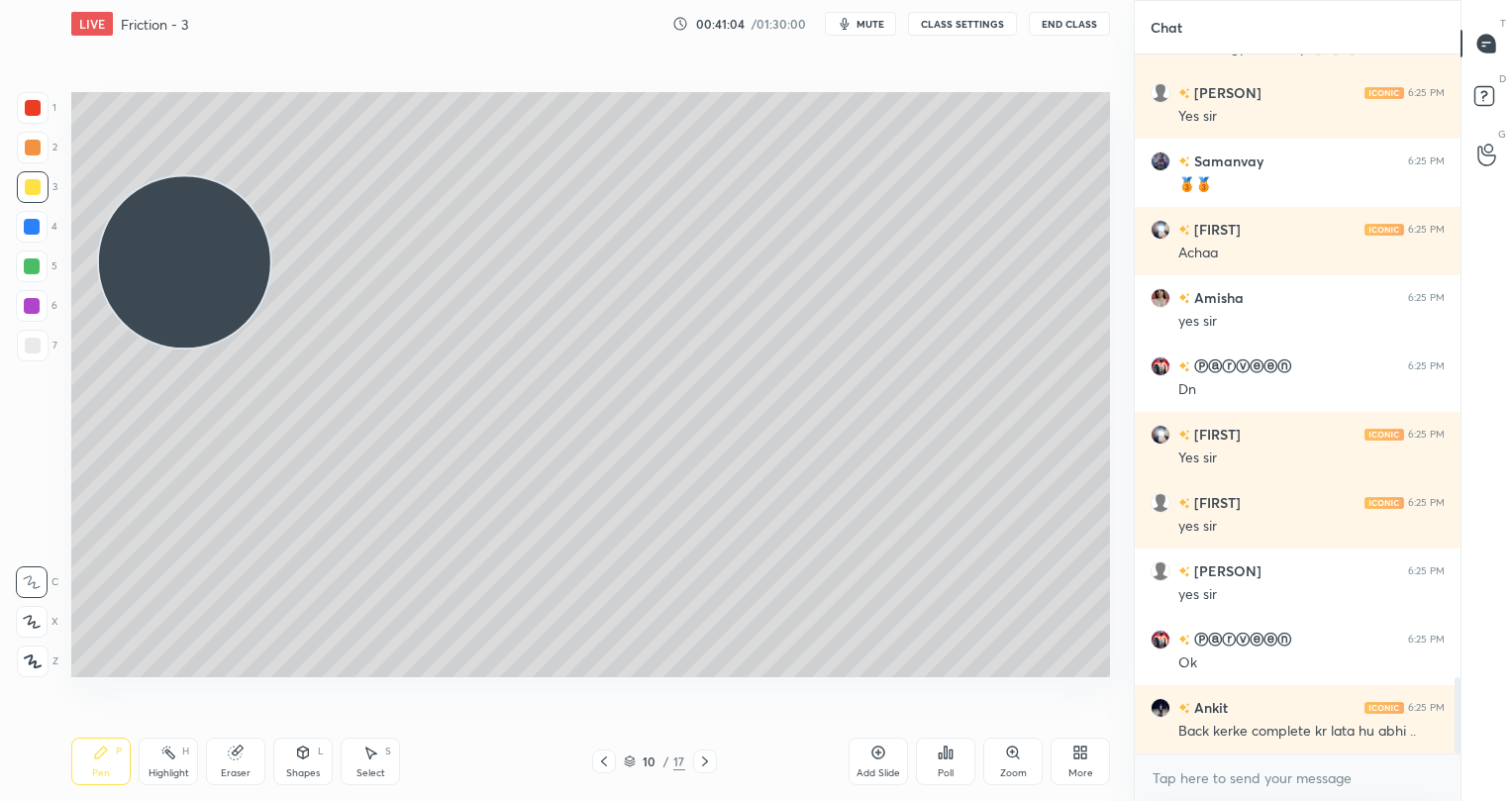 click 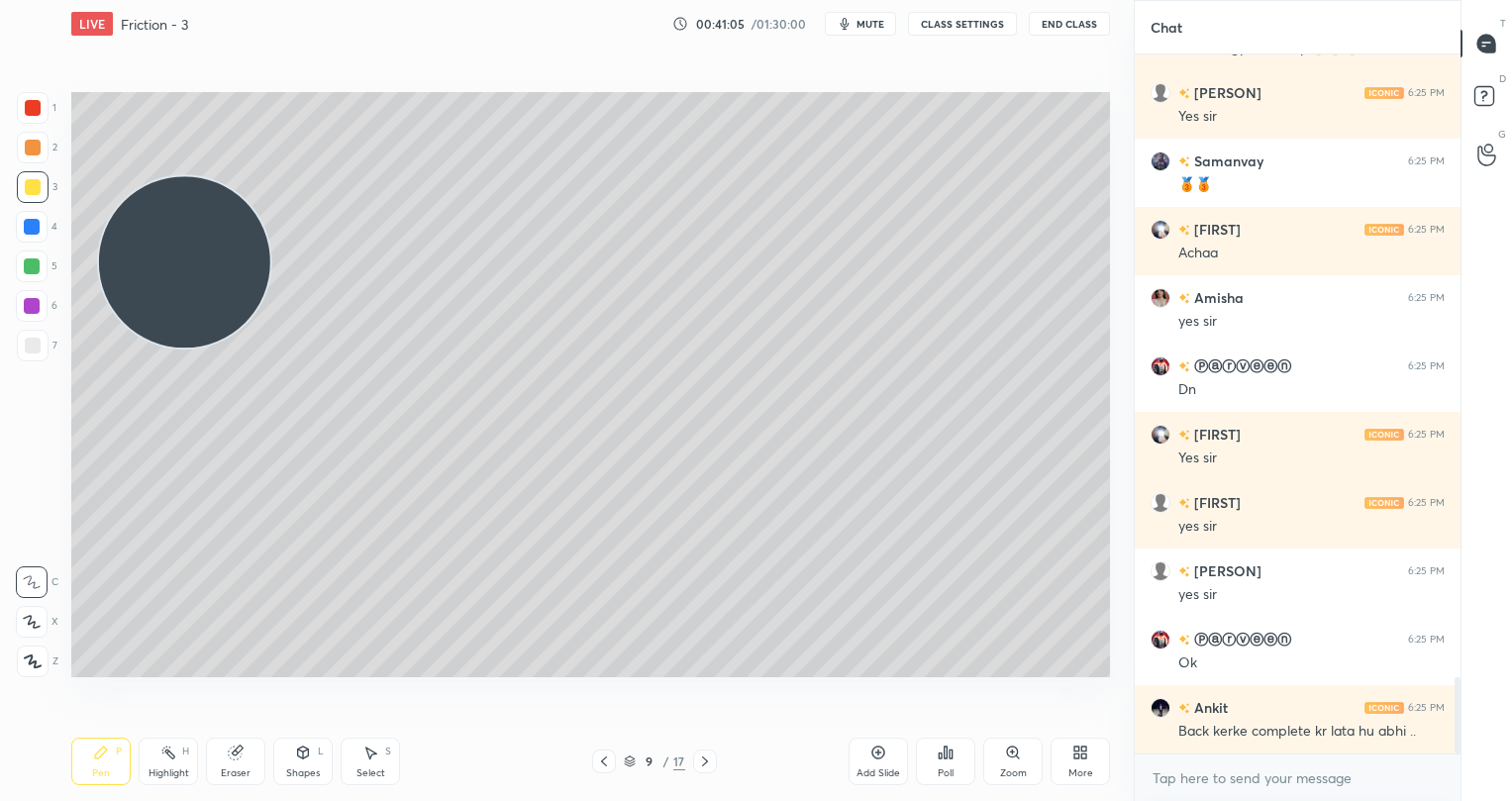 click 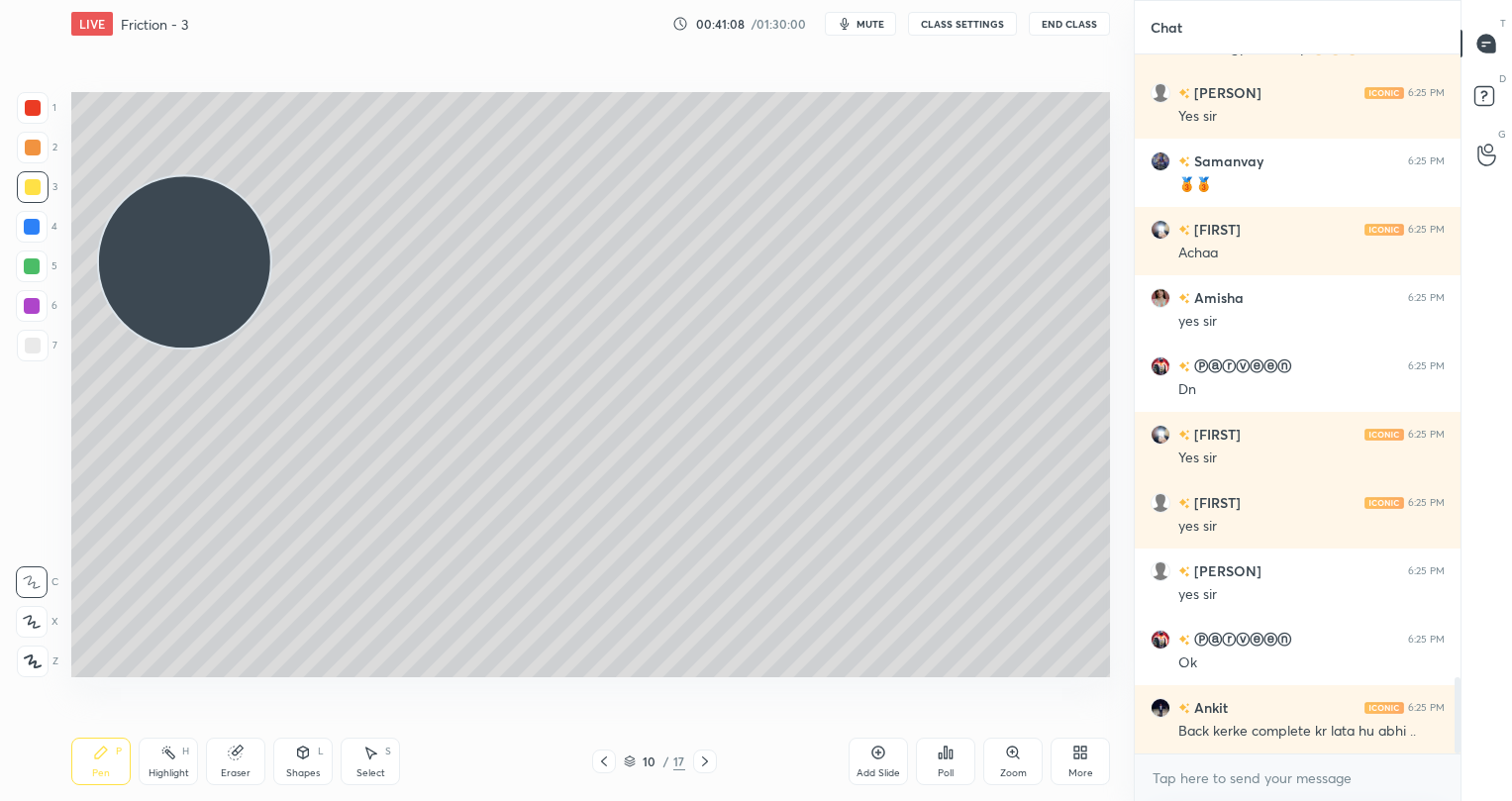 drag, startPoint x: 872, startPoint y: 759, endPoint x: 782, endPoint y: 680, distance: 119.75391 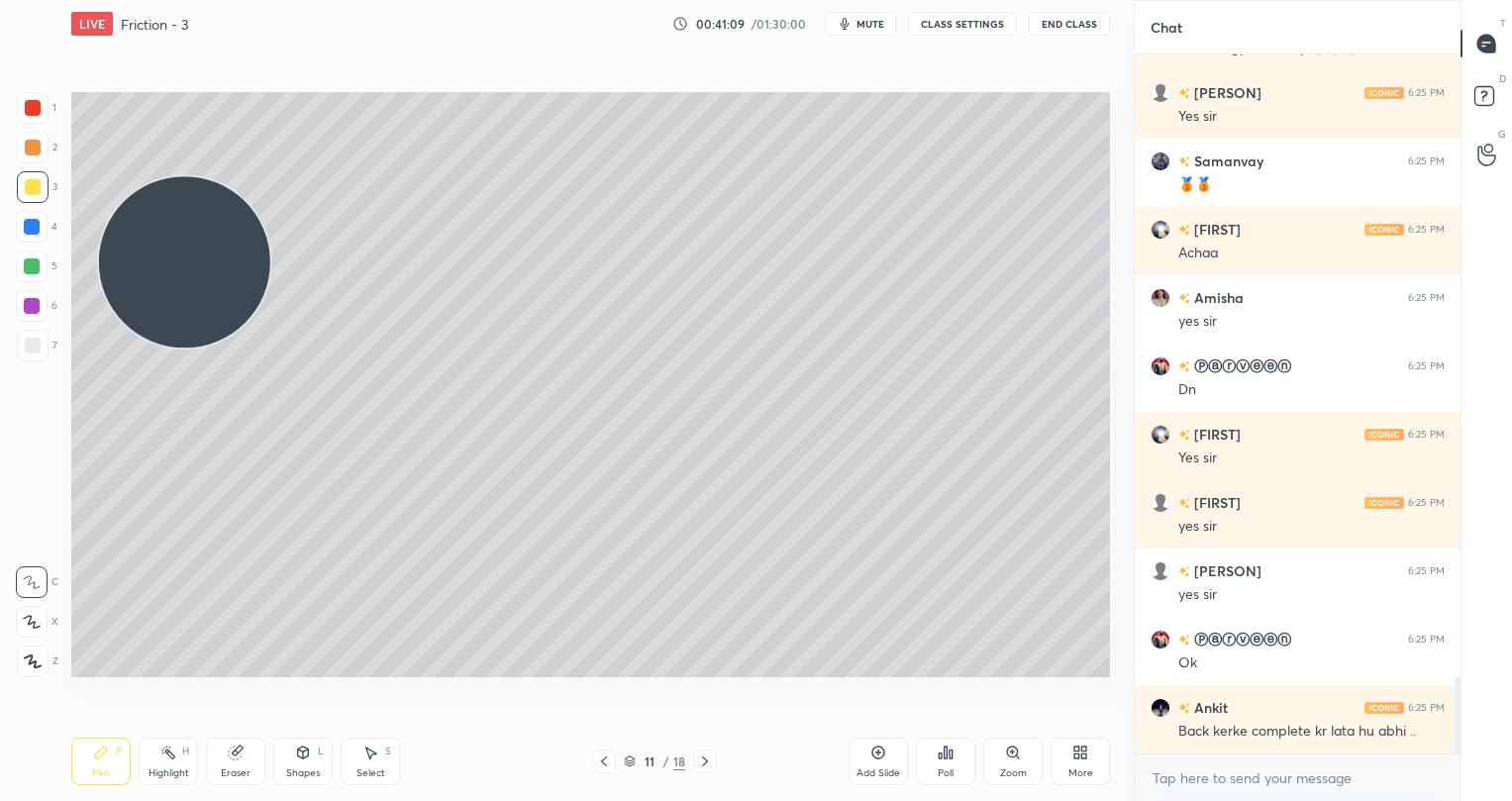 click at bounding box center (32, 266) 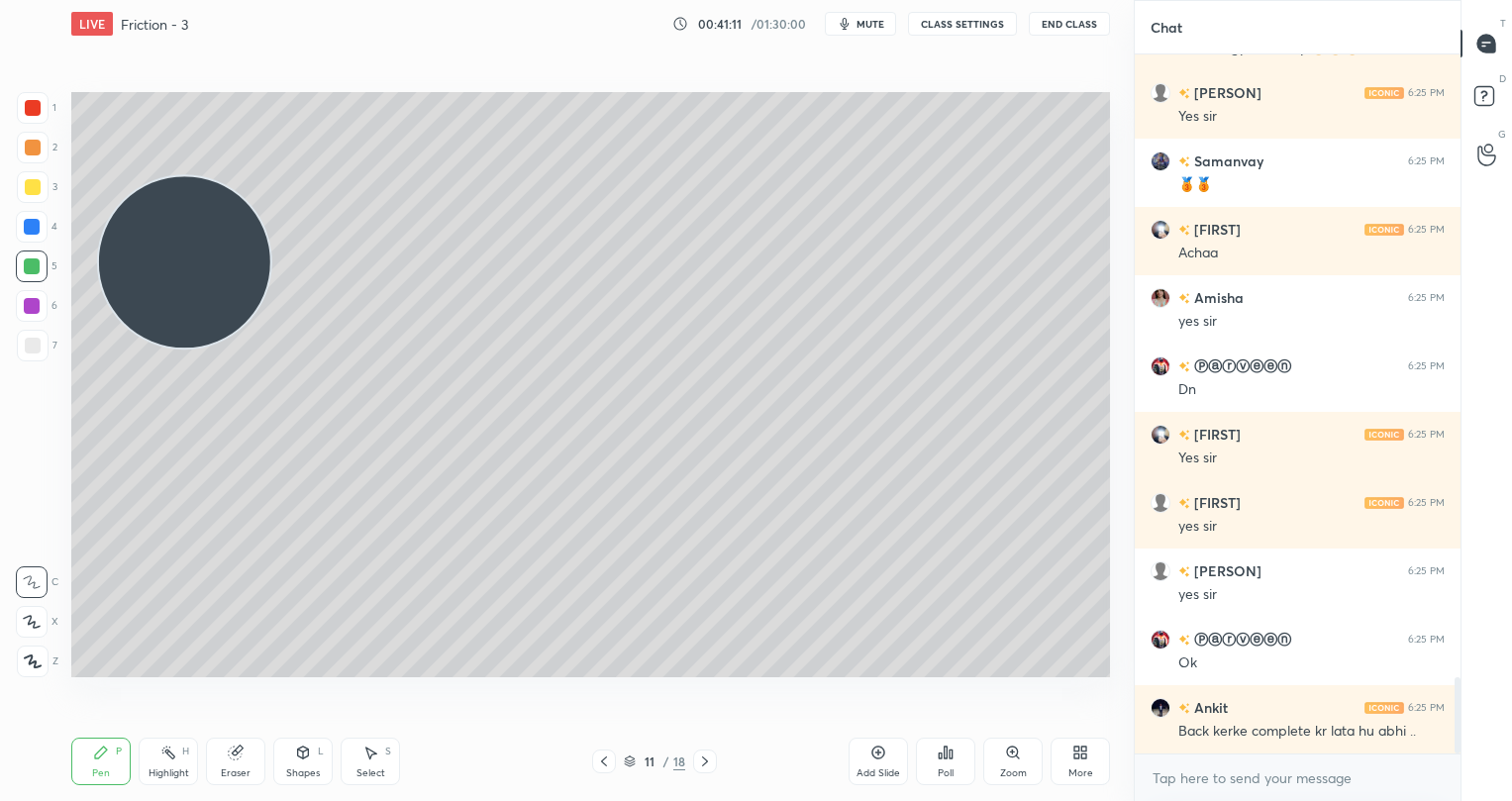 click 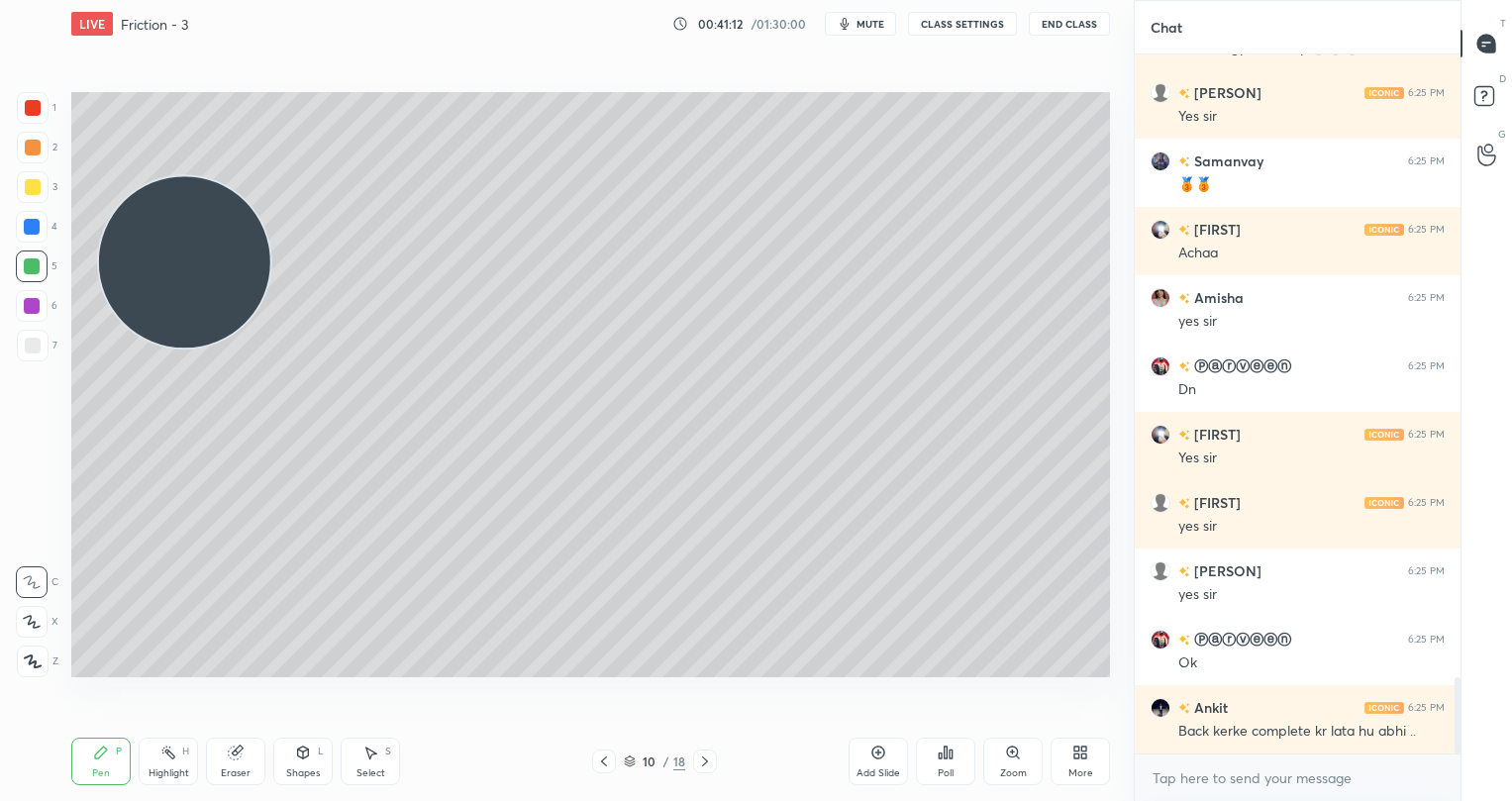 drag, startPoint x: 702, startPoint y: 761, endPoint x: 712, endPoint y: 714, distance: 48.0521 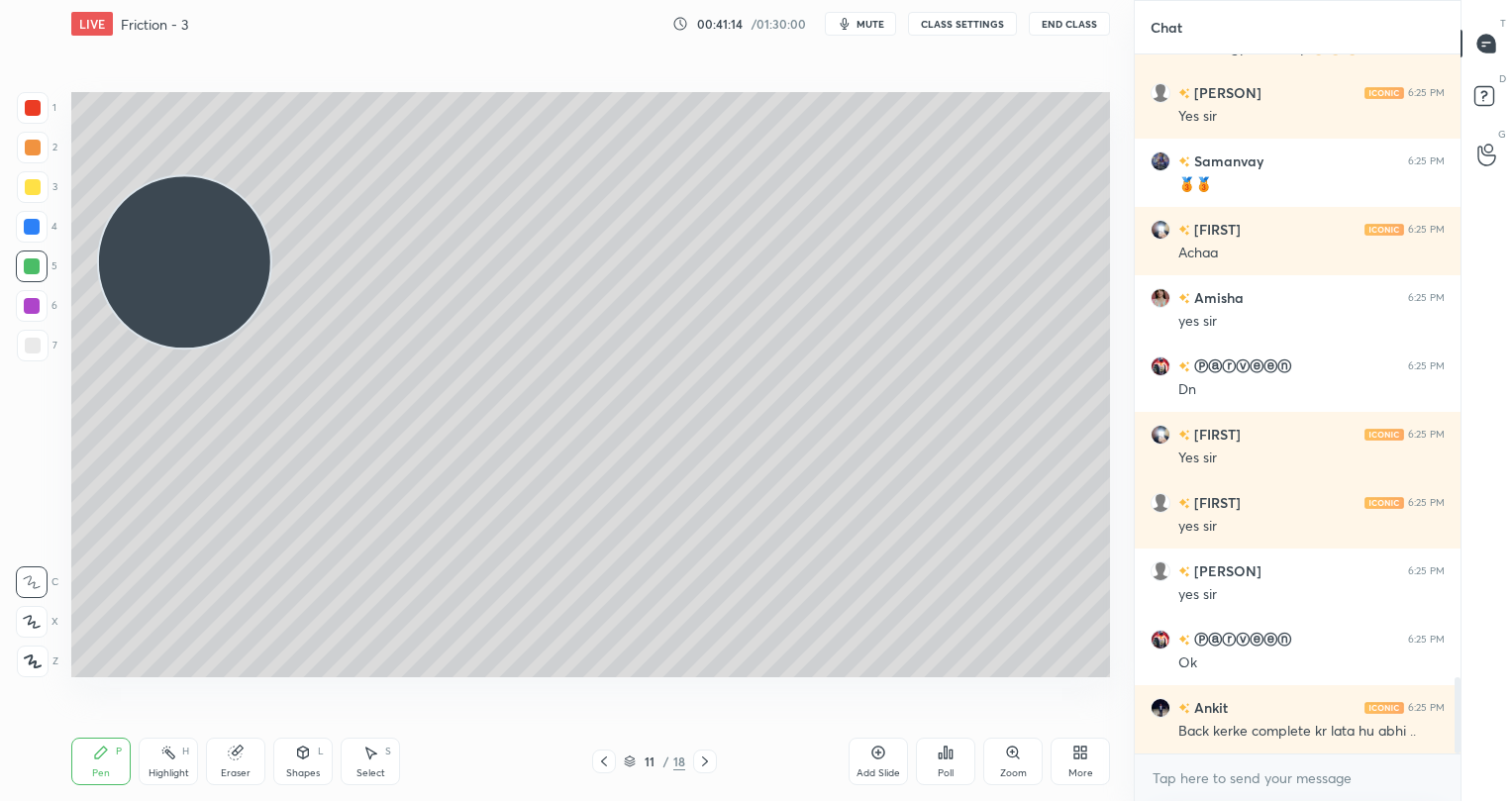 click at bounding box center (33, 187) 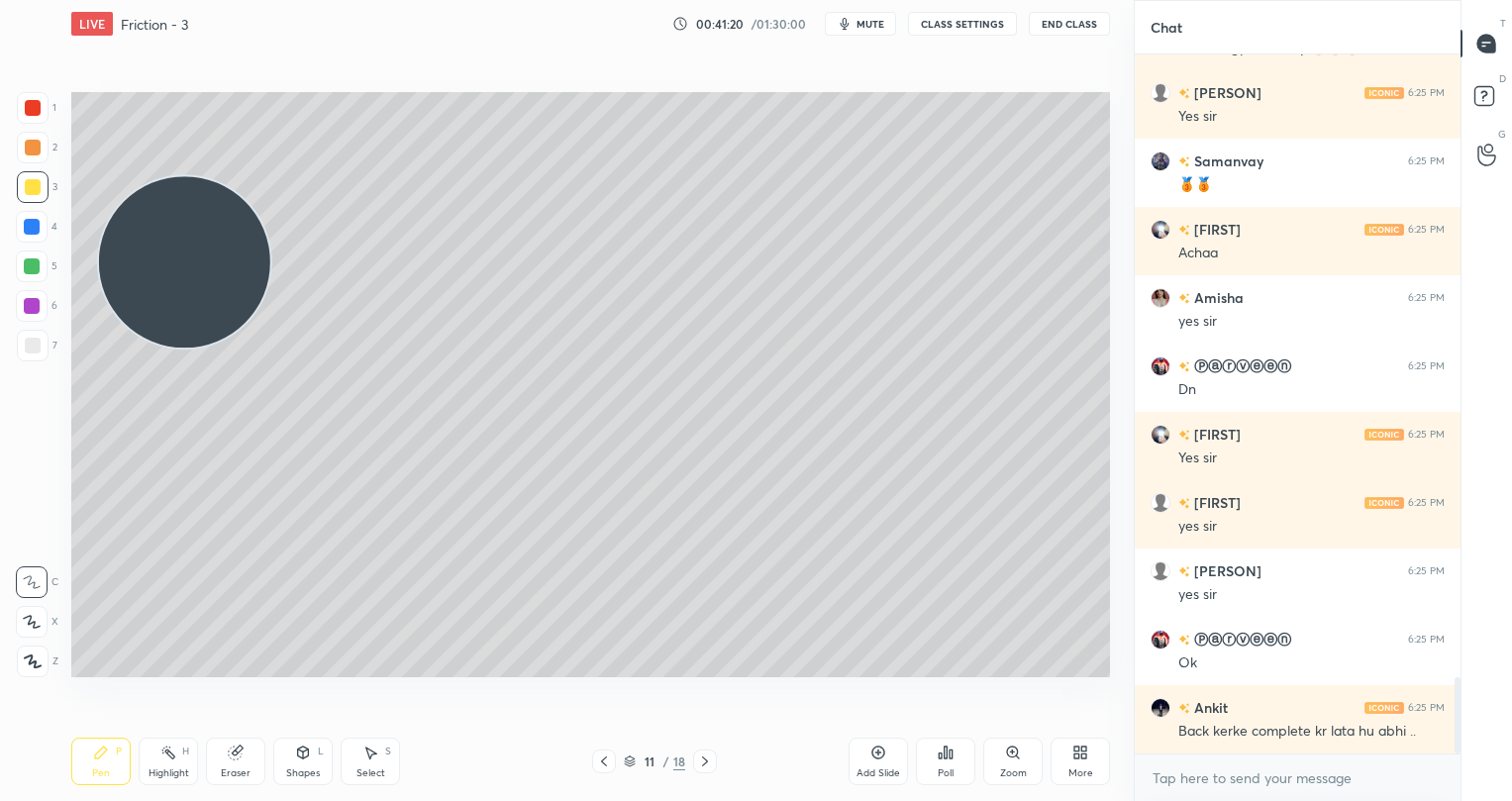 click at bounding box center [32, 306] 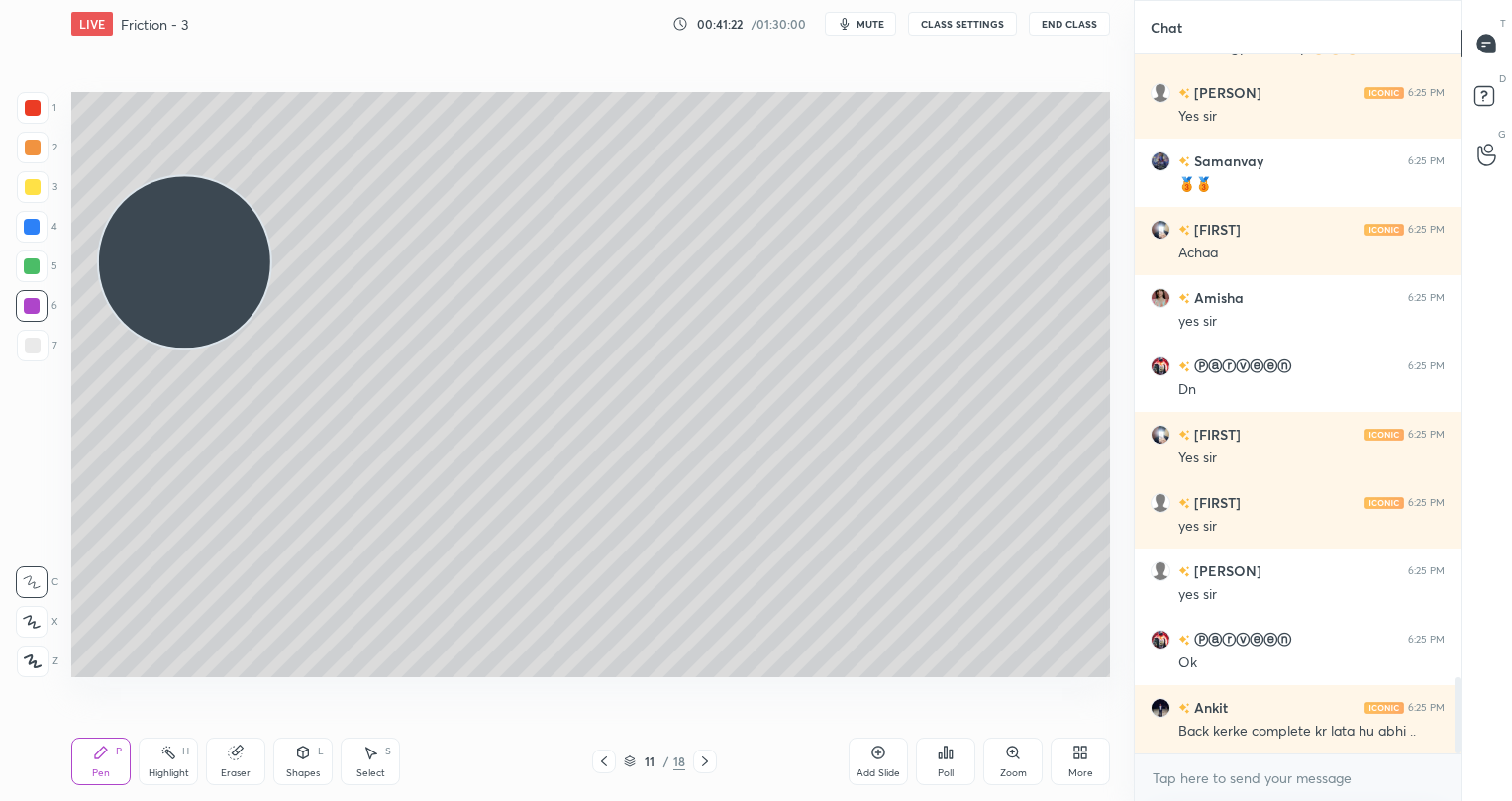 scroll, scrollTop: 5760, scrollLeft: 0, axis: vertical 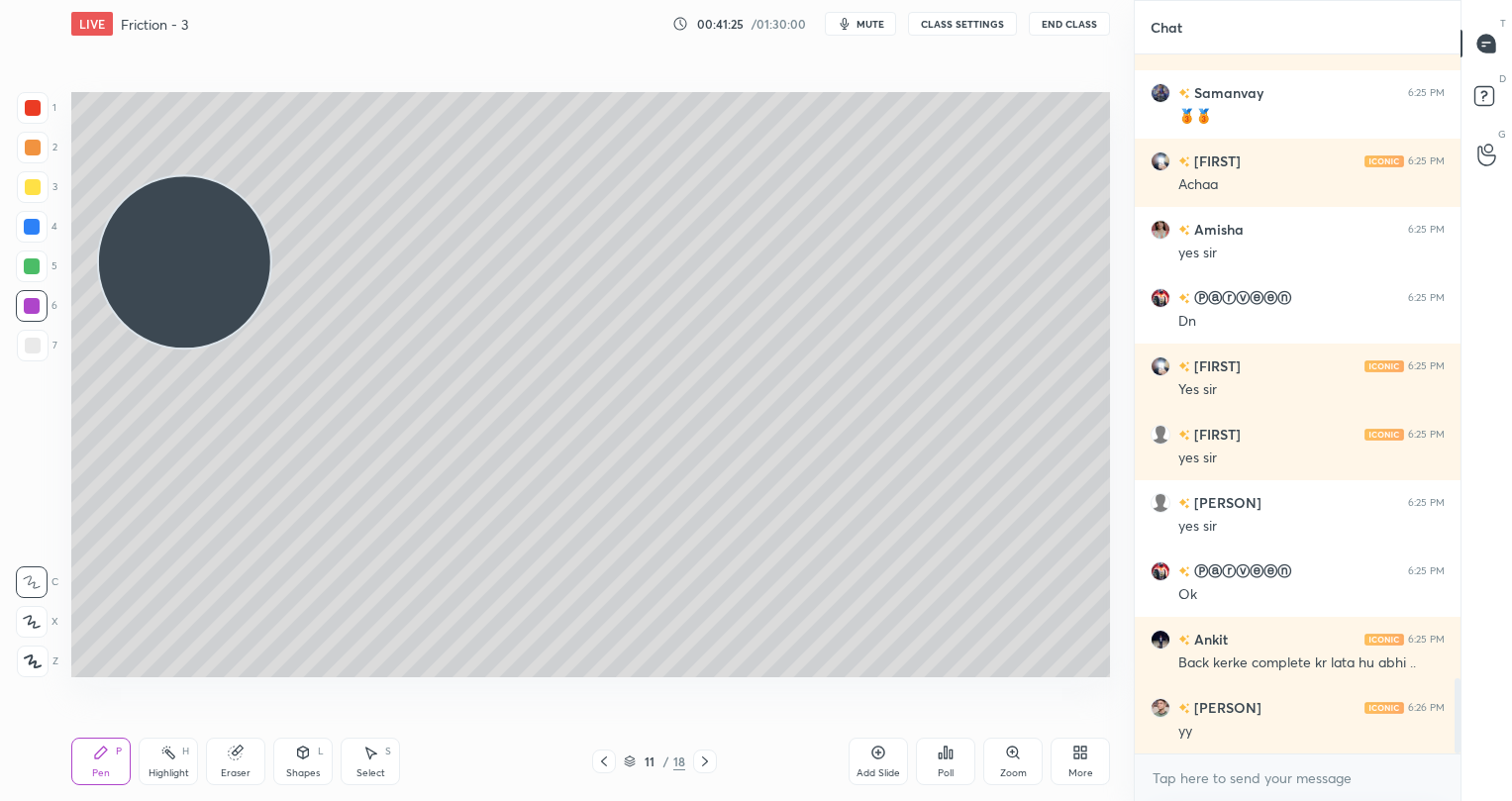 click at bounding box center [33, 187] 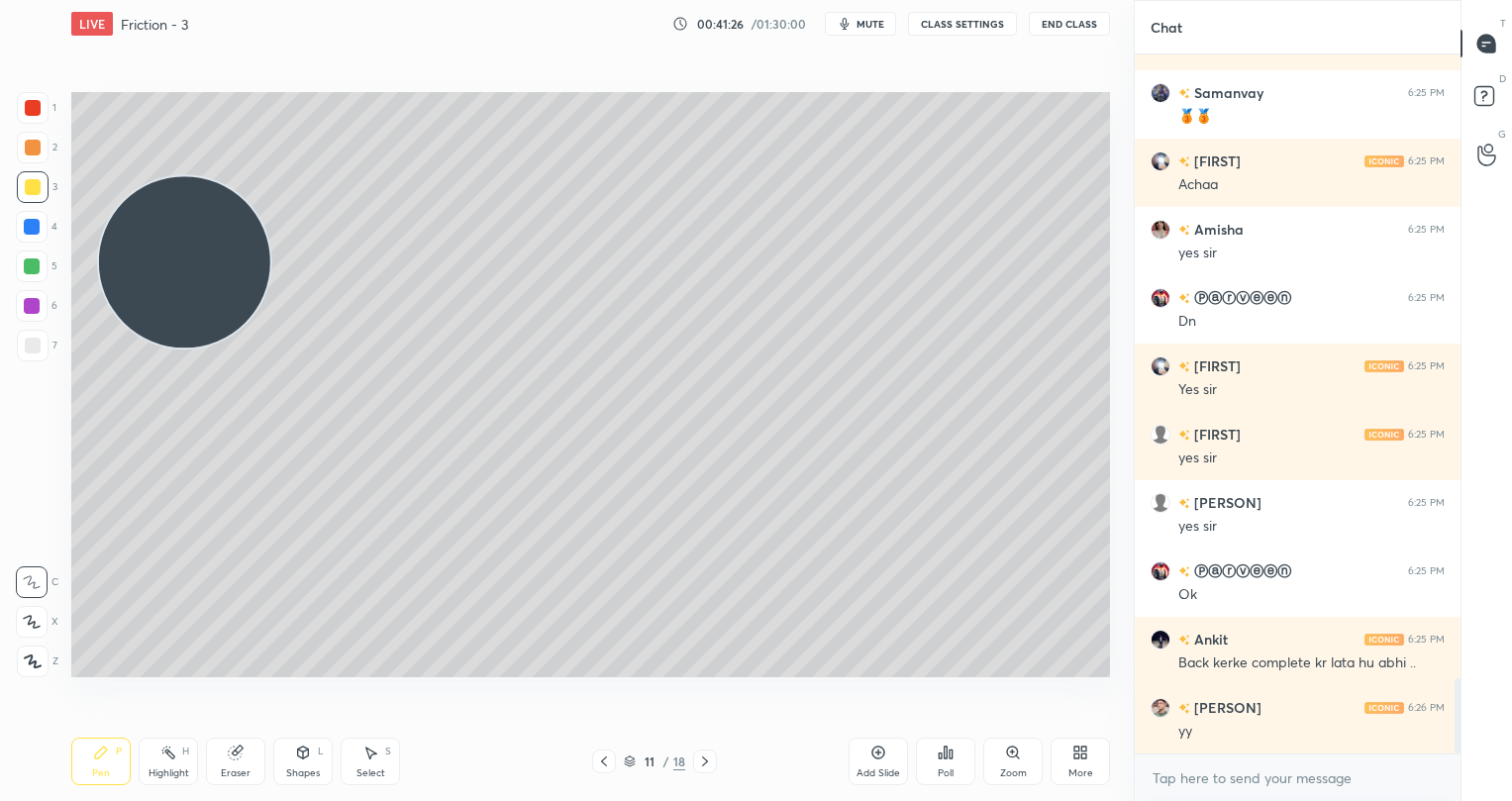 click at bounding box center [32, 266] 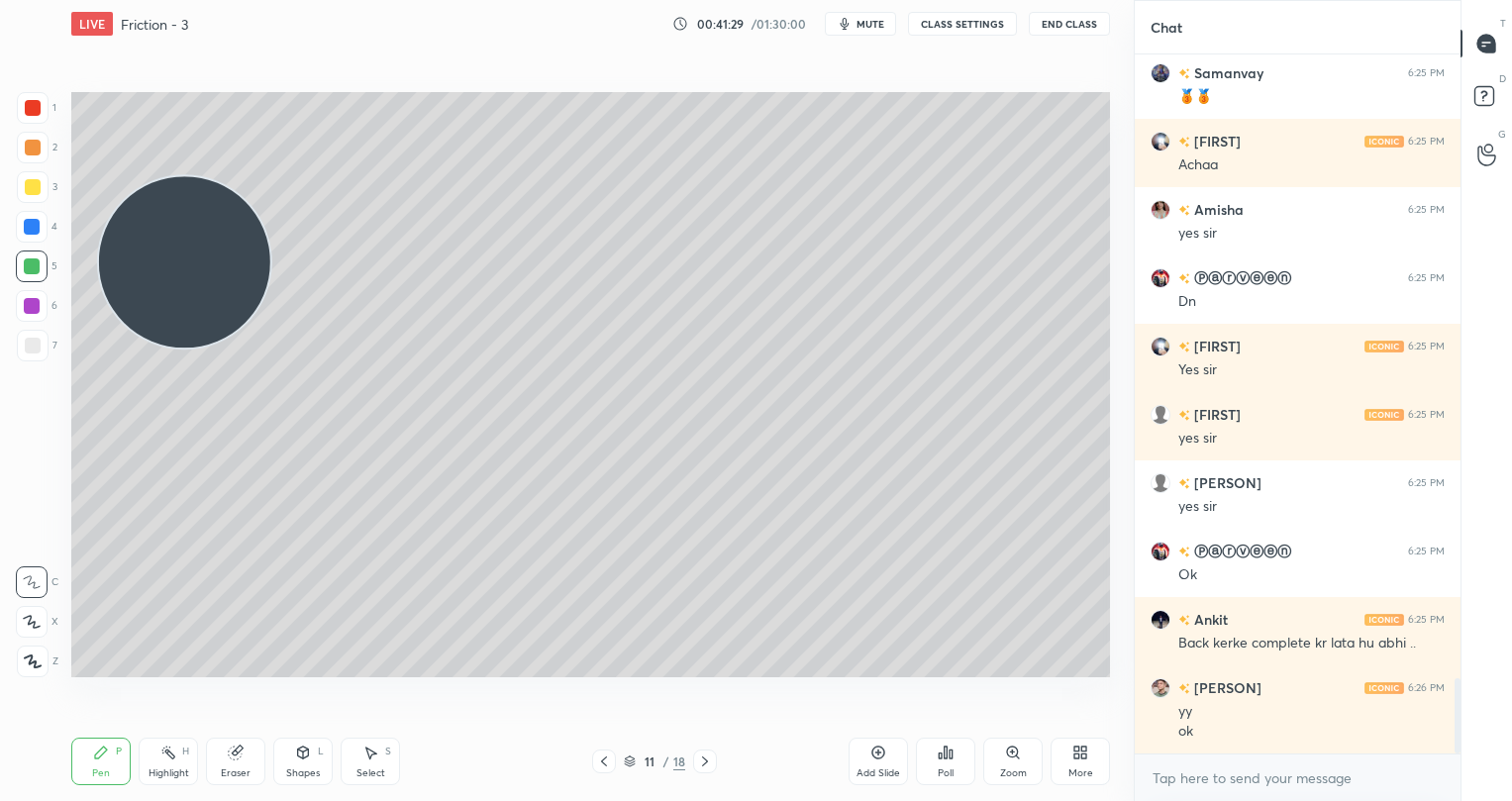 scroll, scrollTop: 5849, scrollLeft: 0, axis: vertical 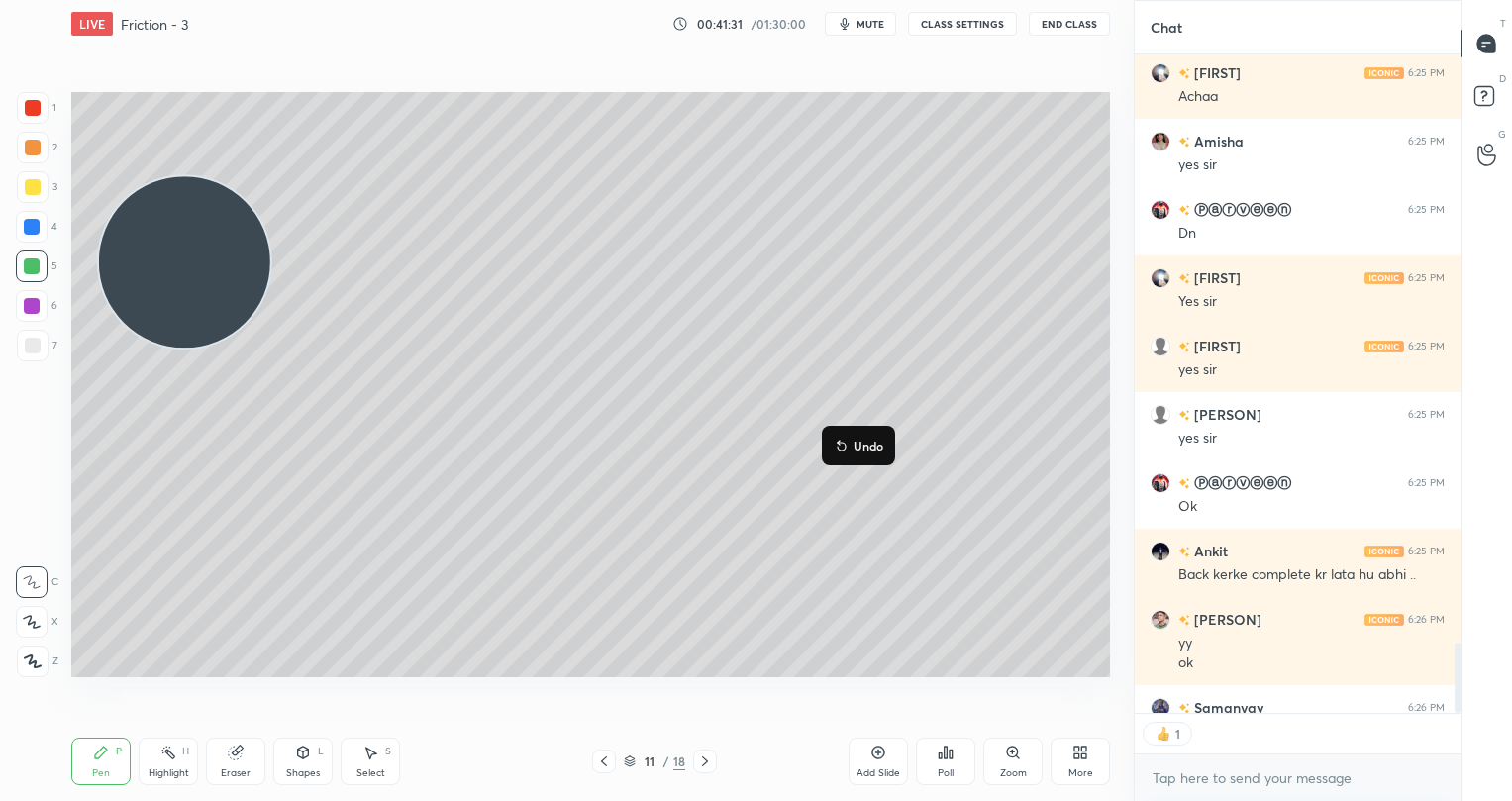 click on "Undo" at bounding box center [868, 446] 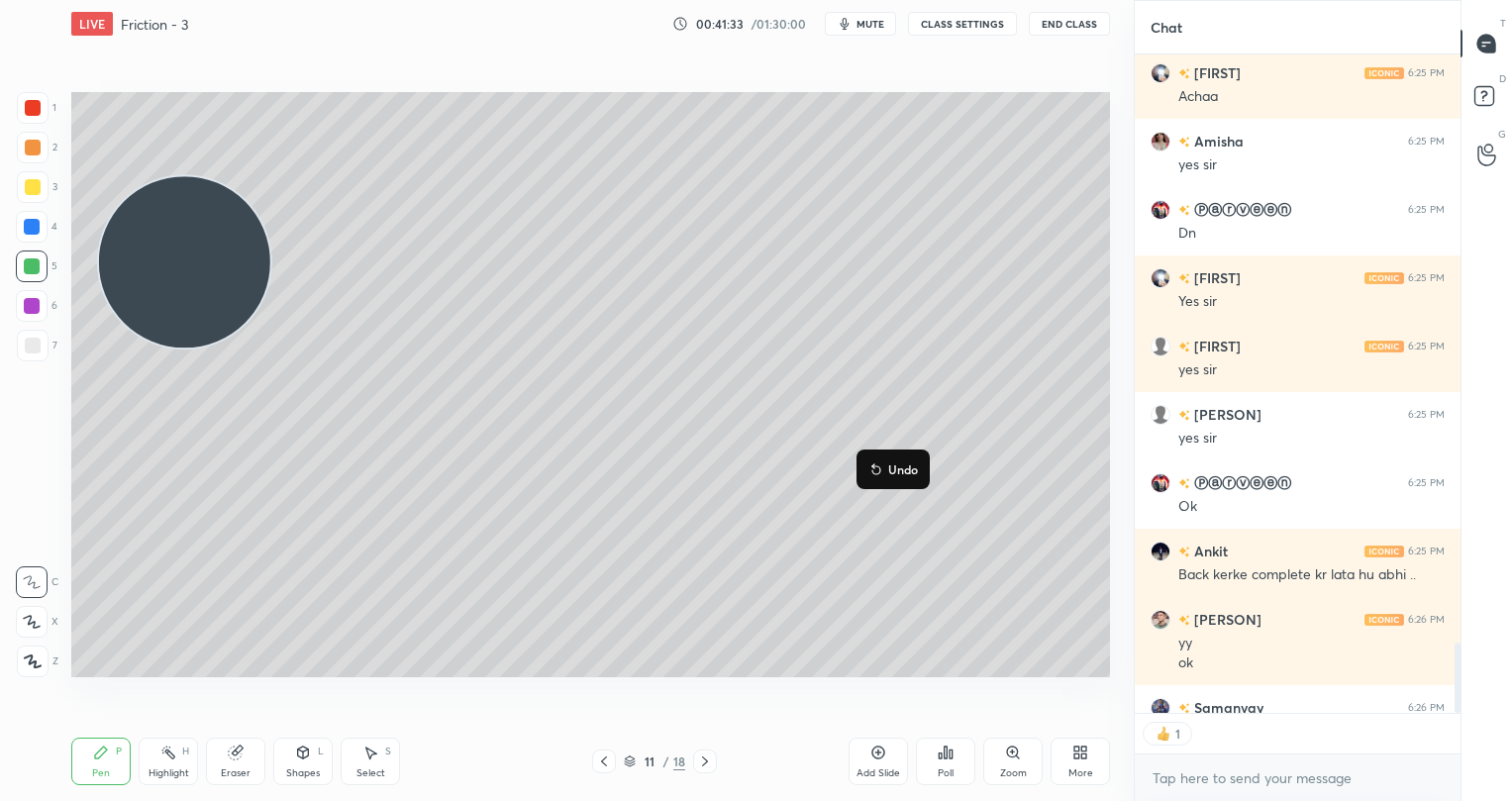 click on "Undo" at bounding box center [903, 469] 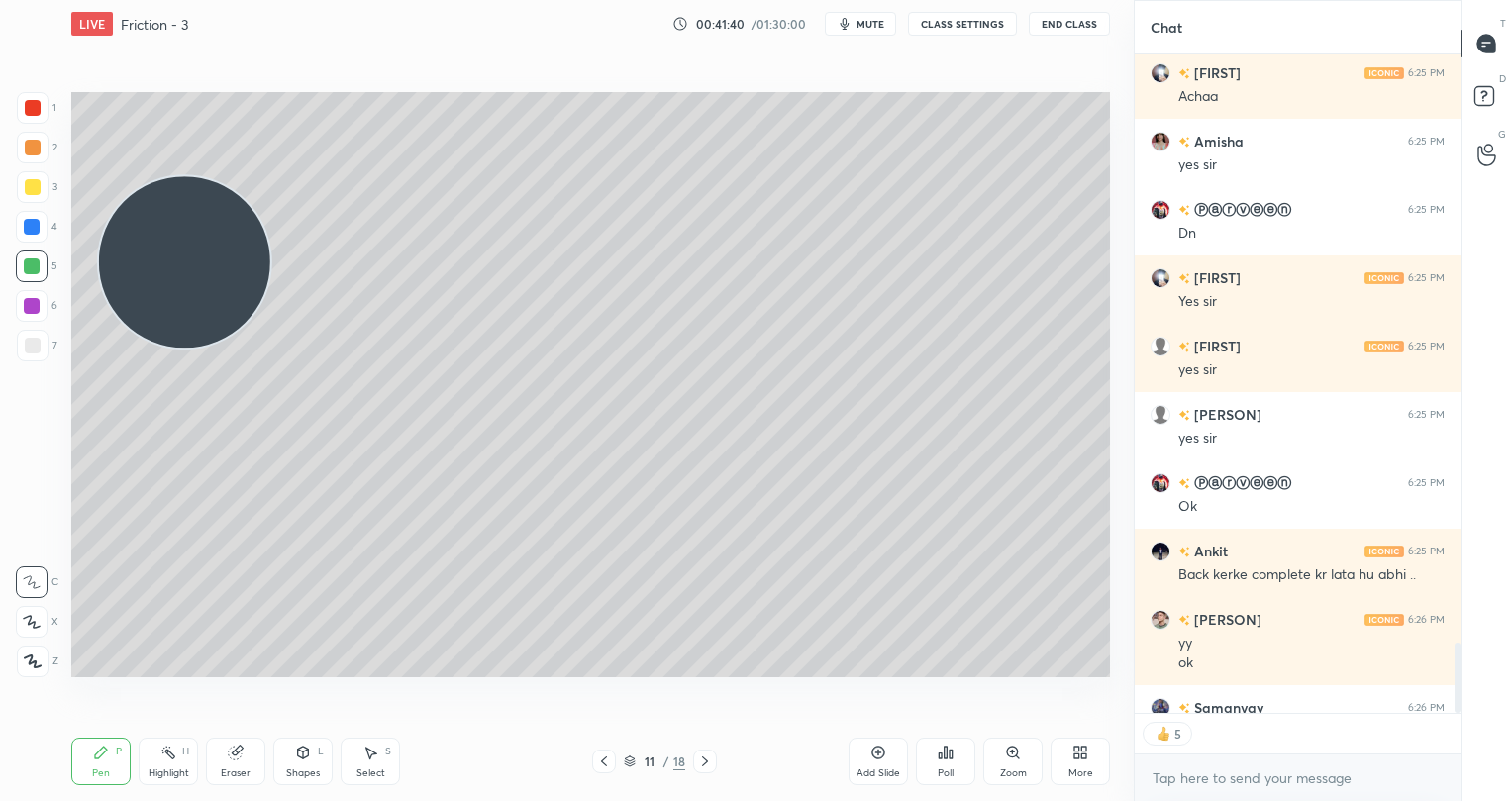 click at bounding box center (33, 187) 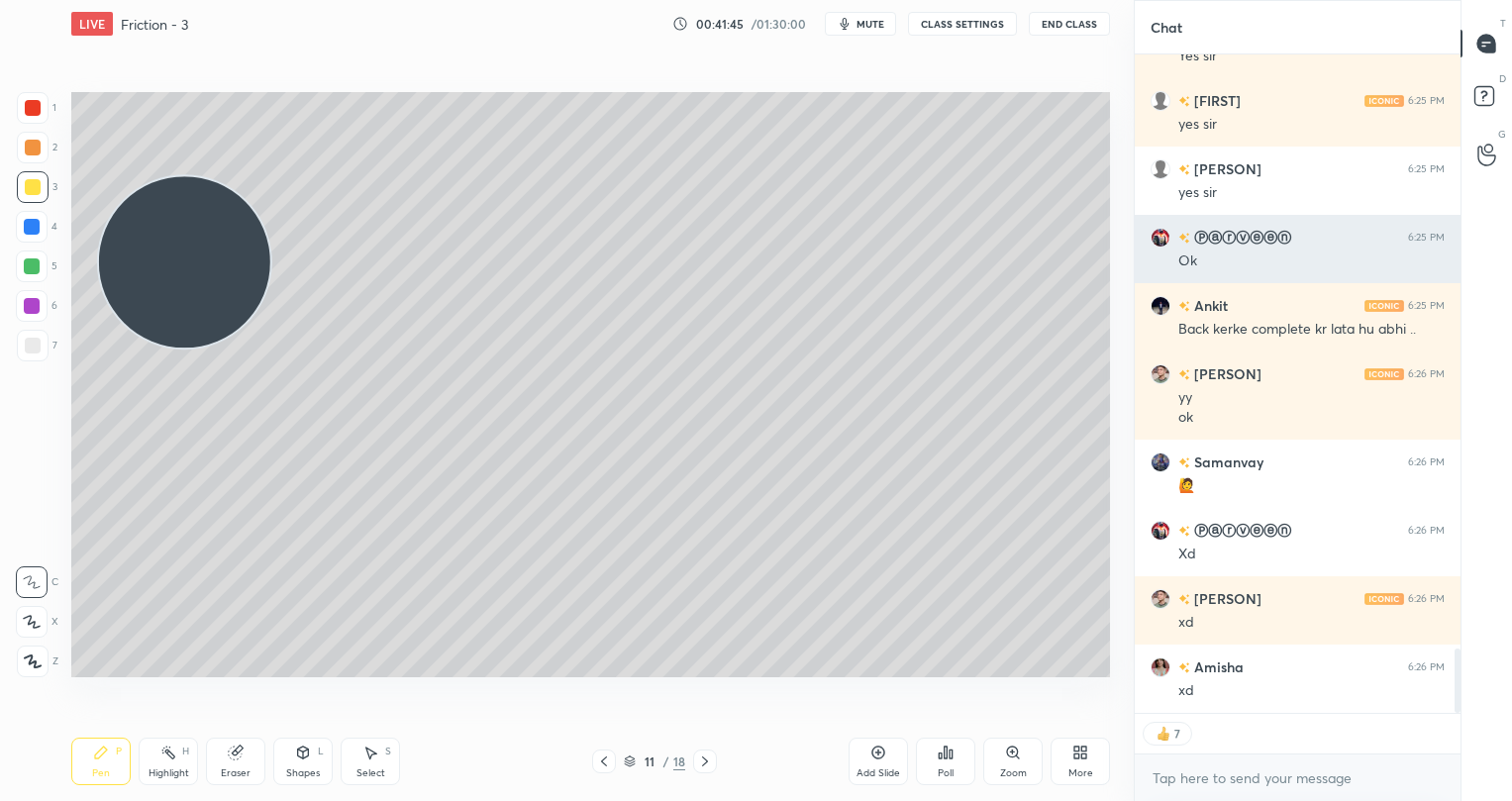scroll, scrollTop: 6231, scrollLeft: 0, axis: vertical 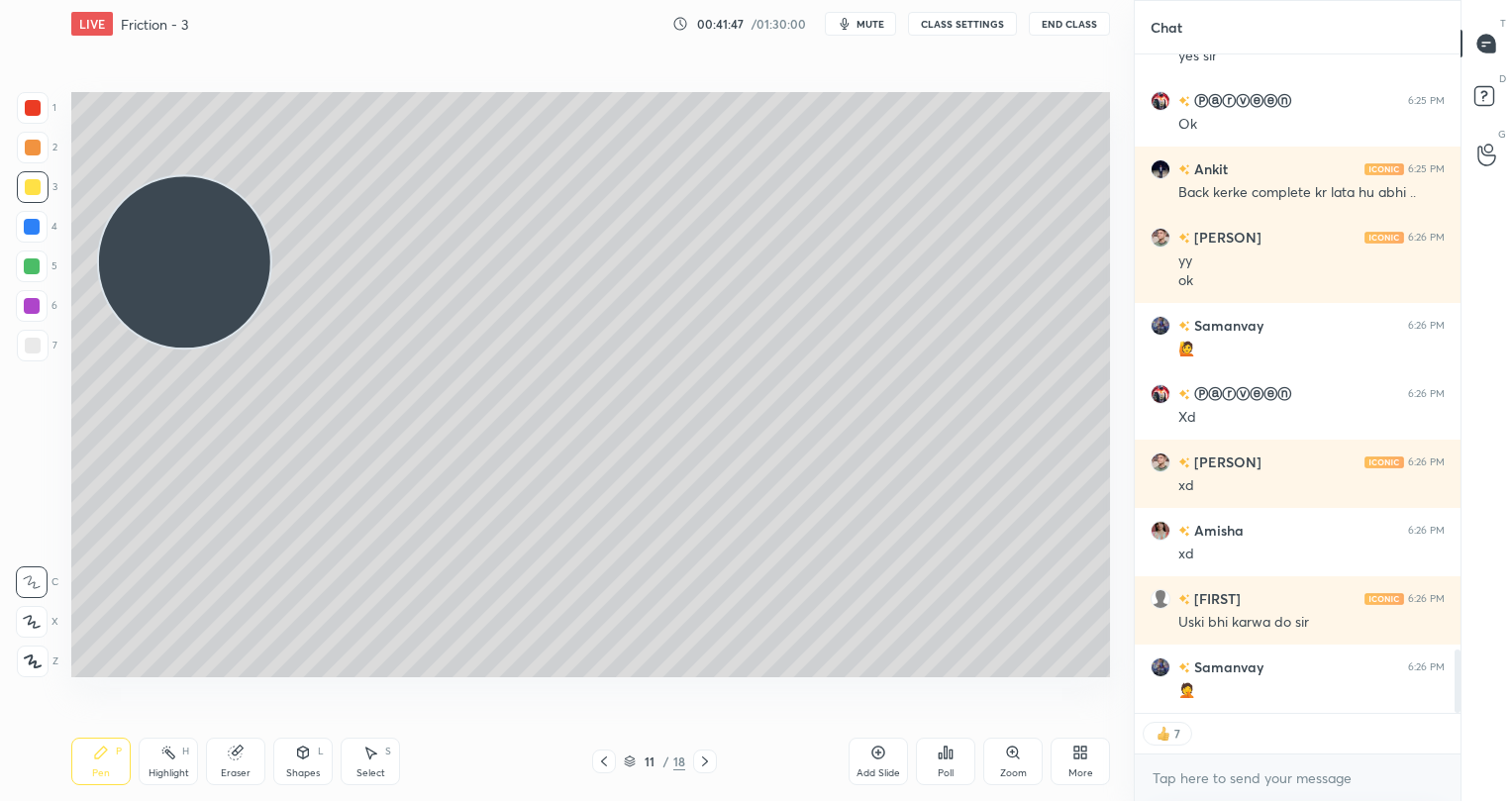 click at bounding box center [32, 306] 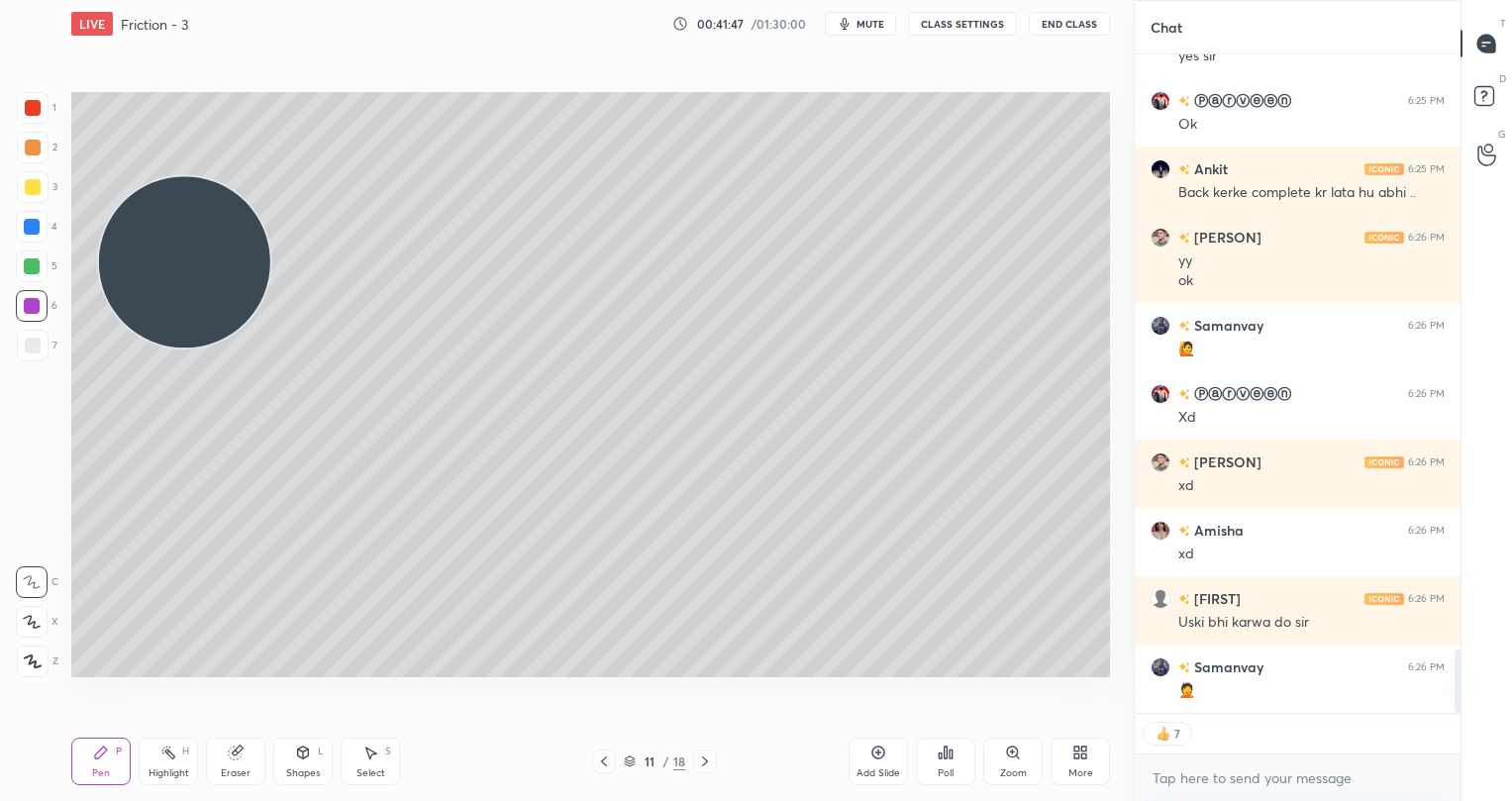 scroll, scrollTop: 6299, scrollLeft: 0, axis: vertical 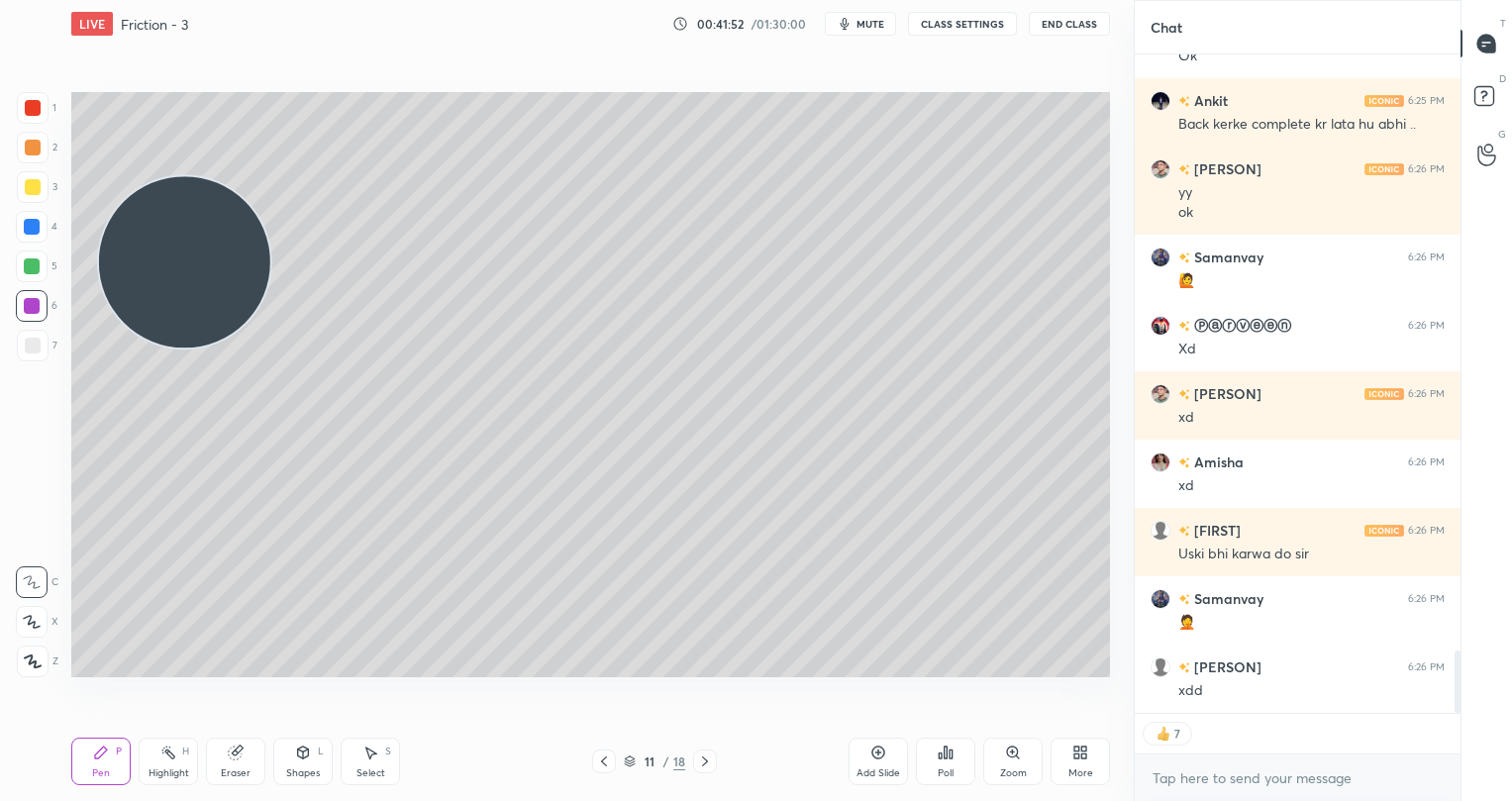 click at bounding box center [33, 346] 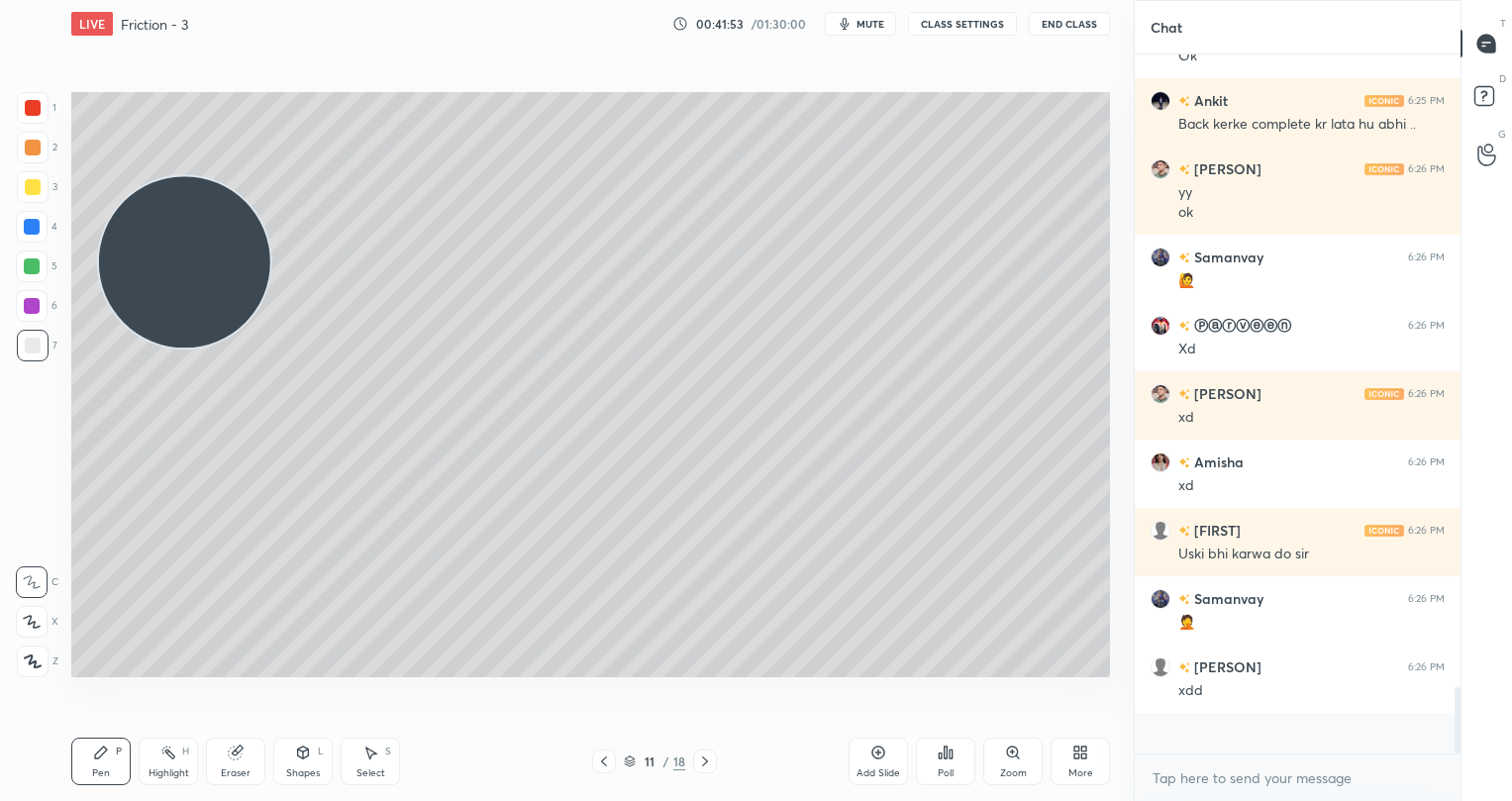 scroll, scrollTop: 7, scrollLeft: 7, axis: both 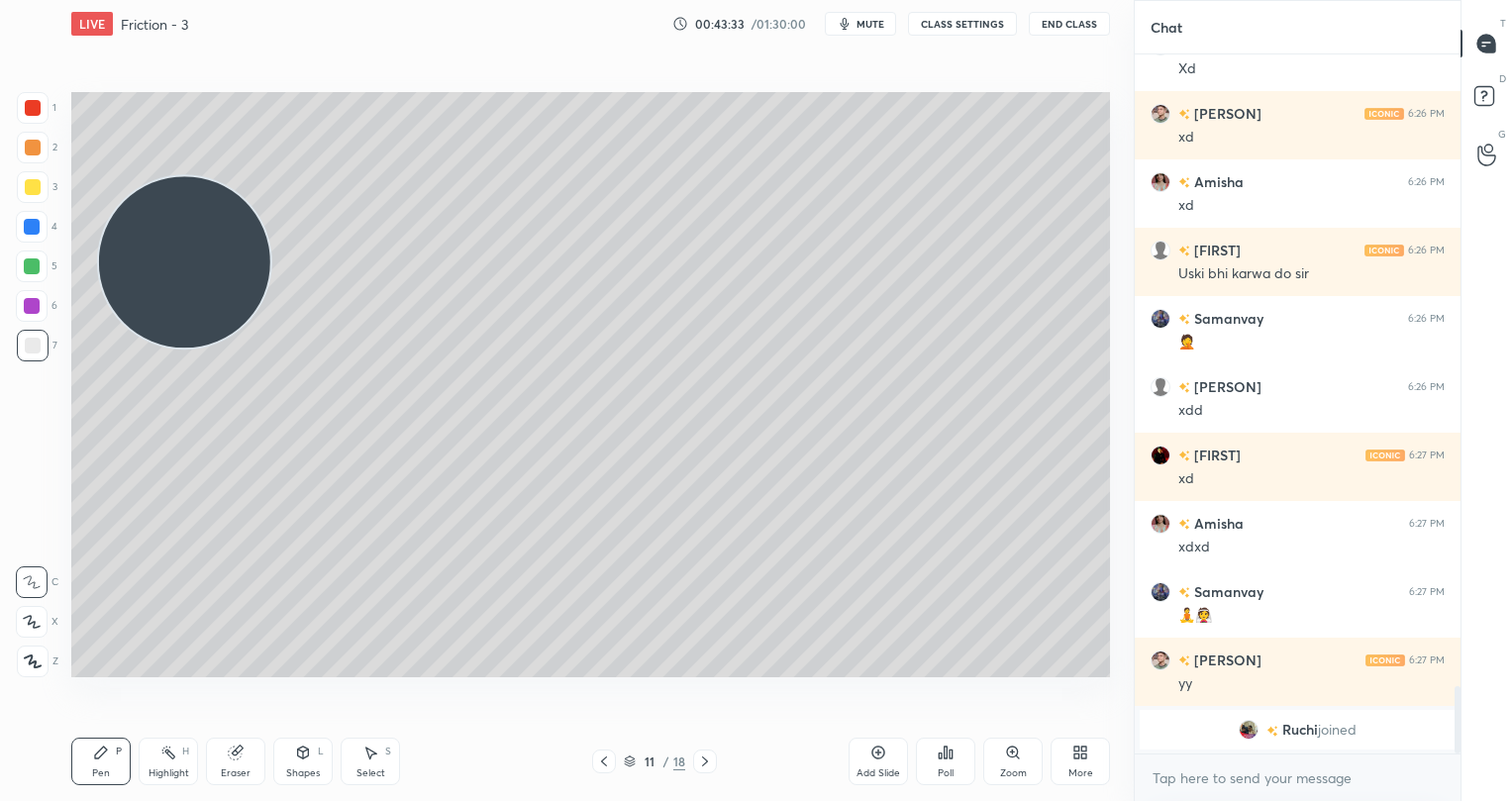click at bounding box center (33, 187) 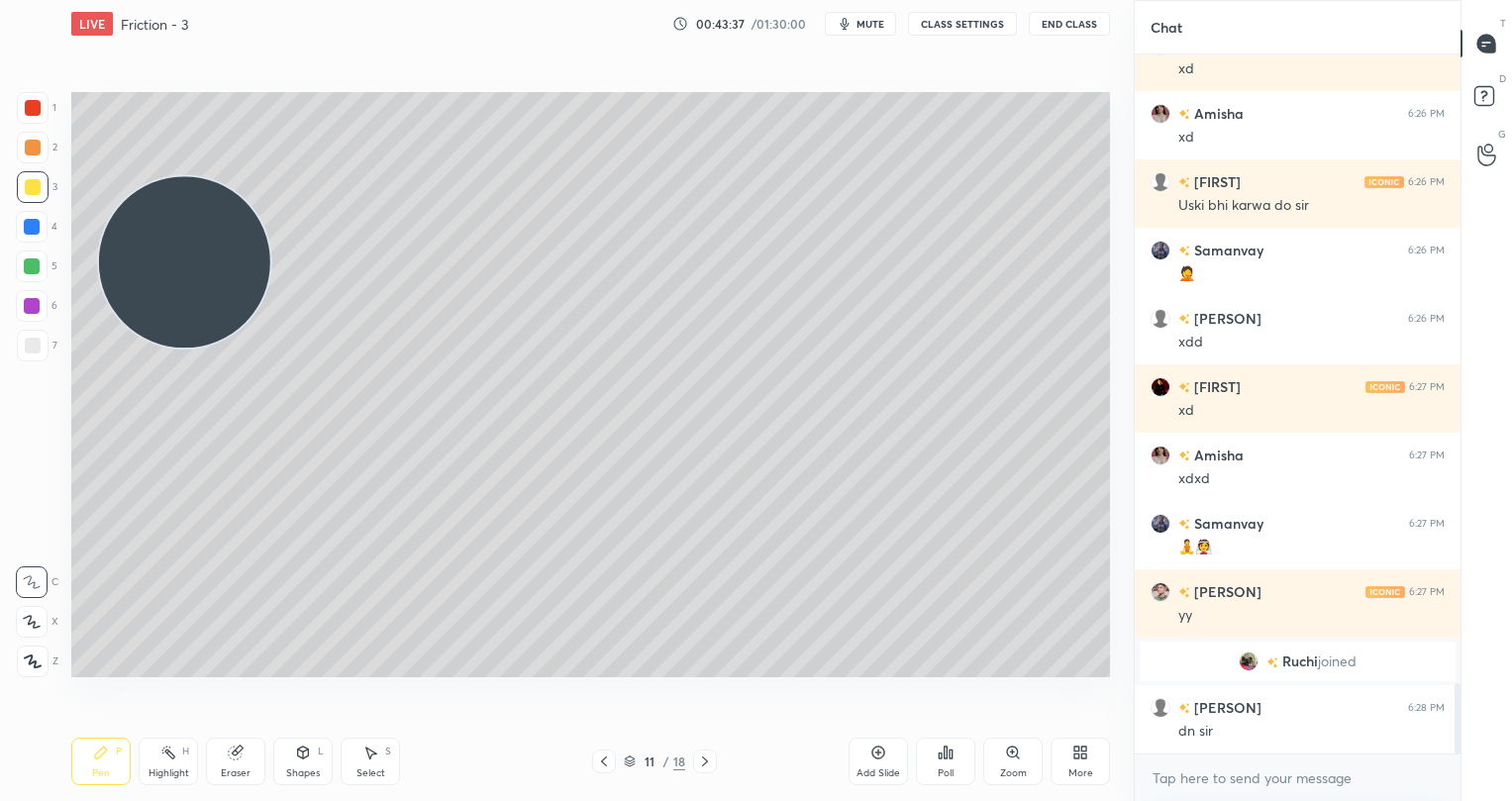 scroll, scrollTop: 6237, scrollLeft: 0, axis: vertical 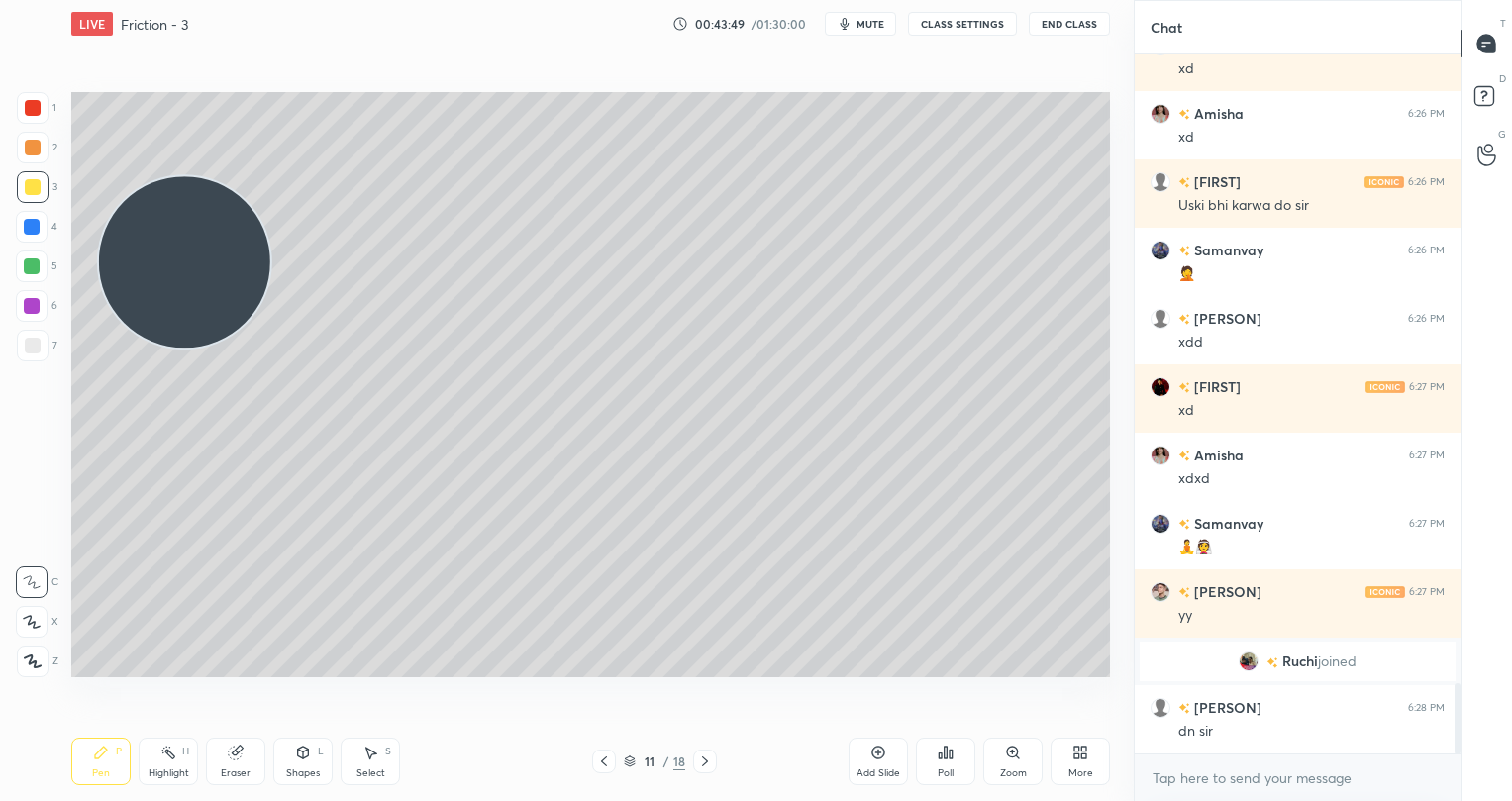 click 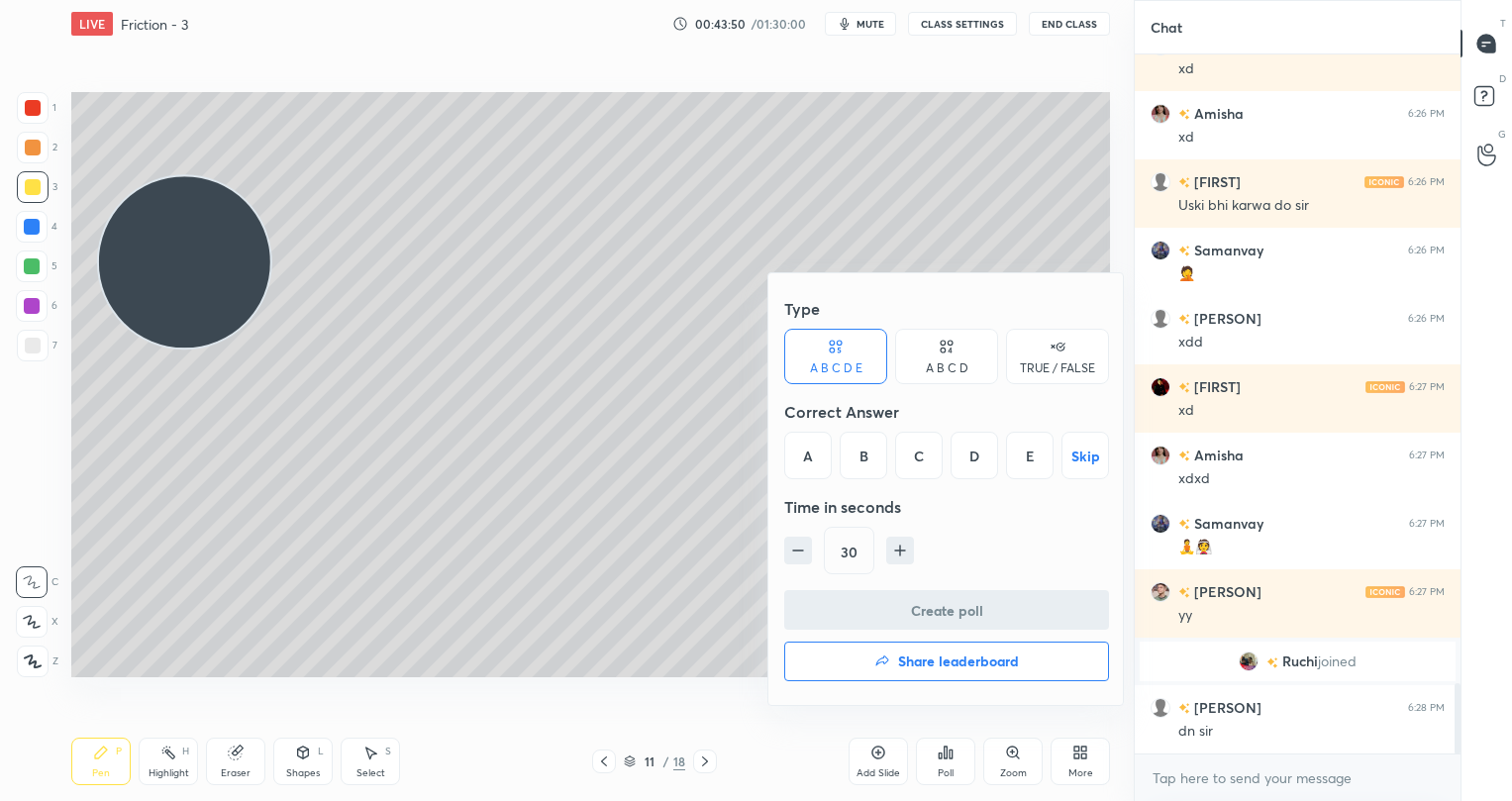 drag, startPoint x: 1060, startPoint y: 351, endPoint x: 986, endPoint y: 415, distance: 97.8366 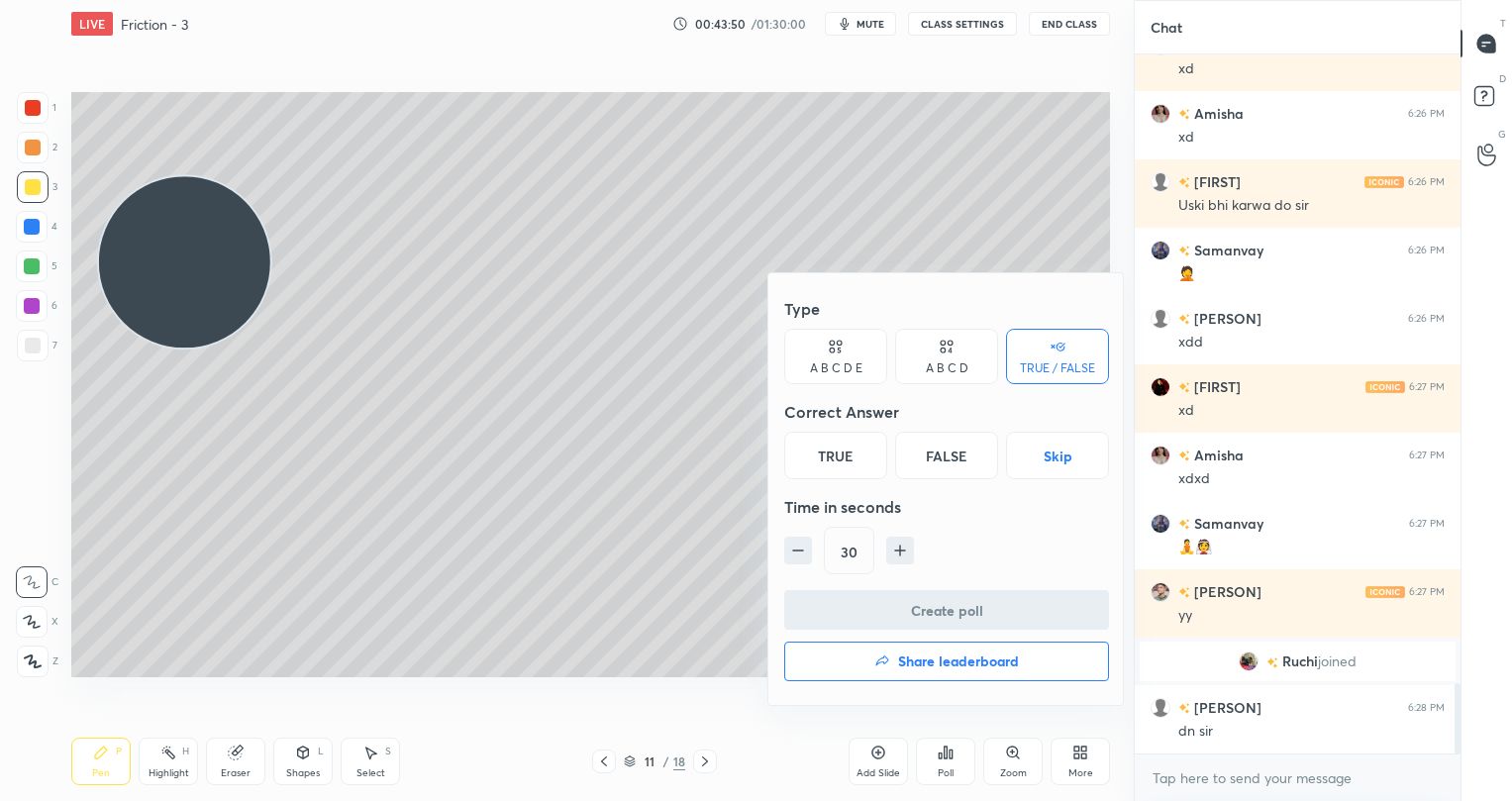 click on "False" at bounding box center (947, 455) 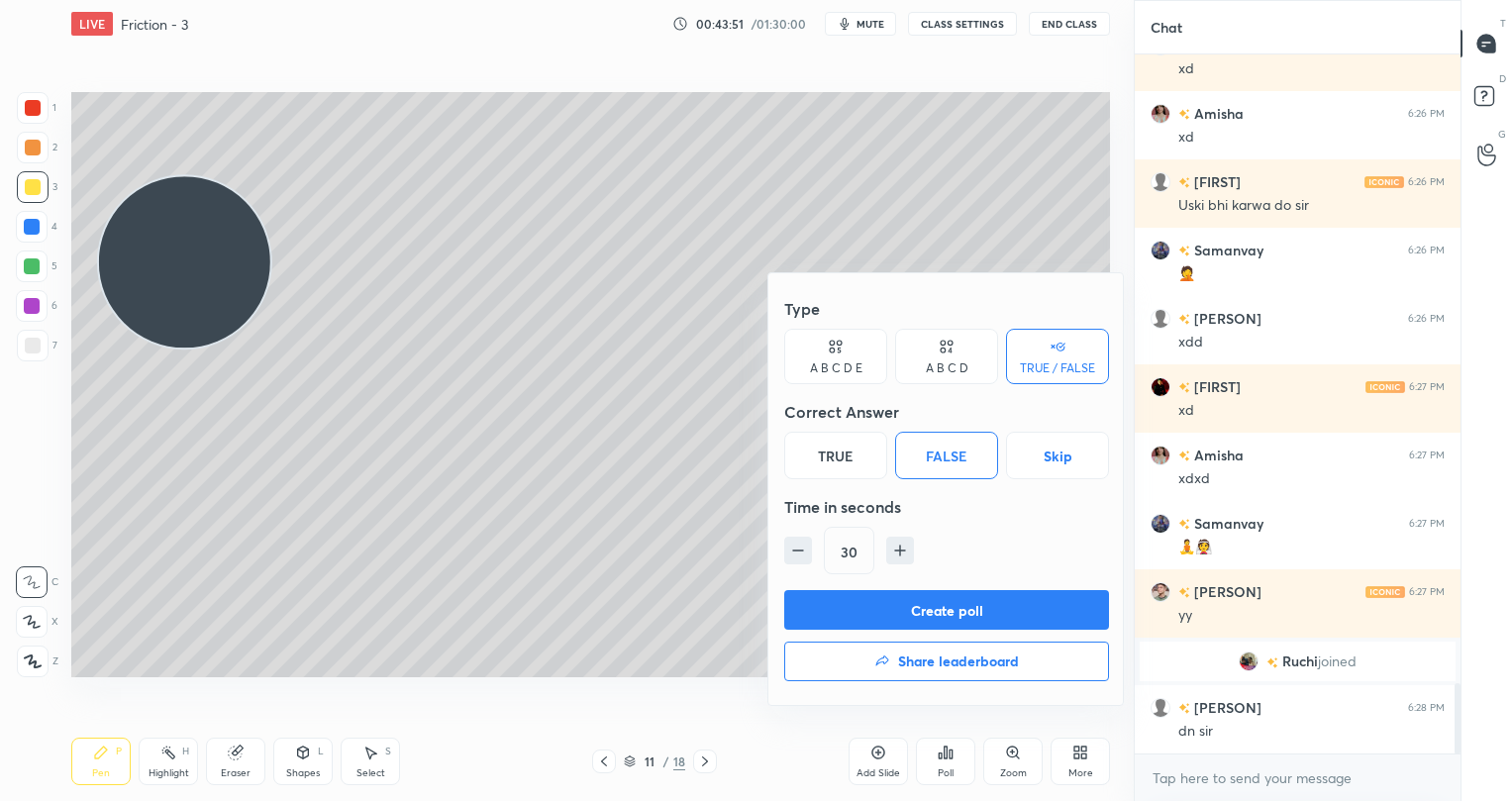 click on "Create poll" at bounding box center [947, 610] 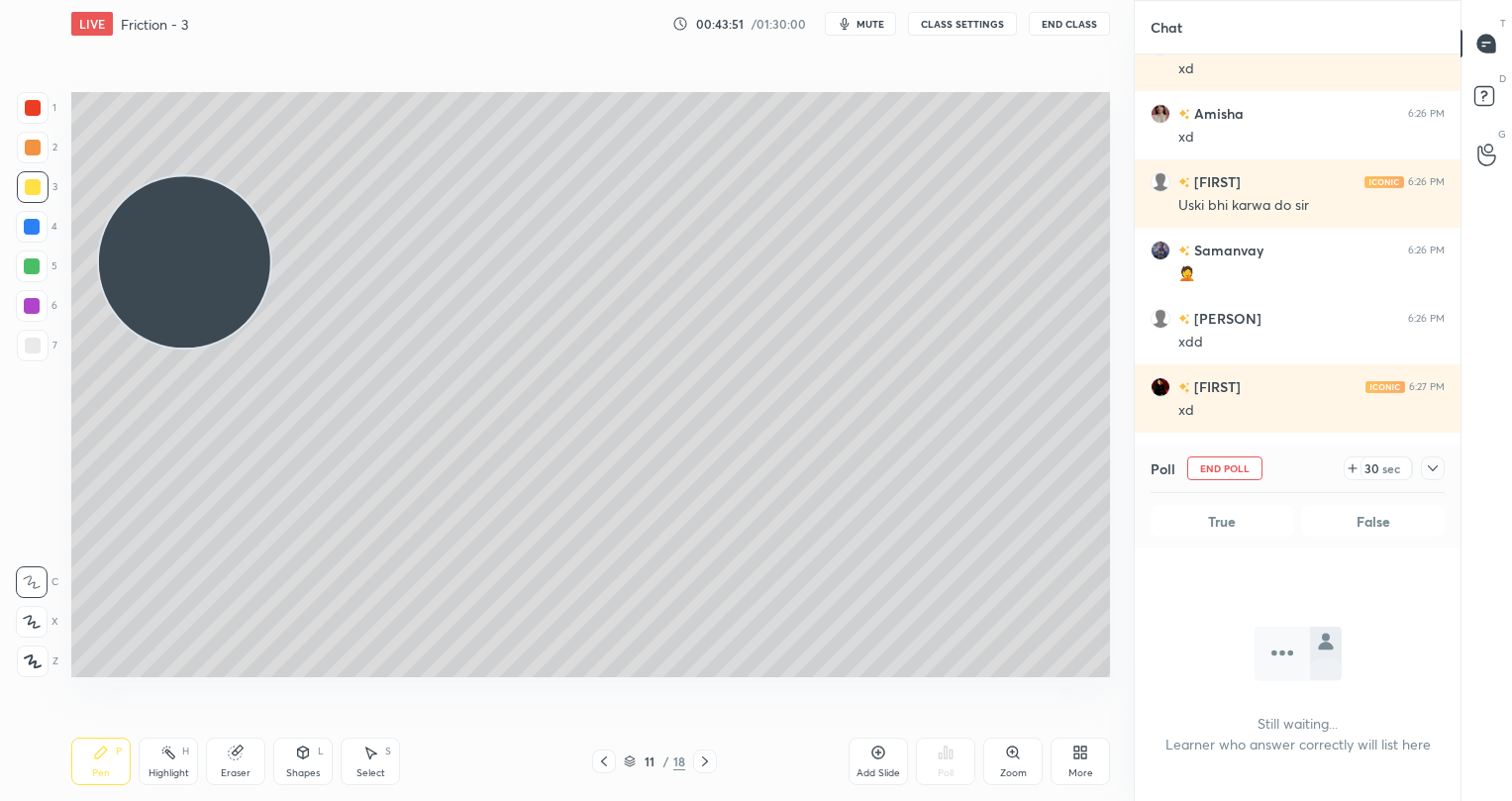 scroll, scrollTop: 651, scrollLeft: 319, axis: both 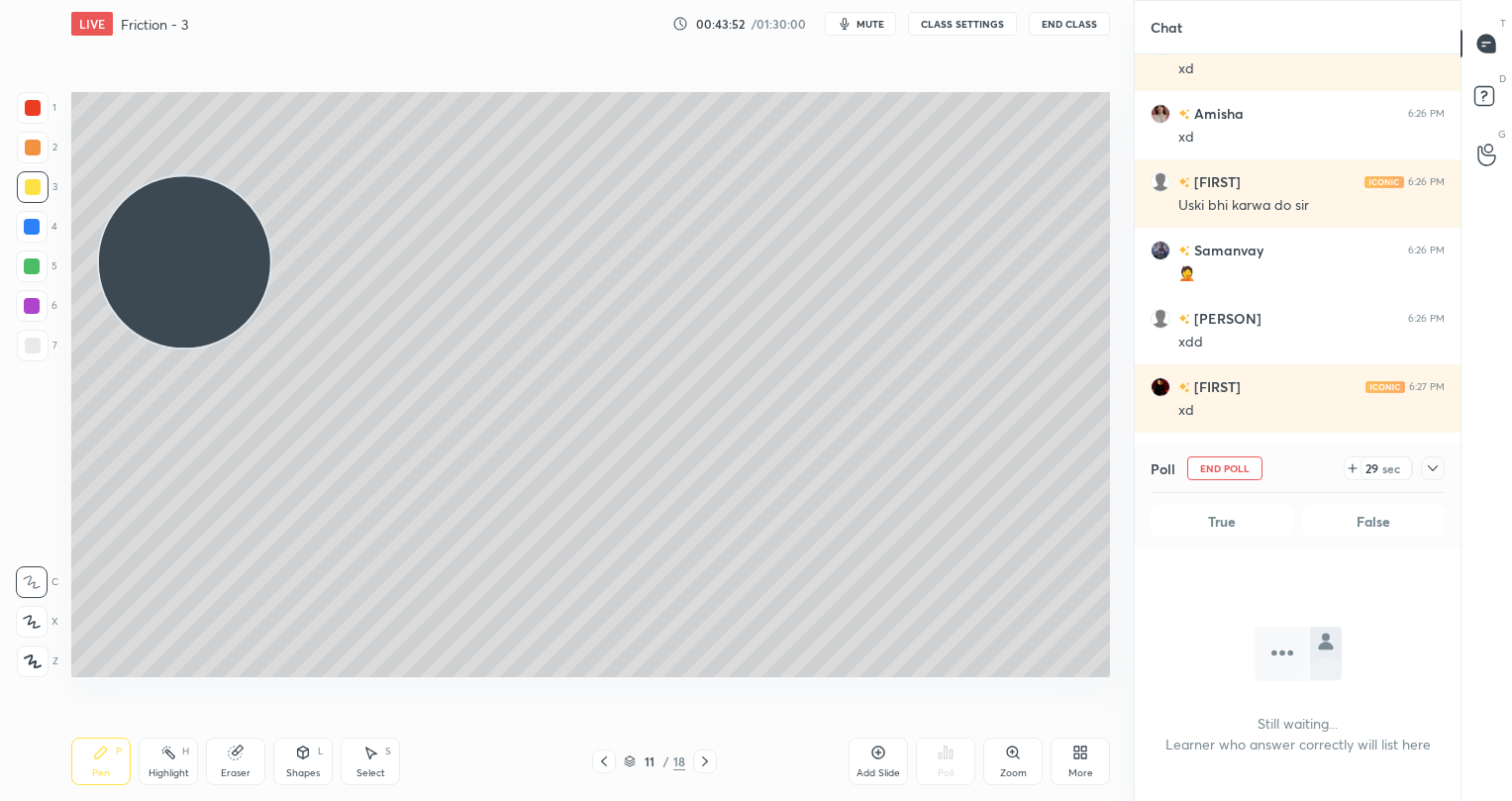 click 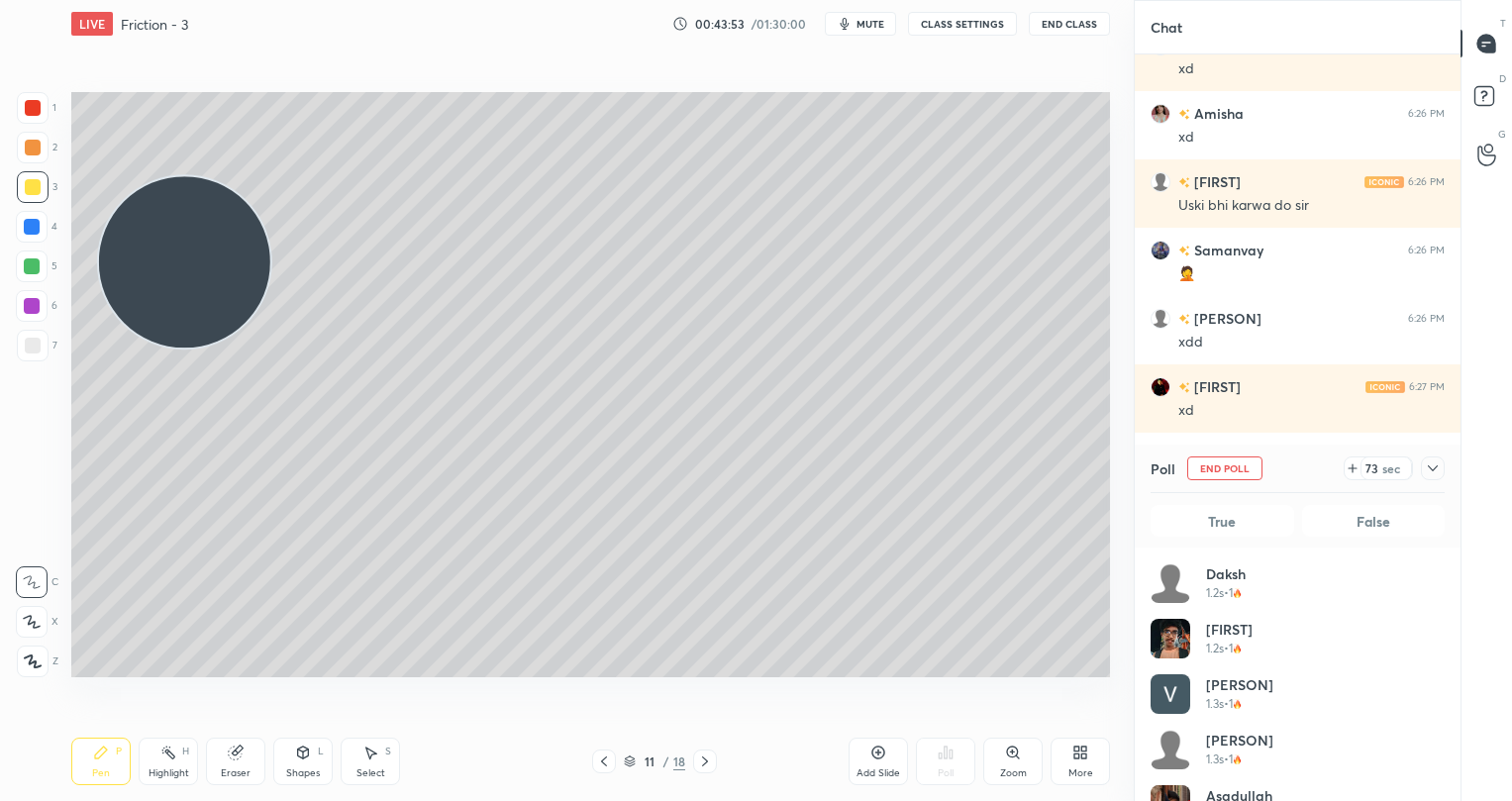 scroll, scrollTop: 7, scrollLeft: 7, axis: both 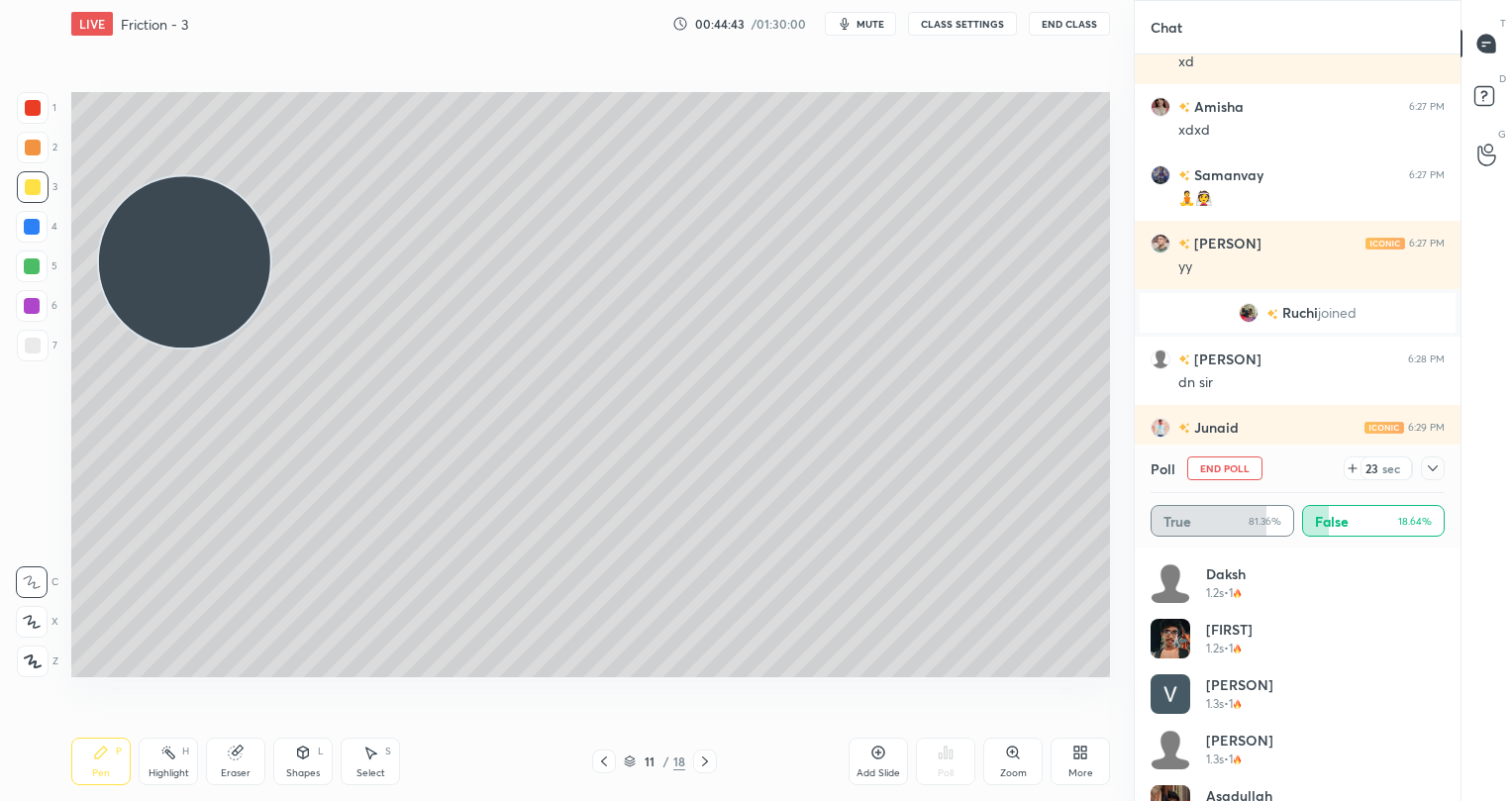 click on "23" at bounding box center [1371, 468] 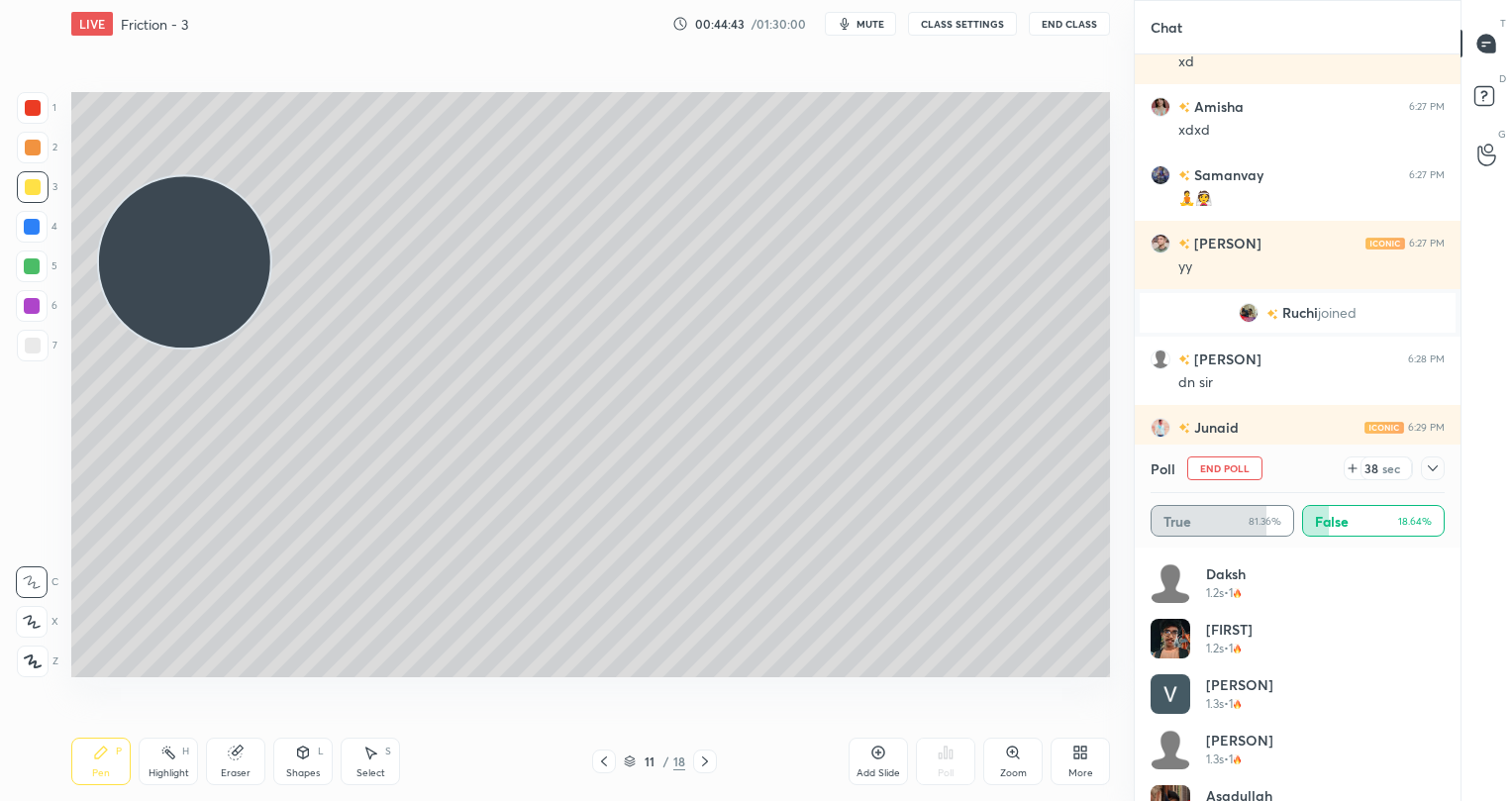 click on "38" at bounding box center [1371, 468] 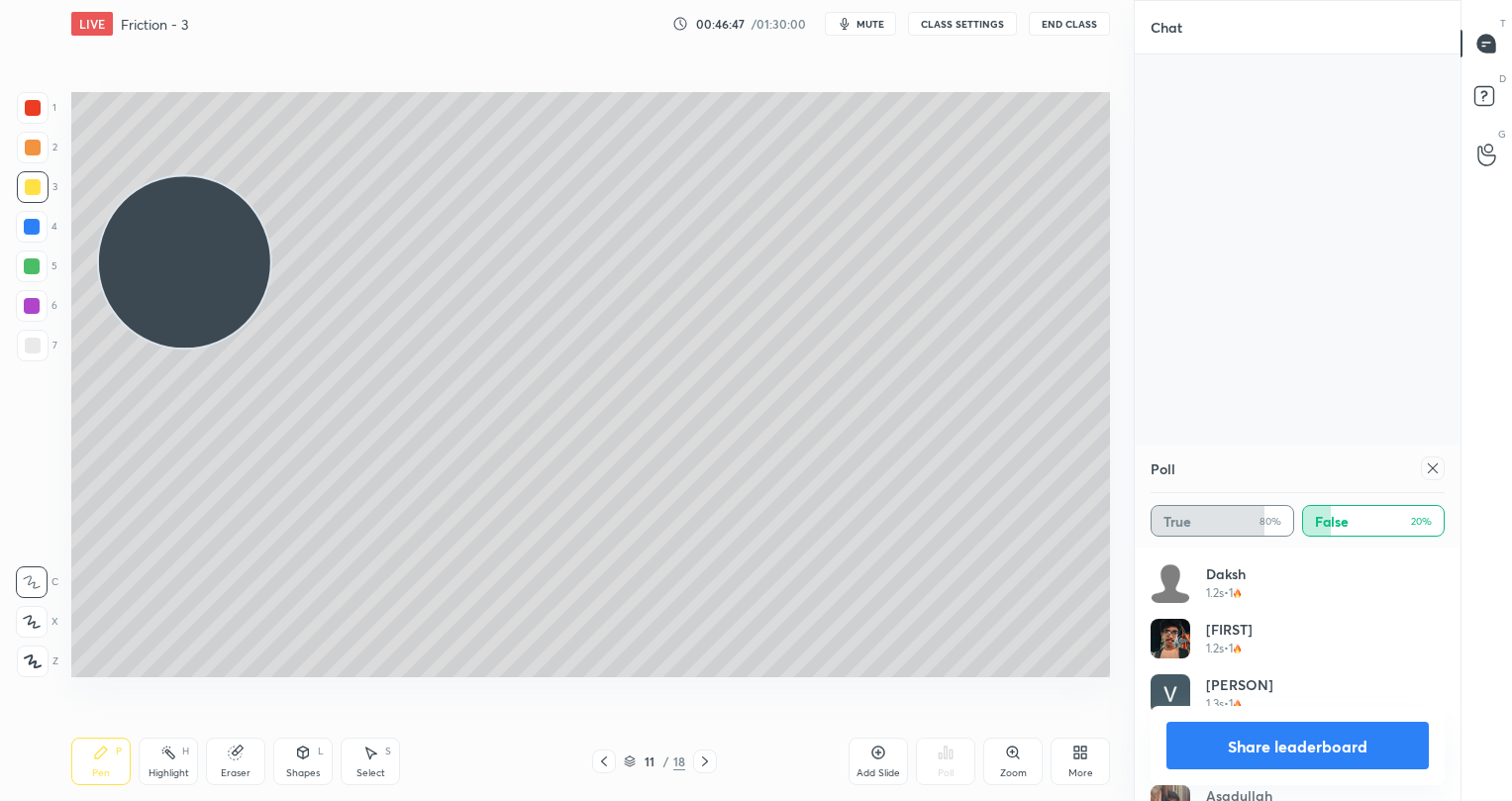 scroll, scrollTop: 7356, scrollLeft: 0, axis: vertical 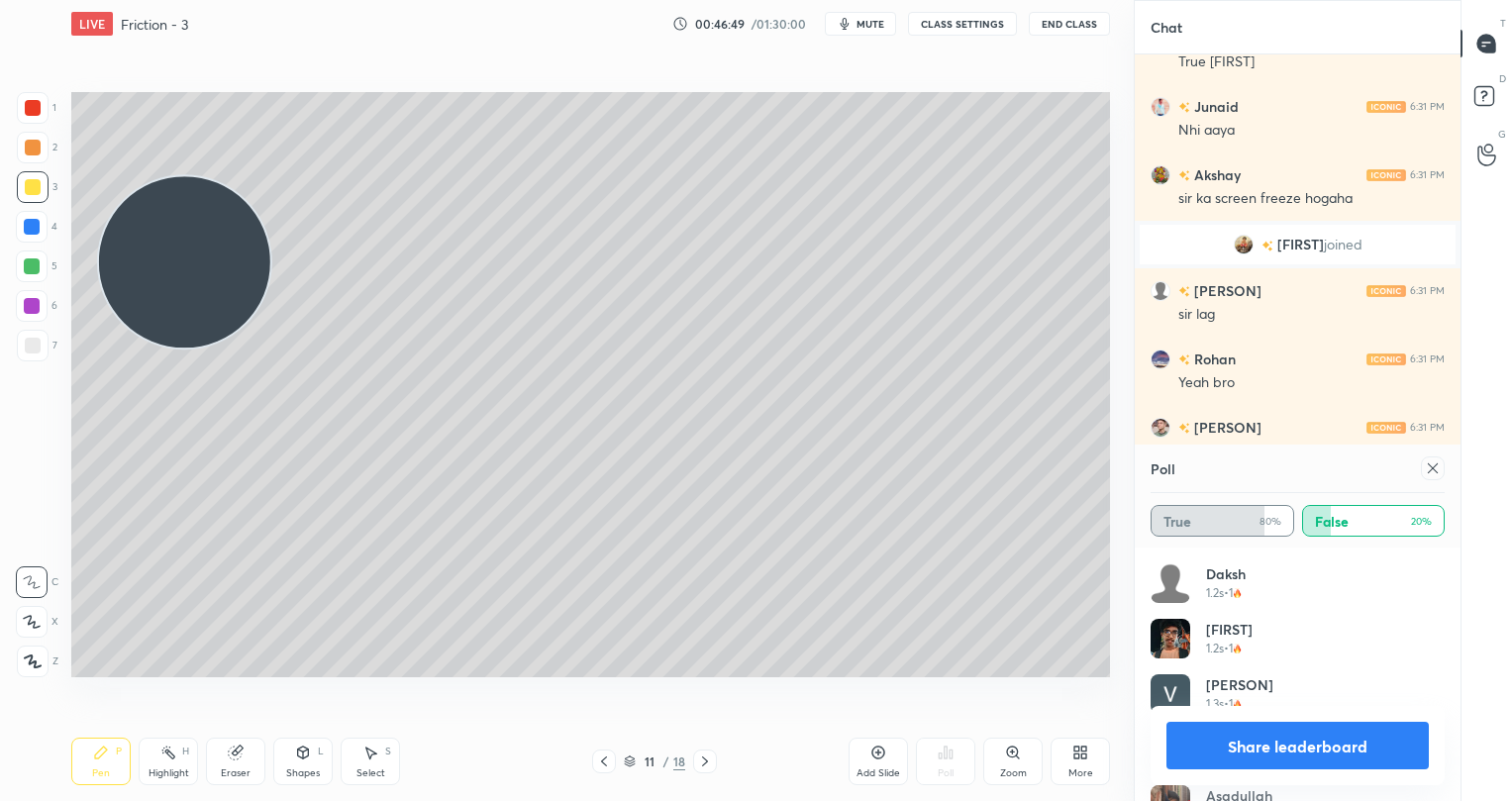 click on "Share leaderboard" at bounding box center [1297, 746] 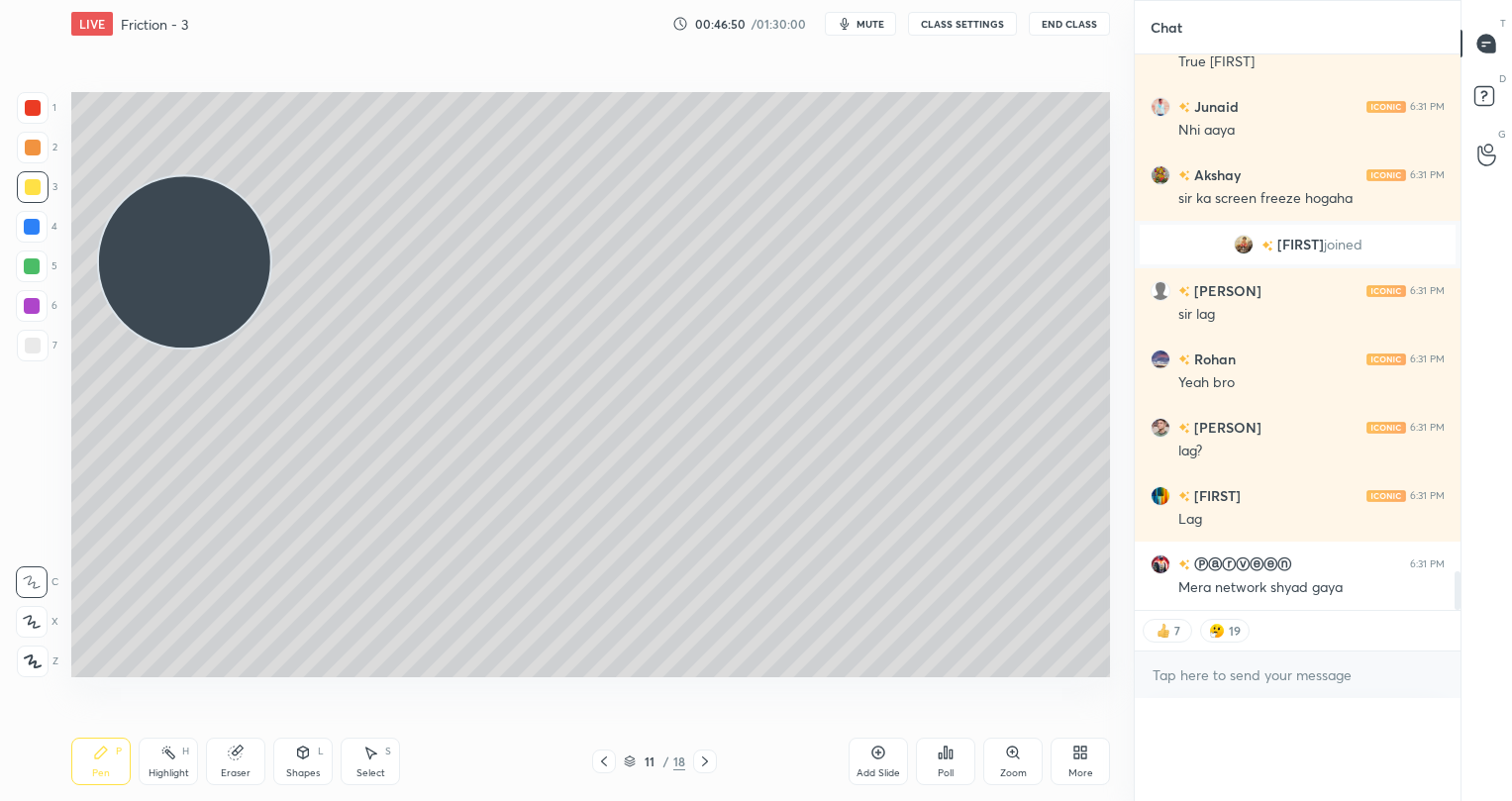 scroll, scrollTop: 0, scrollLeft: 0, axis: both 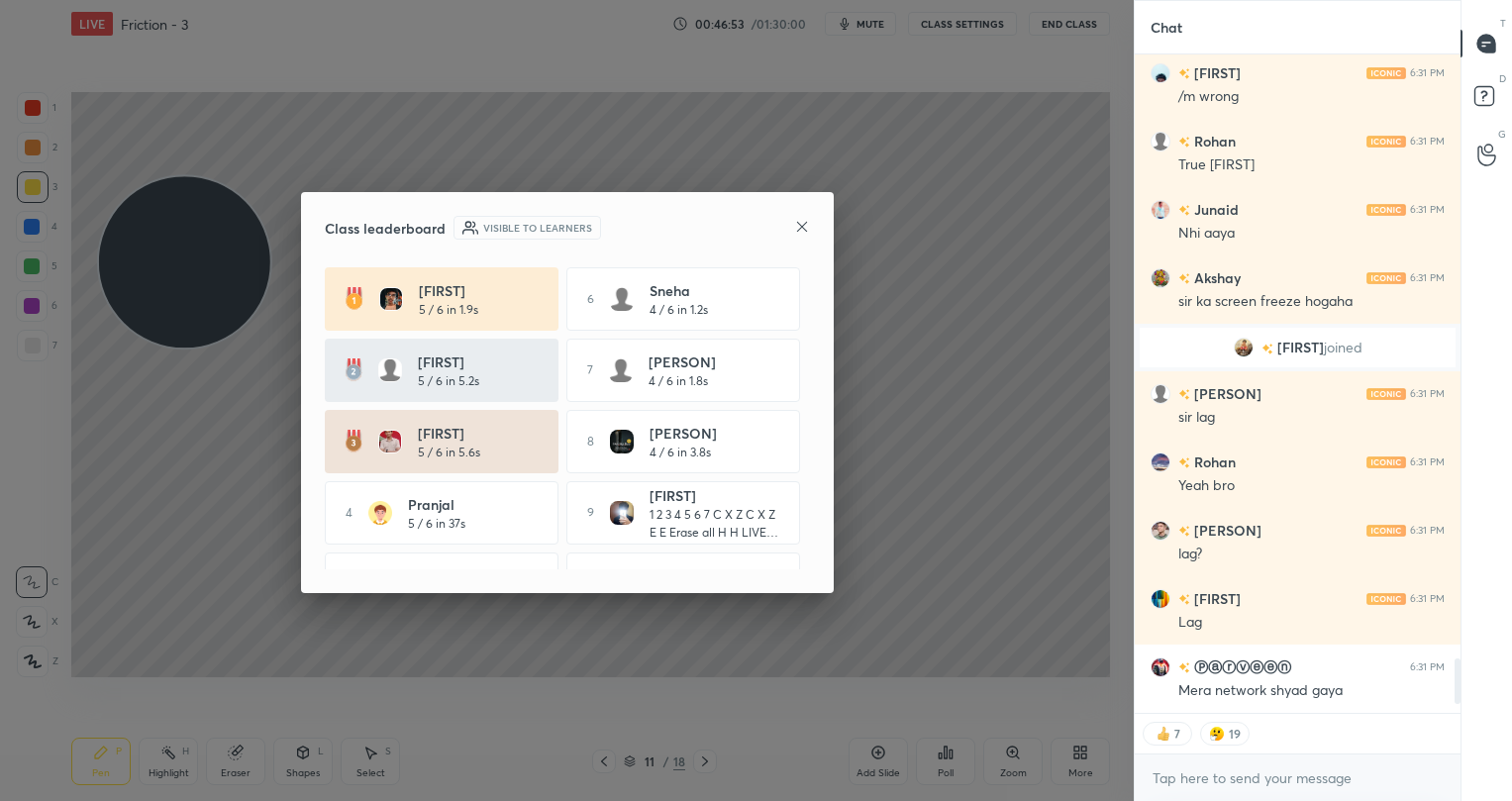 click 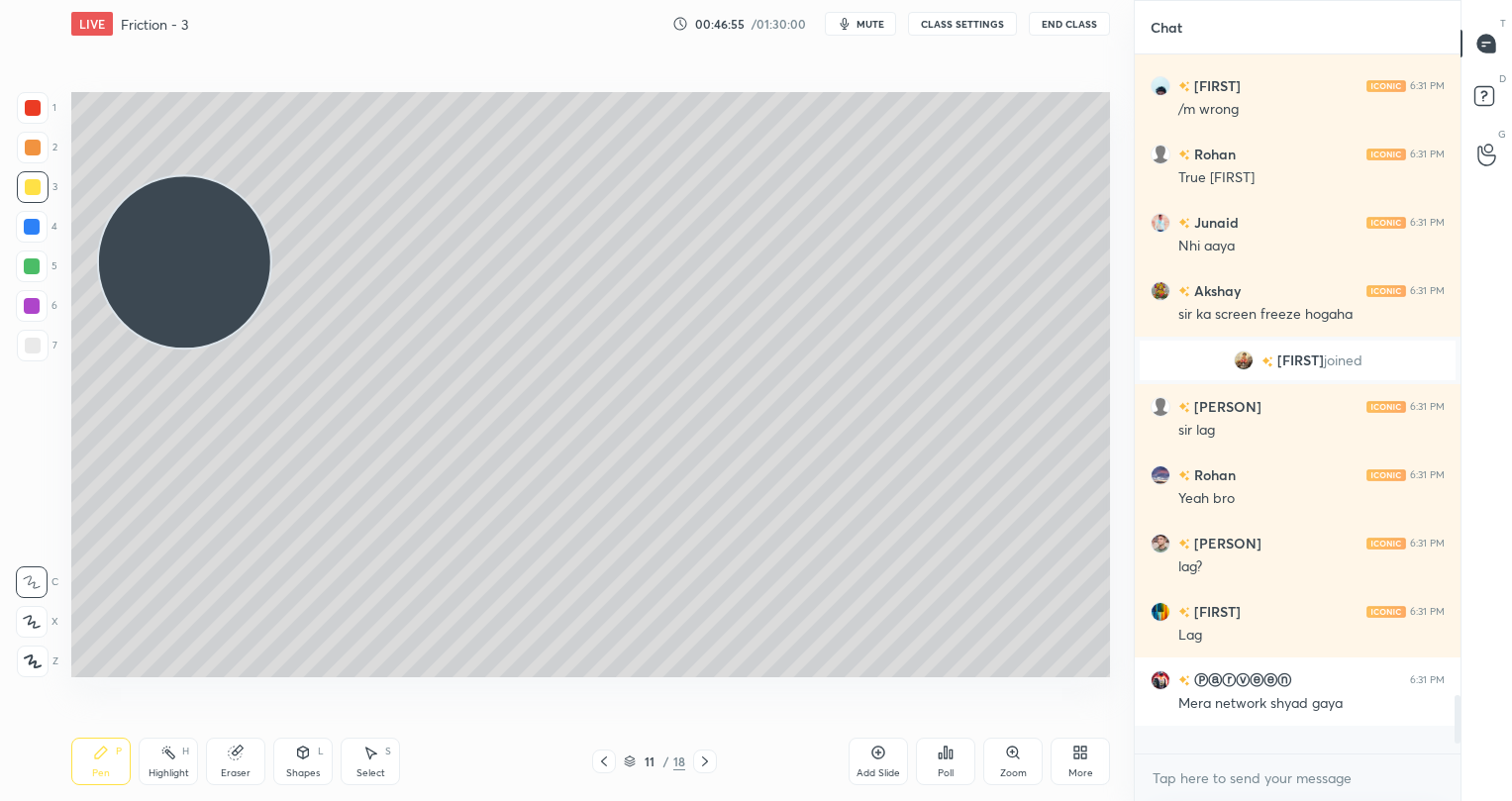 scroll, scrollTop: 7, scrollLeft: 7, axis: both 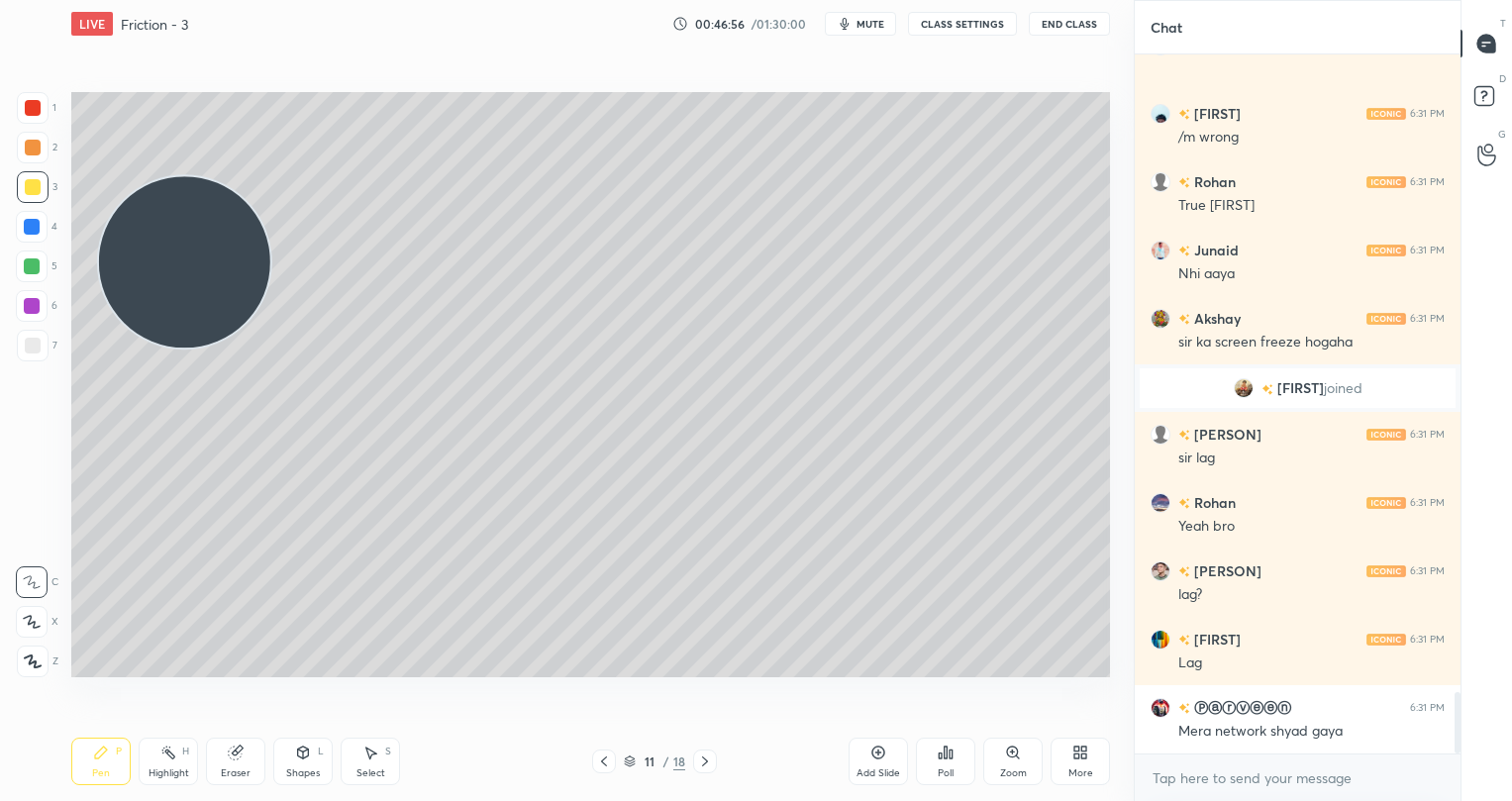 drag, startPoint x: 877, startPoint y: 759, endPoint x: 841, endPoint y: 683, distance: 84.09518 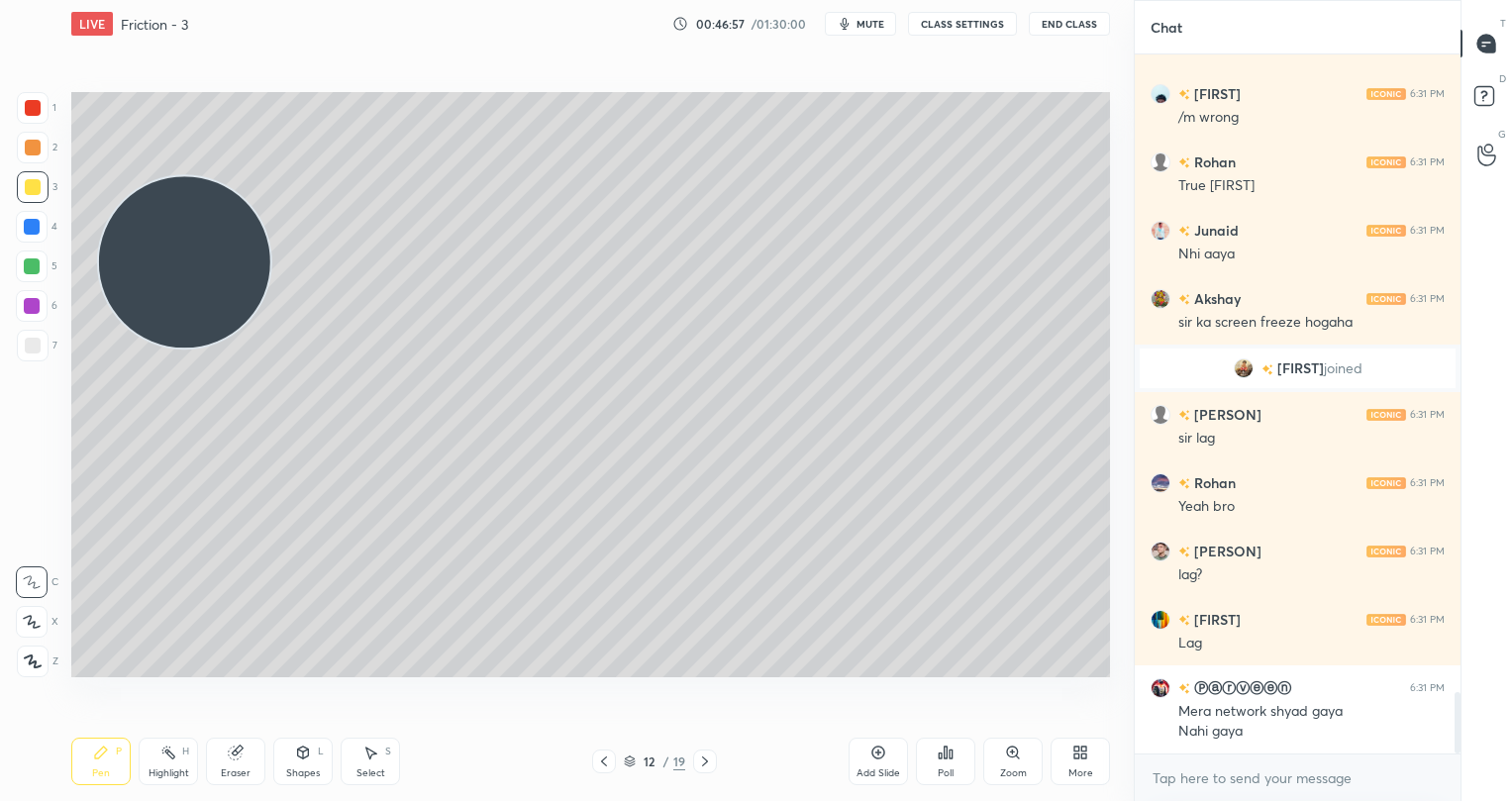 click at bounding box center (32, 266) 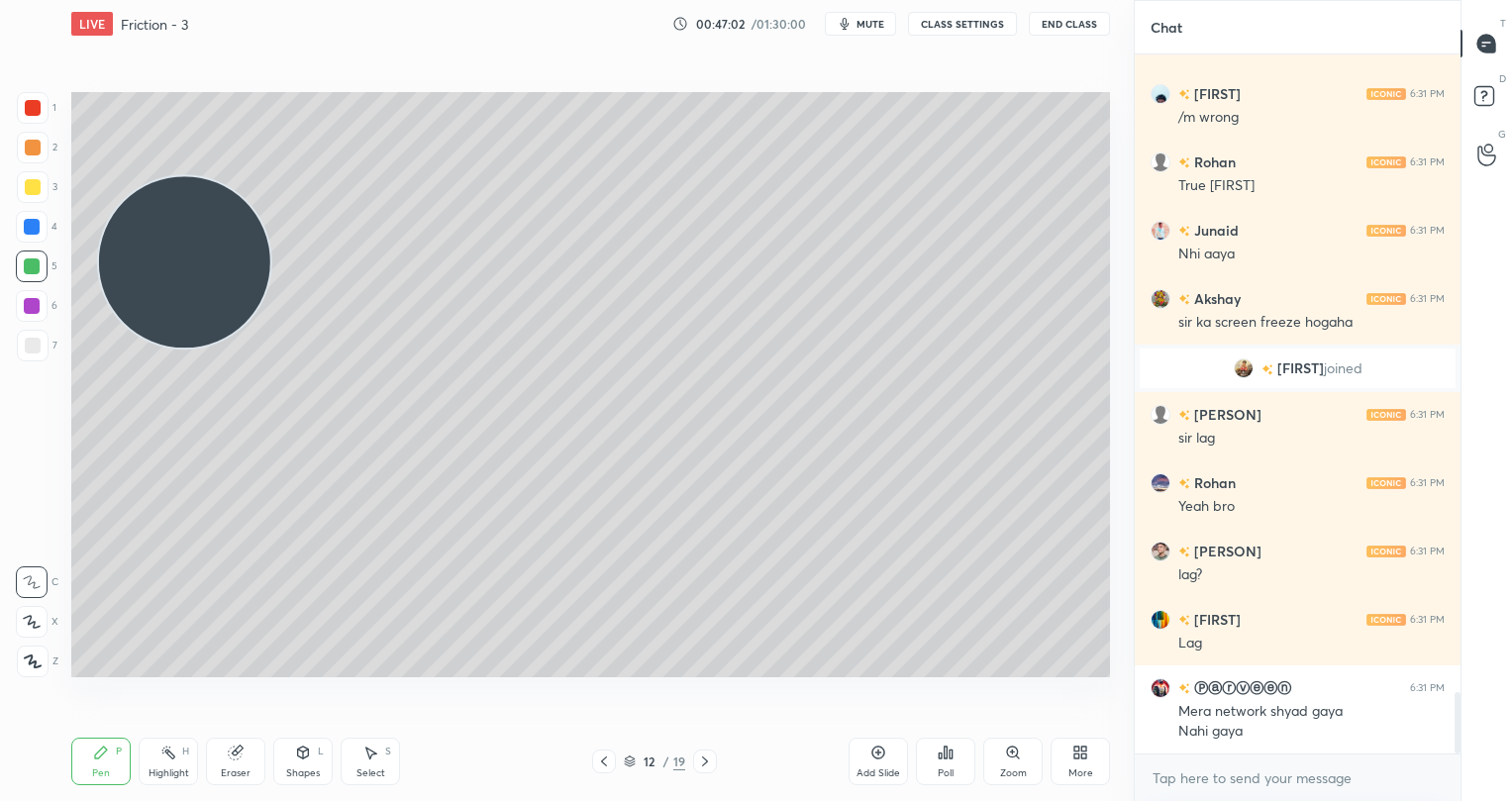 click at bounding box center [33, 187] 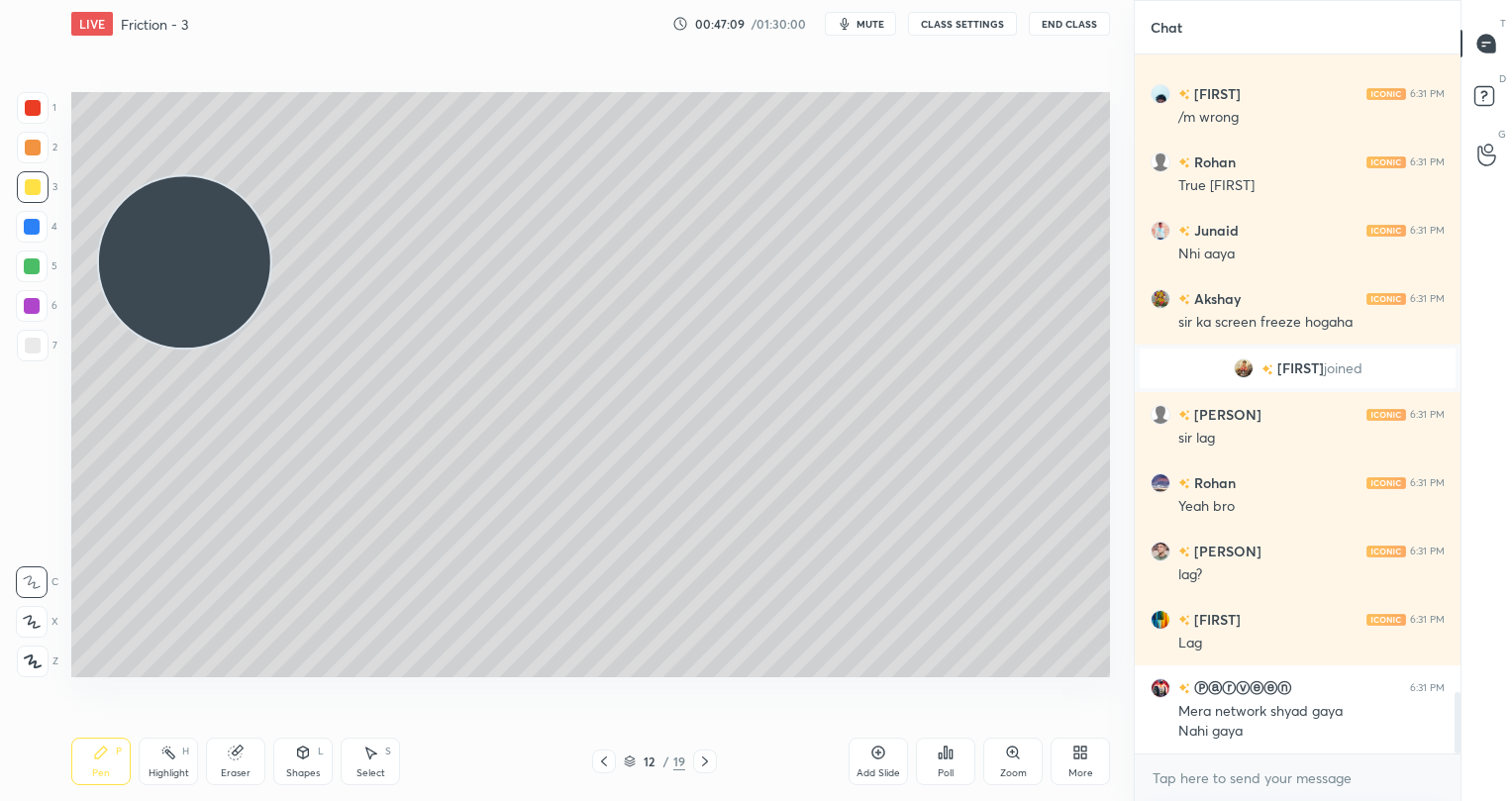 click at bounding box center (32, 266) 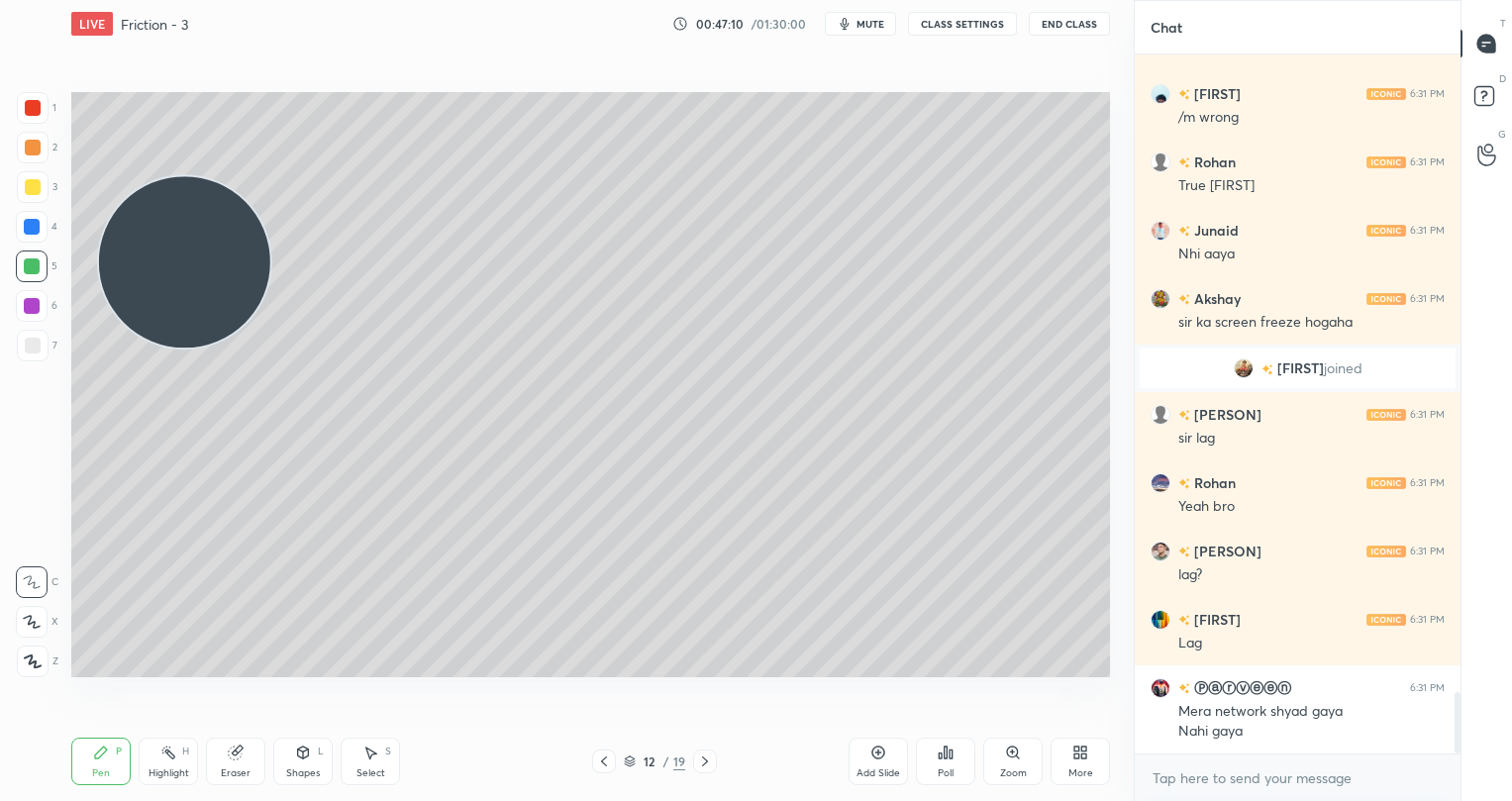 click 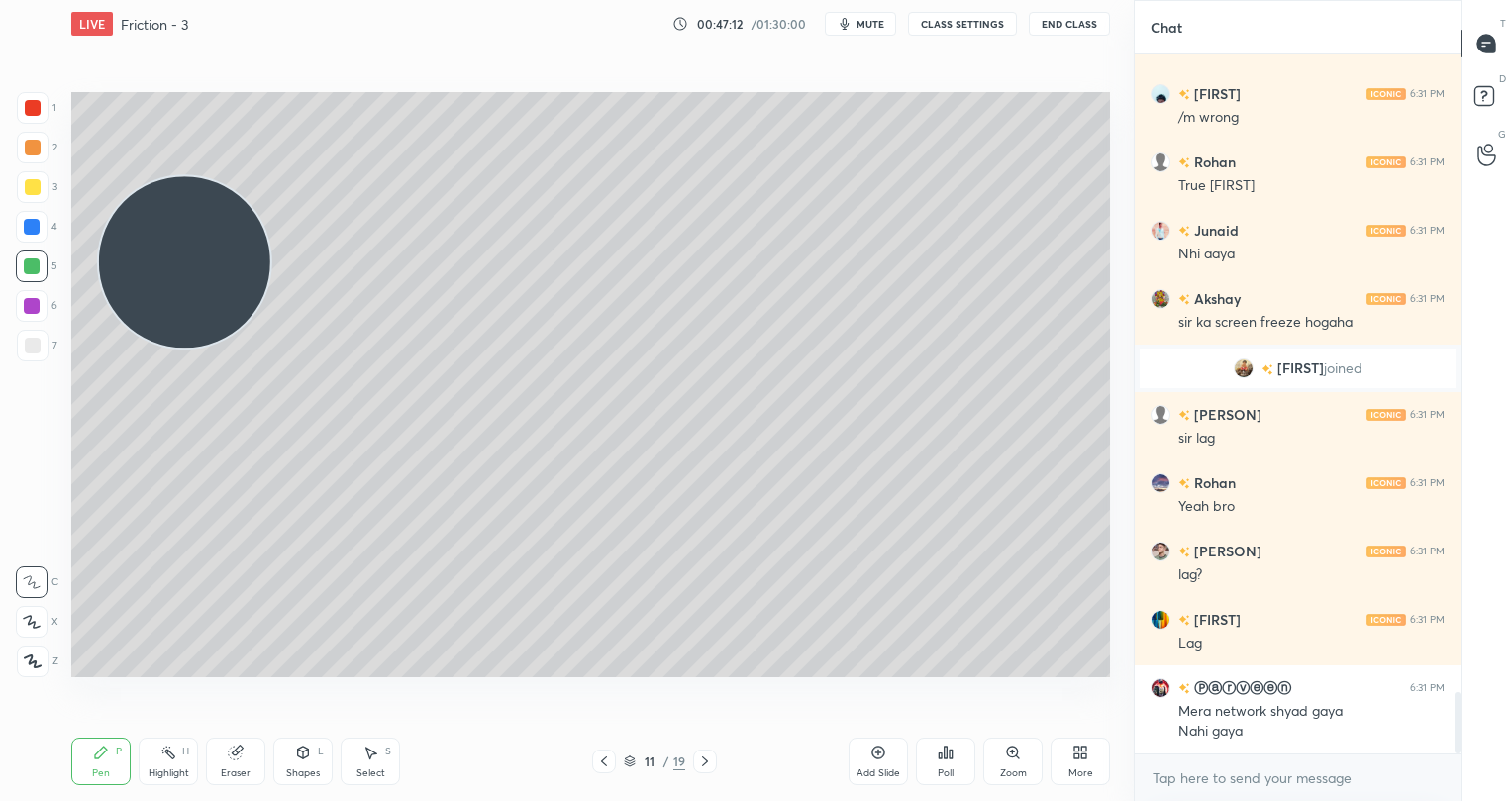 click 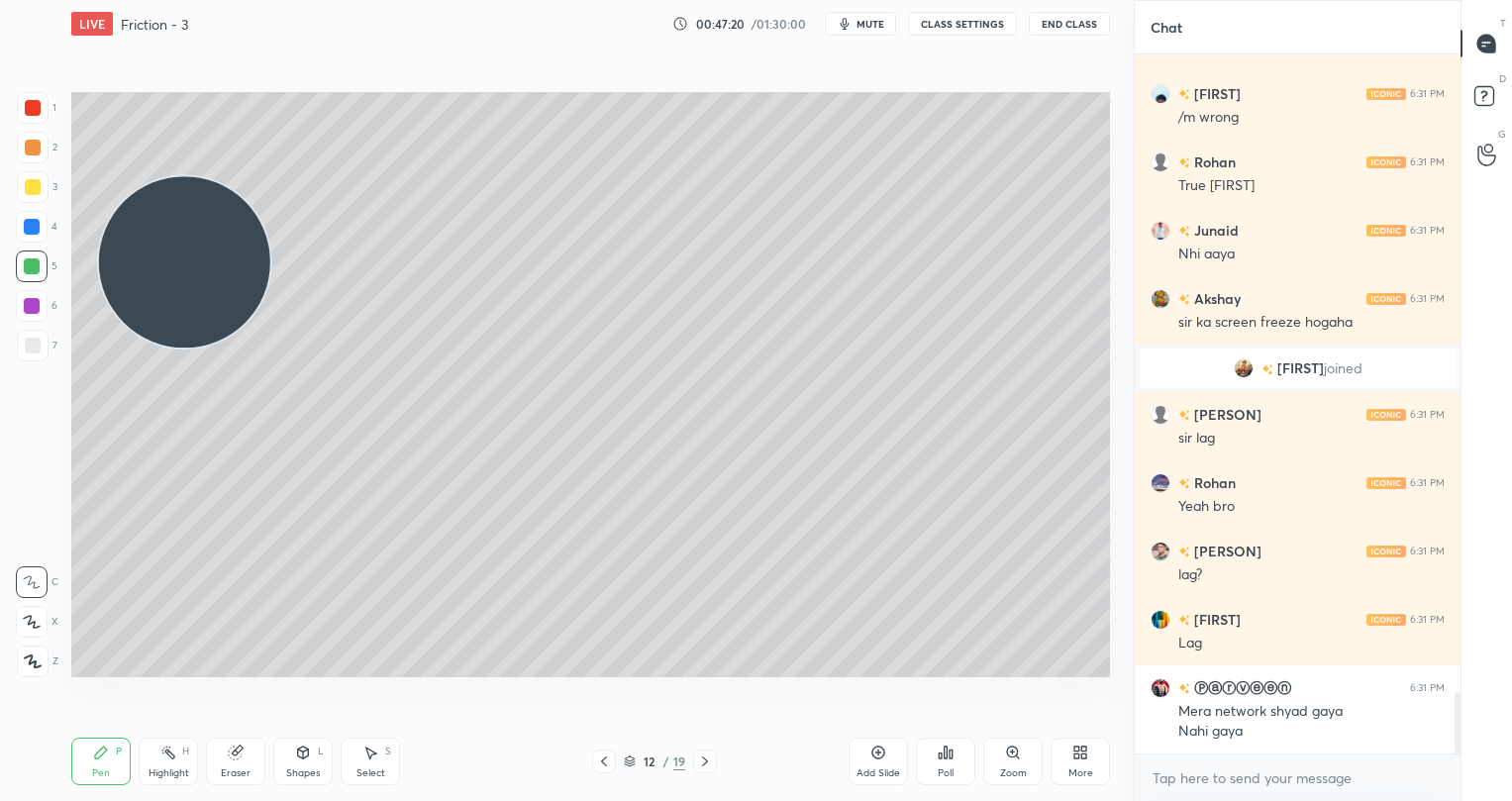 click at bounding box center (33, 346) 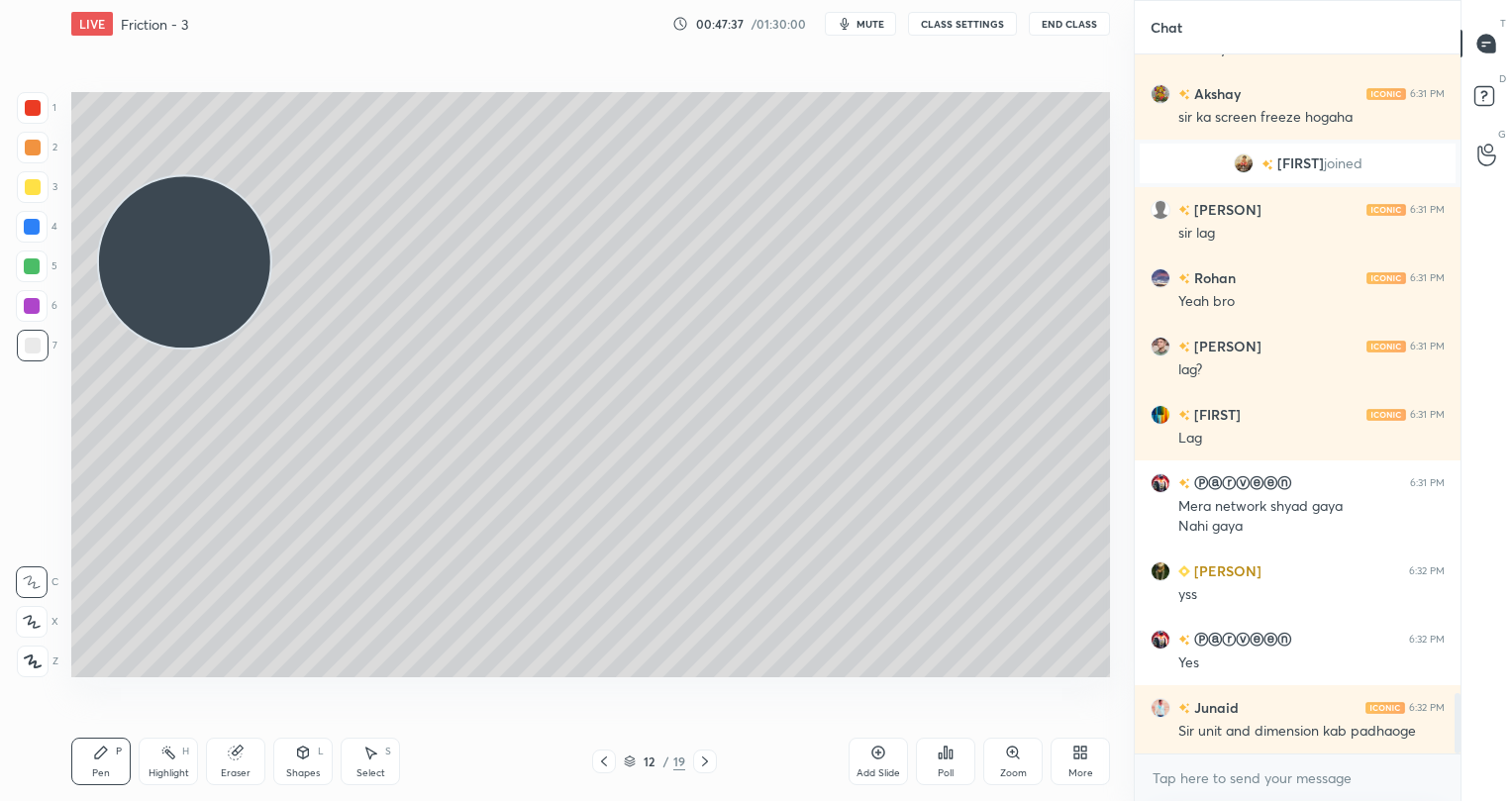 scroll, scrollTop: 7505, scrollLeft: 0, axis: vertical 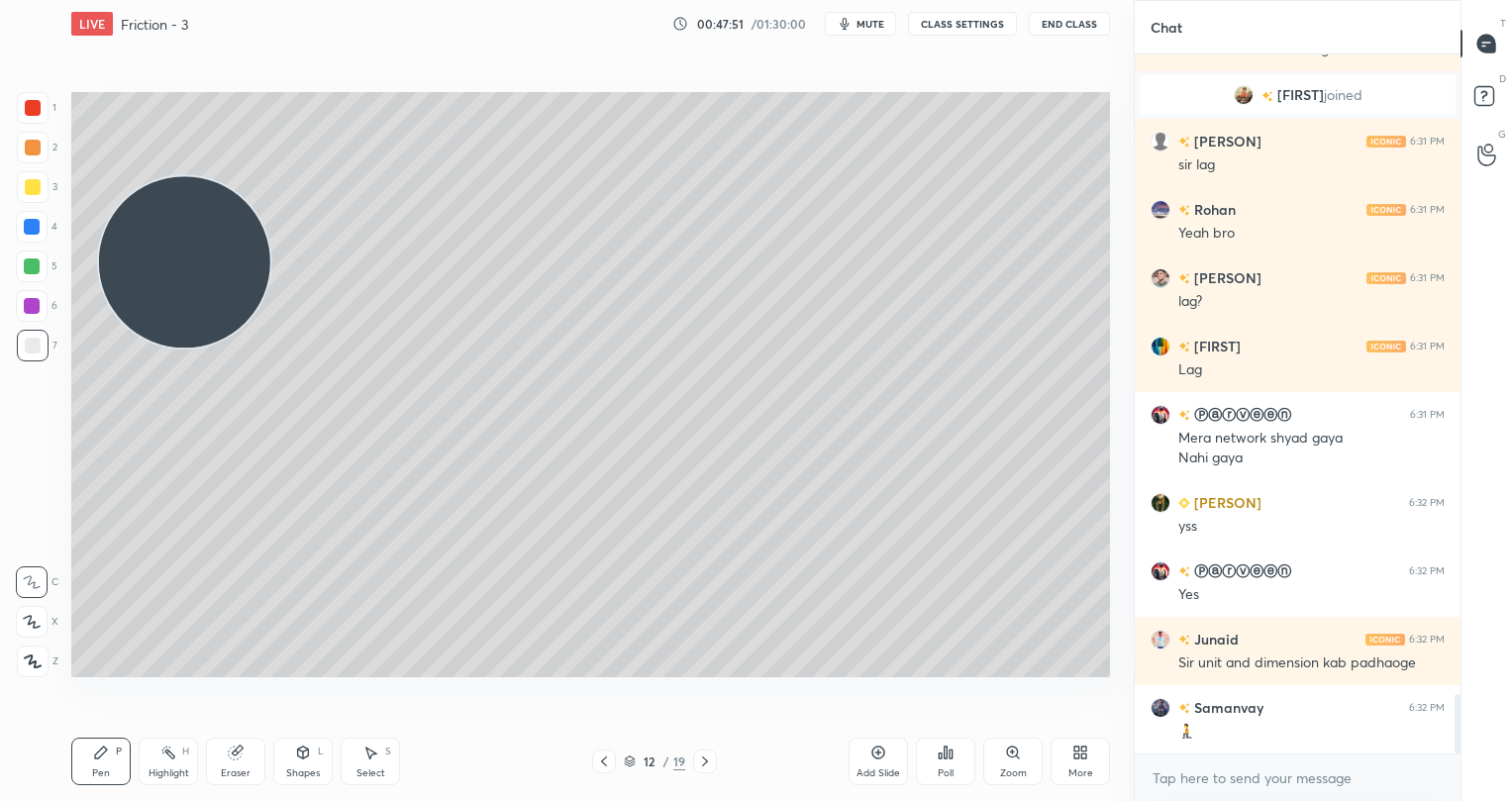 click at bounding box center (32, 306) 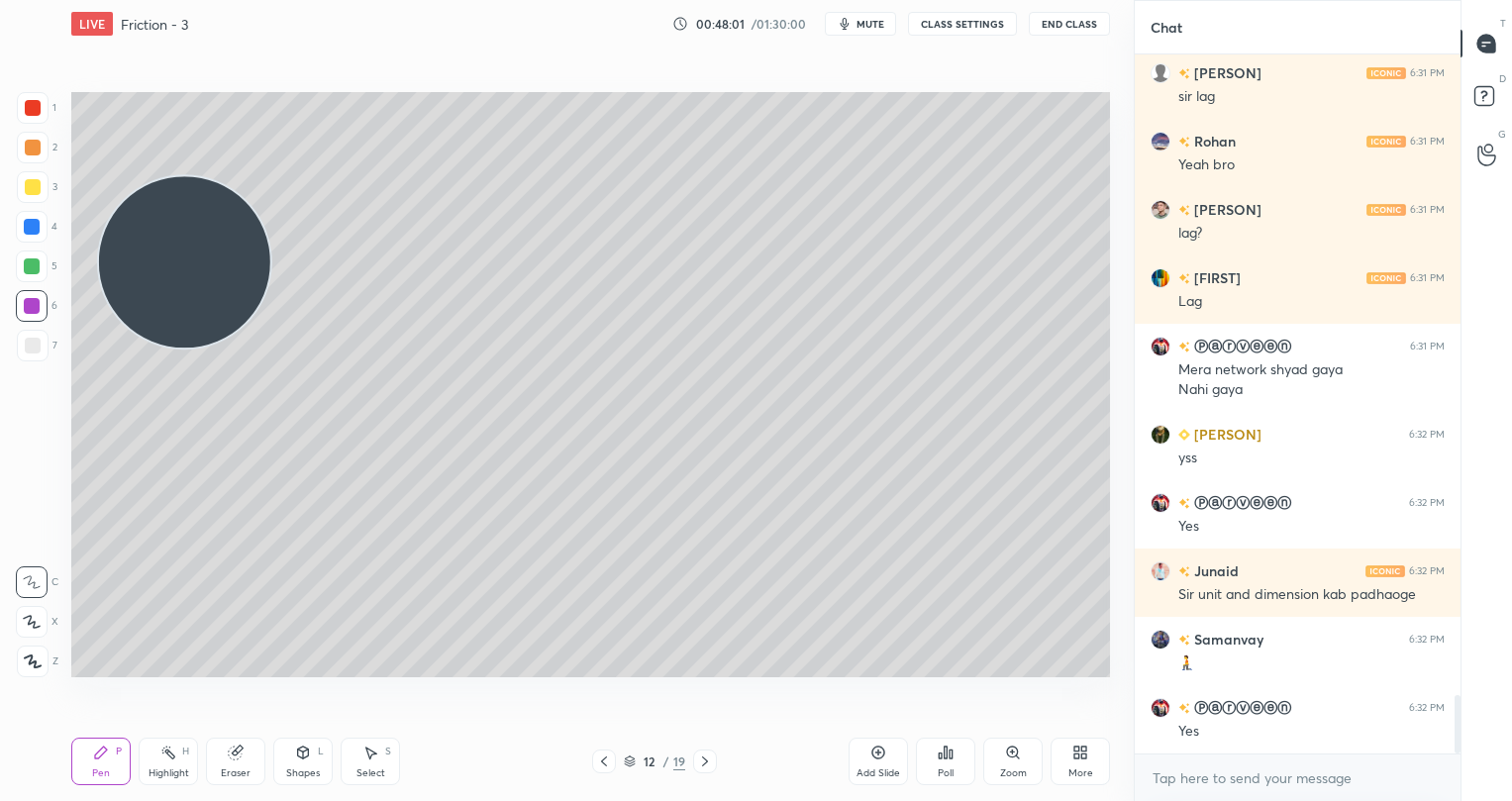 scroll, scrollTop: 7642, scrollLeft: 0, axis: vertical 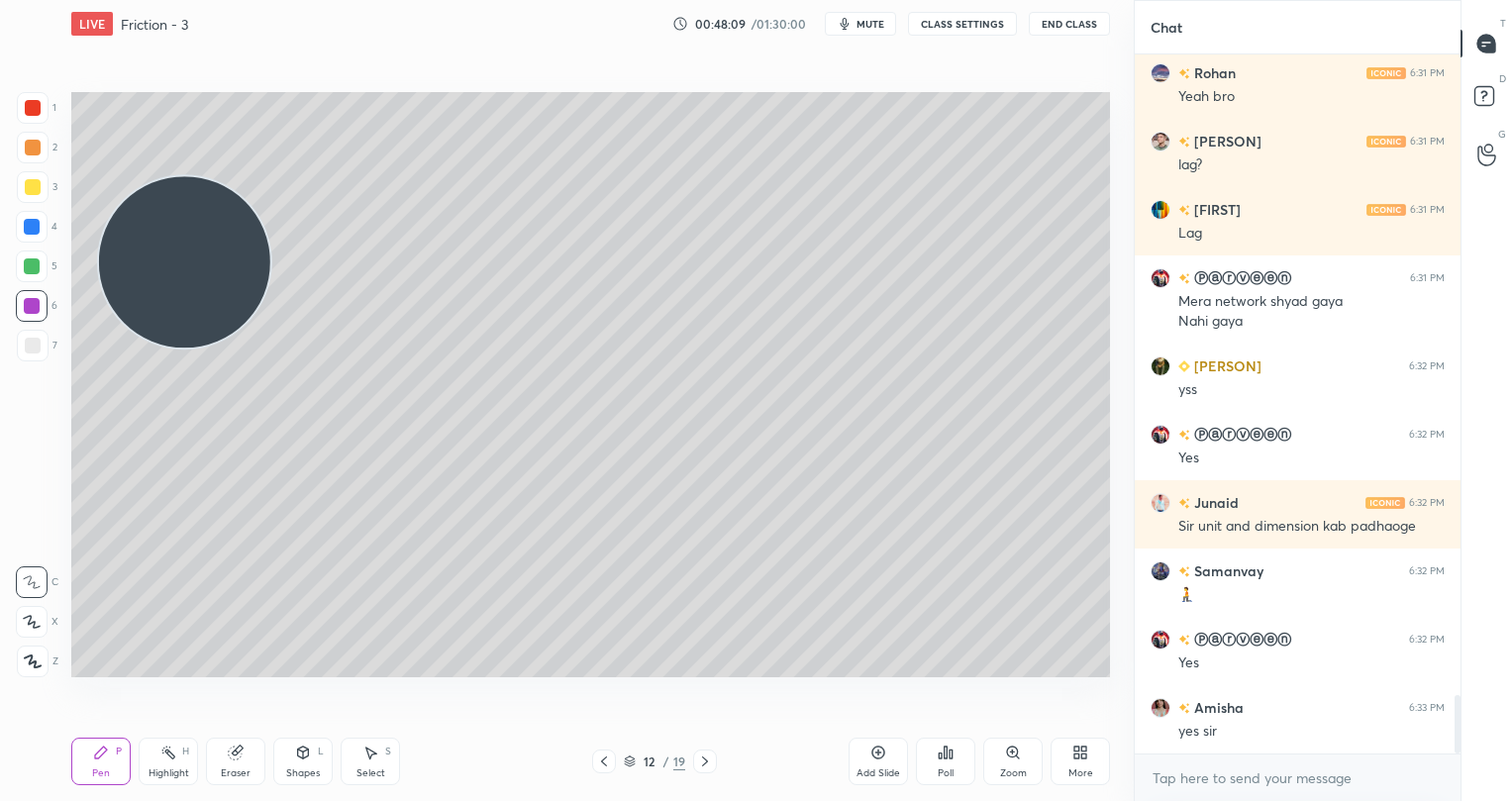 click at bounding box center [33, 148] 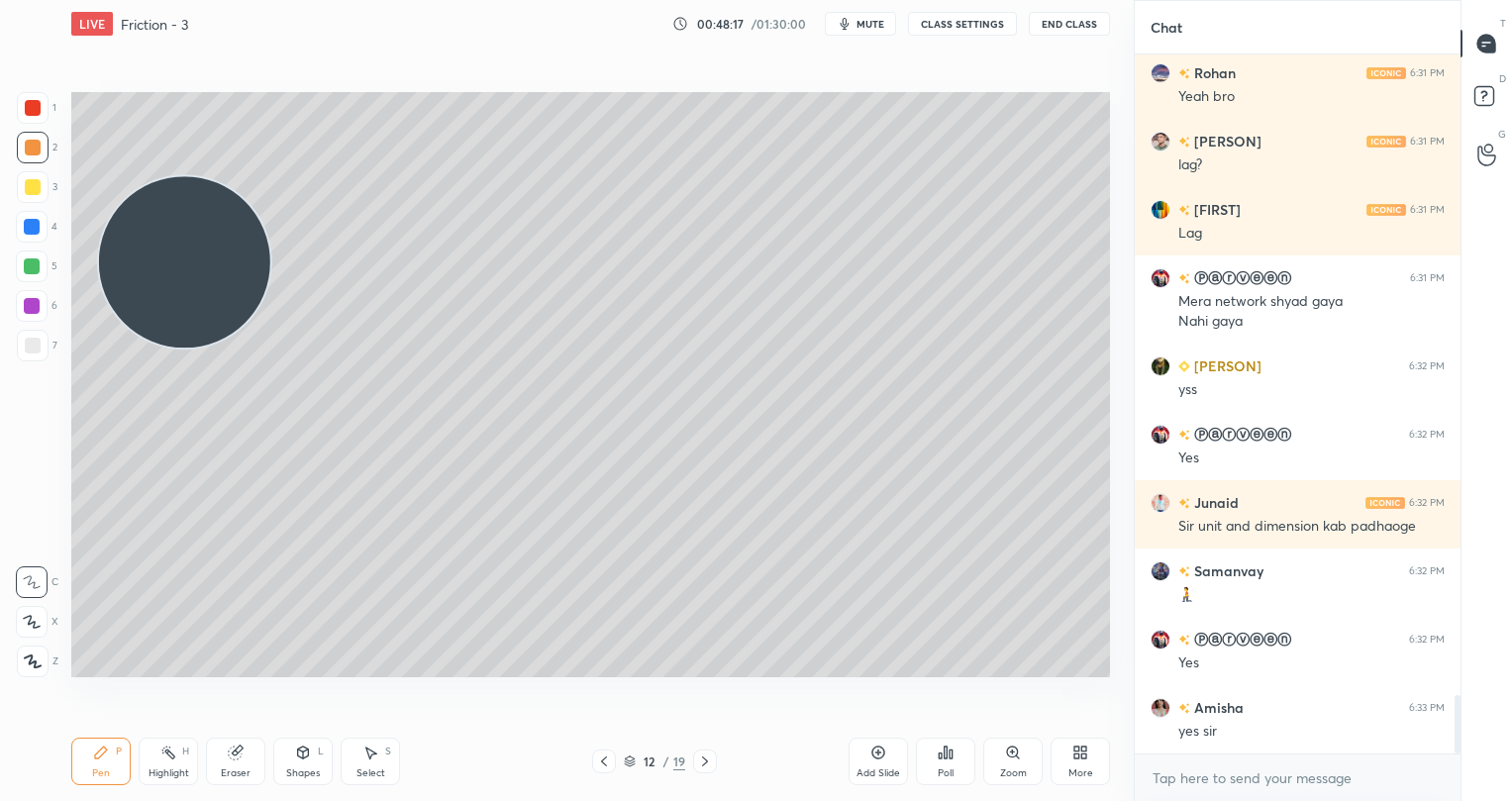 scroll, scrollTop: 7710, scrollLeft: 0, axis: vertical 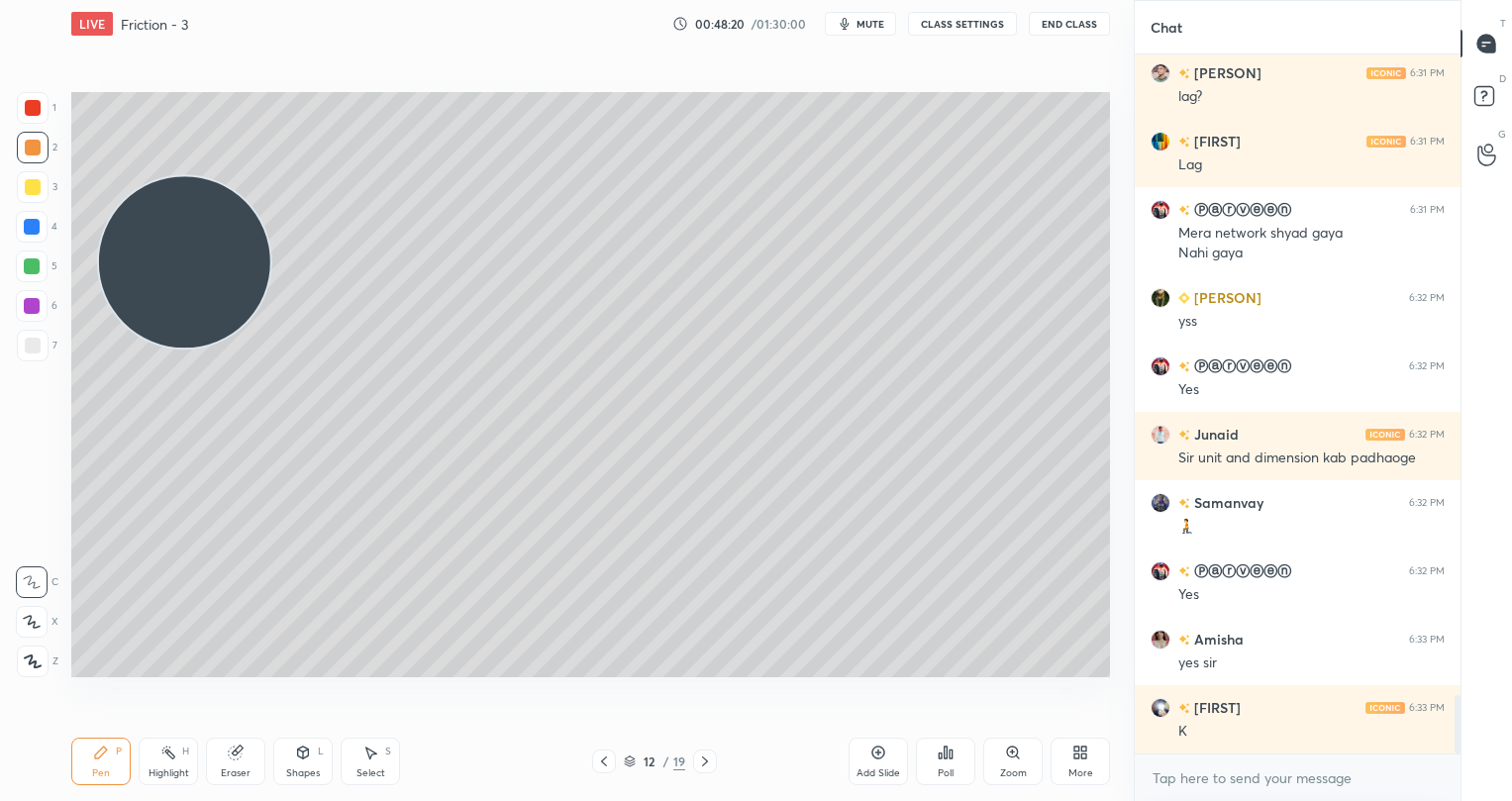 click at bounding box center (32, 266) 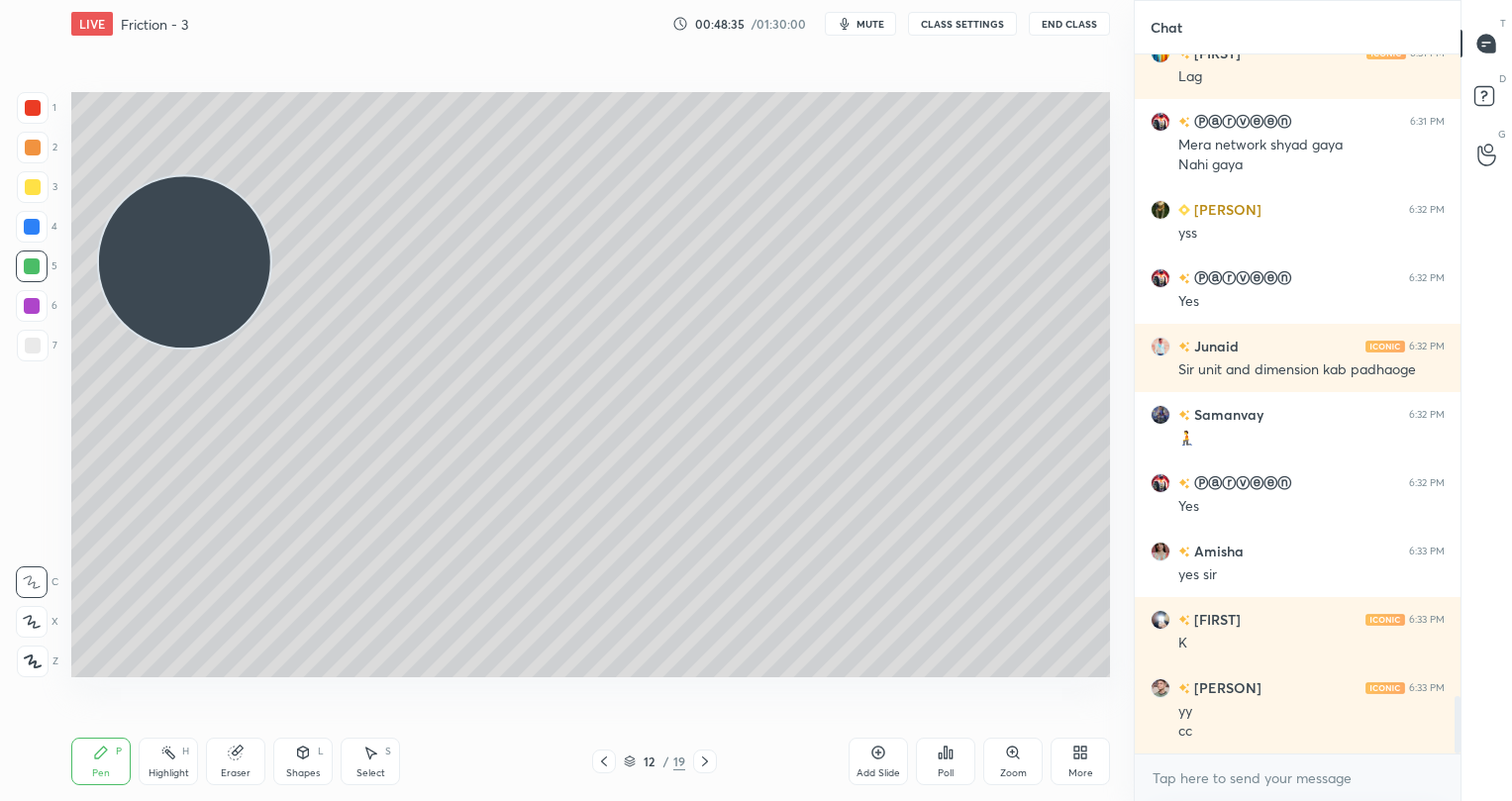 scroll, scrollTop: 7866, scrollLeft: 0, axis: vertical 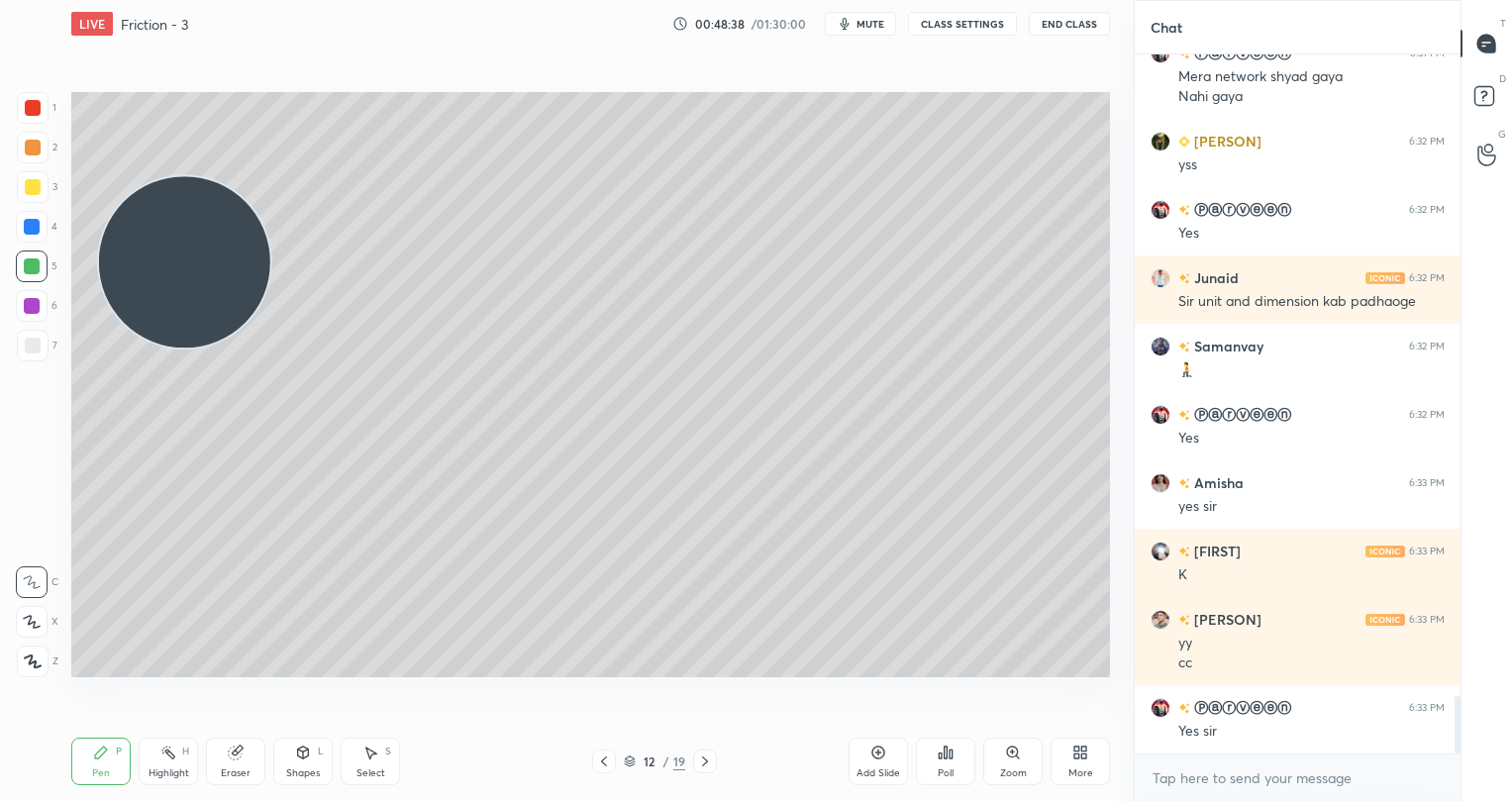 click 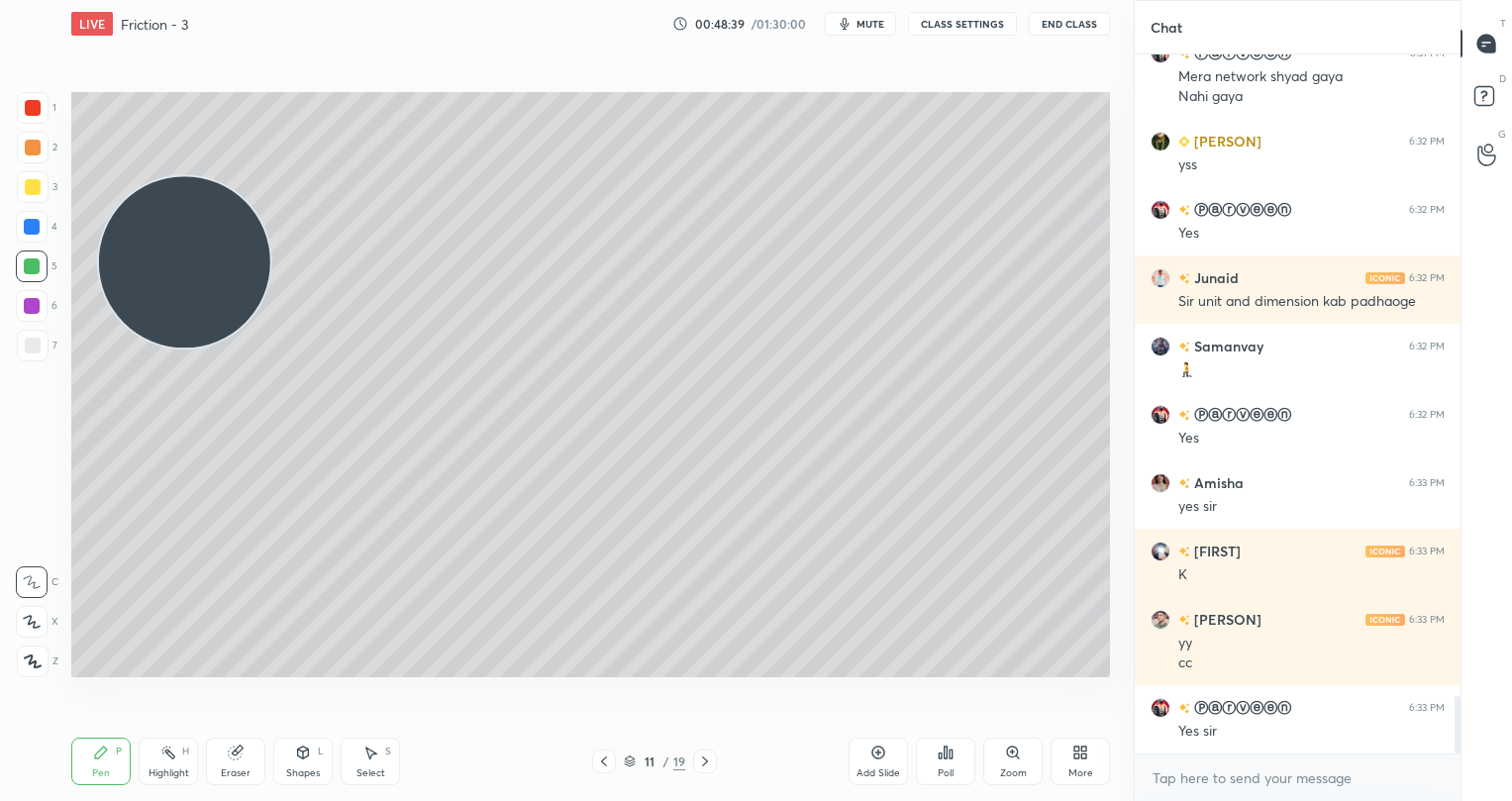 click 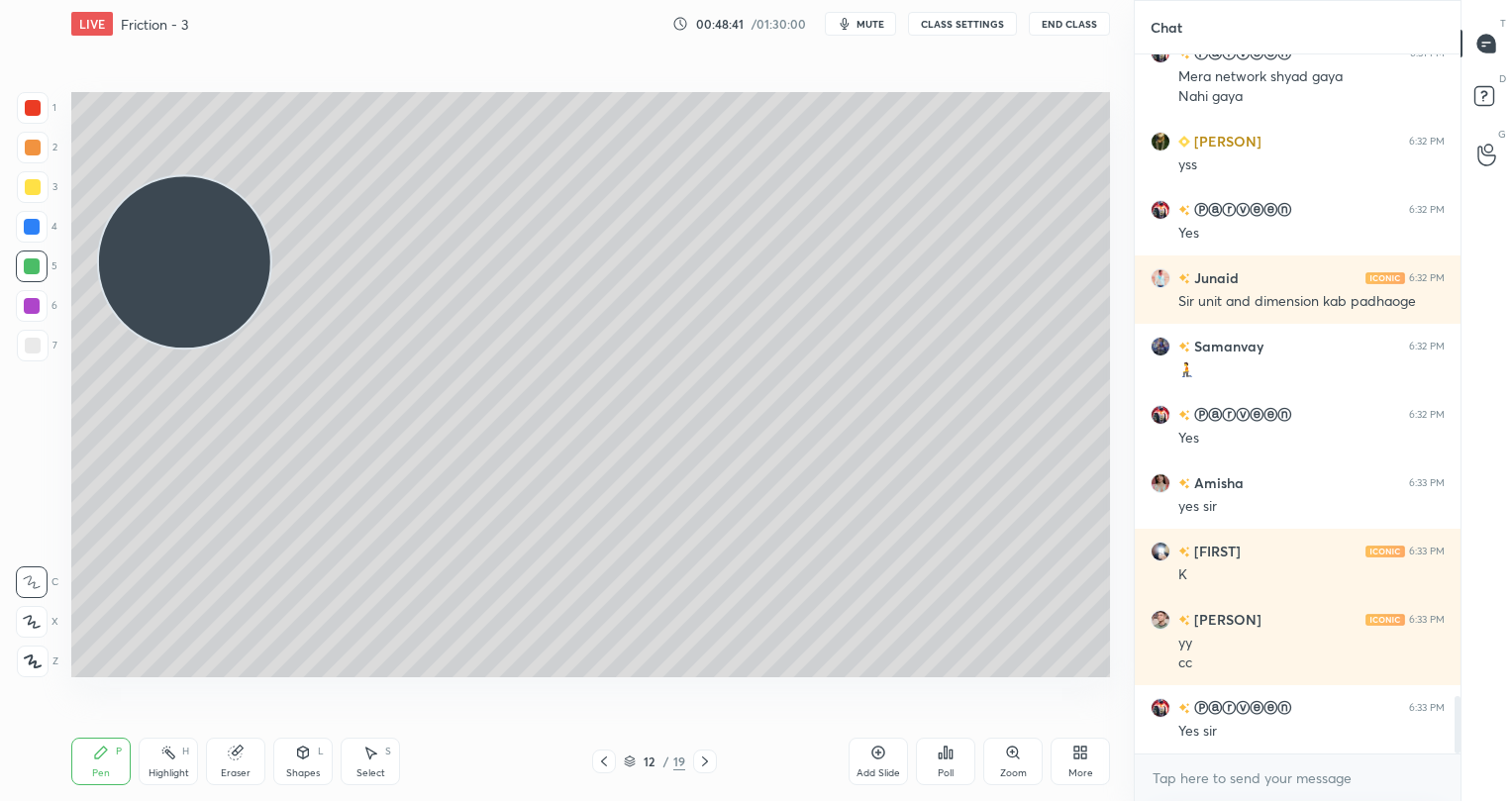 click at bounding box center (33, 187) 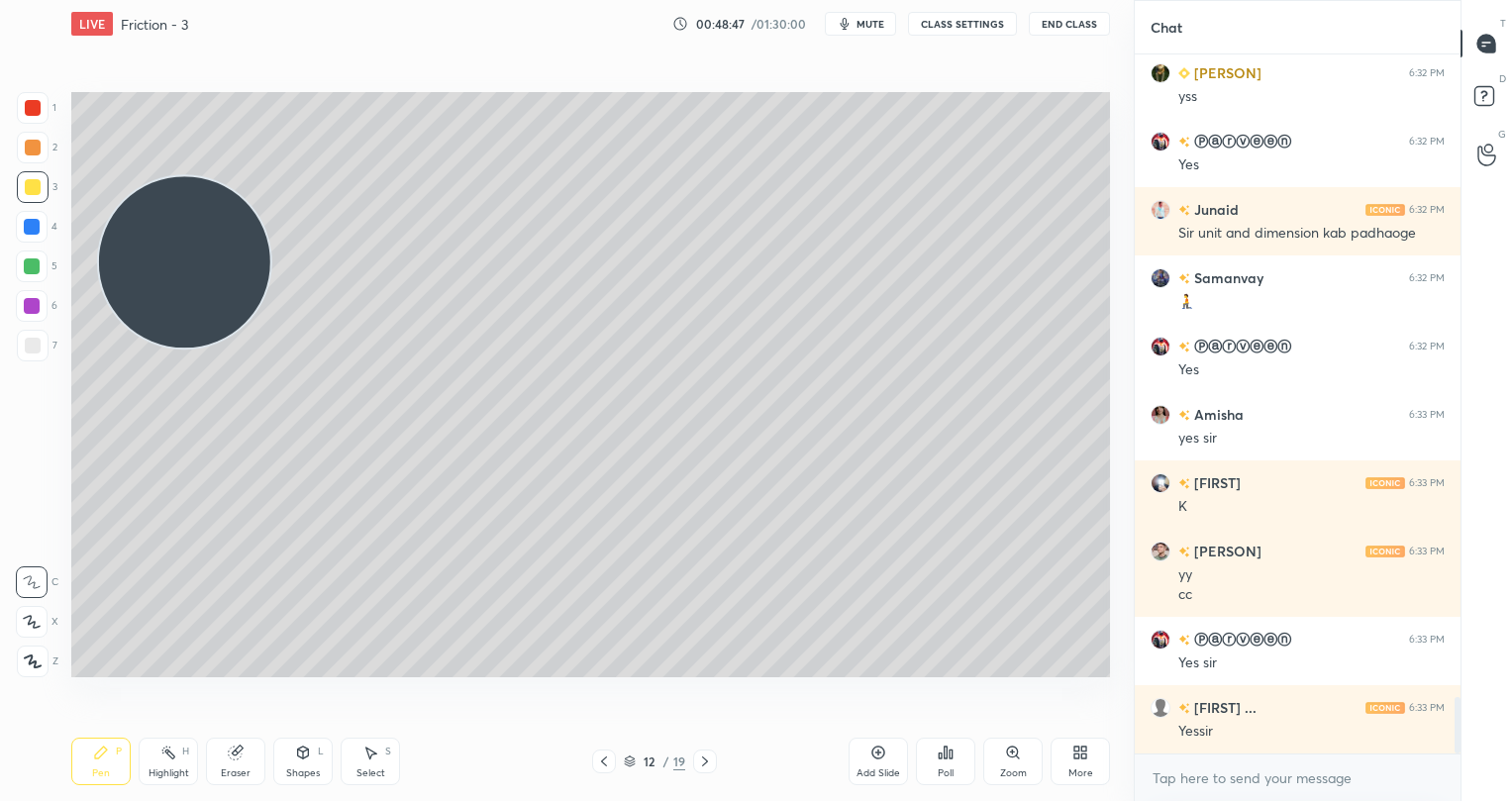 scroll, scrollTop: 8003, scrollLeft: 0, axis: vertical 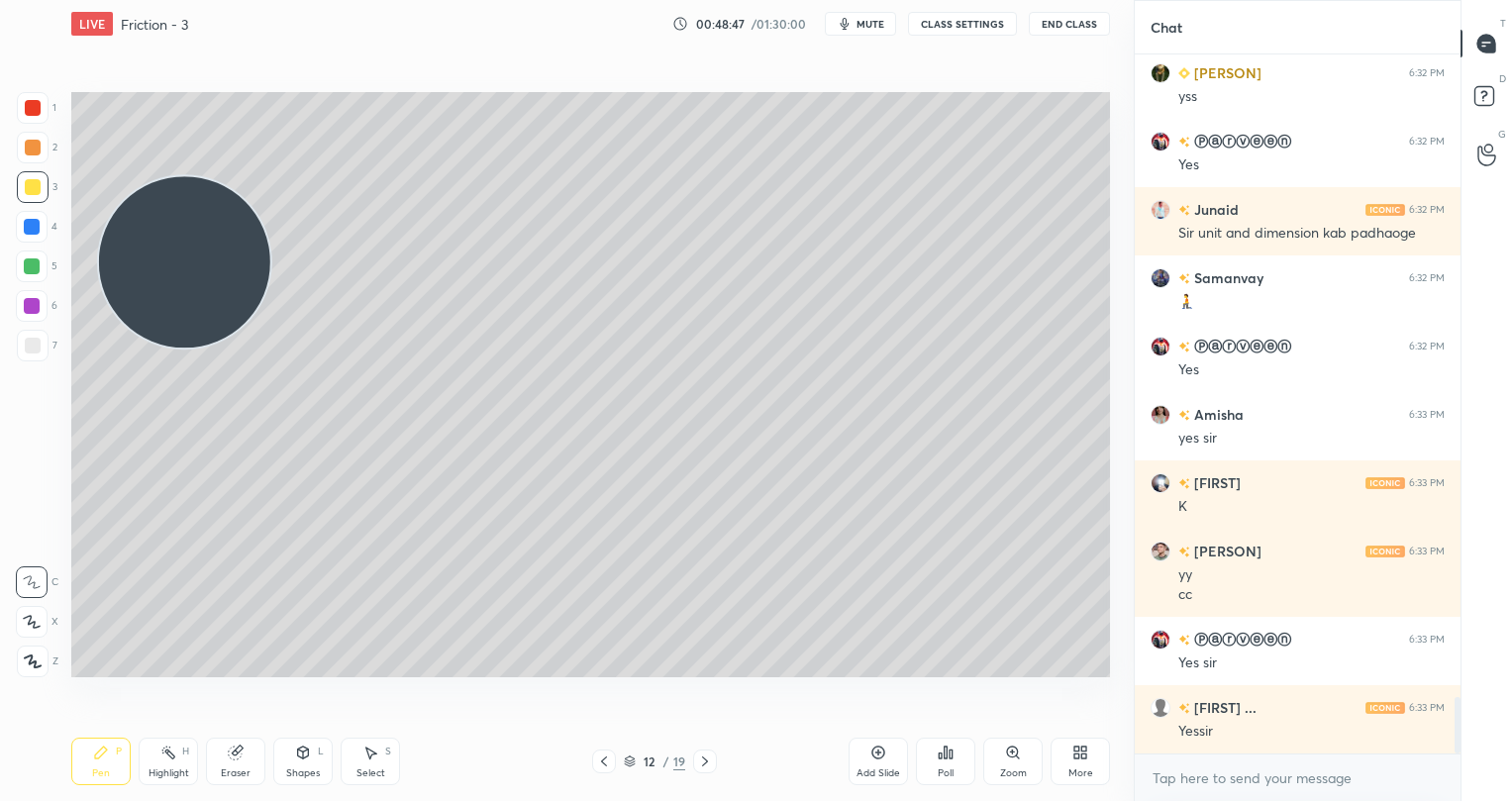click 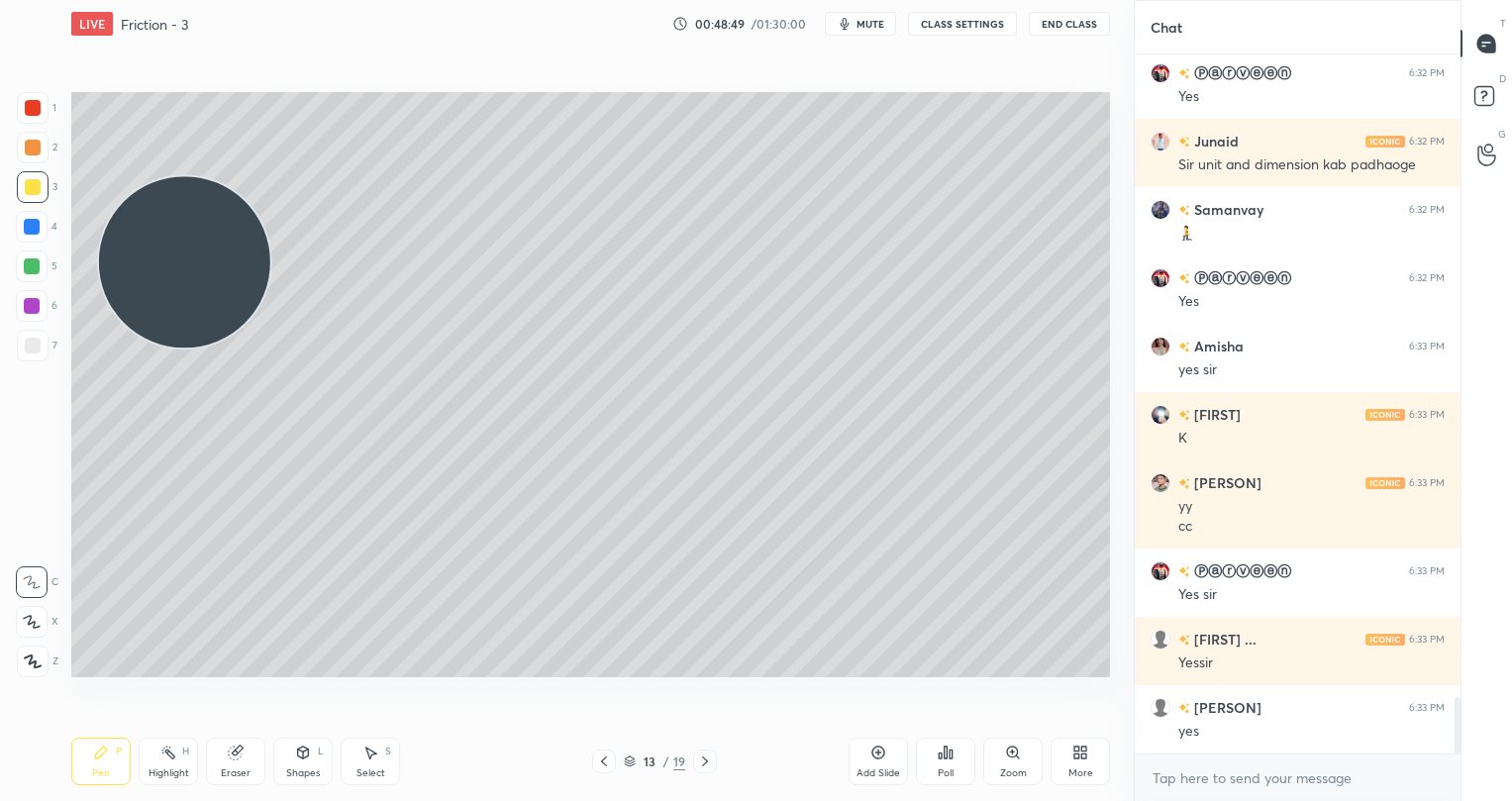 click at bounding box center (33, 148) 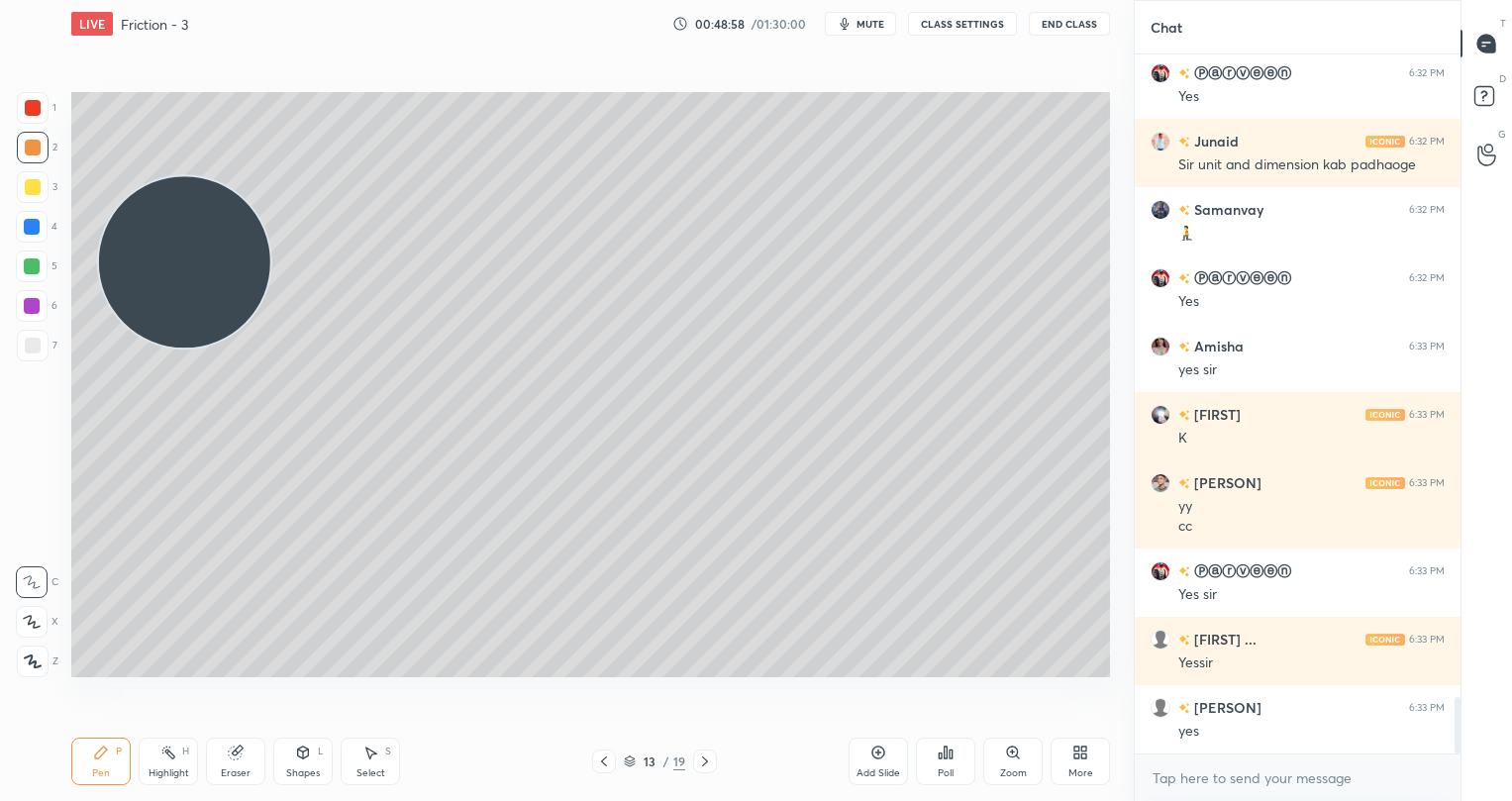 drag, startPoint x: 22, startPoint y: 266, endPoint x: 251, endPoint y: 266, distance: 229 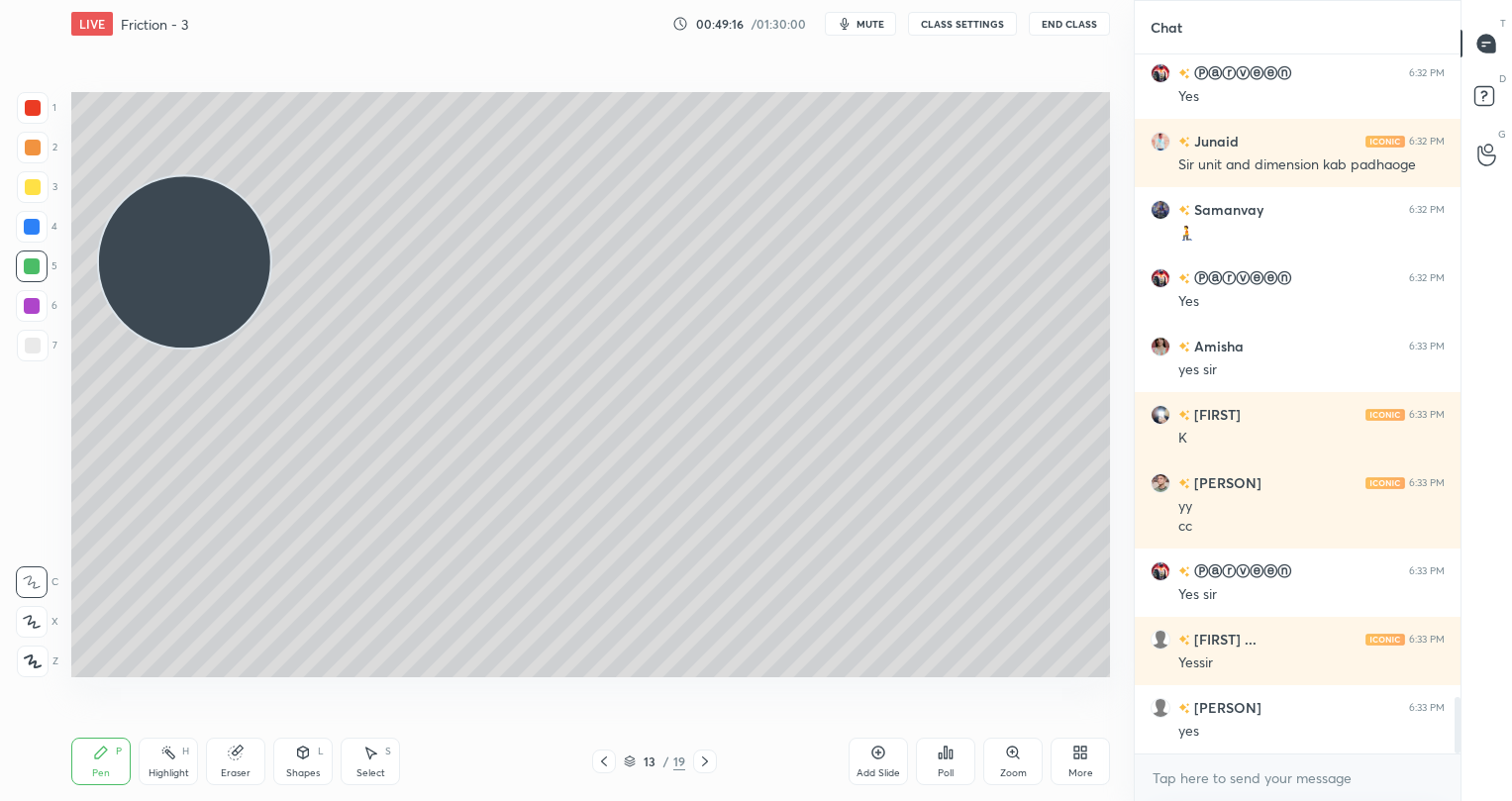 drag, startPoint x: 31, startPoint y: 344, endPoint x: 182, endPoint y: 328, distance: 151.84532 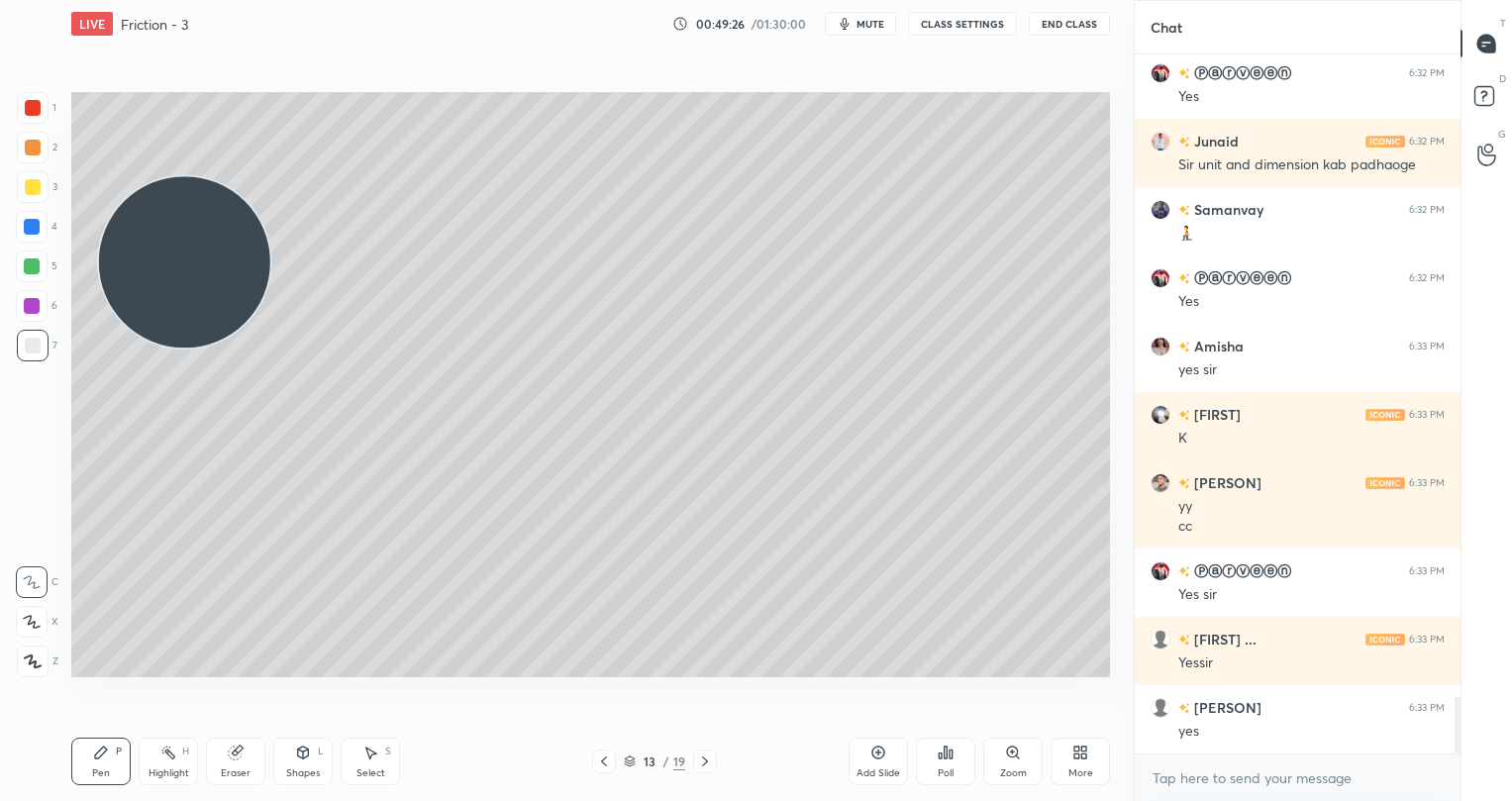 click at bounding box center [33, 346] 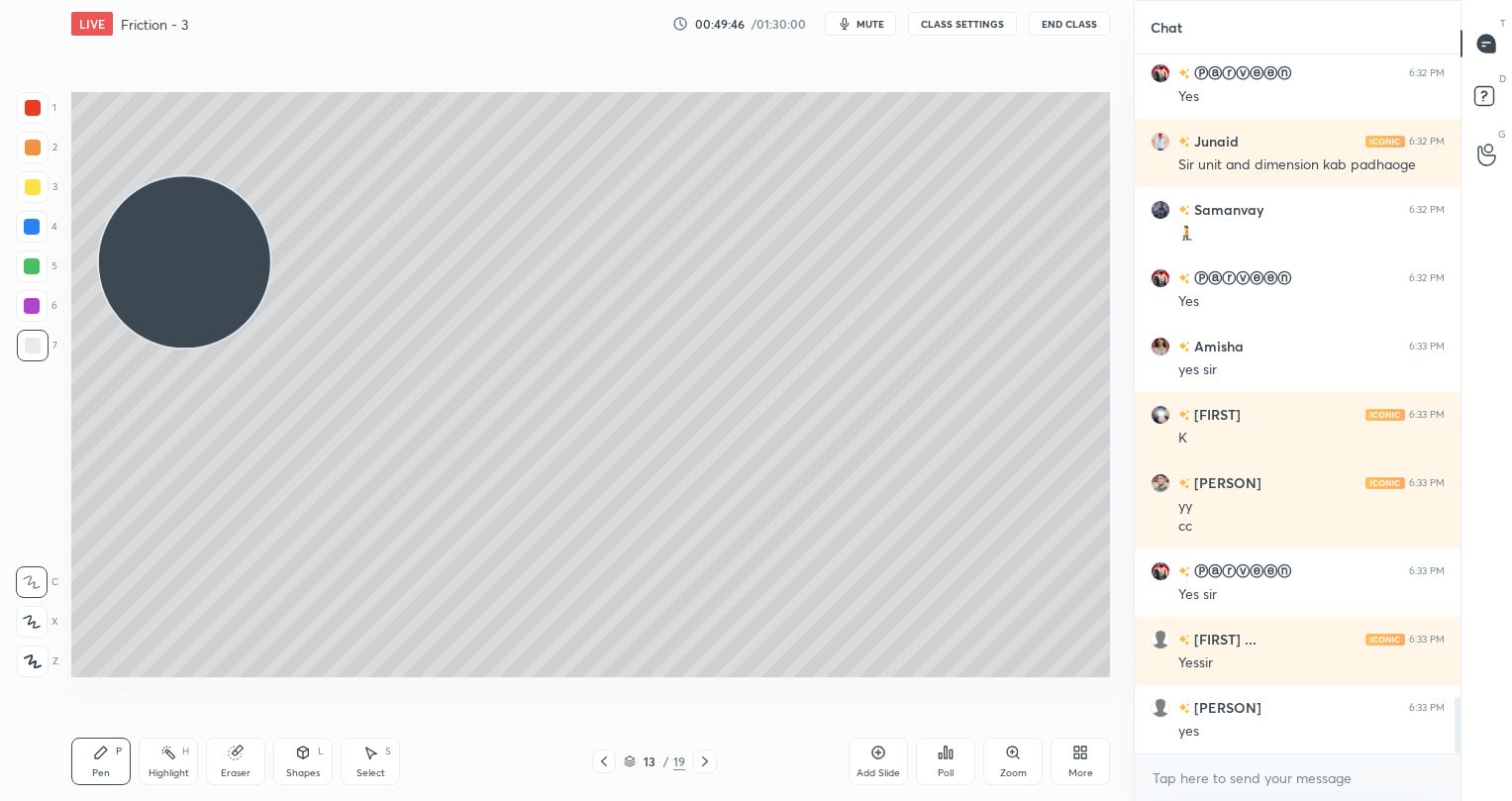 drag, startPoint x: 42, startPoint y: 183, endPoint x: 100, endPoint y: 223, distance: 70.45566 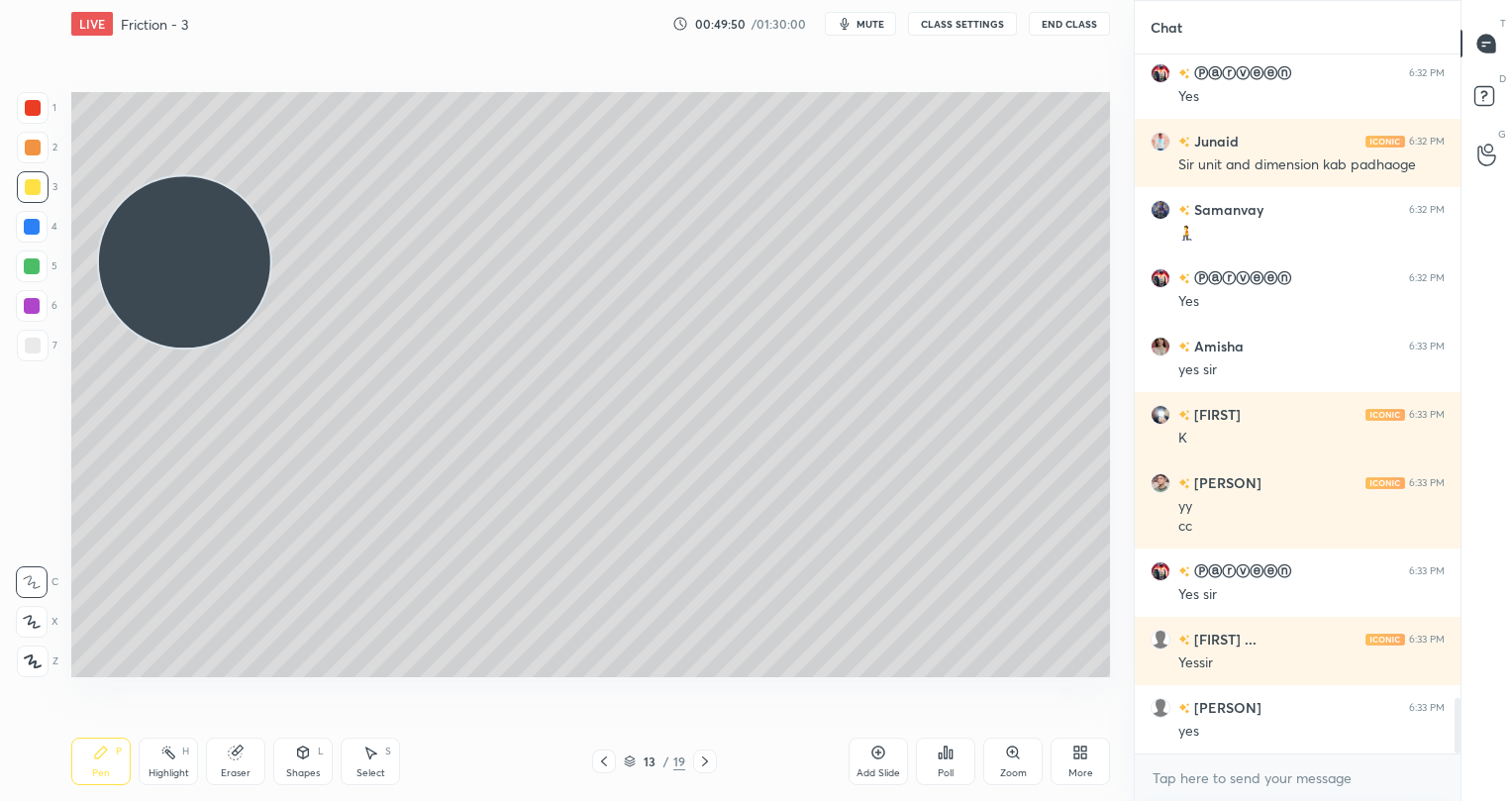 scroll, scrollTop: 8071, scrollLeft: 0, axis: vertical 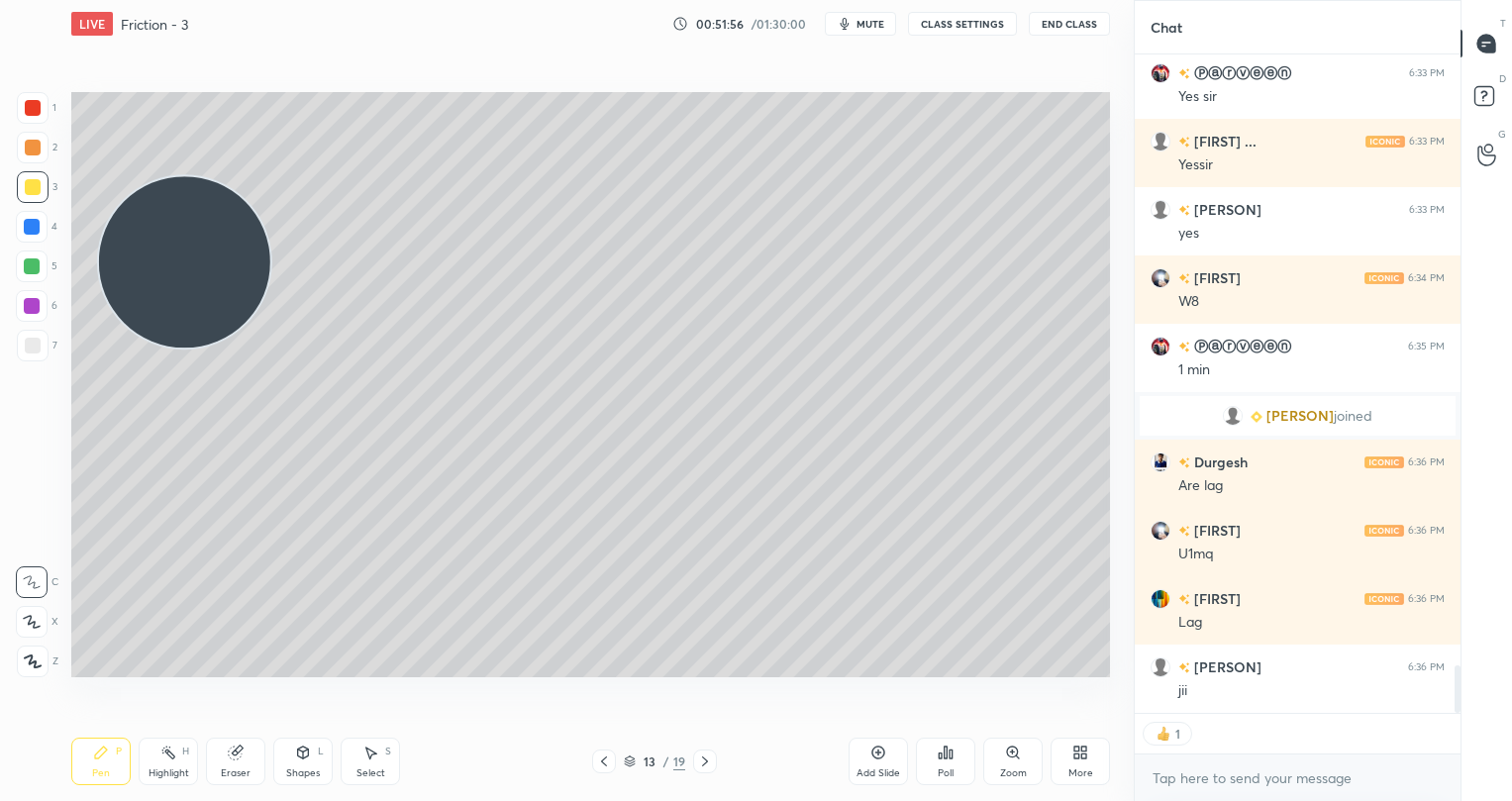 click on "Poll" at bounding box center [946, 761] 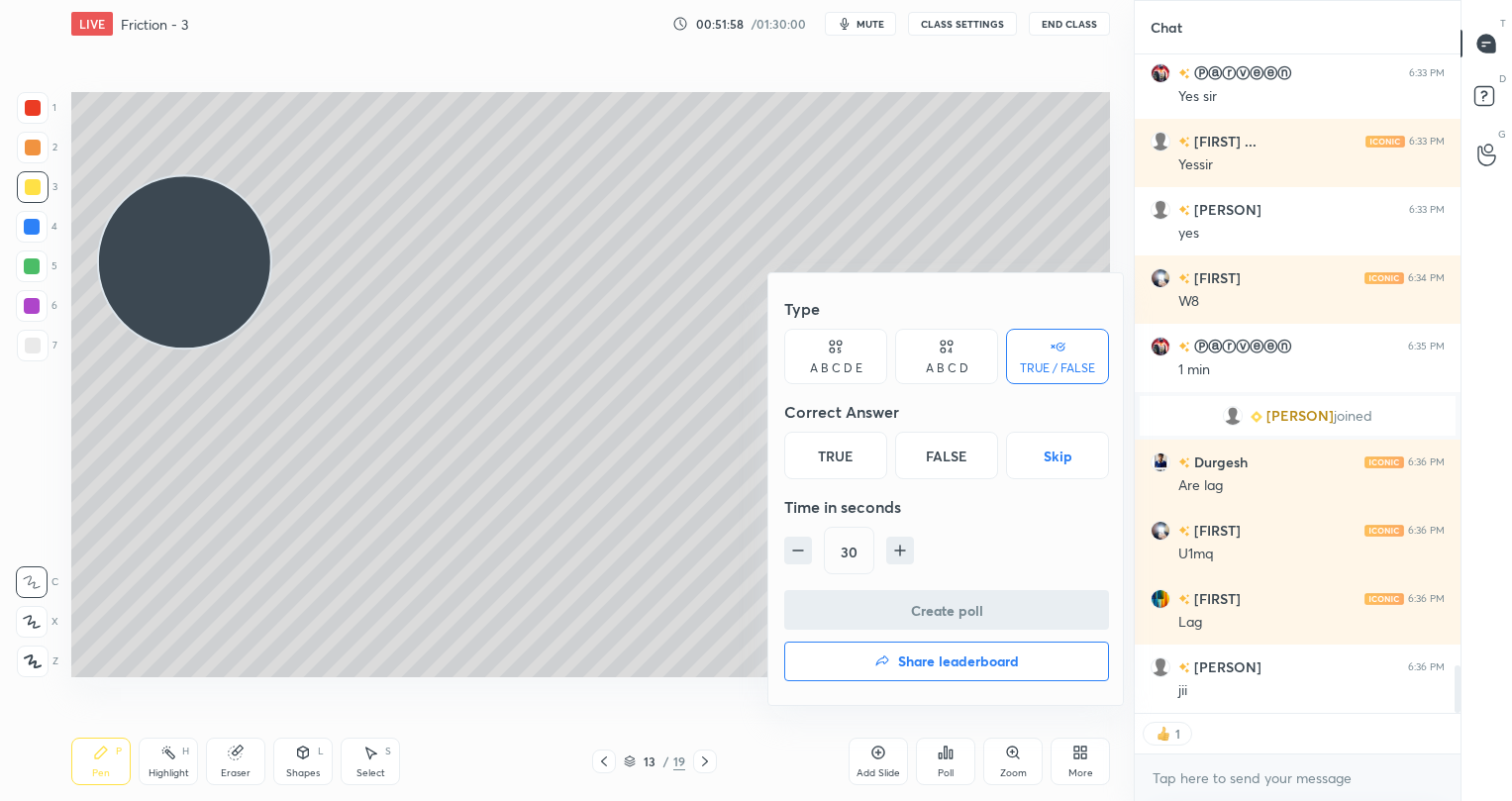 click on "True" at bounding box center (836, 455) 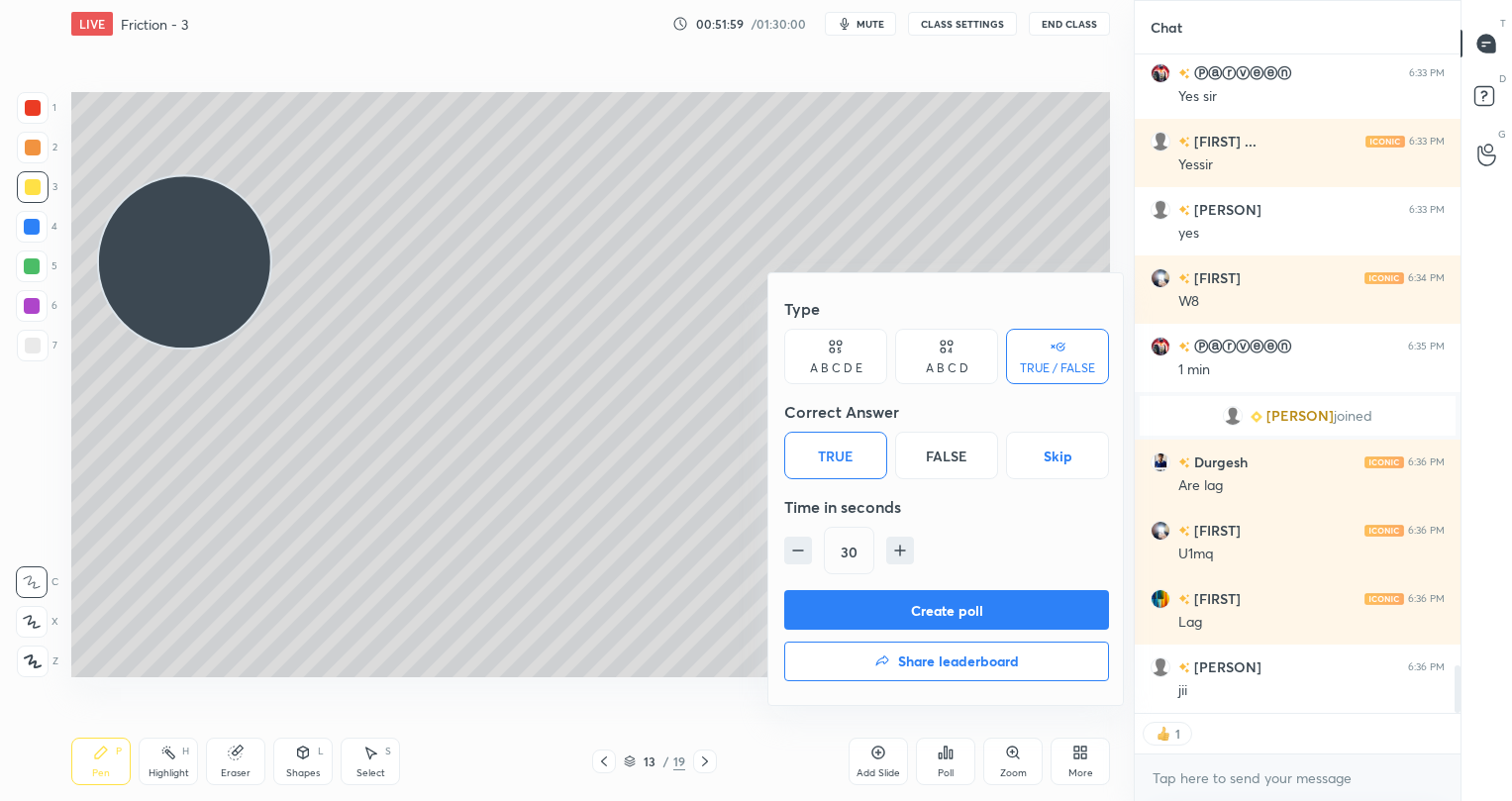 click on "Create poll" at bounding box center [947, 610] 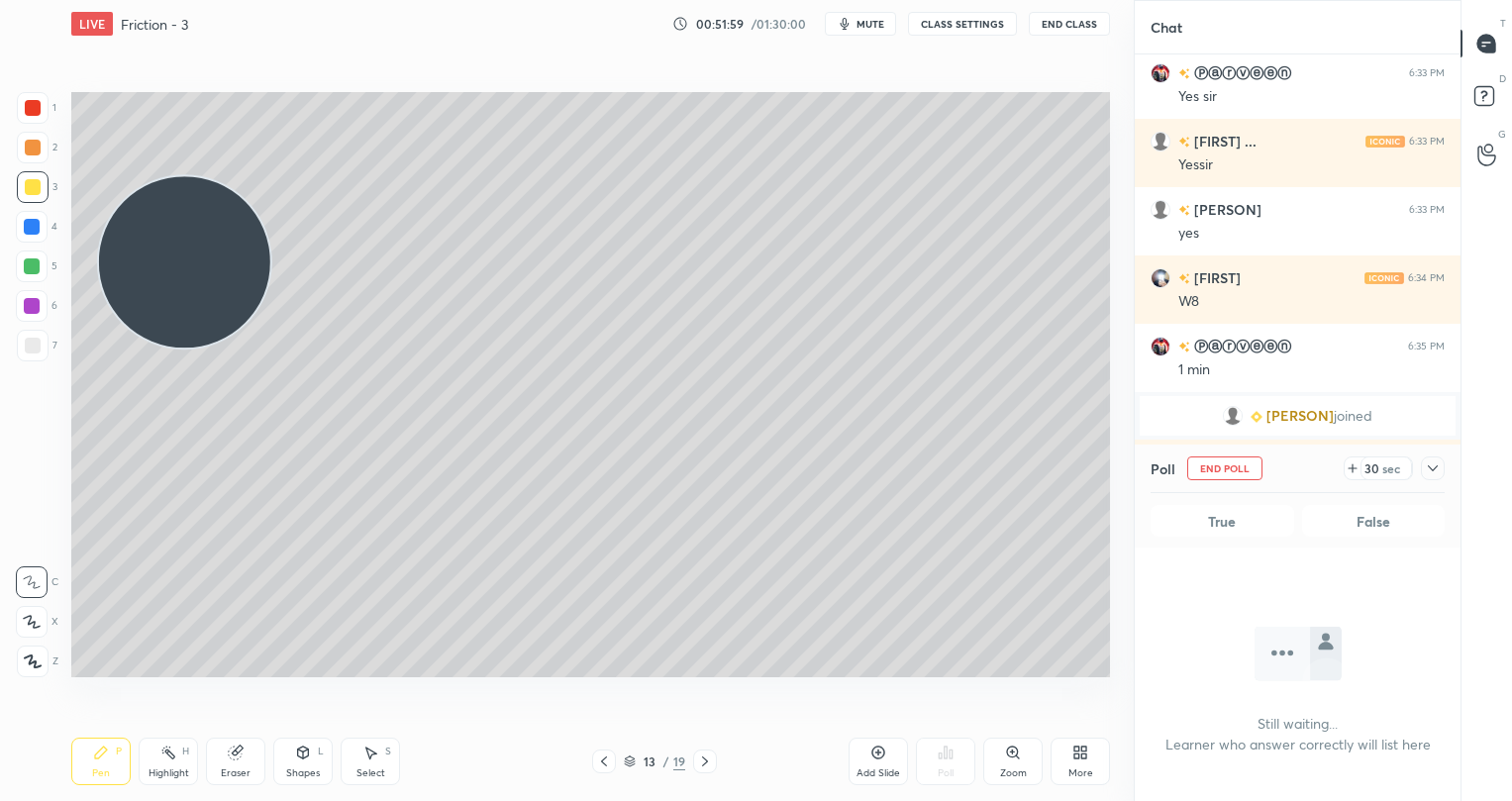 scroll, scrollTop: 554, scrollLeft: 319, axis: both 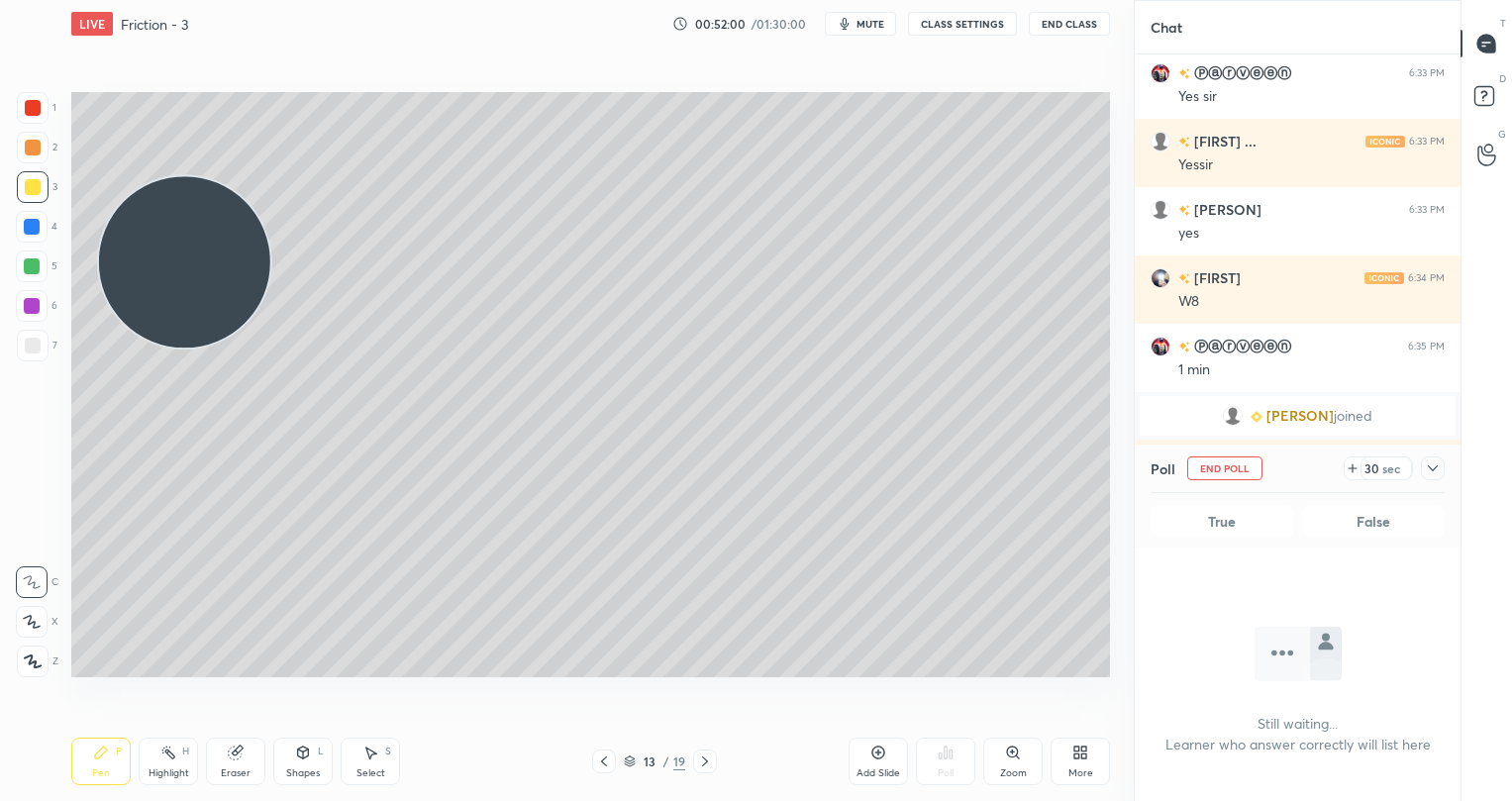 click on "30" at bounding box center [1371, 468] 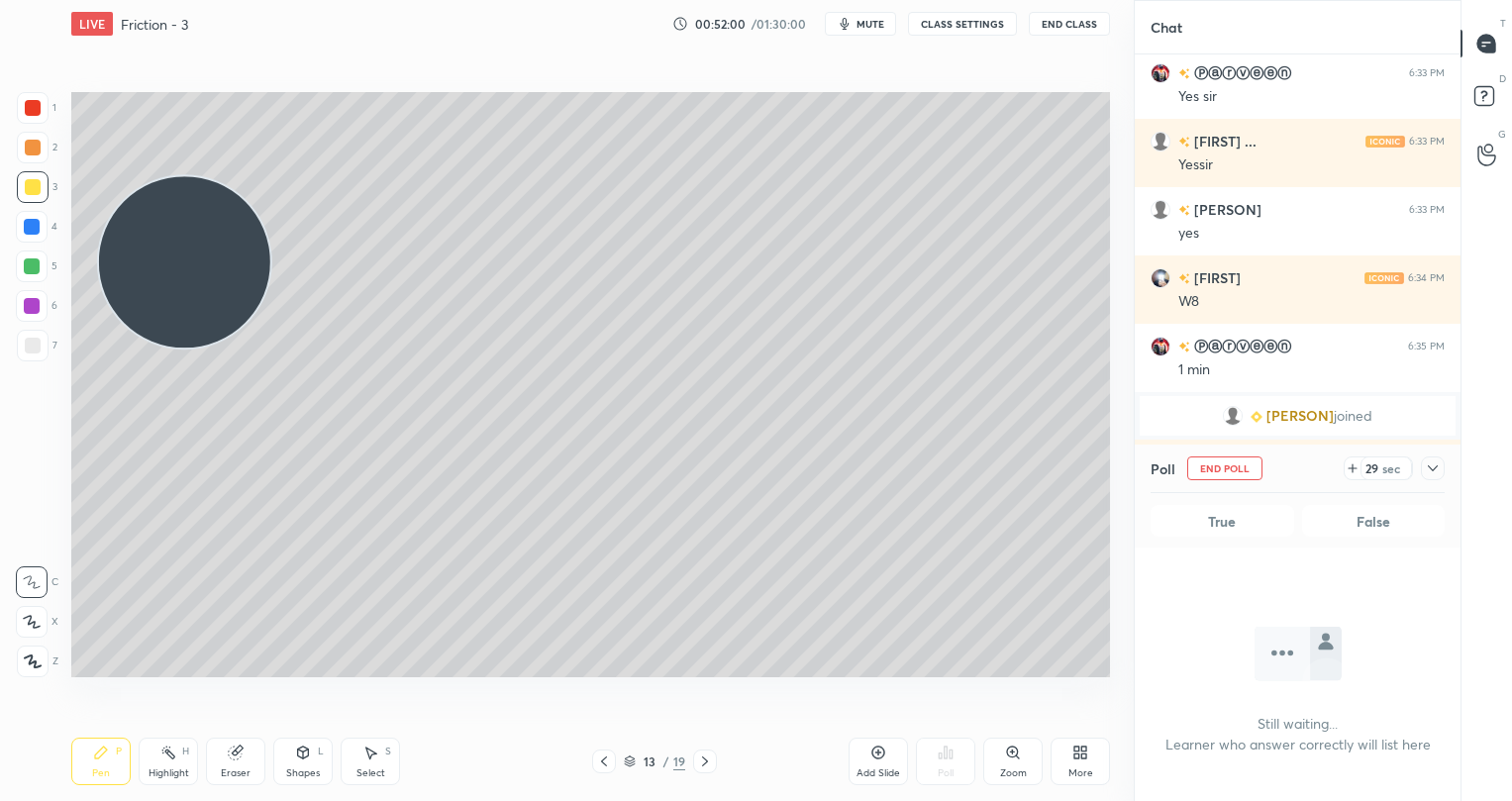 click on "29" at bounding box center (1371, 468) 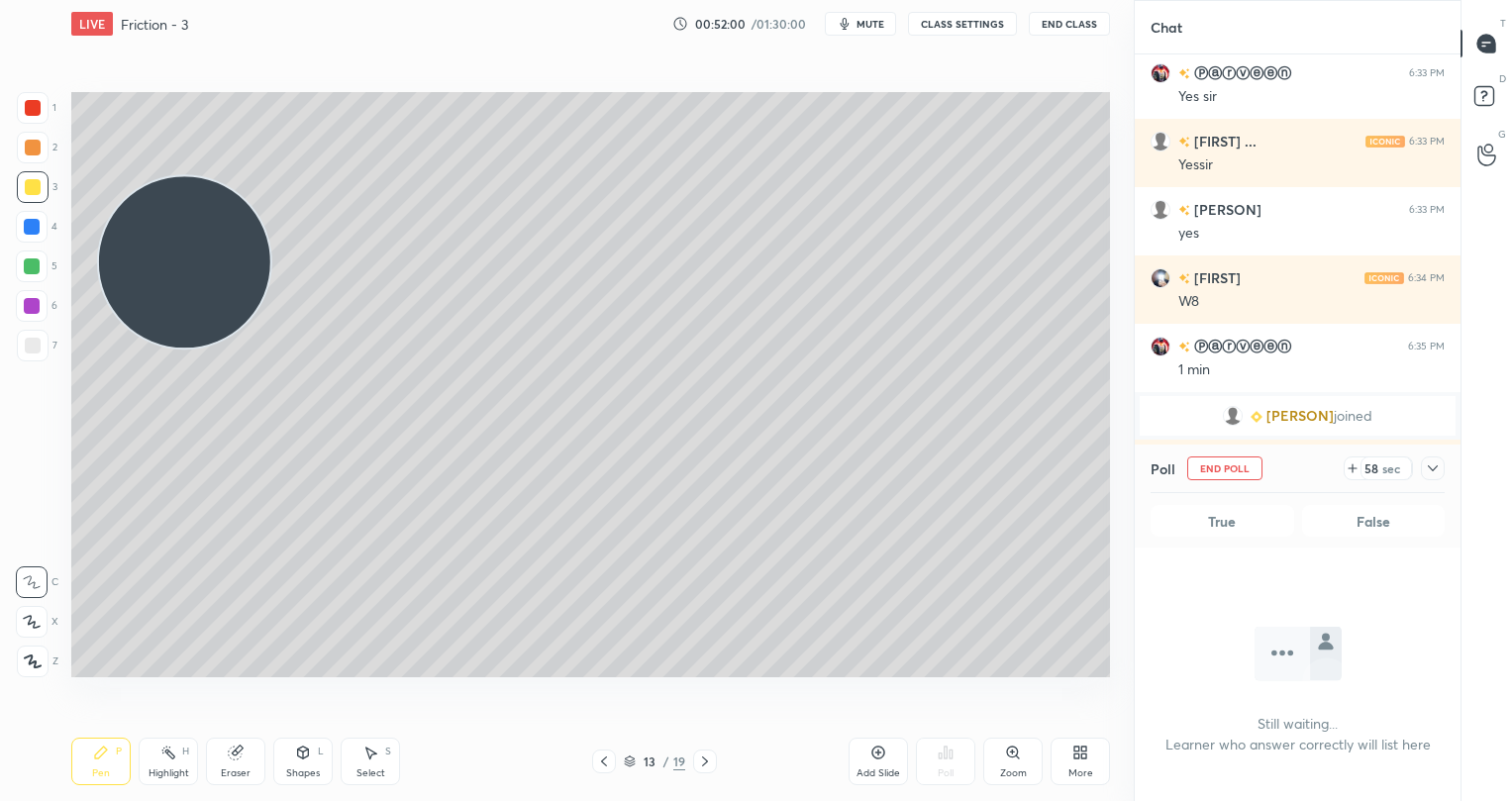 click on "58" at bounding box center [1371, 468] 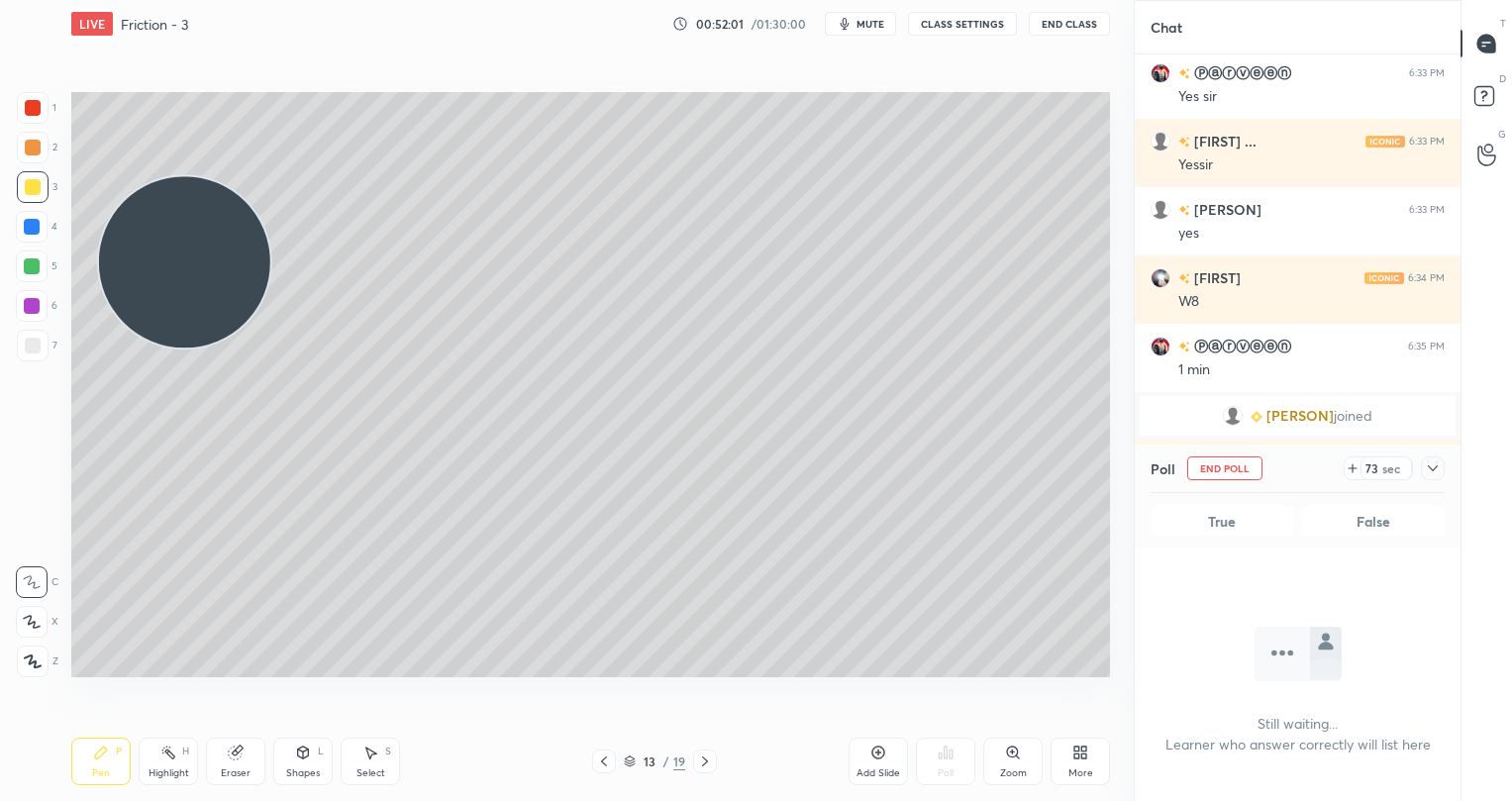 scroll, scrollTop: 7, scrollLeft: 7, axis: both 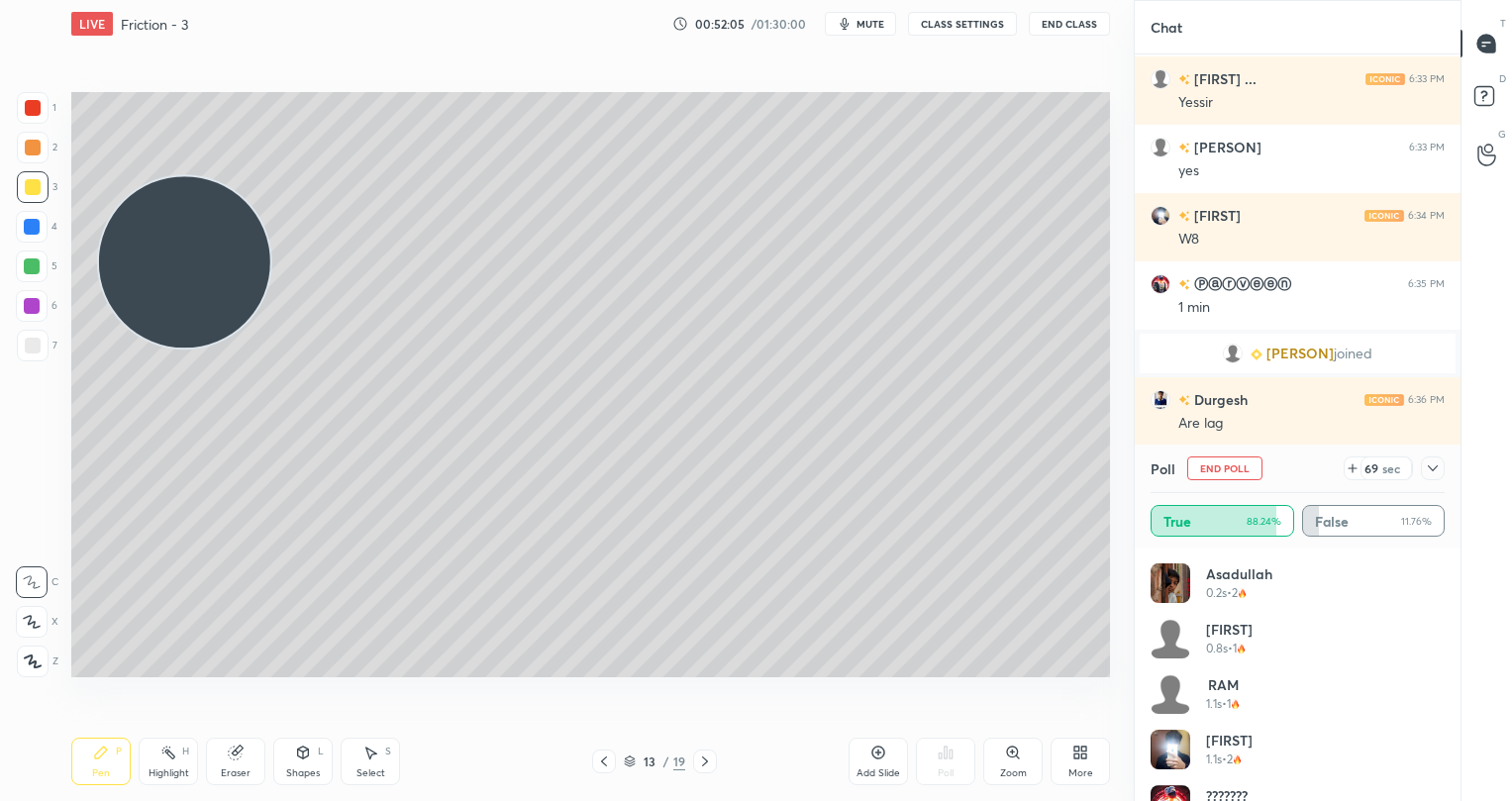 click 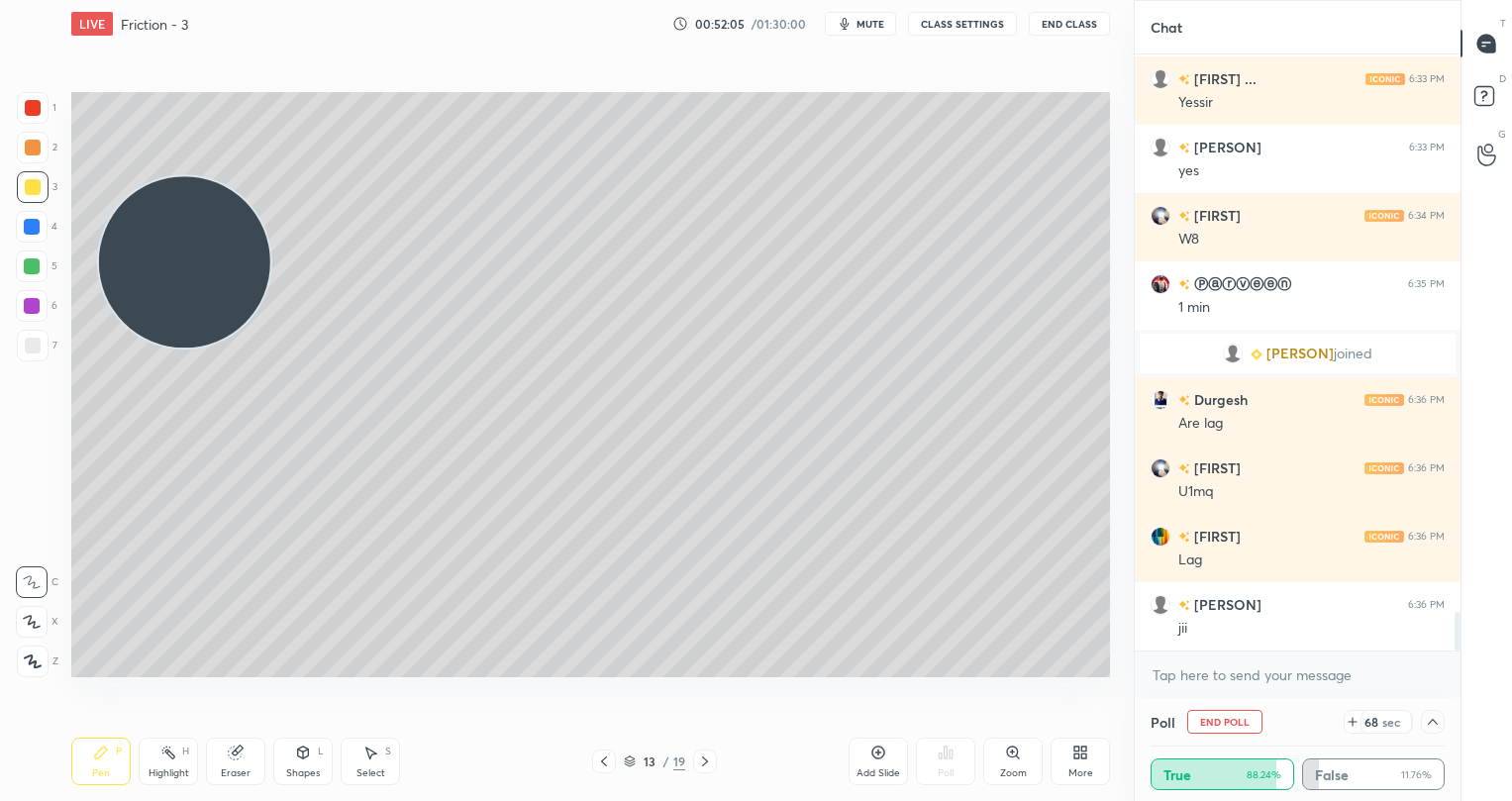 scroll, scrollTop: 0, scrollLeft: 0, axis: both 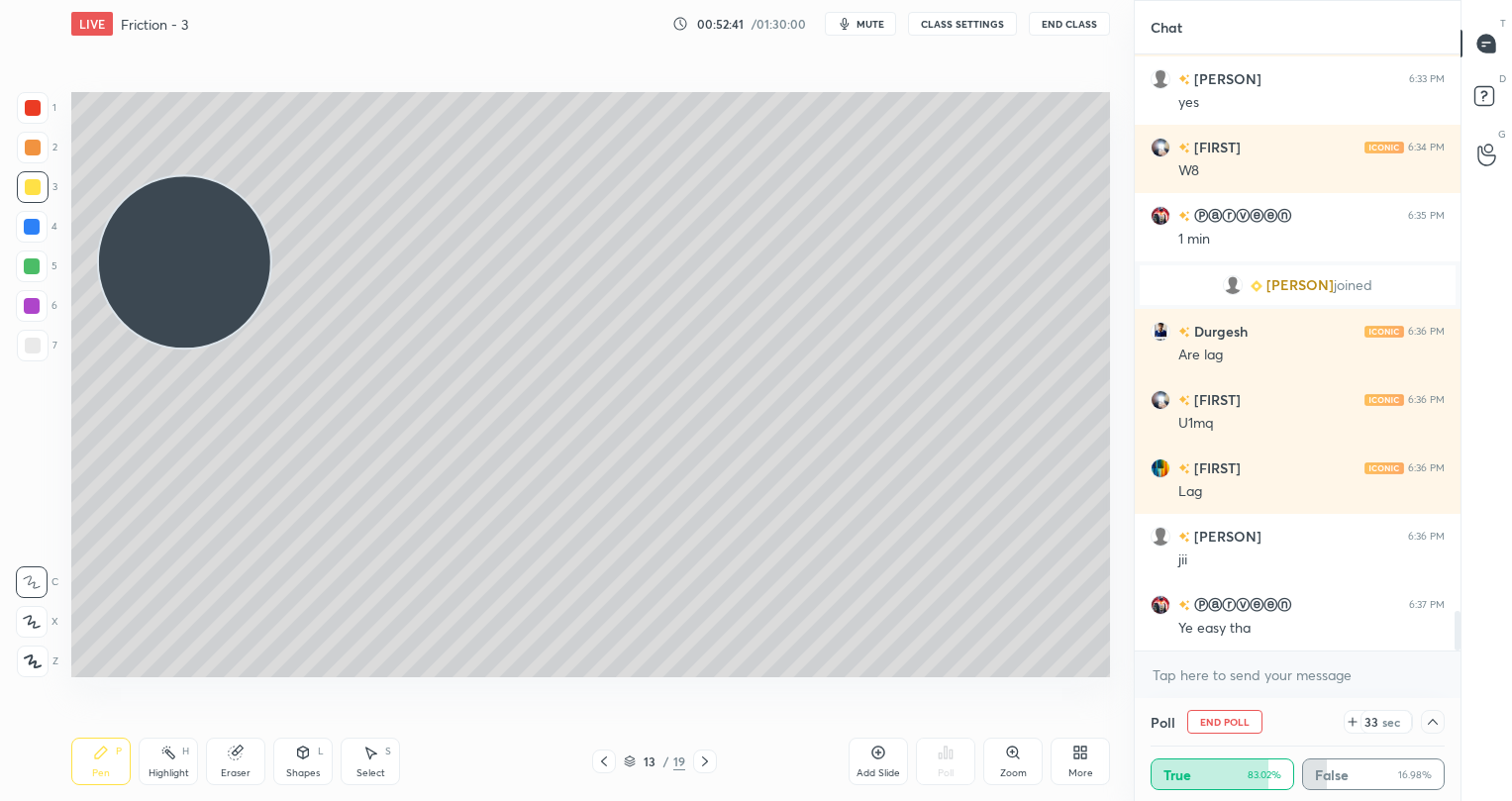 click at bounding box center [33, 148] 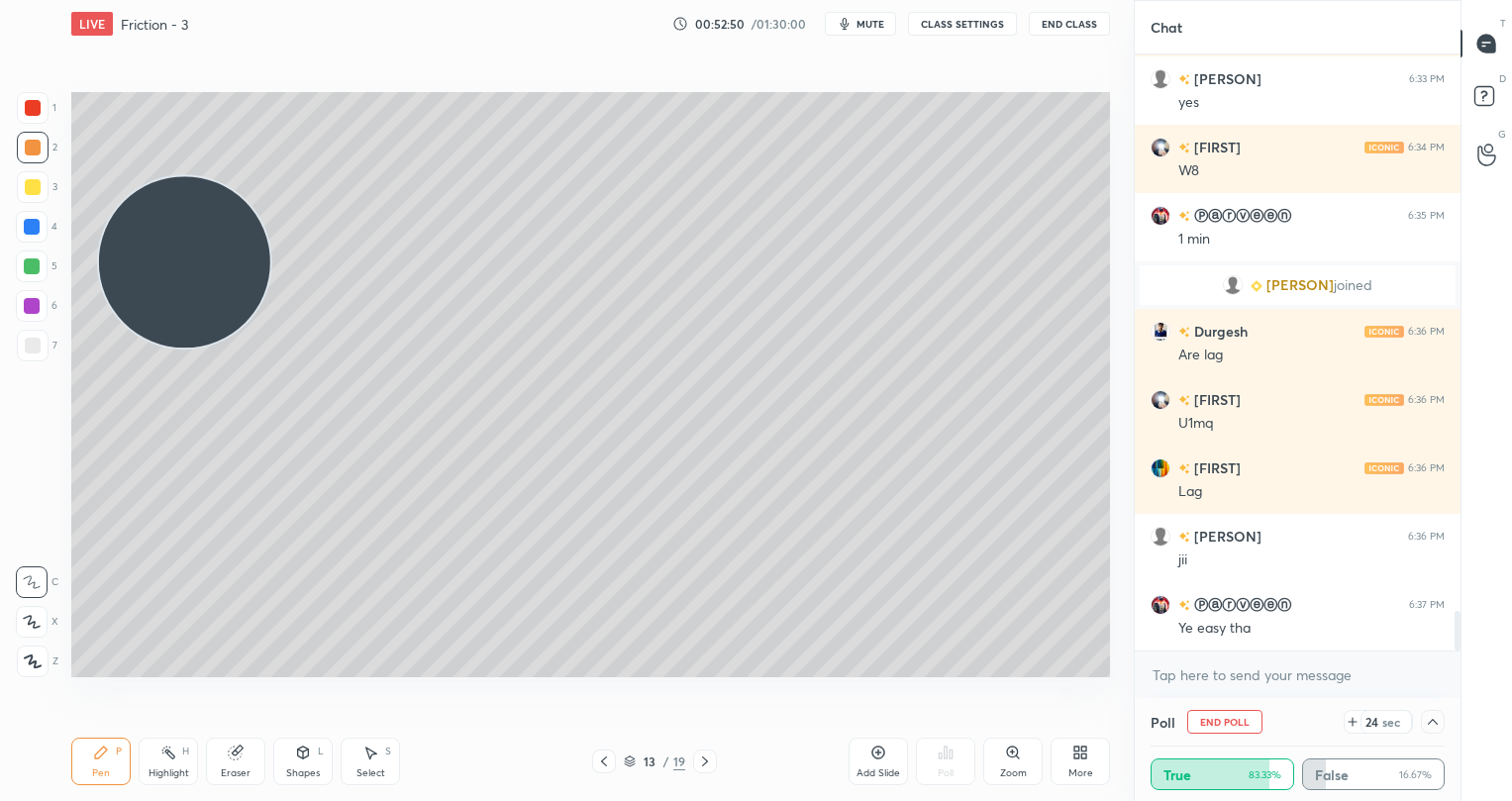 drag, startPoint x: 39, startPoint y: 343, endPoint x: 207, endPoint y: 270, distance: 183.1748 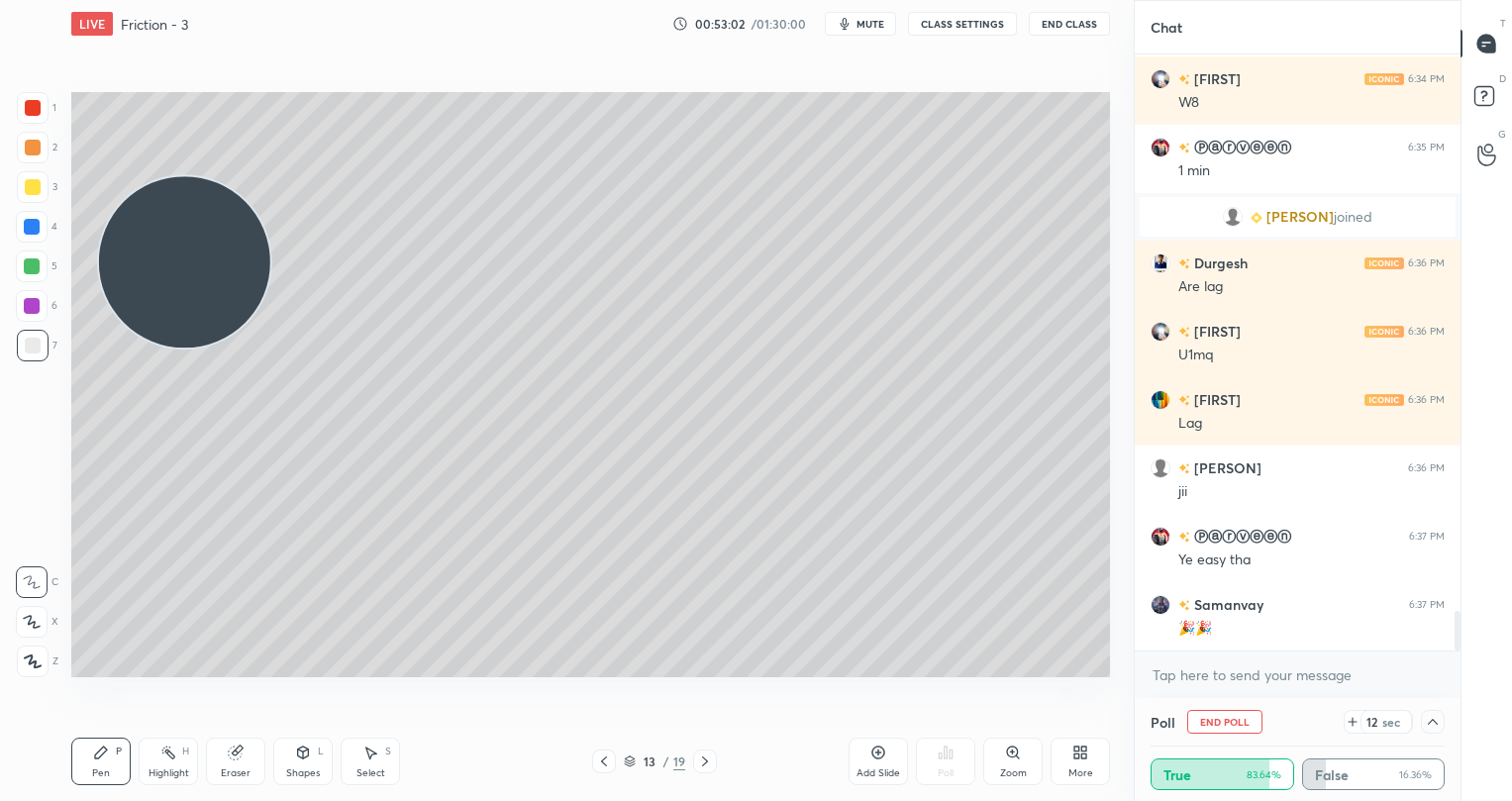 scroll, scrollTop: 8439, scrollLeft: 0, axis: vertical 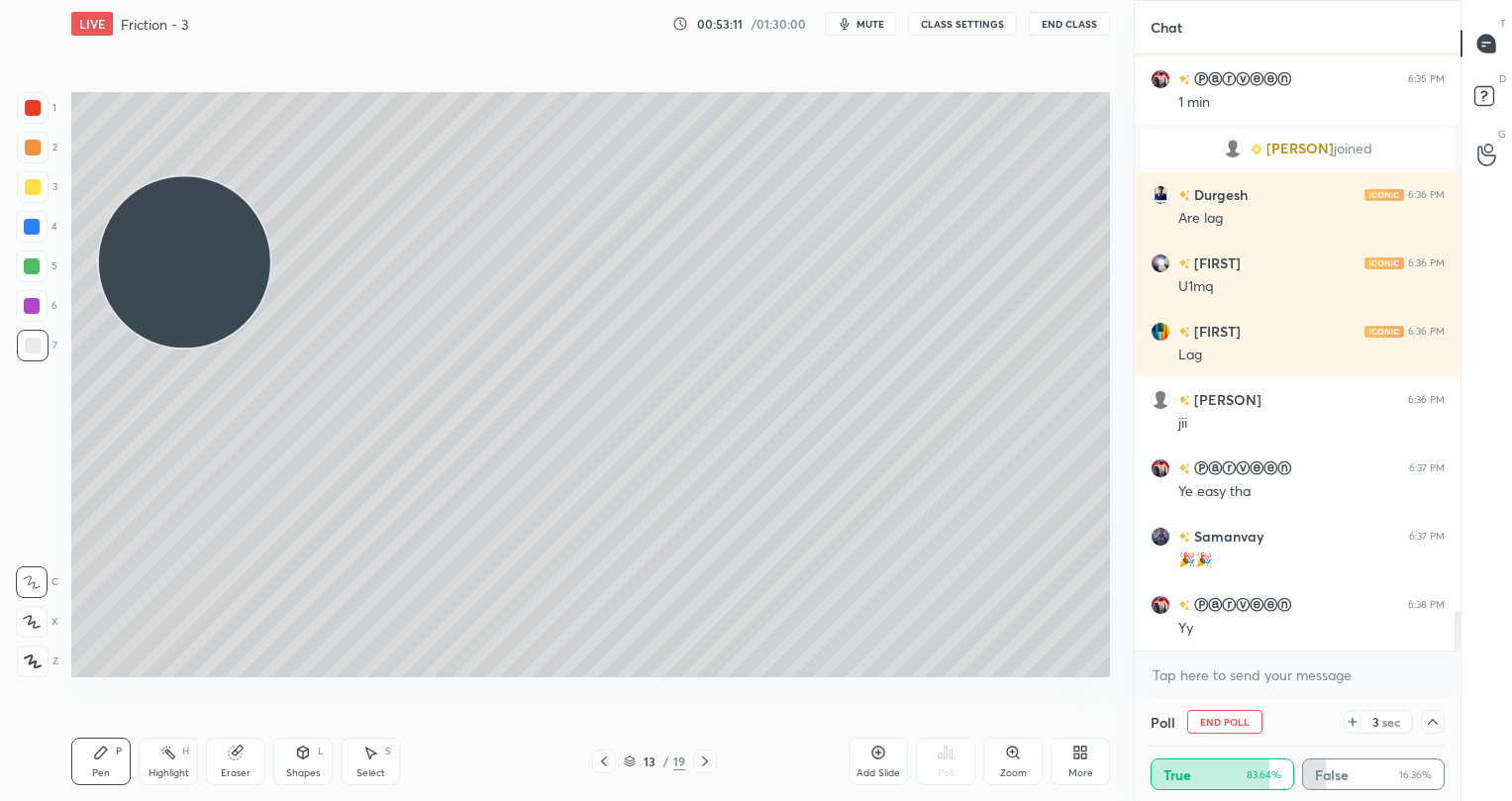 click at bounding box center [33, 187] 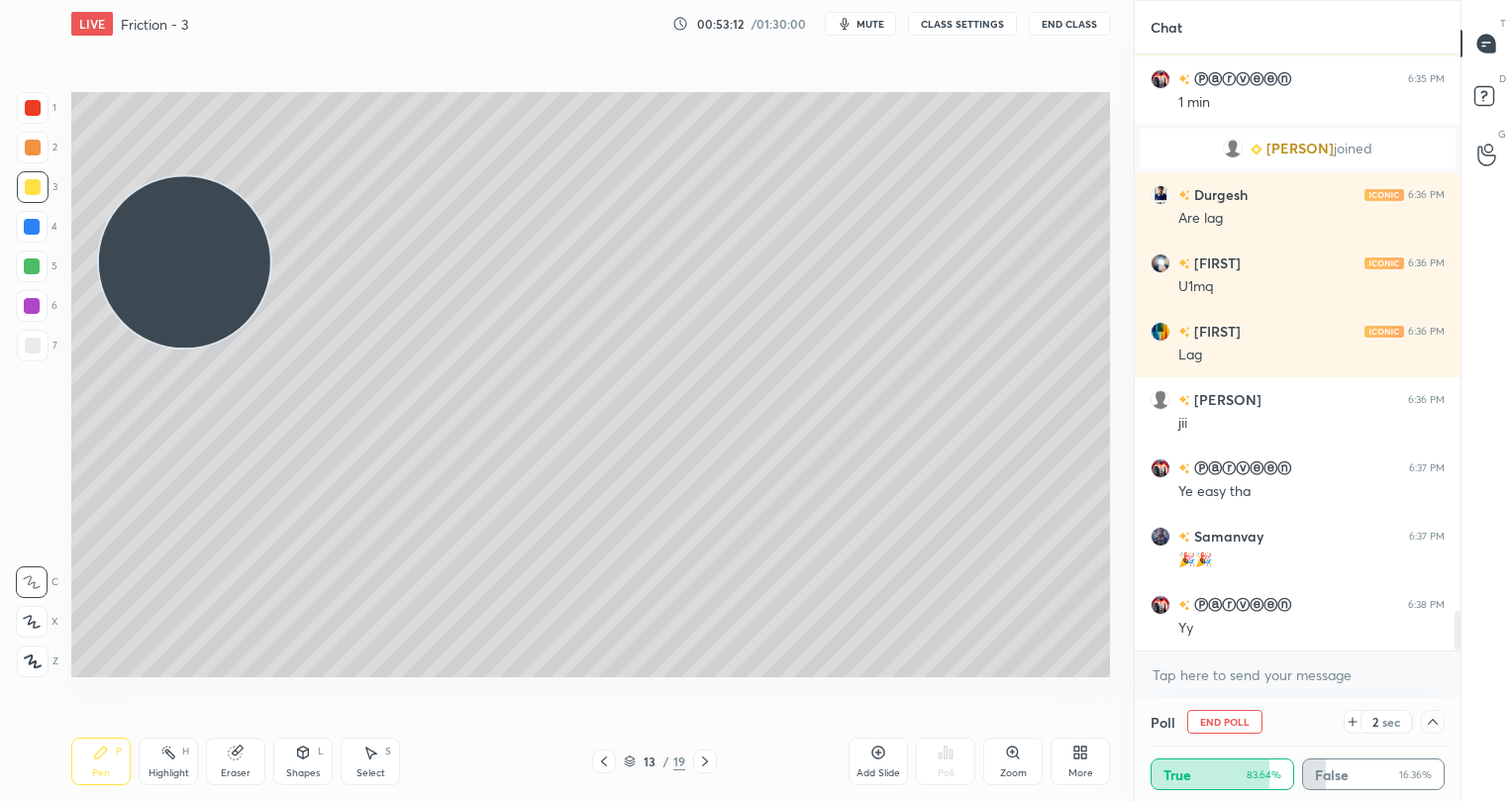 scroll, scrollTop: 8525, scrollLeft: 0, axis: vertical 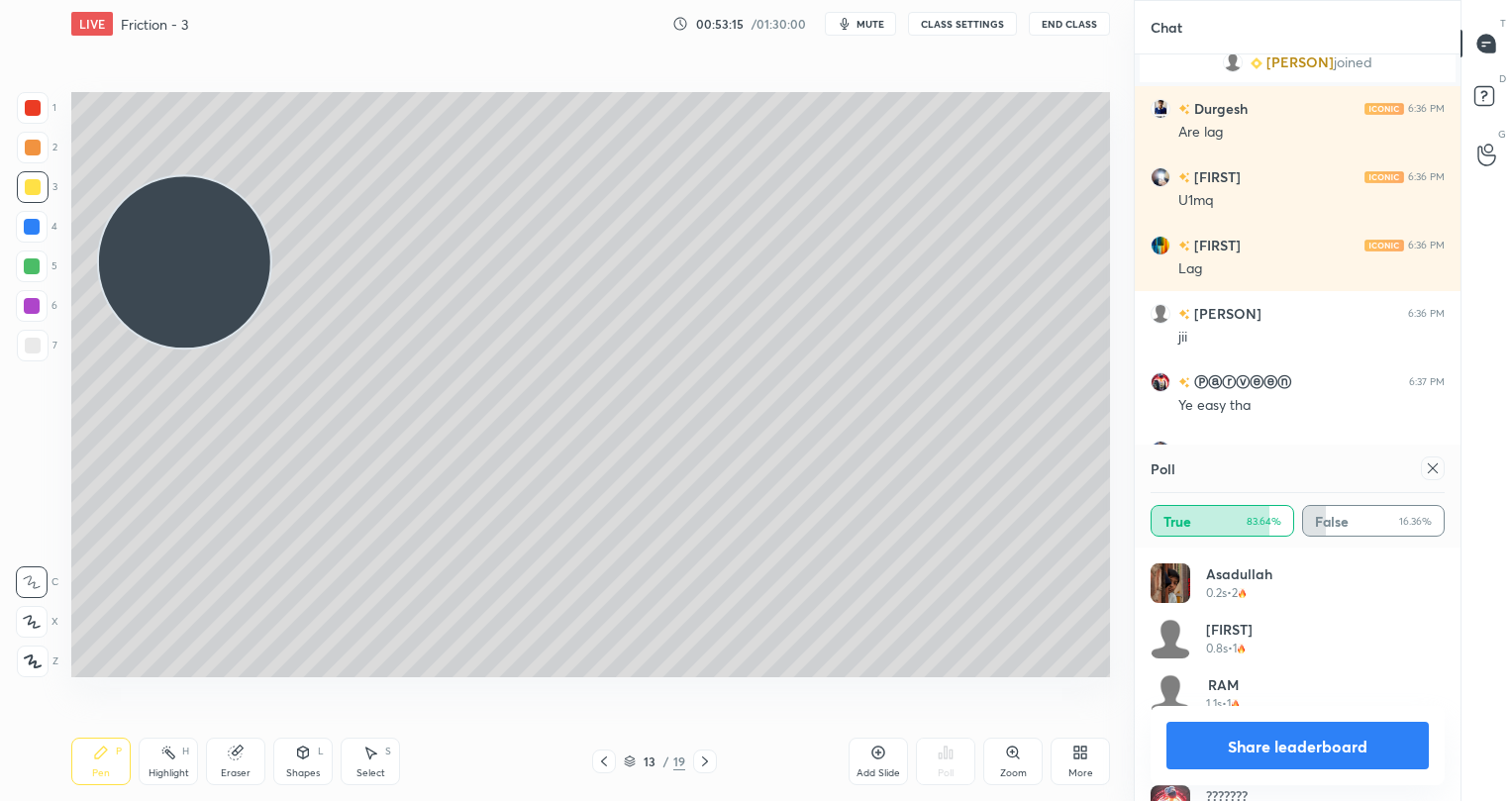 drag, startPoint x: 1269, startPoint y: 748, endPoint x: 1265, endPoint y: 733, distance: 15.524175 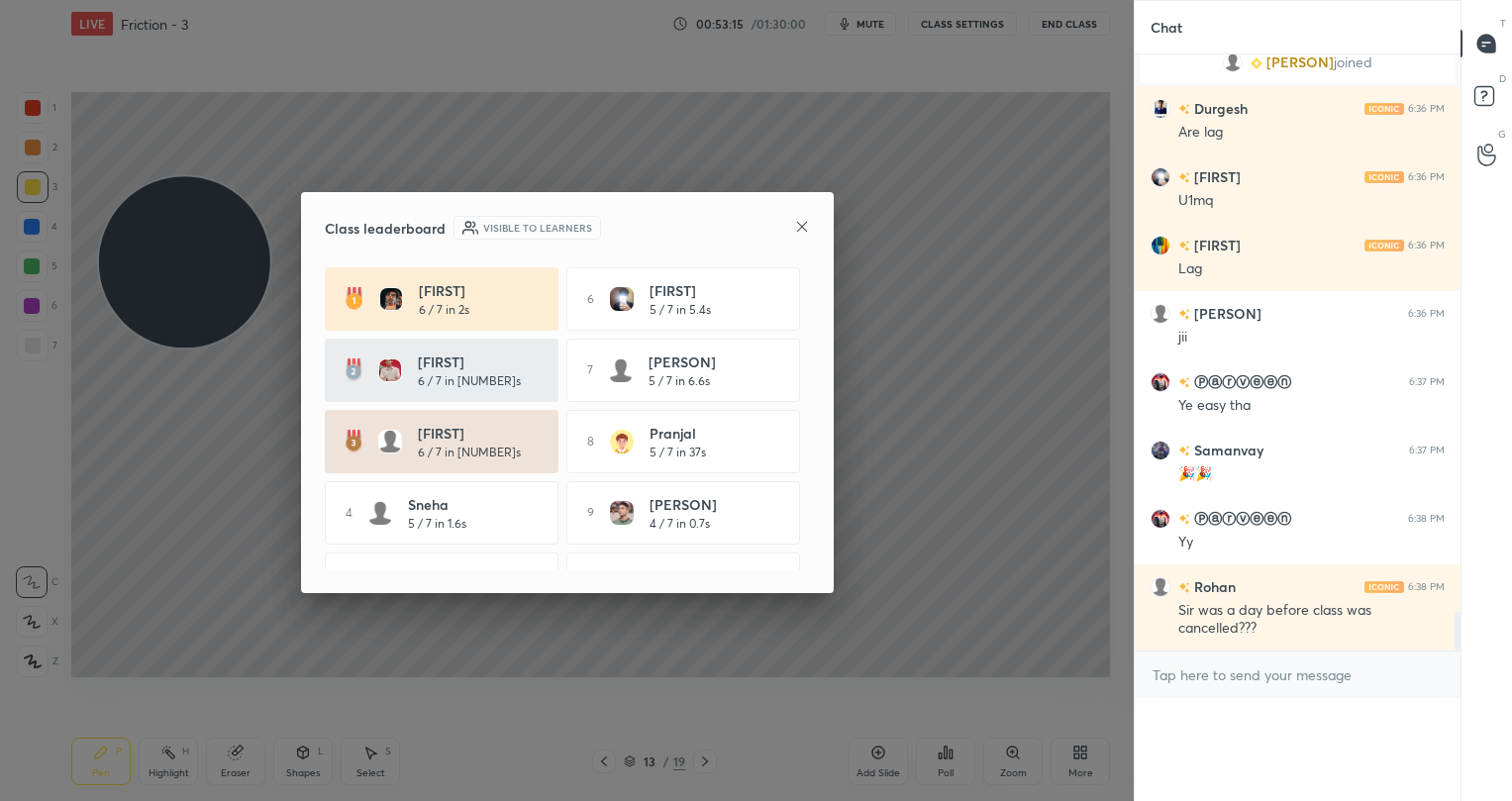 scroll, scrollTop: 0, scrollLeft: 0, axis: both 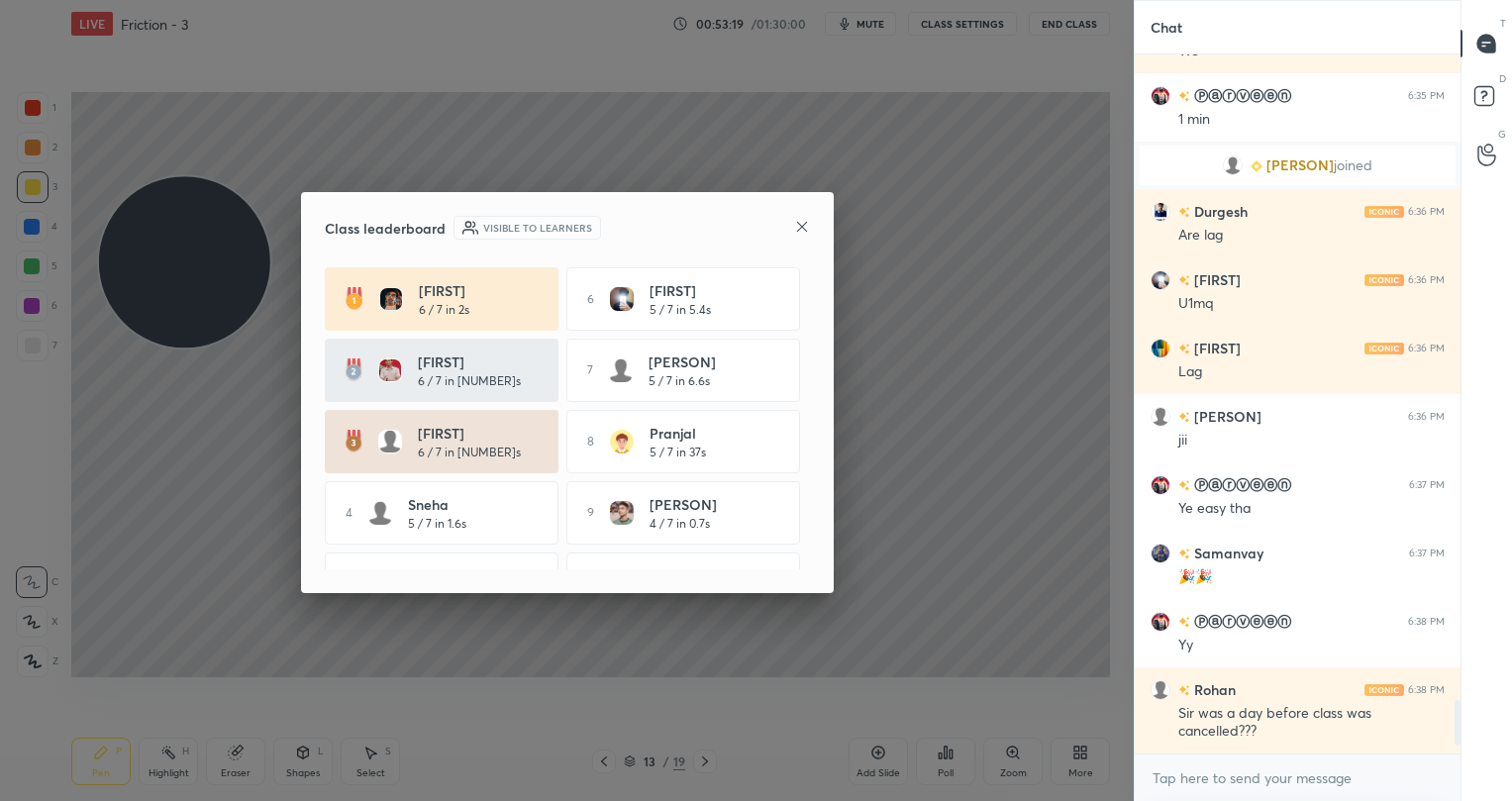 click on "Class leaderboard Visible to learners Tanjim 6 / 7 in 2s 6 Shlok 5 / 7 in 5.4s Swastik 6 / 7 in 5.5s 7 Anam Sahib... 5 / 7 in 6.6s Anshuman 6 / 7 in 5.6s 8 Pranjal 5 / 7 in 37s 4 Sneha 5 / 7 in 1.6s 9 Rigved 4 / 7 in 0.7s 5 Pallavi 5 / 7 in 1.8s 10 Urit 4 / 7 in 1.6s" at bounding box center [567, 392] 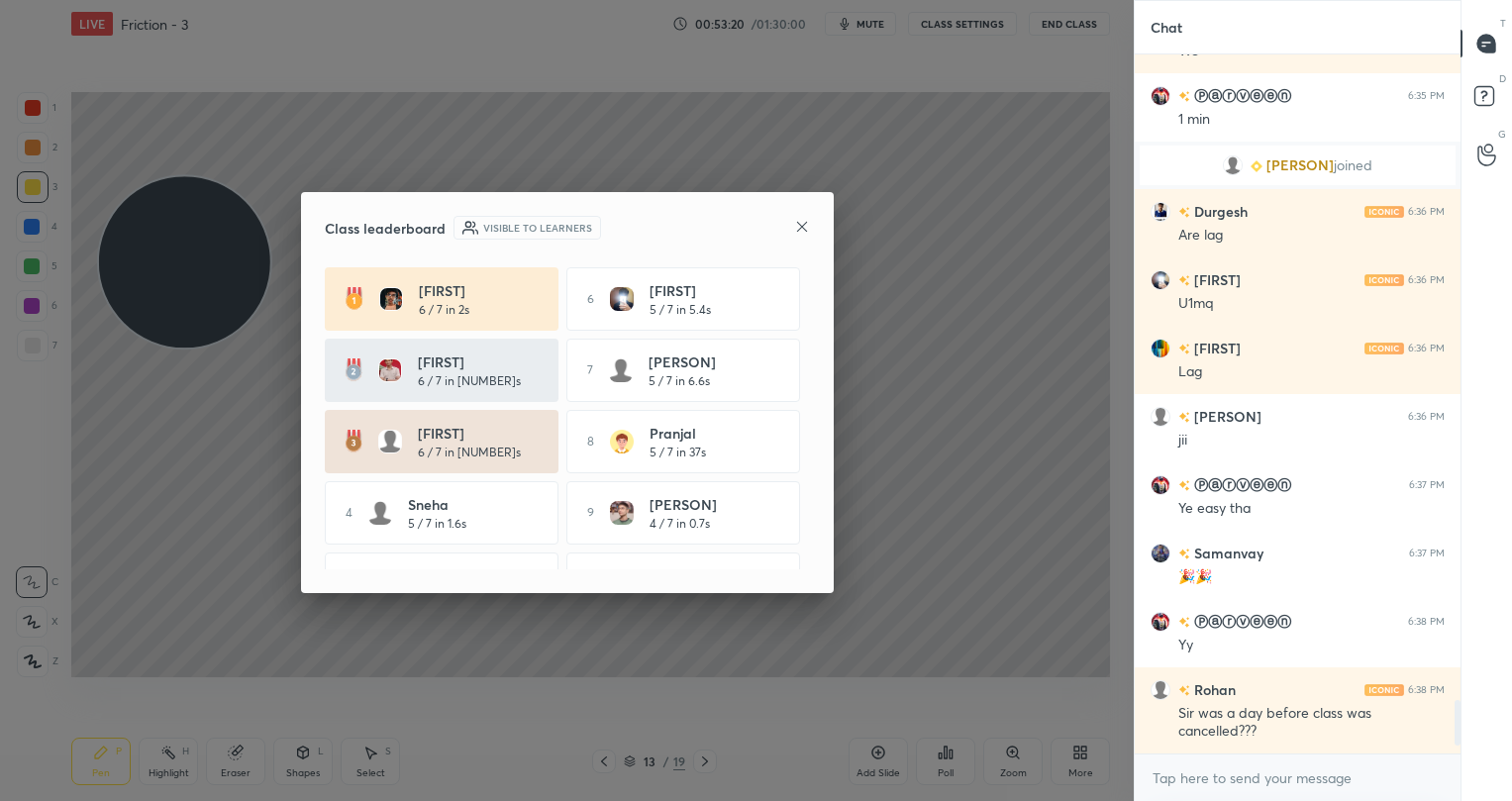 click 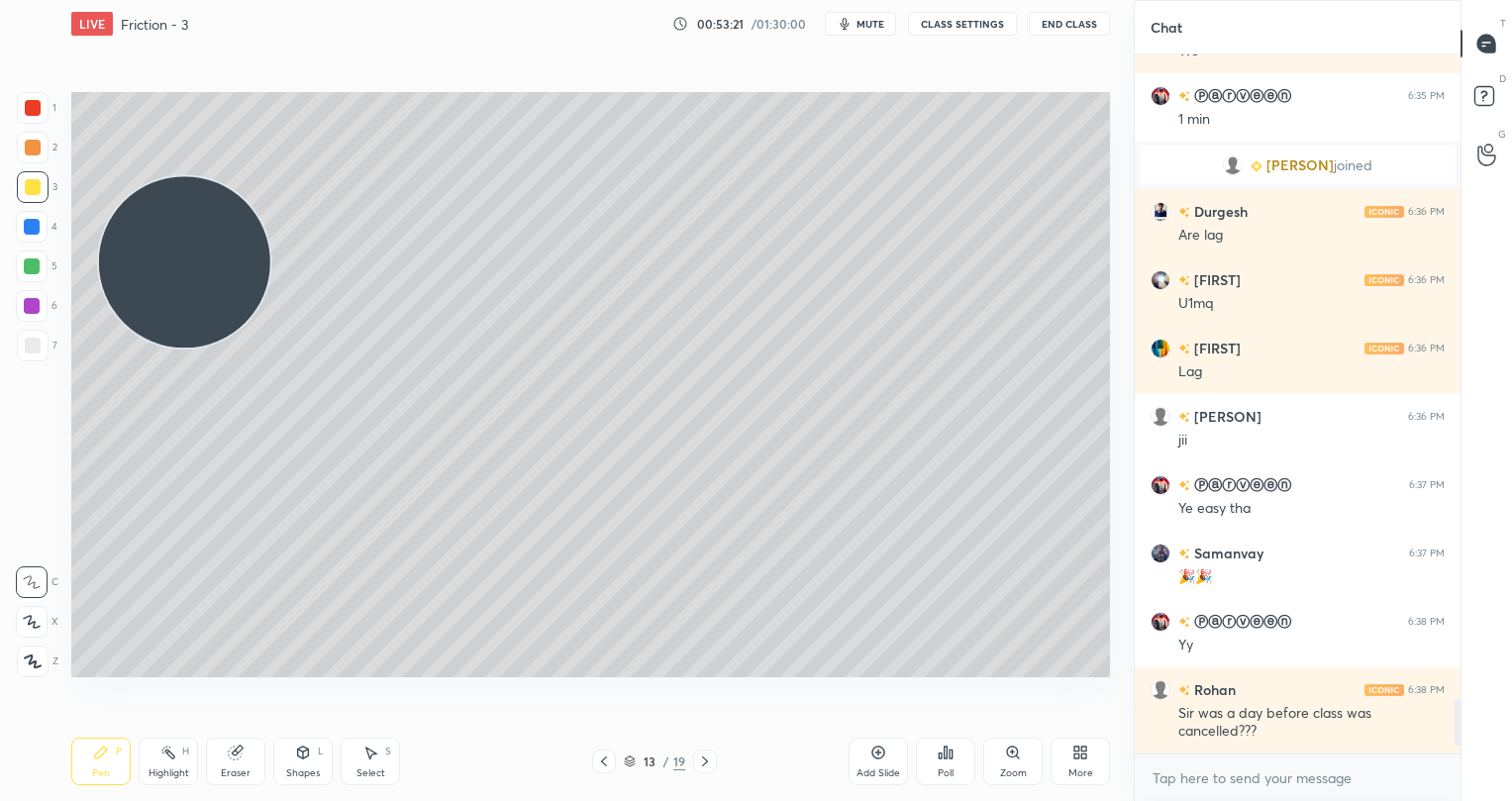 click at bounding box center [32, 266] 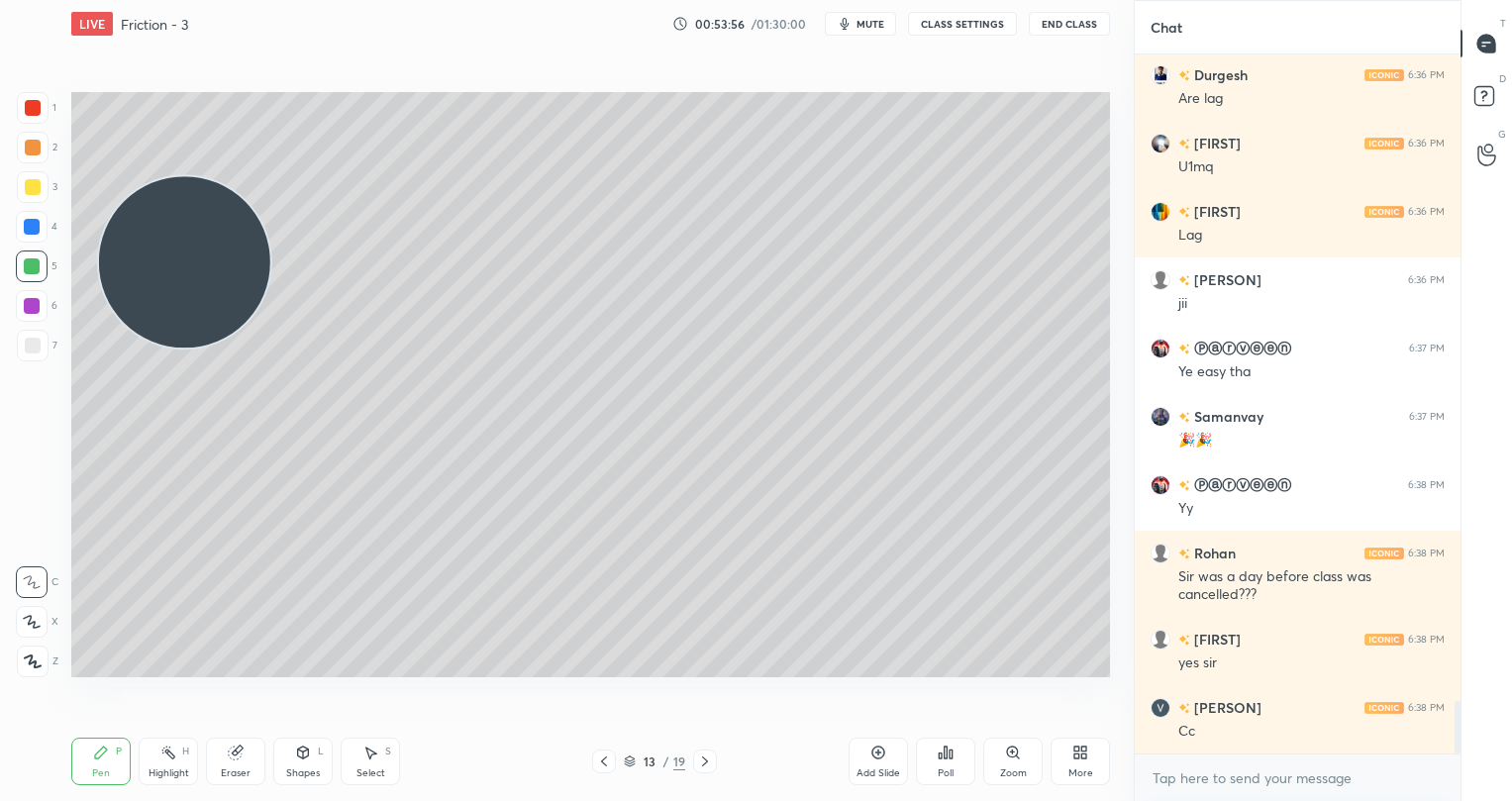 scroll, scrollTop: 8627, scrollLeft: 0, axis: vertical 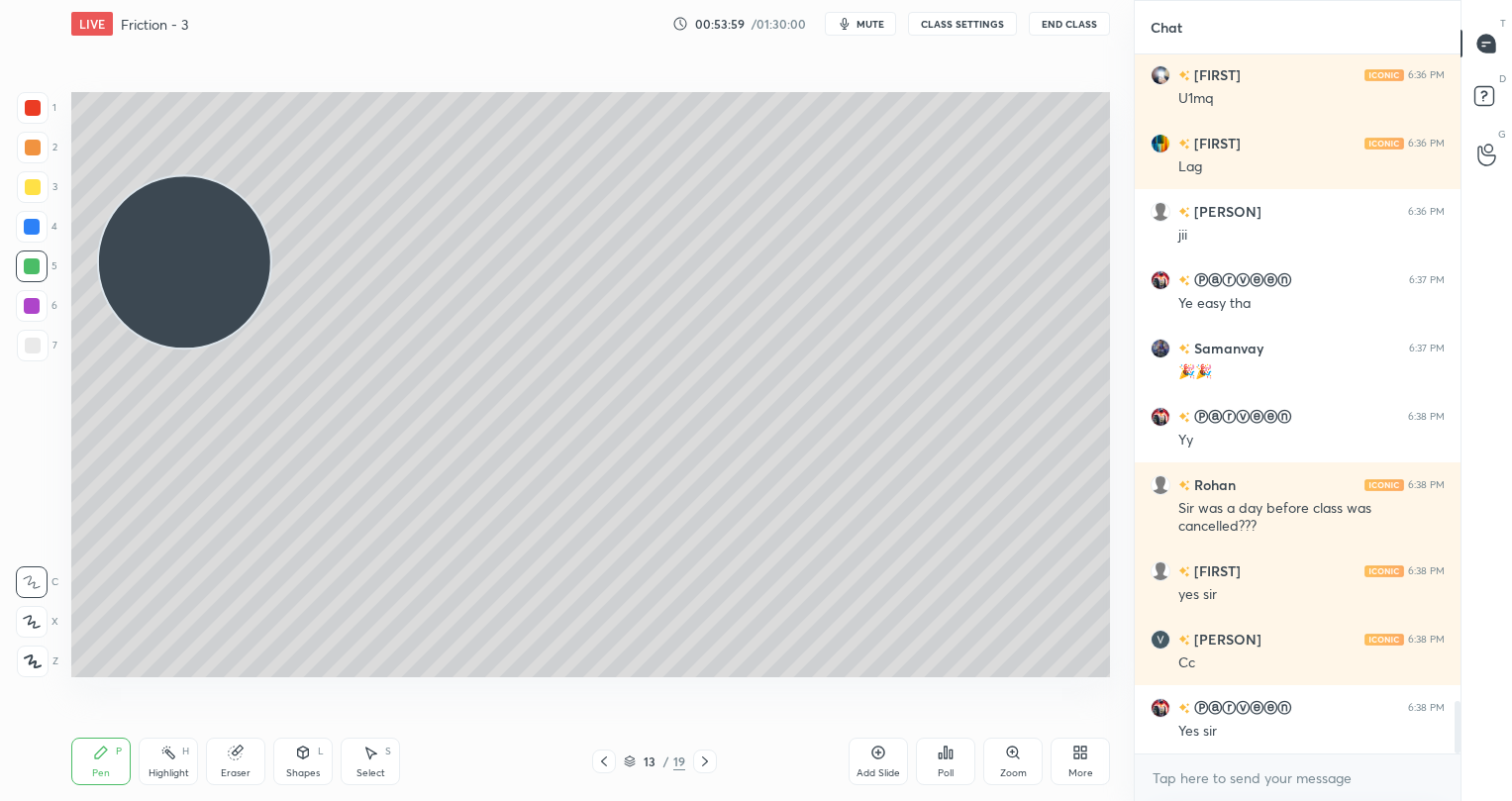 click at bounding box center (33, 187) 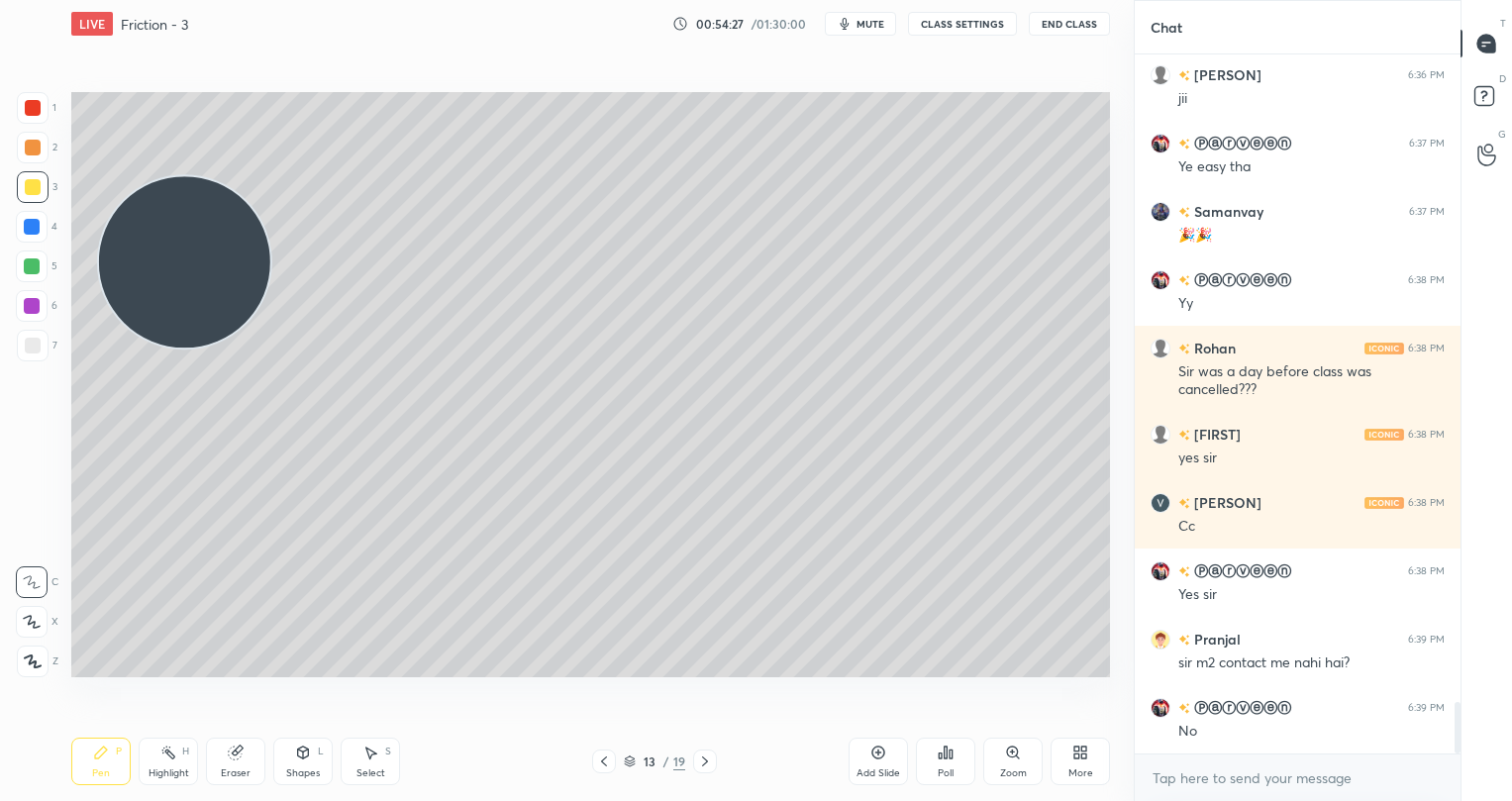 scroll, scrollTop: 8832, scrollLeft: 0, axis: vertical 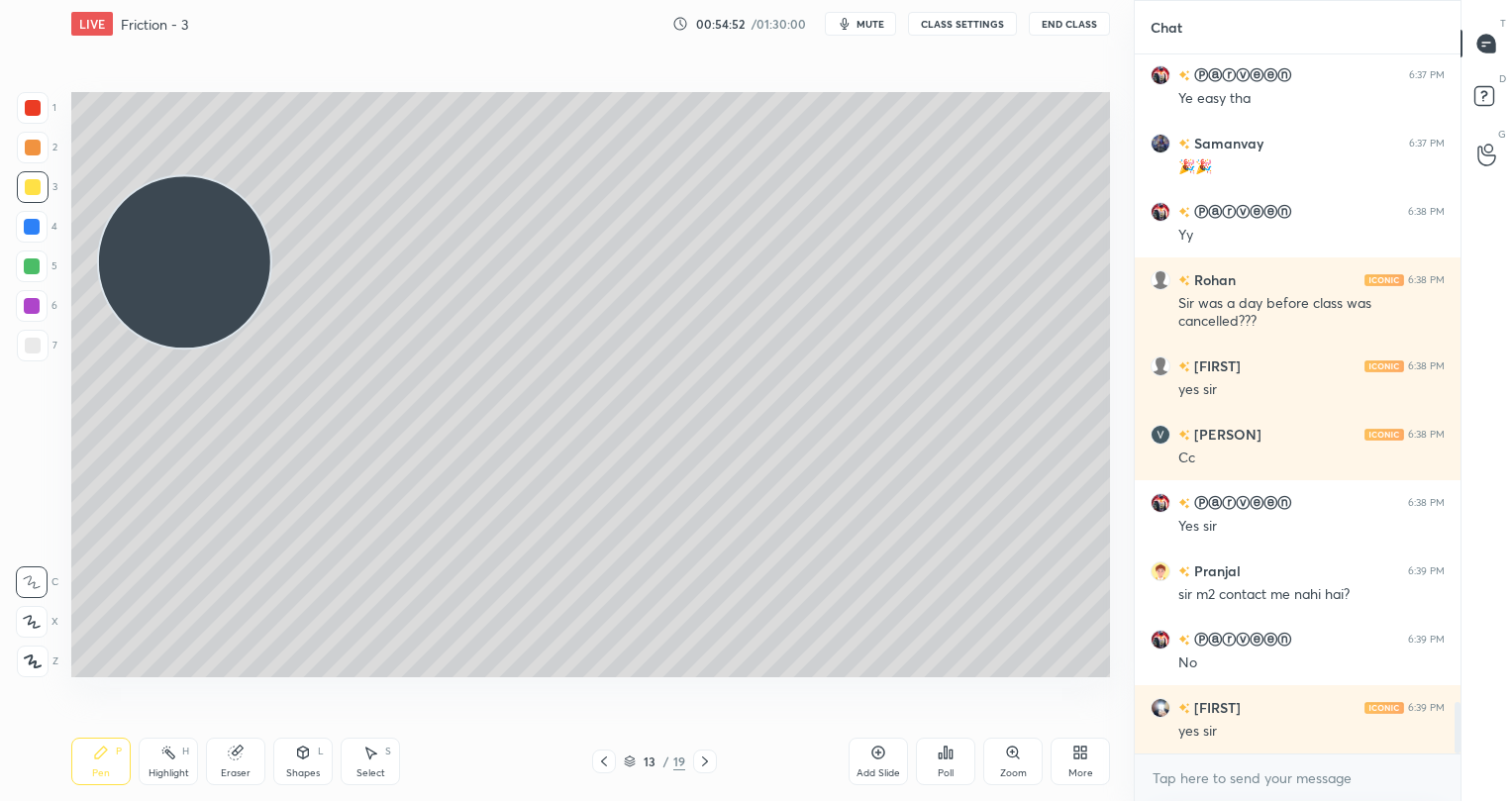 click on "More" at bounding box center [1080, 761] 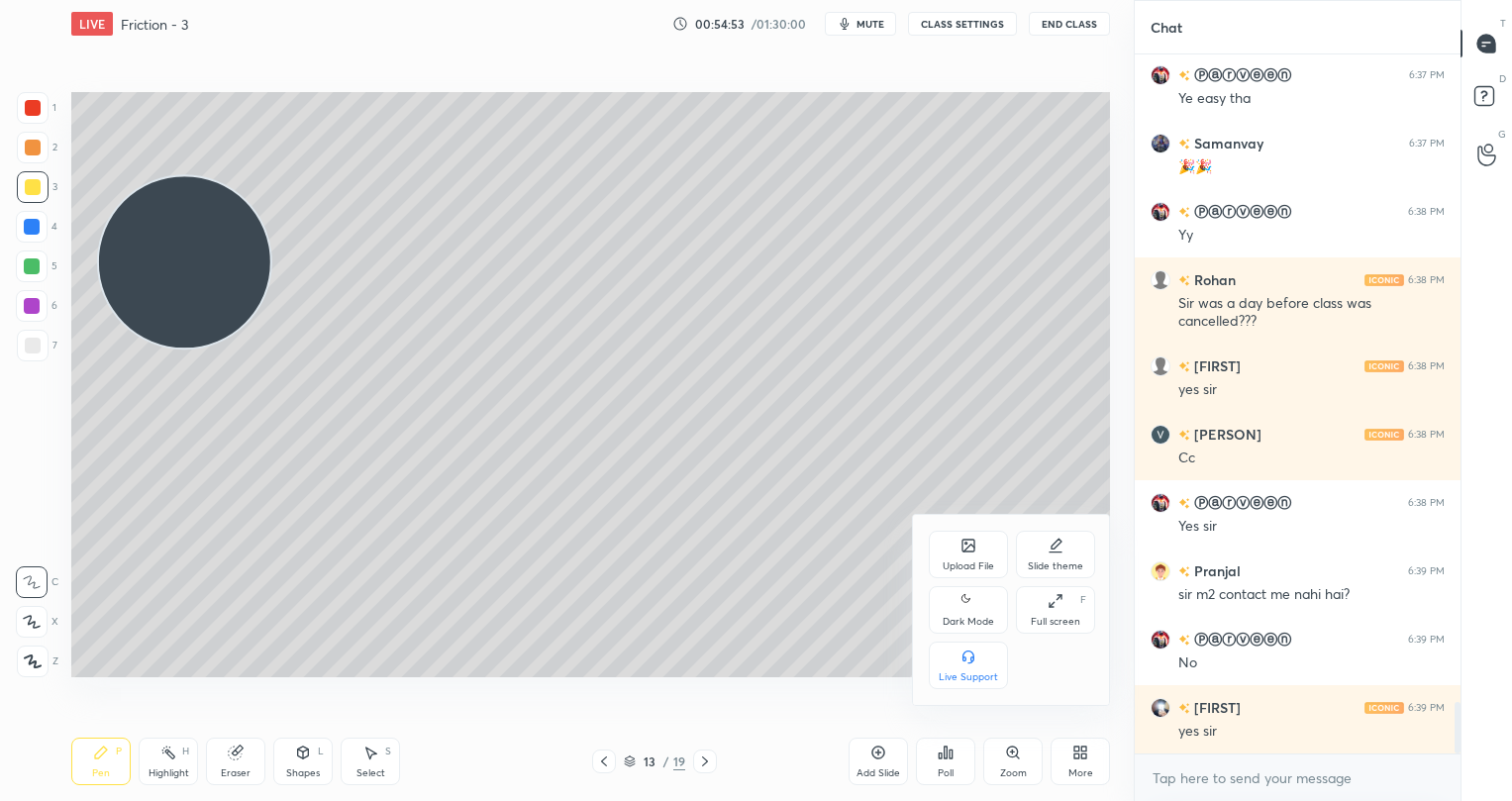 scroll, scrollTop: 8918, scrollLeft: 0, axis: vertical 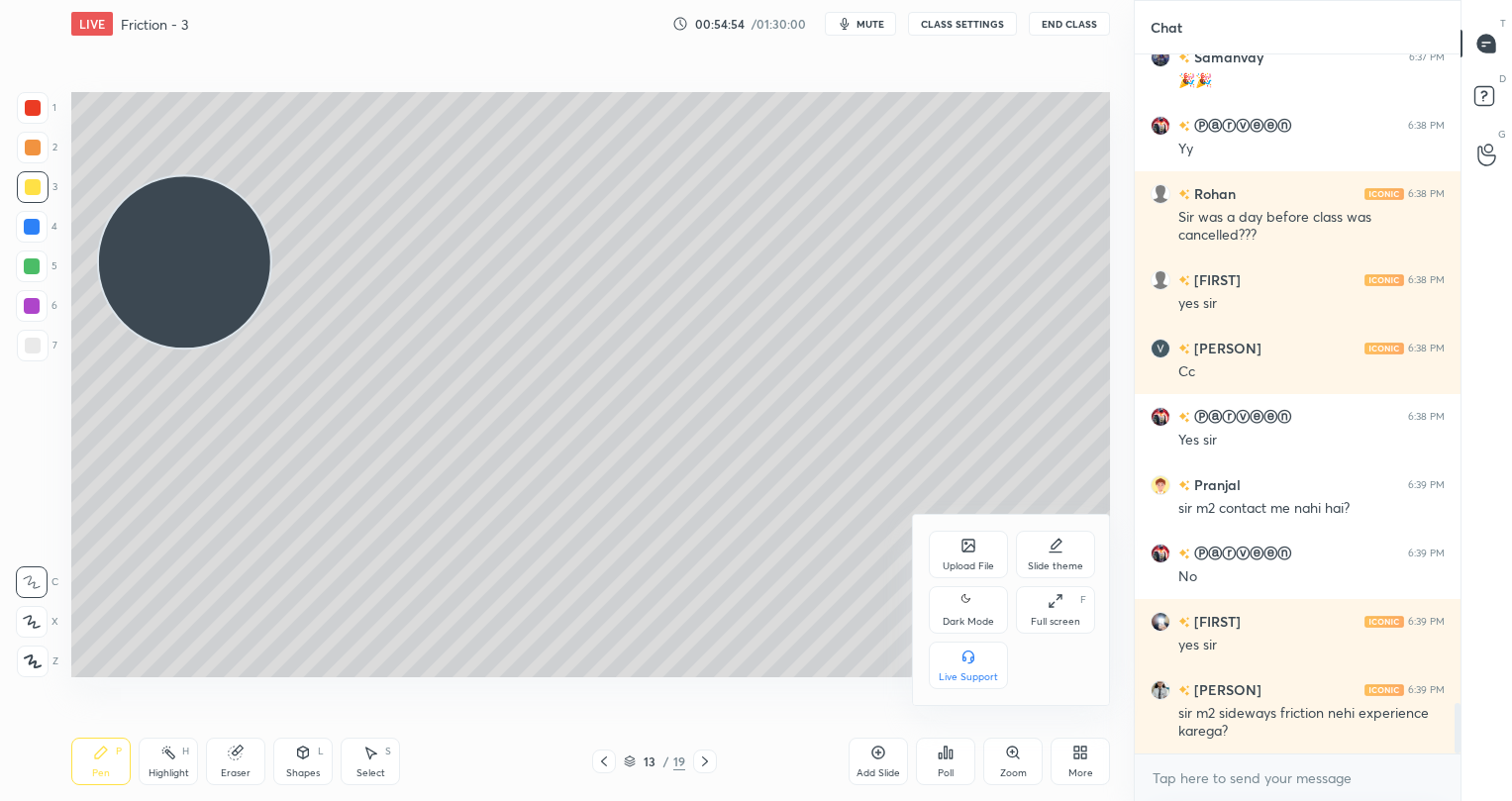 click 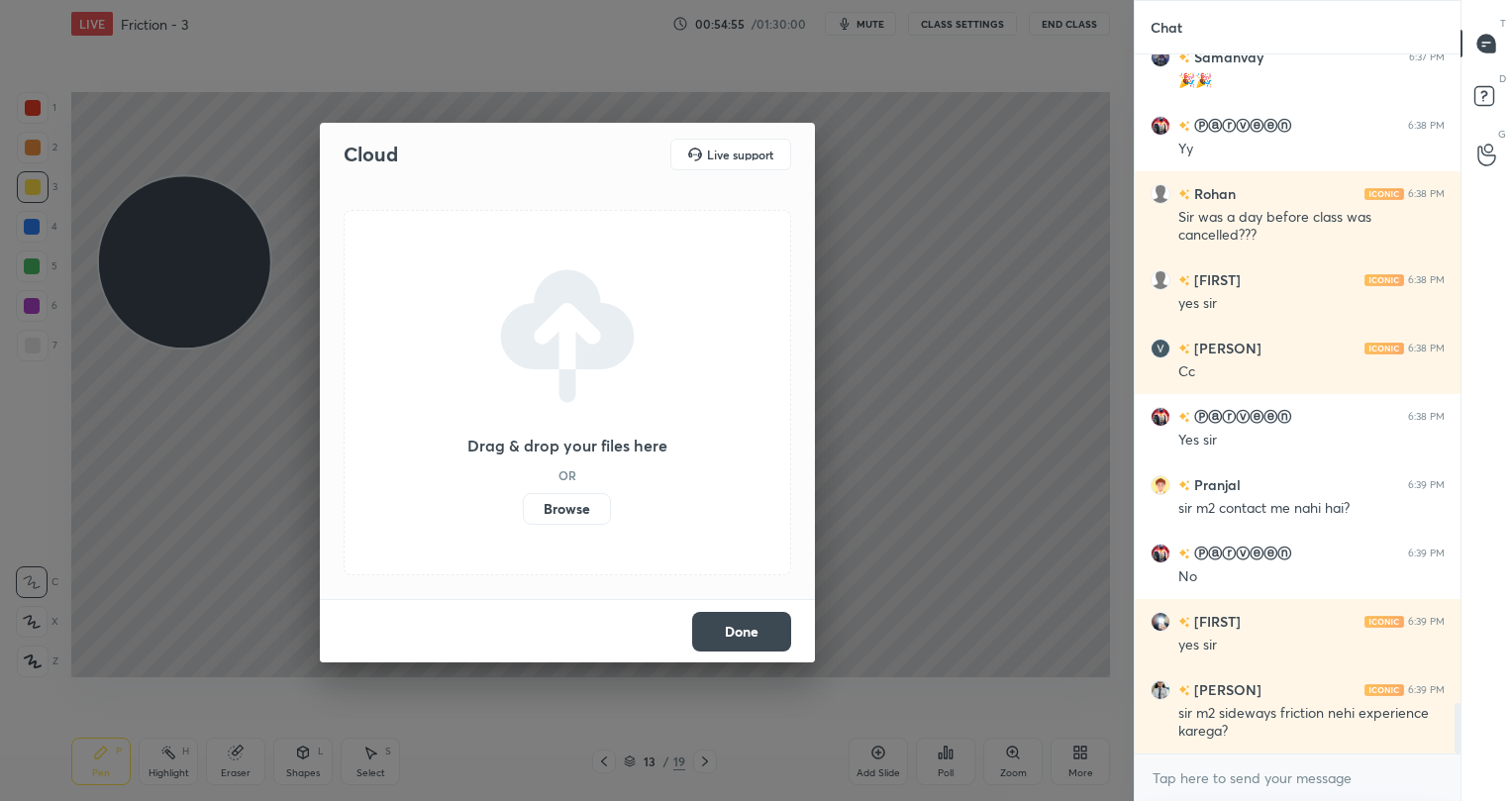 click on "Browse" at bounding box center (566, 509) 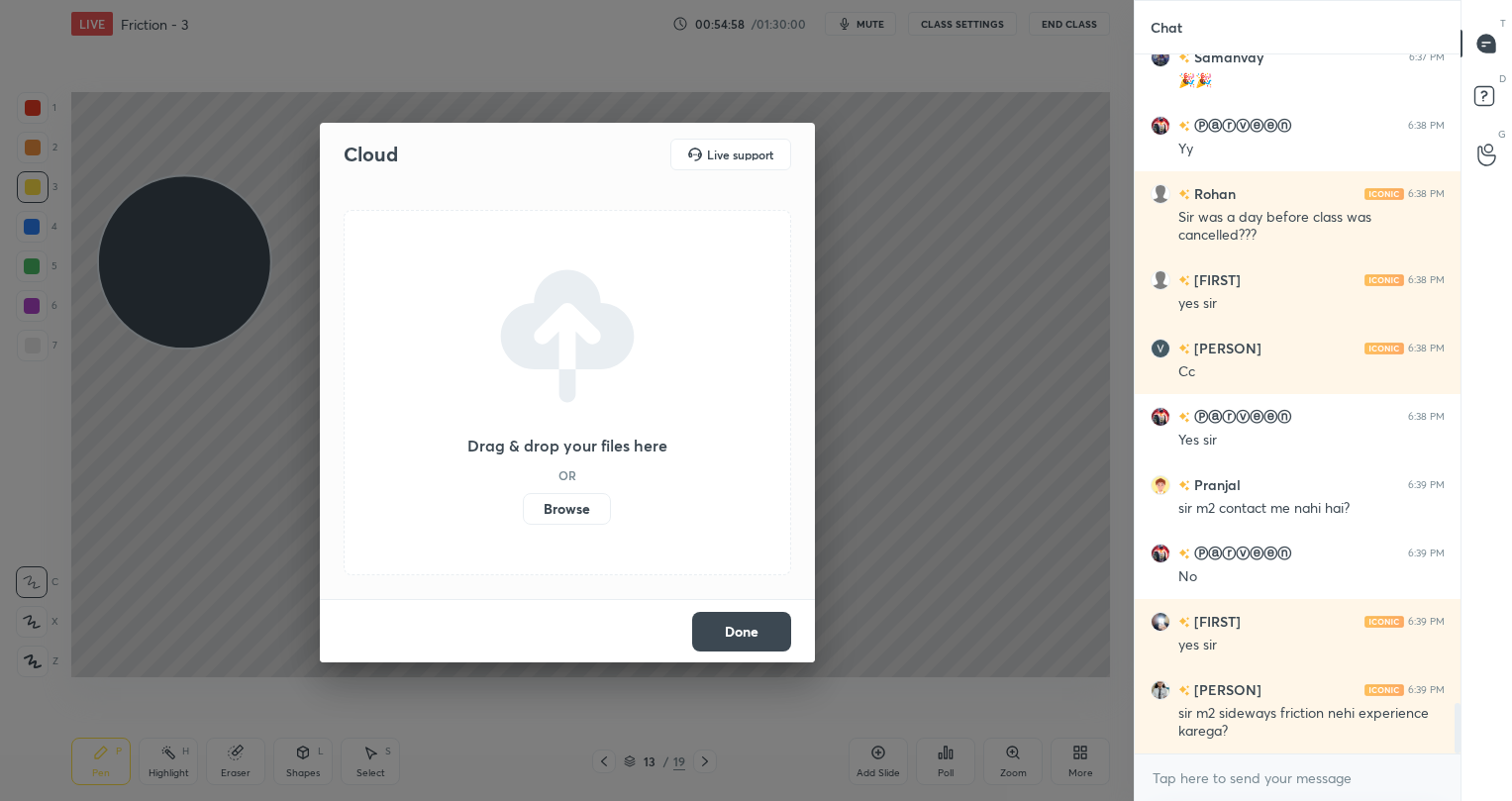 scroll, scrollTop: 8986, scrollLeft: 0, axis: vertical 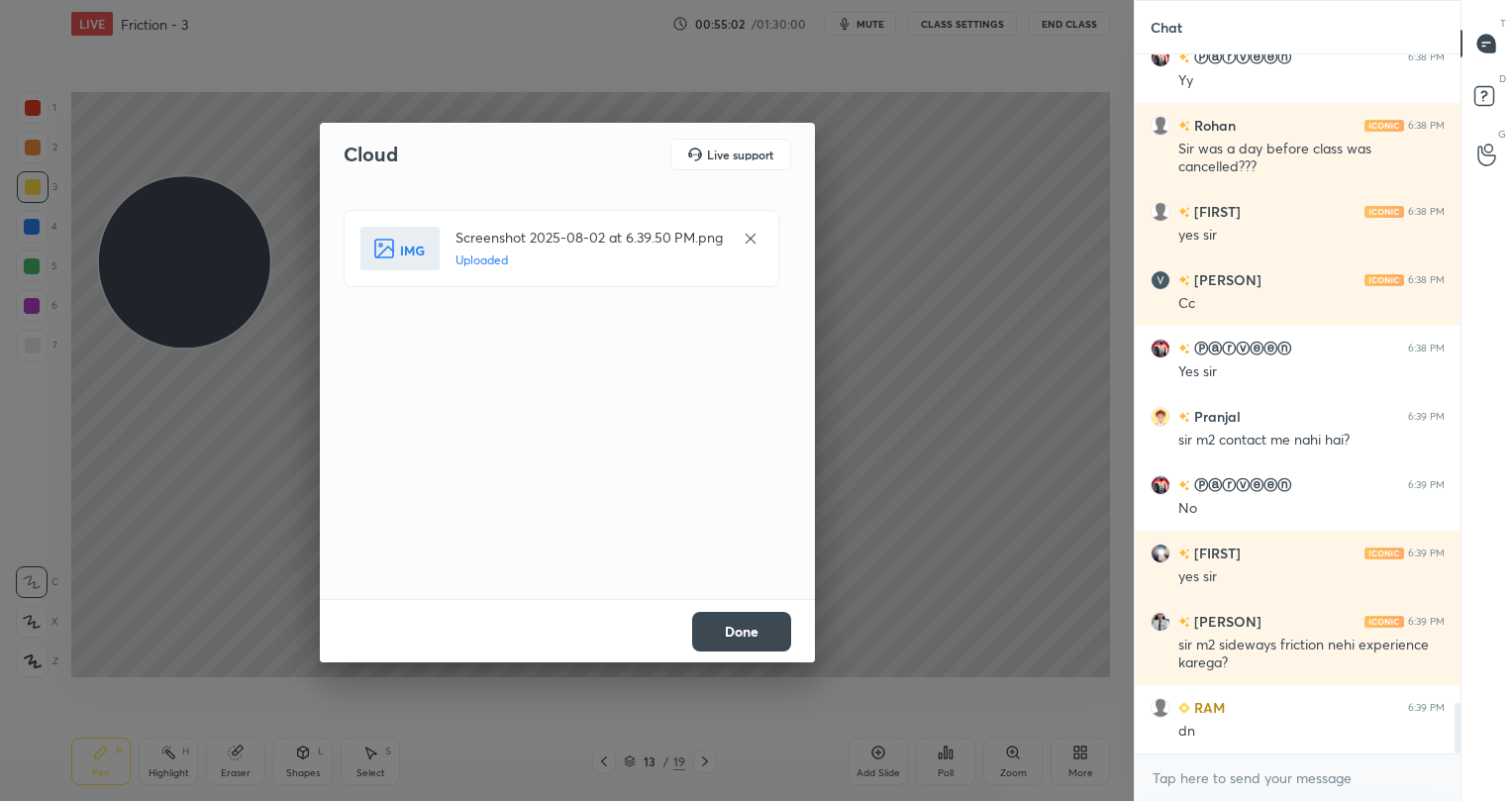 click on "Done" at bounding box center [742, 632] 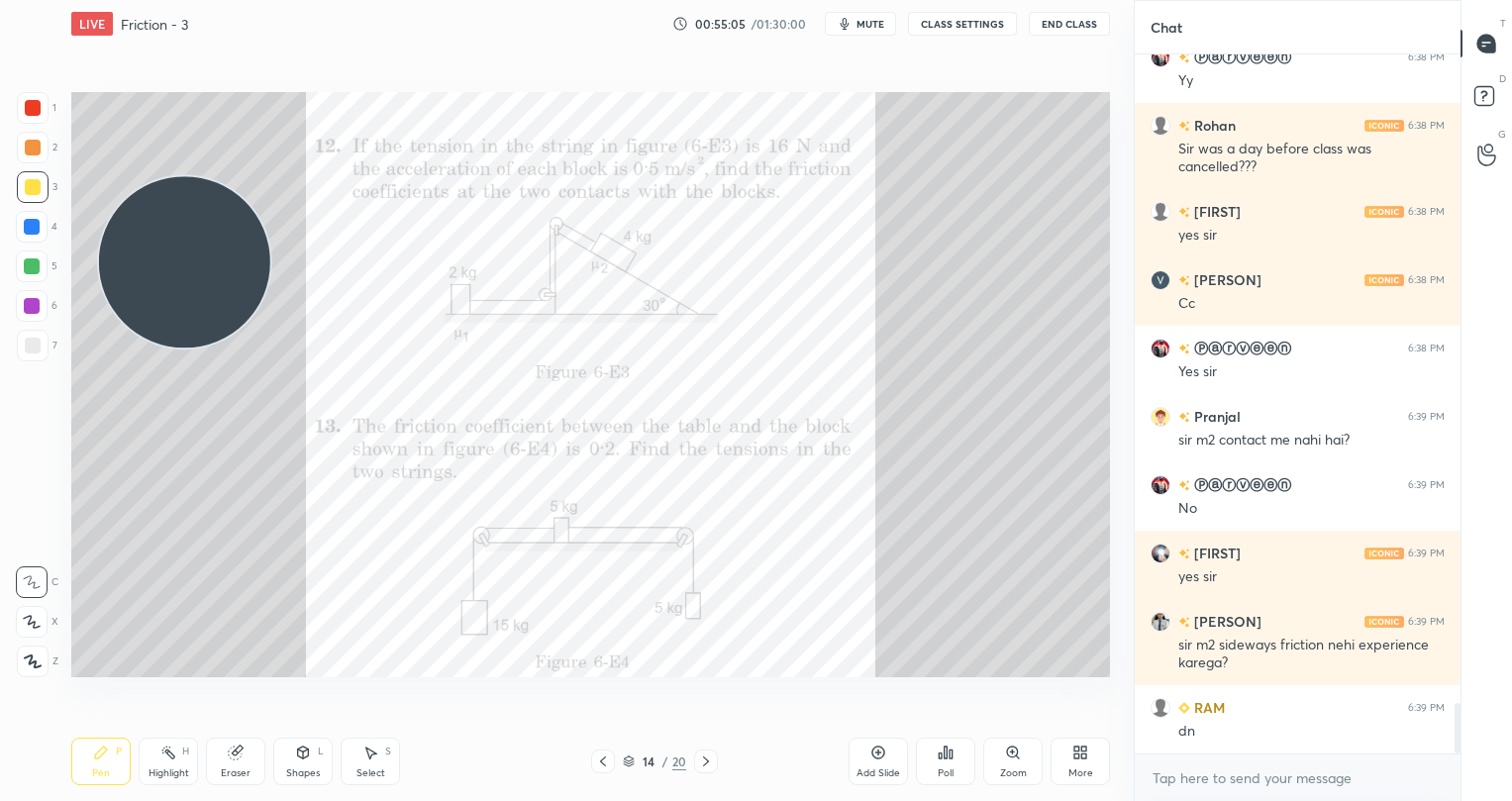 click 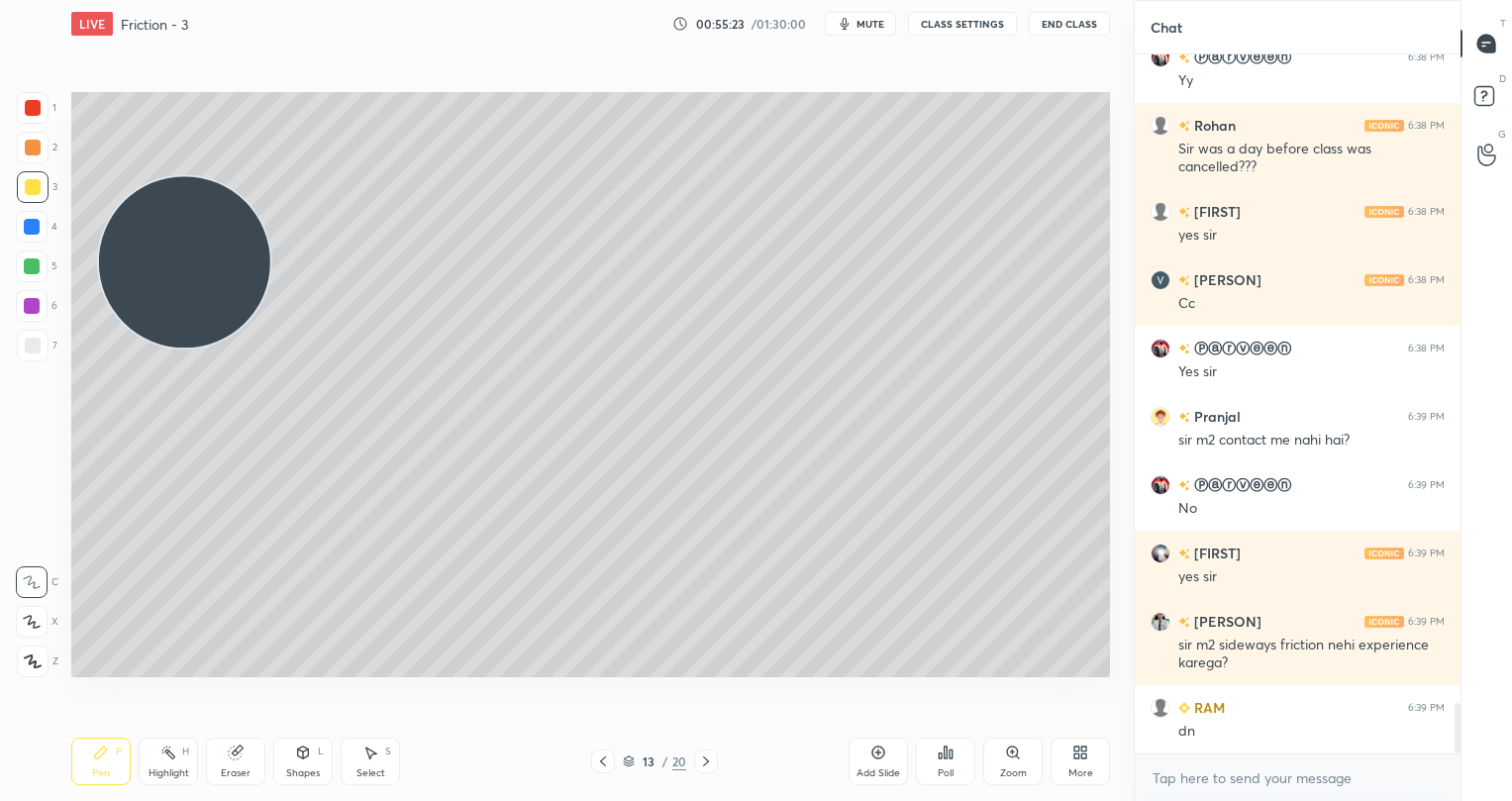 scroll, scrollTop: 9055, scrollLeft: 0, axis: vertical 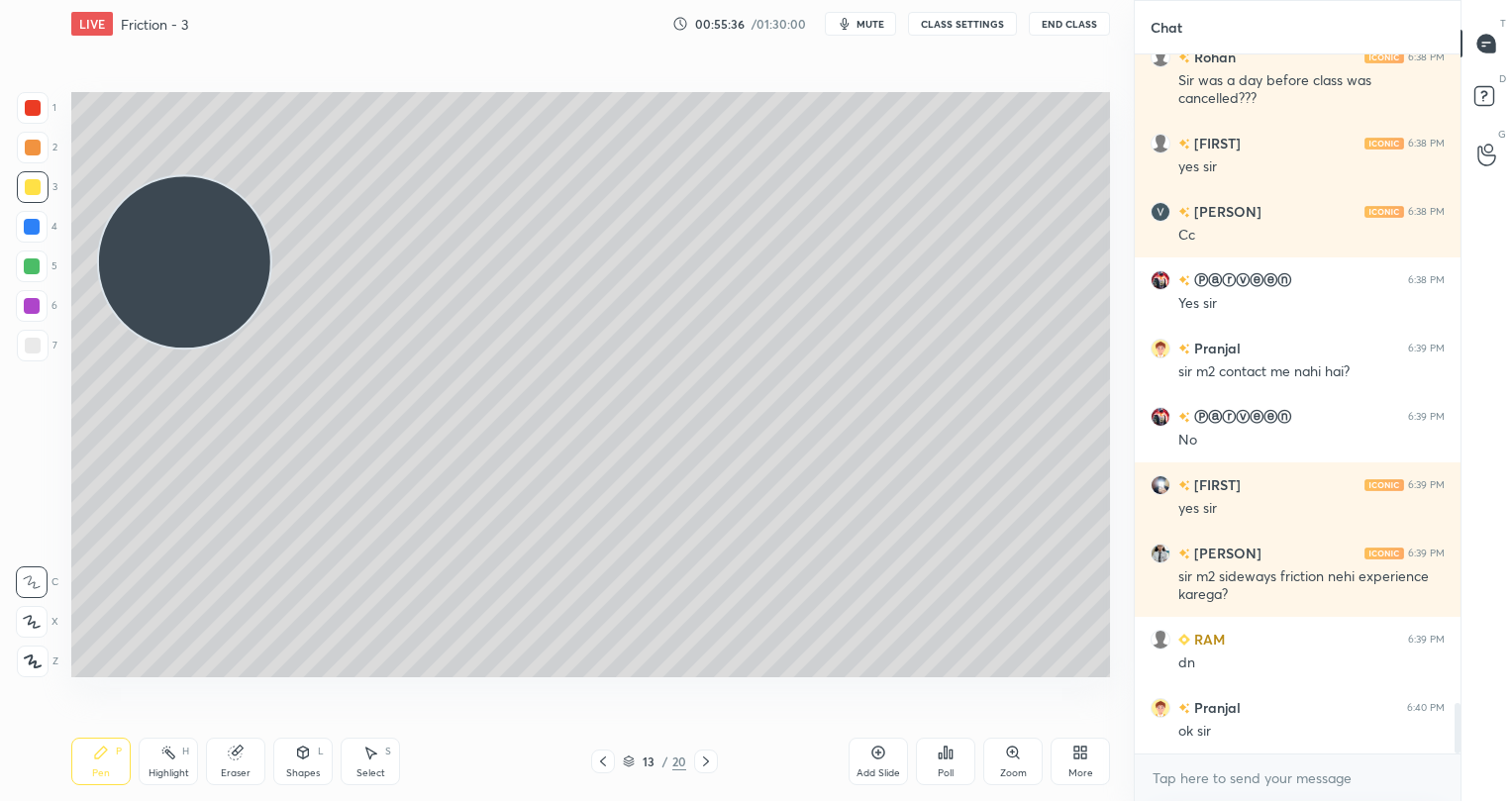 click 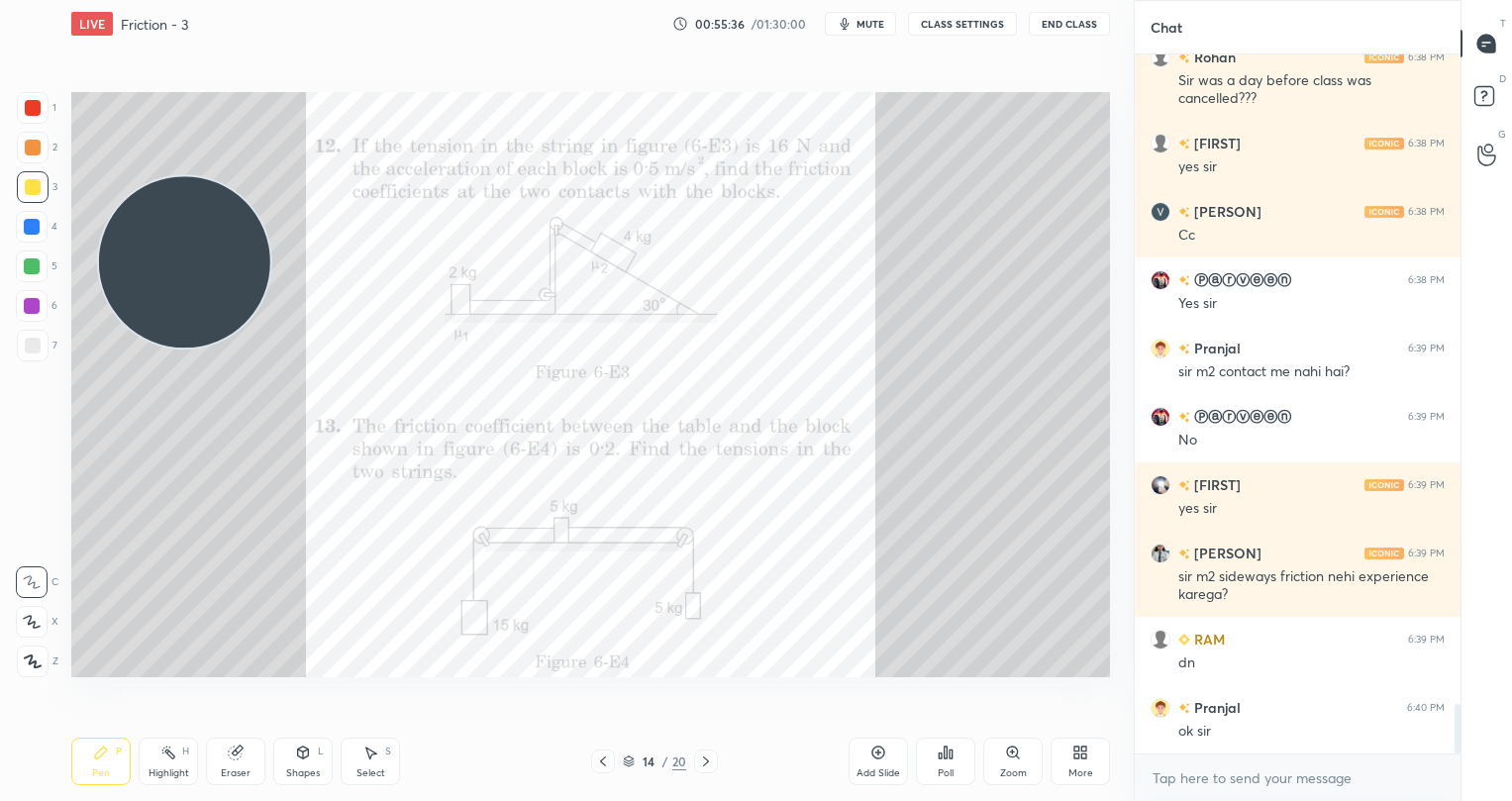 scroll, scrollTop: 9123, scrollLeft: 0, axis: vertical 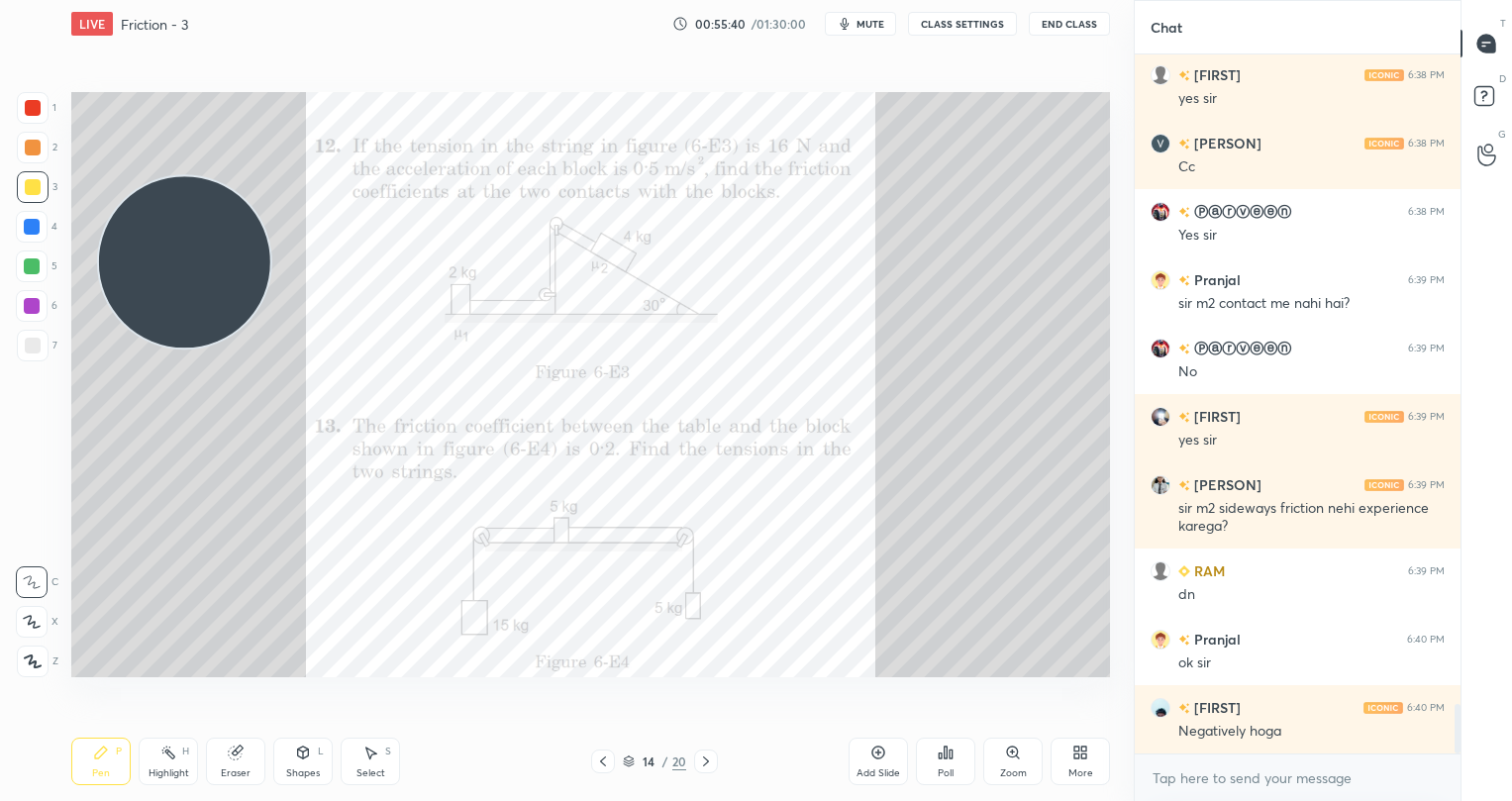 click on "CLASS SETTINGS" at bounding box center (962, 24) 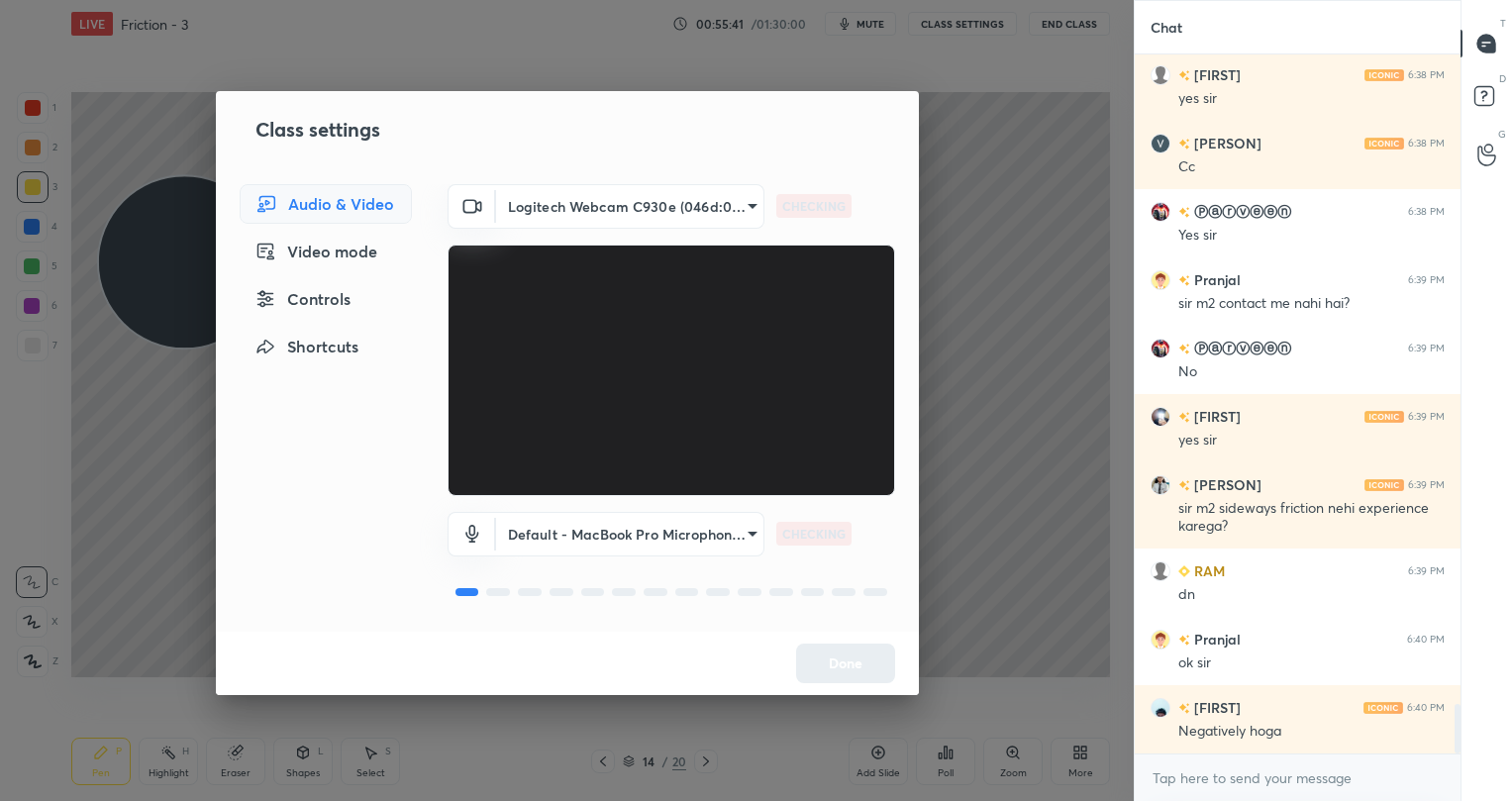 click on "Controls" at bounding box center (326, 299) 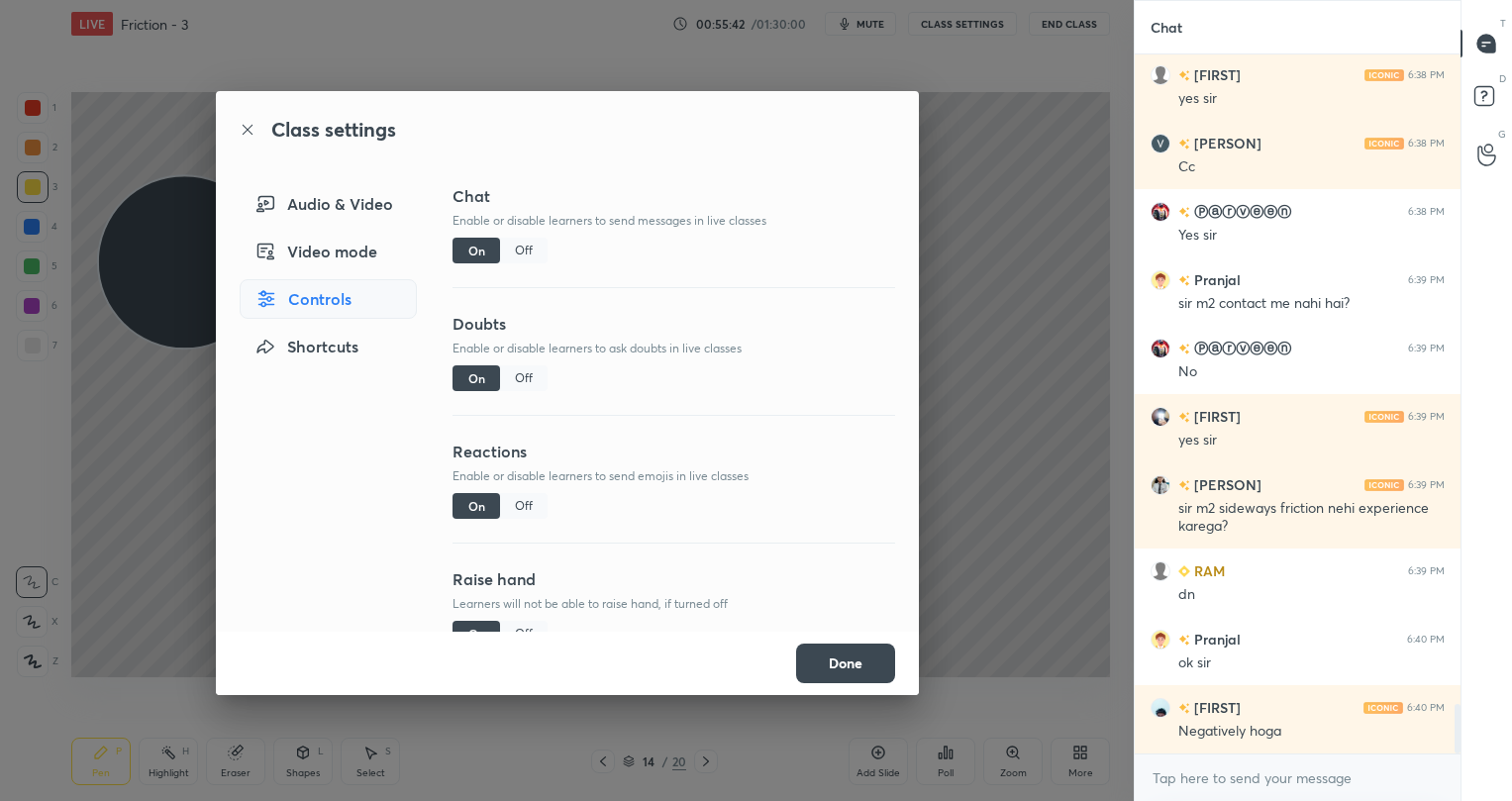 click on "Off" at bounding box center [524, 250] 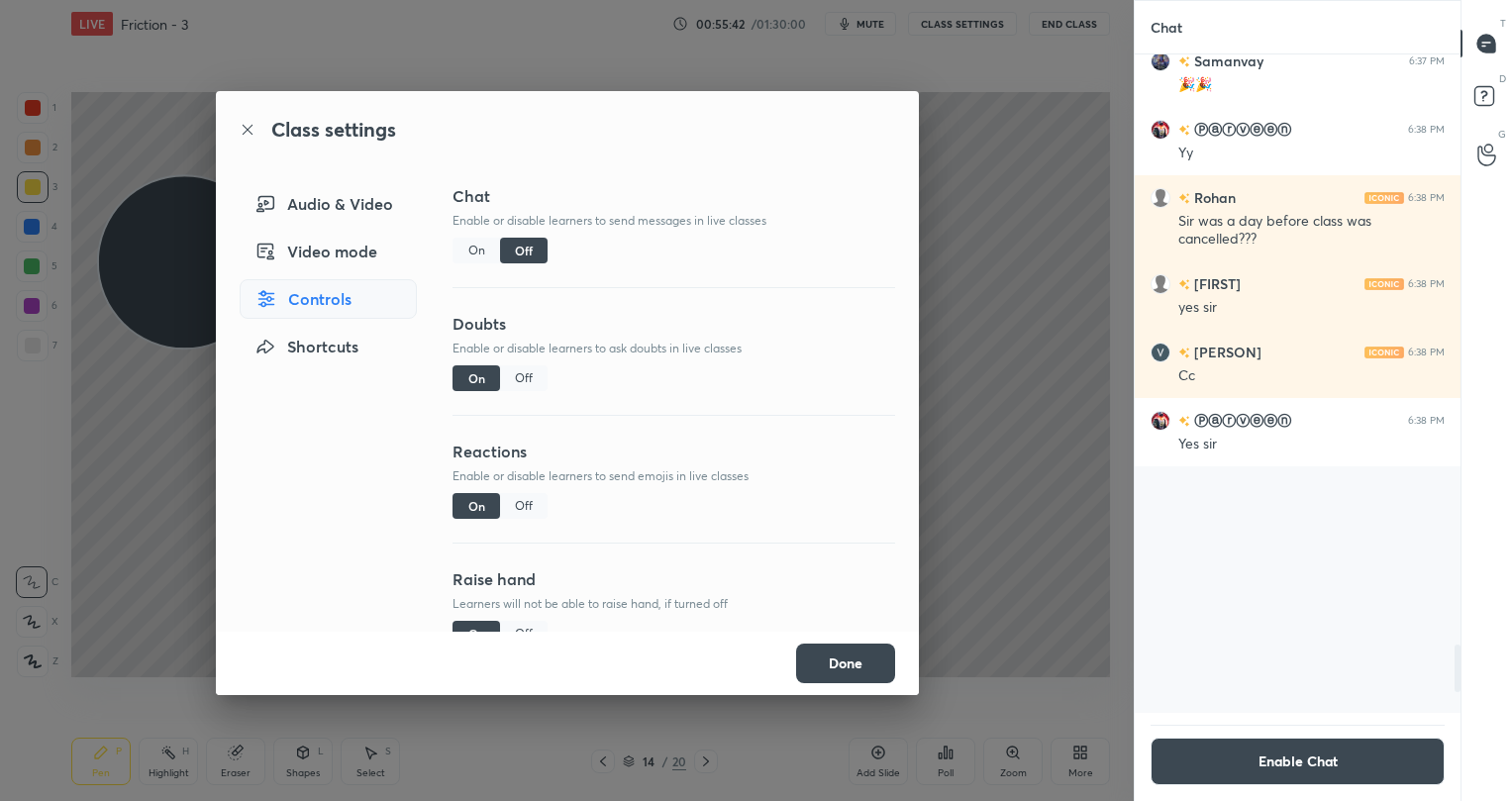 scroll, scrollTop: 8448, scrollLeft: 0, axis: vertical 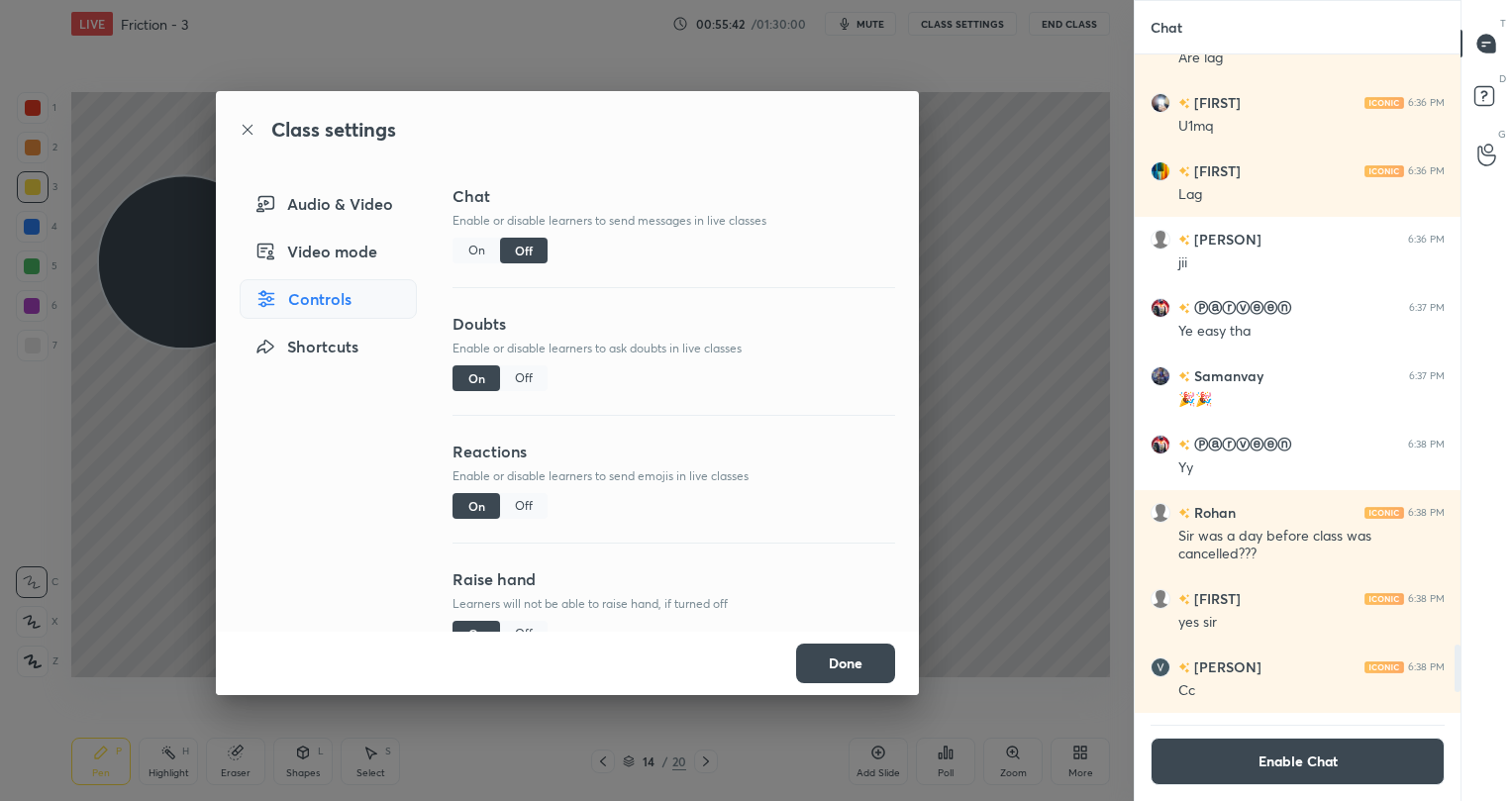 click on "Class settings Audio & Video Video mode Controls Shortcuts Chat Enable or disable learners to send messages in live classes On Off Doubts Enable or disable learners to ask doubts in live classes On Off Reactions Enable or disable learners to send emojis in live classes On Off Raise hand Learners will not be able to raise hand, if turned off On Off Poll Prediction Enable or disable poll prediction in case of a question on the slide On Off Done" at bounding box center (566, 400) 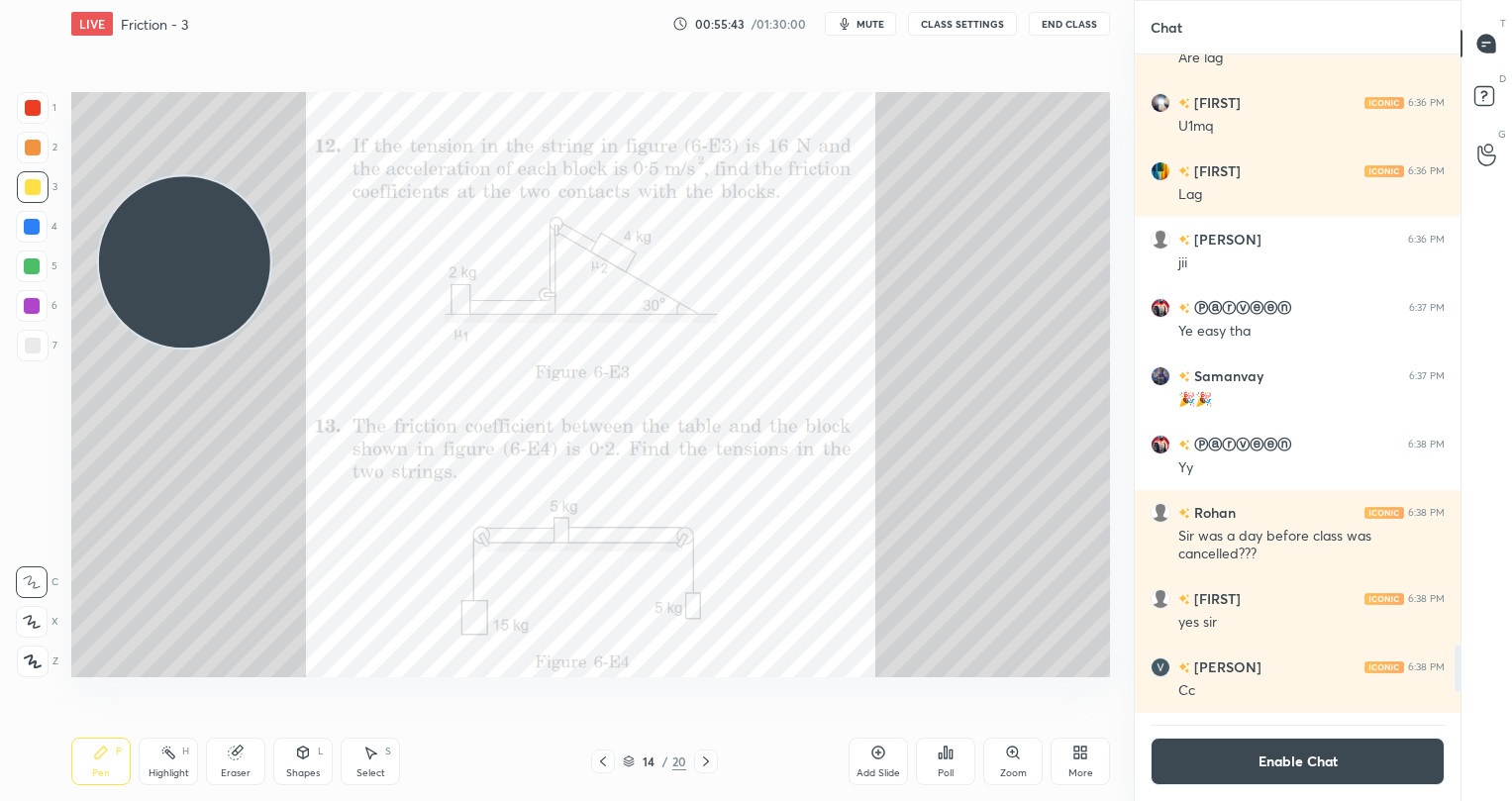 click on "mute" at bounding box center [870, 24] 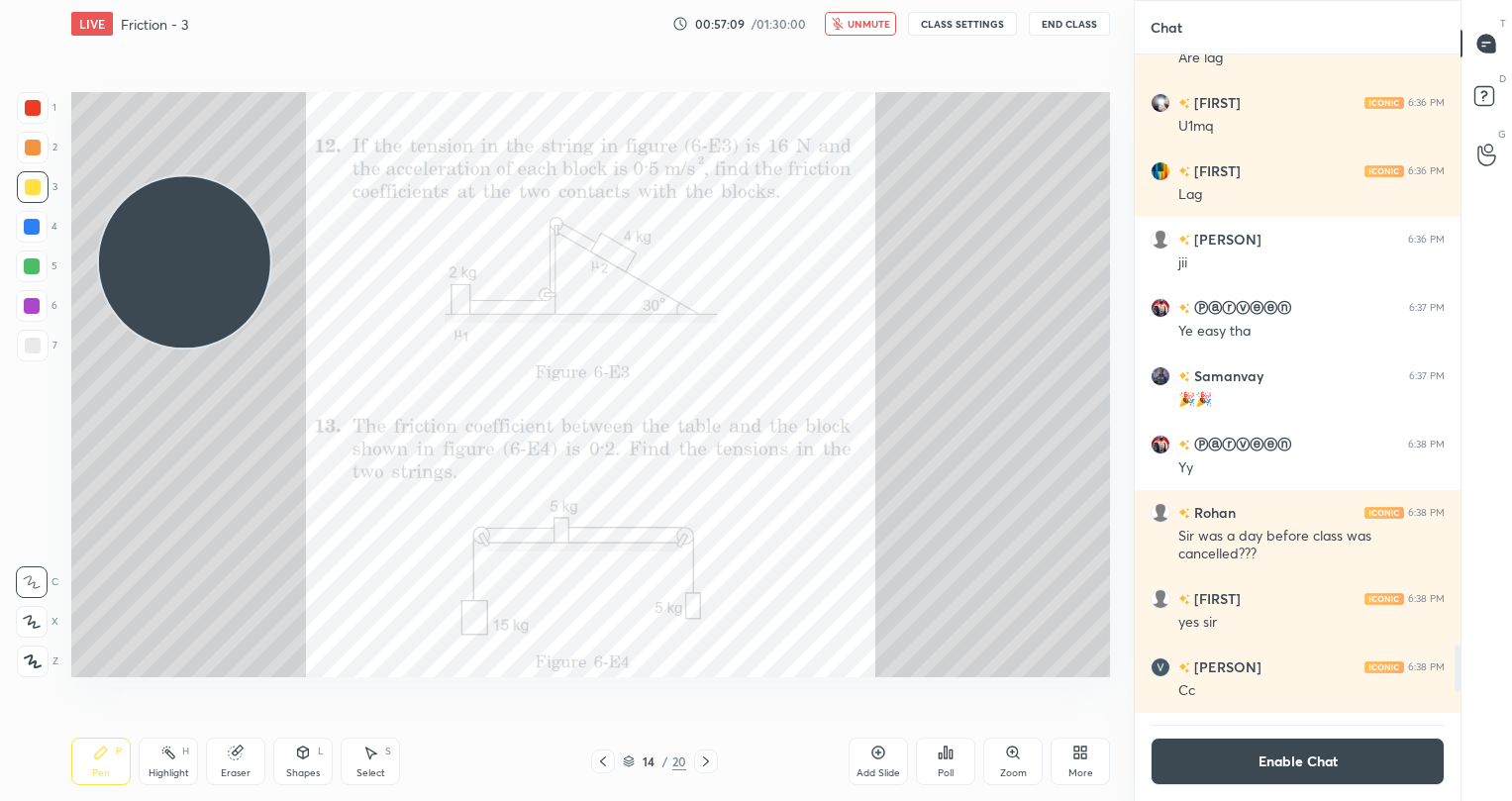 scroll, scrollTop: 612, scrollLeft: 319, axis: both 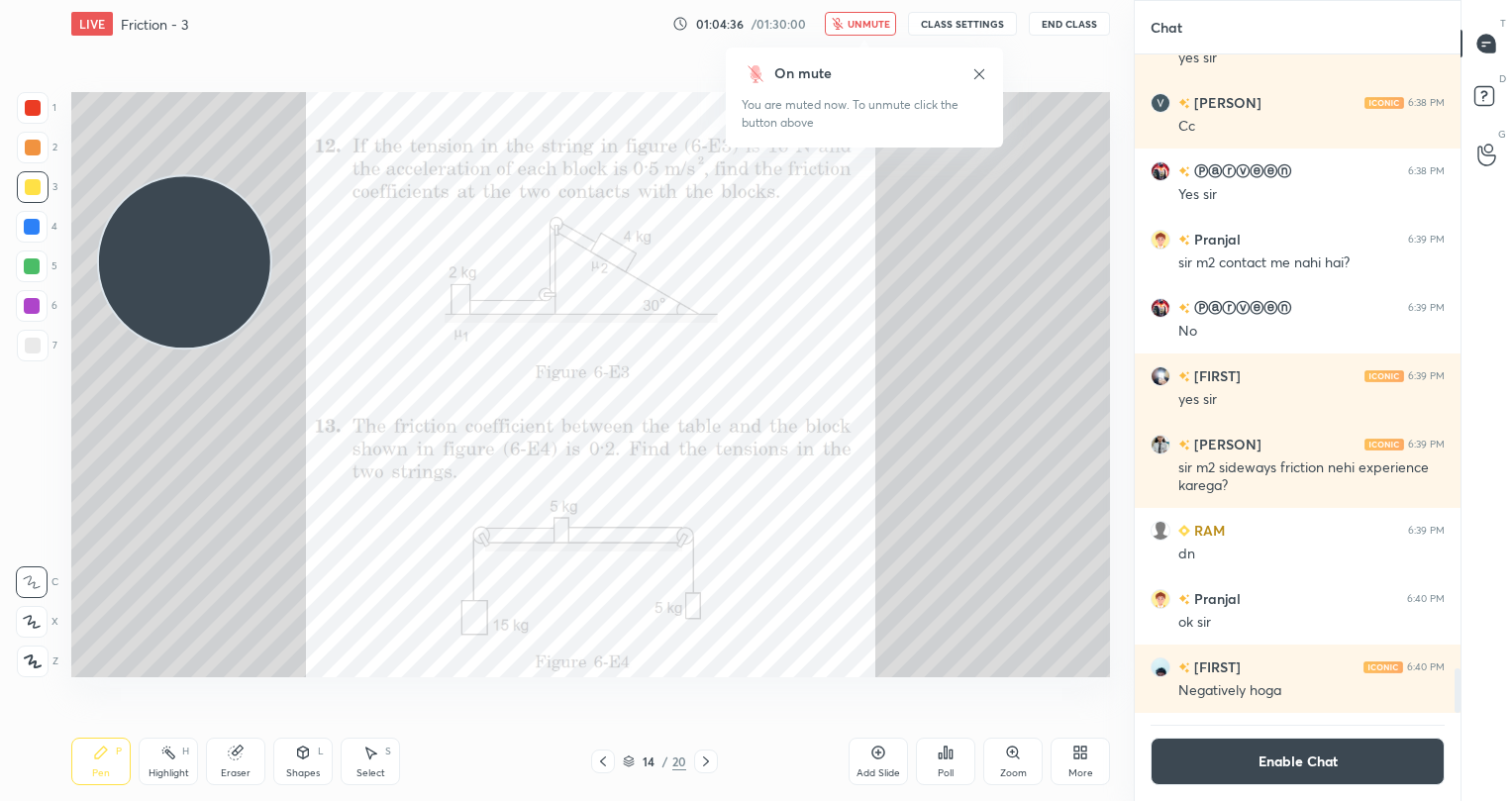 click on "unmute" at bounding box center (868, 24) 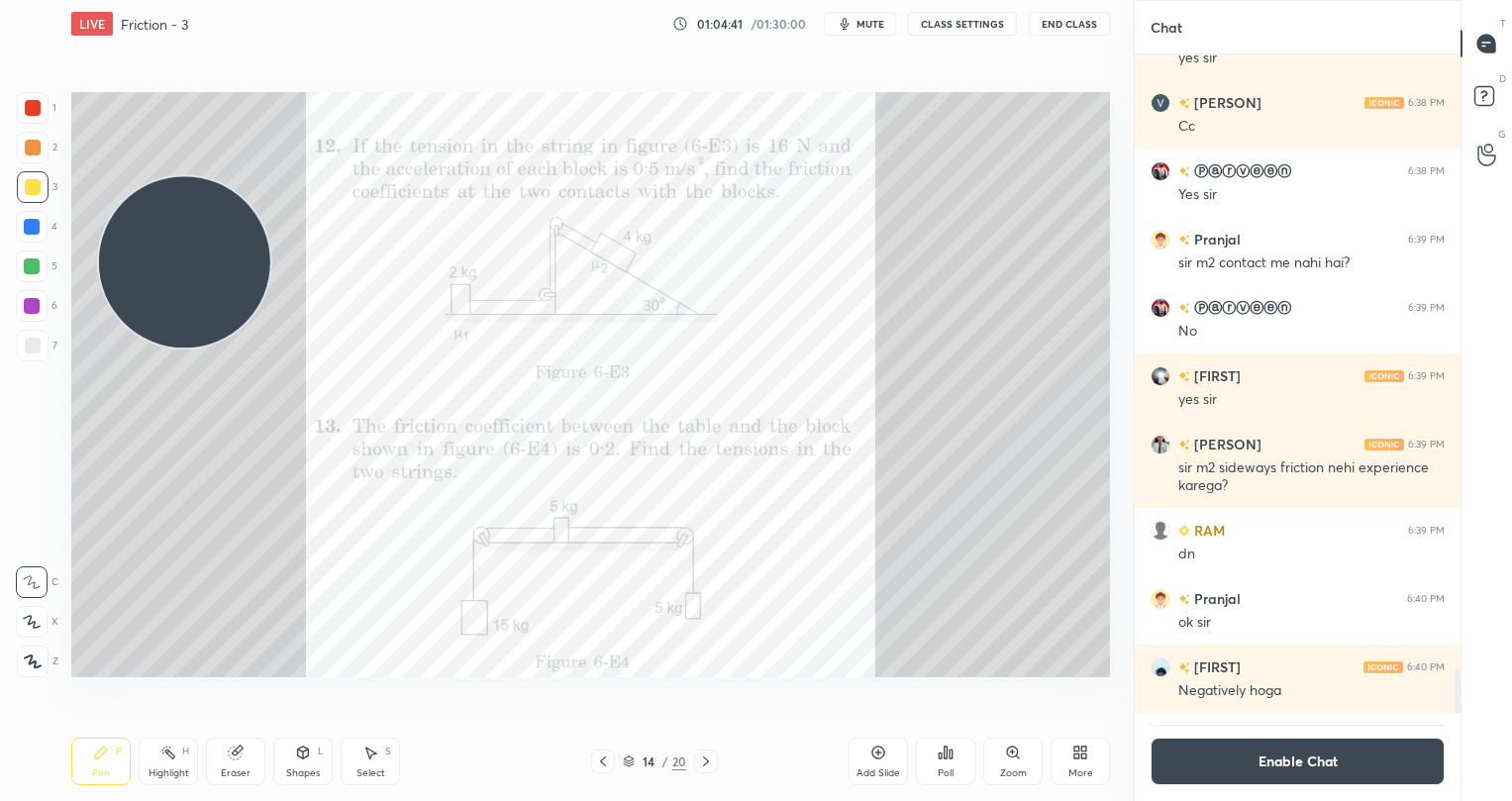drag, startPoint x: 1342, startPoint y: 766, endPoint x: 1304, endPoint y: 725, distance: 55.9017 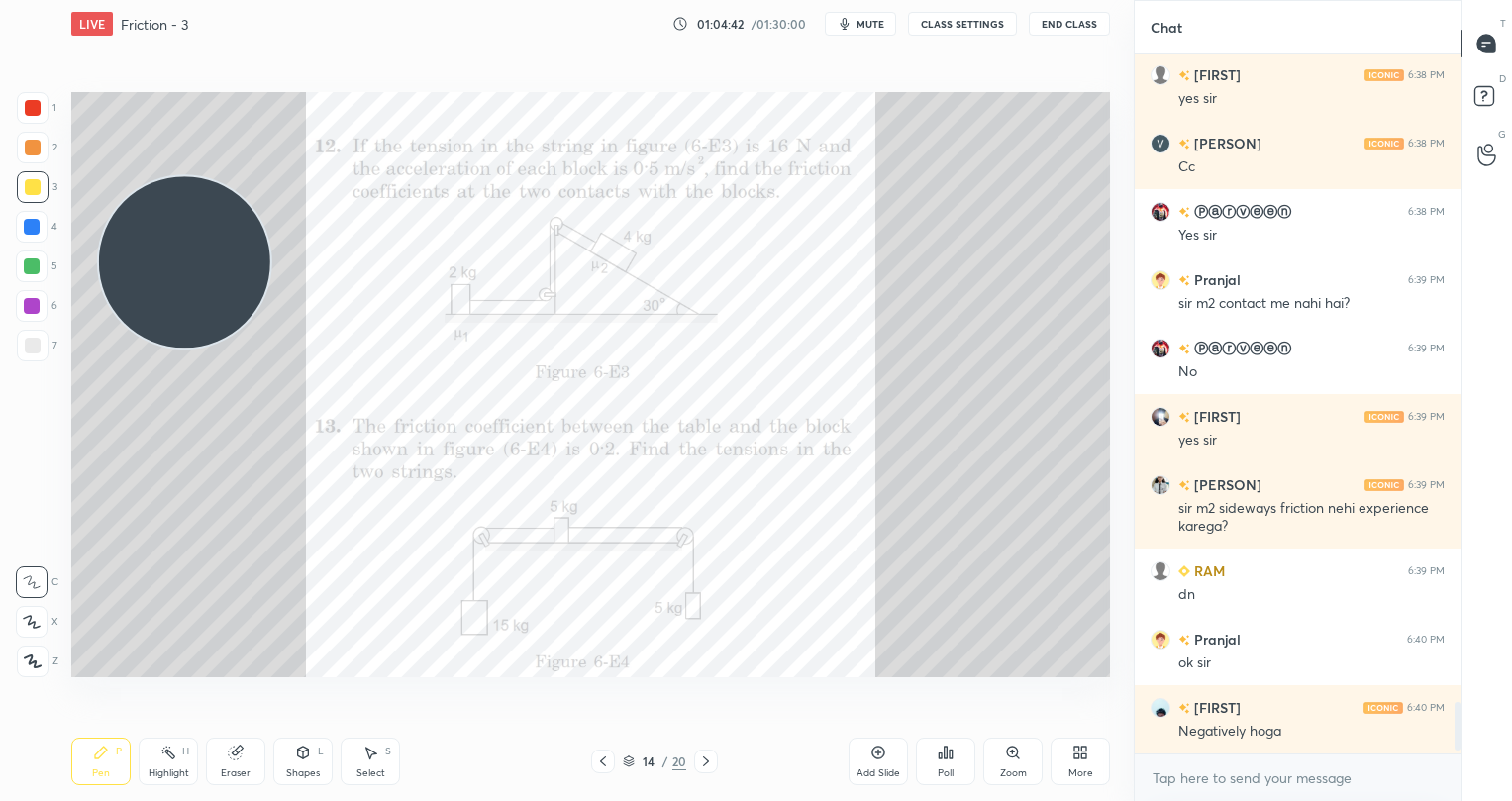 scroll, scrollTop: 8801, scrollLeft: 0, axis: vertical 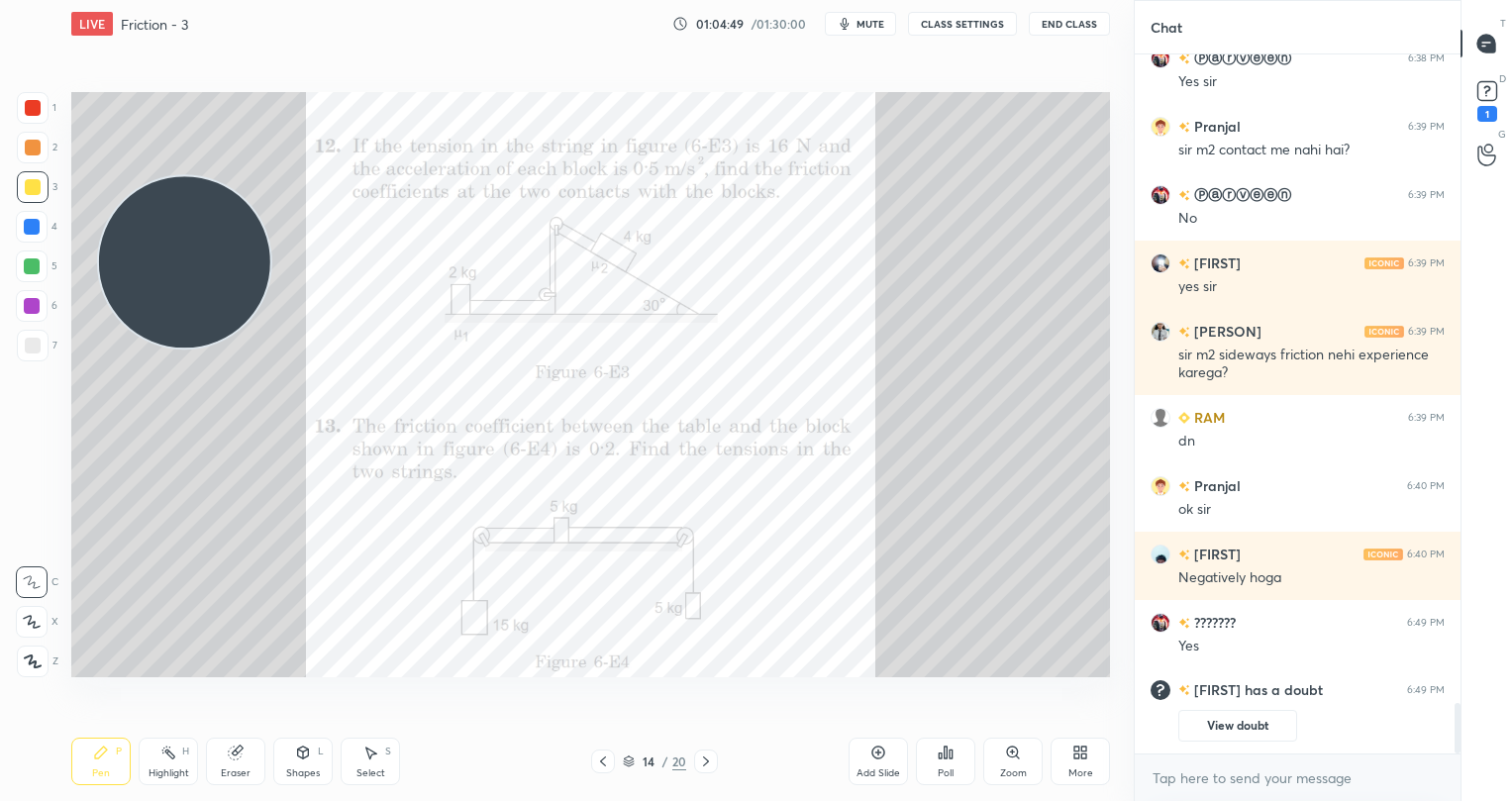 click on "Setting up your live class Poll for   secs No correct answer Start poll" at bounding box center [590, 384] 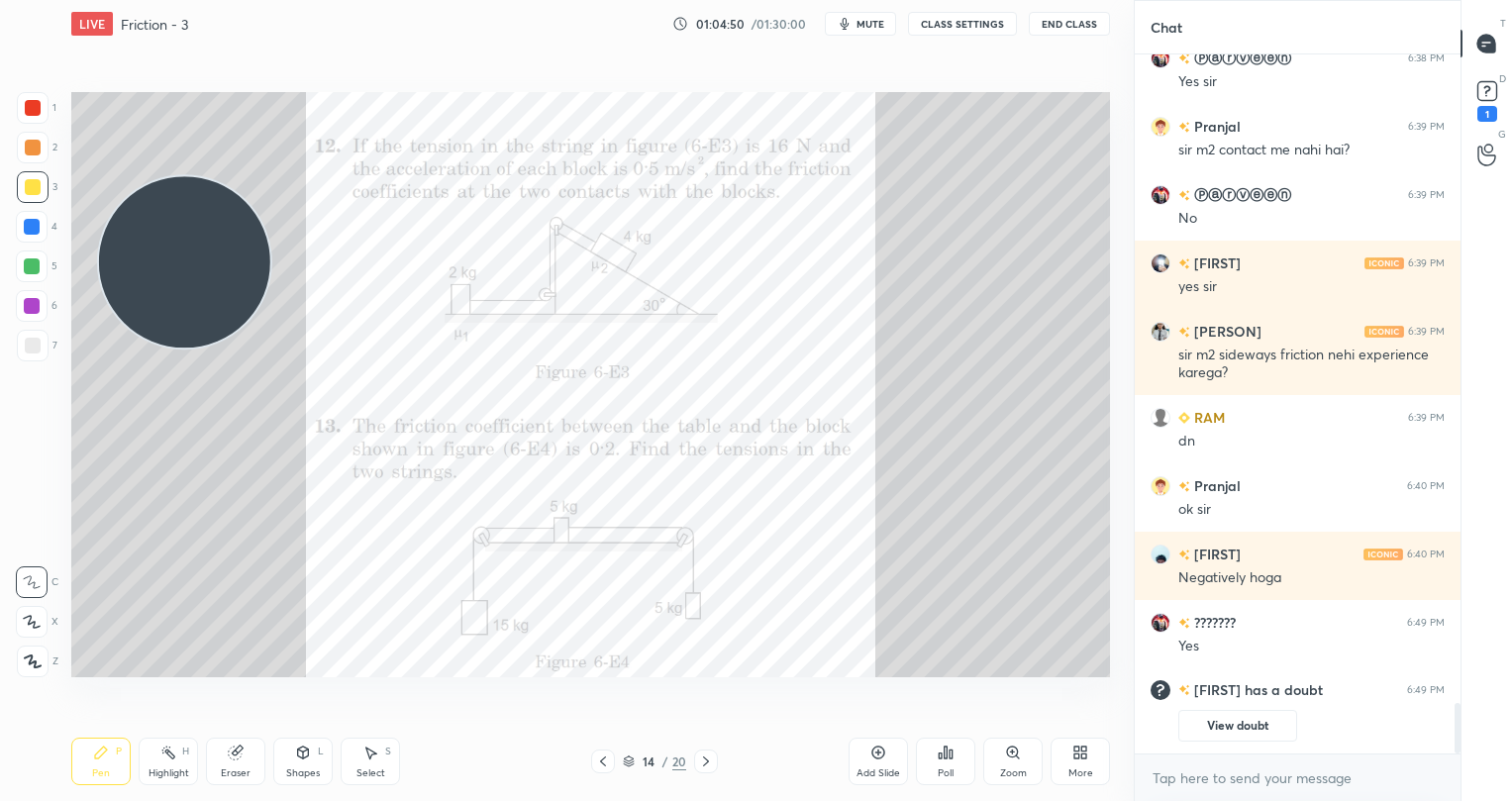 click at bounding box center (33, 148) 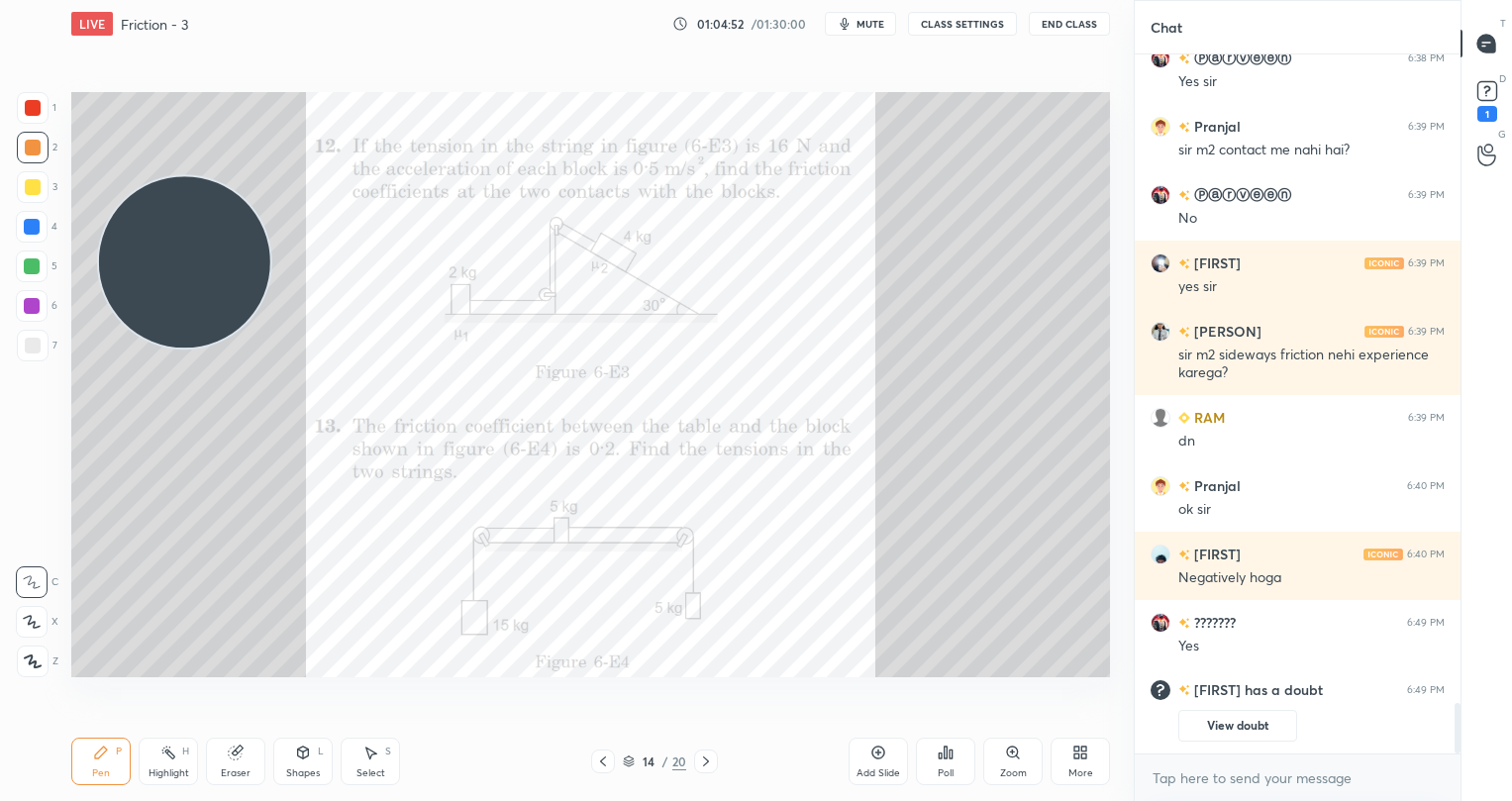 drag, startPoint x: 364, startPoint y: 769, endPoint x: 362, endPoint y: 744, distance: 25.079872 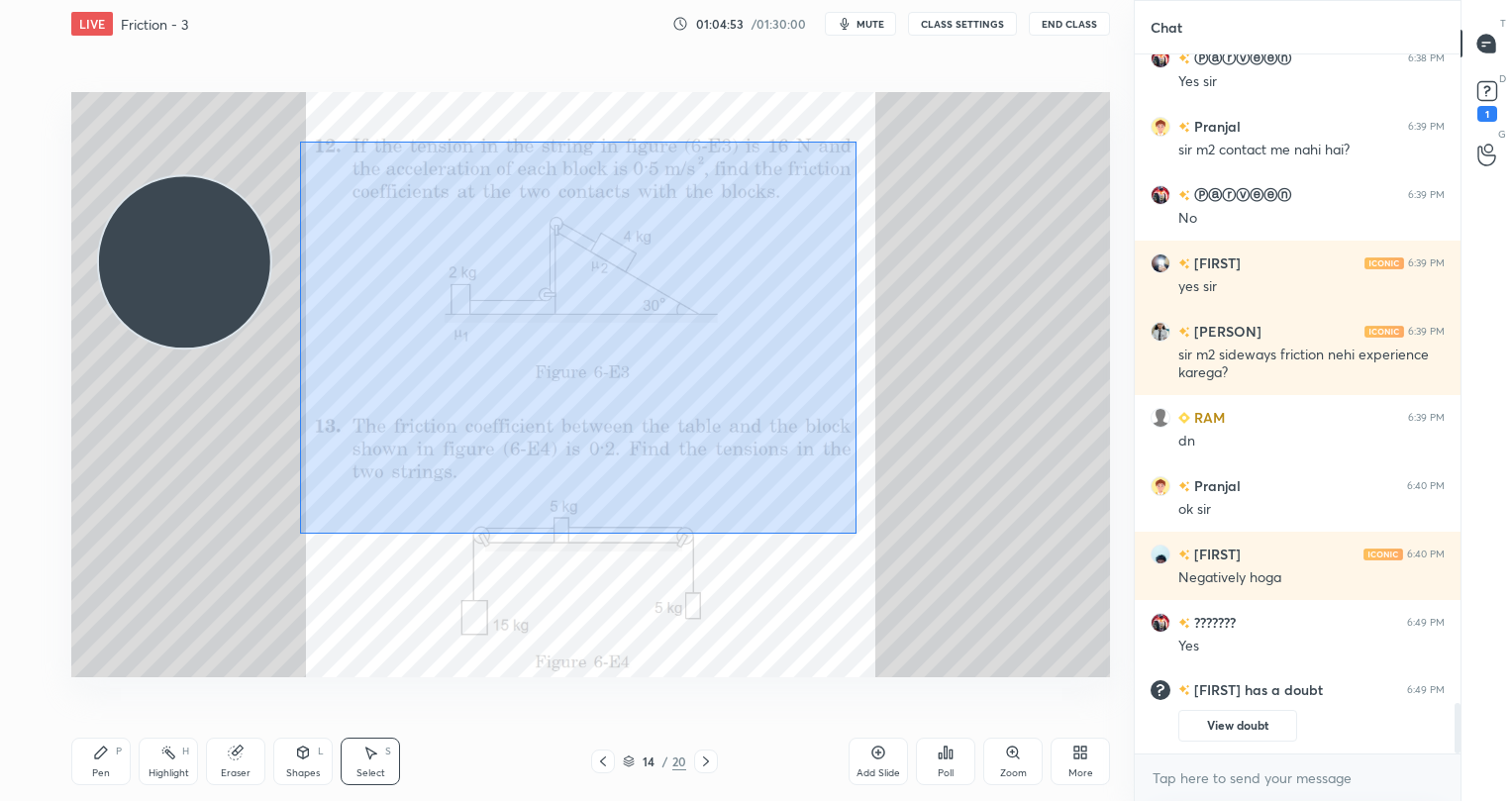 drag, startPoint x: 322, startPoint y: 164, endPoint x: 889, endPoint y: 577, distance: 701.4685 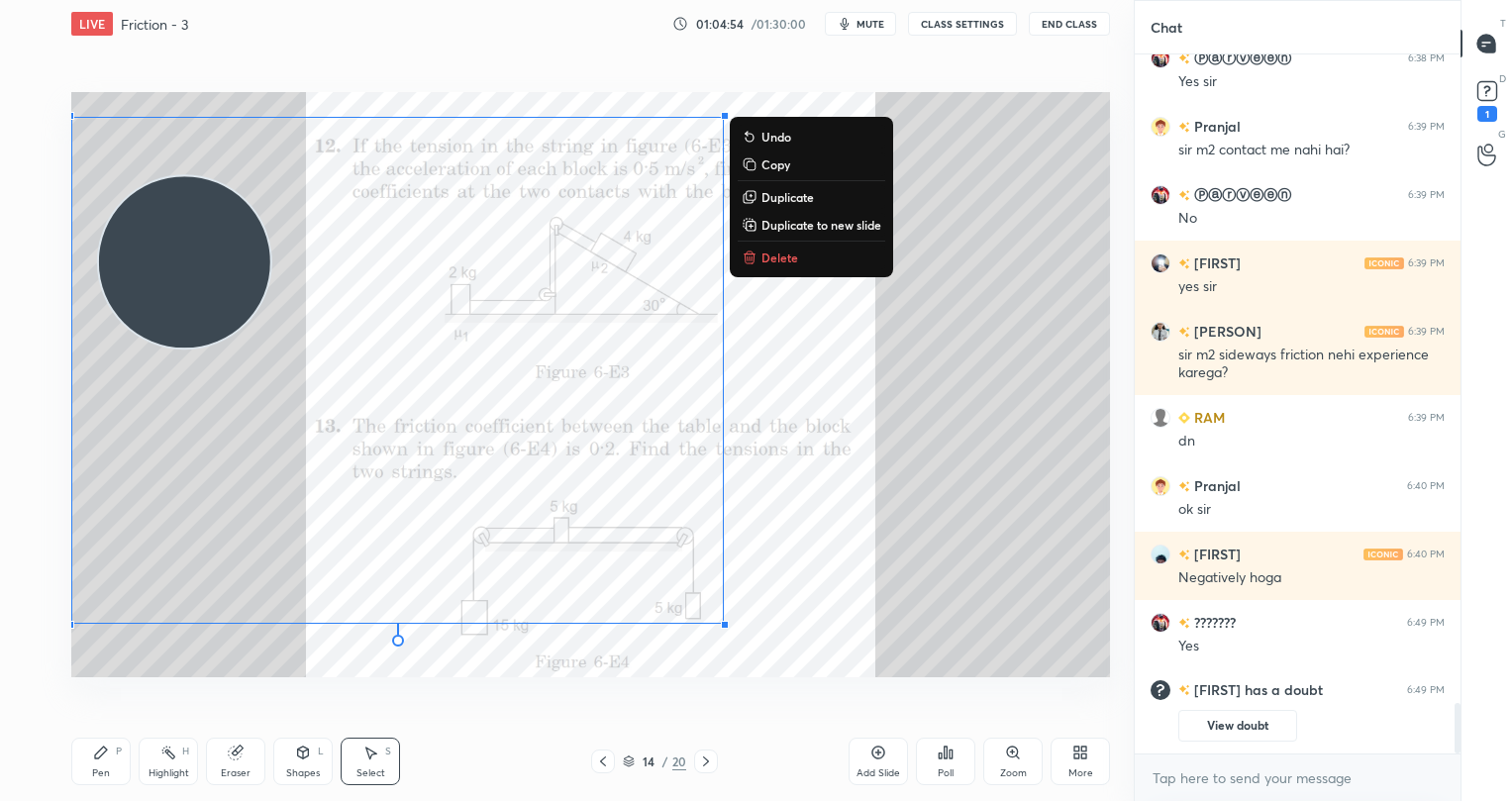 click on "Delete" at bounding box center [811, 257] 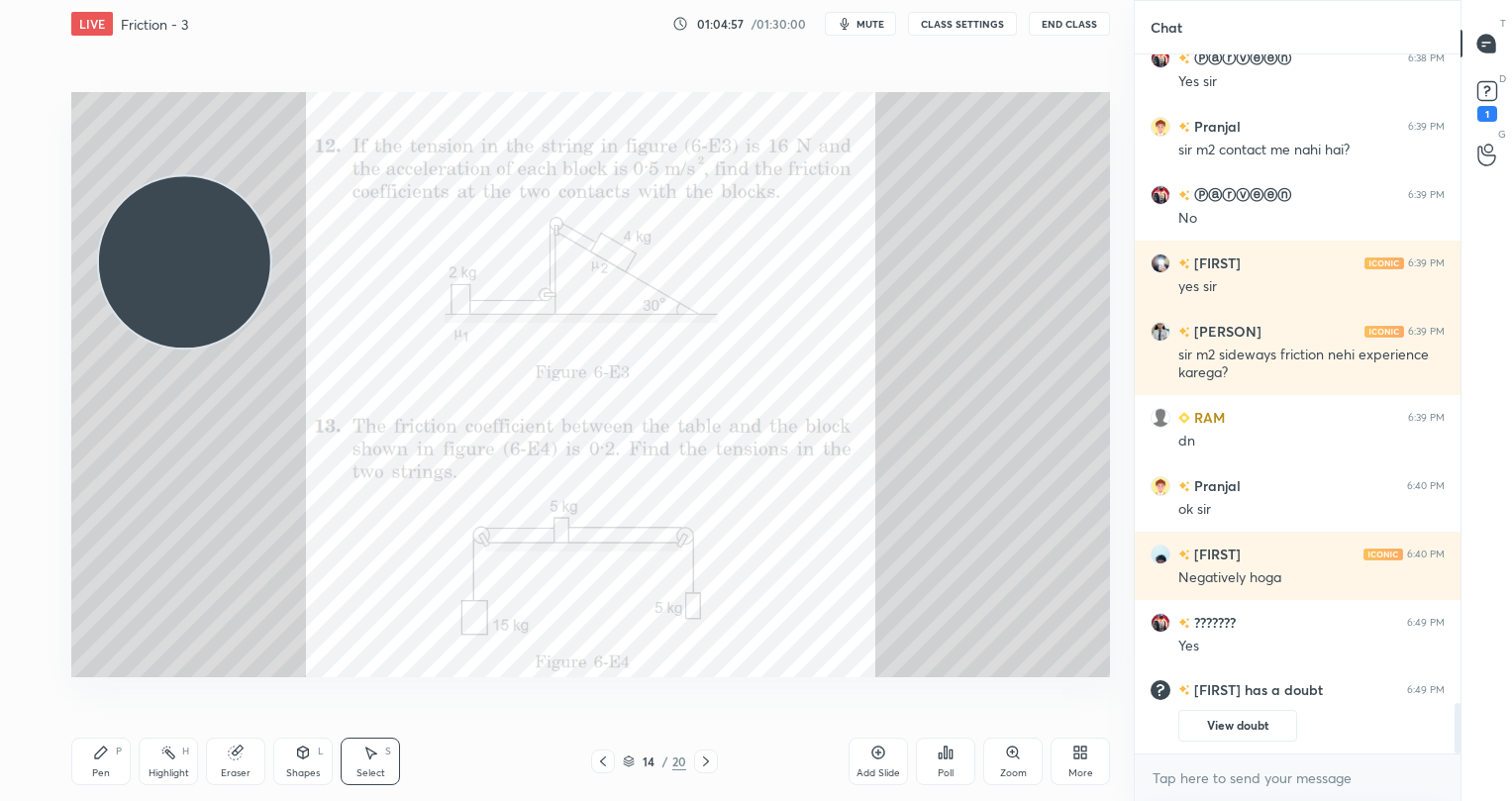 scroll, scrollTop: 9023, scrollLeft: 0, axis: vertical 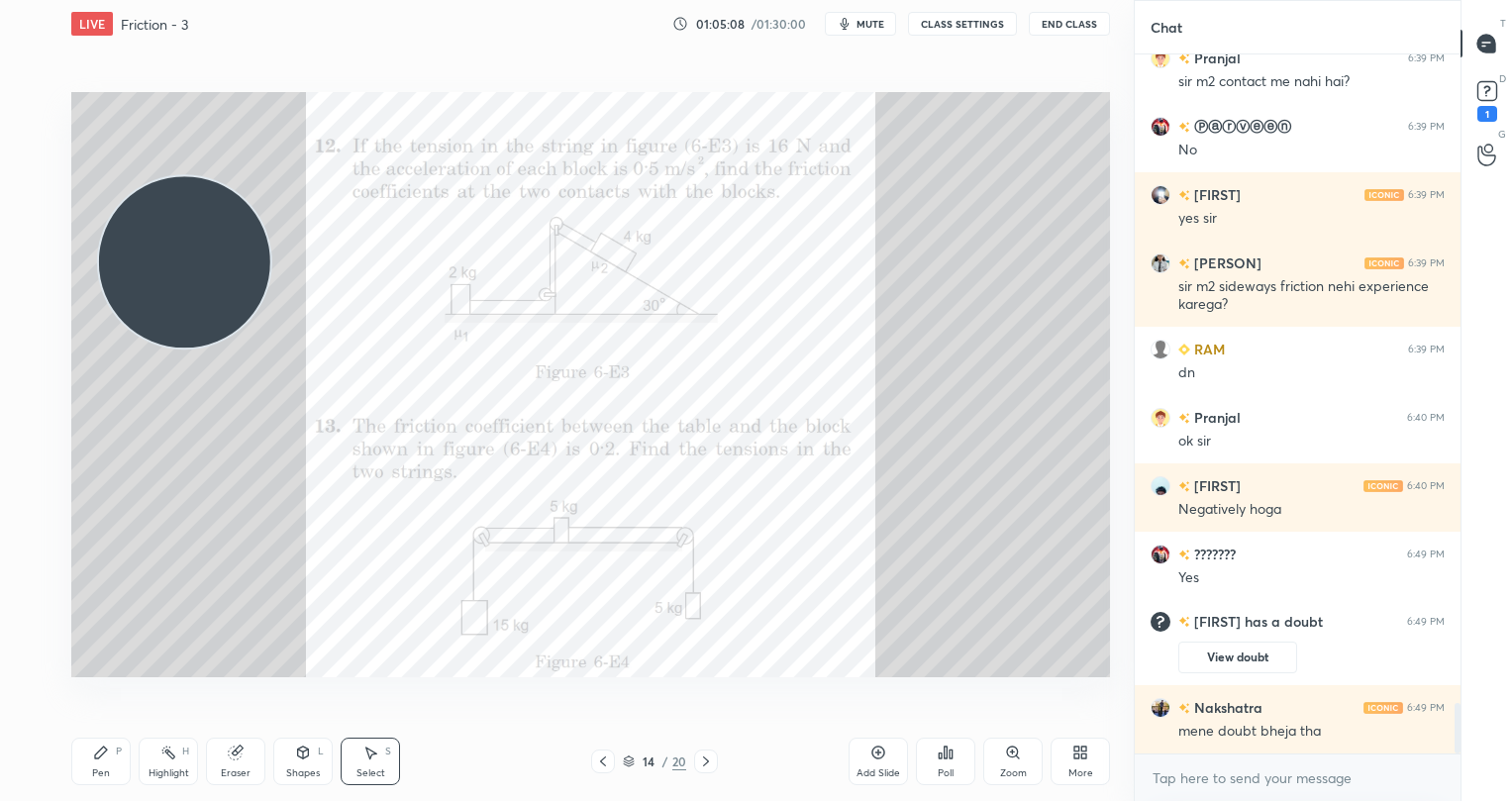 click on "Pen" at bounding box center [101, 773] 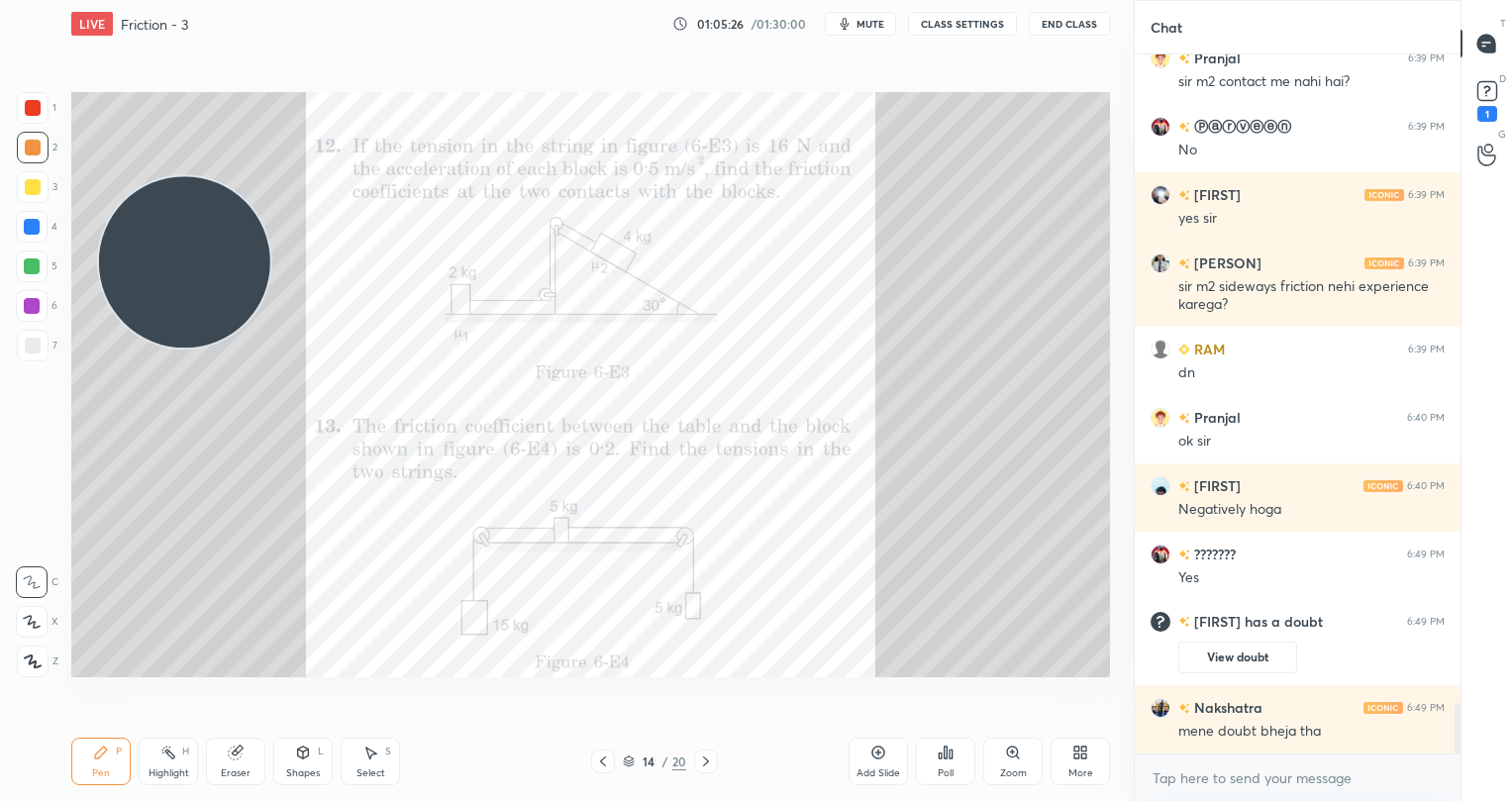 click at bounding box center (32, 266) 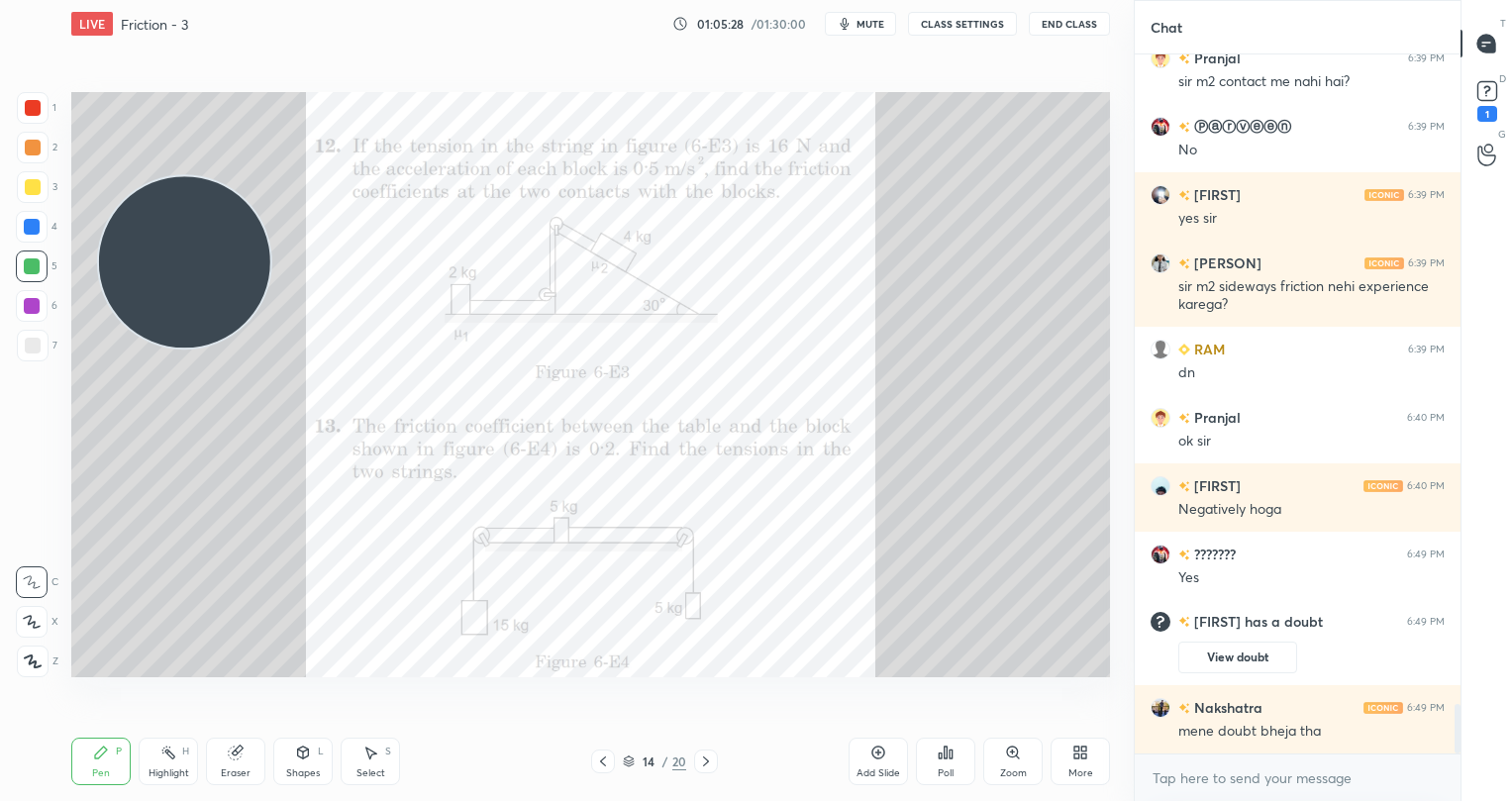 scroll, scrollTop: 9091, scrollLeft: 0, axis: vertical 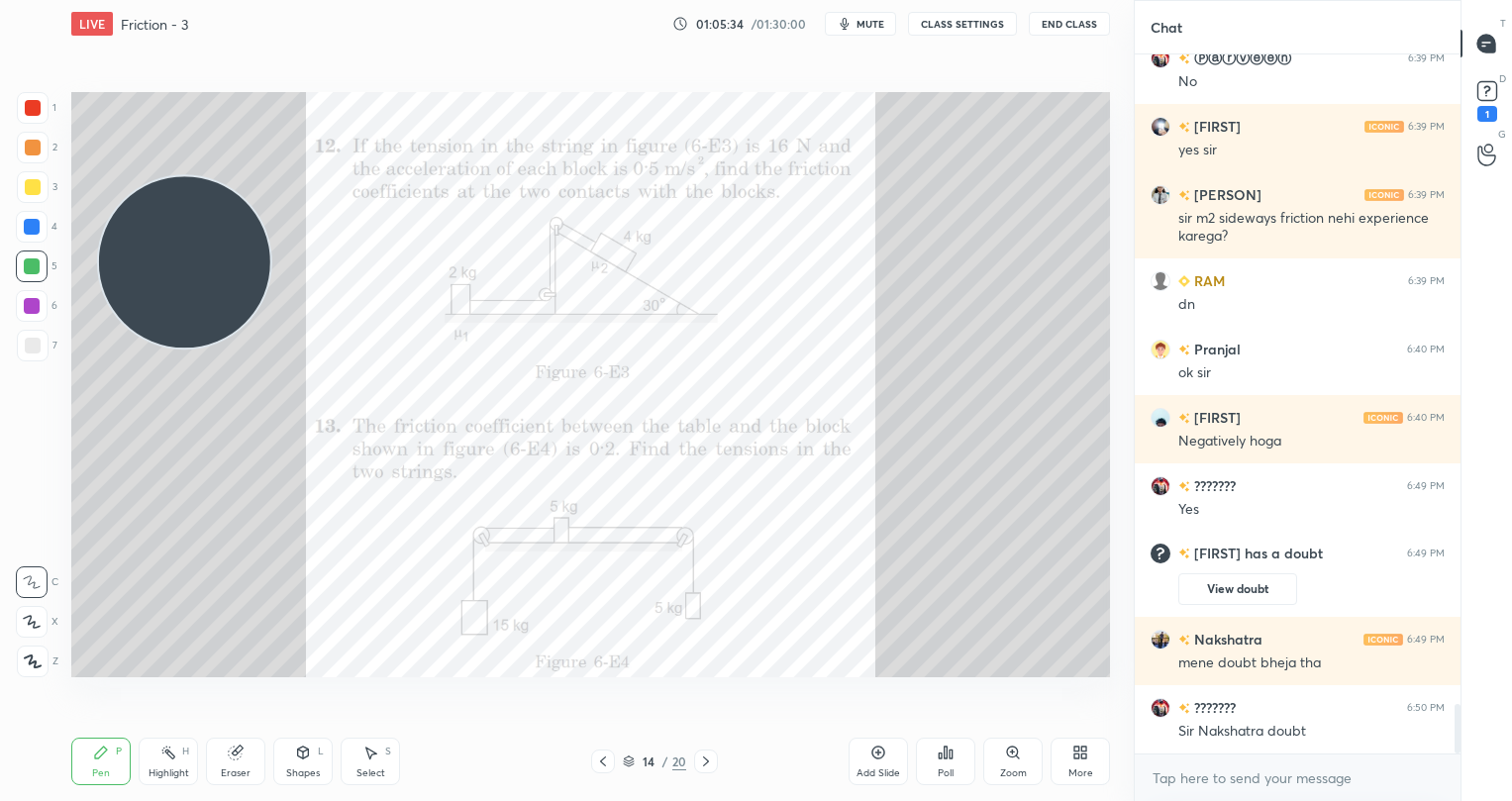click at bounding box center [33, 148] 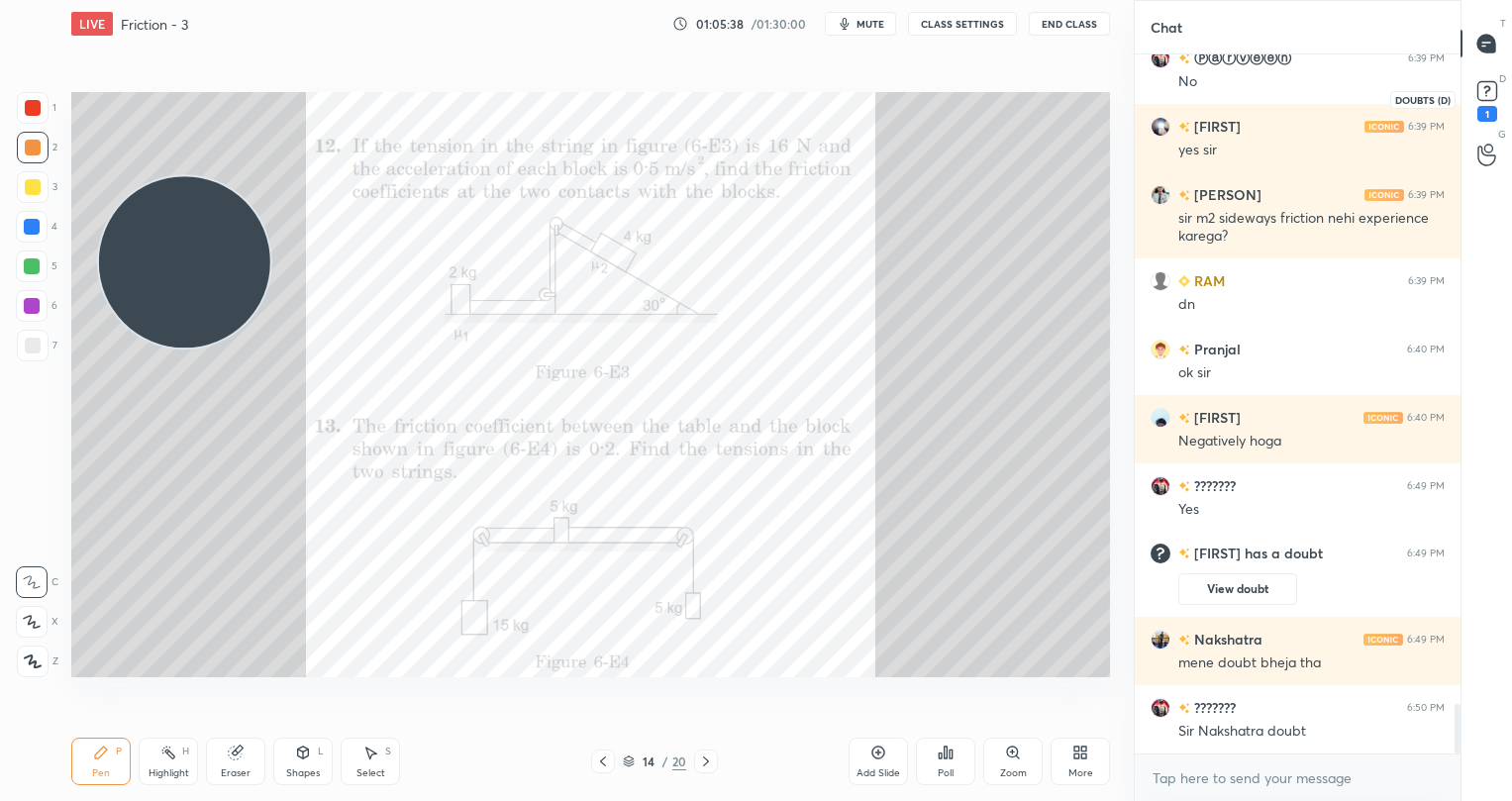 click 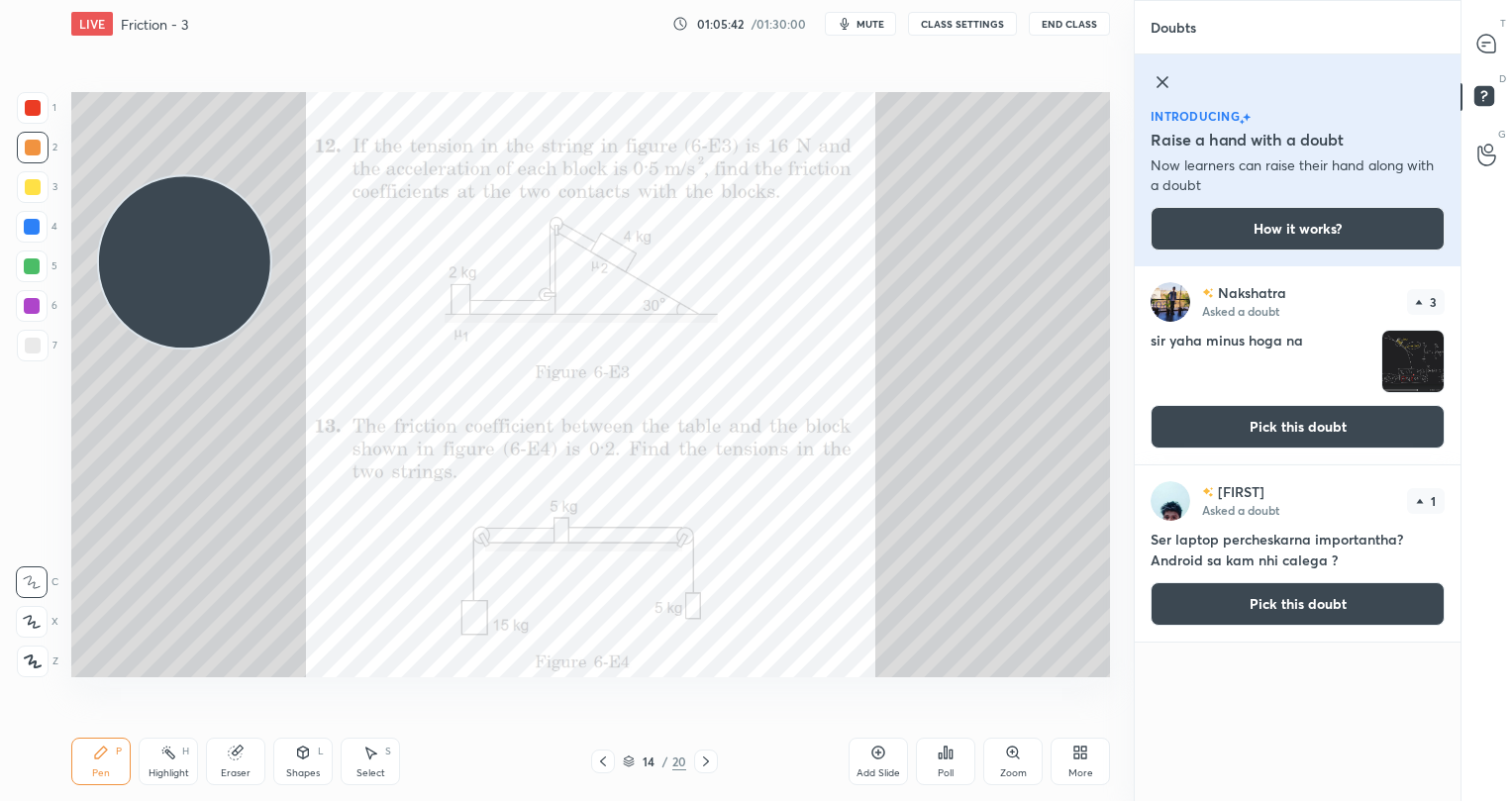 click on "Pick this doubt" at bounding box center (1297, 427) 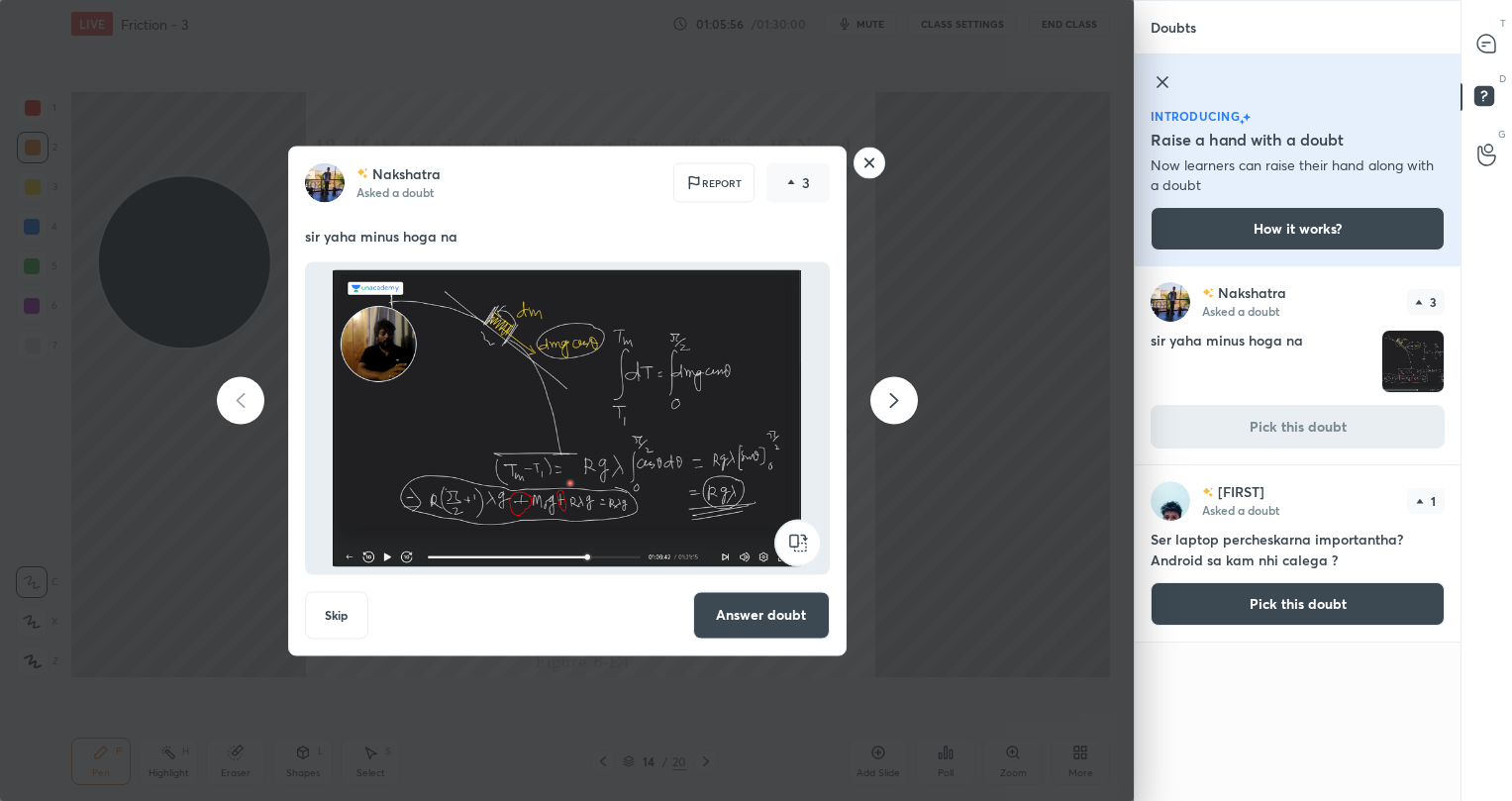 drag, startPoint x: 1105, startPoint y: 607, endPoint x: 1095, endPoint y: 577, distance: 31.622777 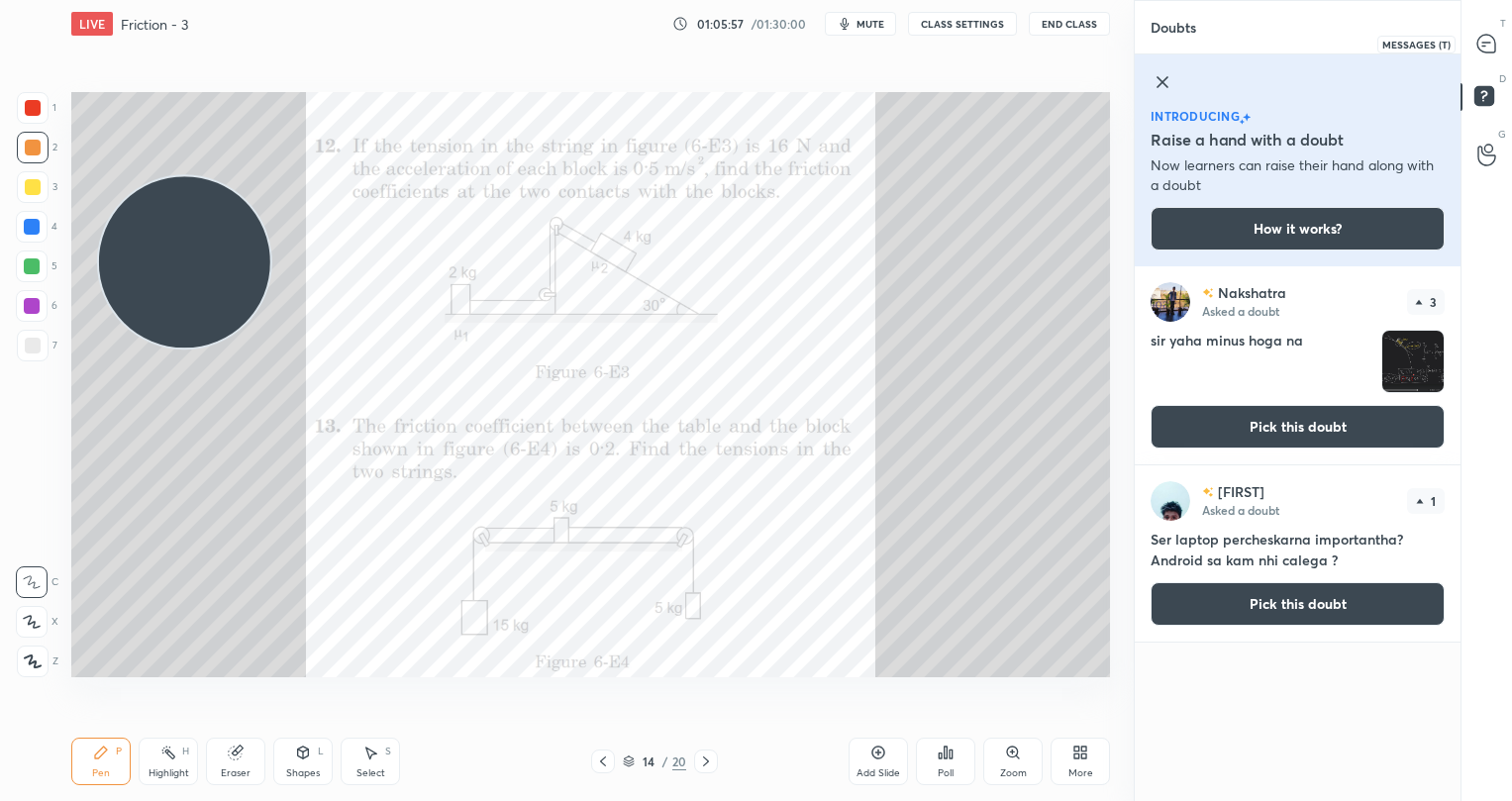 click at bounding box center [1487, 44] 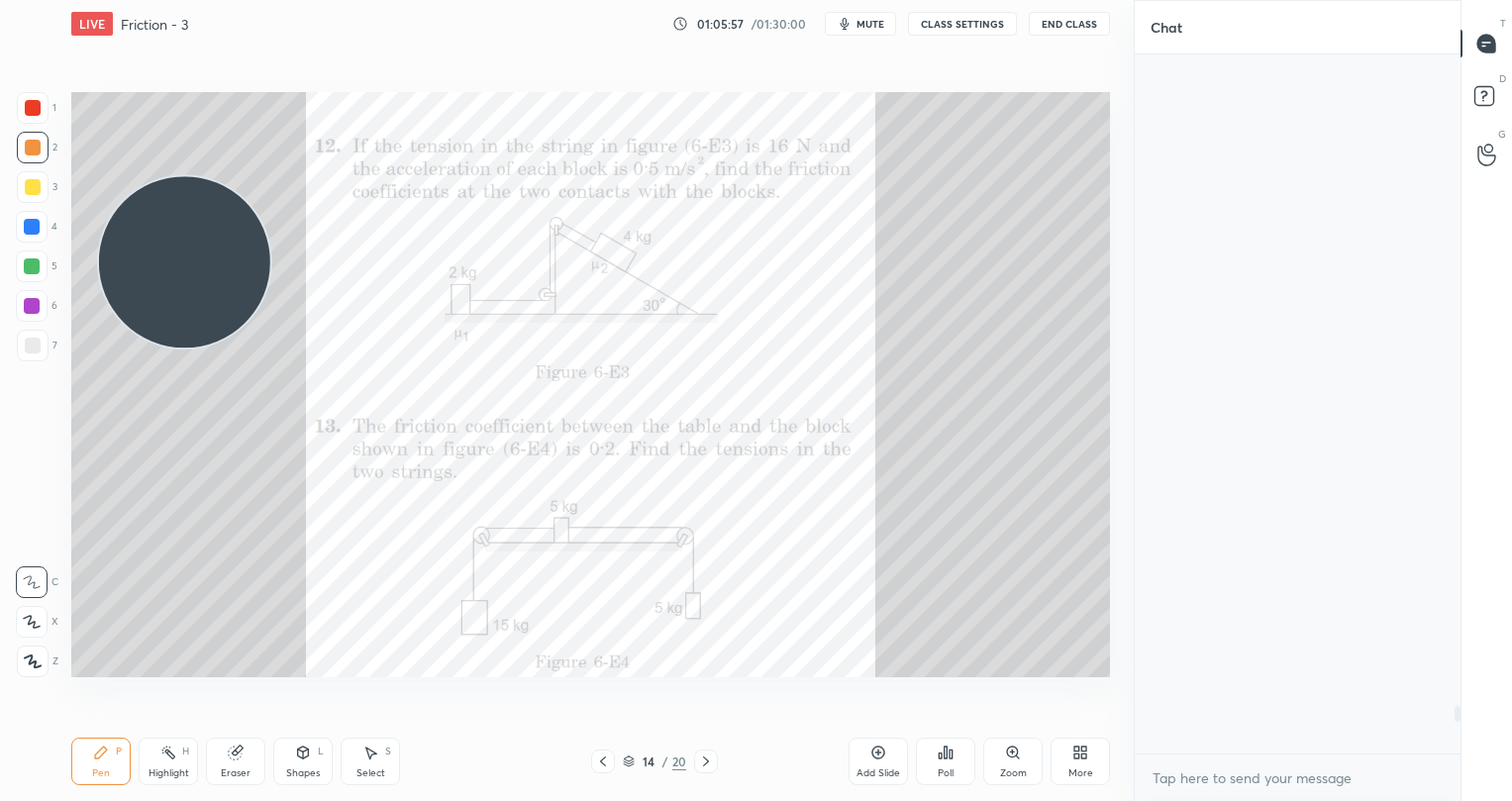 scroll, scrollTop: 9559, scrollLeft: 0, axis: vertical 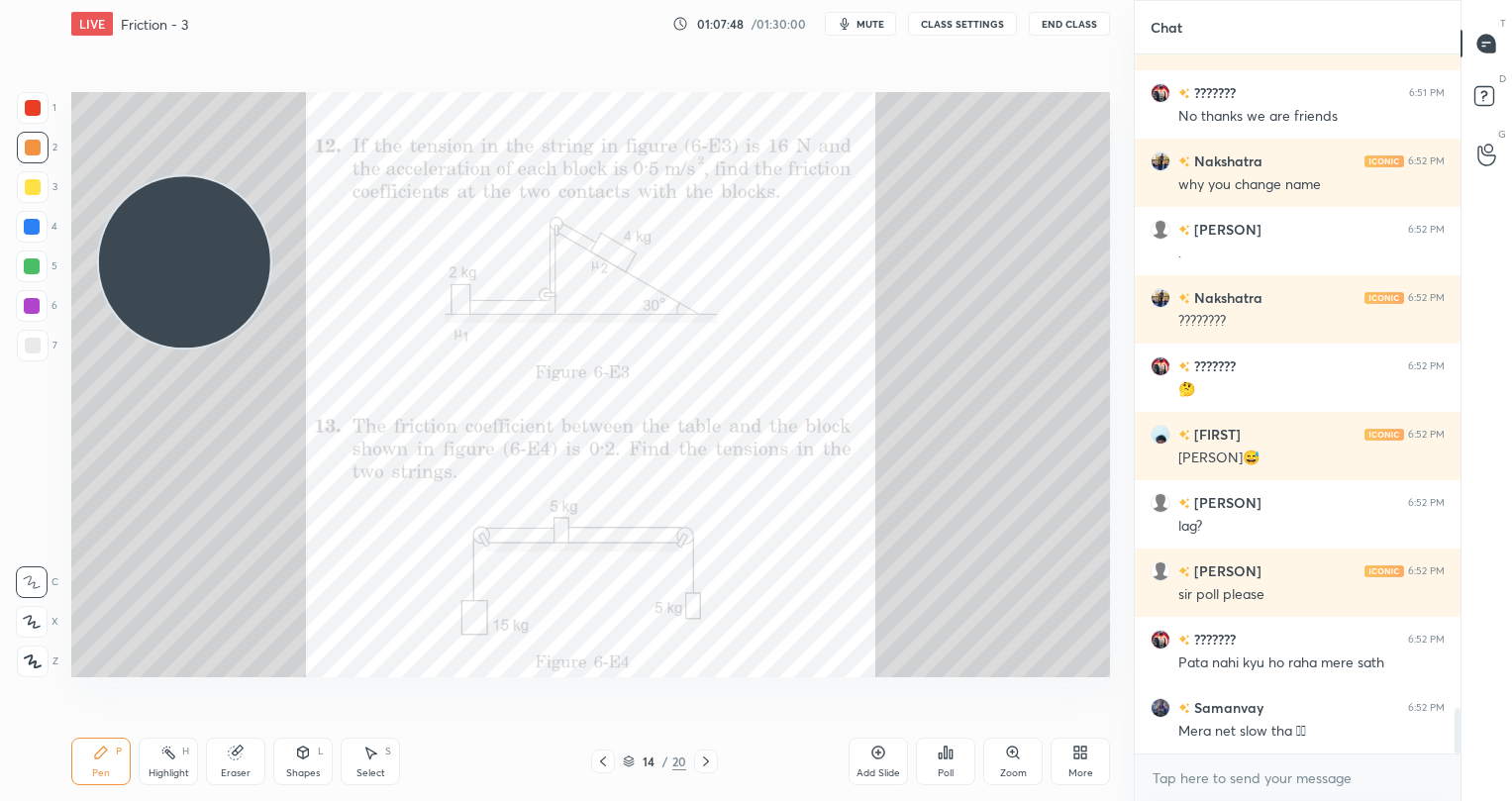 click on "Poll" at bounding box center (946, 761) 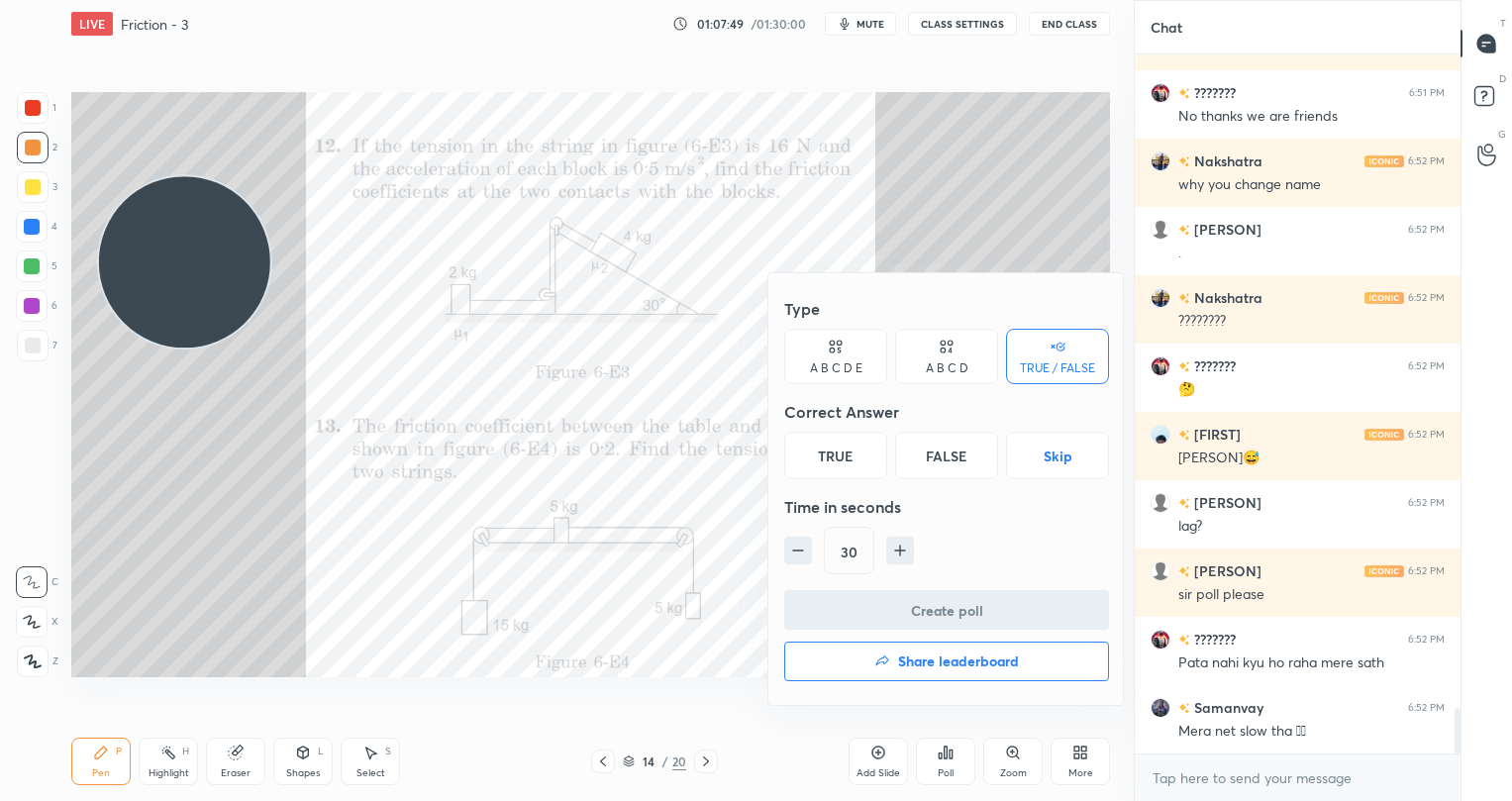click on "A B C D E" at bounding box center (836, 356) 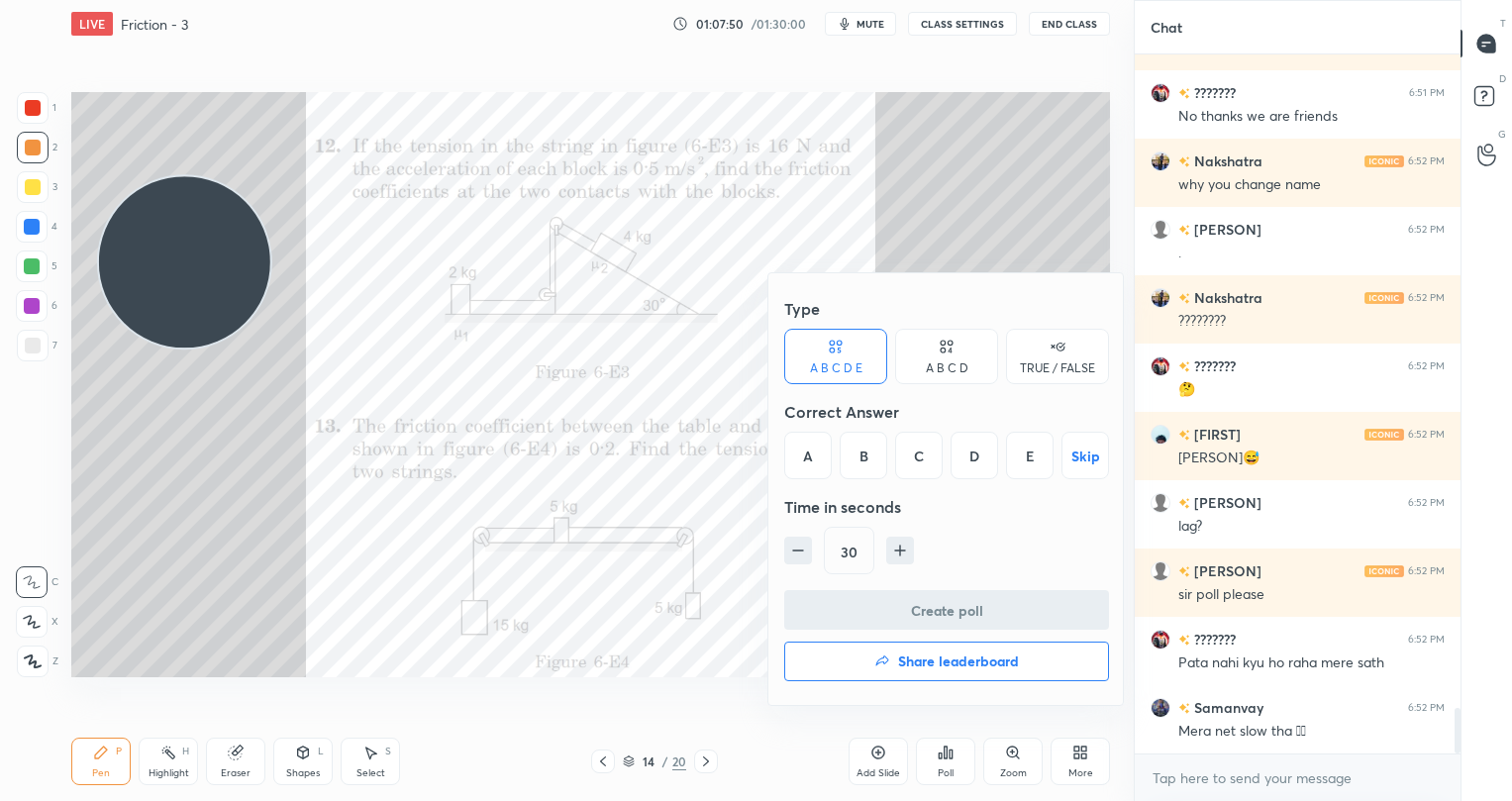 click on "A" at bounding box center [808, 455] 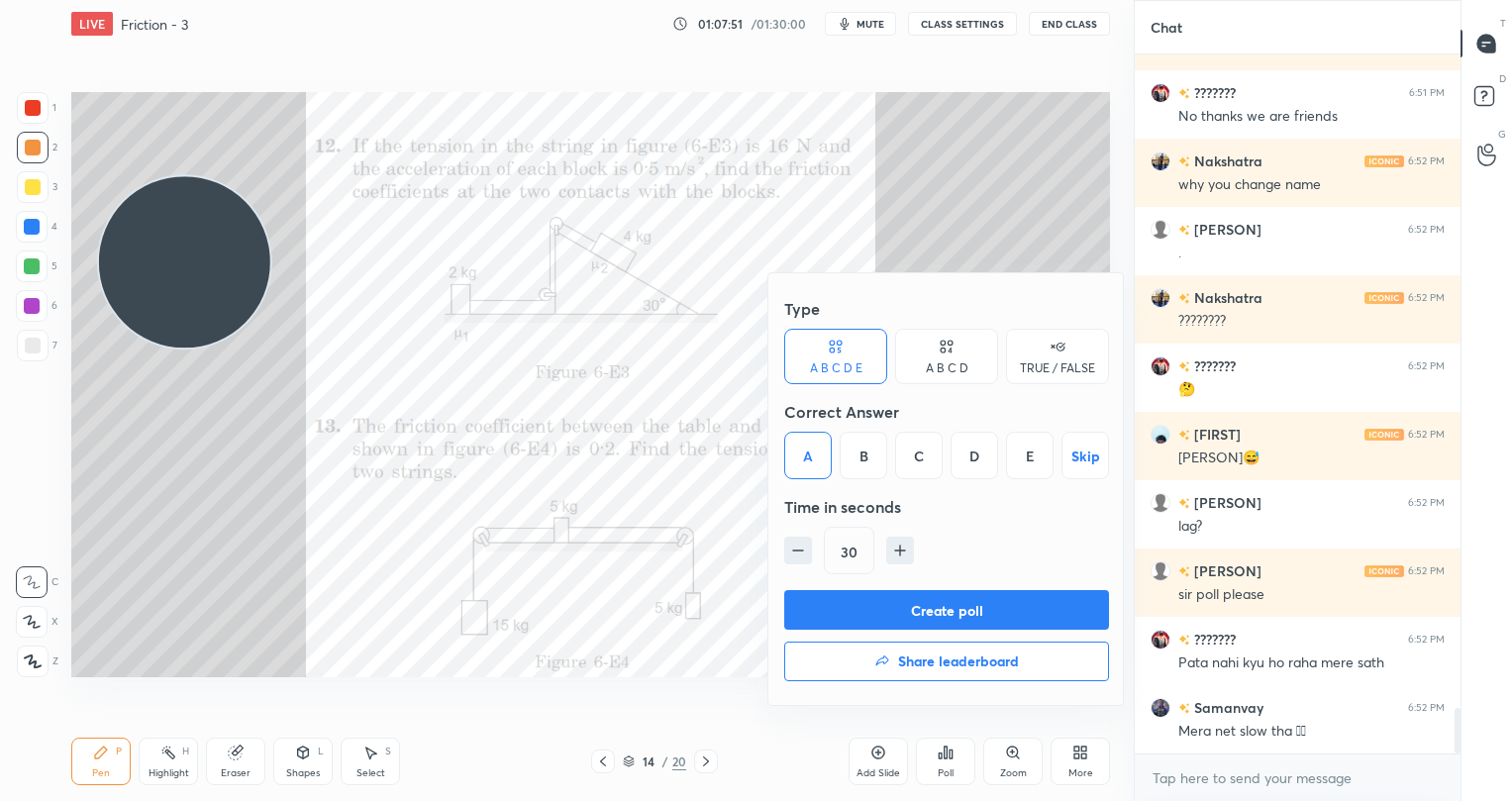 click on "Create poll" at bounding box center (947, 610) 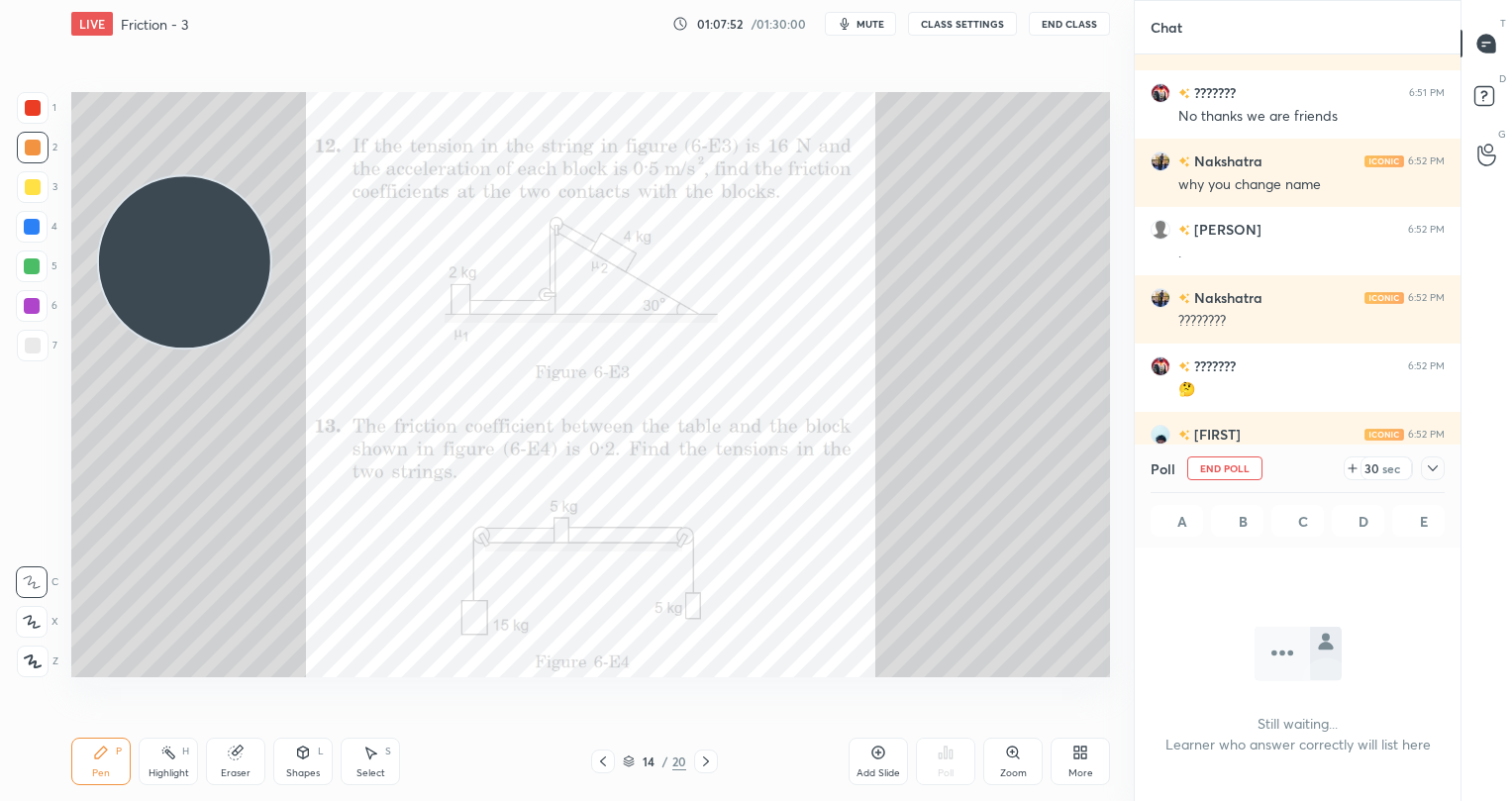 scroll, scrollTop: 595, scrollLeft: 319, axis: both 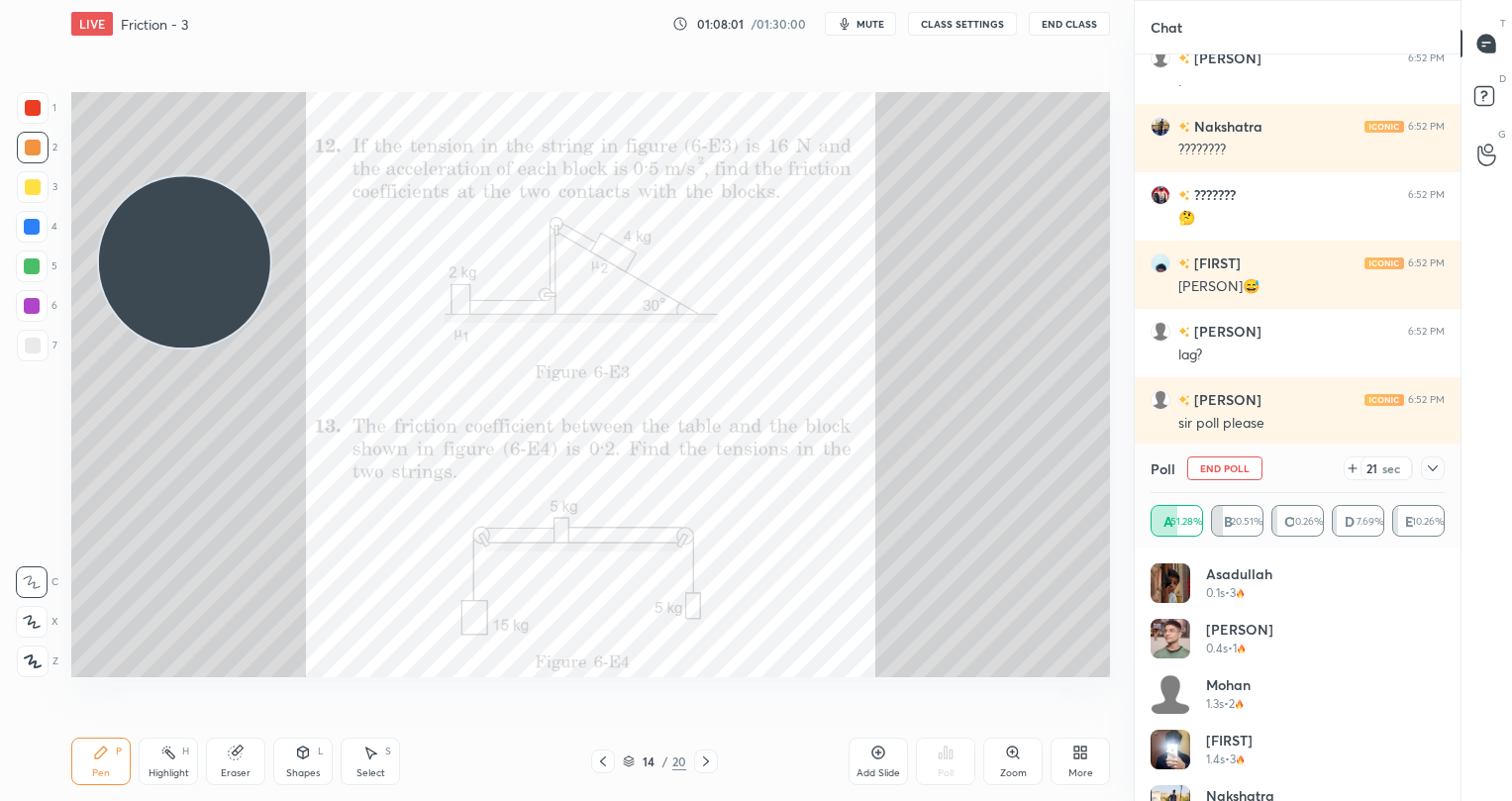 click 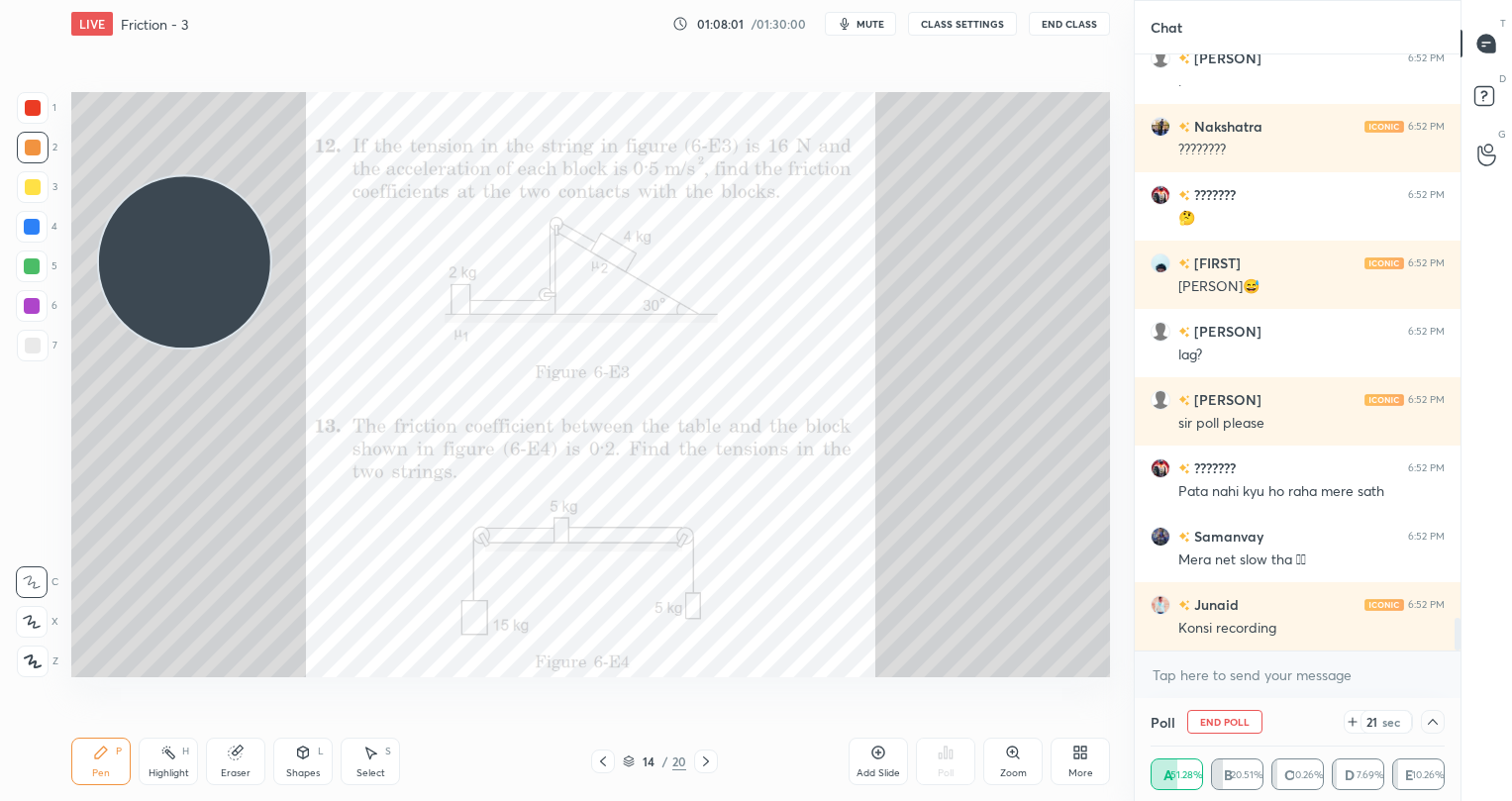 scroll, scrollTop: 4, scrollLeft: 287, axis: both 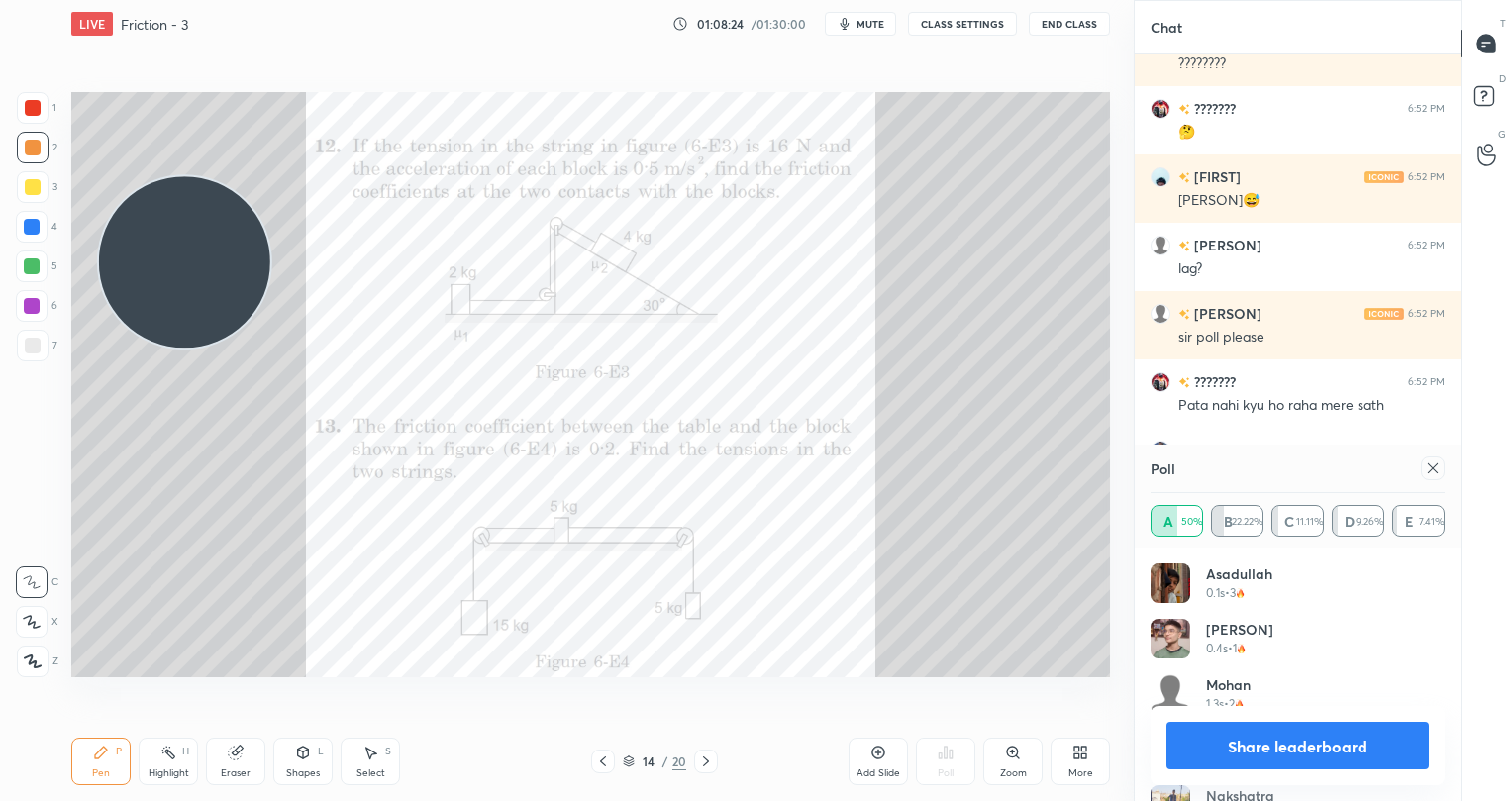 click on "Share leaderboard" at bounding box center [1297, 746] 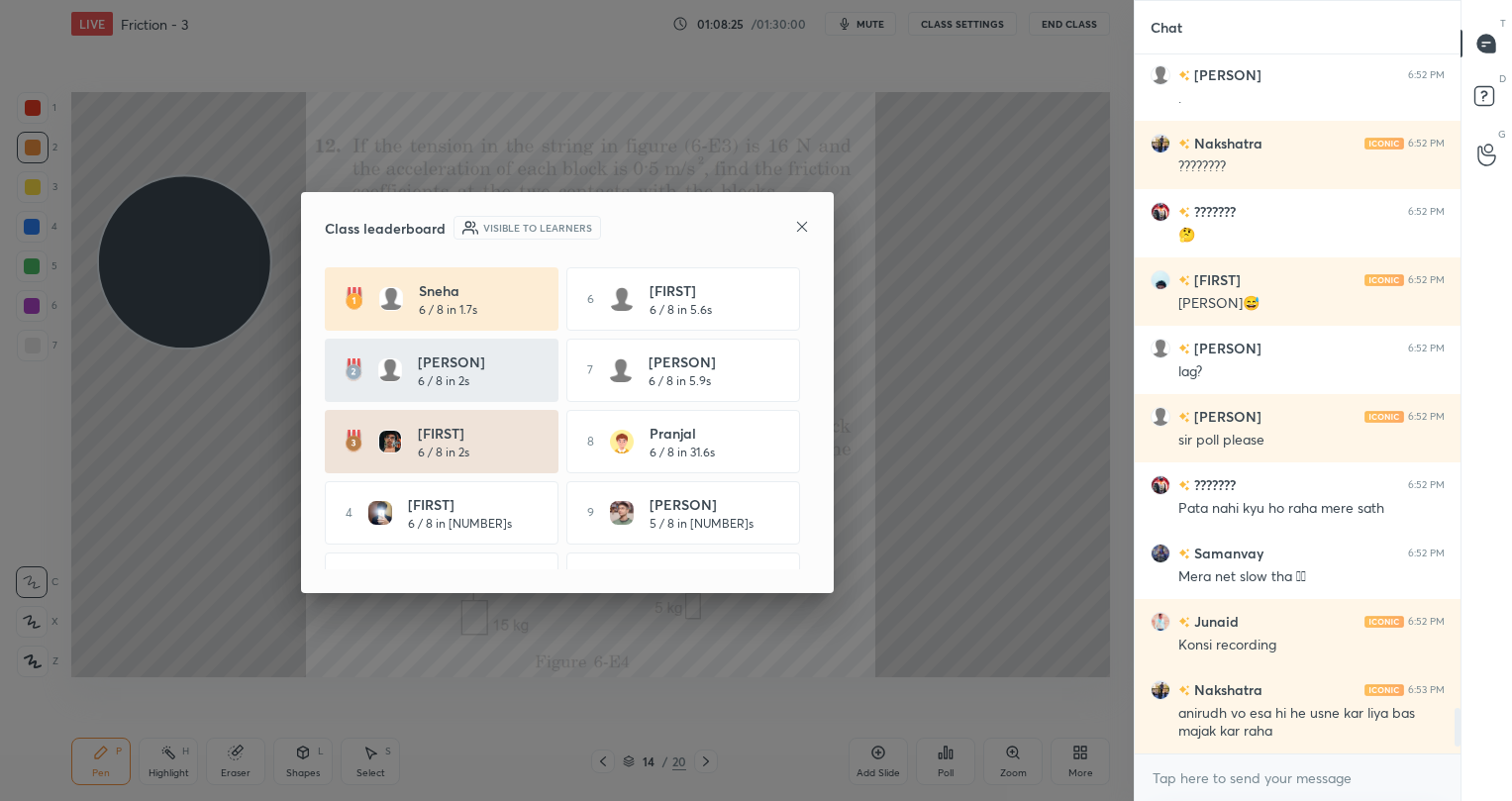 click 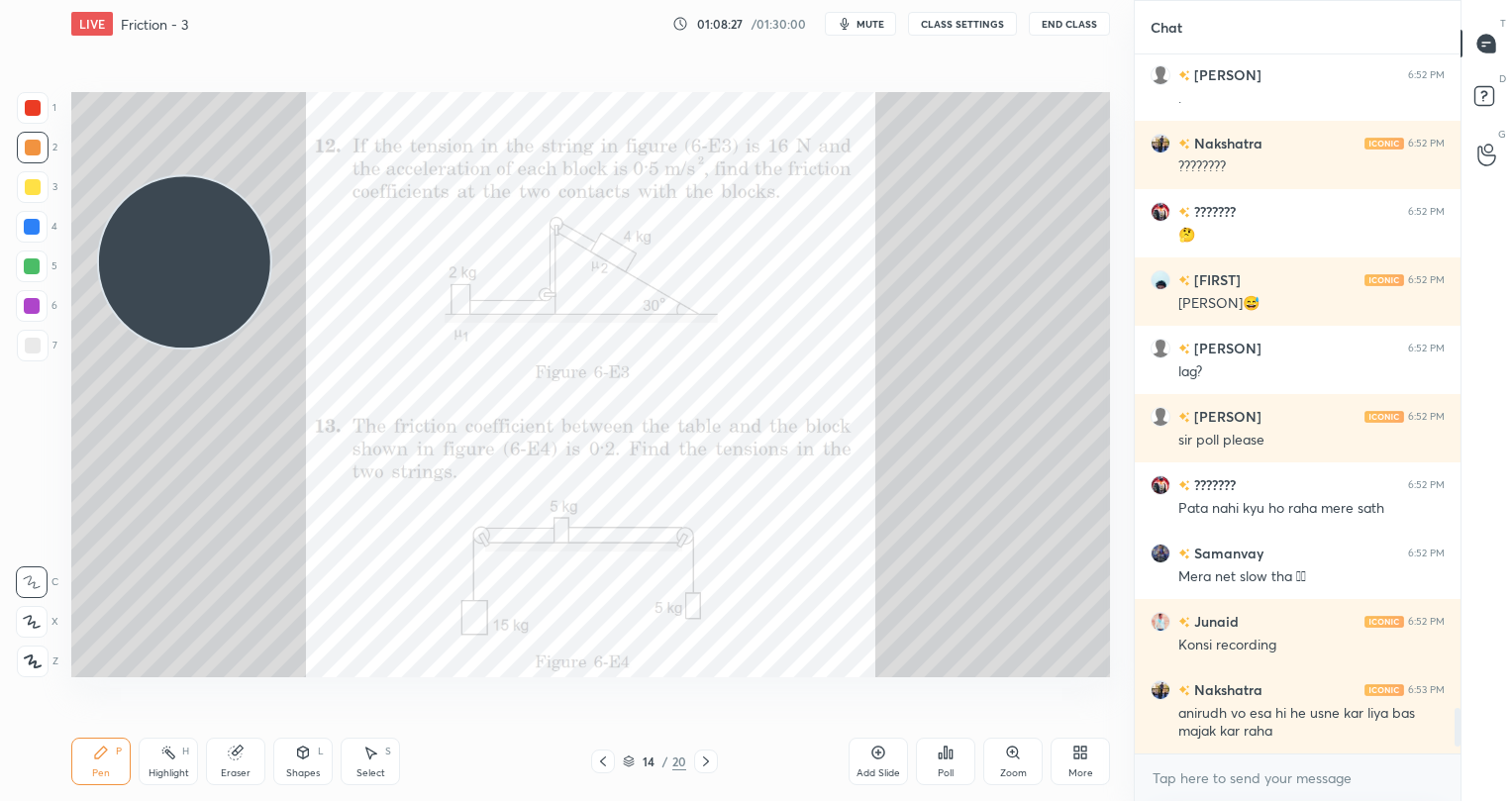 click on "Poll" at bounding box center [946, 773] 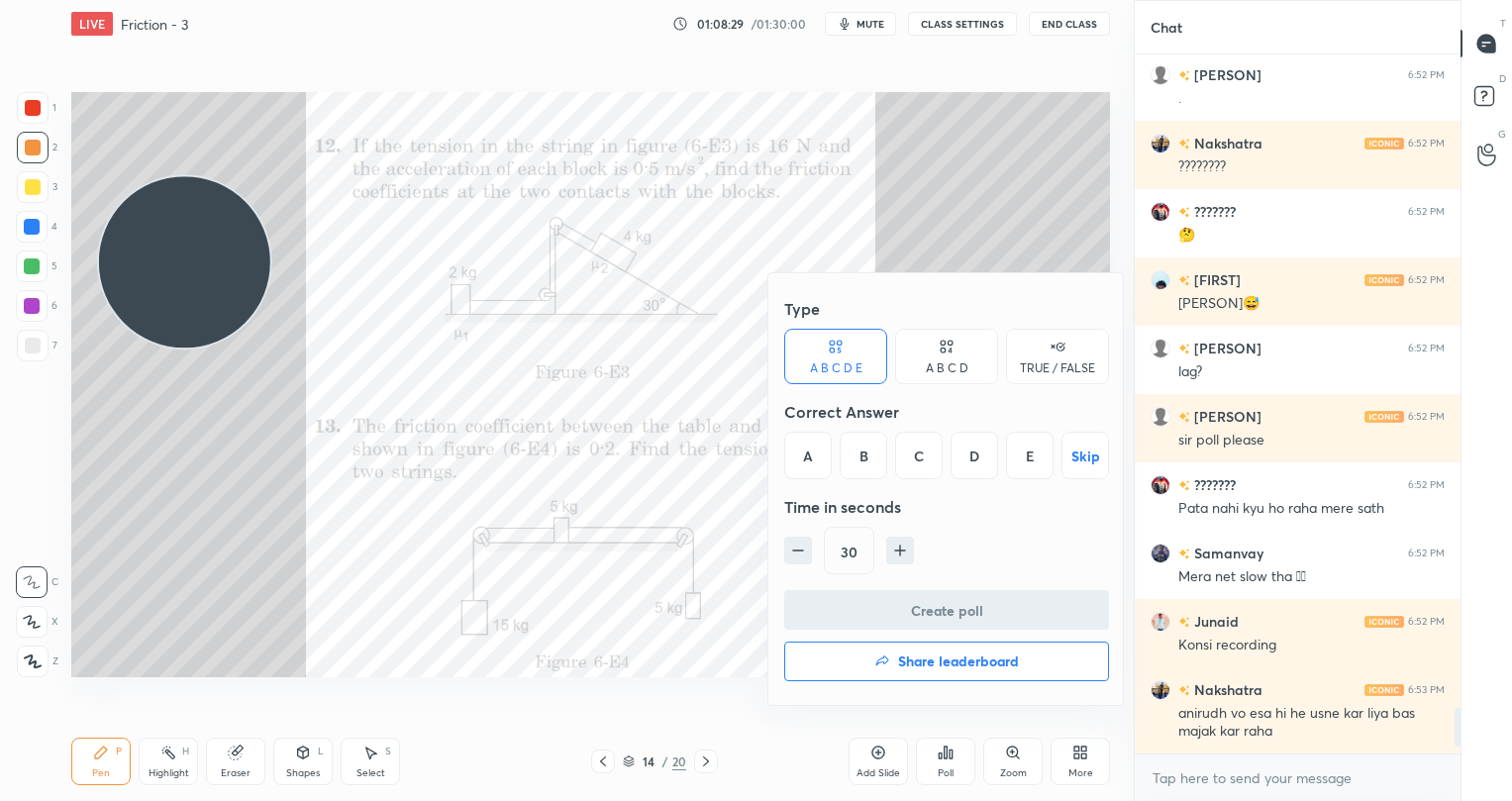 click on "C" at bounding box center (919, 455) 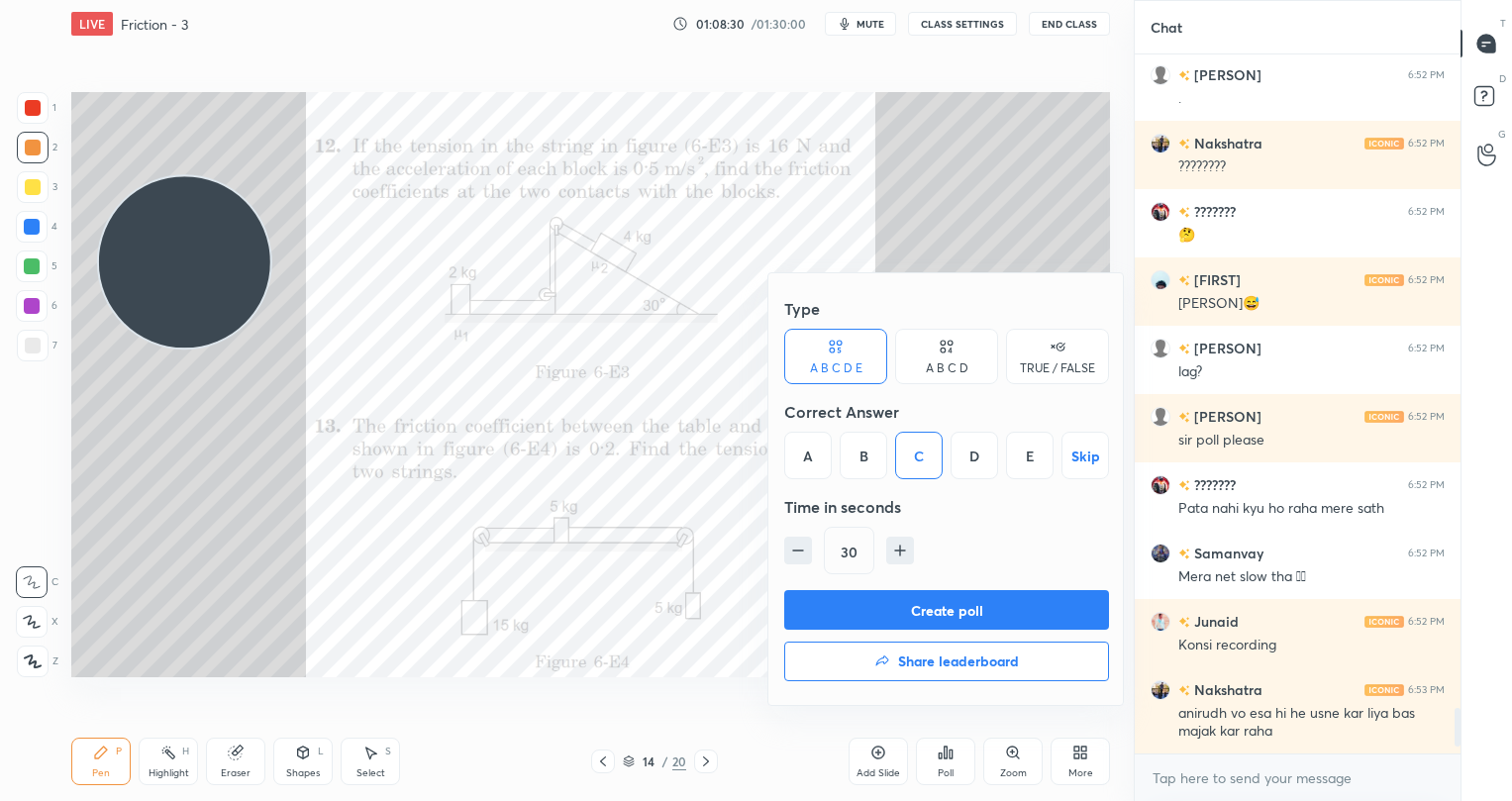 click on "Create poll" at bounding box center [947, 610] 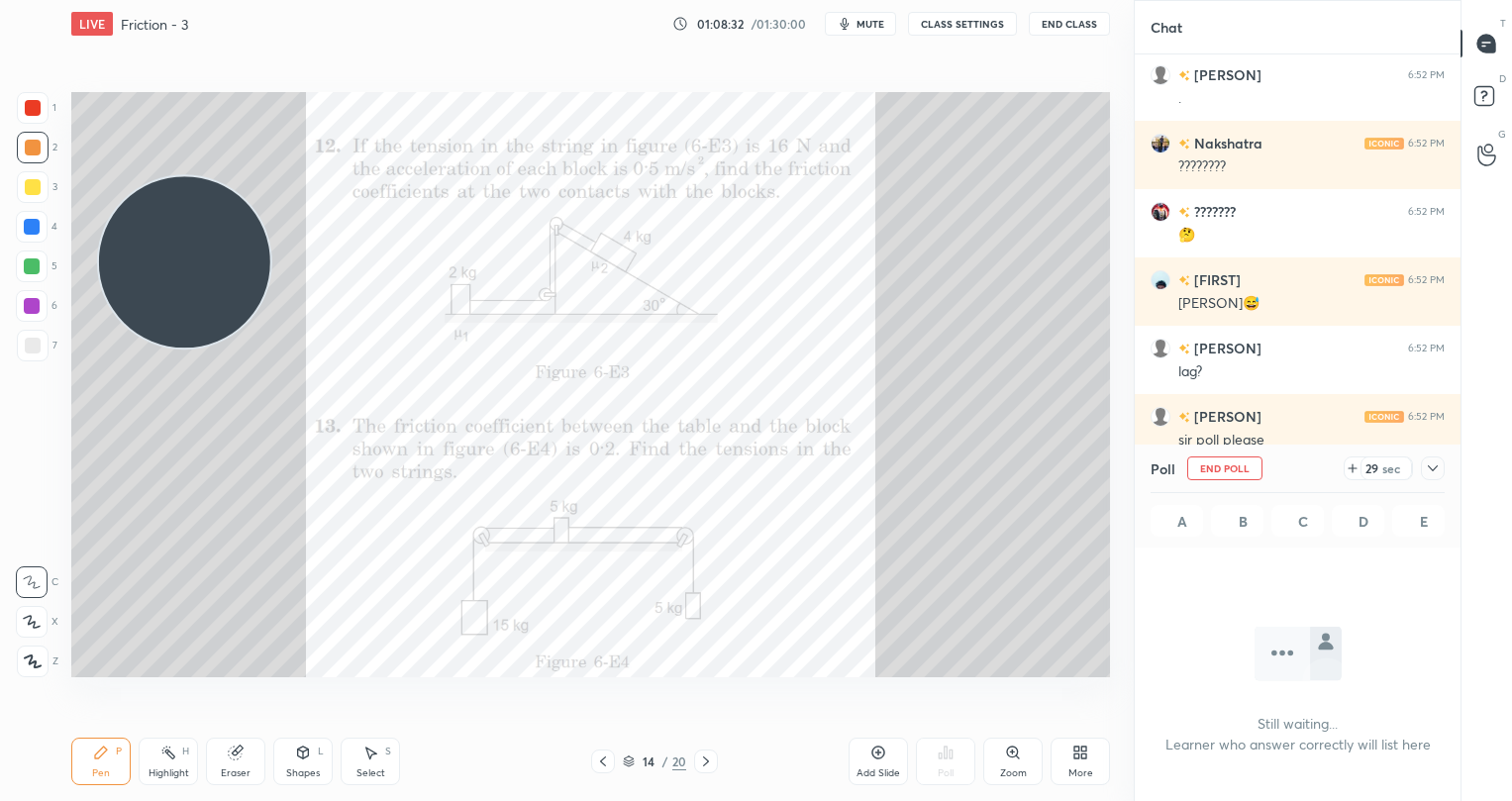 click on "29" at bounding box center (1371, 468) 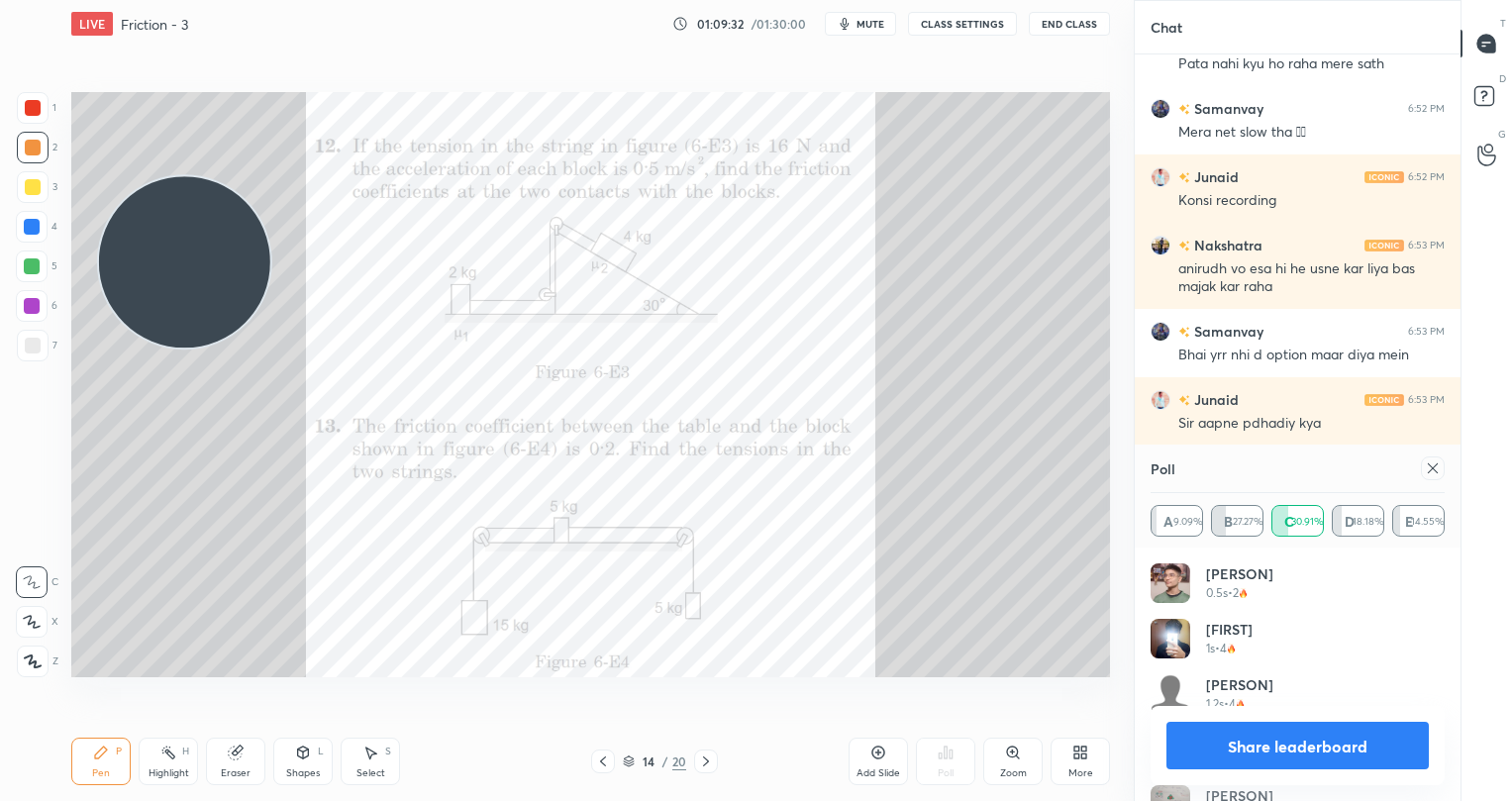 click on "Share leaderboard" at bounding box center [1297, 746] 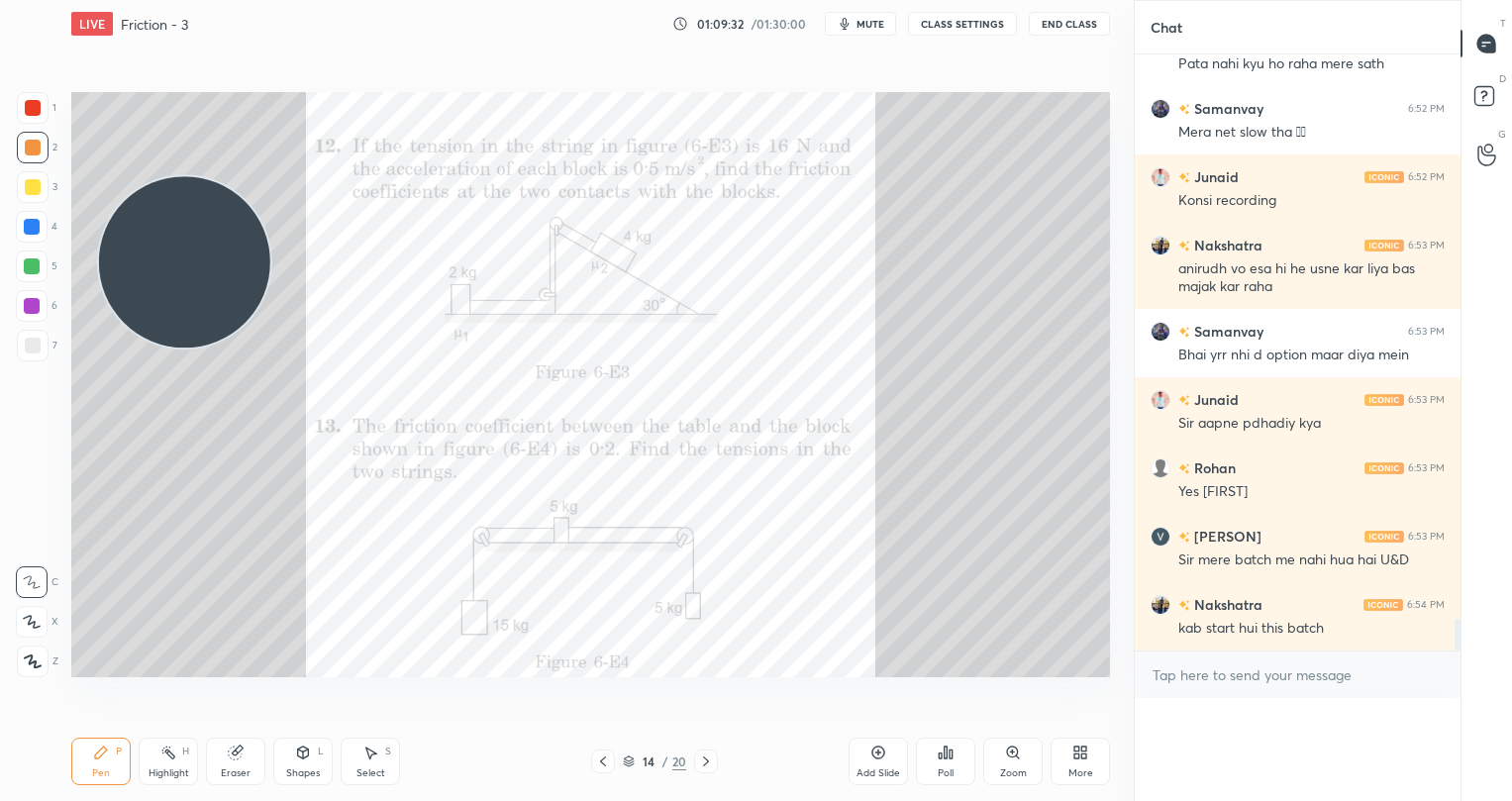 scroll, scrollTop: 0, scrollLeft: 0, axis: both 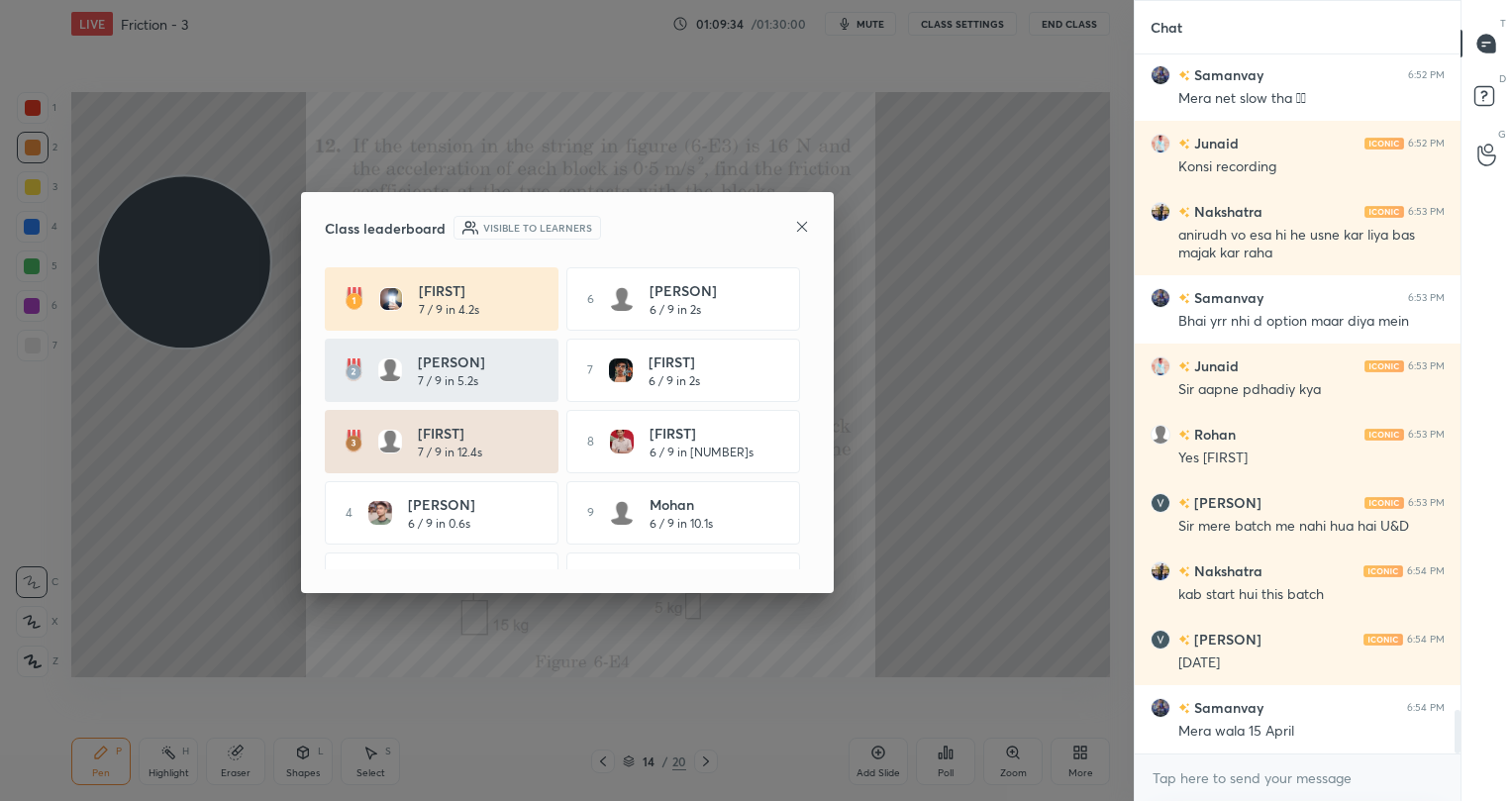 click 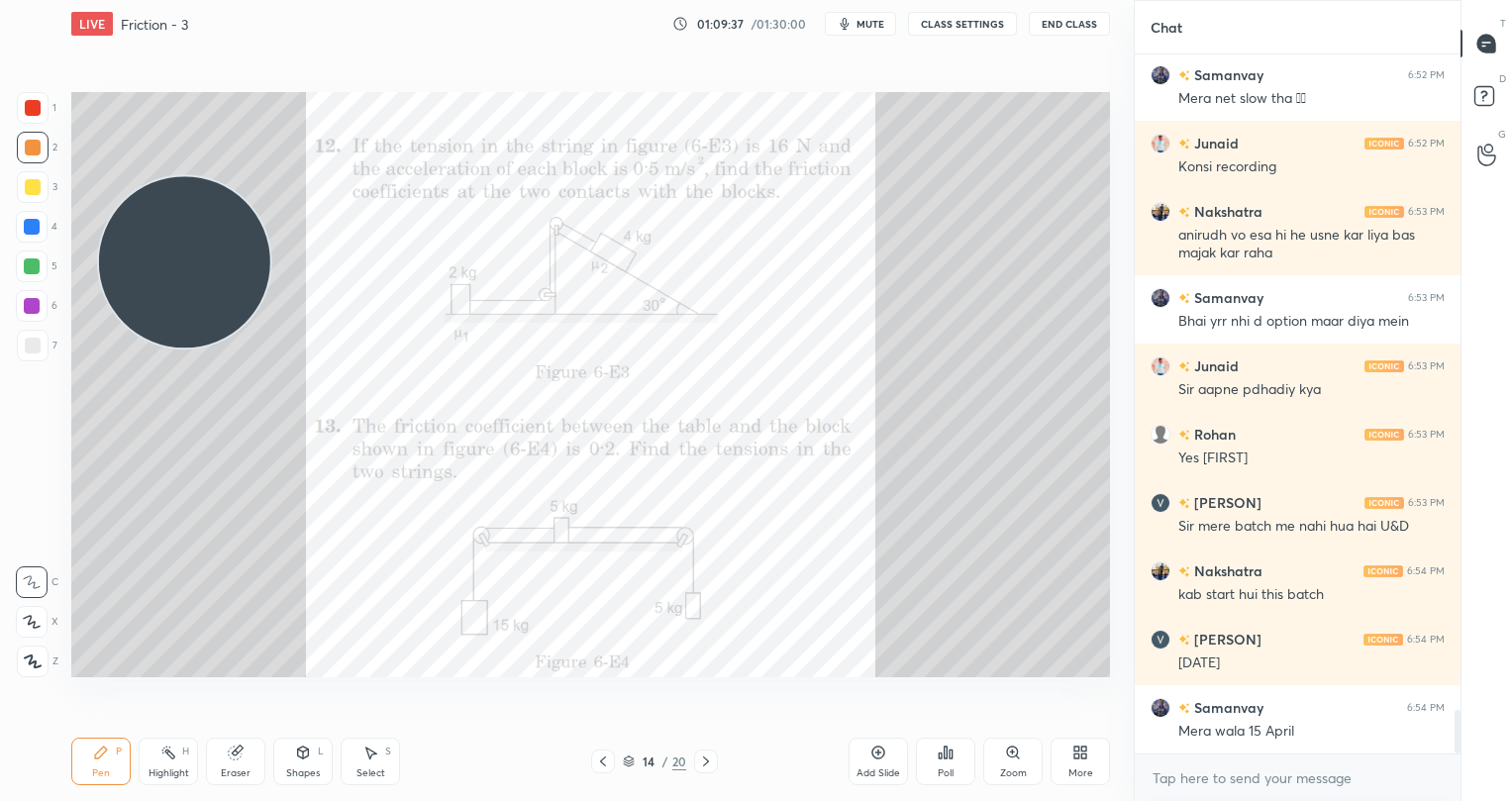 click on "Add Slide" at bounding box center [878, 773] 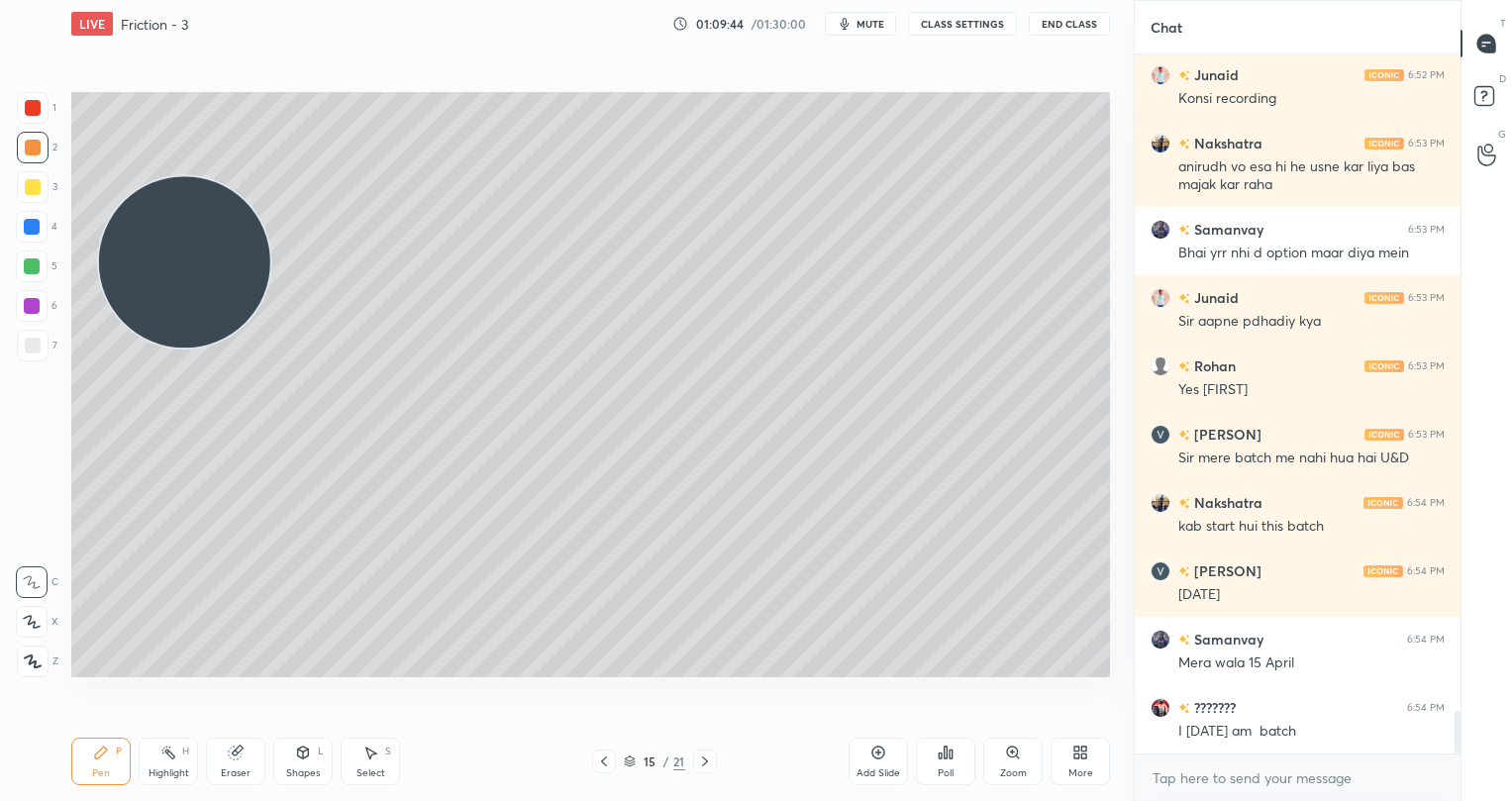 scroll, scrollTop: 10757, scrollLeft: 0, axis: vertical 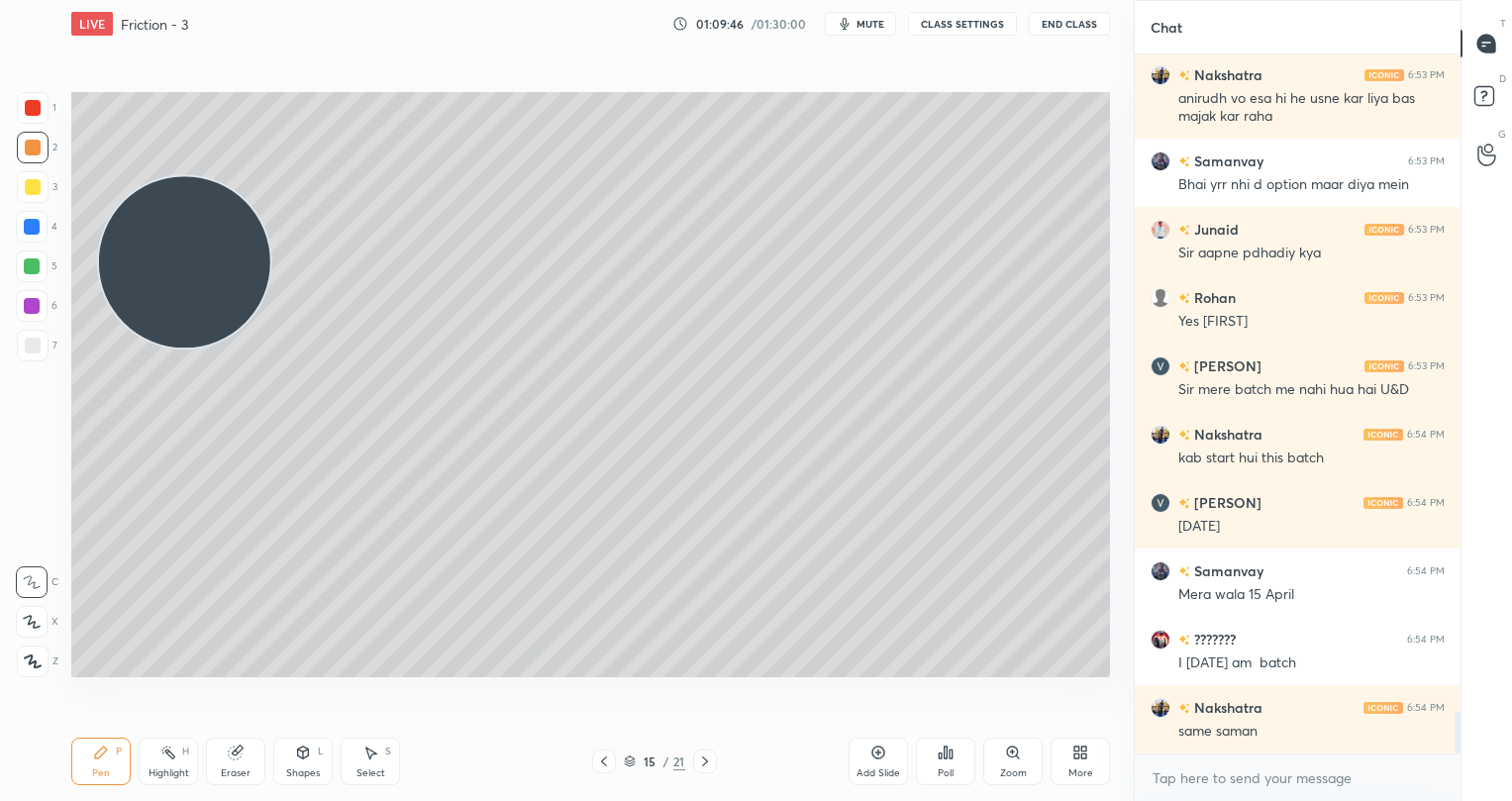 click 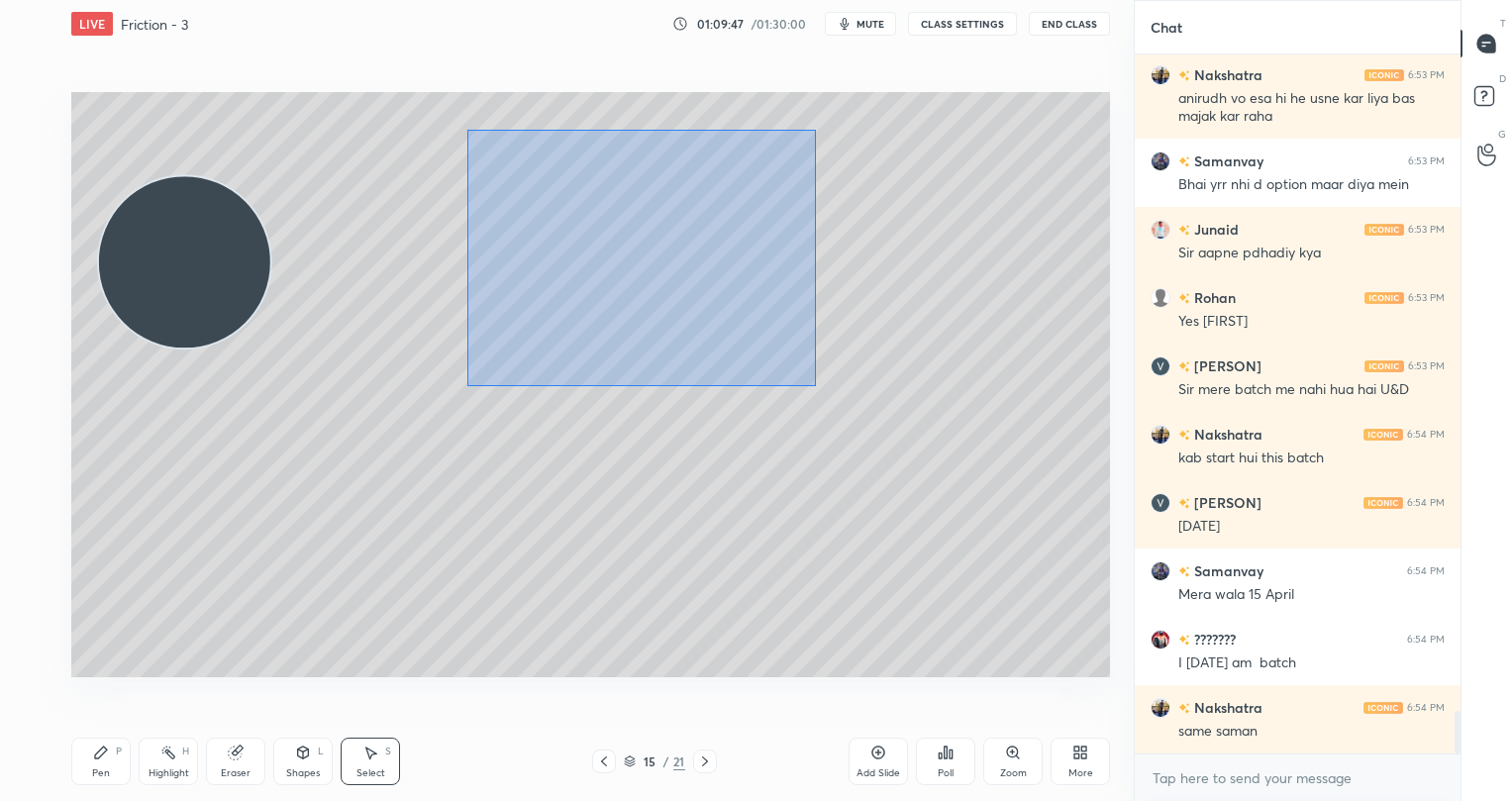 drag, startPoint x: 466, startPoint y: 130, endPoint x: 854, endPoint y: 383, distance: 463.19866 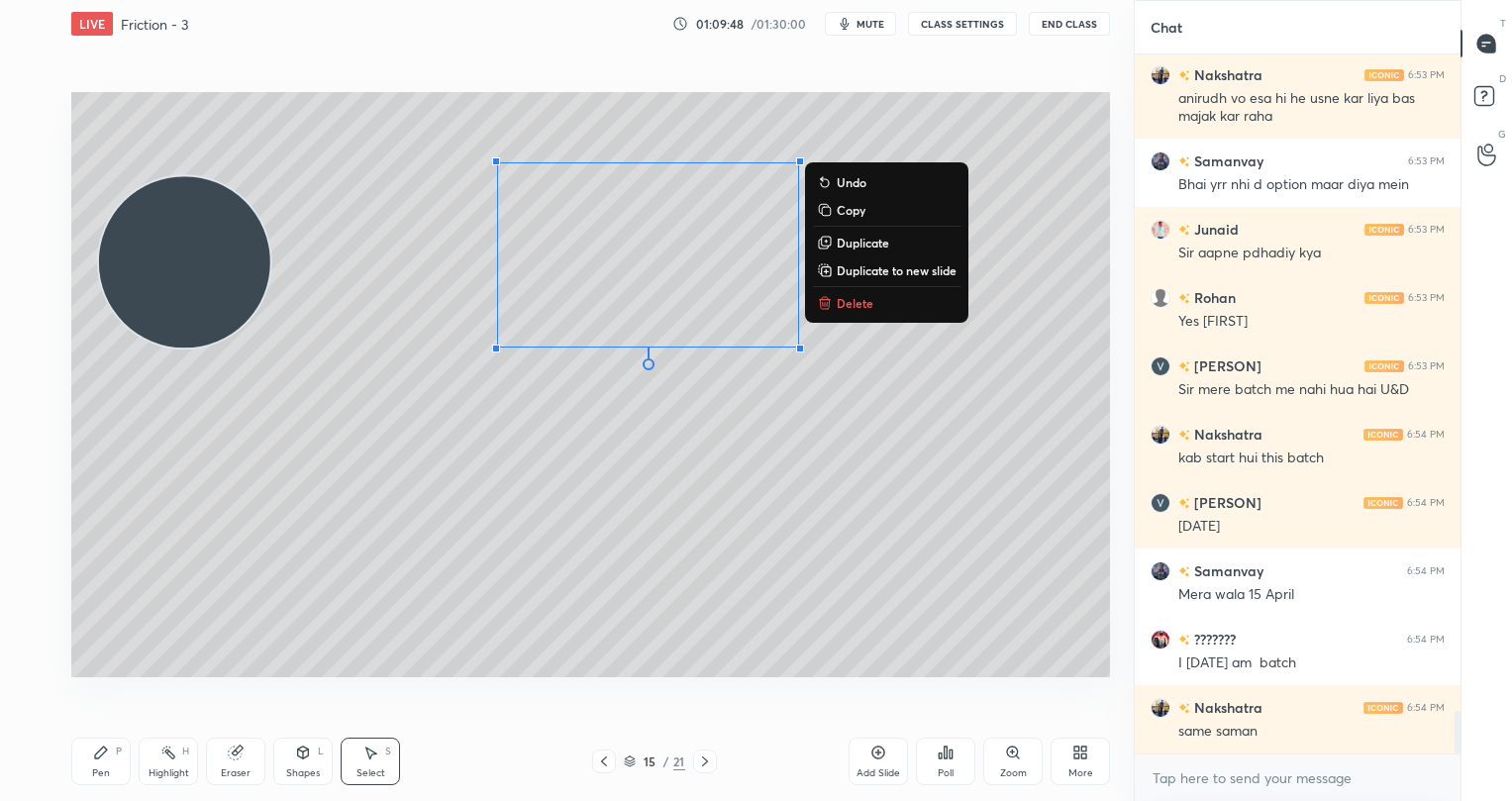 drag, startPoint x: 847, startPoint y: 304, endPoint x: 705, endPoint y: 370, distance: 156.5886 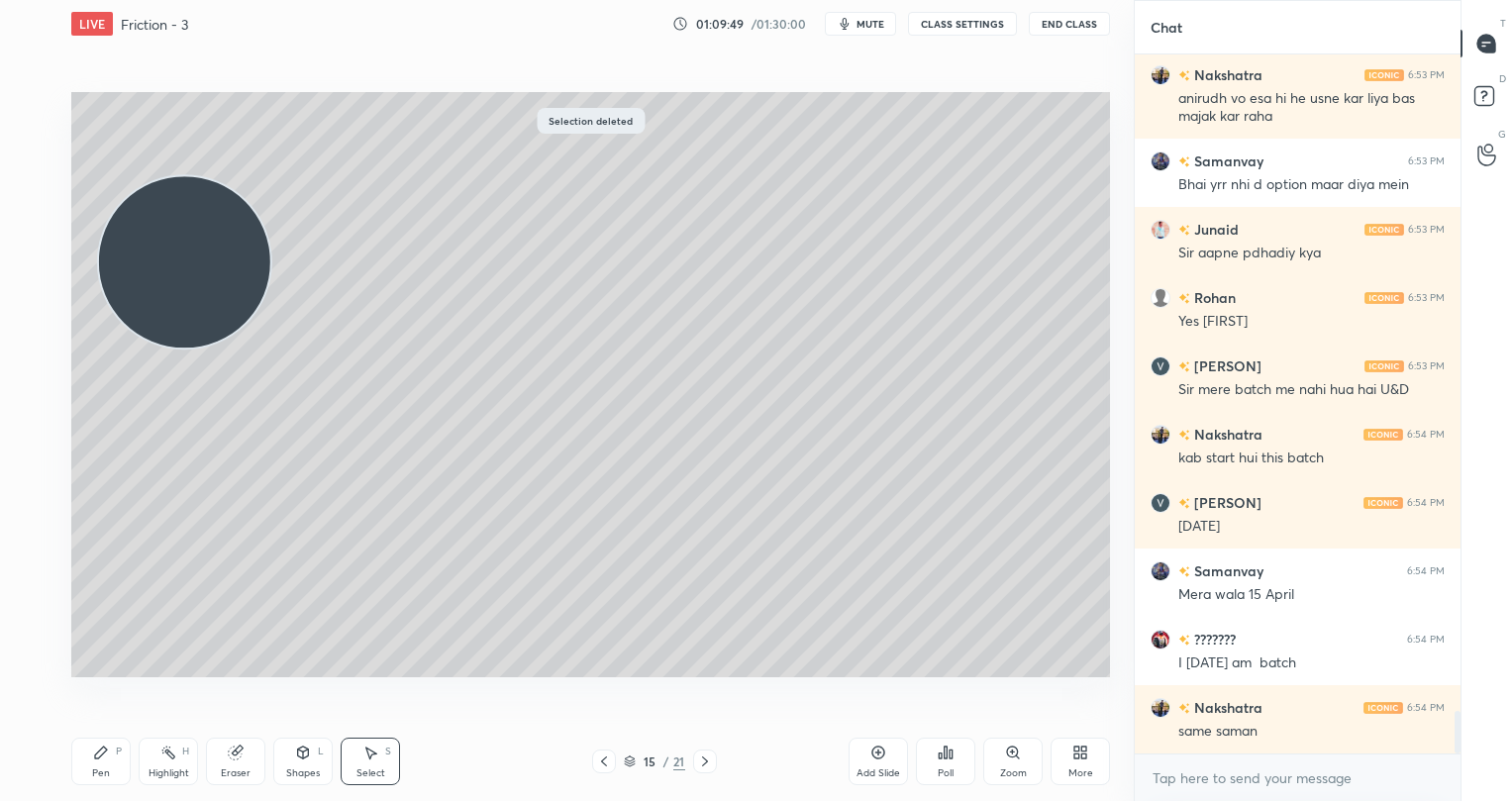 click on "Pen P" at bounding box center [101, 761] 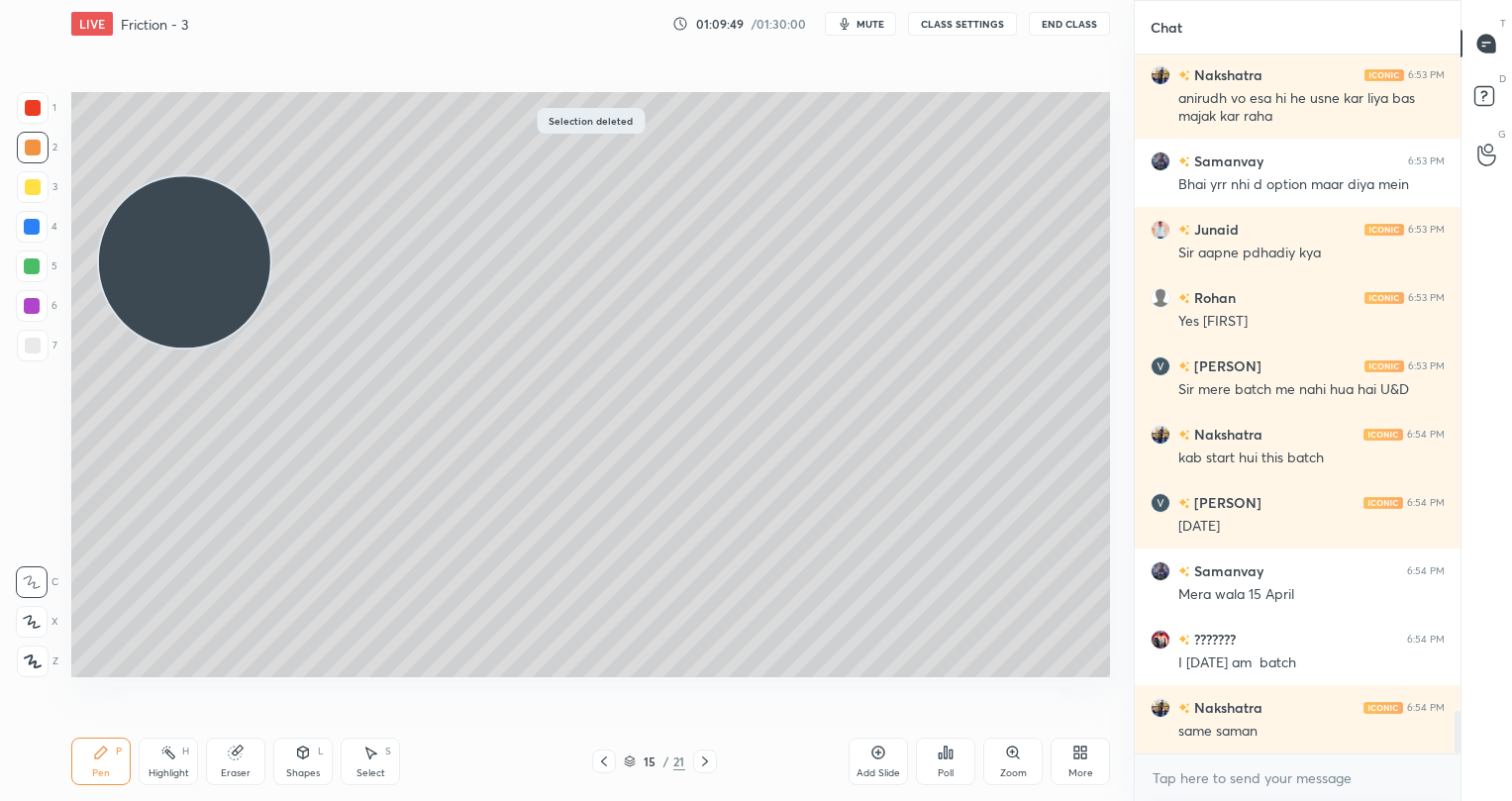 scroll, scrollTop: 10825, scrollLeft: 0, axis: vertical 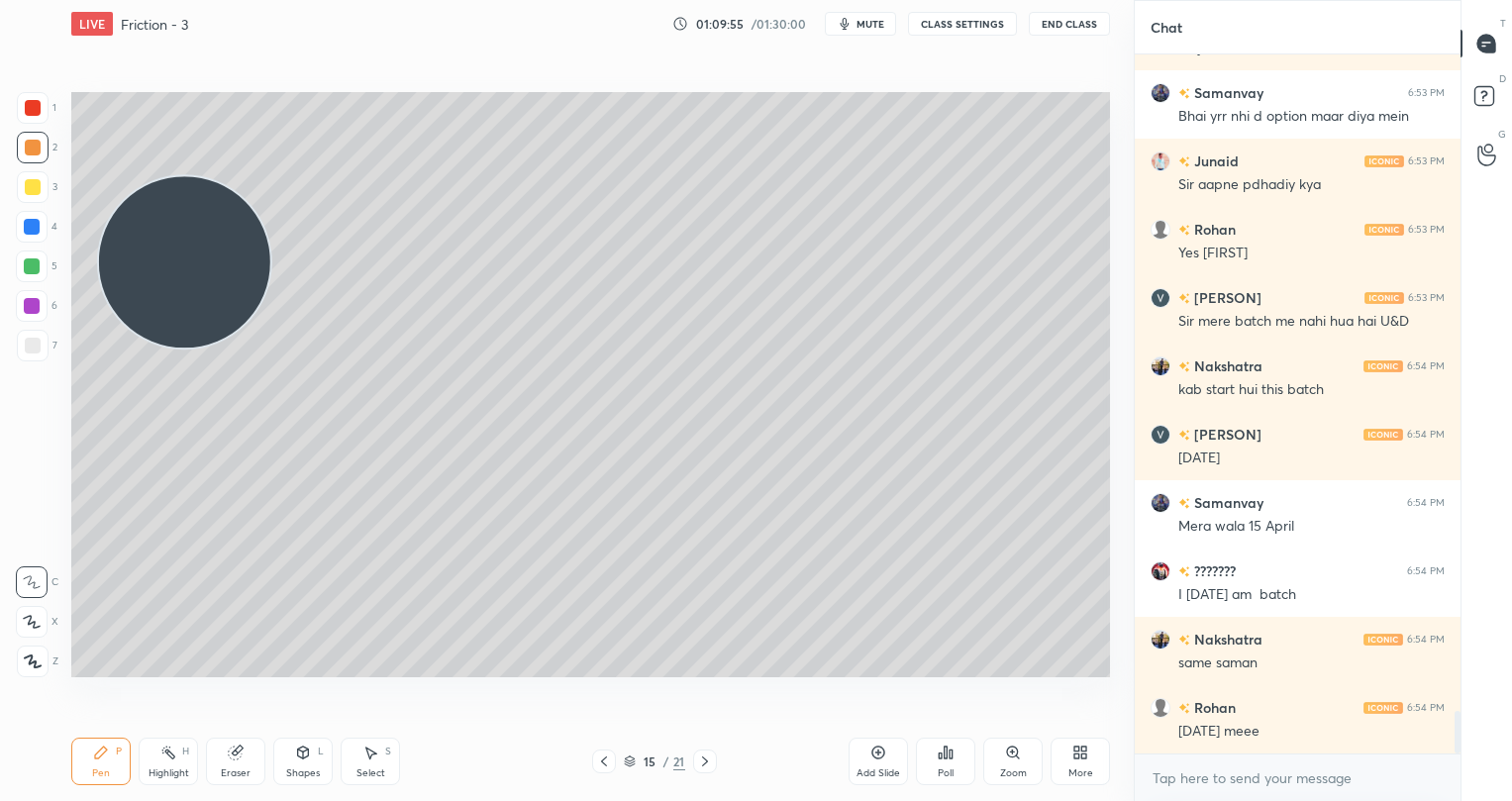 drag, startPoint x: 602, startPoint y: 766, endPoint x: 620, endPoint y: 757, distance: 20.12461 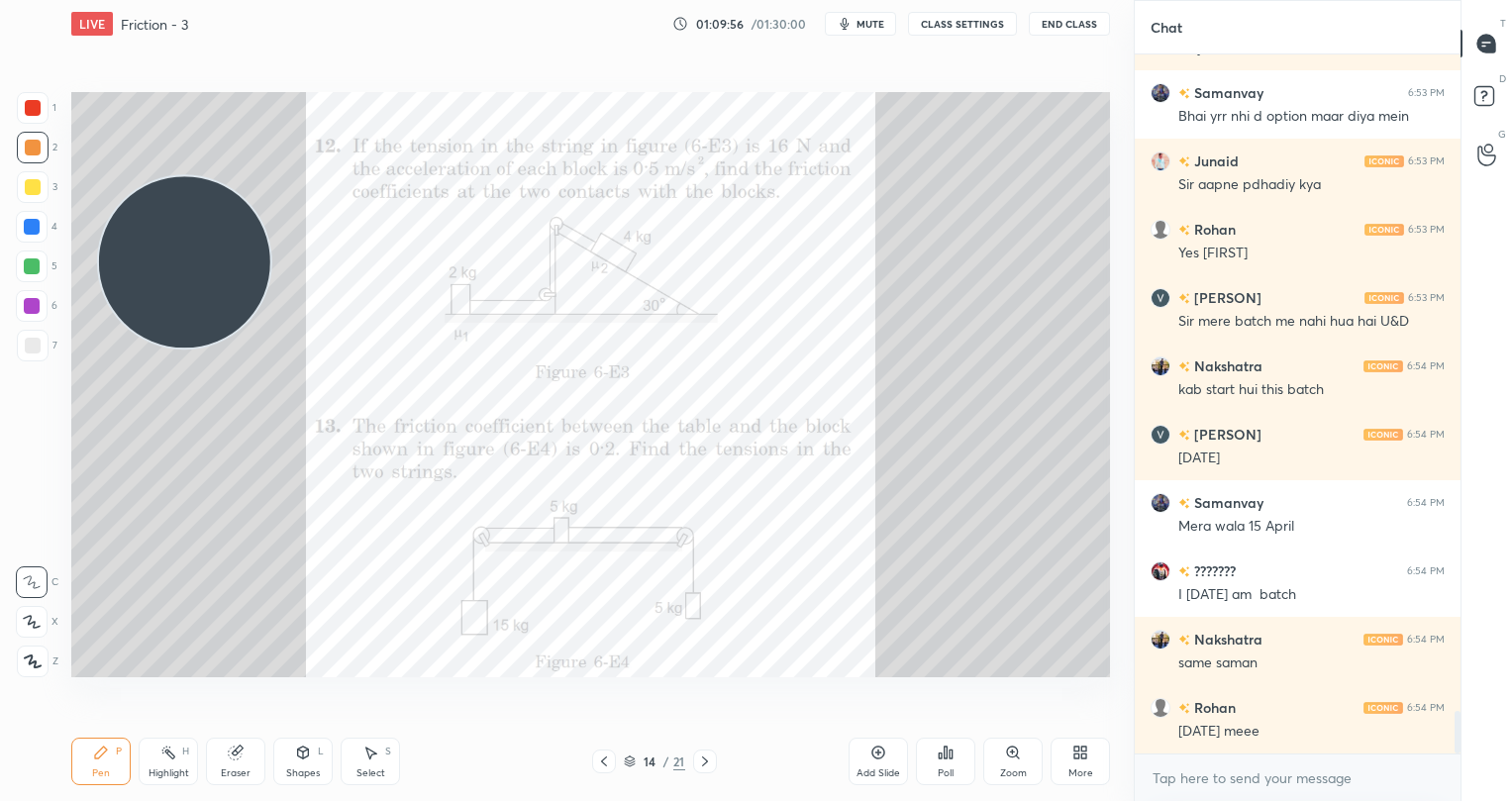 click 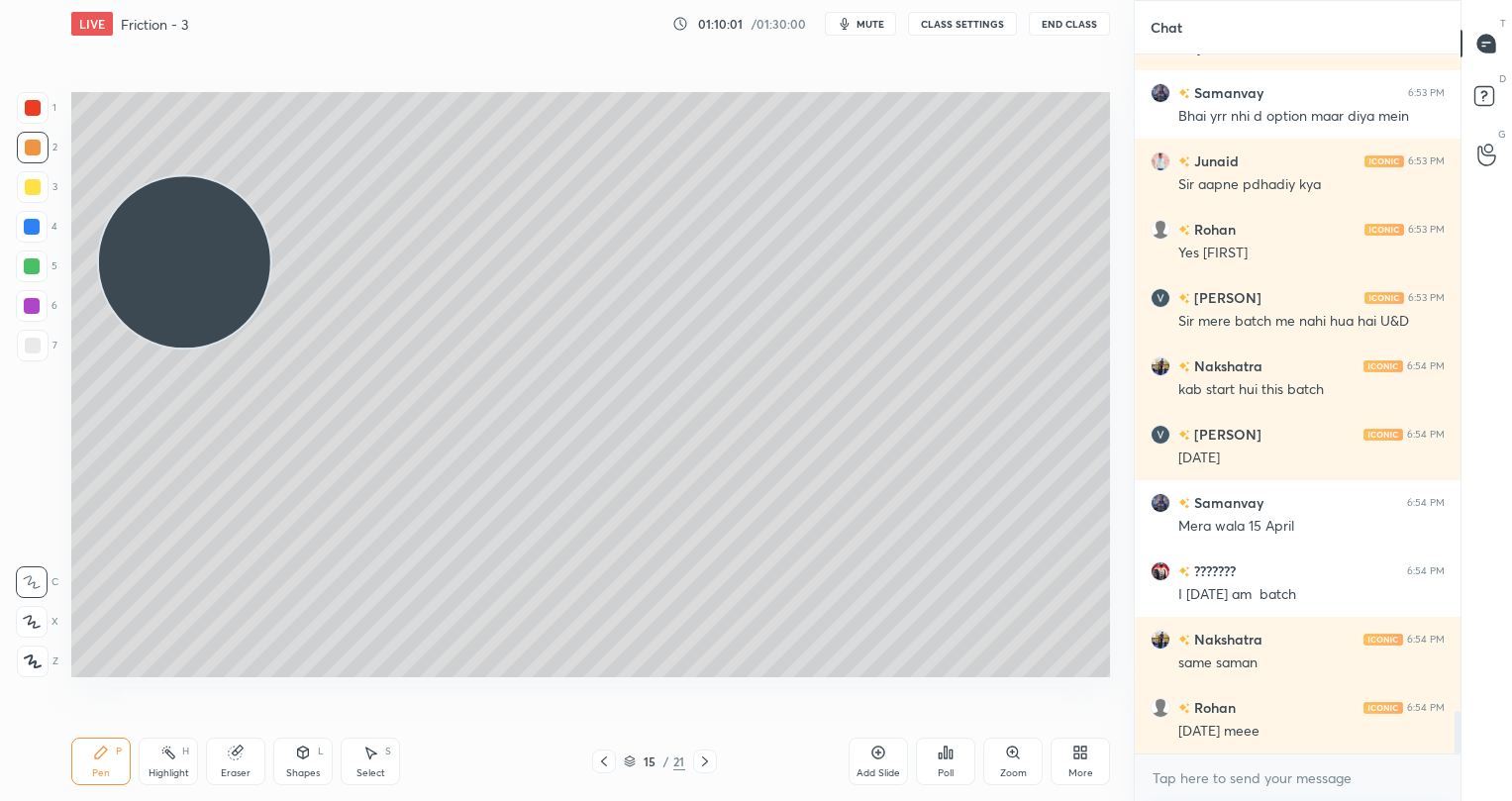 scroll, scrollTop: 10893, scrollLeft: 0, axis: vertical 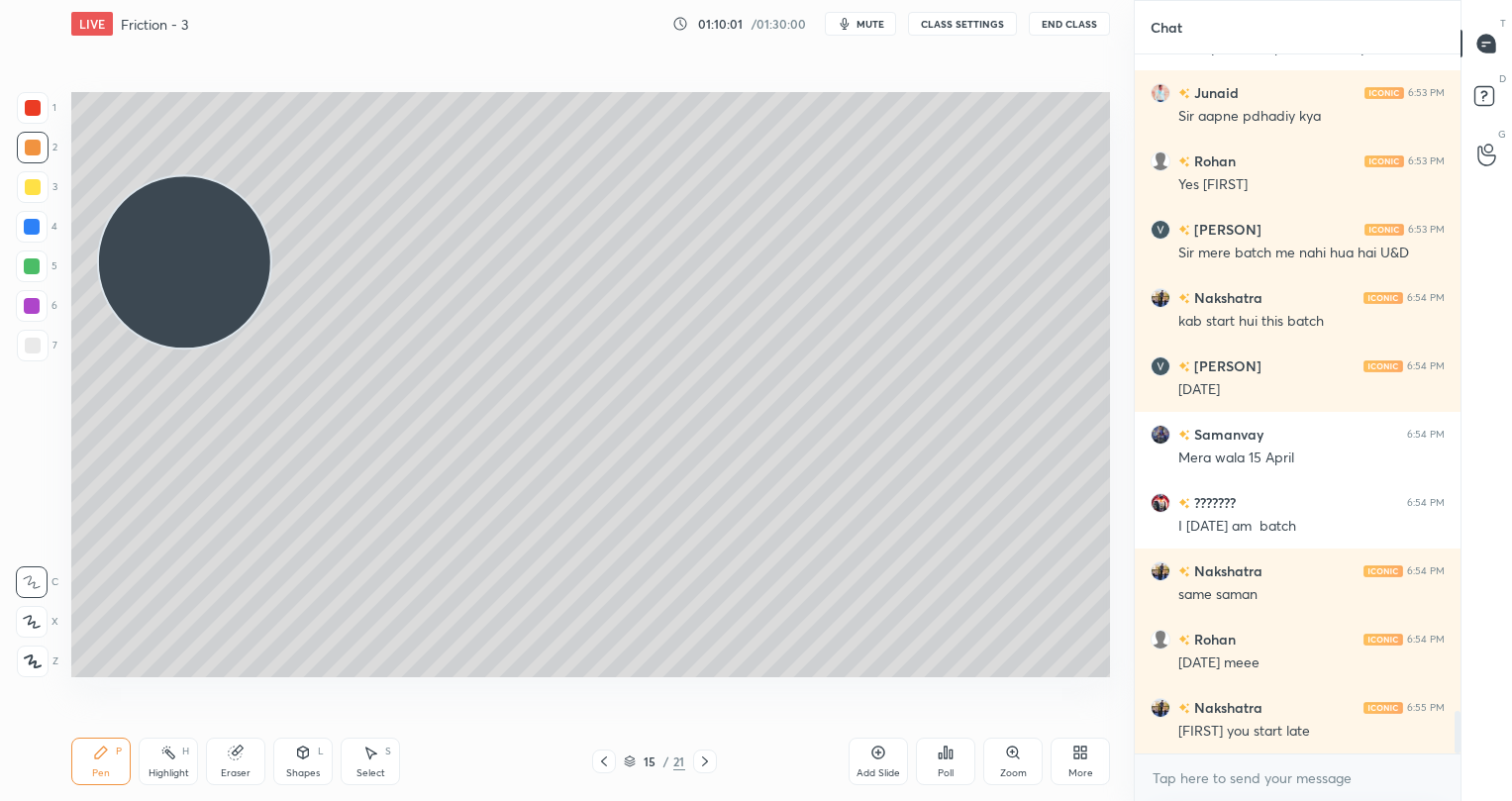 click 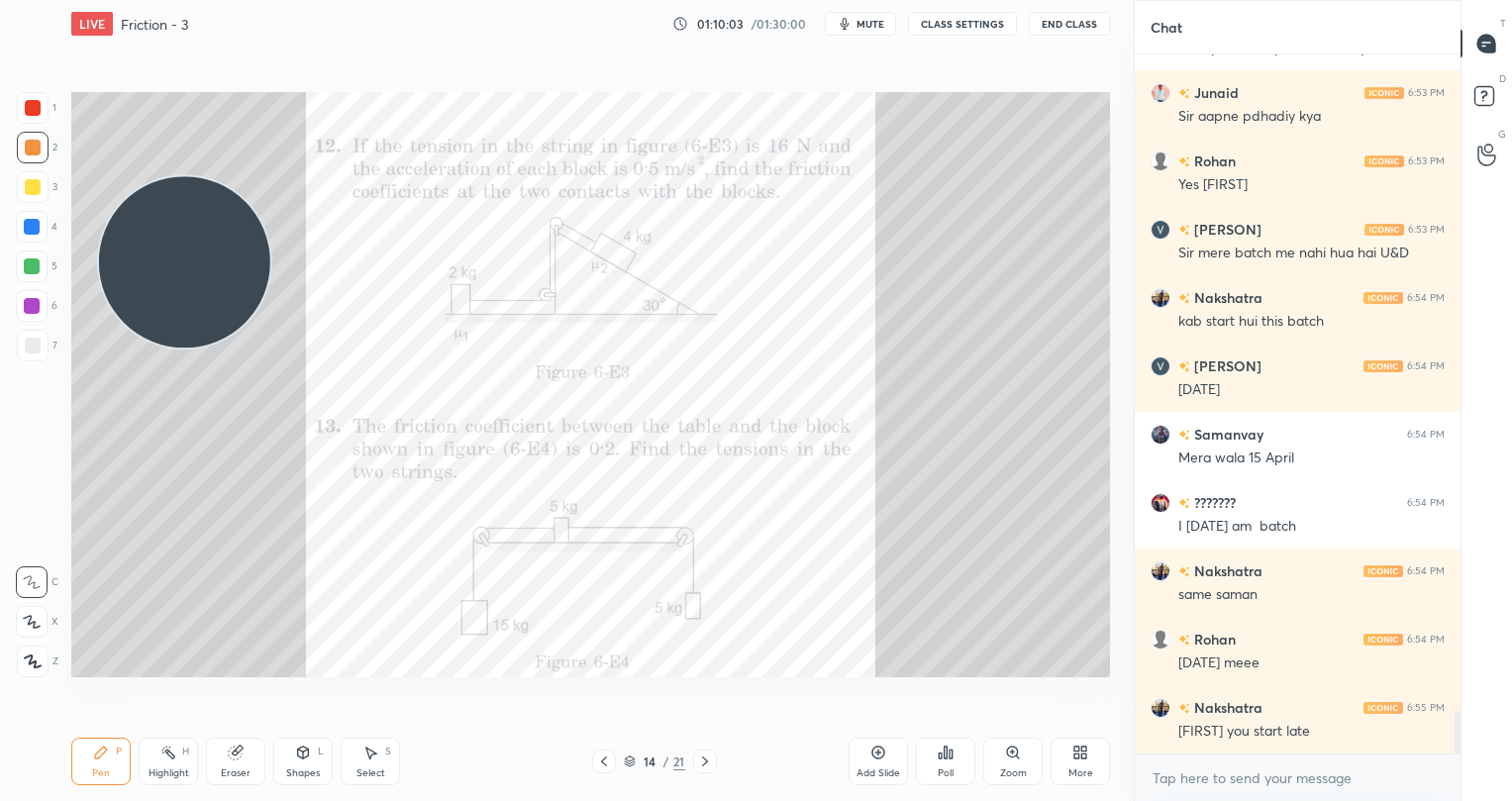 click 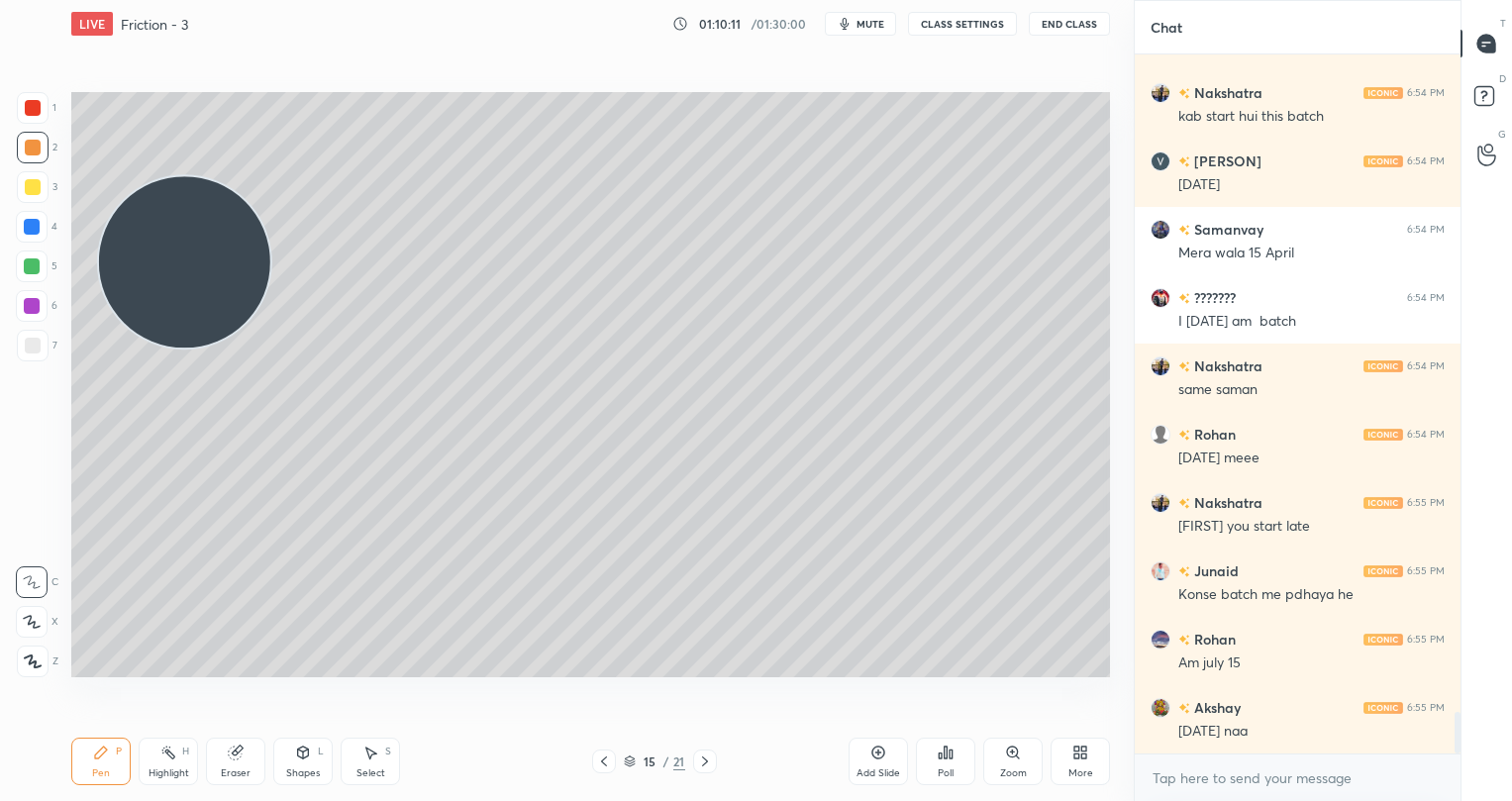 scroll, scrollTop: 11166, scrollLeft: 0, axis: vertical 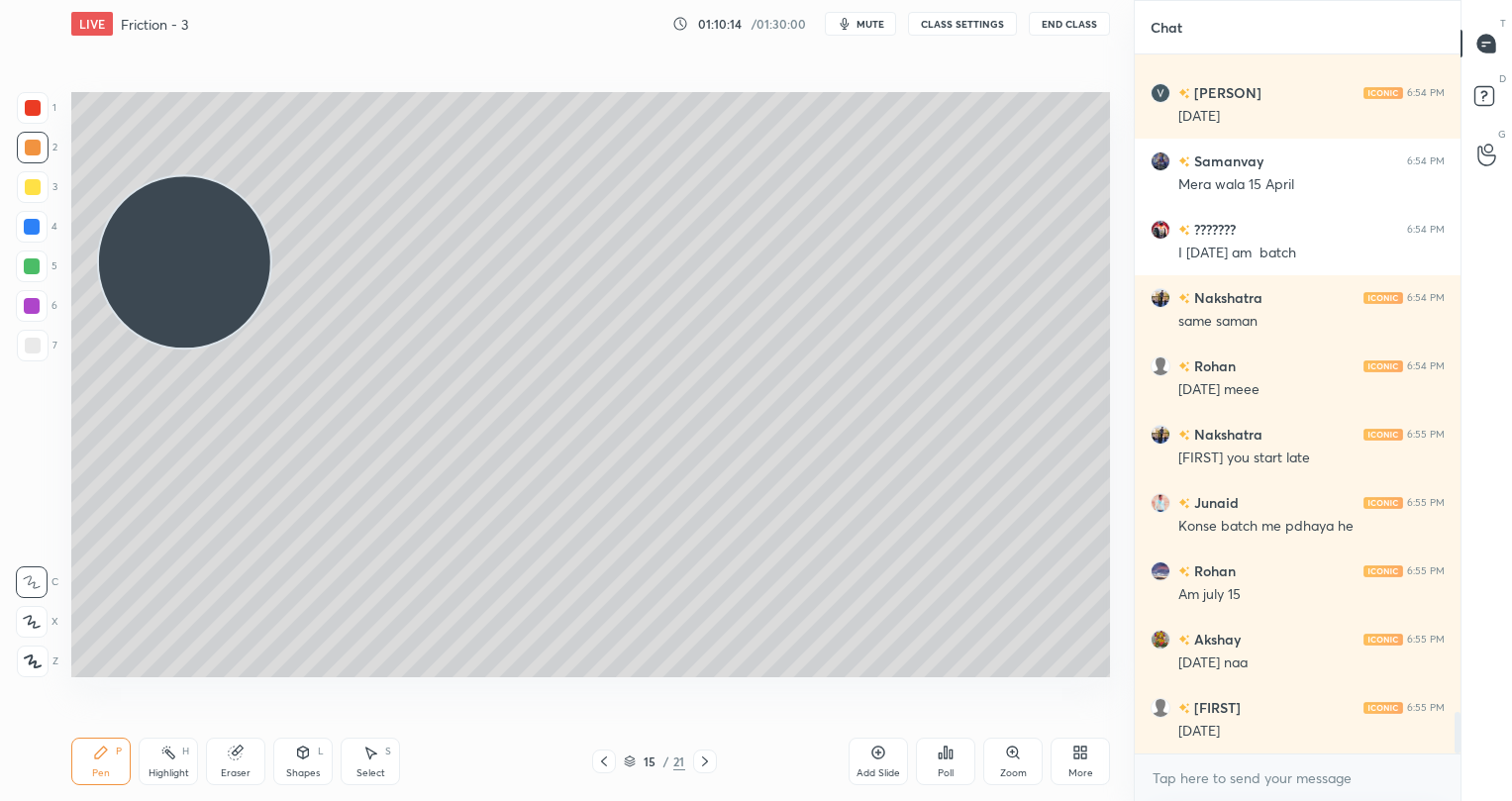 click 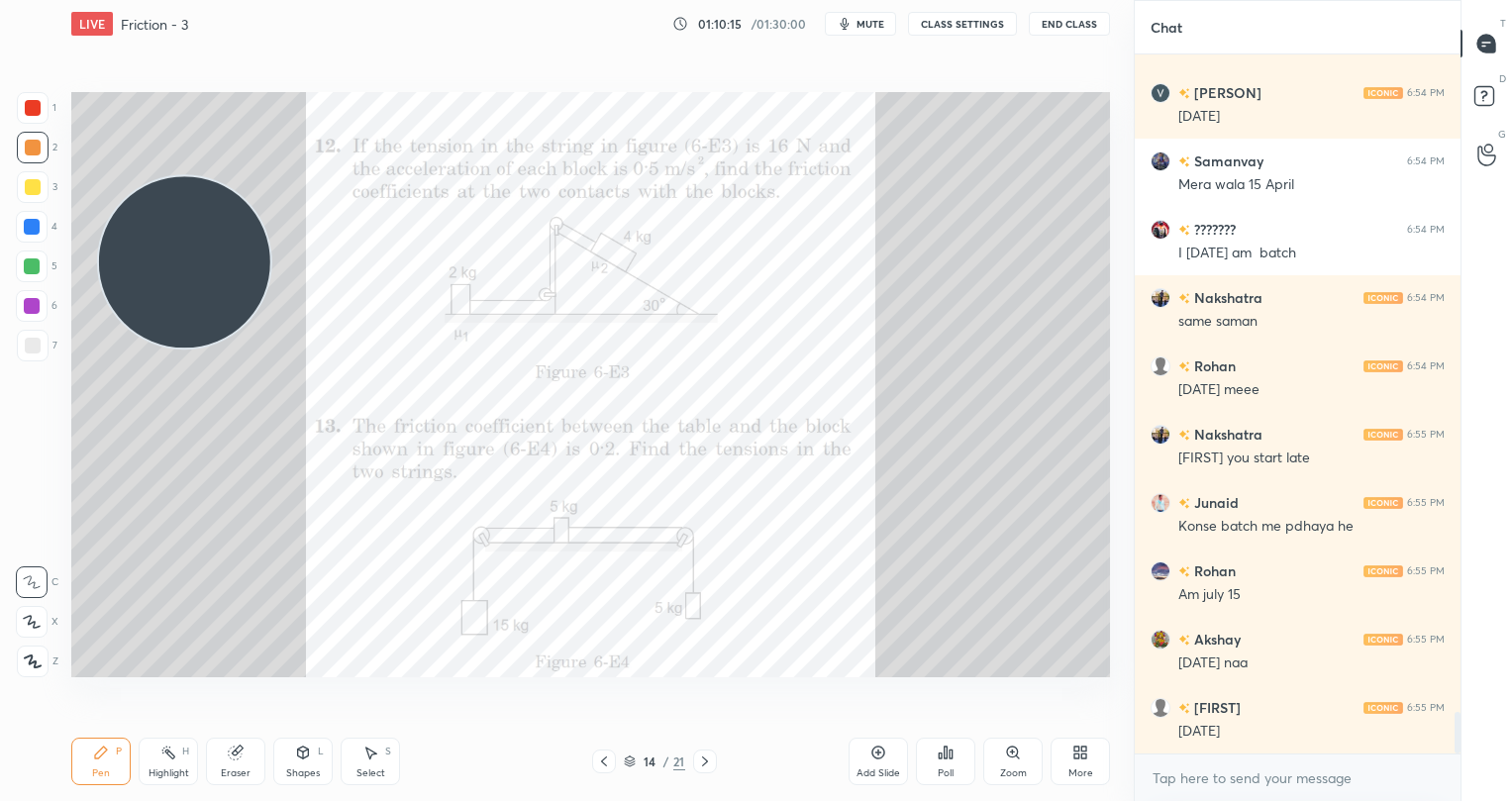 click at bounding box center (33, 187) 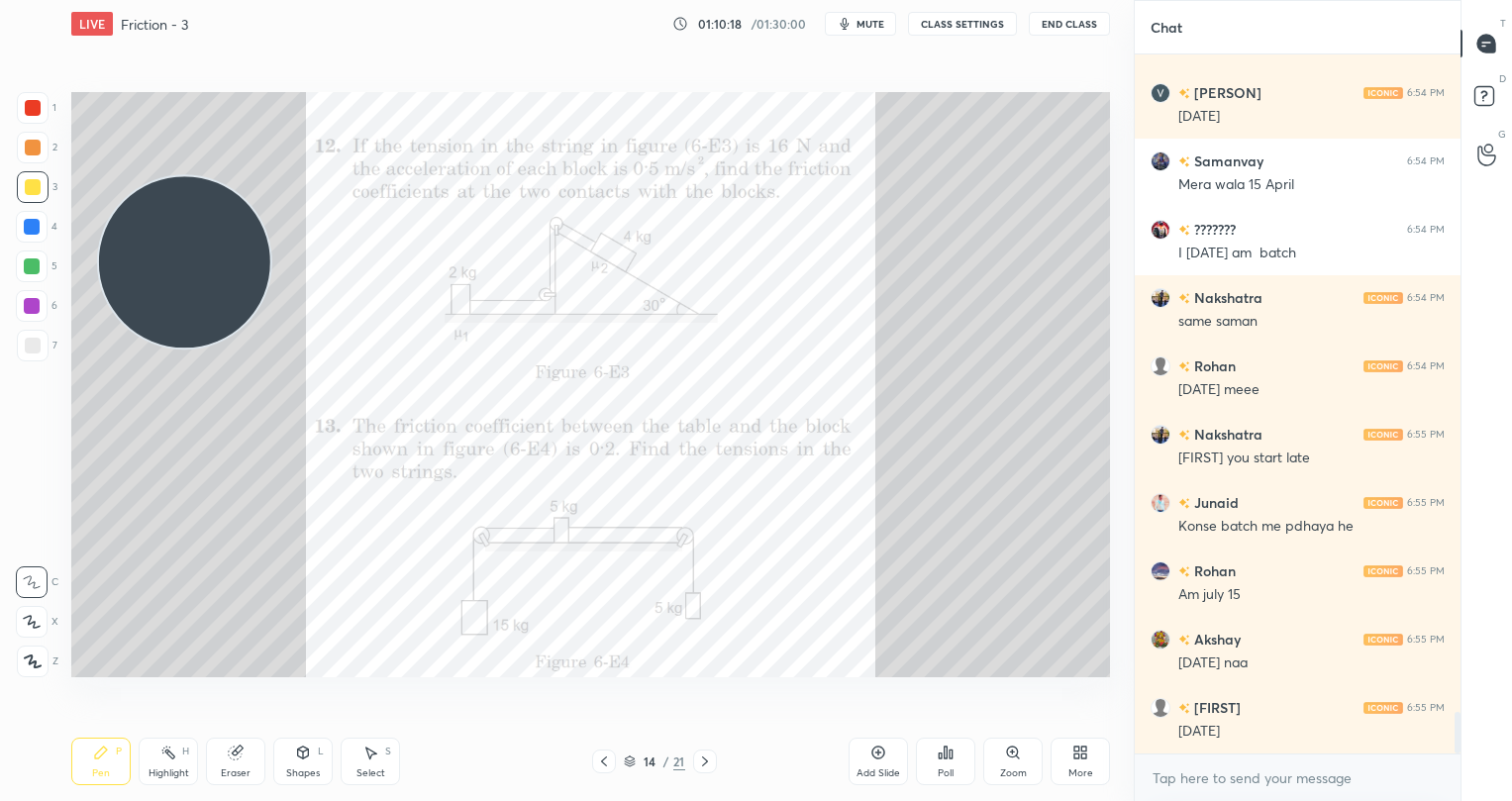 click 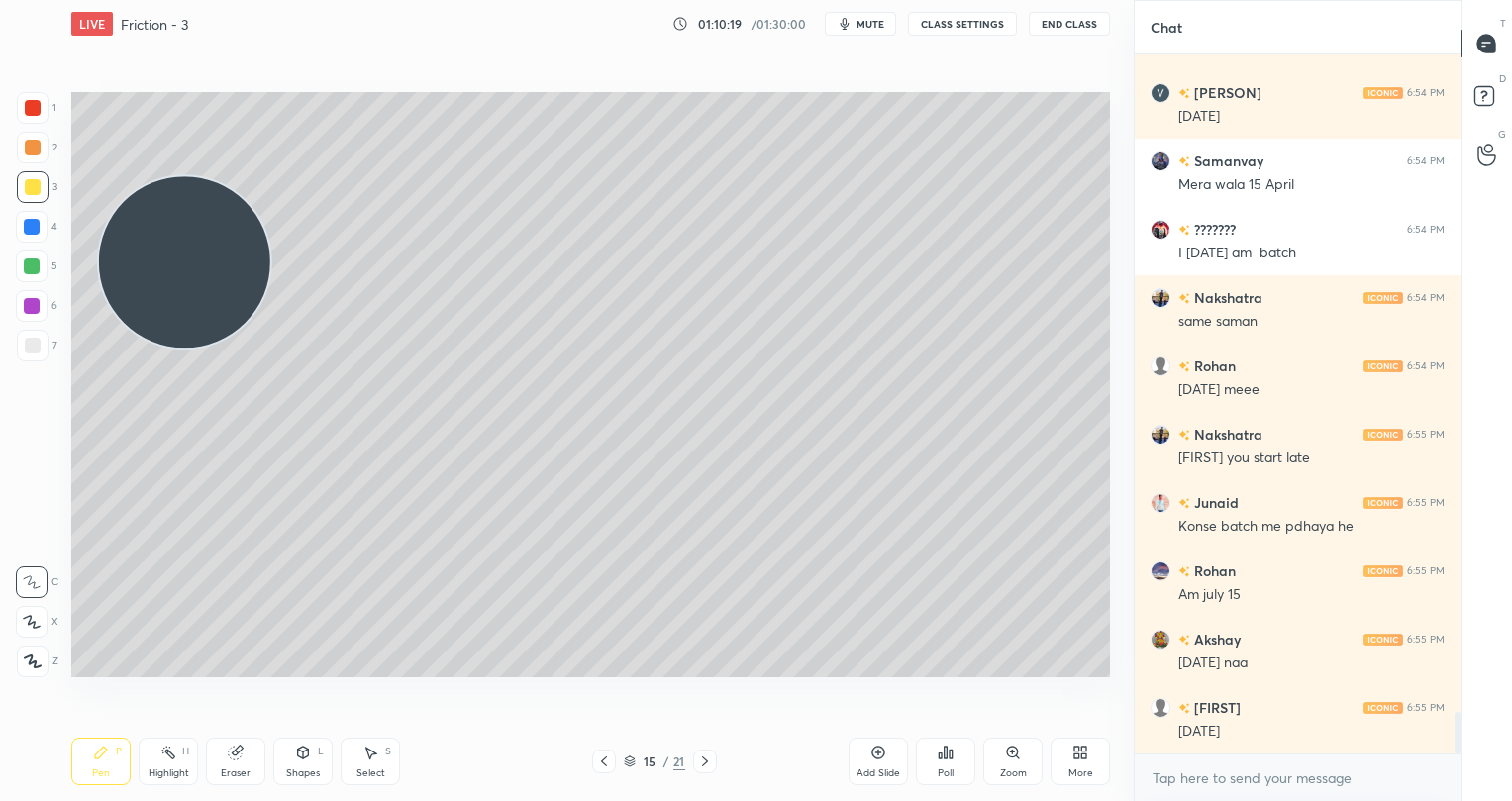 drag, startPoint x: 604, startPoint y: 762, endPoint x: 686, endPoint y: 760, distance: 82.02439 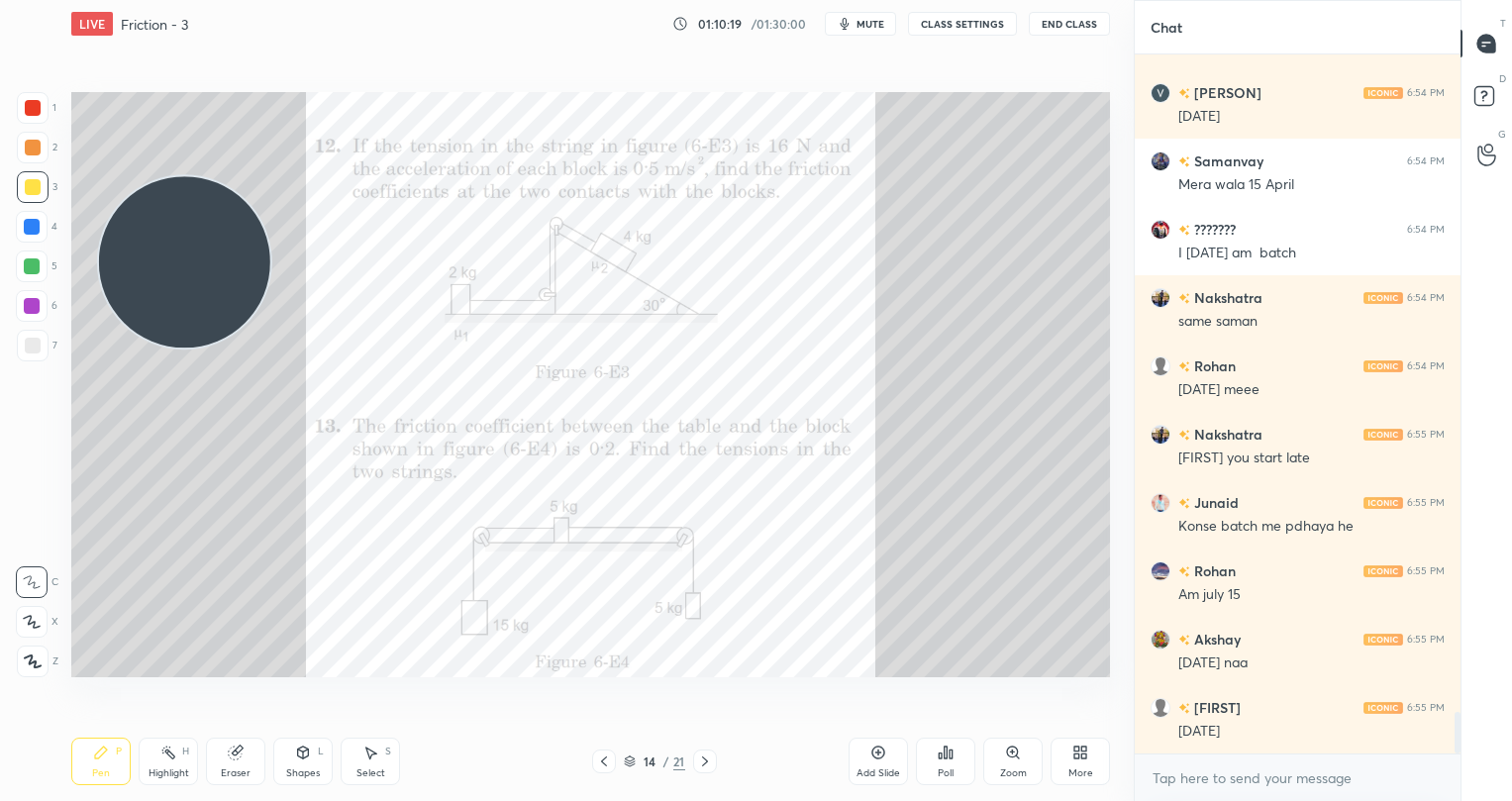 scroll, scrollTop: 11235, scrollLeft: 0, axis: vertical 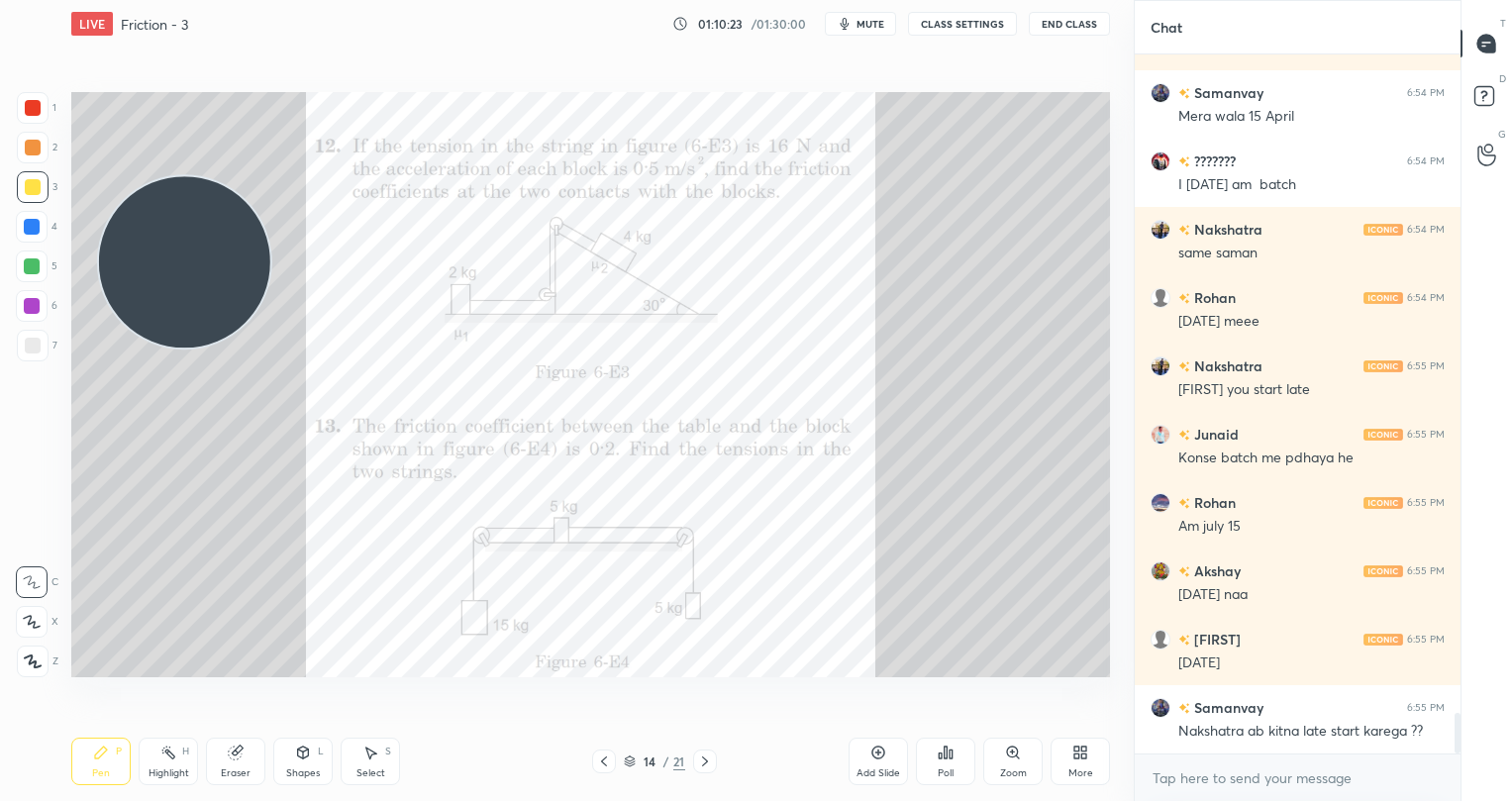 click 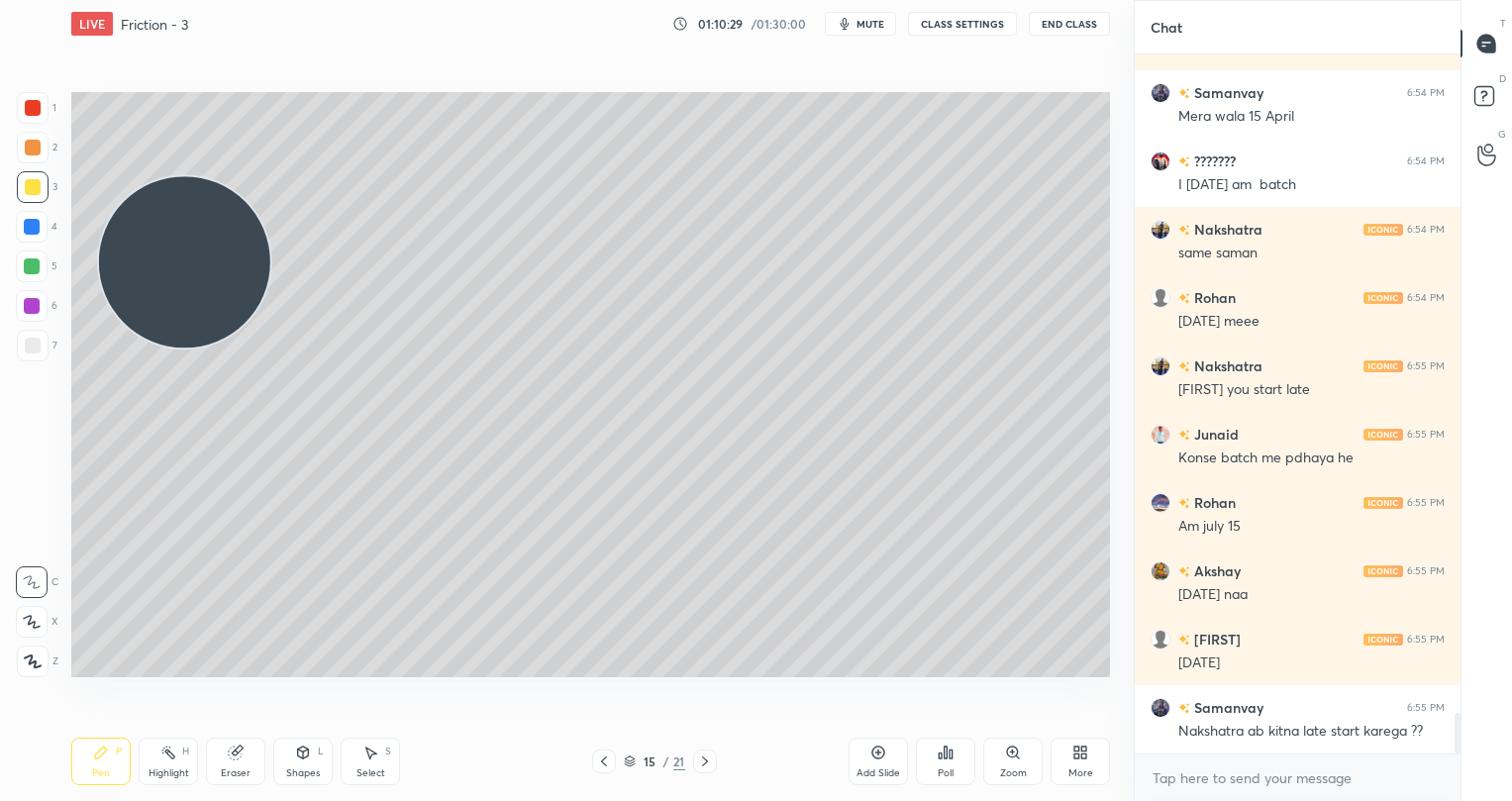 click 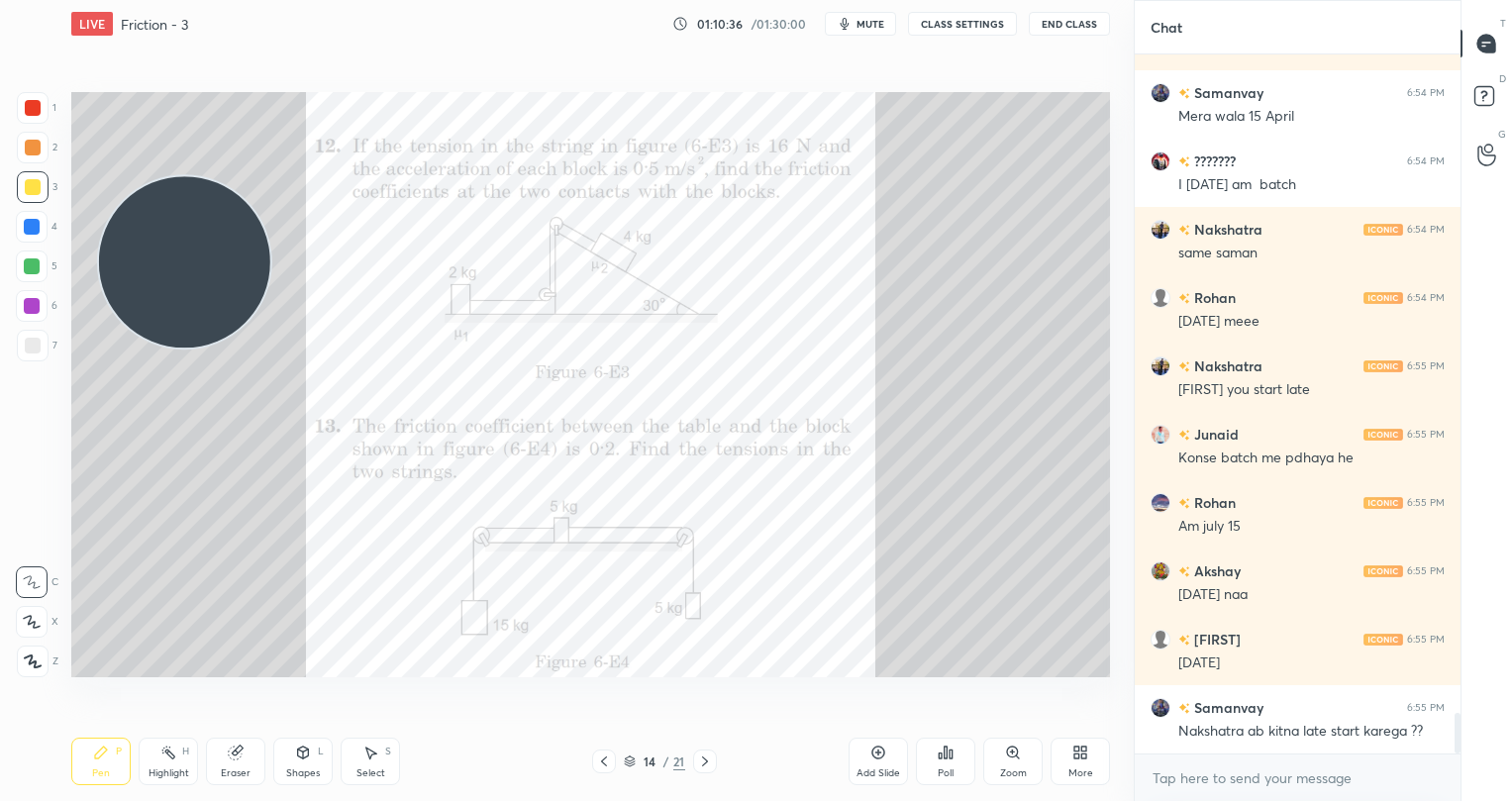 scroll, scrollTop: 11303, scrollLeft: 0, axis: vertical 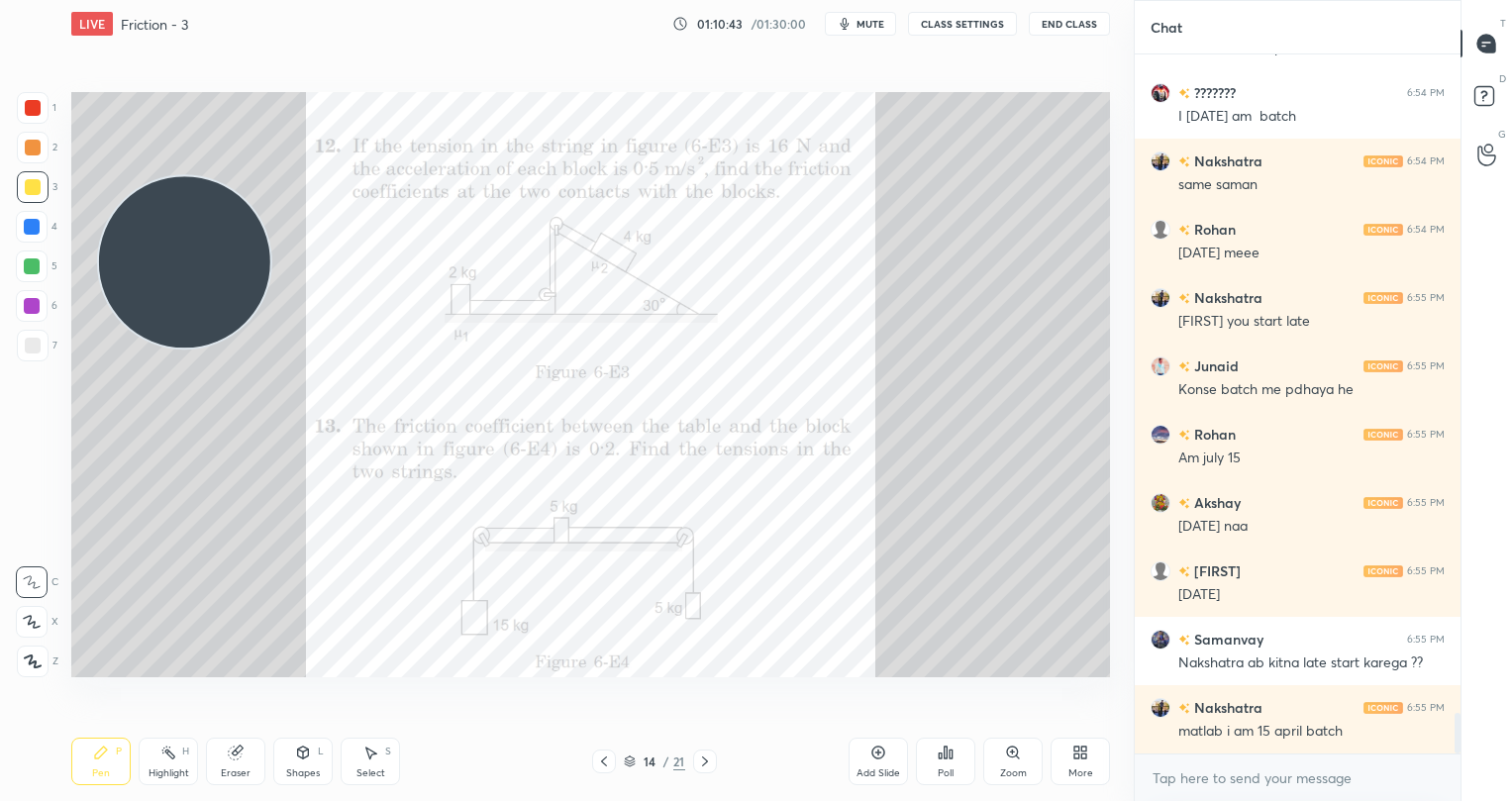 drag, startPoint x: 703, startPoint y: 766, endPoint x: 706, endPoint y: 751, distance: 15.297059 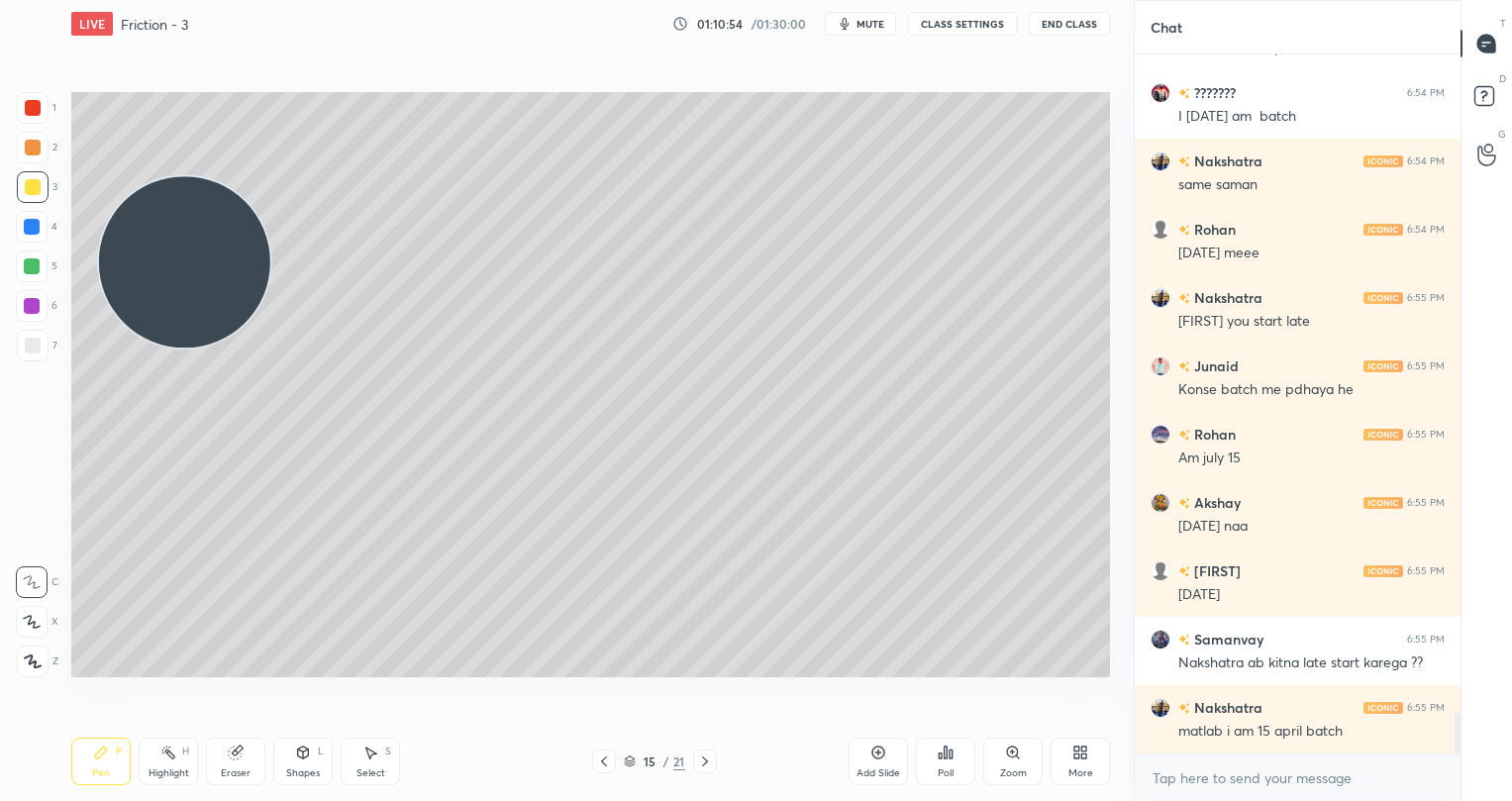click at bounding box center (32, 266) 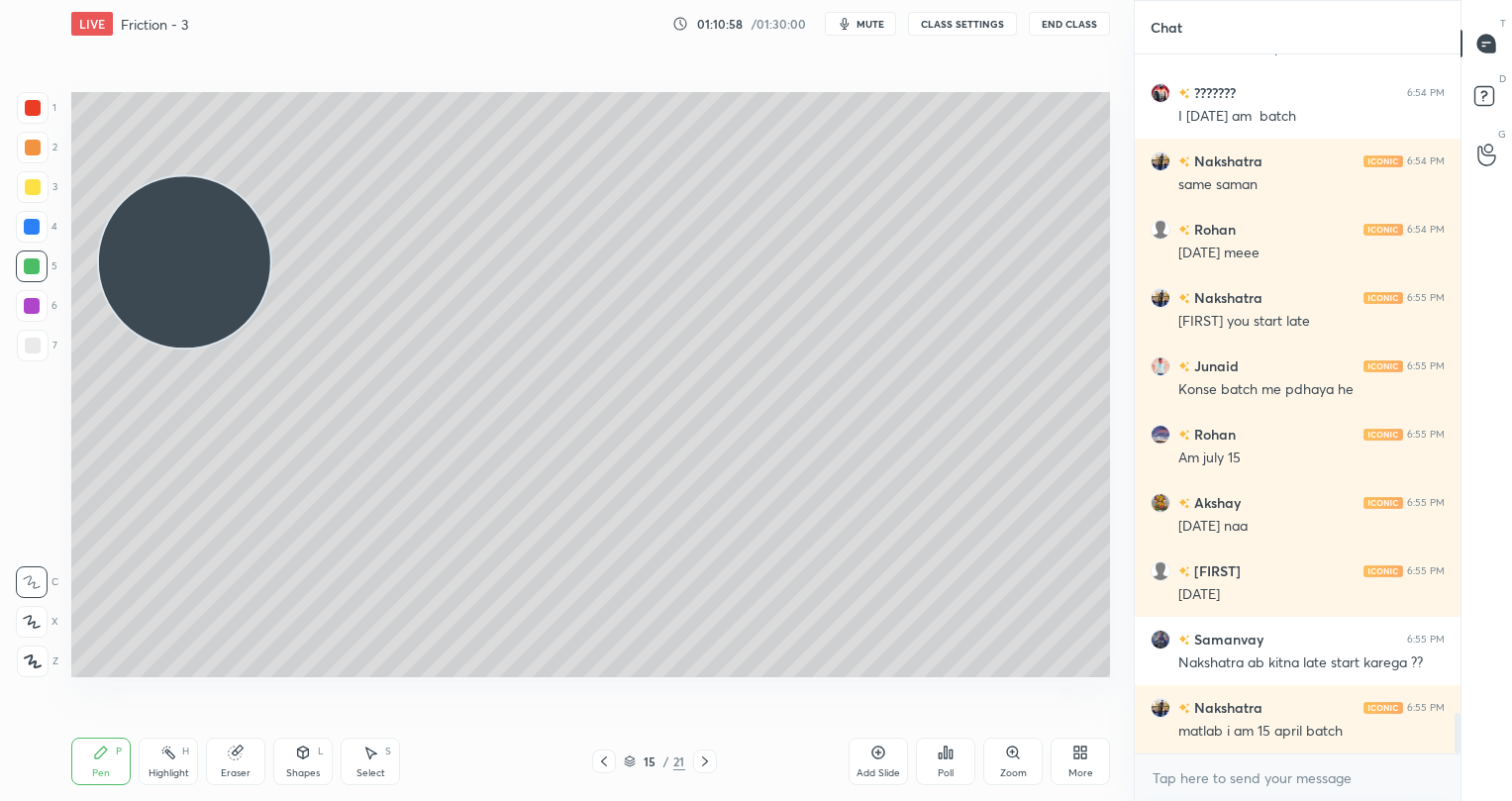 scroll, scrollTop: 11371, scrollLeft: 0, axis: vertical 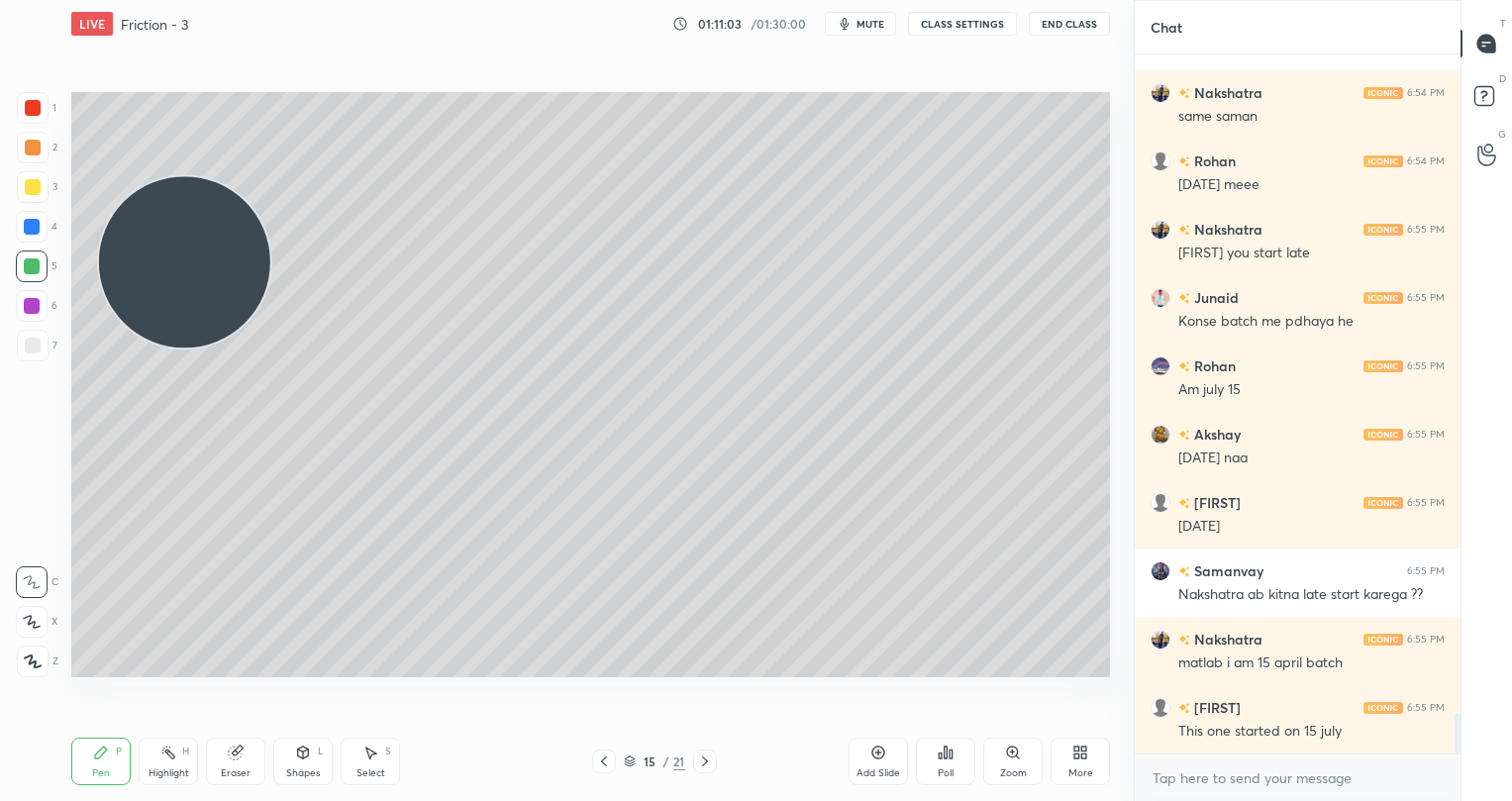 click 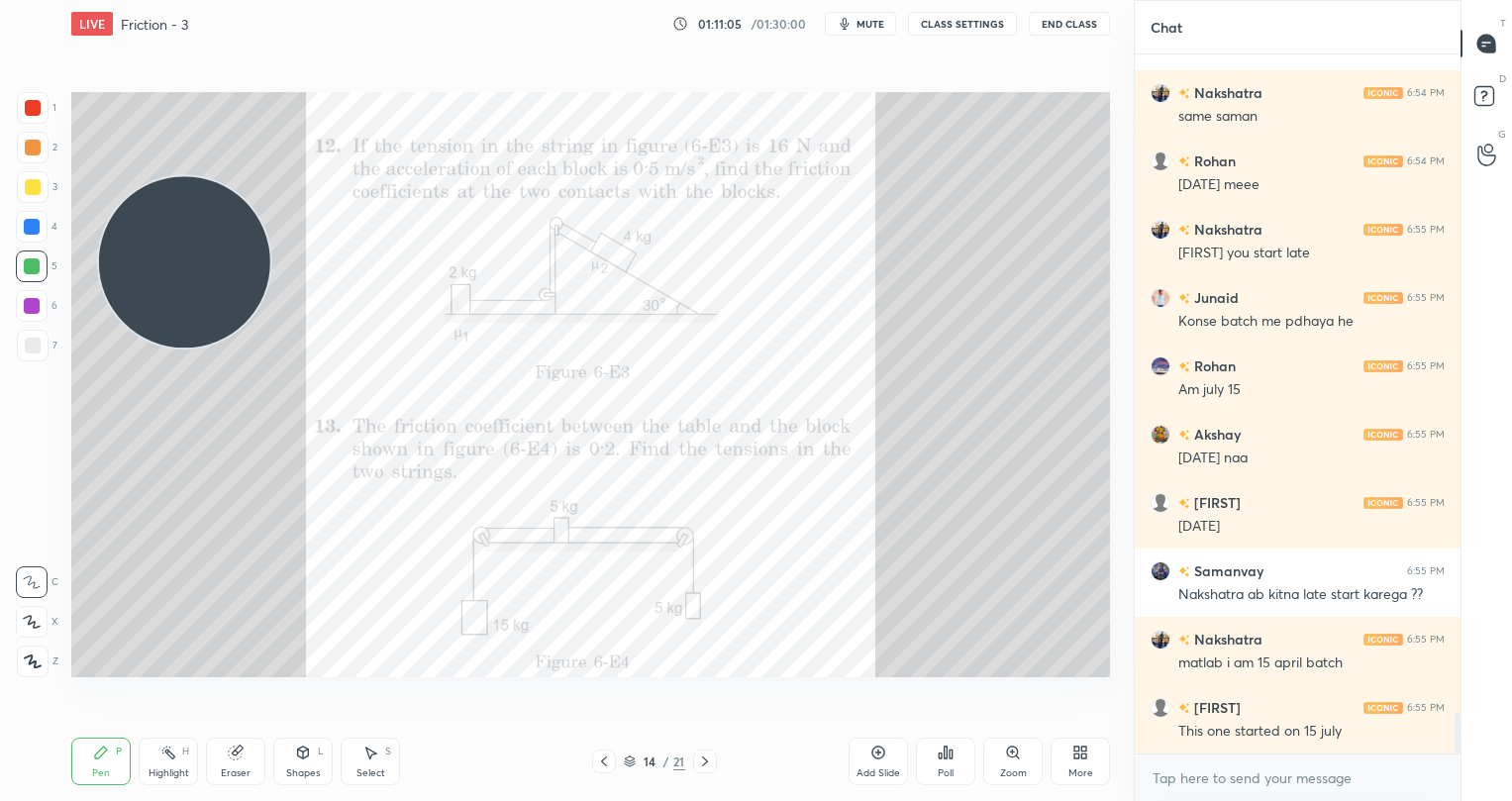scroll, scrollTop: 11440, scrollLeft: 0, axis: vertical 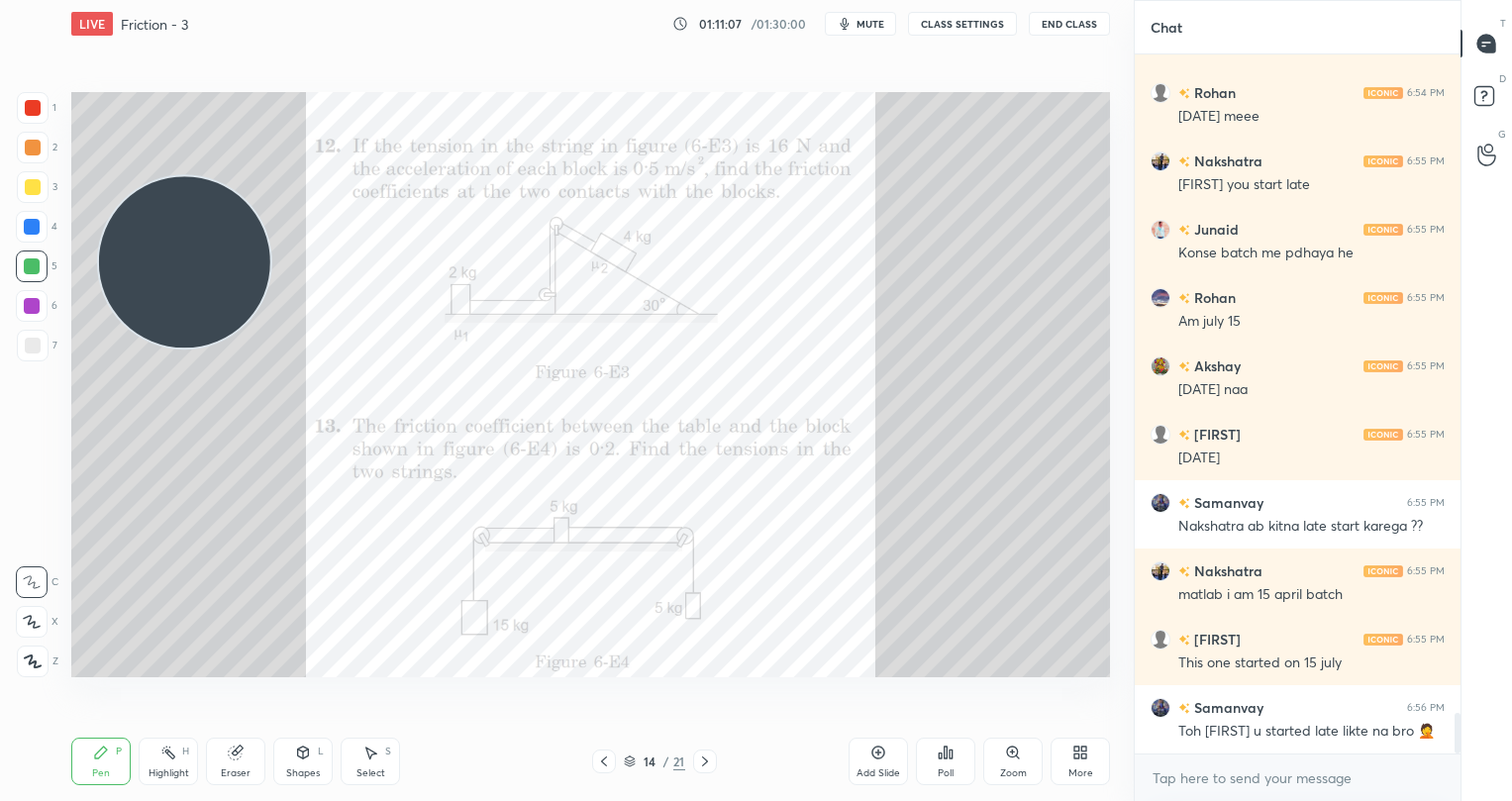click 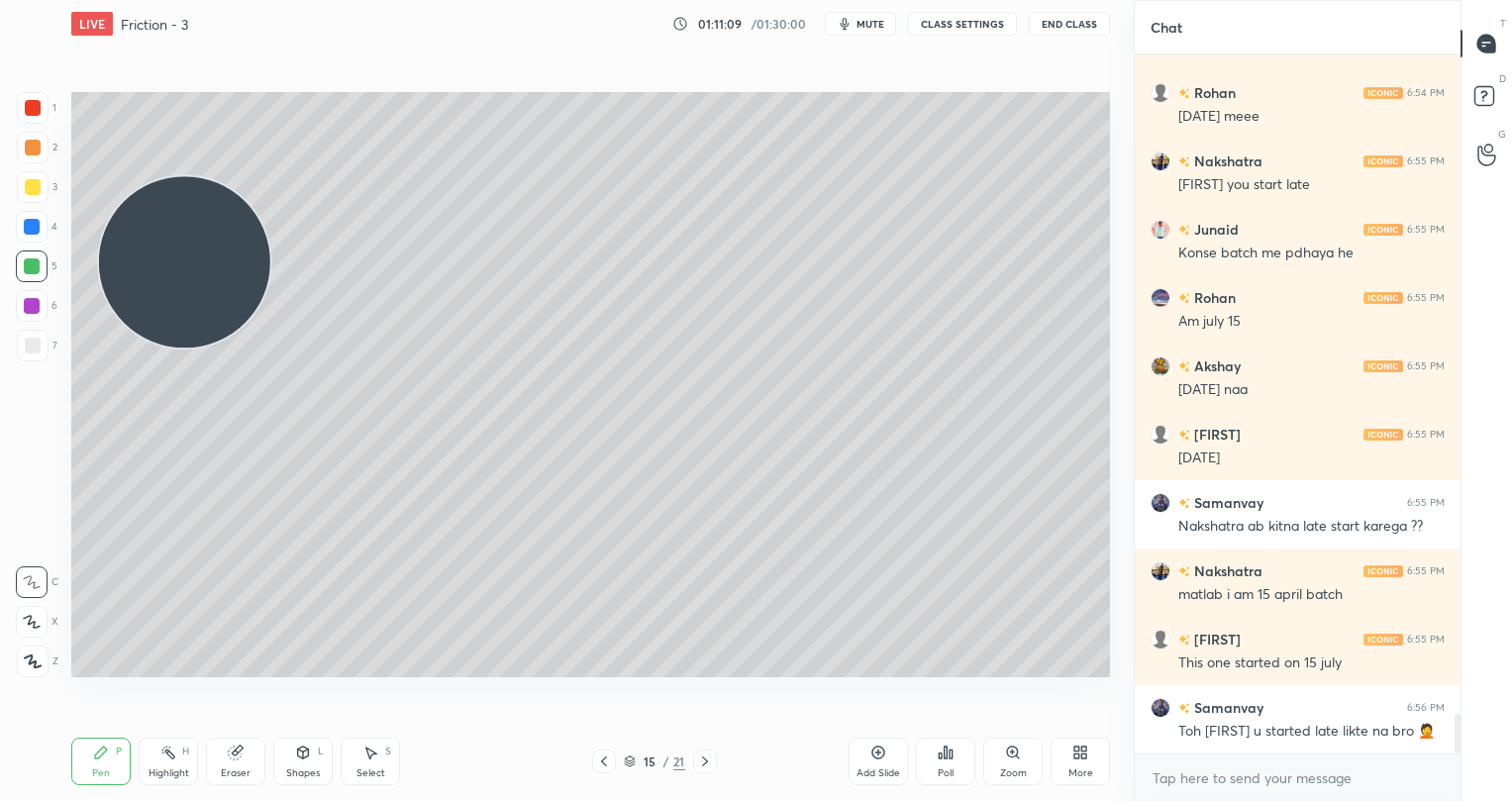 scroll, scrollTop: 11508, scrollLeft: 0, axis: vertical 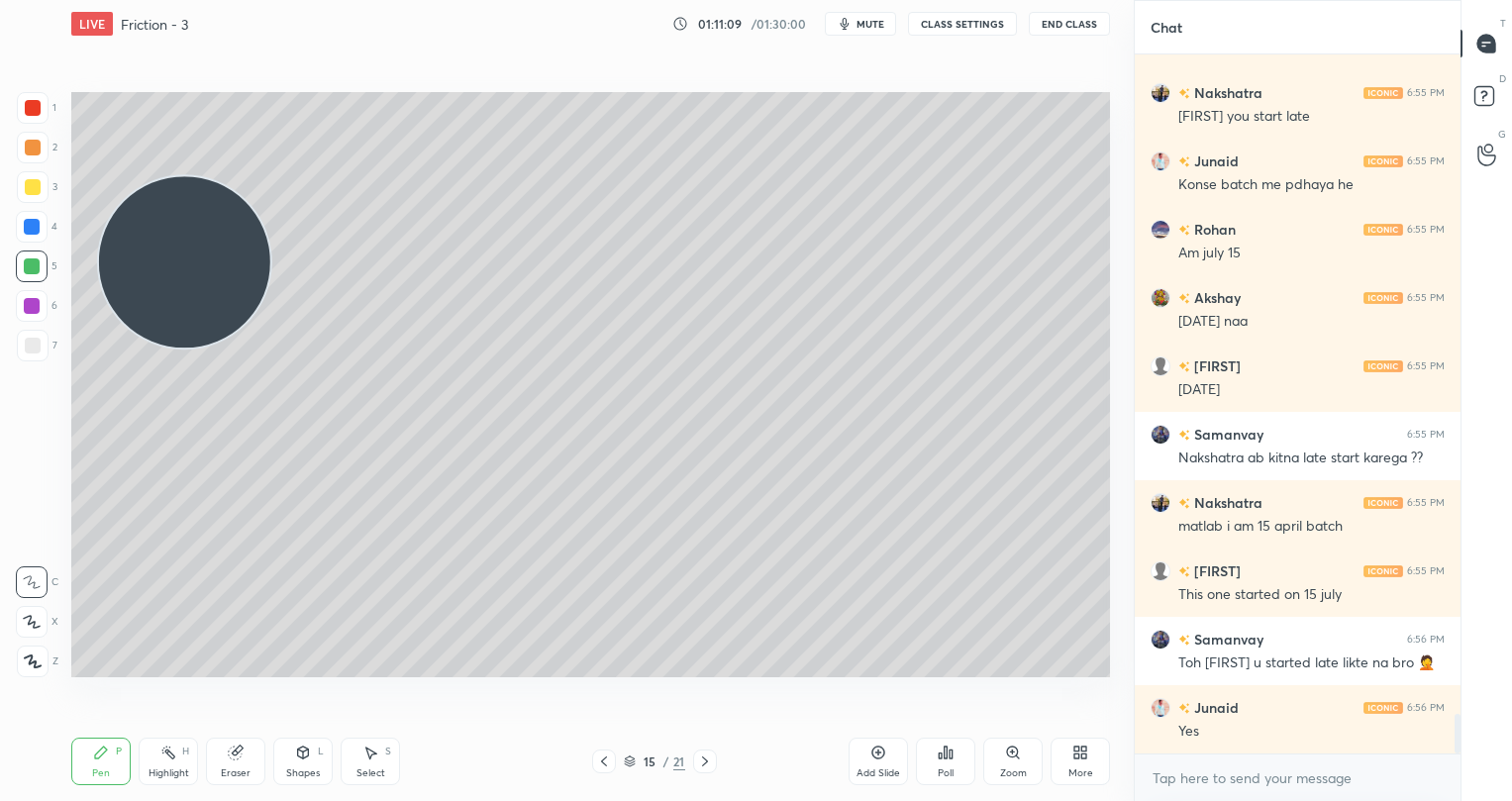 click on "Eraser" at bounding box center [236, 761] 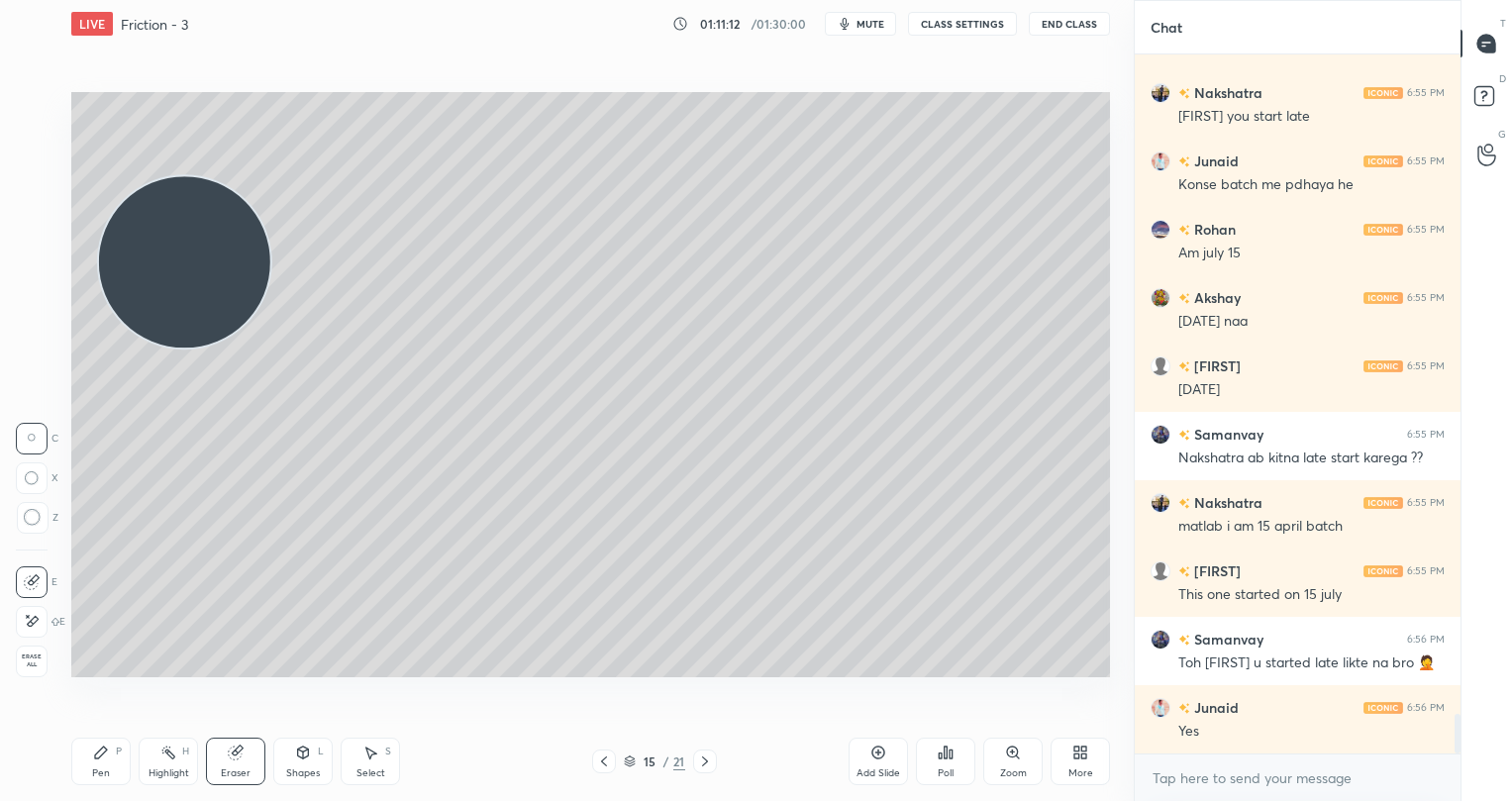 drag, startPoint x: 82, startPoint y: 751, endPoint x: 130, endPoint y: 705, distance: 66.48308 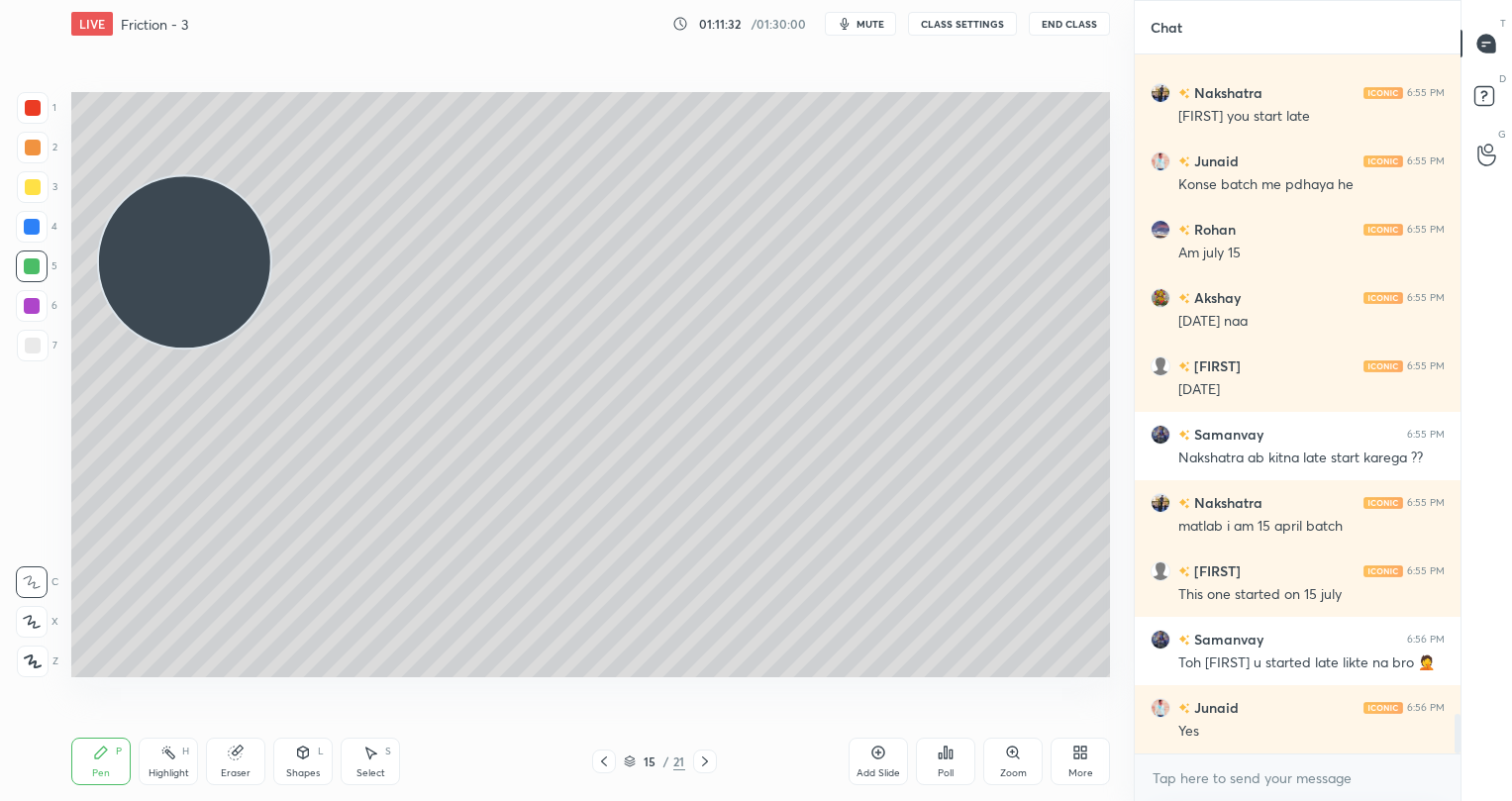 click at bounding box center [32, 306] 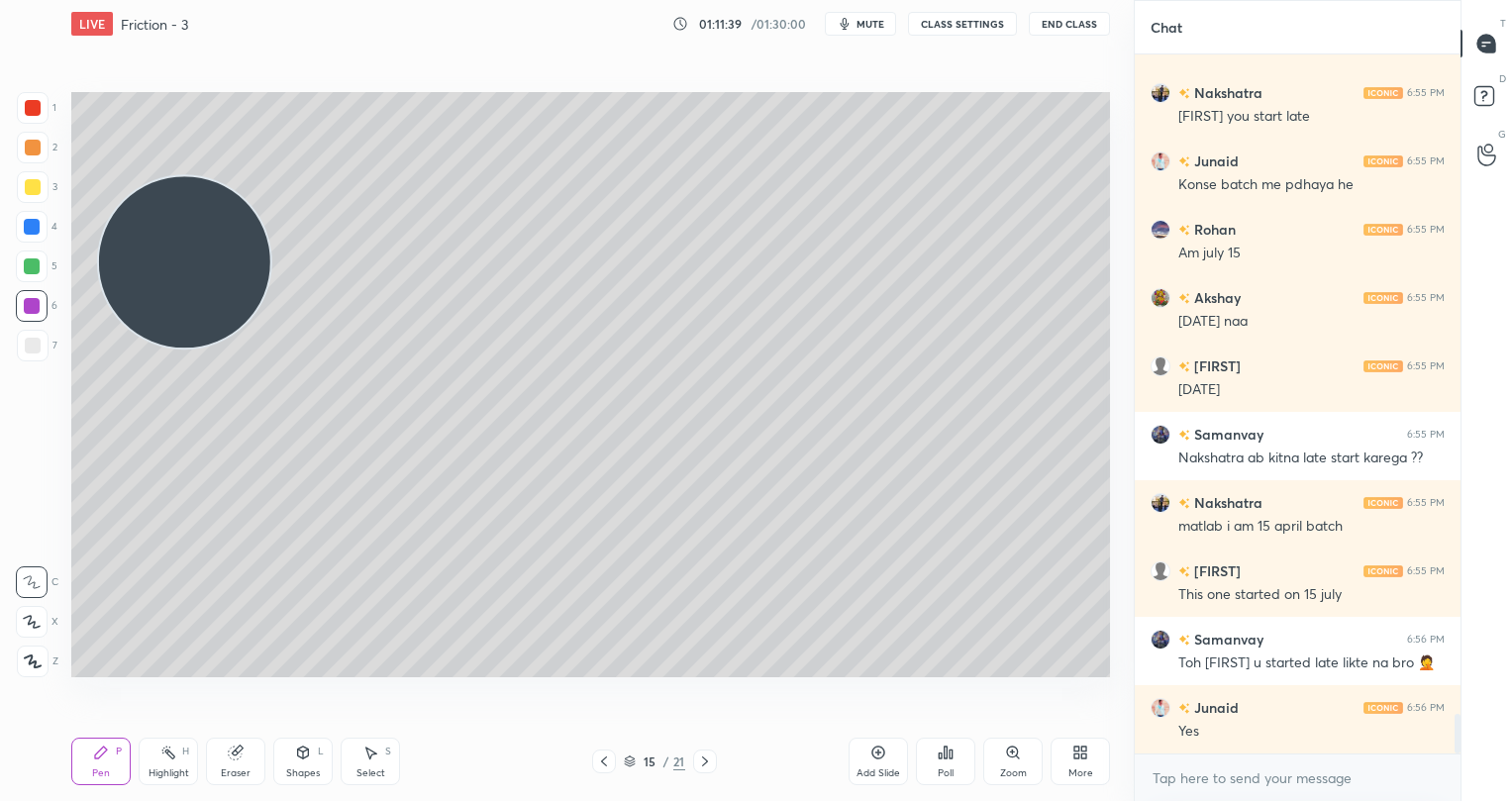 click on "Eraser" at bounding box center (236, 761) 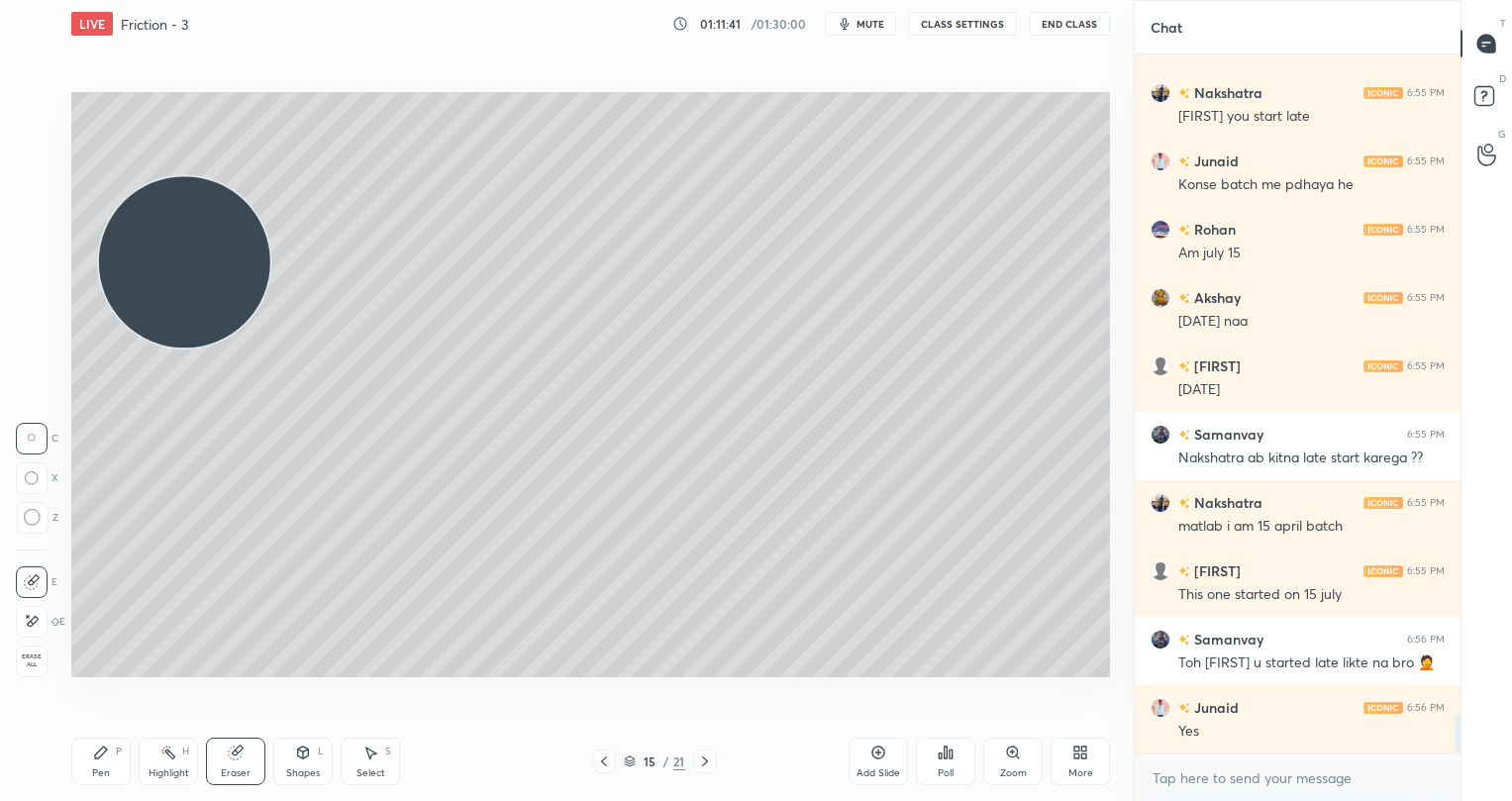 drag, startPoint x: 100, startPoint y: 749, endPoint x: 97, endPoint y: 692, distance: 57.07889 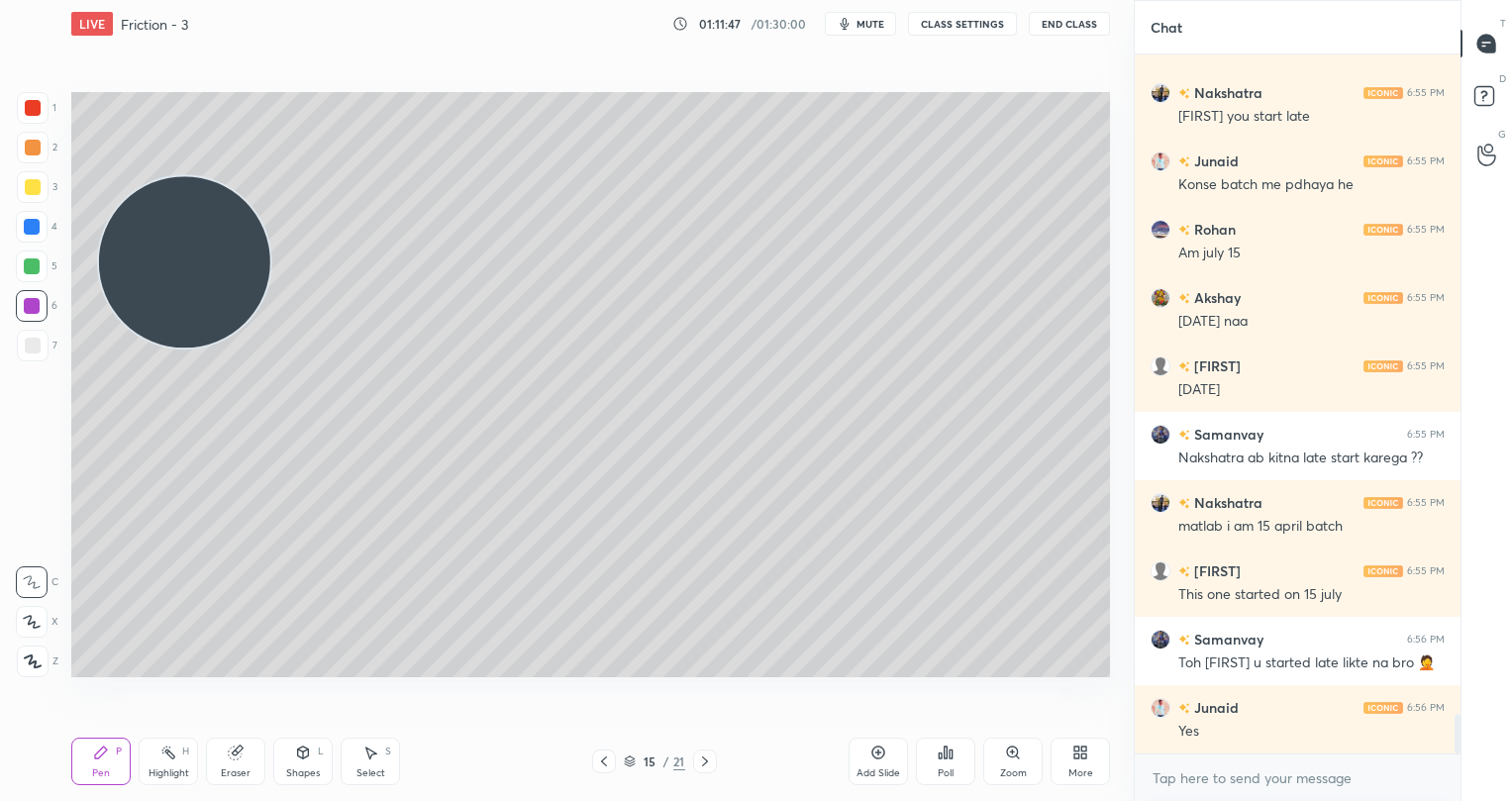 click at bounding box center [33, 187] 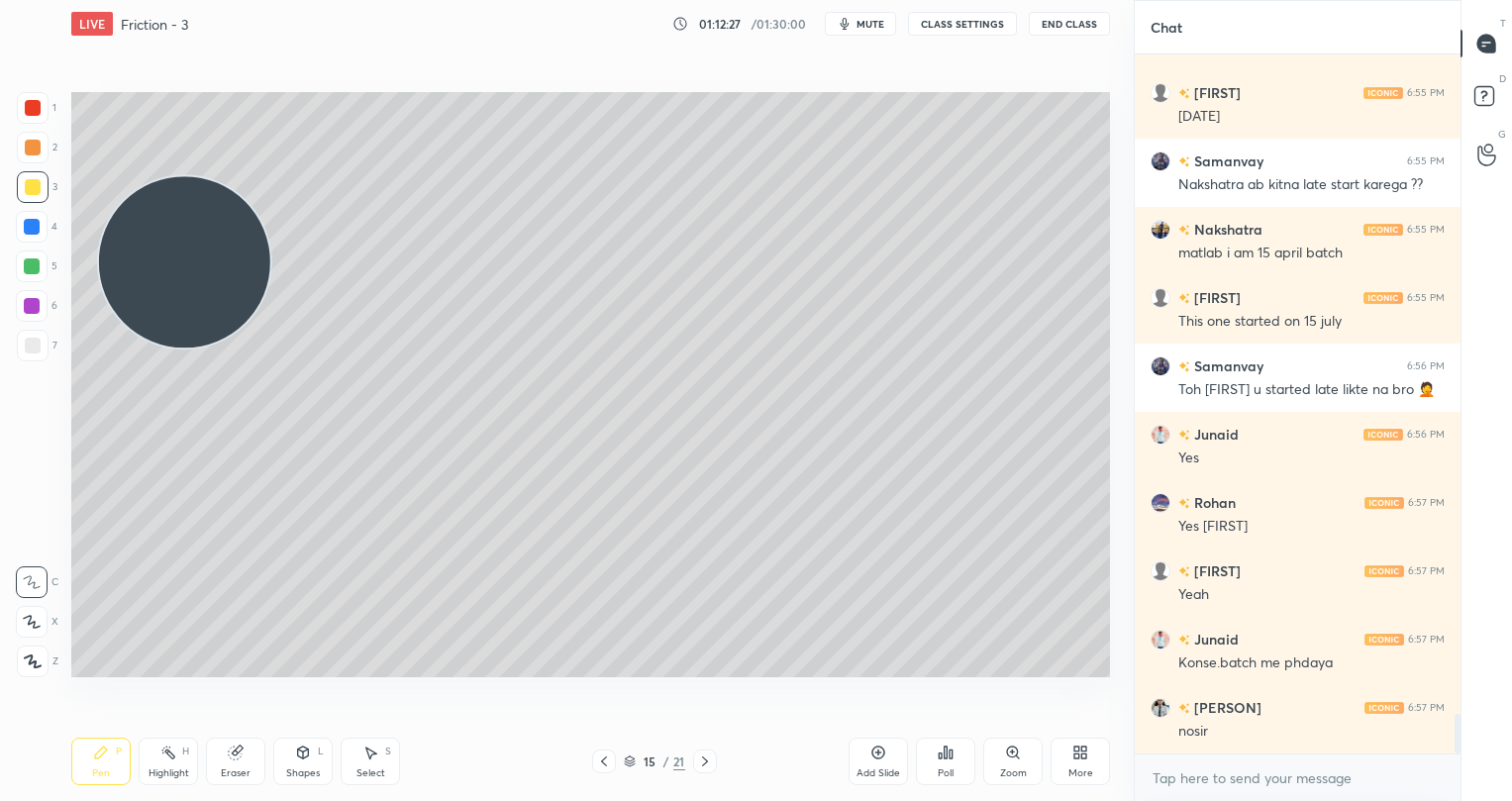 scroll, scrollTop: 11850, scrollLeft: 0, axis: vertical 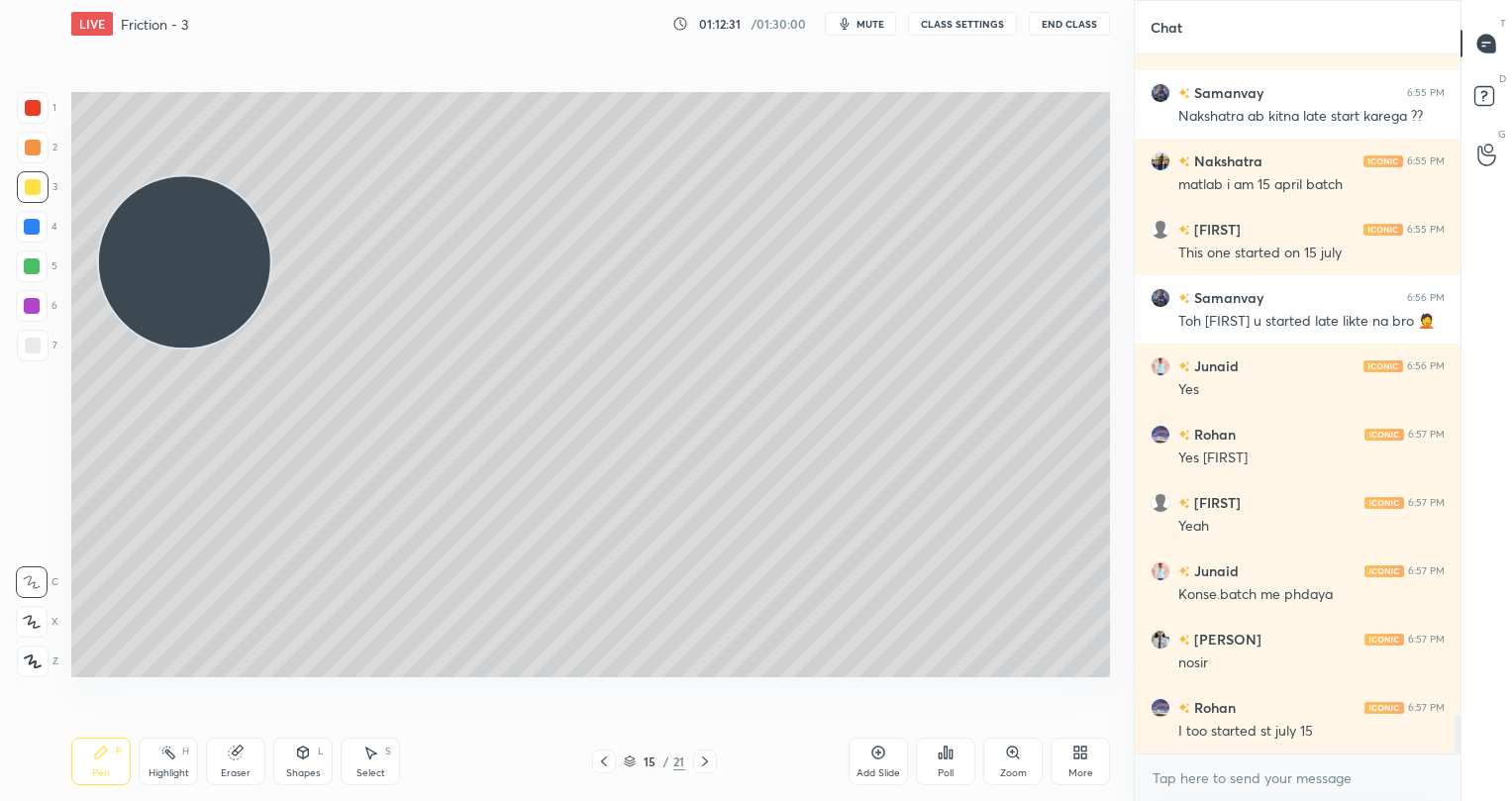 click 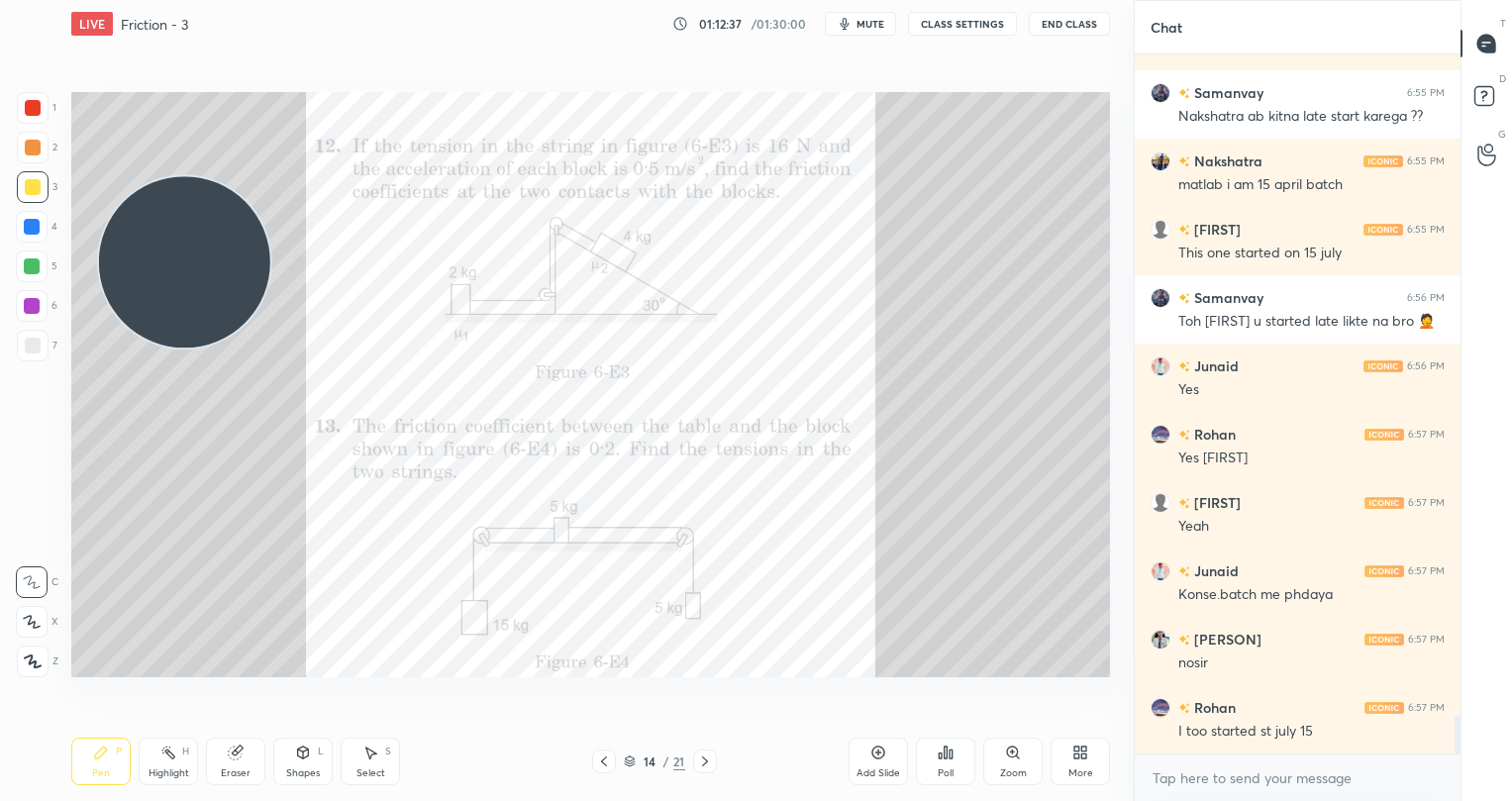 scroll, scrollTop: 11918, scrollLeft: 0, axis: vertical 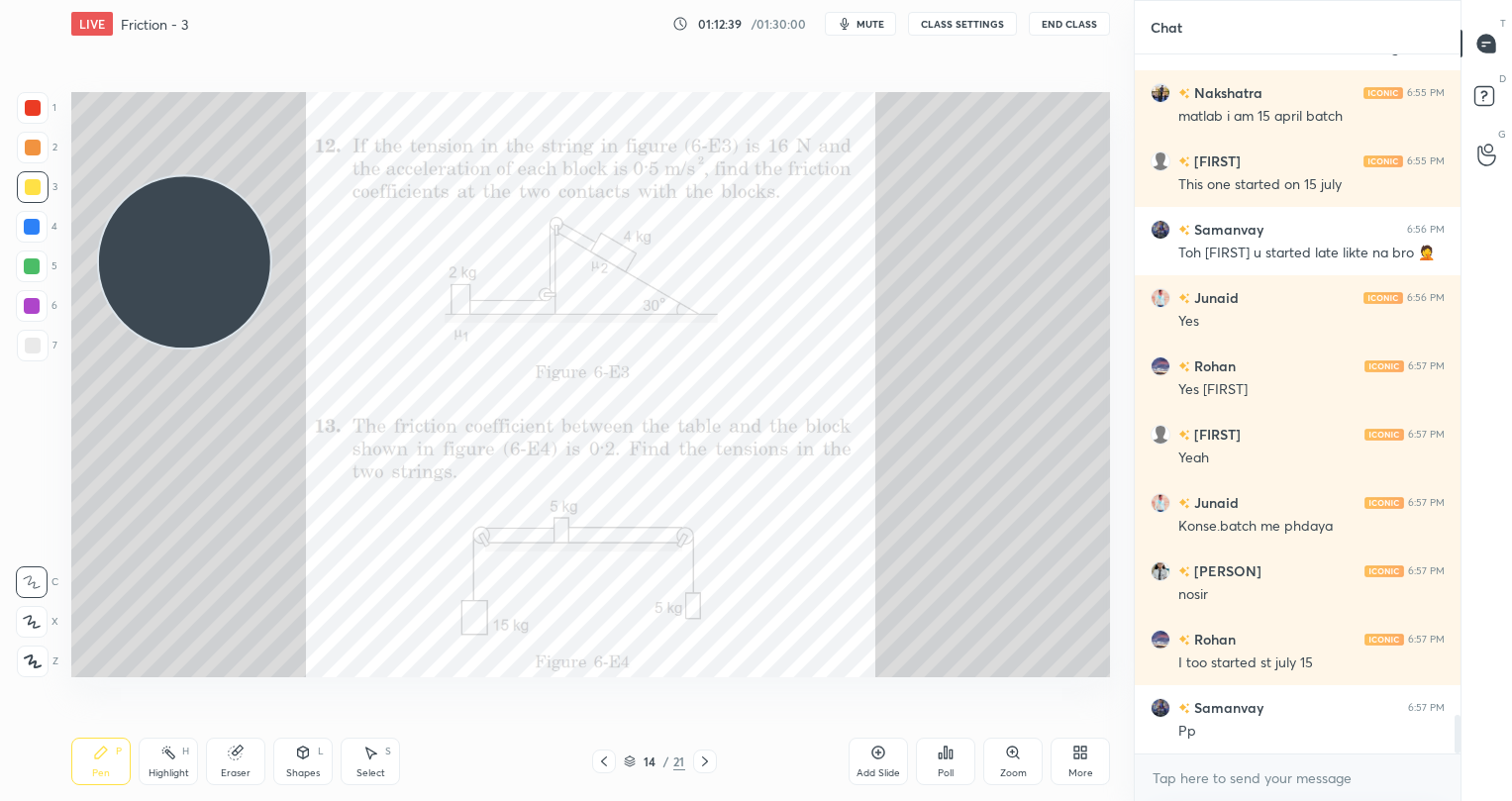 click at bounding box center [705, 761] 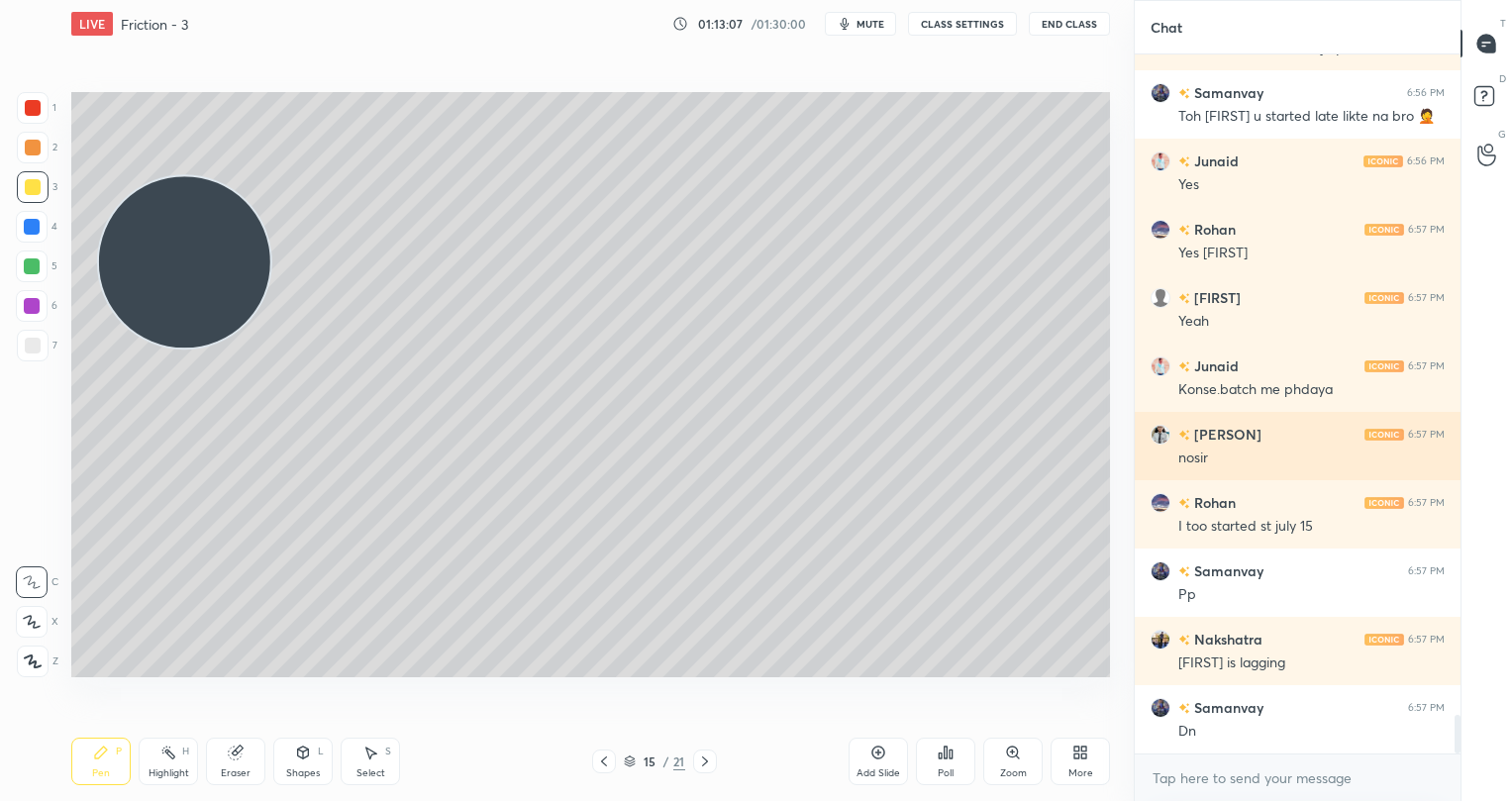 scroll, scrollTop: 12123, scrollLeft: 0, axis: vertical 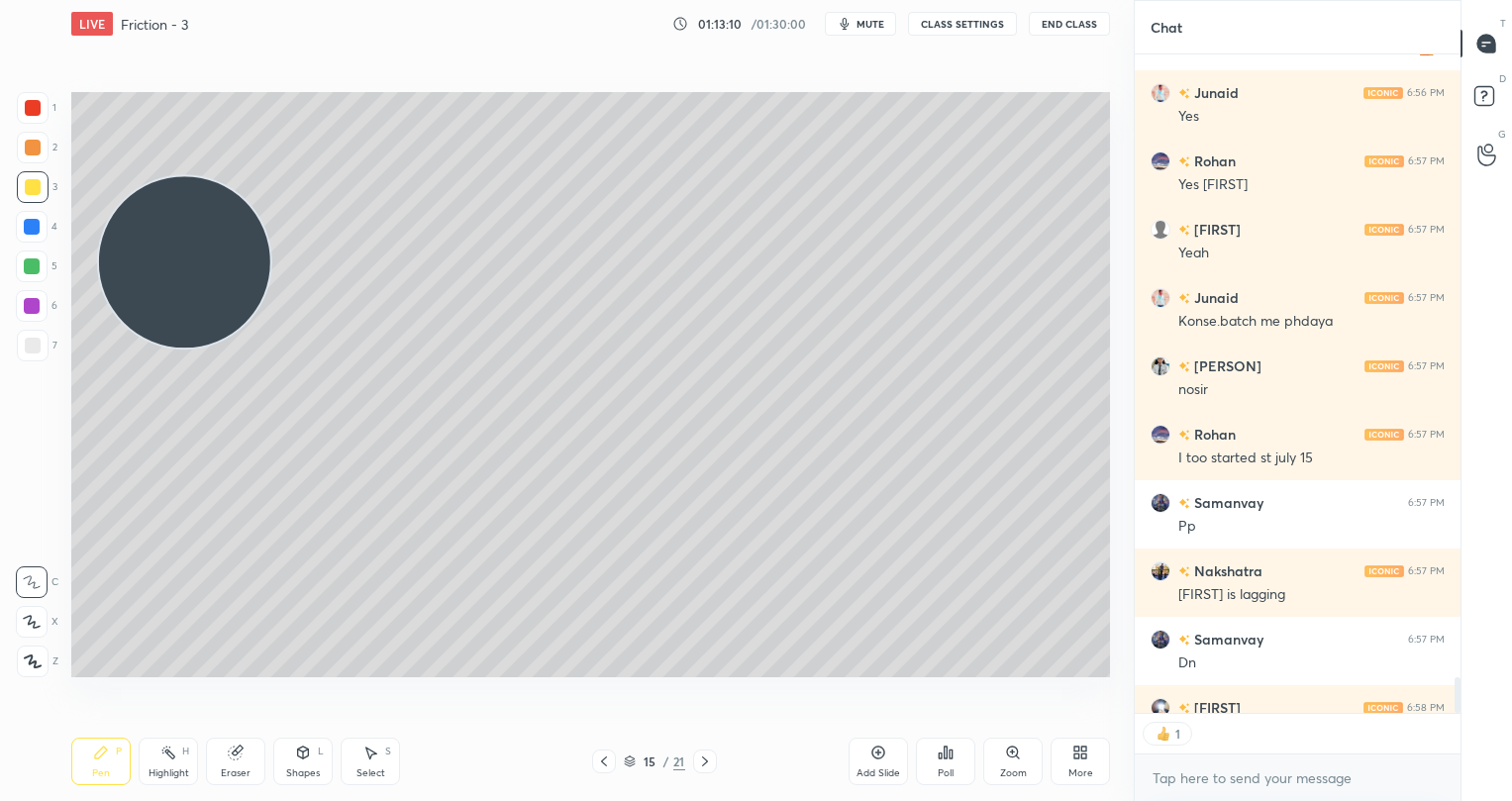 click 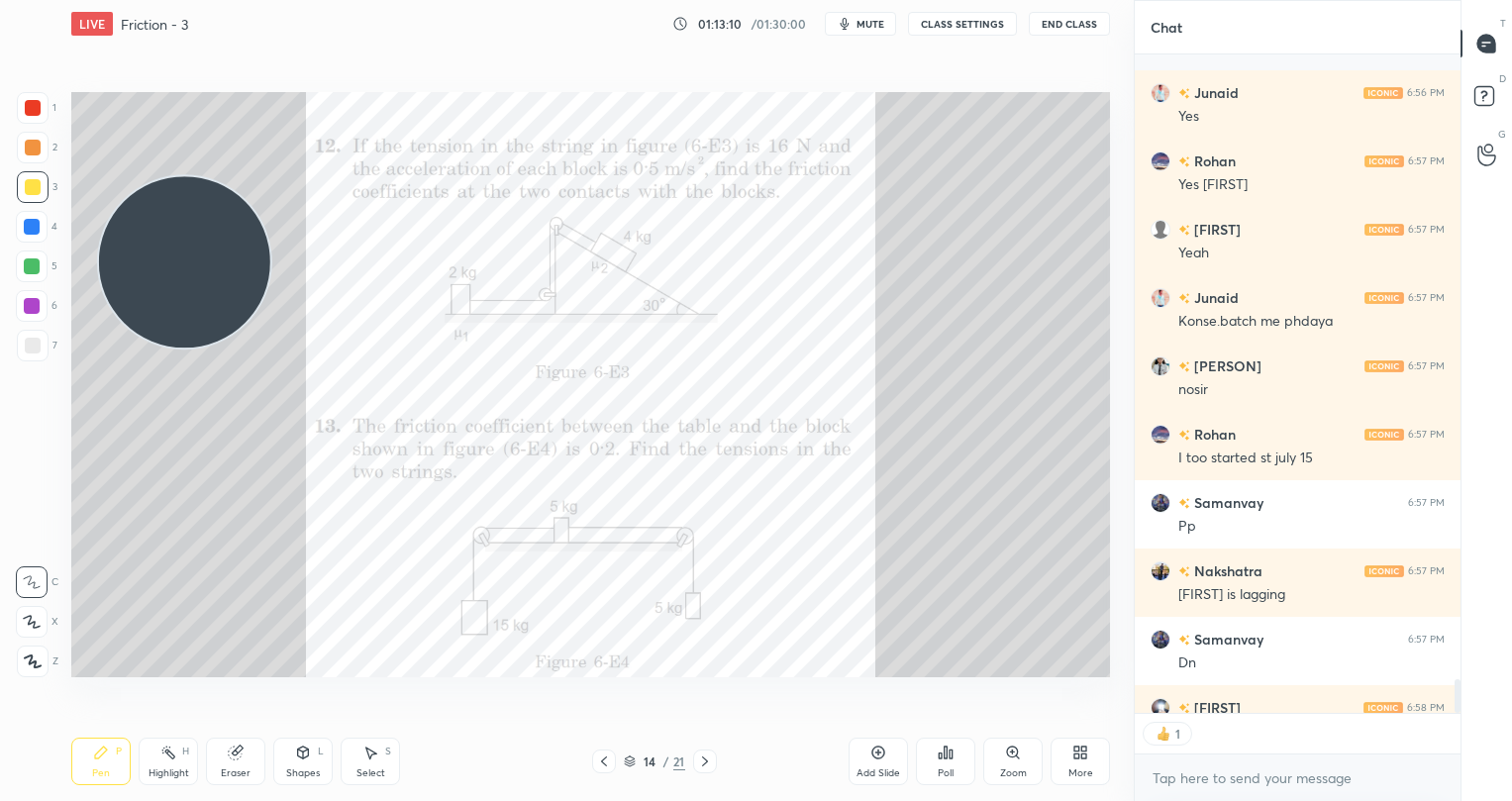 scroll, scrollTop: 12232, scrollLeft: 0, axis: vertical 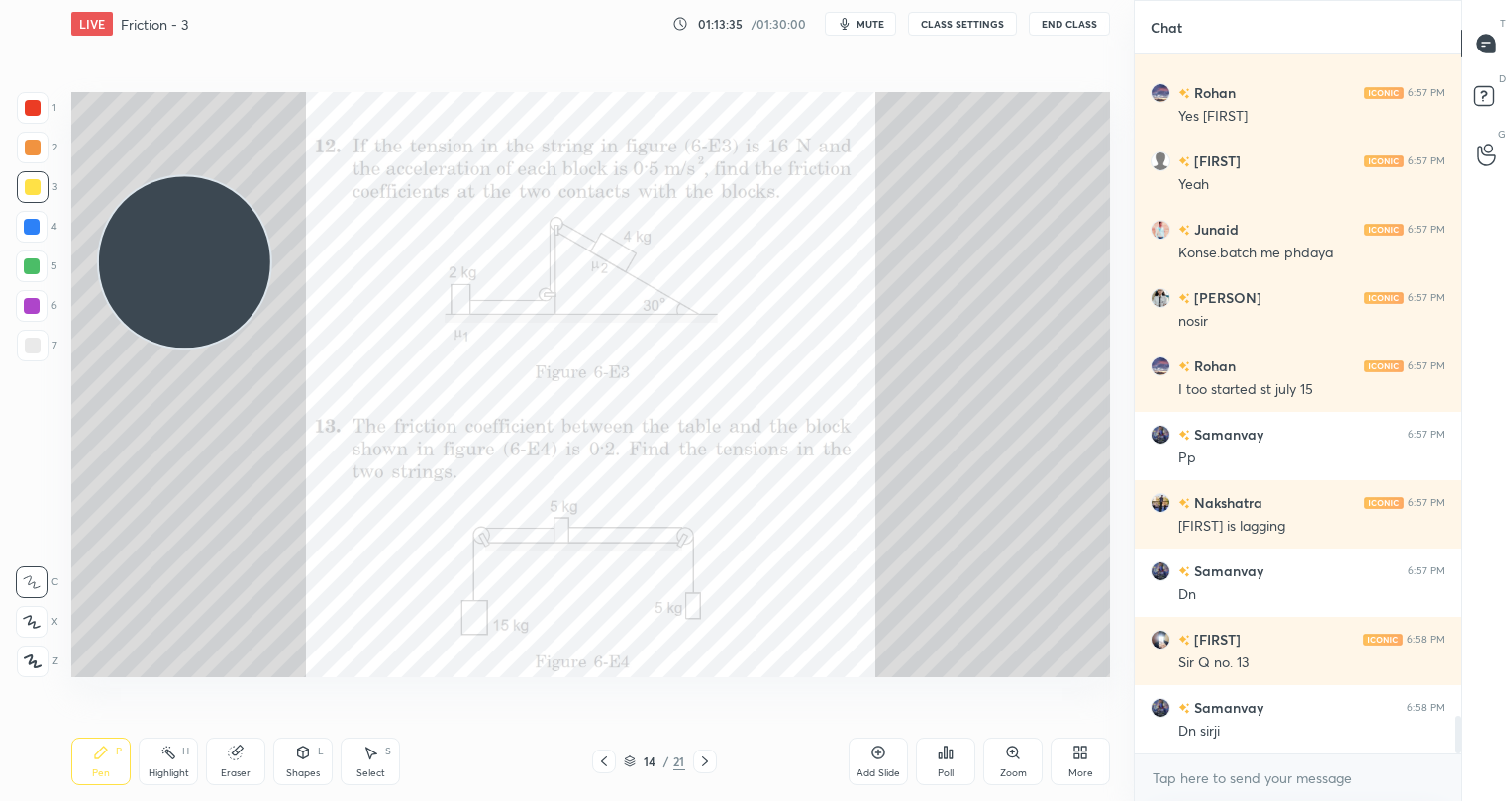 click at bounding box center [33, 148] 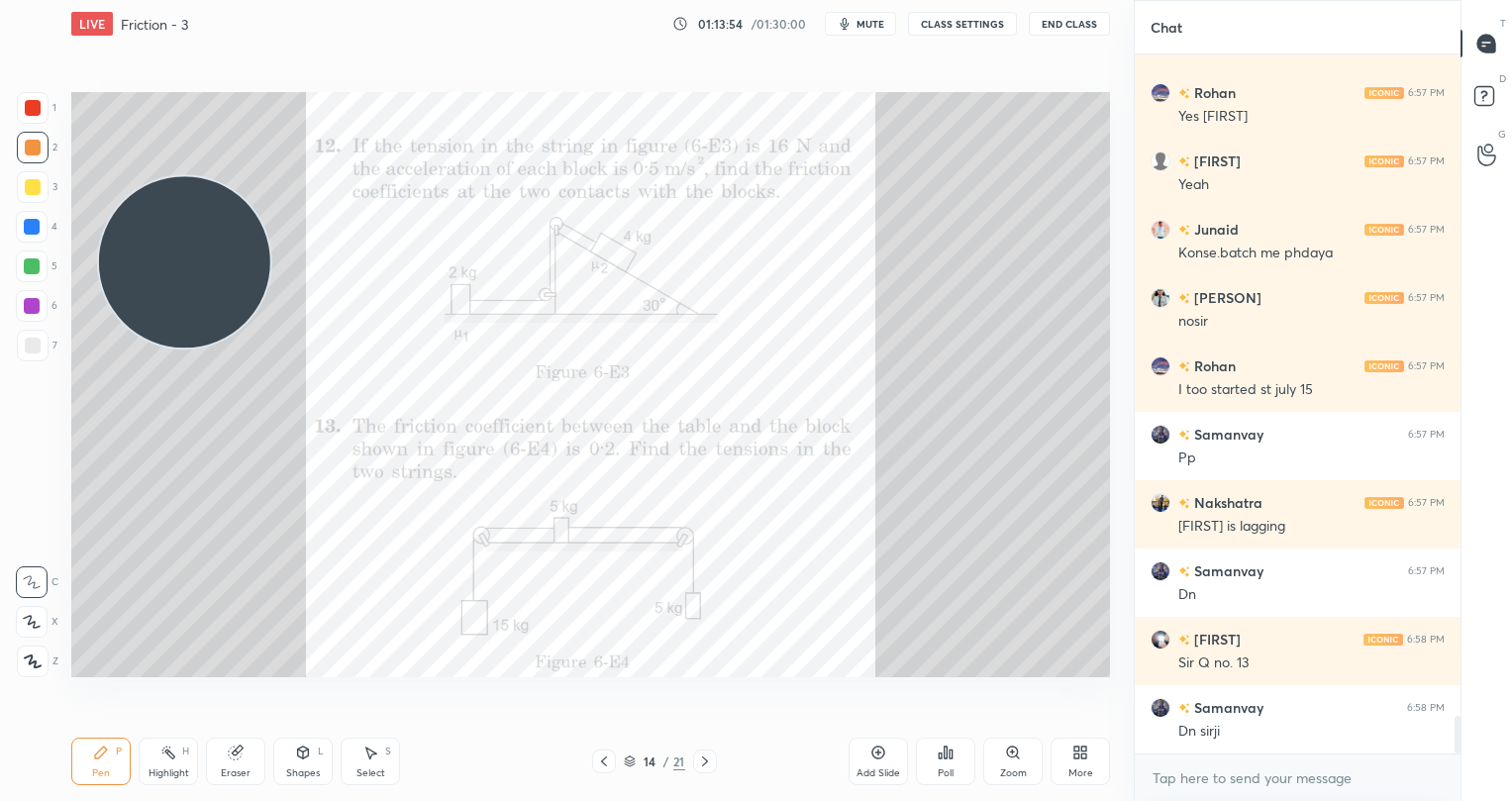click at bounding box center (33, 108) 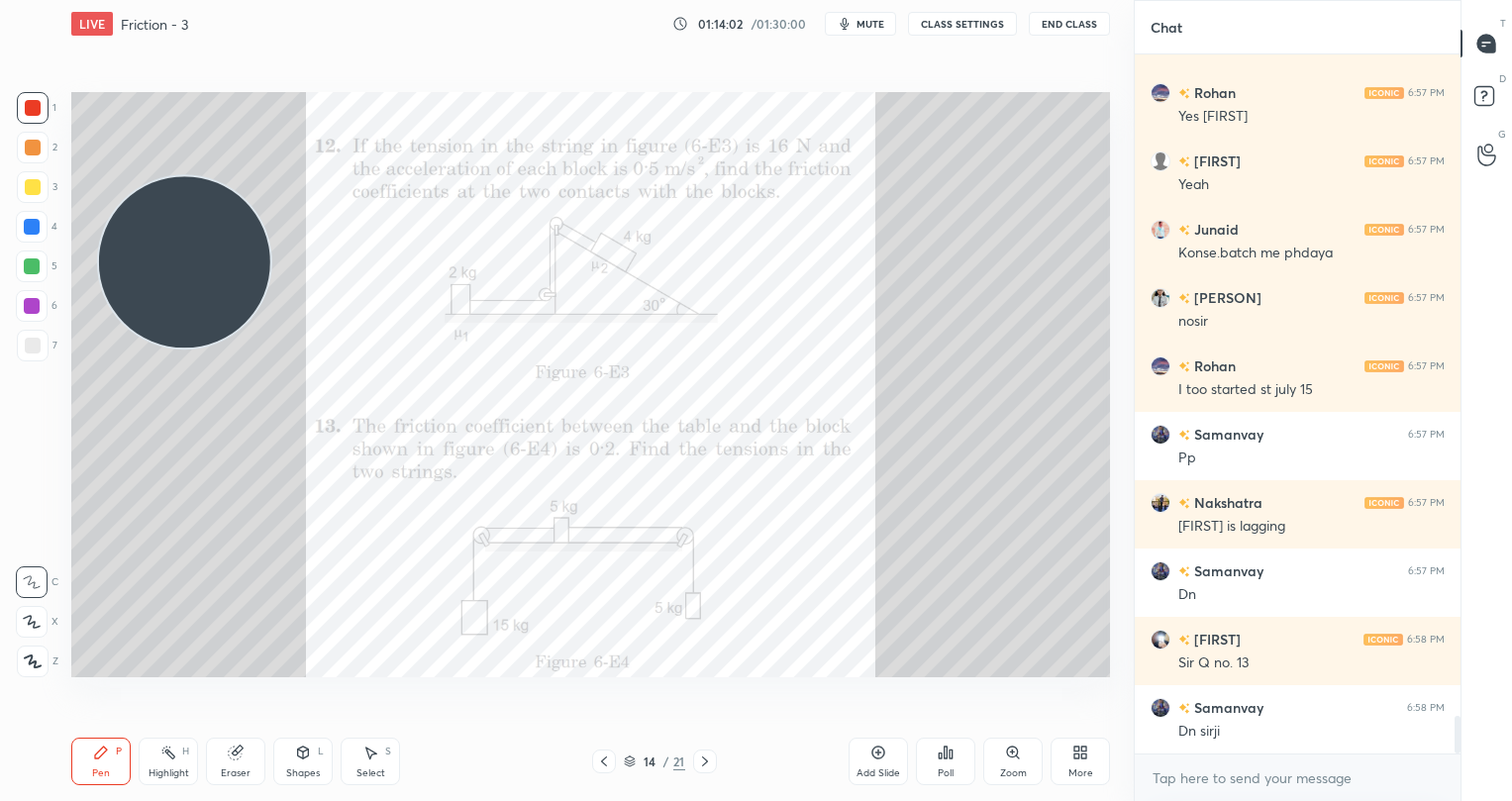 click 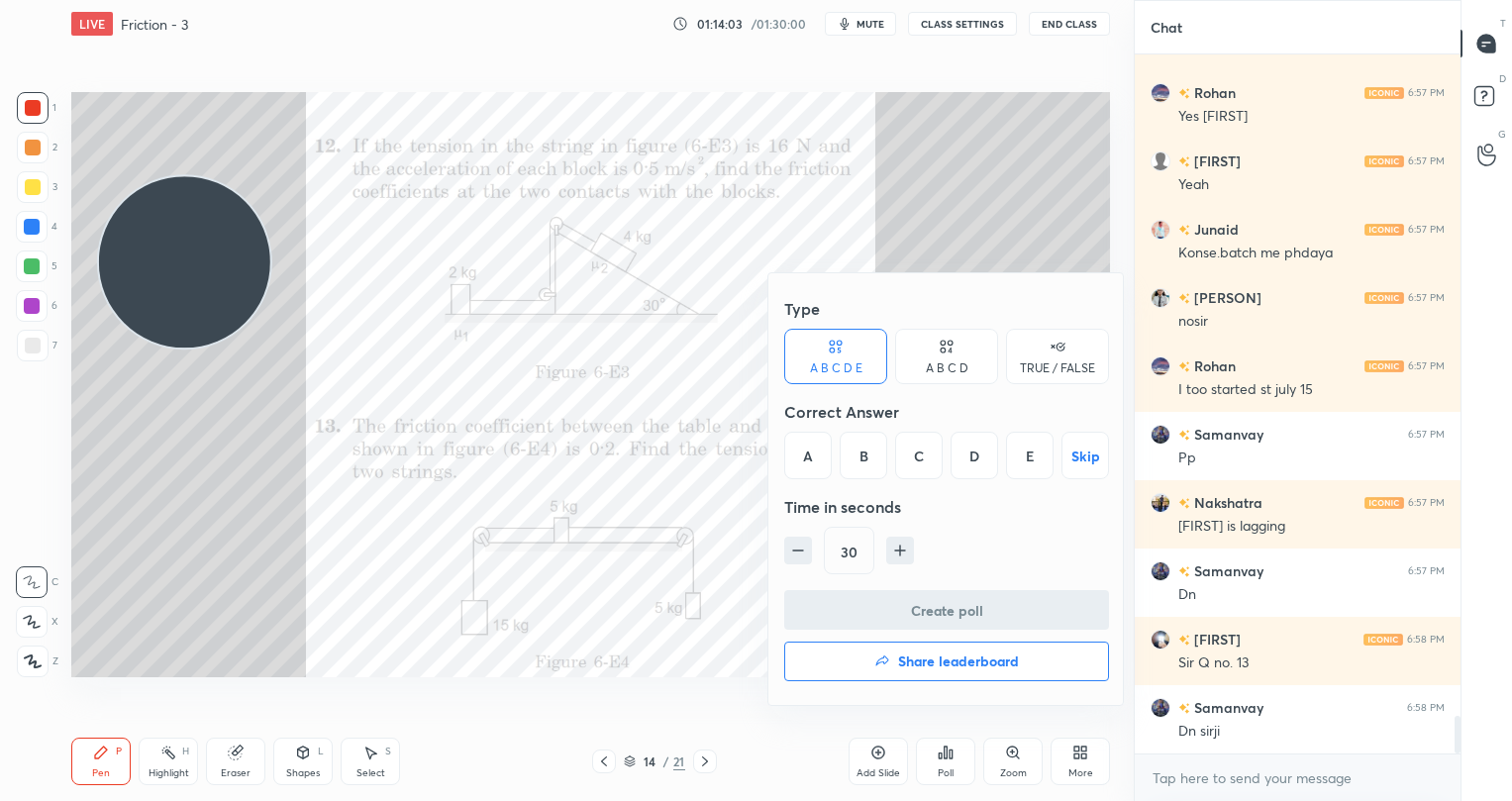 click on "A" at bounding box center (808, 455) 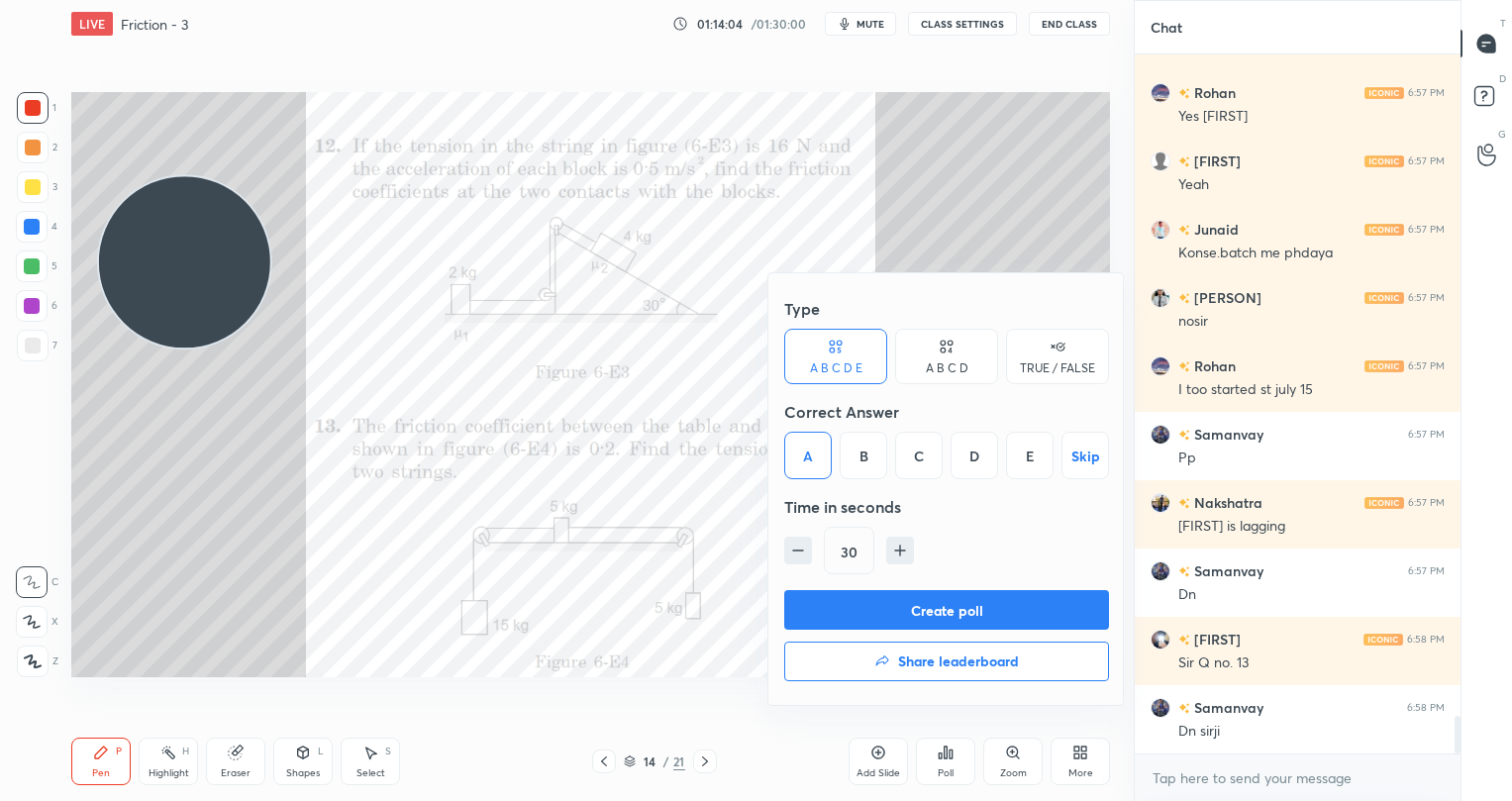 click on "Create poll" at bounding box center (947, 610) 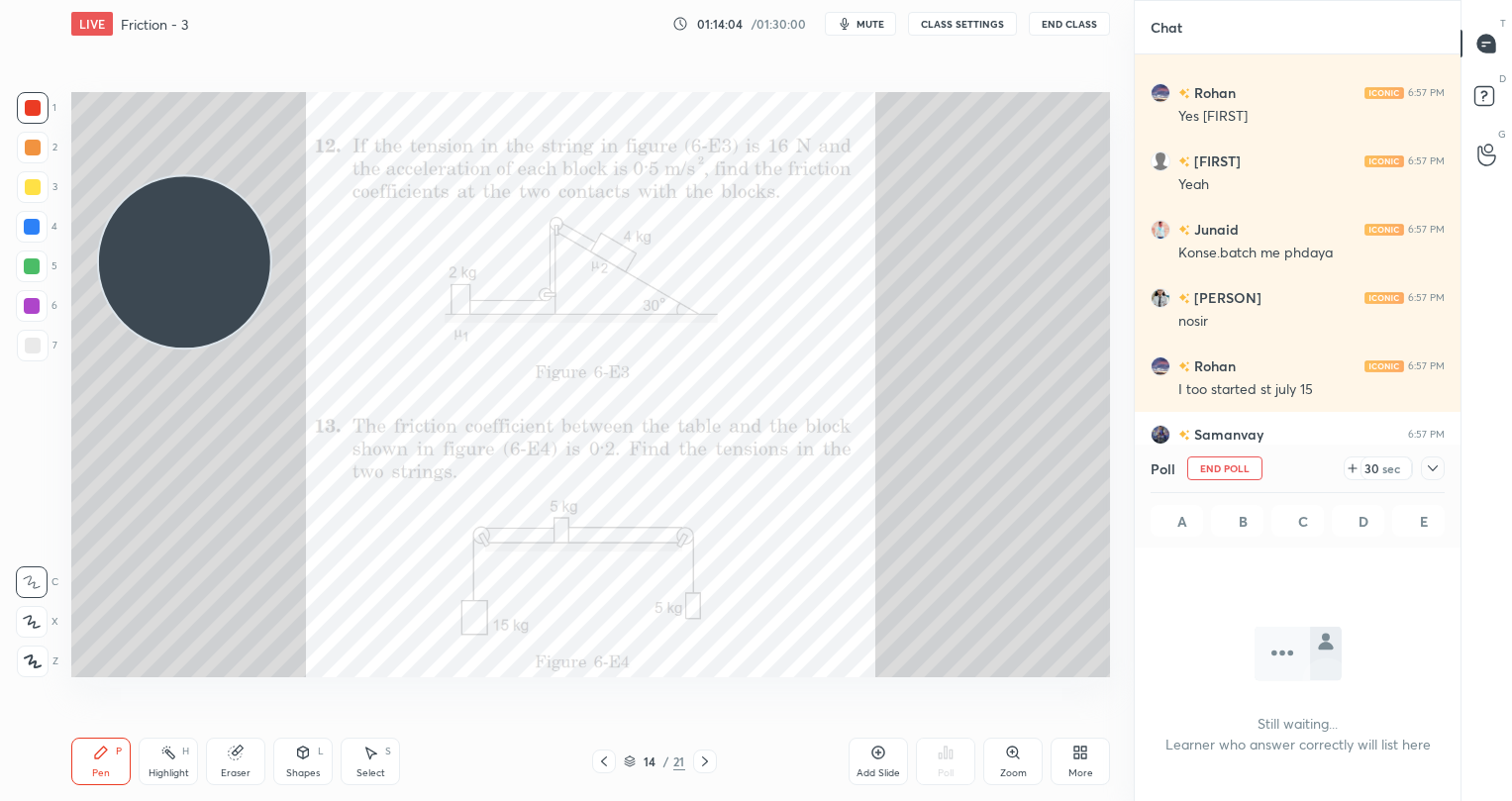 scroll, scrollTop: 651, scrollLeft: 319, axis: both 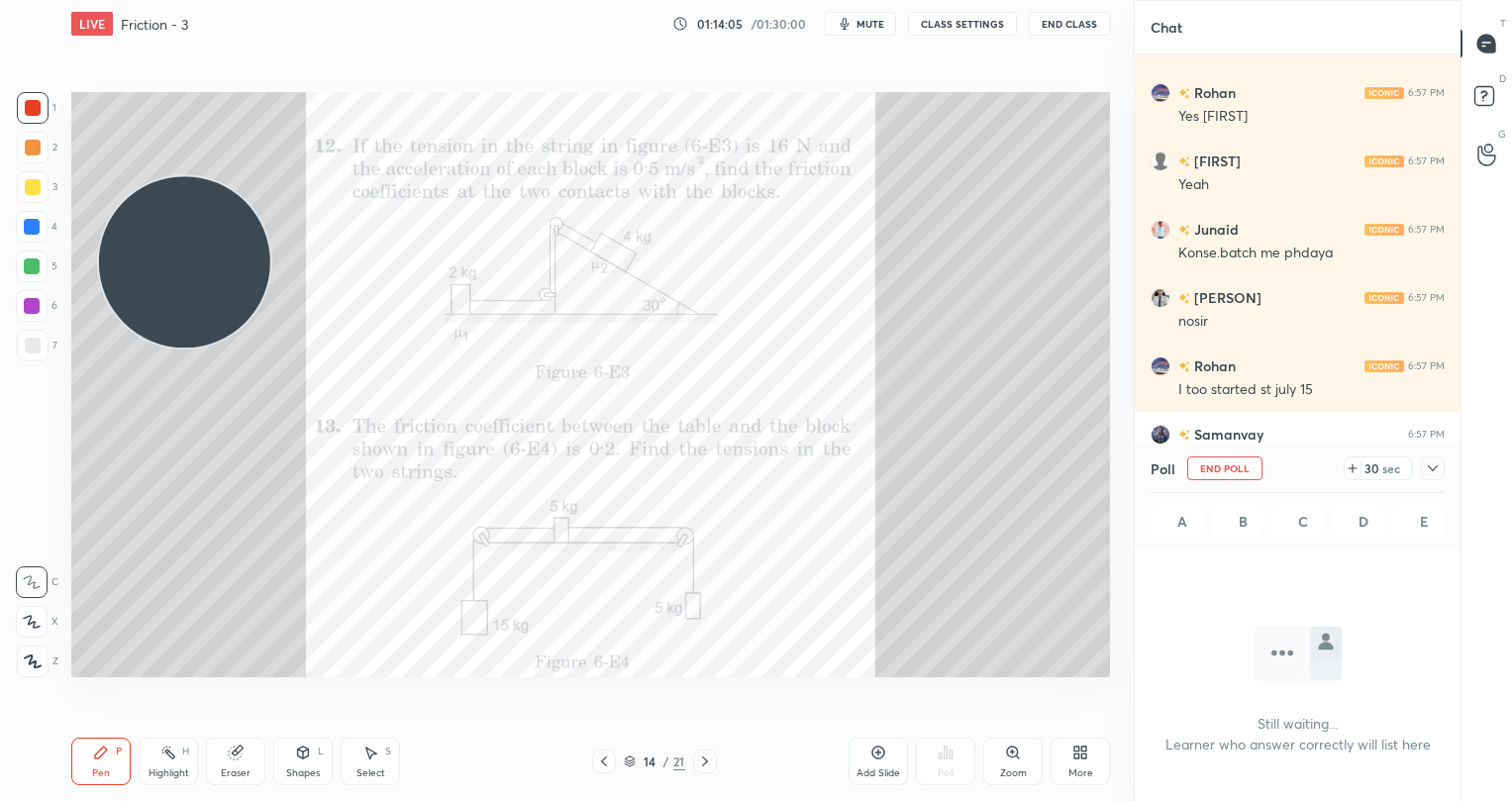 click on "sec" at bounding box center [1391, 468] 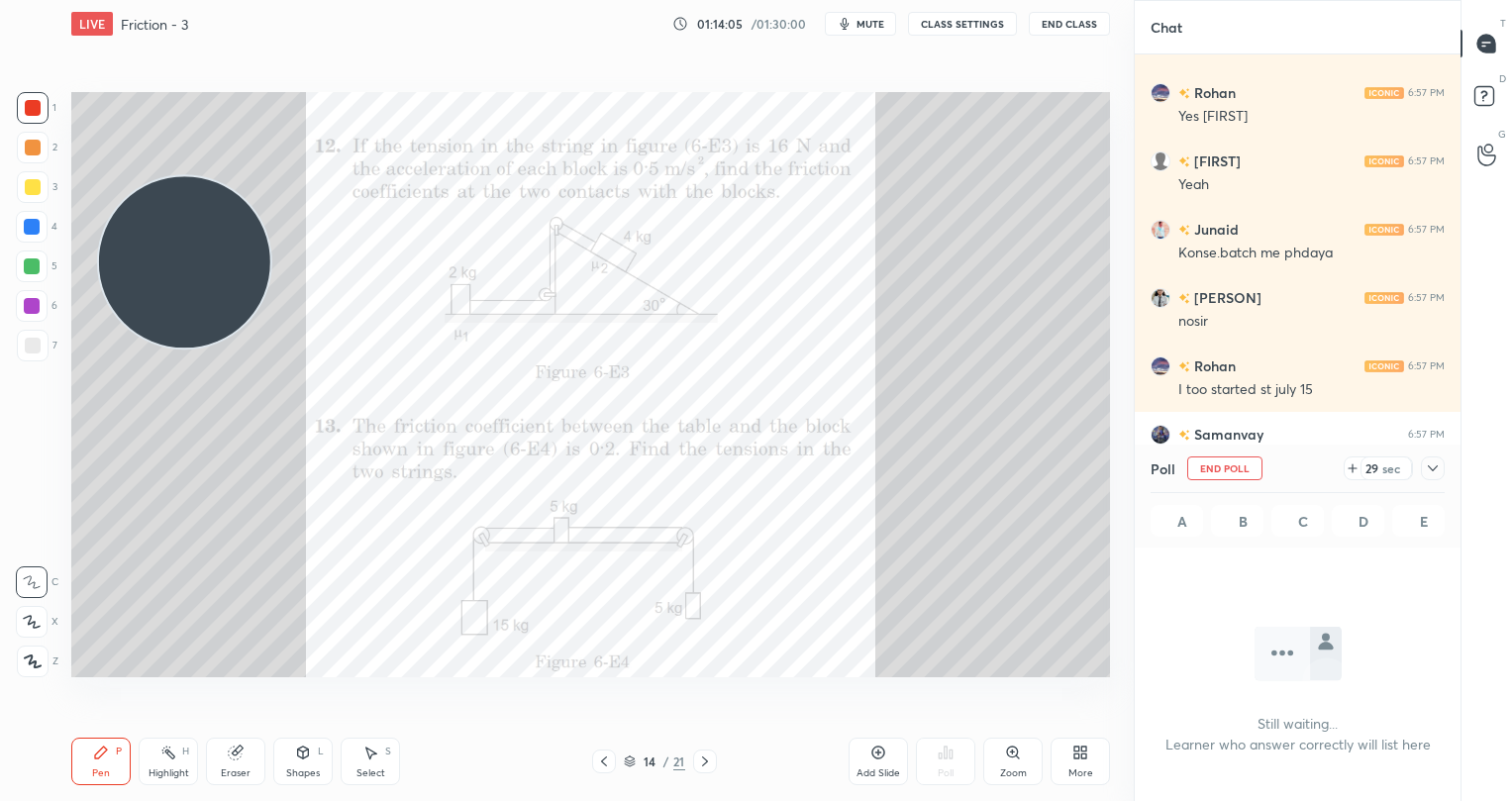 click on "sec" at bounding box center (1391, 468) 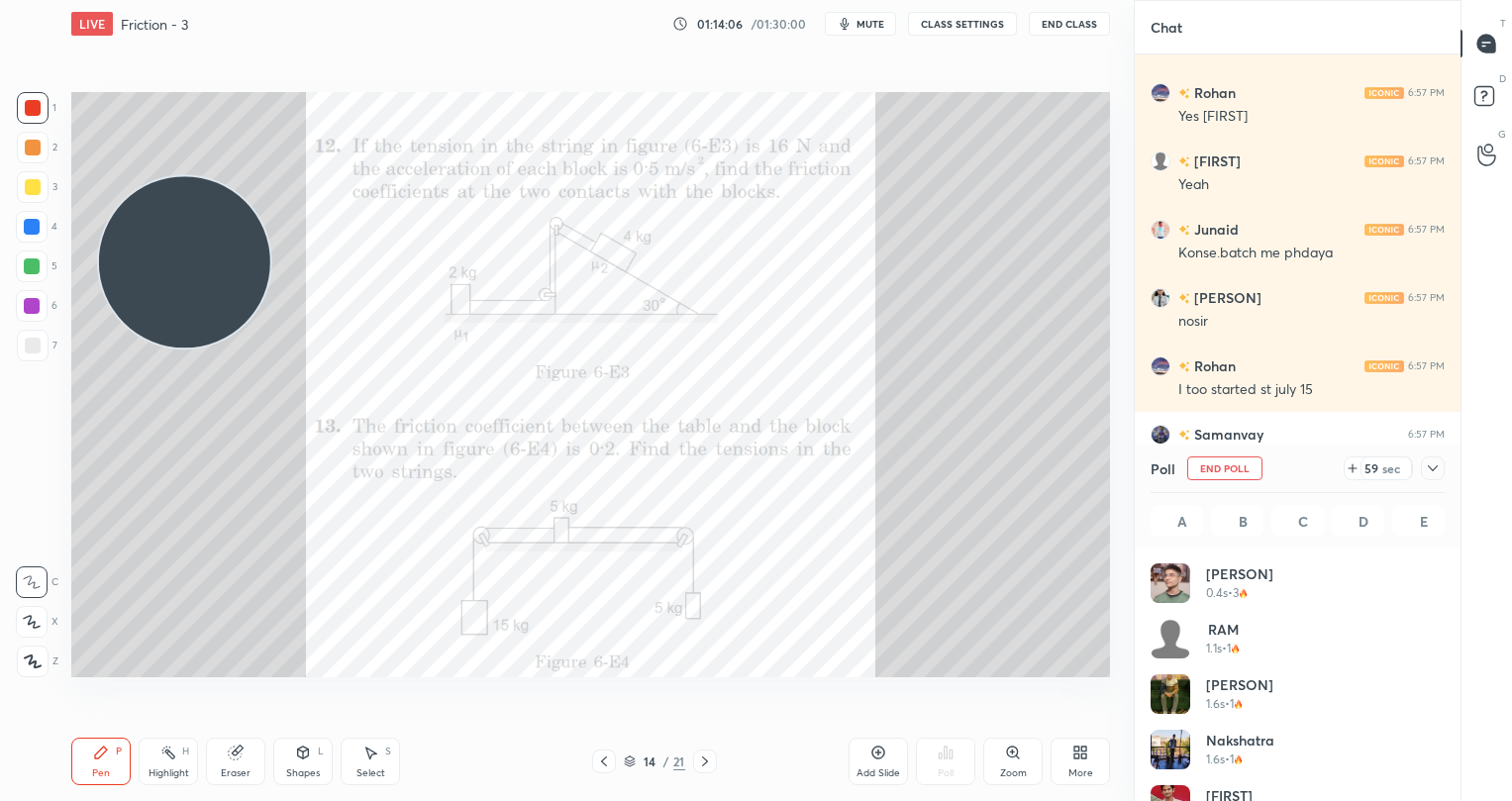 scroll, scrollTop: 7, scrollLeft: 7, axis: both 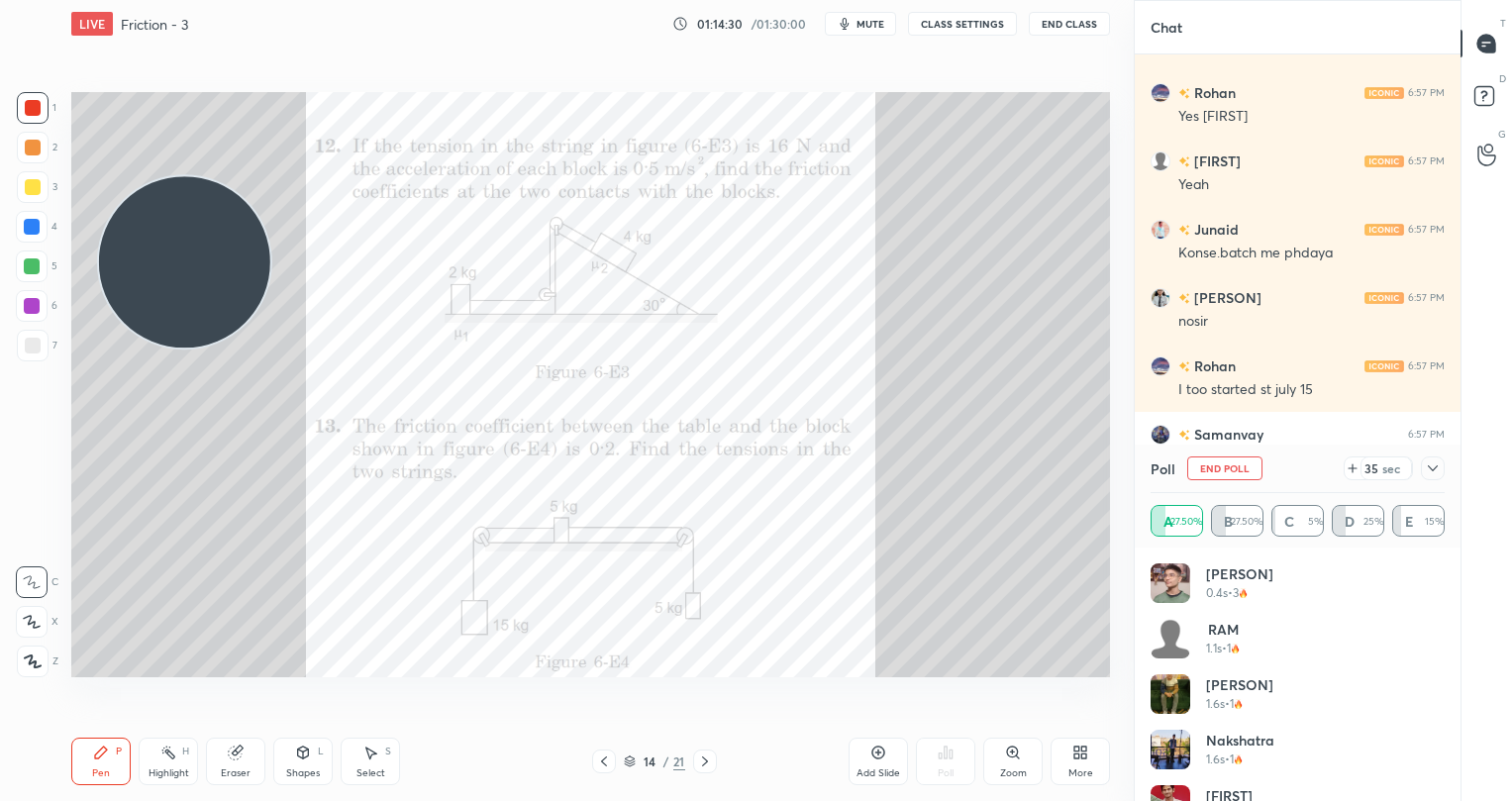 click 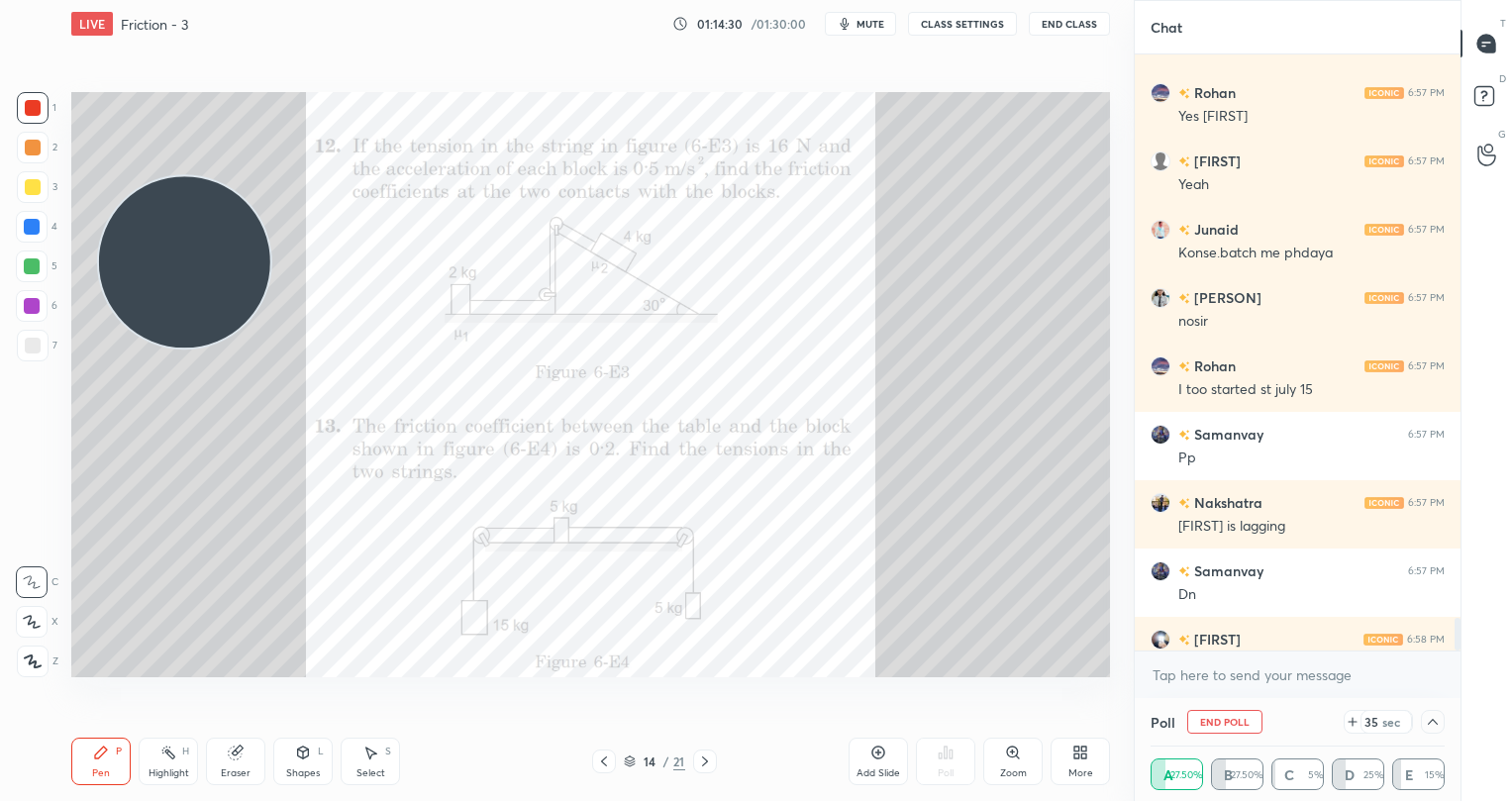 scroll, scrollTop: 0, scrollLeft: 0, axis: both 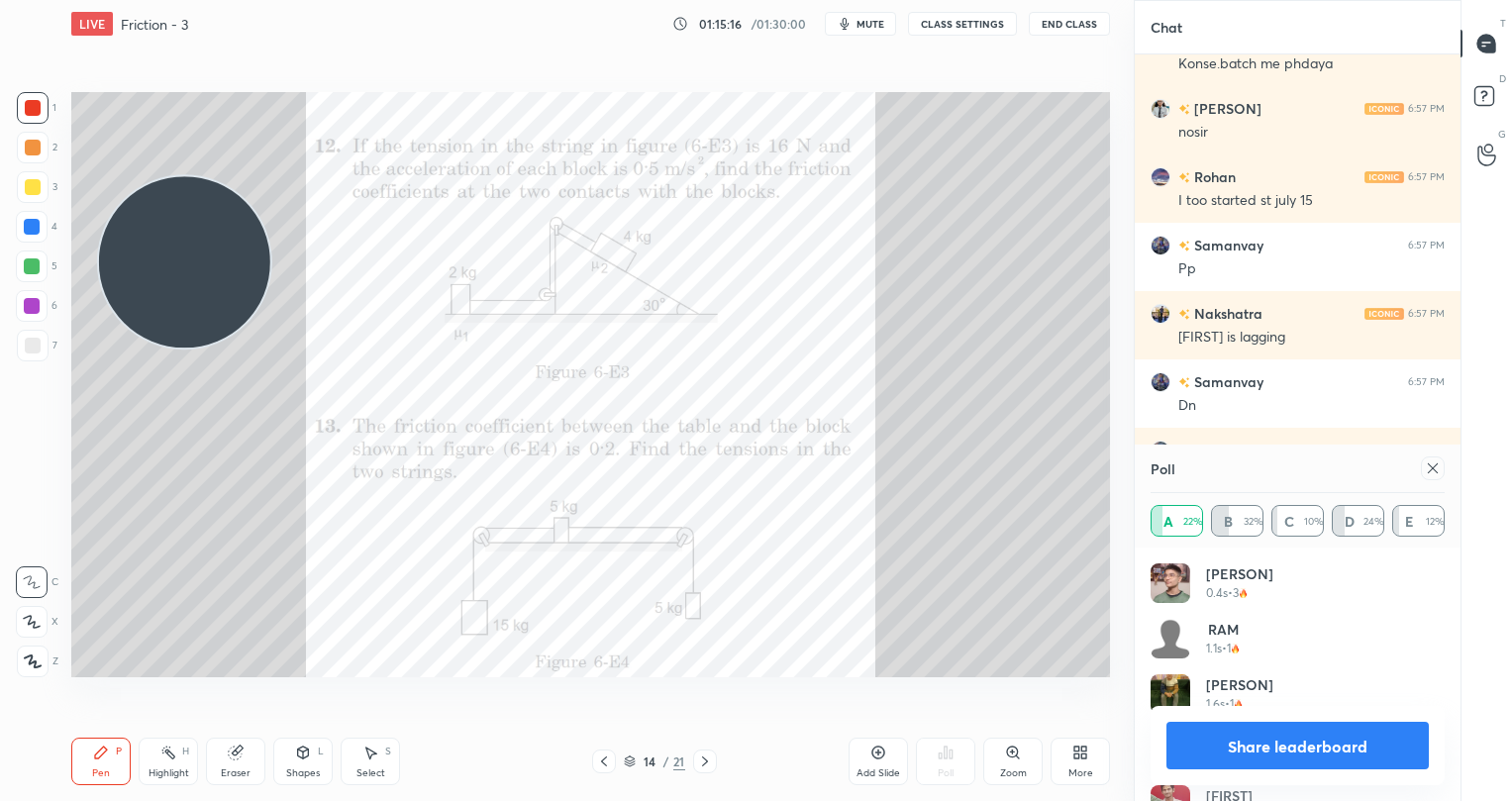 click on "Share leaderboard" at bounding box center (1297, 746) 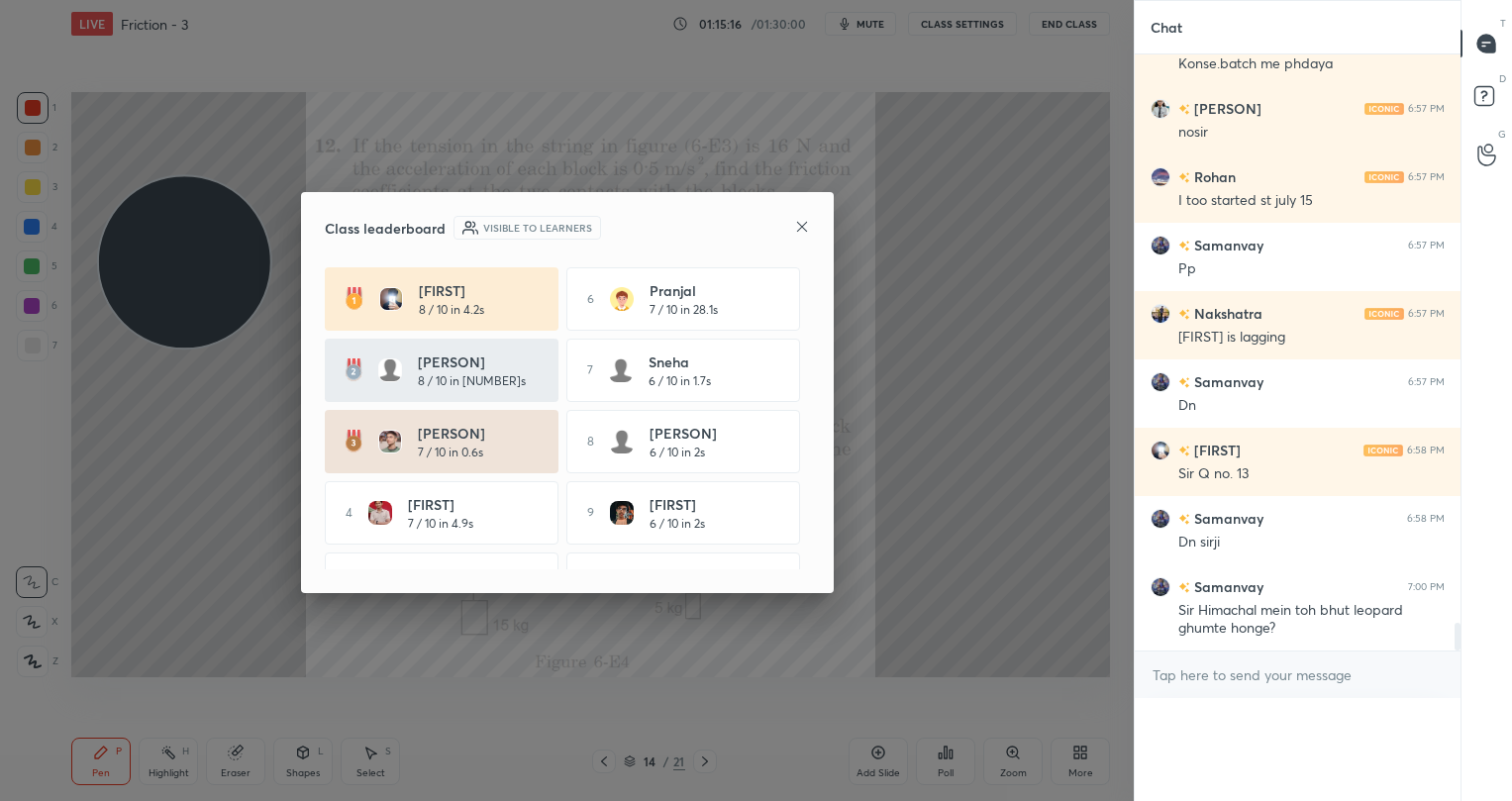 scroll, scrollTop: 0, scrollLeft: 0, axis: both 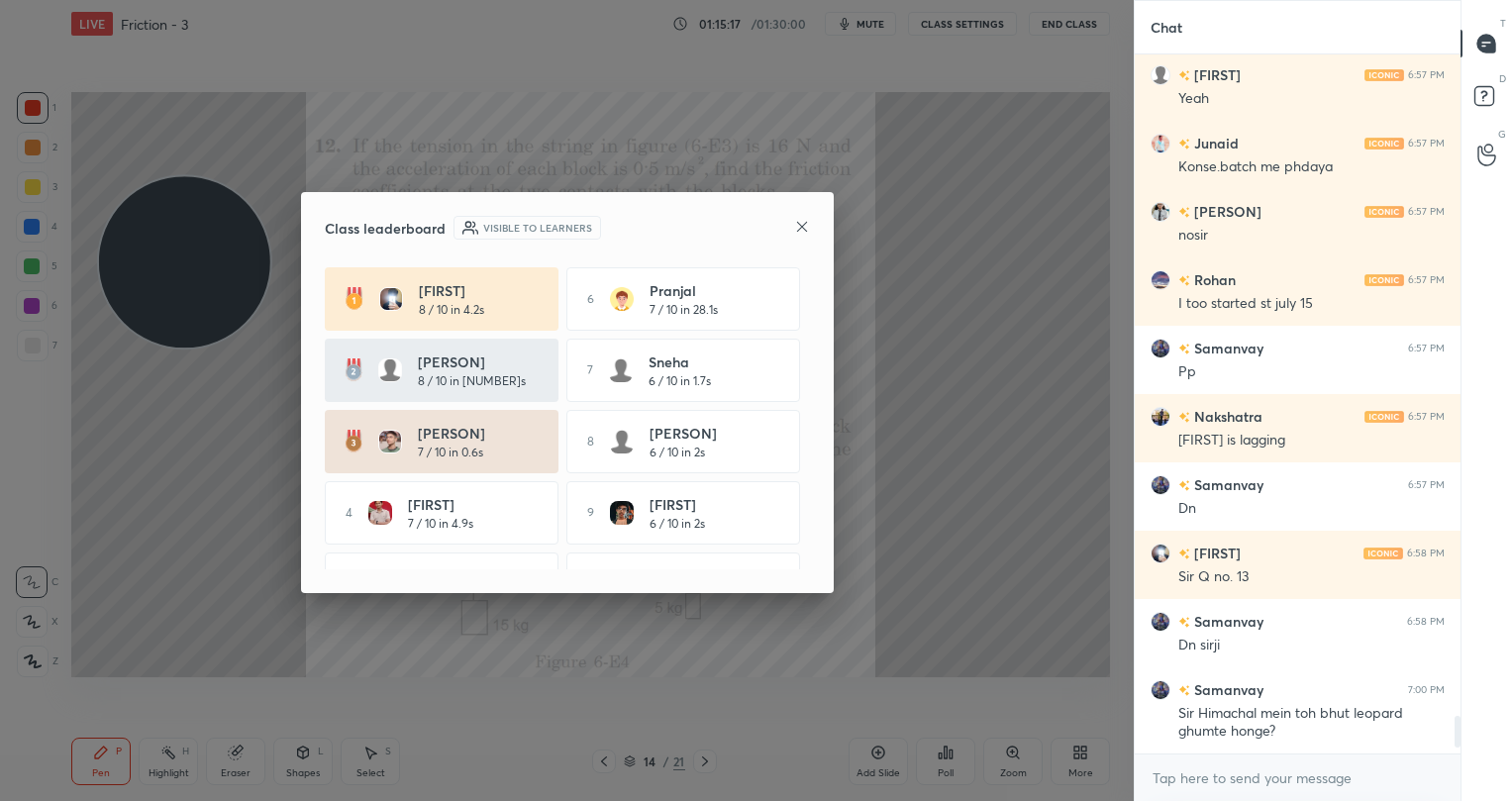 click 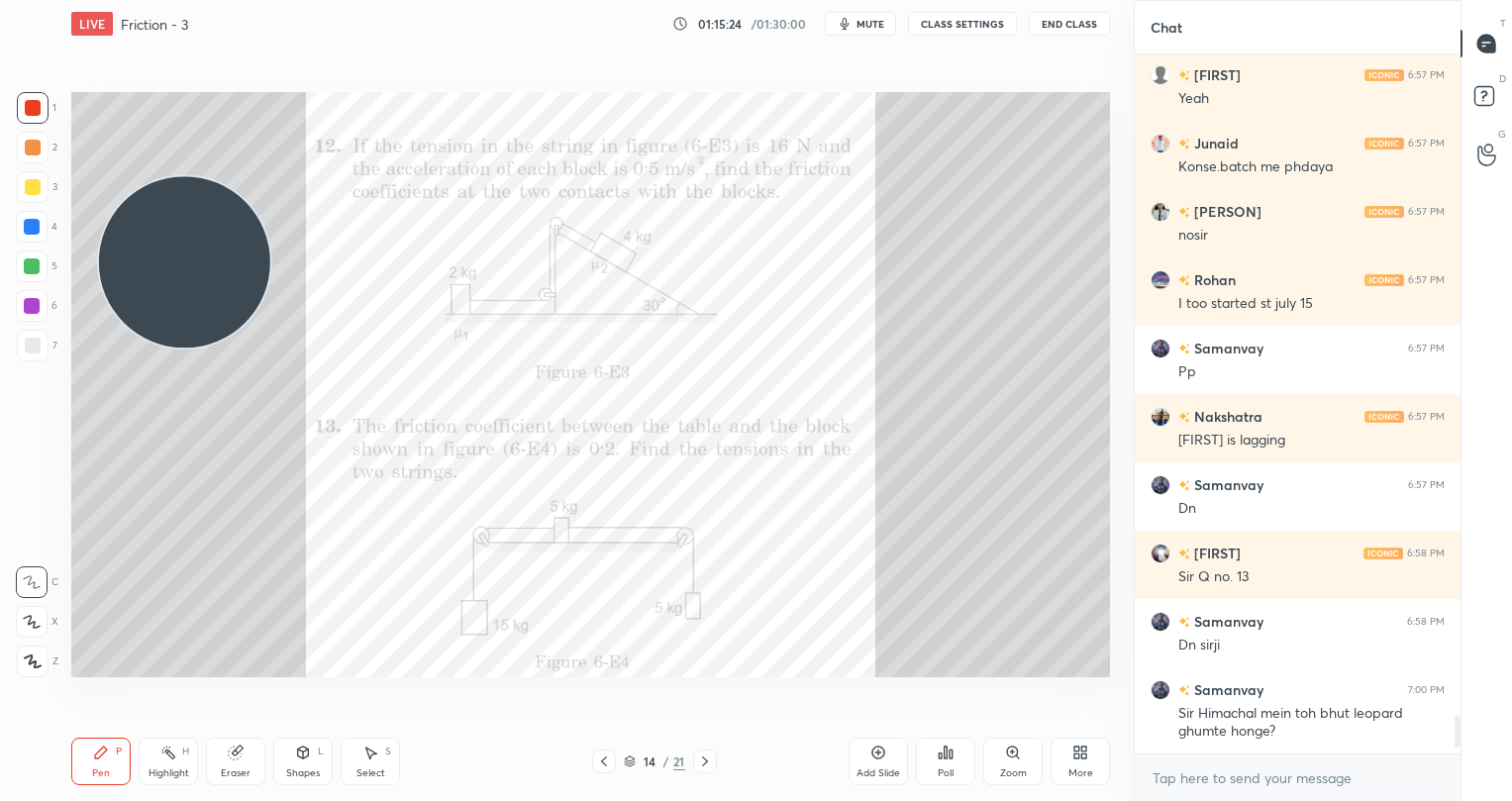 click on "Poll" at bounding box center [946, 773] 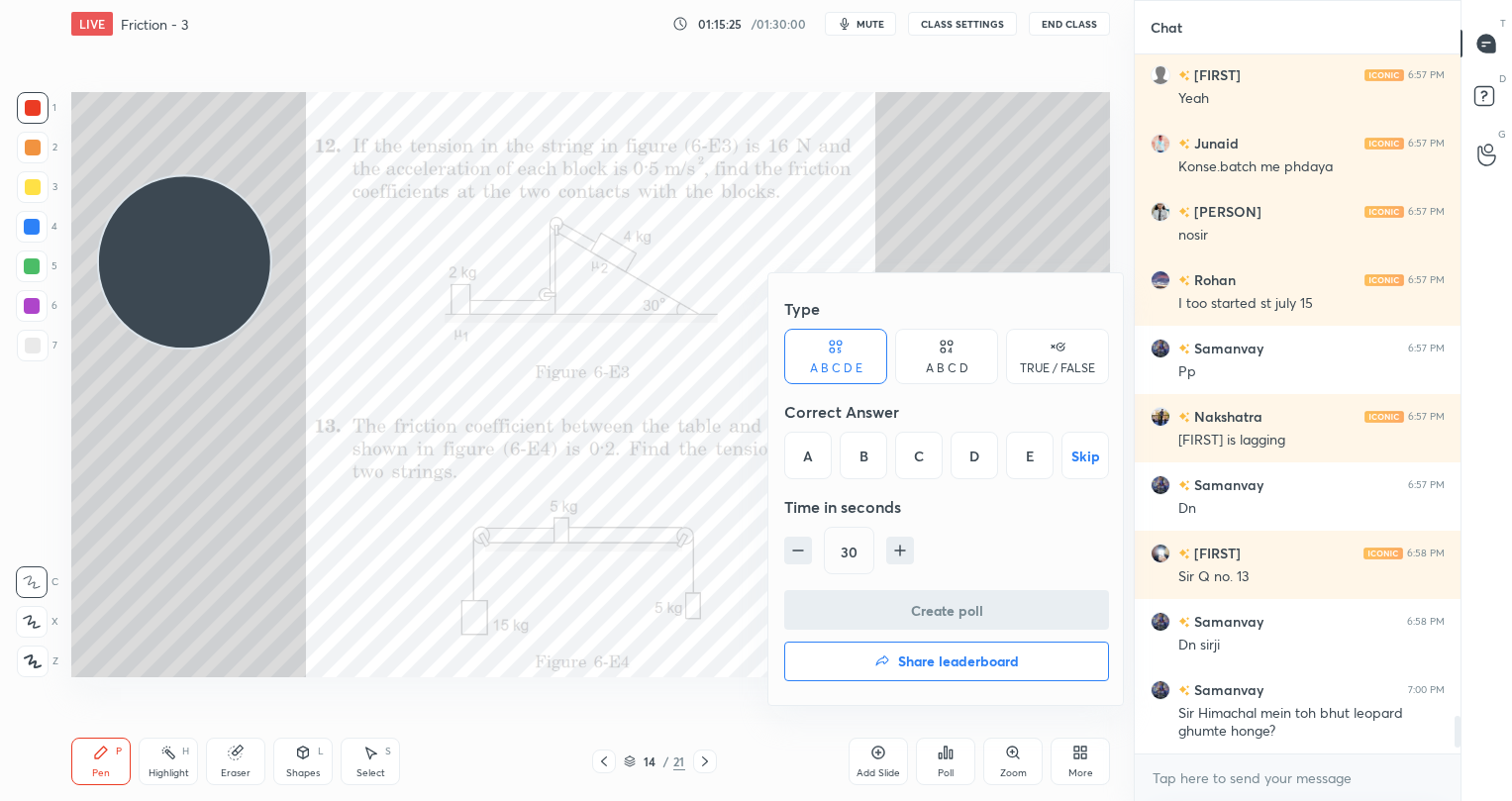 click on "B" at bounding box center [863, 455] 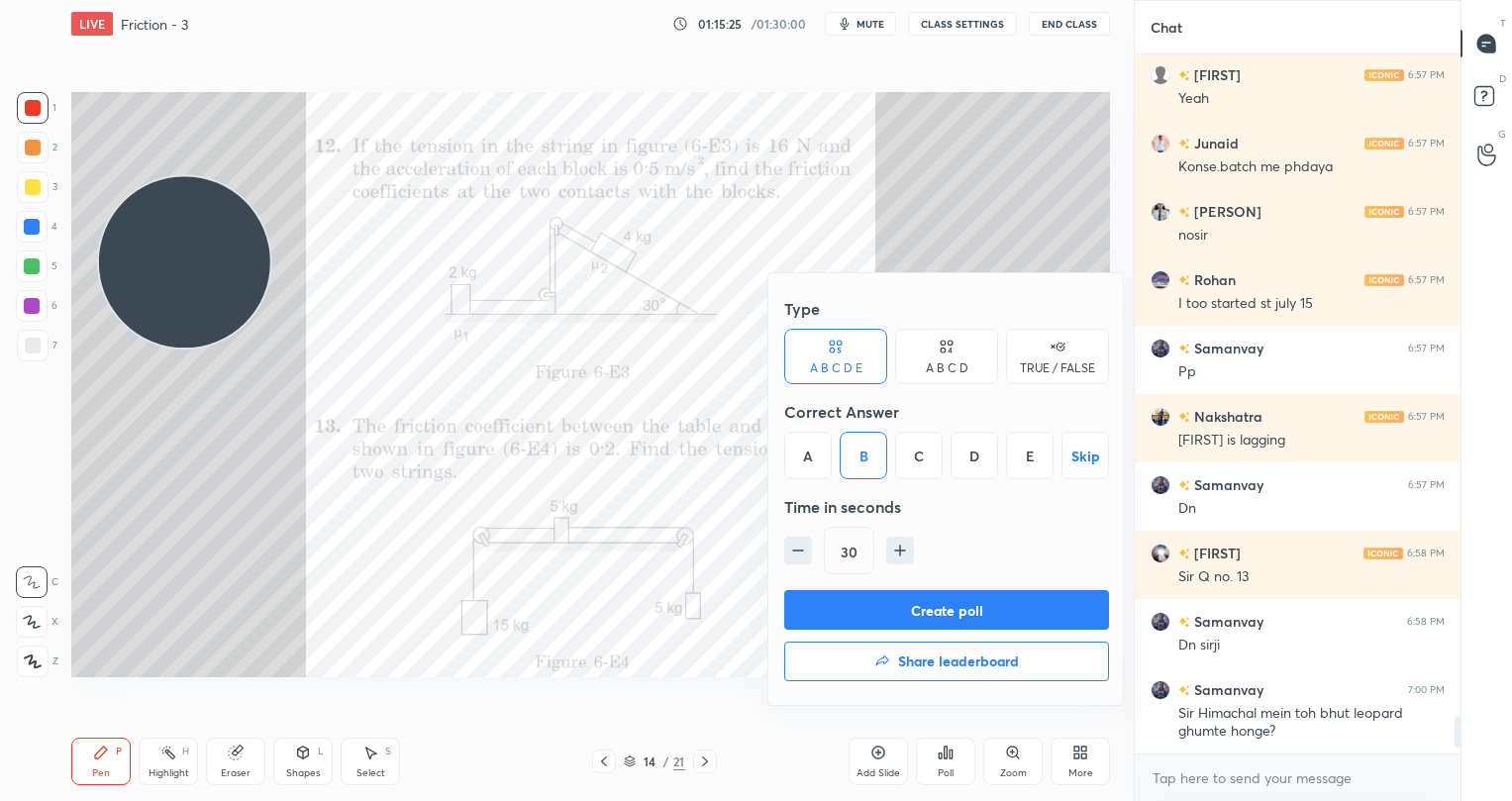 click on "Create poll" at bounding box center [947, 610] 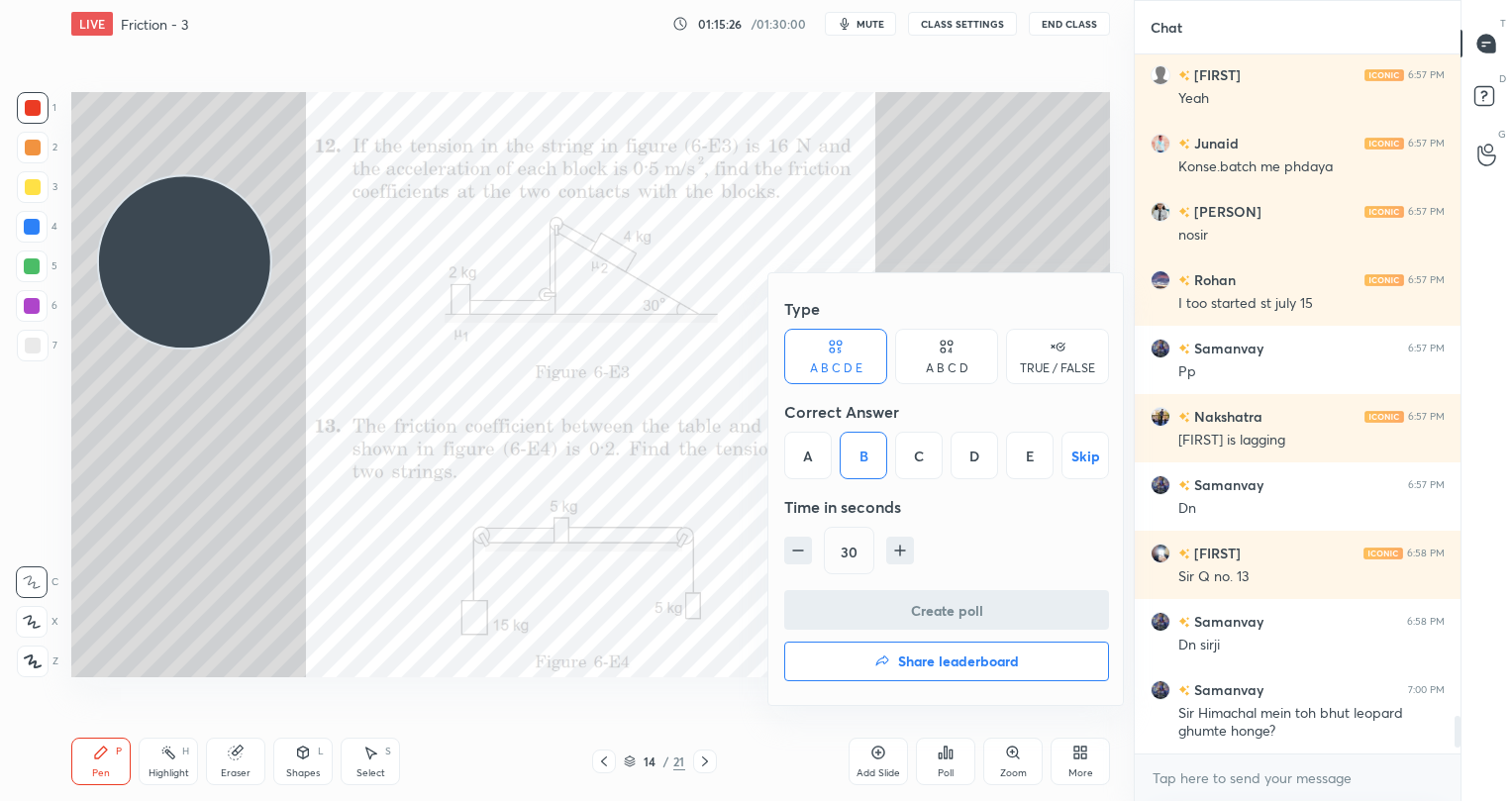 scroll, scrollTop: 651, scrollLeft: 319, axis: both 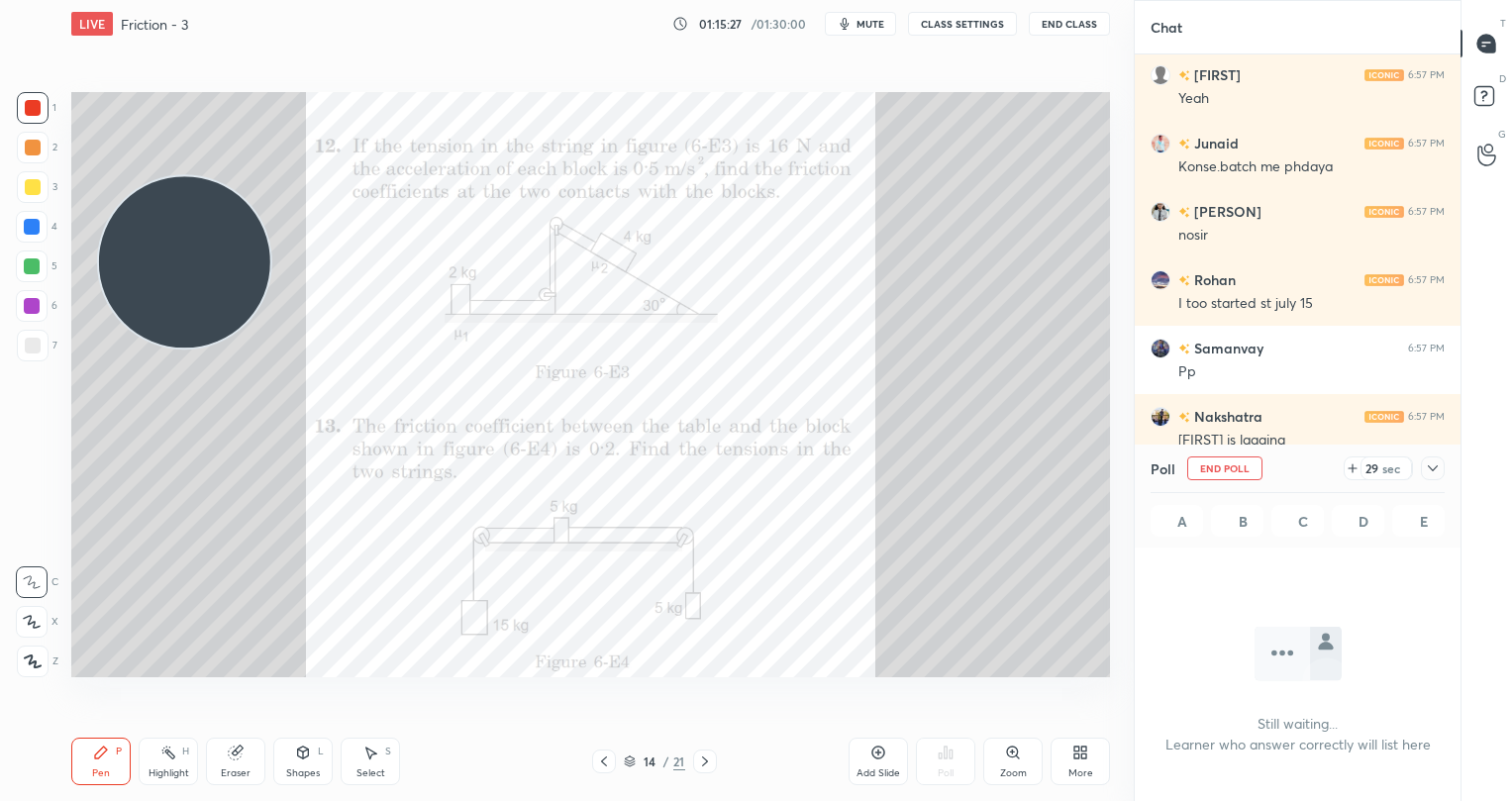 click on "Poll End Poll 29  sec" at bounding box center [1297, 468] 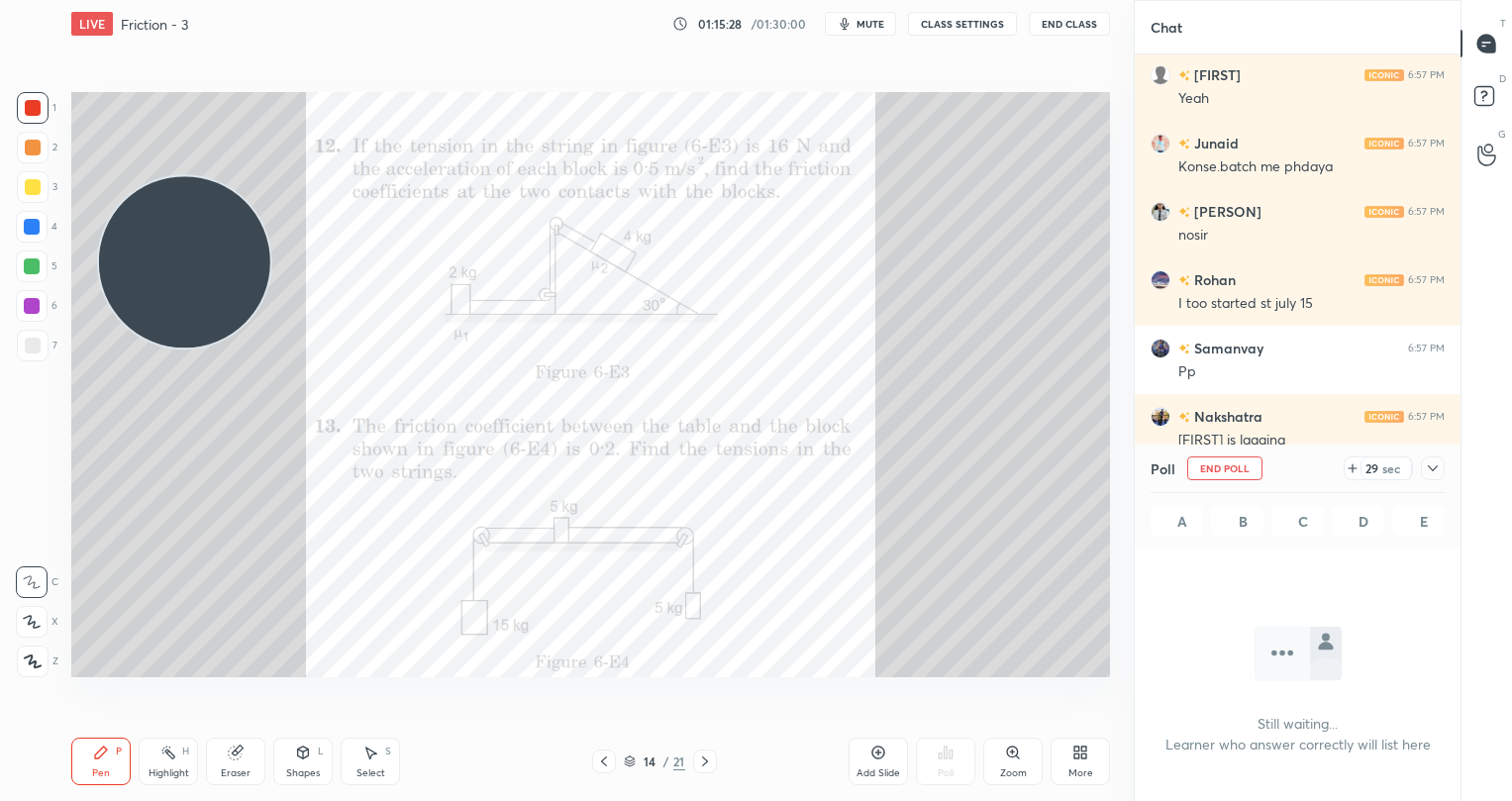 click on "29  sec" at bounding box center [1386, 468] 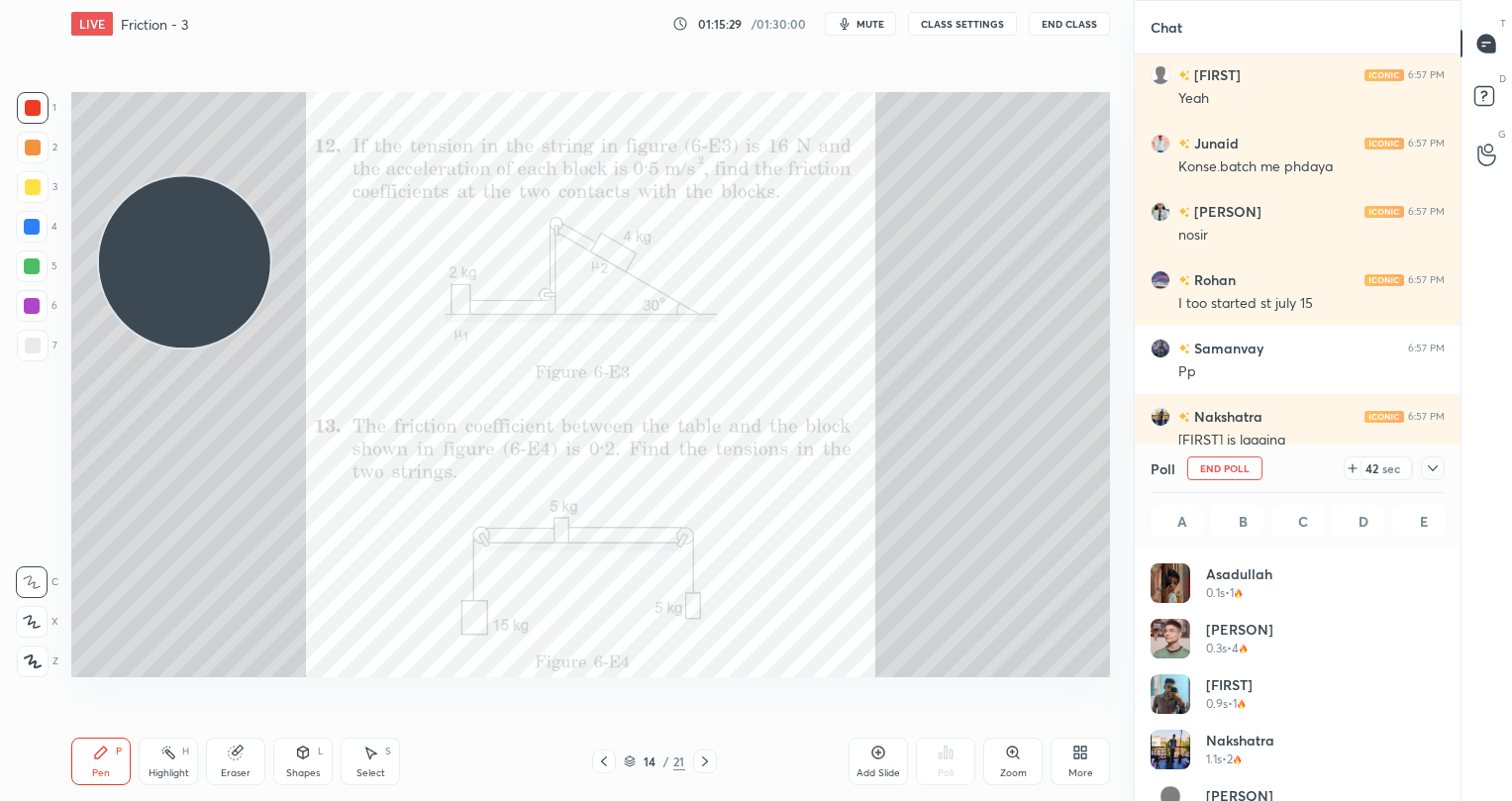 click 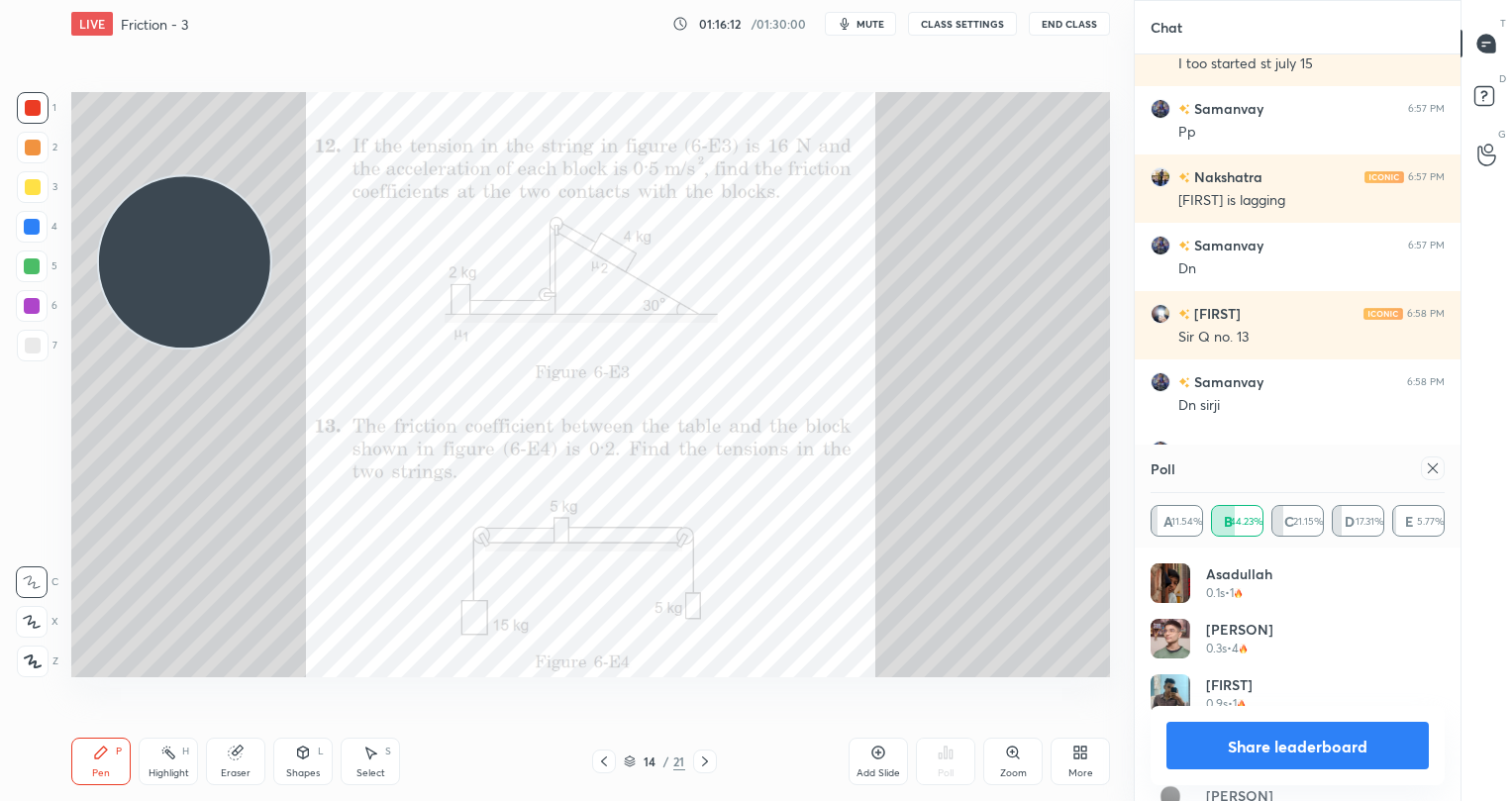 click on "Share leaderboard" at bounding box center (1297, 746) 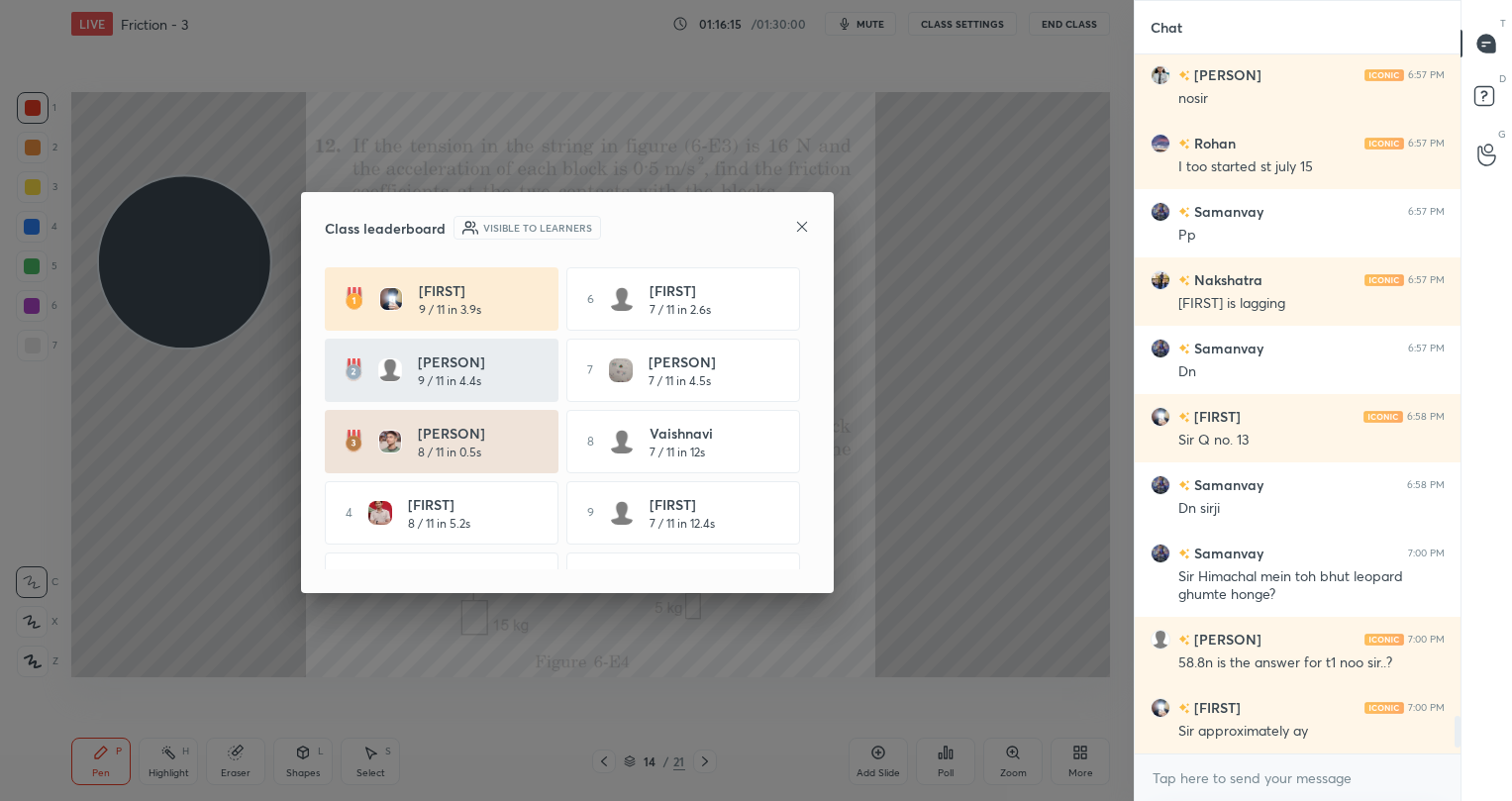 click 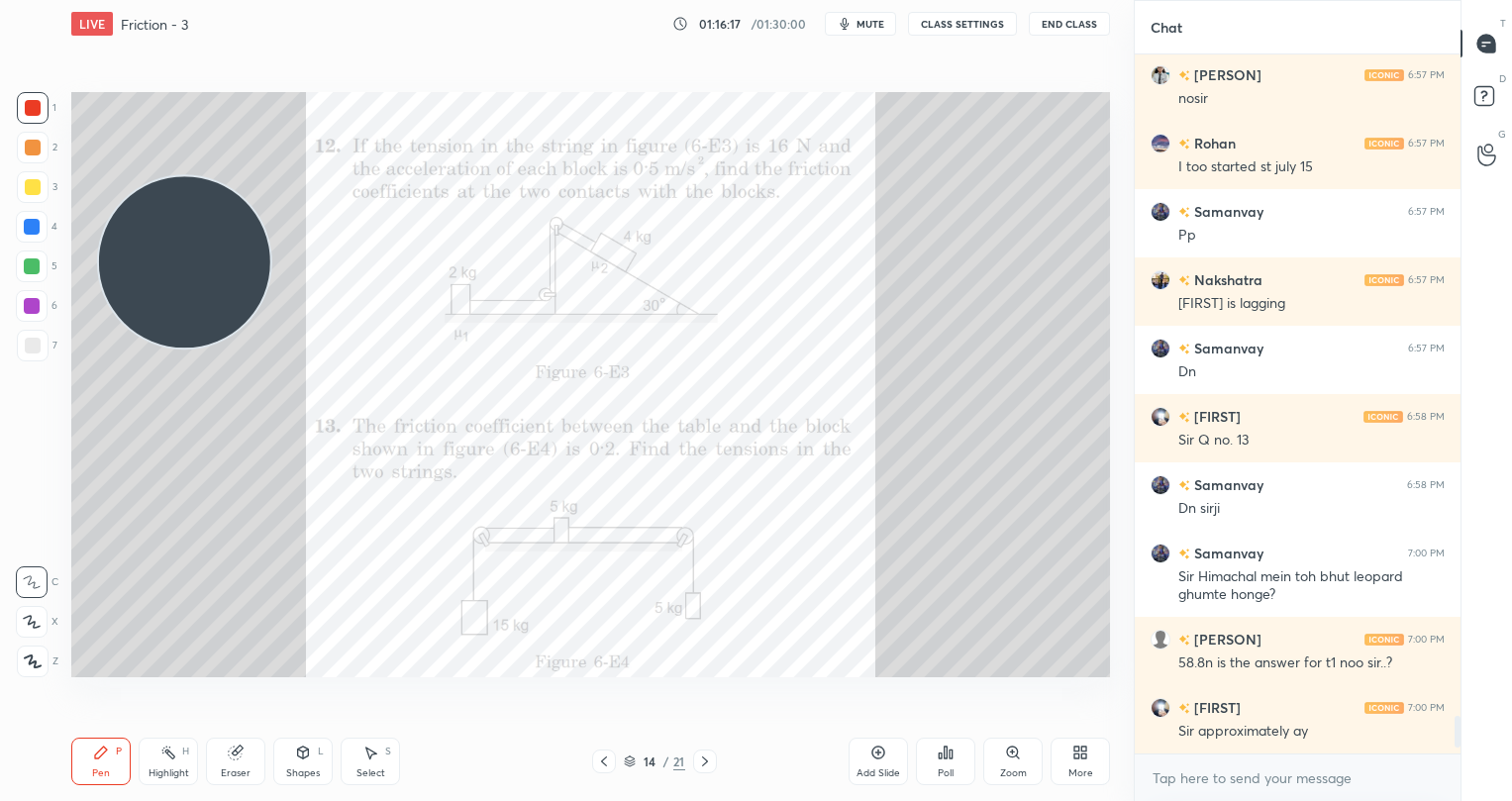 click on "Add Slide" at bounding box center (878, 761) 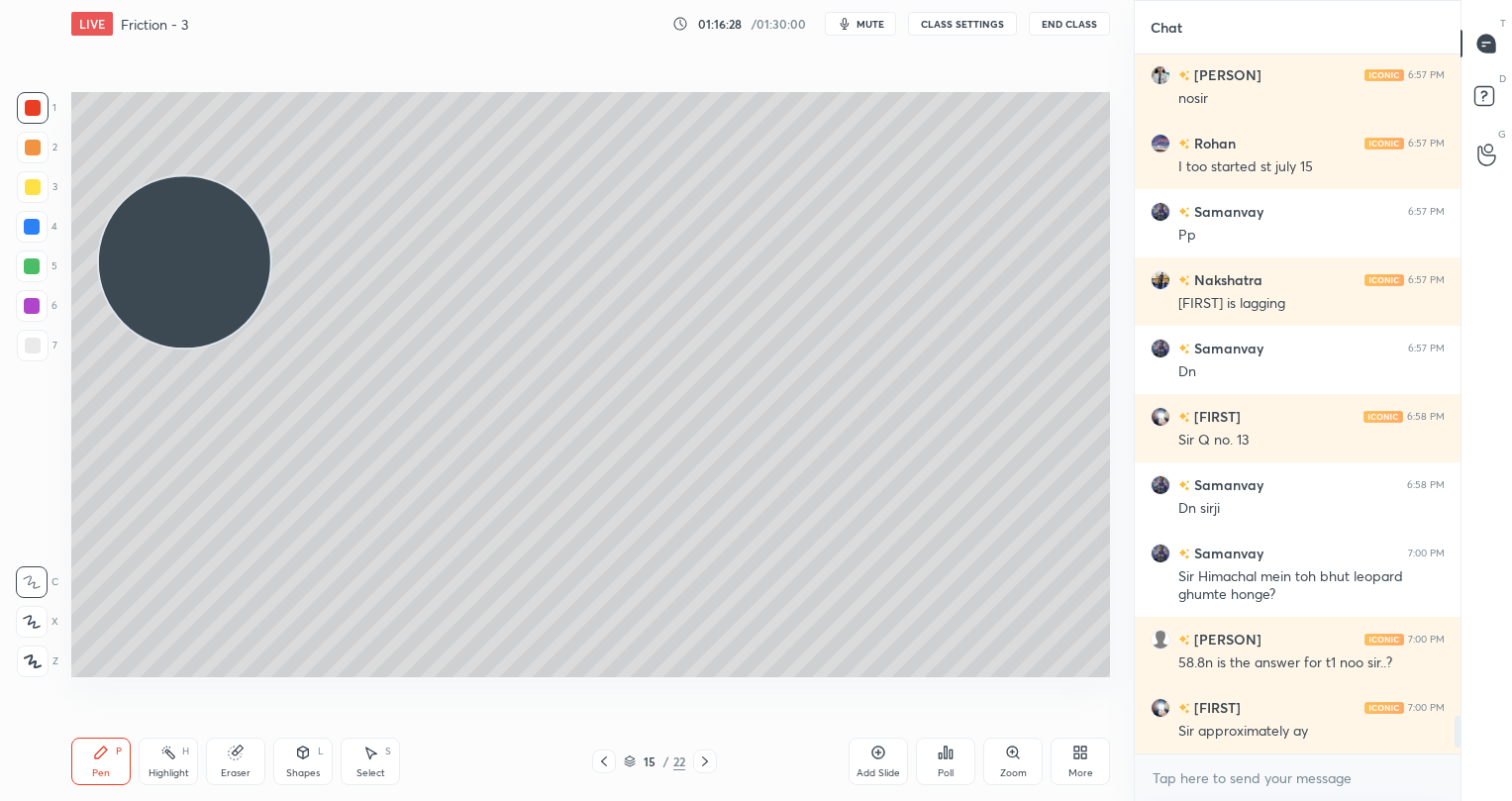 click at bounding box center [33, 187] 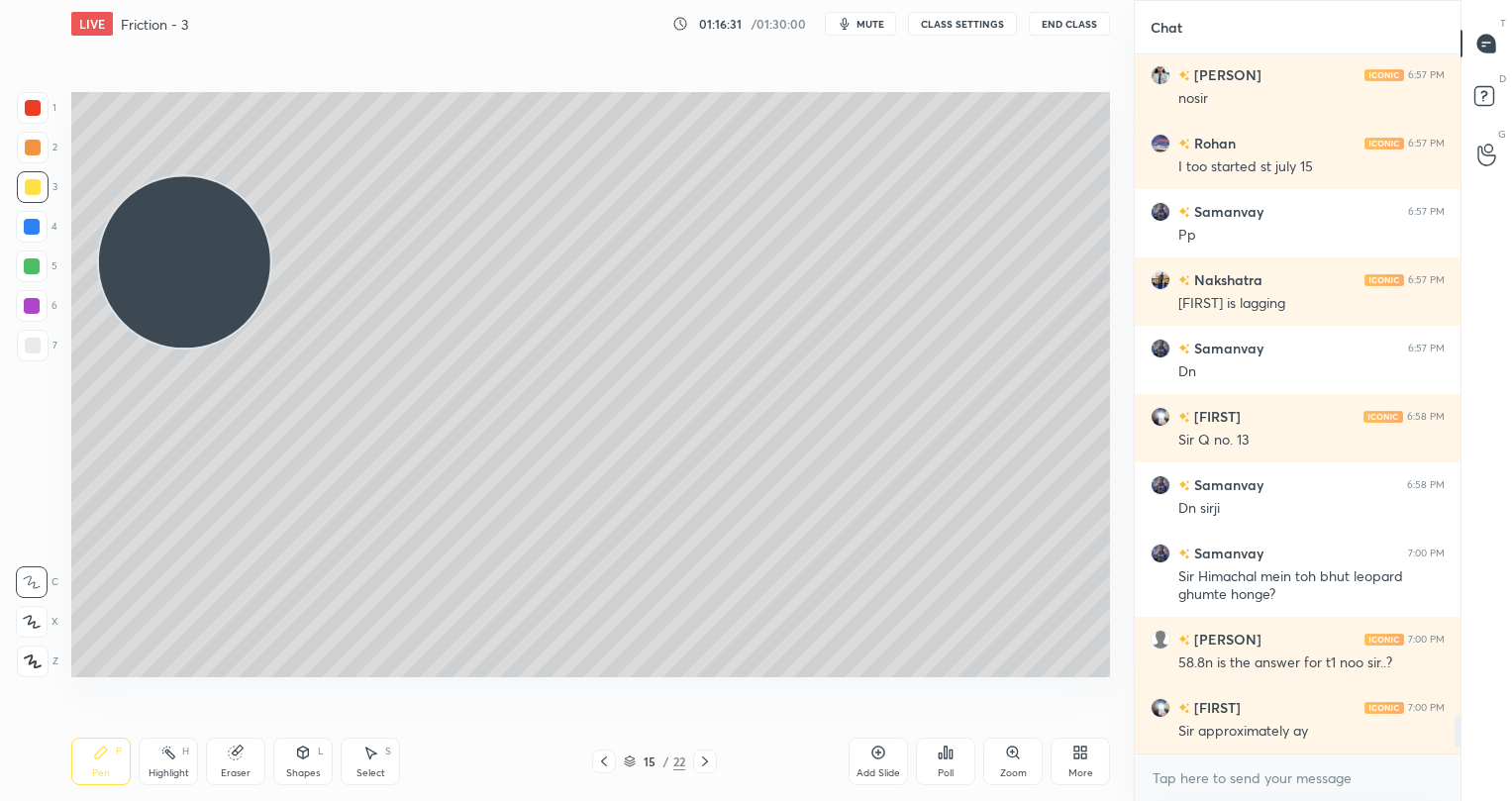 drag, startPoint x: 606, startPoint y: 761, endPoint x: 632, endPoint y: 759, distance: 26.07681 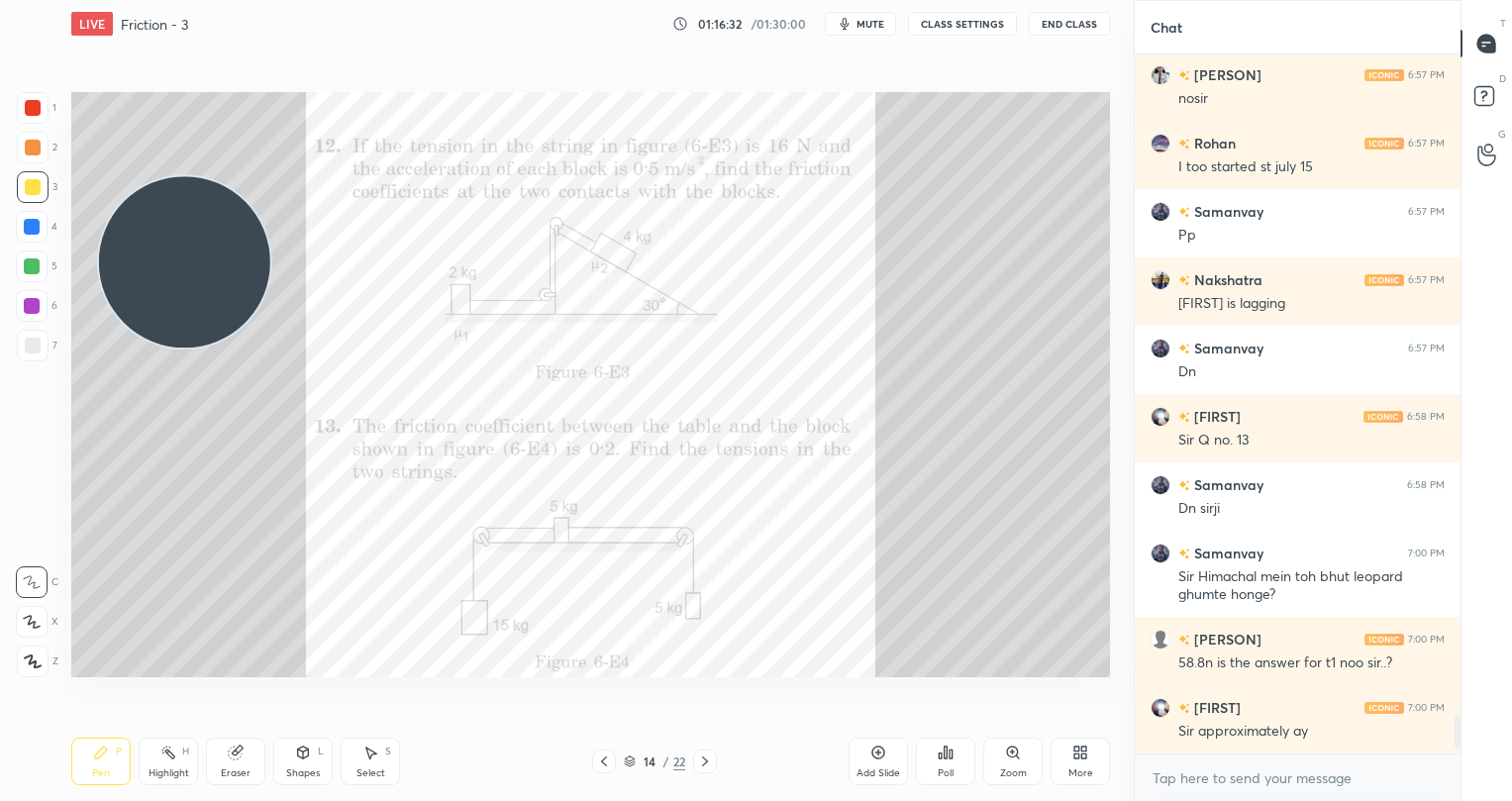 click 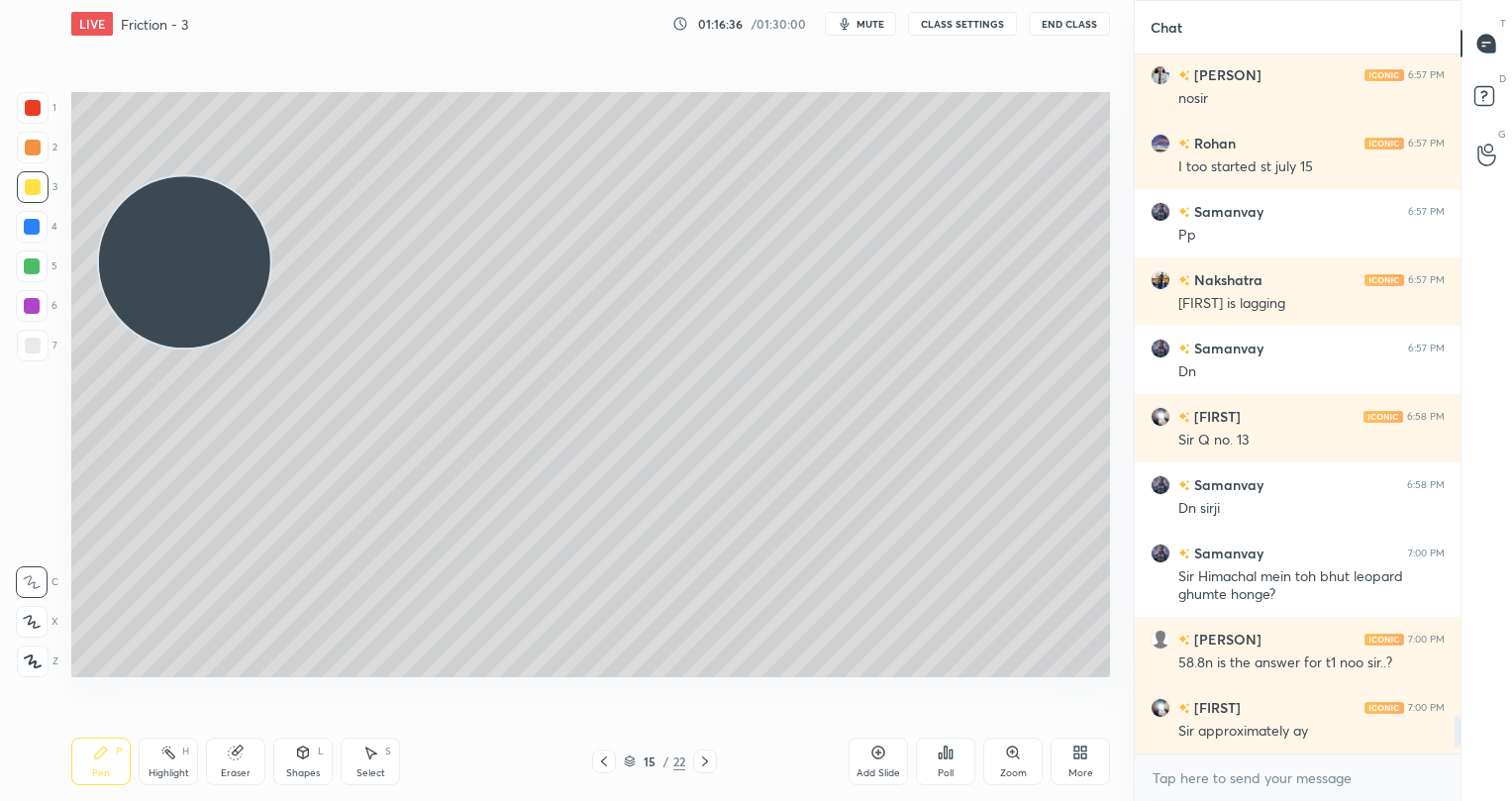 click at bounding box center (604, 761) 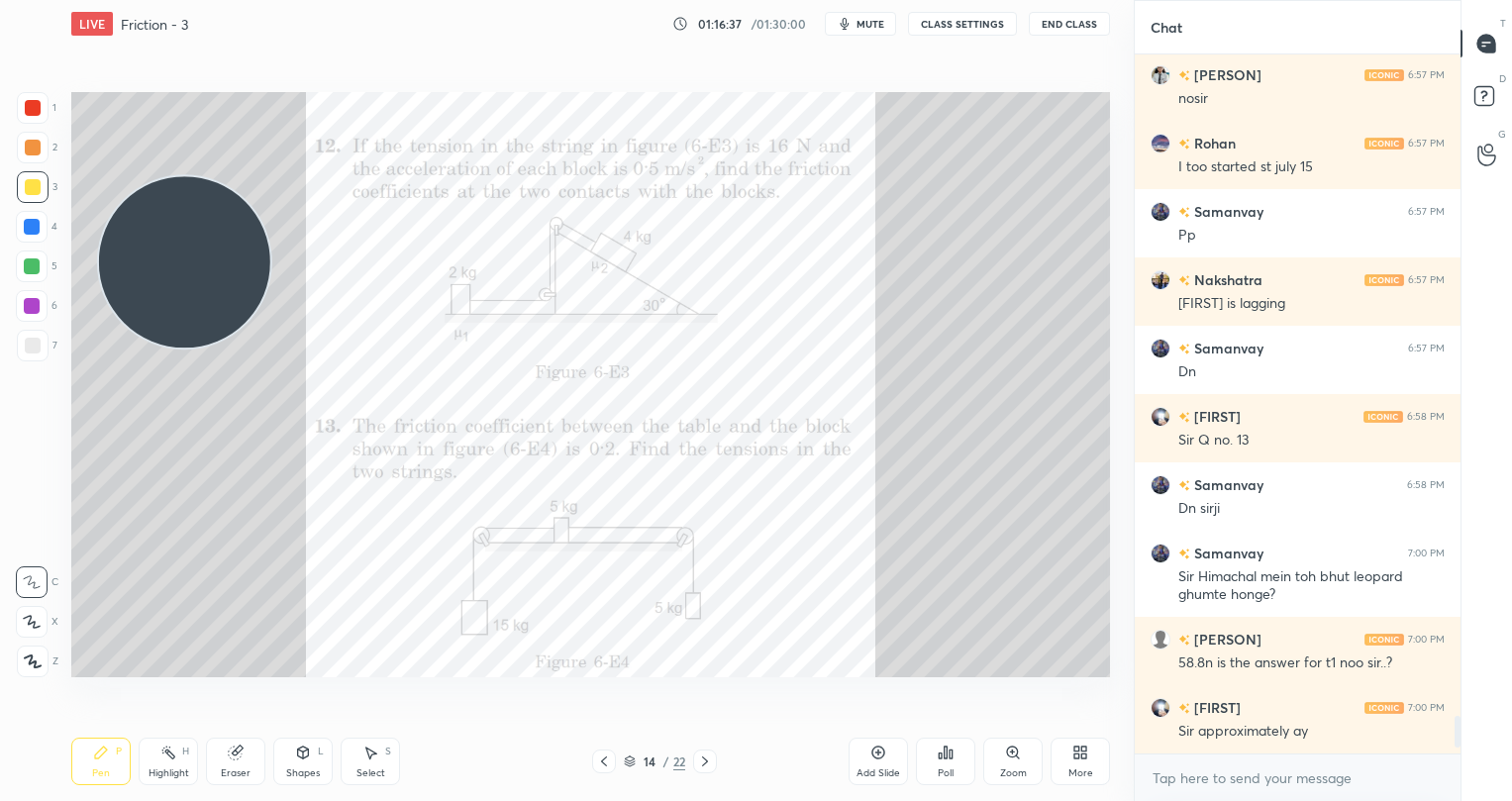 click 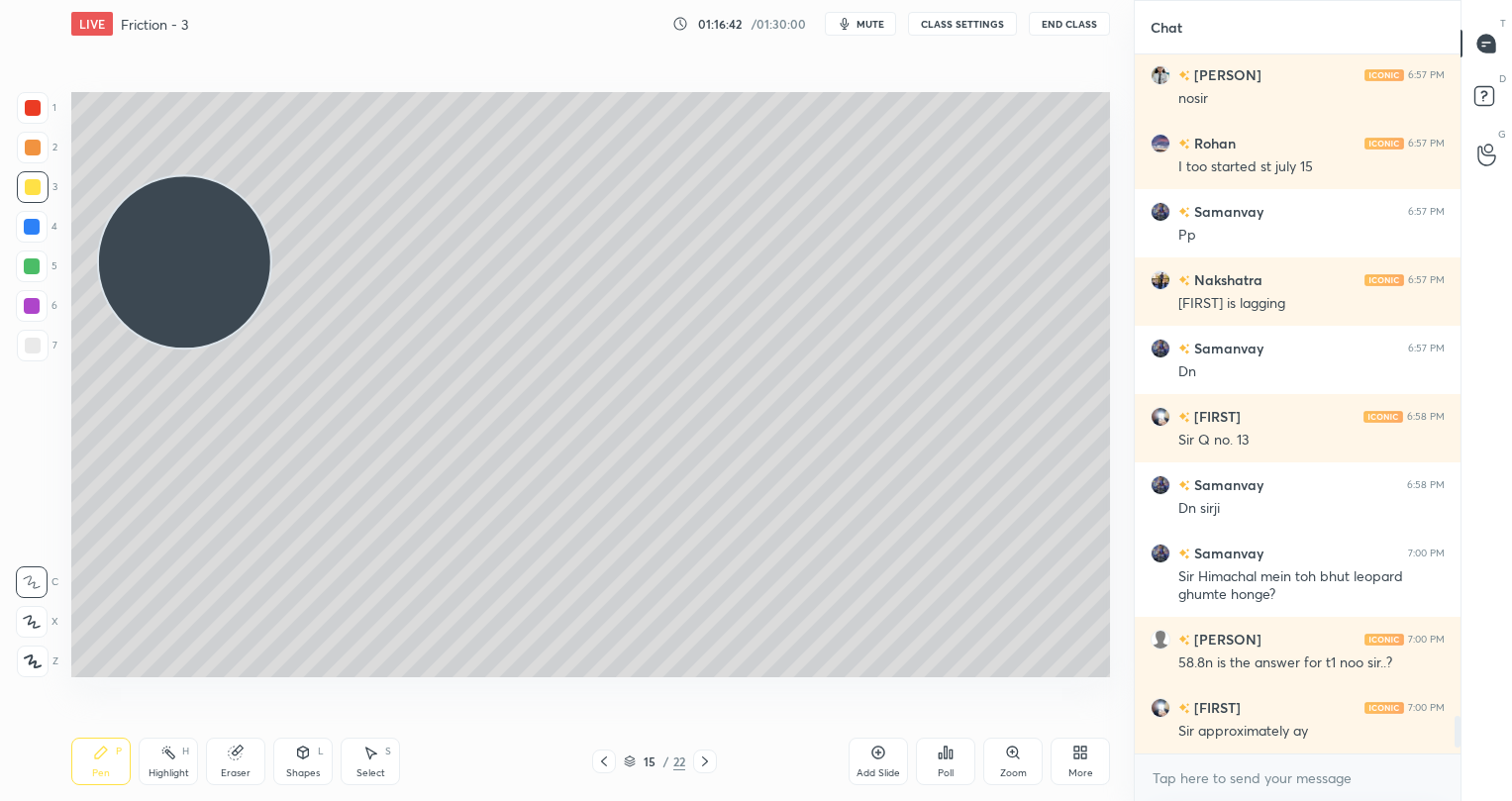 click 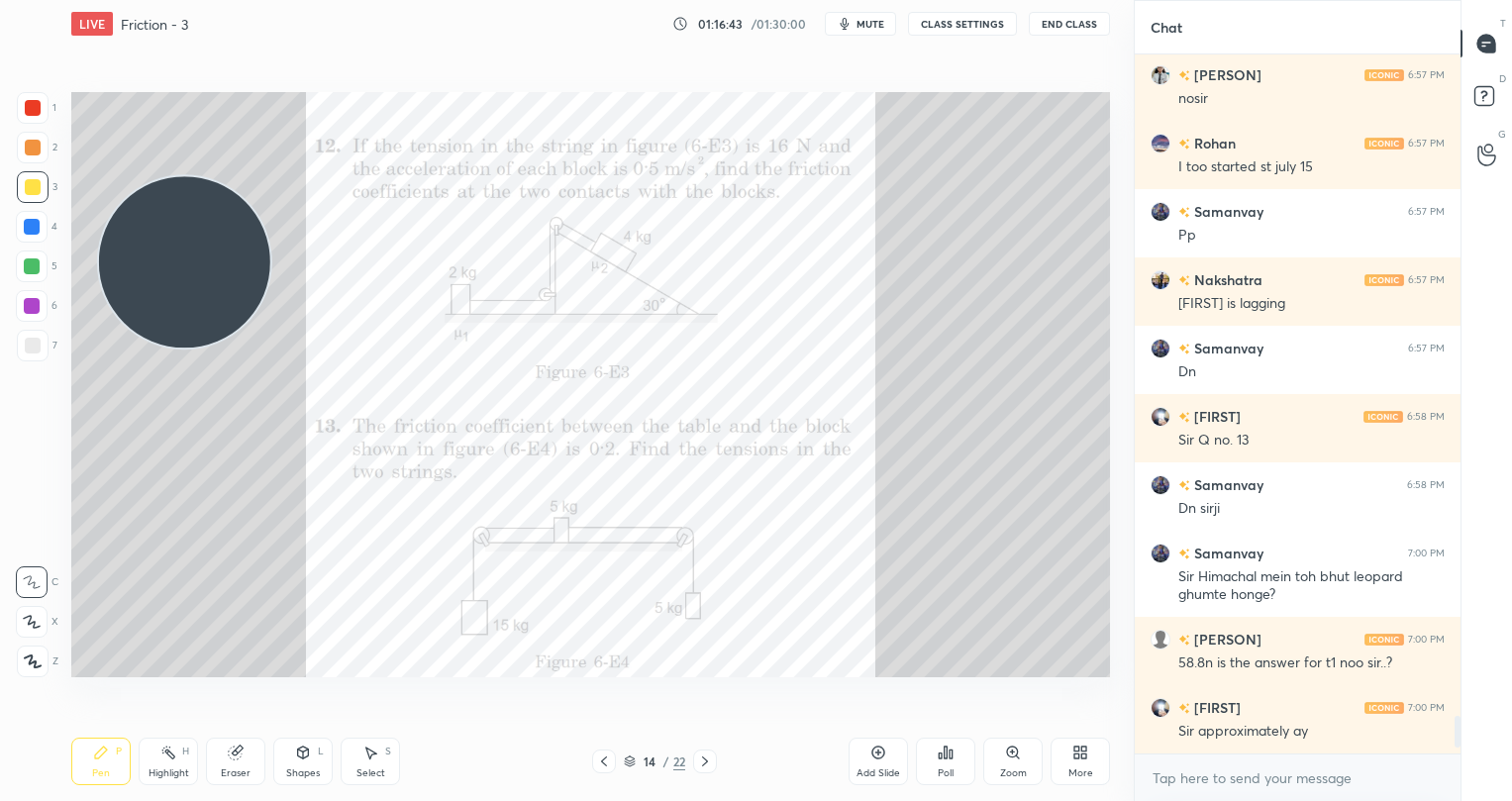 click 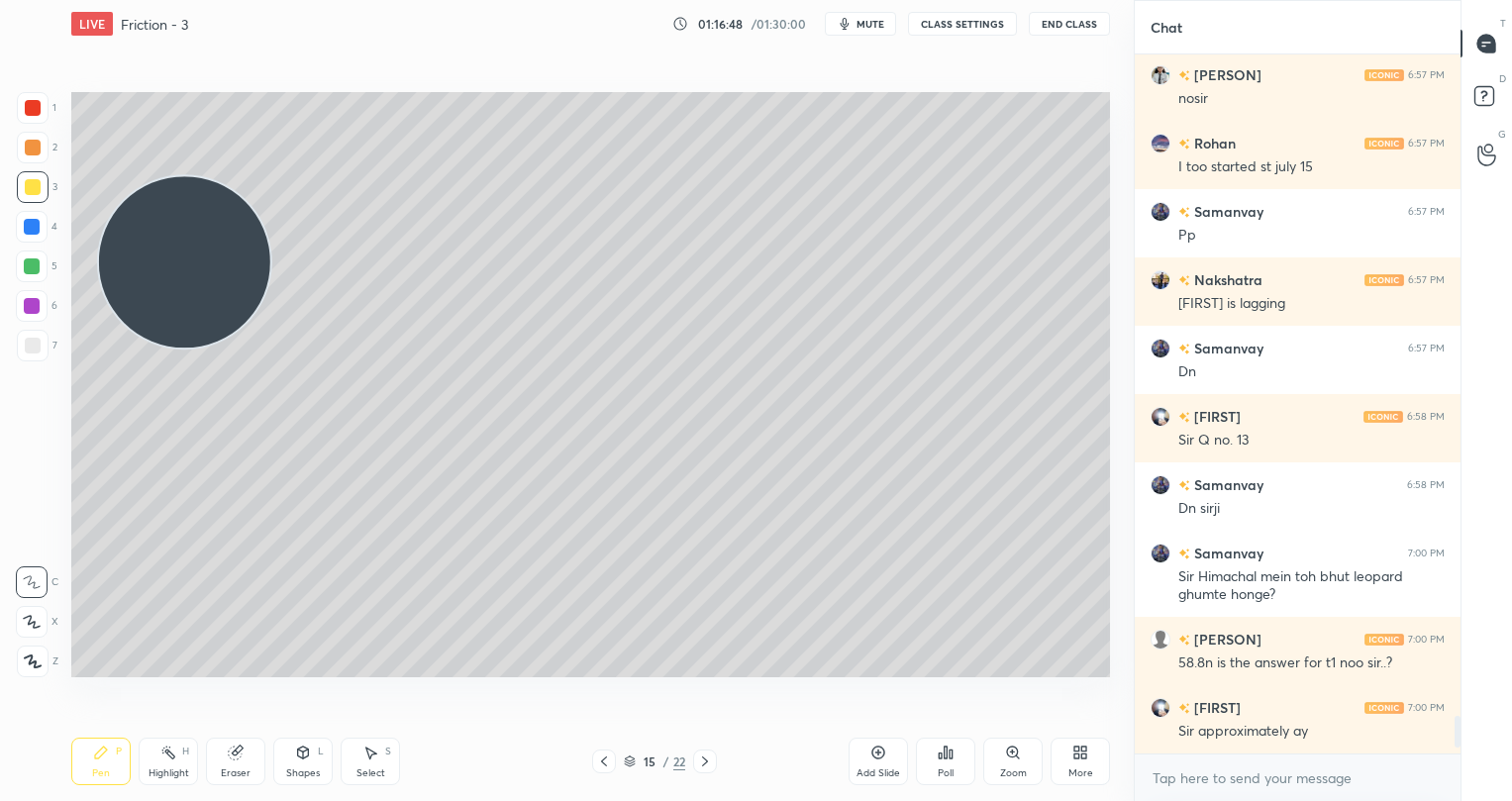 drag, startPoint x: 607, startPoint y: 763, endPoint x: 674, endPoint y: 750, distance: 68.249542 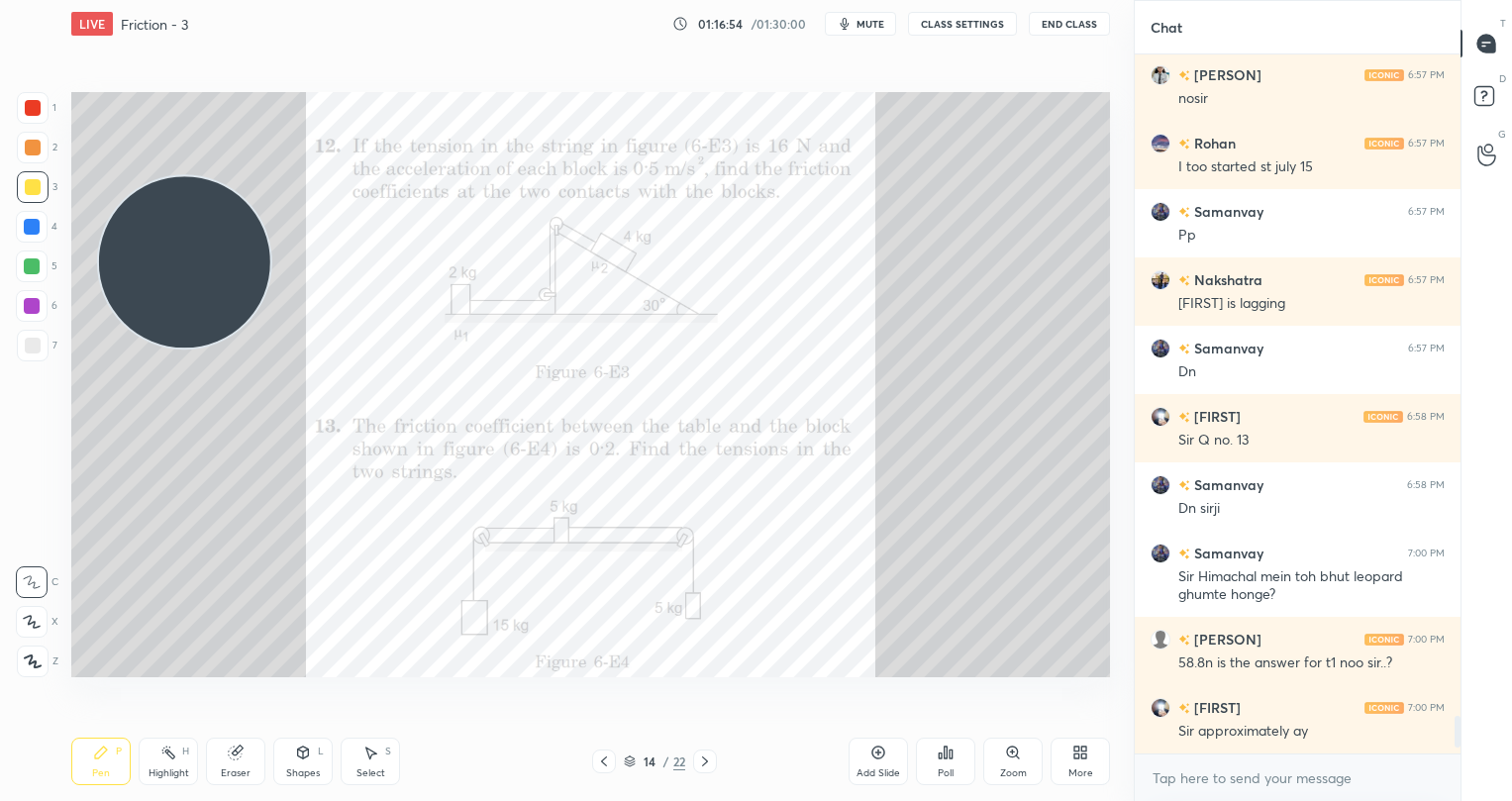 click 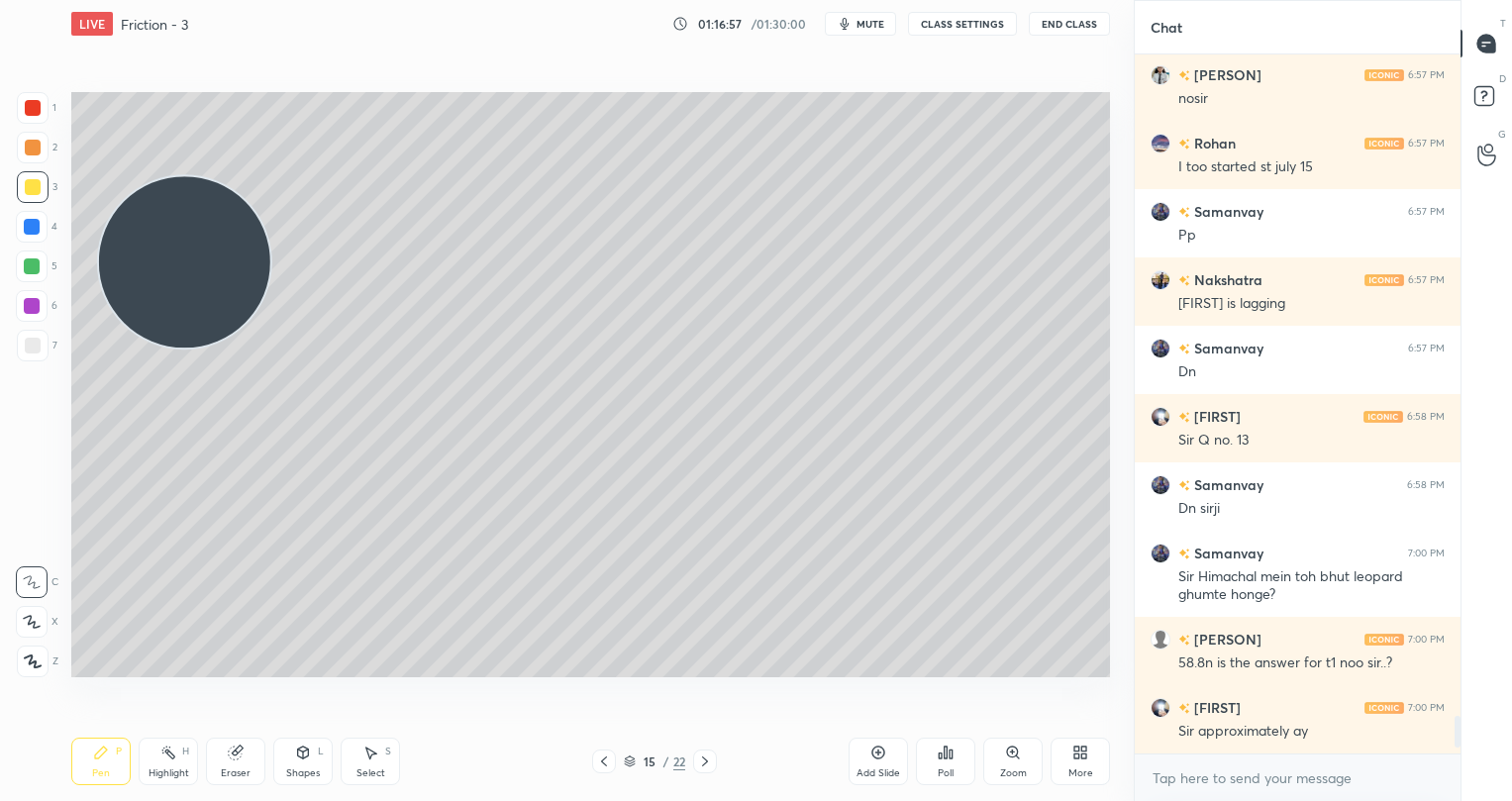 click at bounding box center [32, 306] 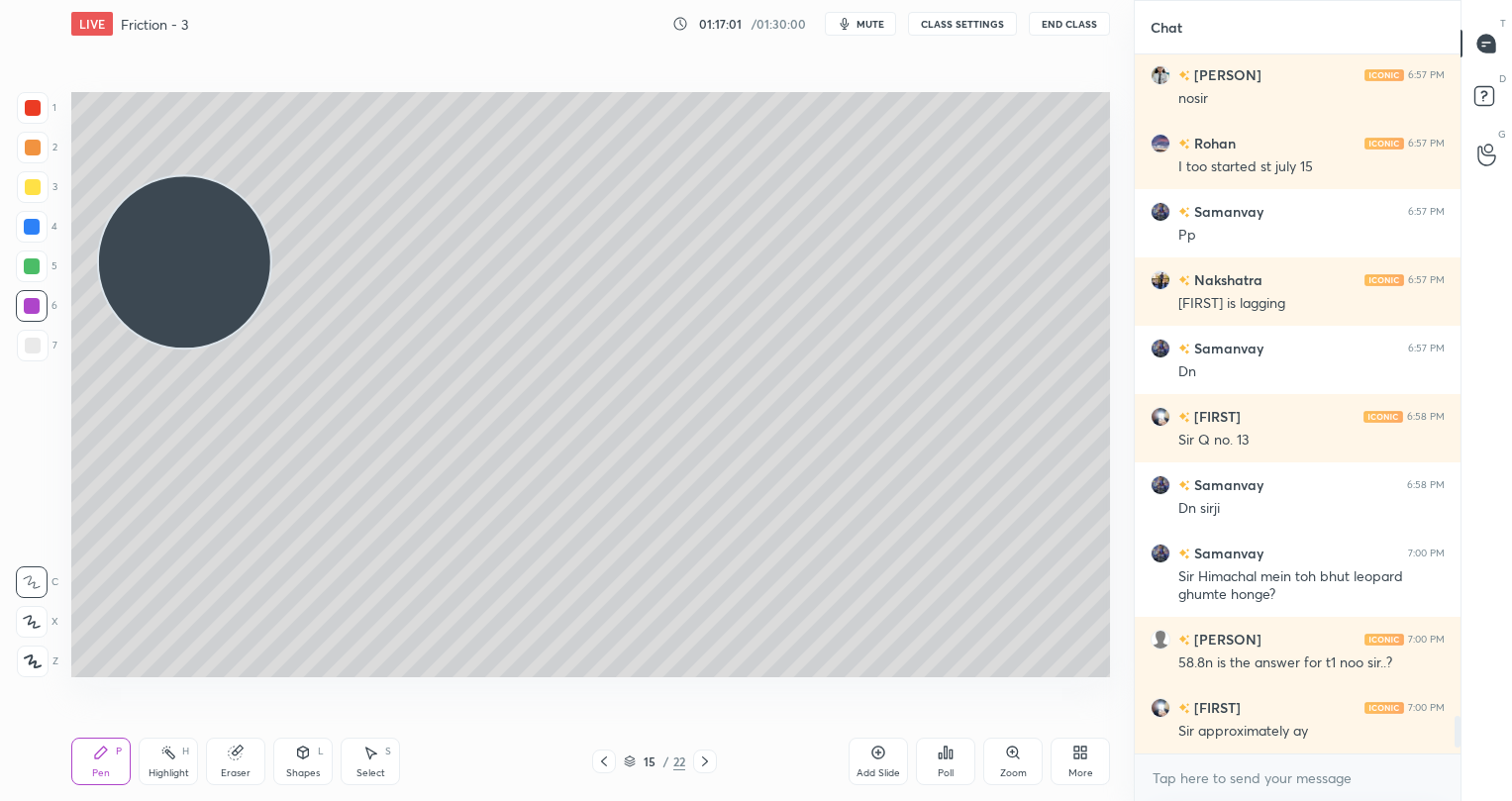 click at bounding box center (33, 187) 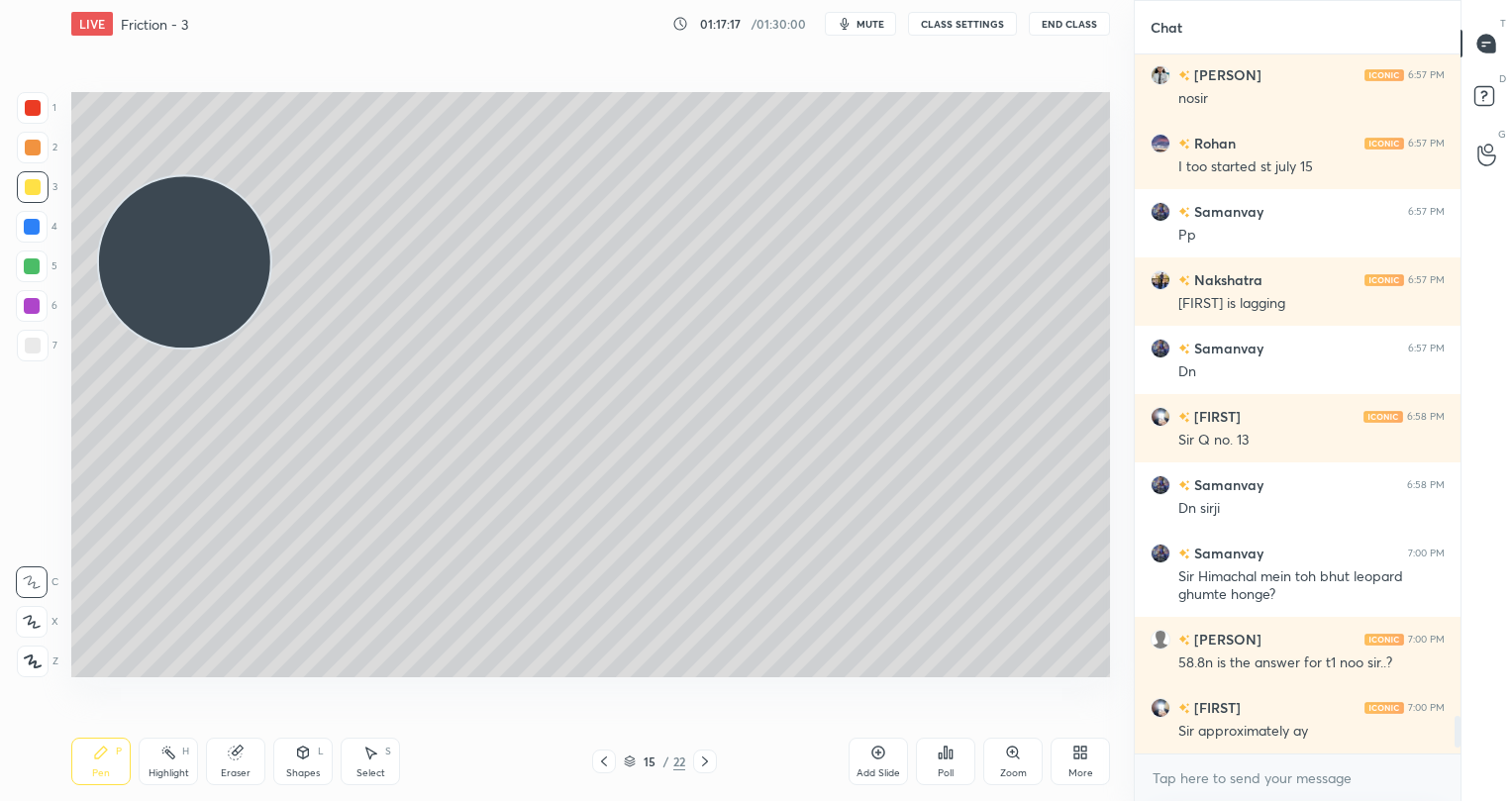 drag, startPoint x: 35, startPoint y: 258, endPoint x: 152, endPoint y: 254, distance: 117.06836 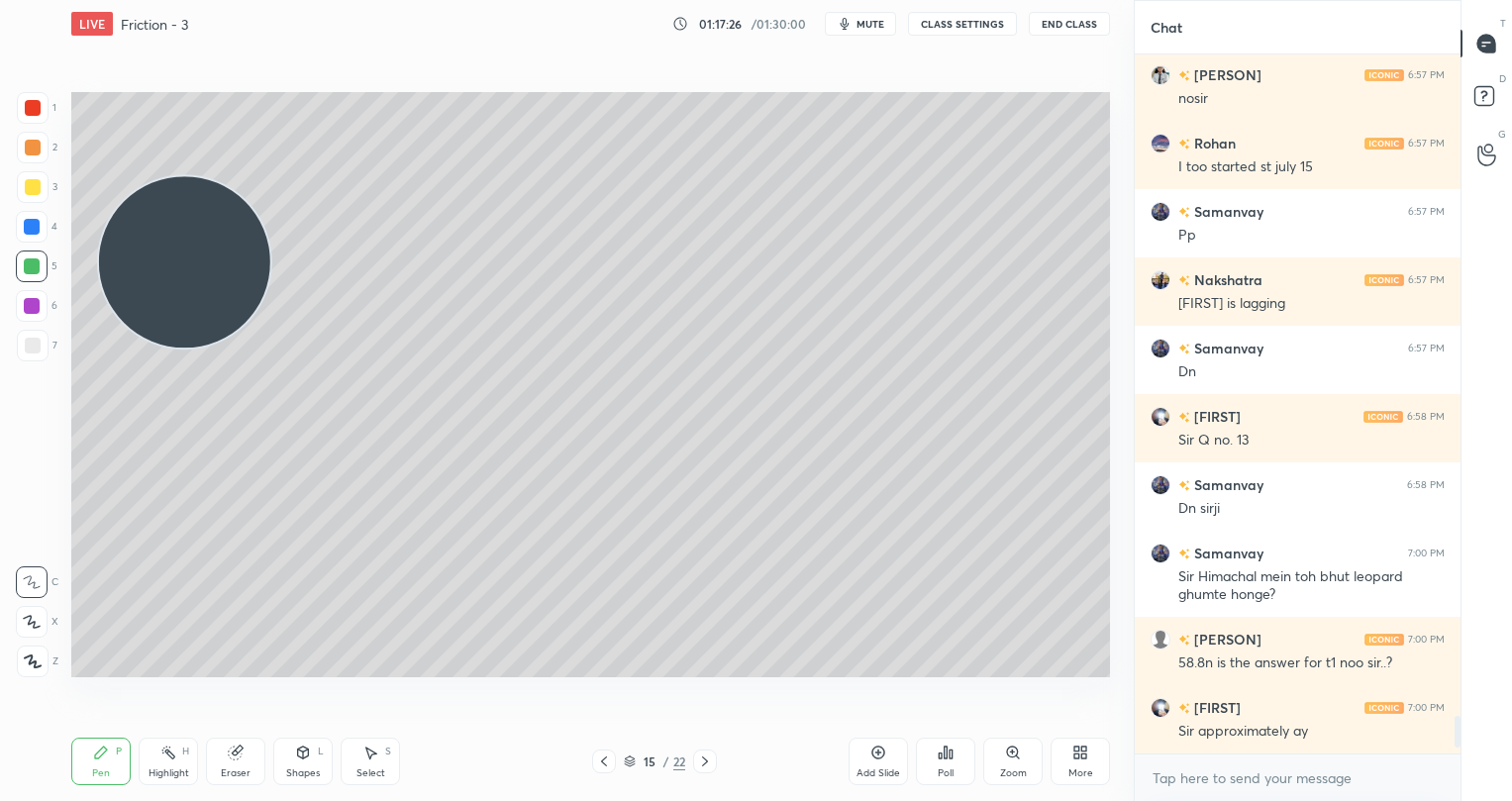click on "7" at bounding box center [37, 350] 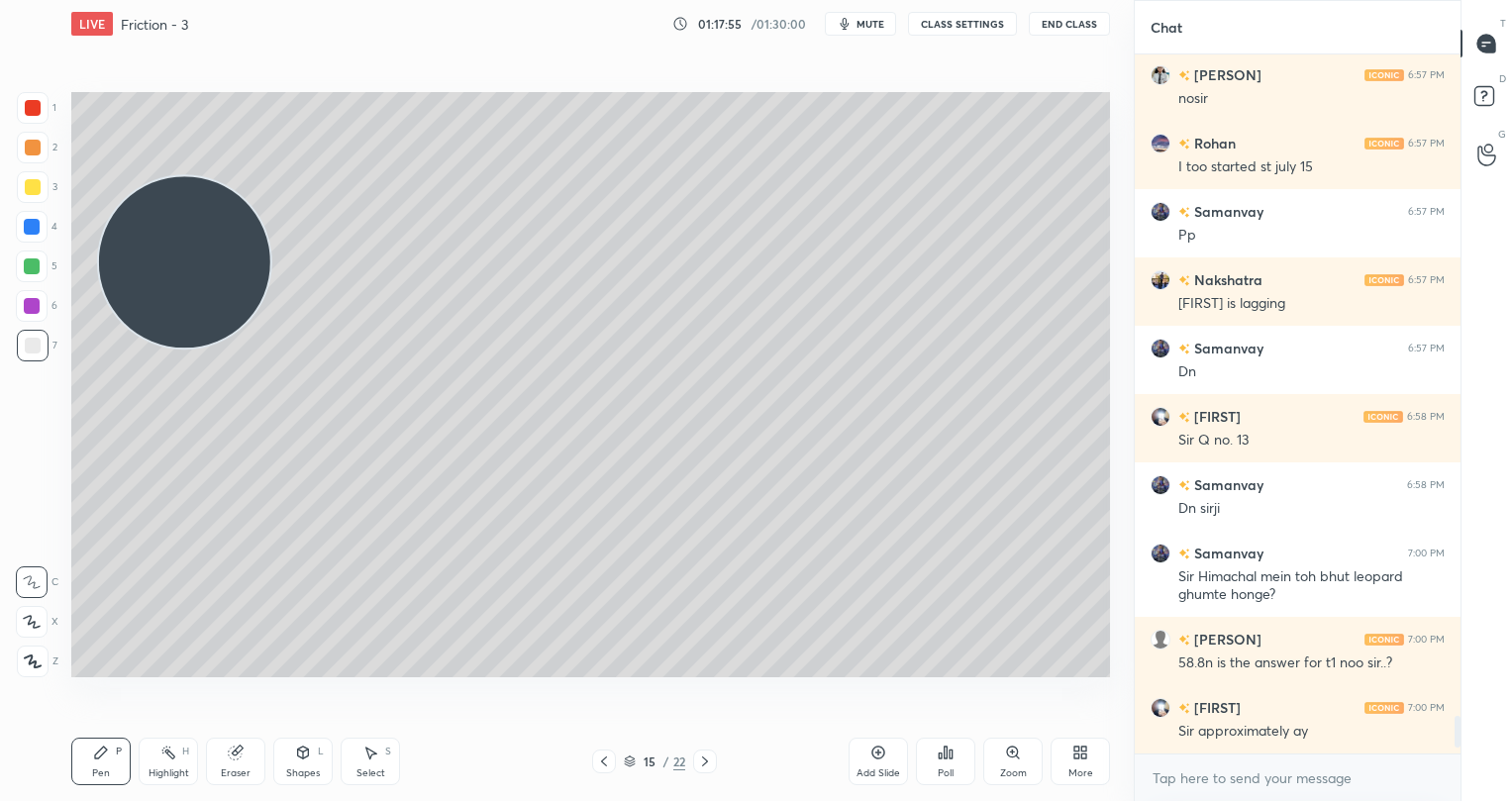 click at bounding box center (33, 108) 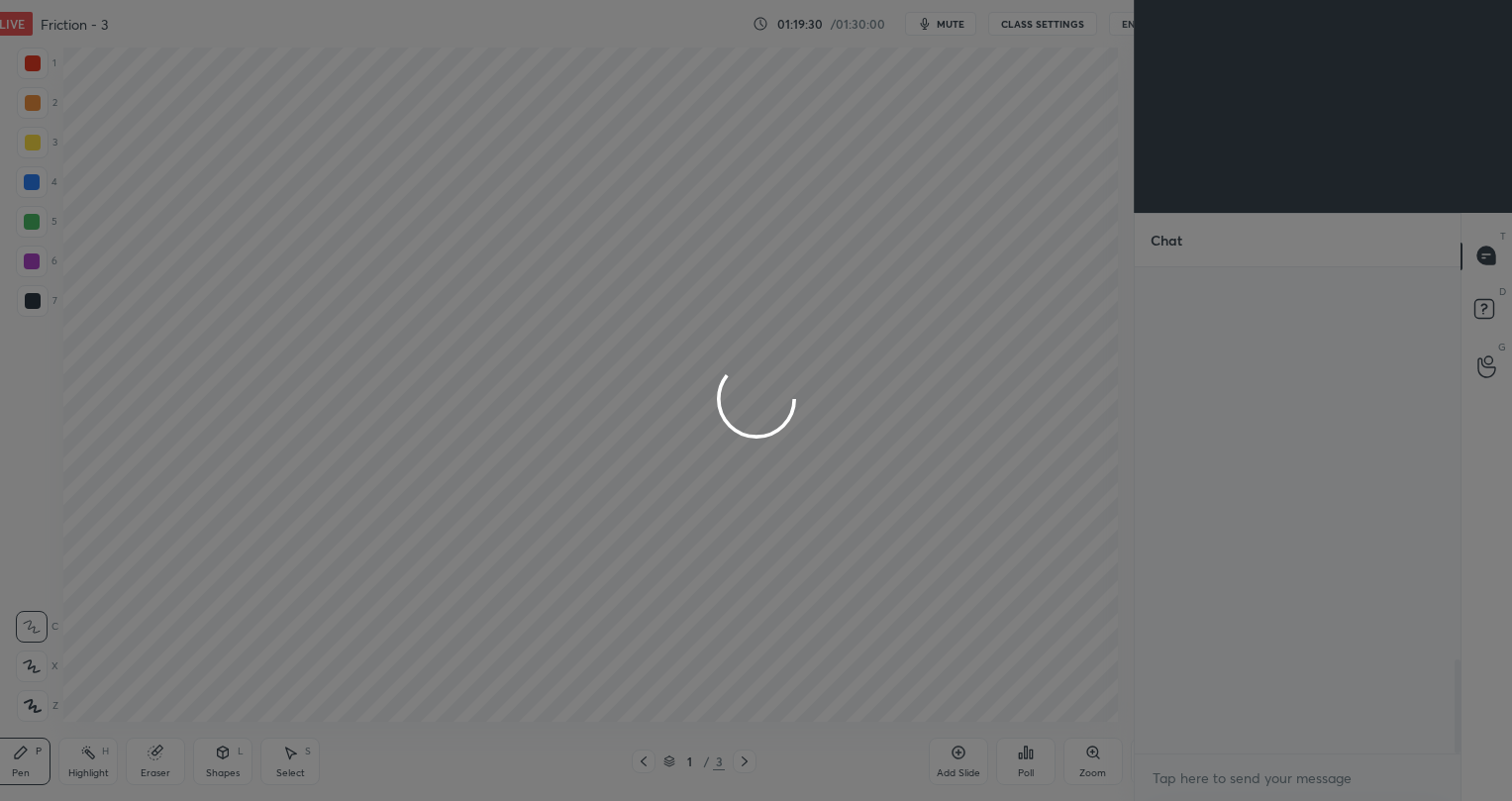 scroll, scrollTop: 0, scrollLeft: 0, axis: both 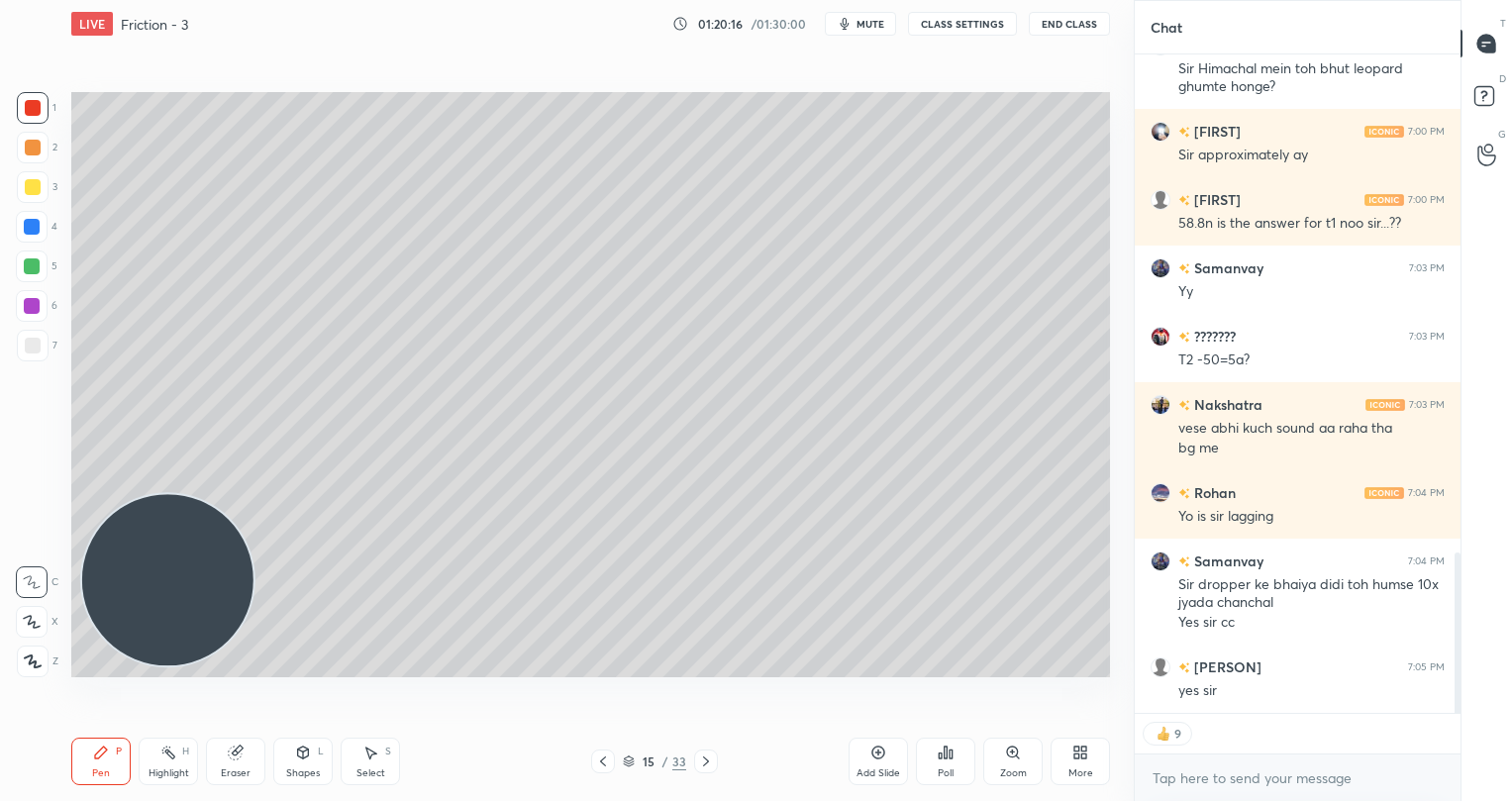 click 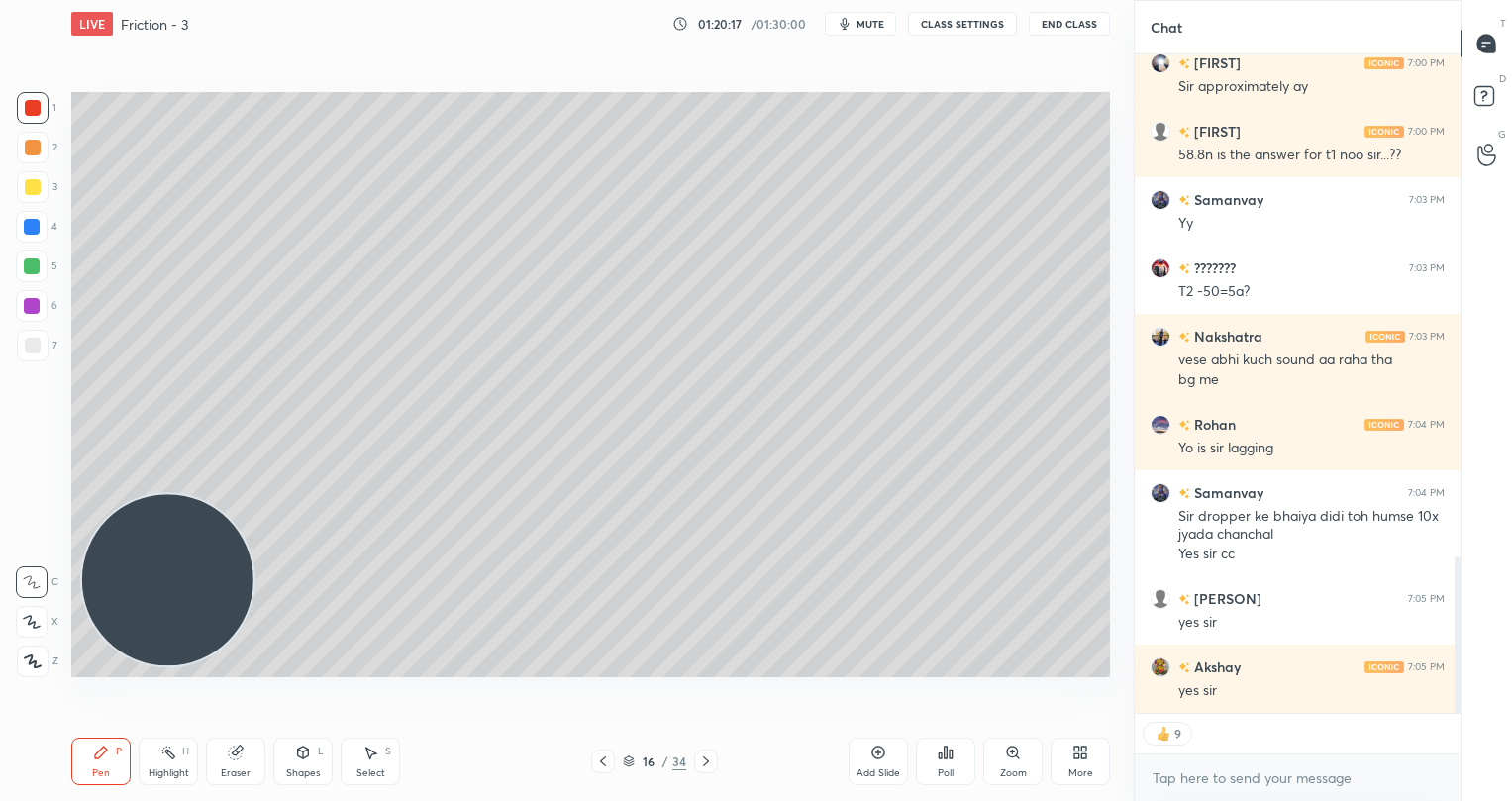 scroll, scrollTop: 7, scrollLeft: 7, axis: both 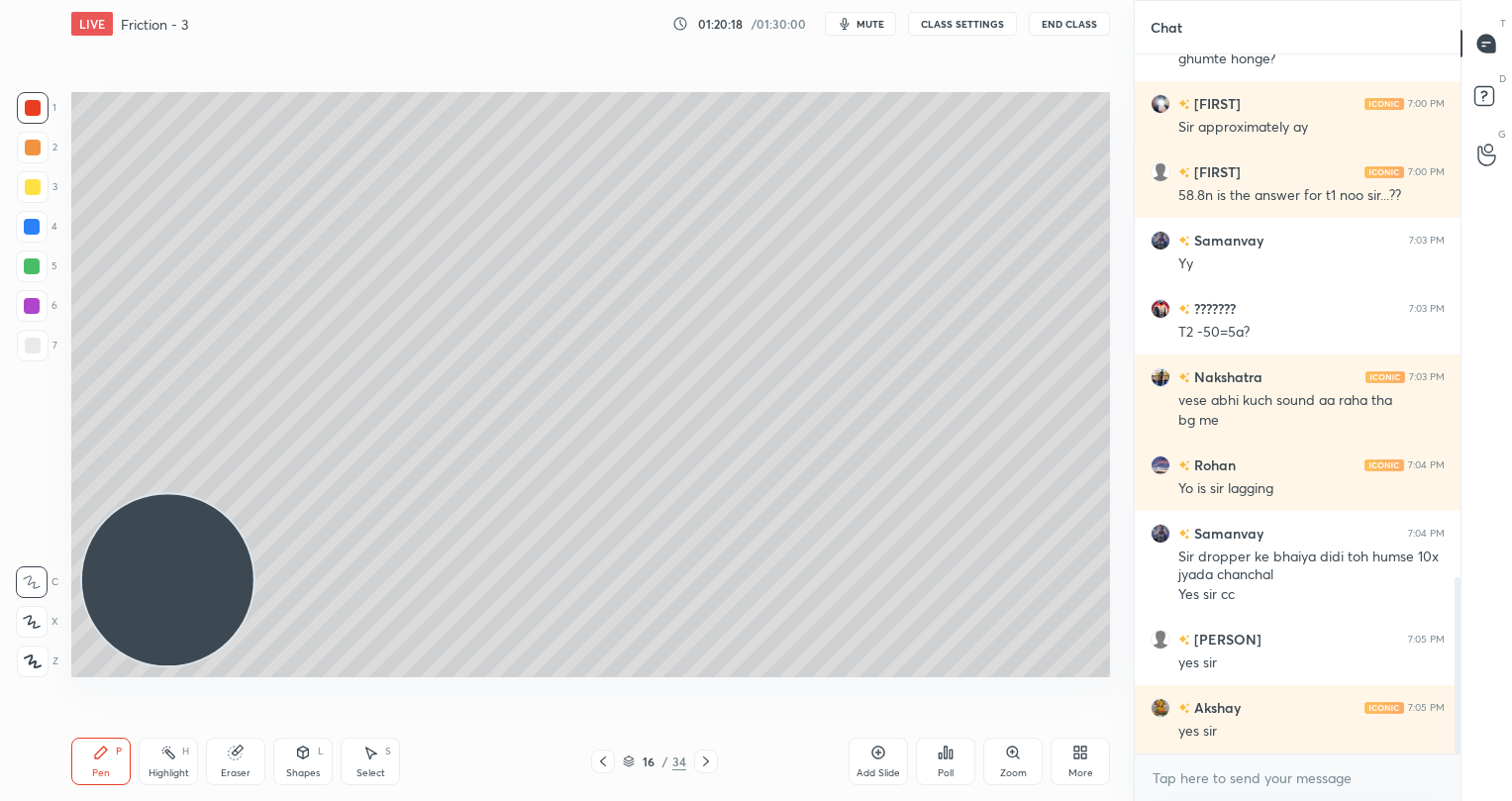 click at bounding box center (33, 187) 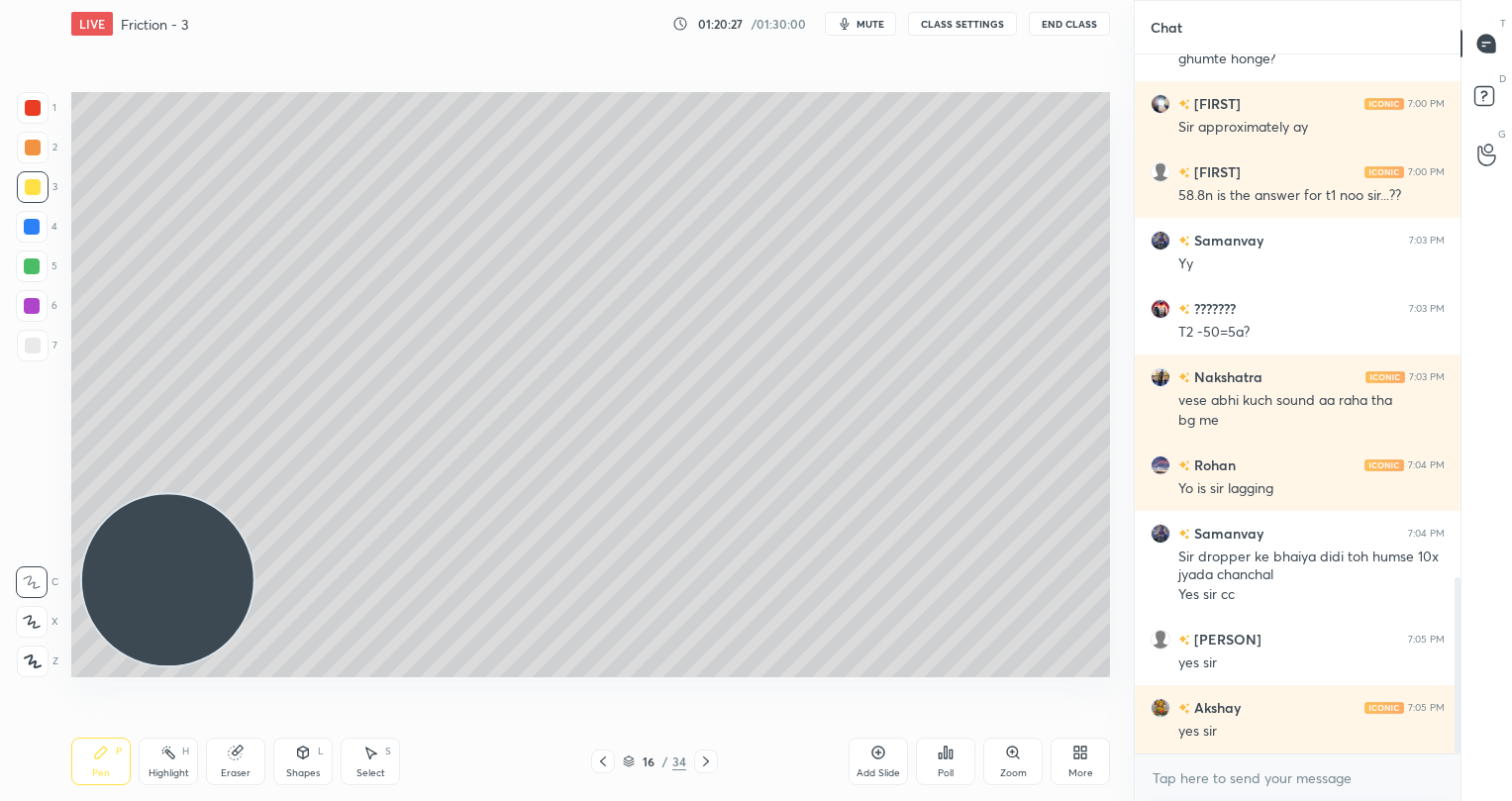 click at bounding box center (32, 266) 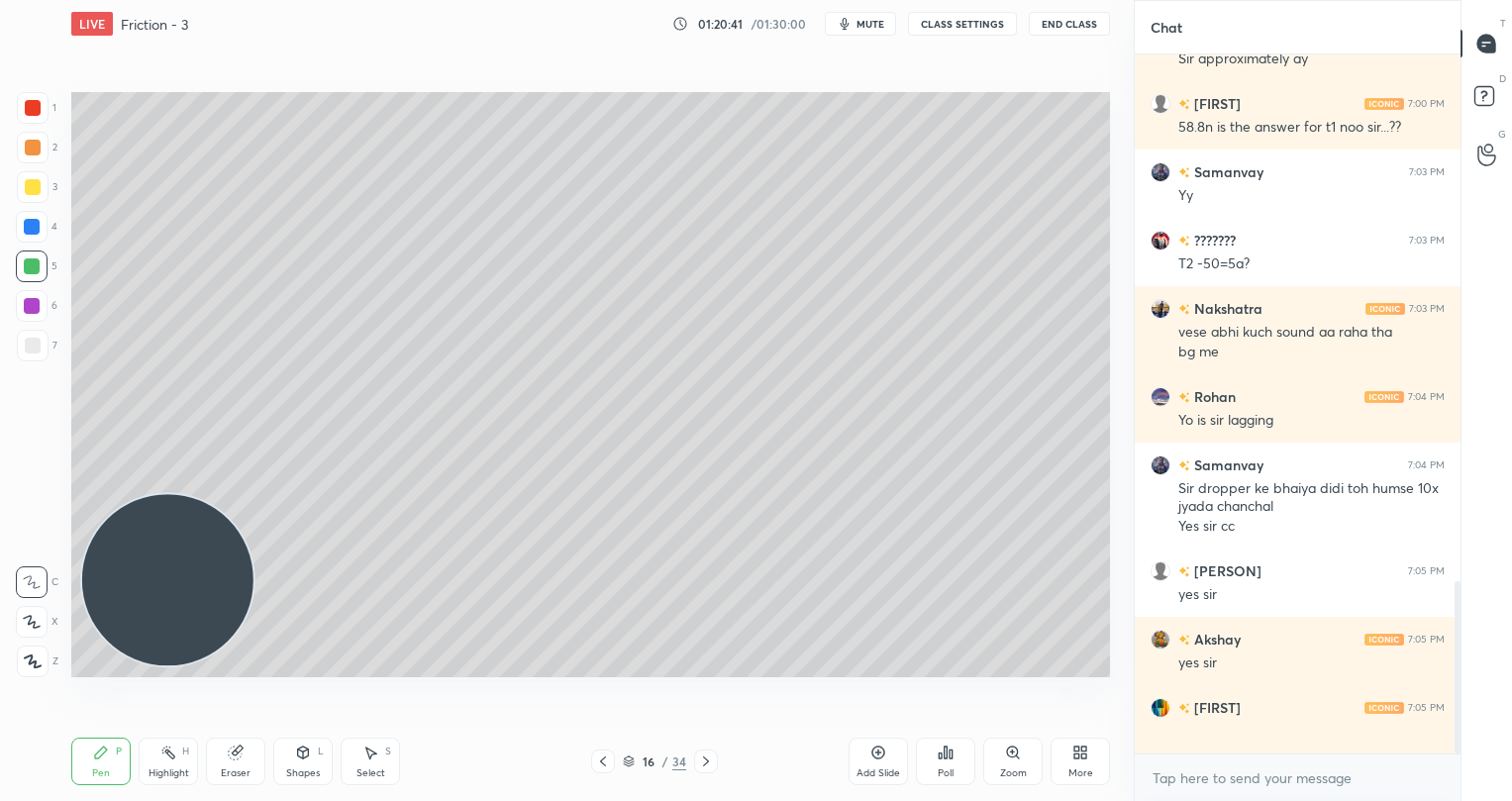 scroll, scrollTop: 2229, scrollLeft: 0, axis: vertical 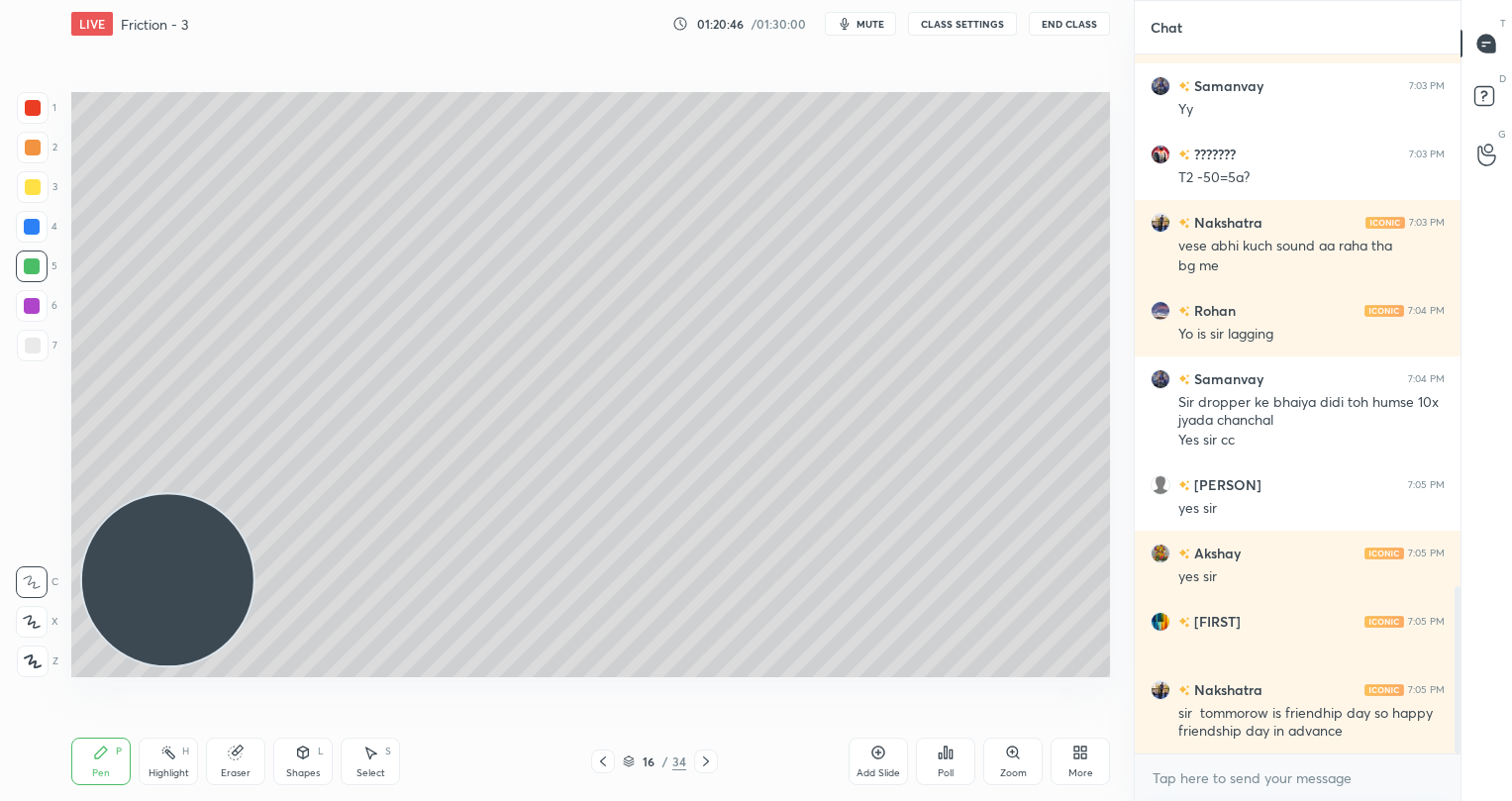 click at bounding box center (32, 306) 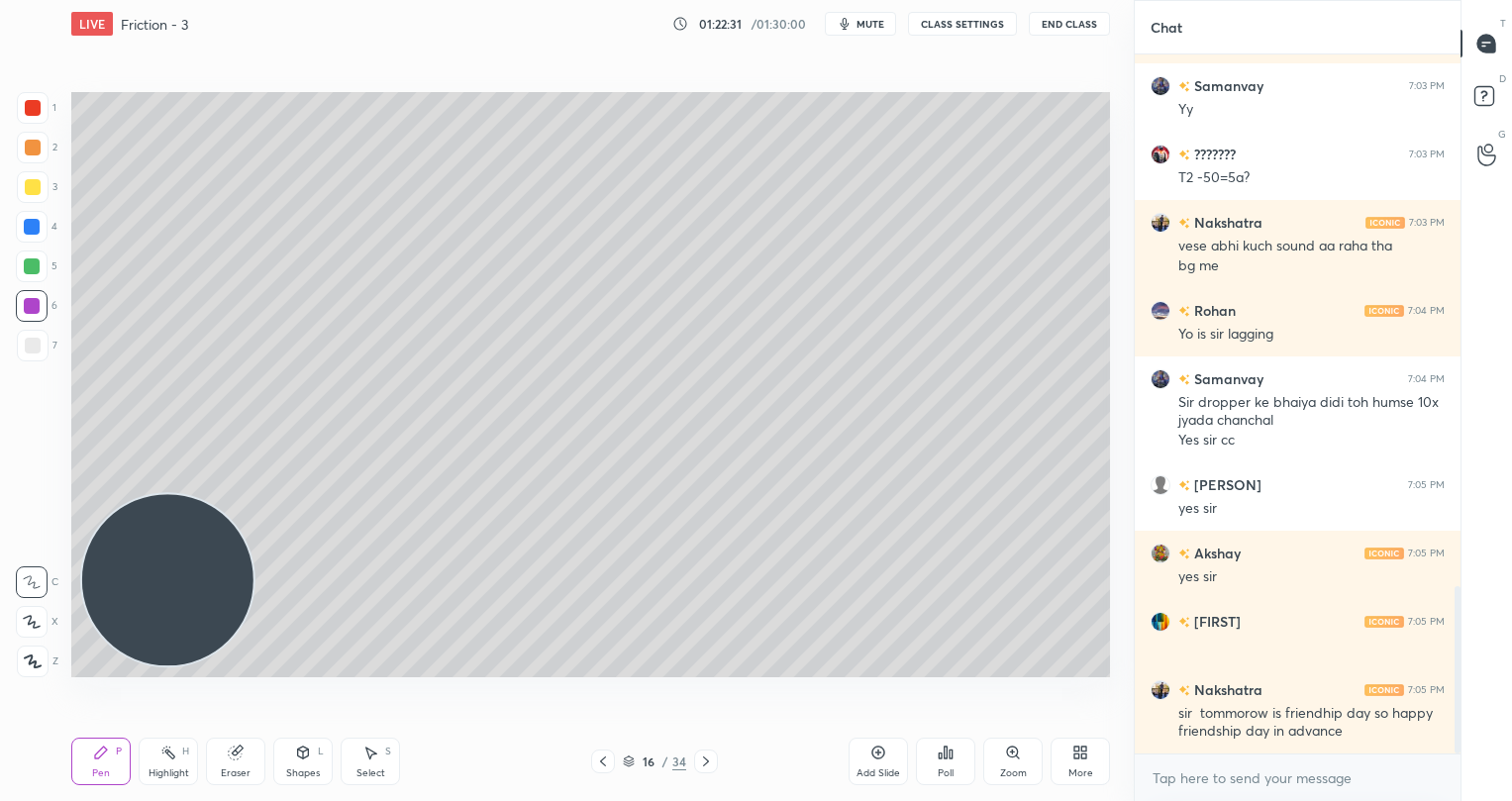 click at bounding box center [33, 346] 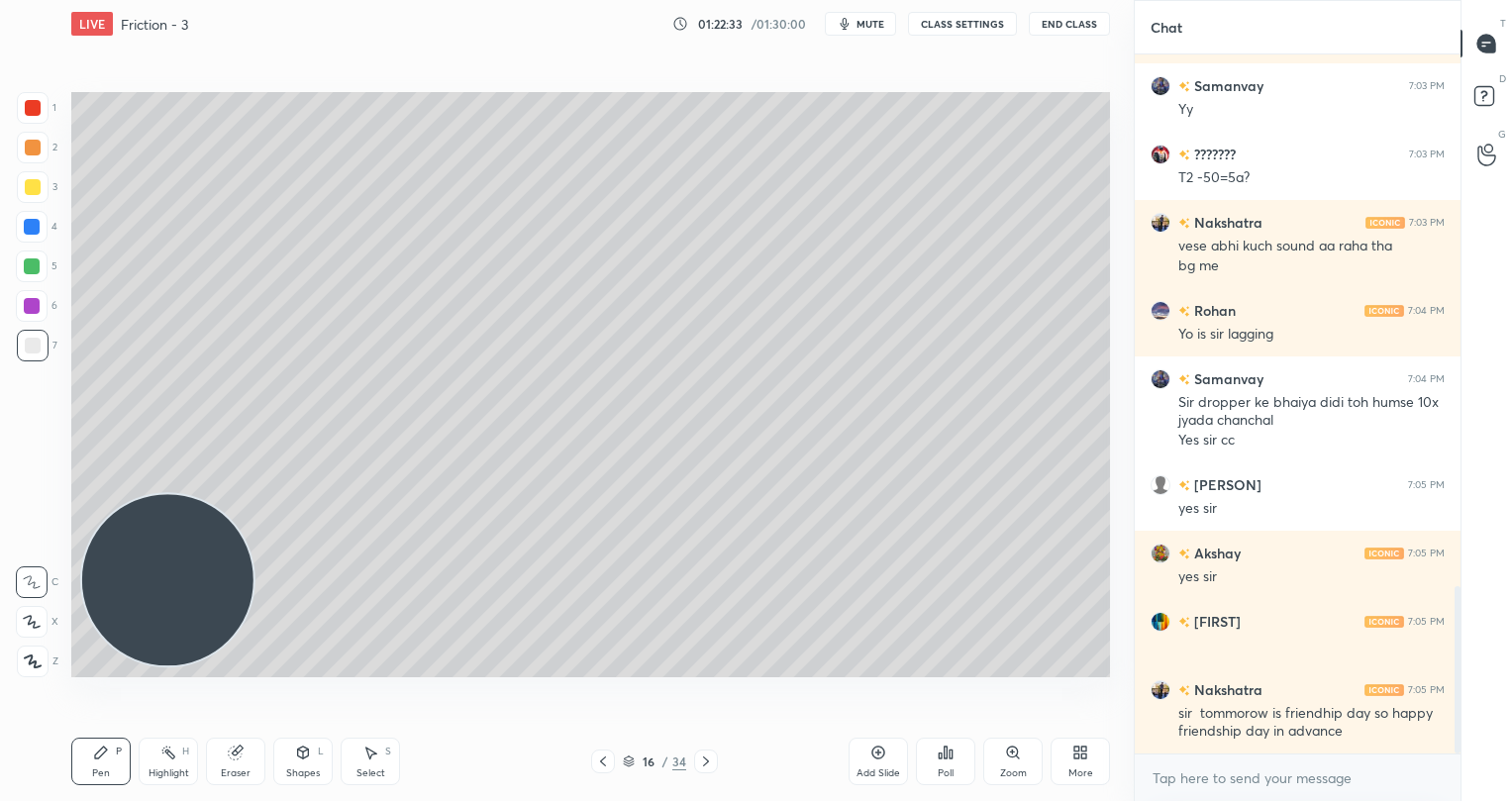 click on "Select" at bounding box center [370, 773] 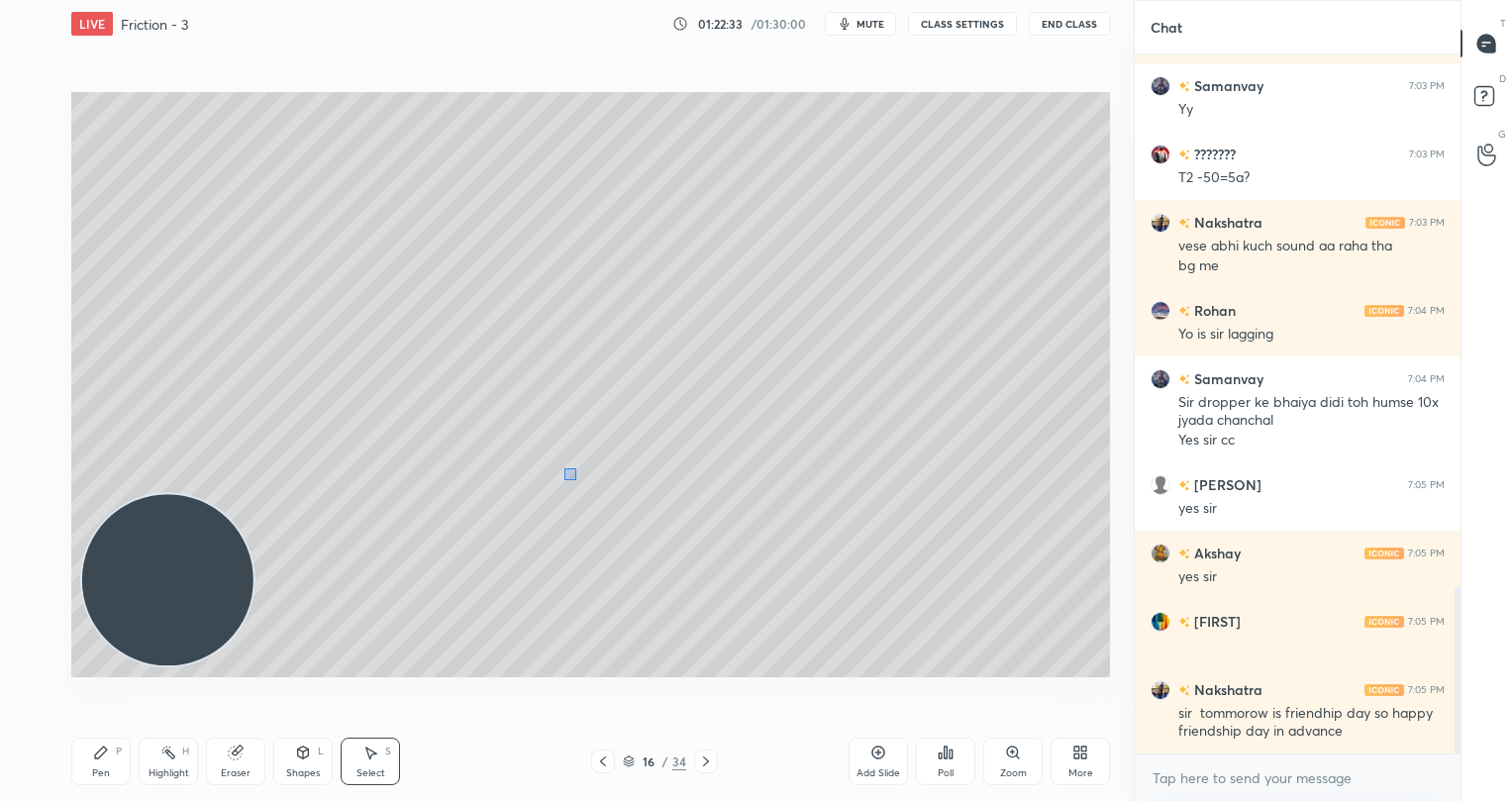 drag, startPoint x: 564, startPoint y: 467, endPoint x: 812, endPoint y: 561, distance: 265.2169 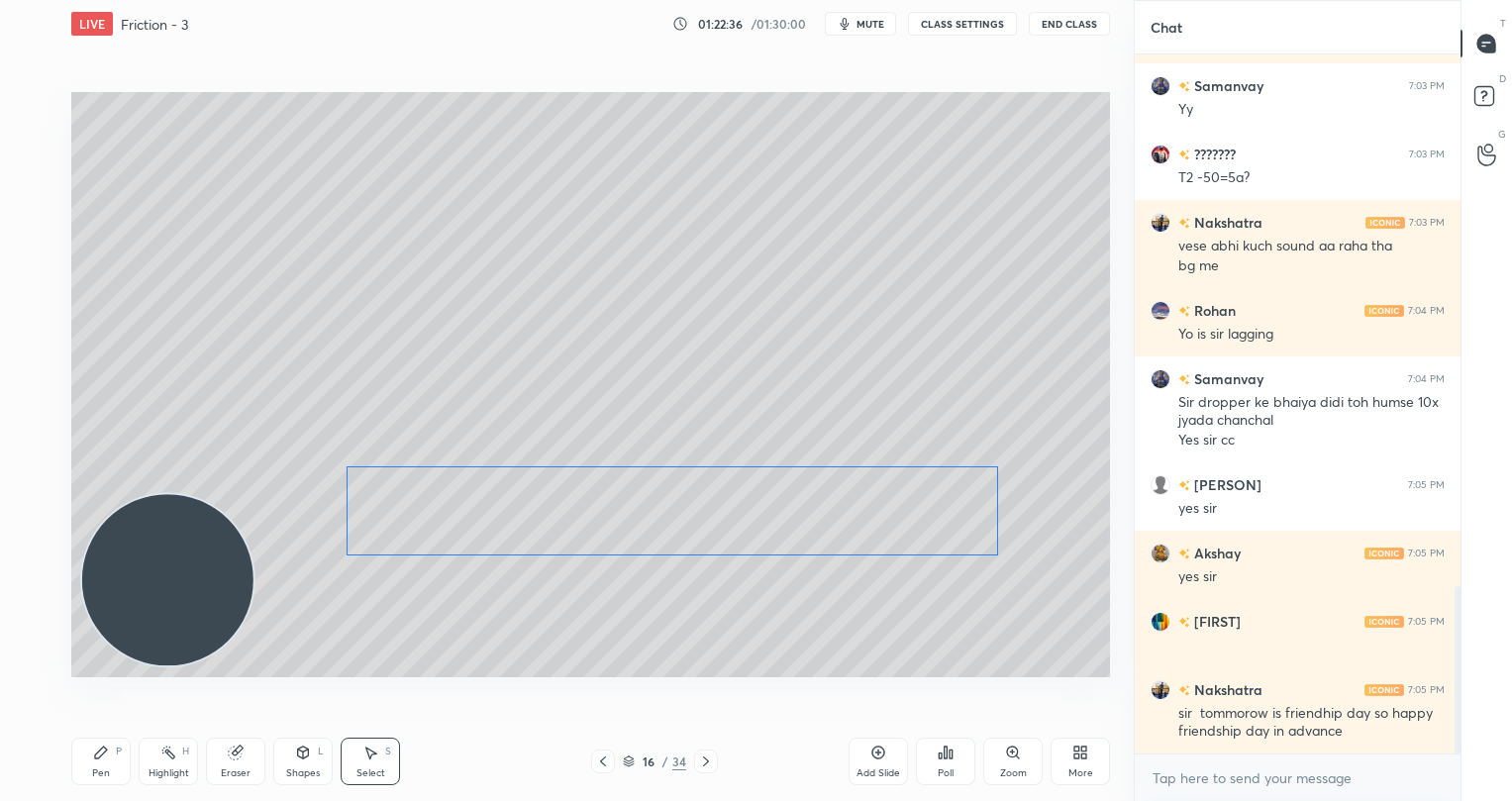 drag, startPoint x: 570, startPoint y: 572, endPoint x: 688, endPoint y: 514, distance: 131.4838 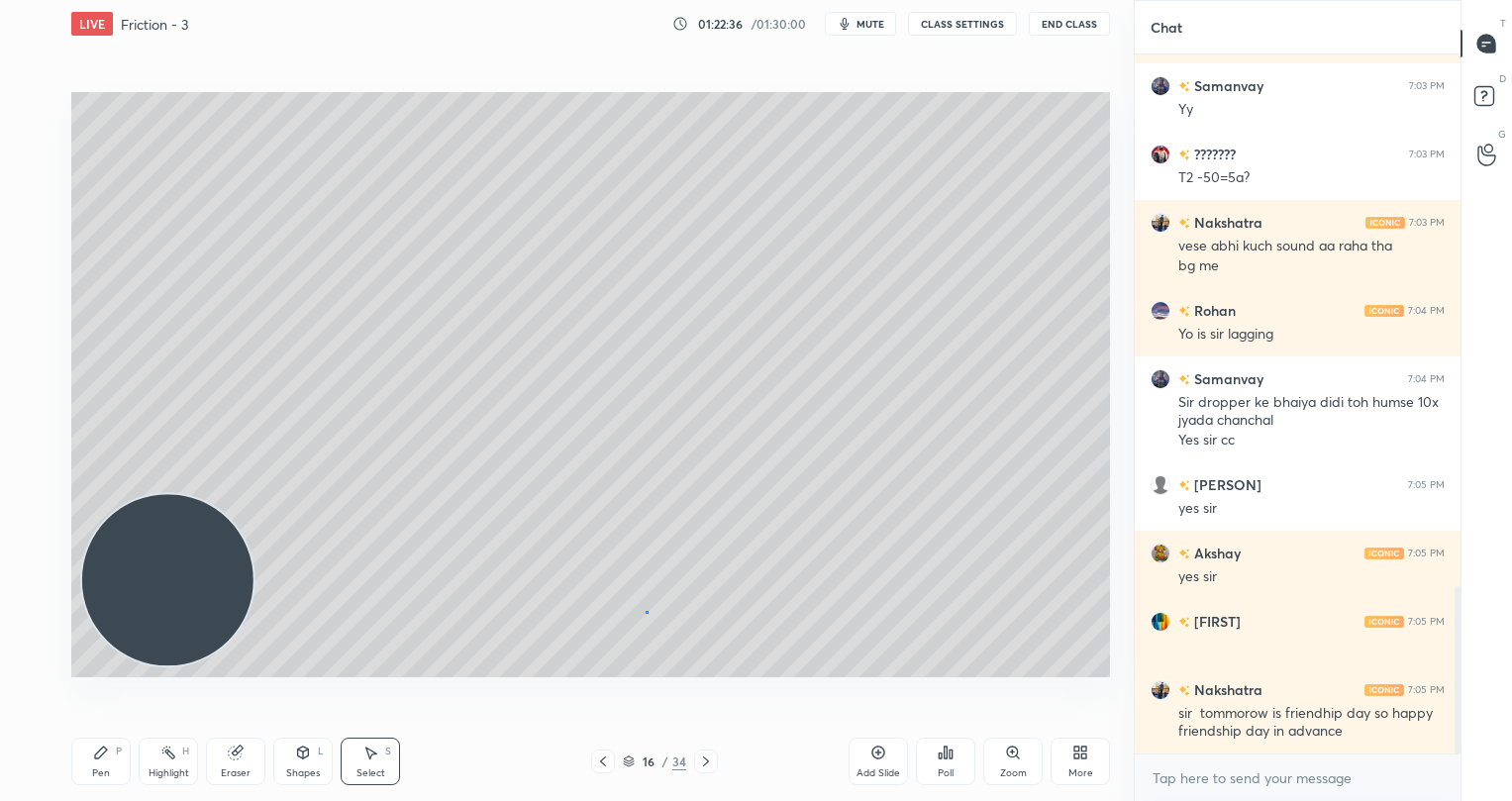 click on "0 ° Undo Copy Duplicate Duplicate to new slide Delete" at bounding box center [590, 384] 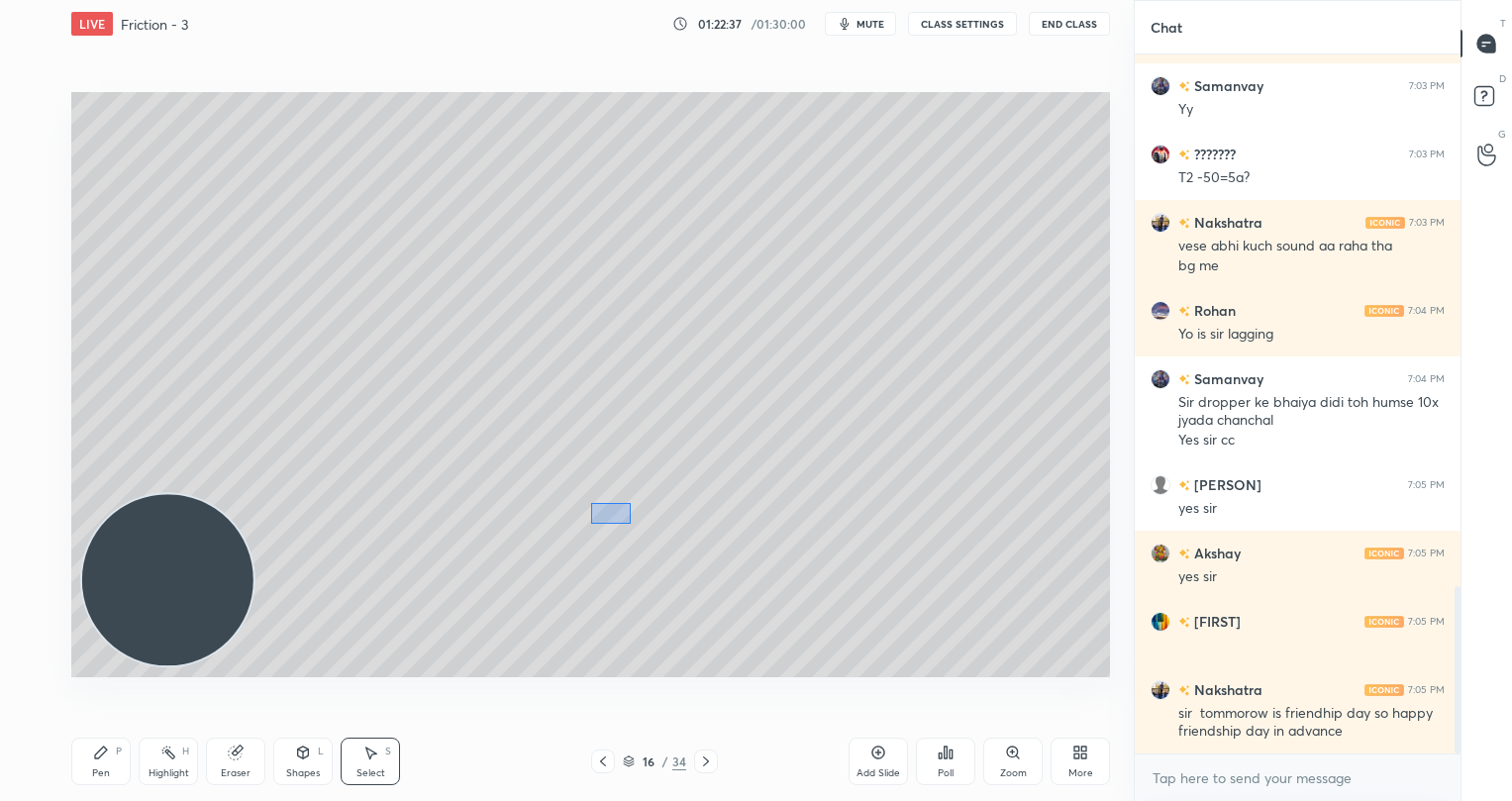 drag, startPoint x: 590, startPoint y: 502, endPoint x: 702, endPoint y: 559, distance: 125.6702 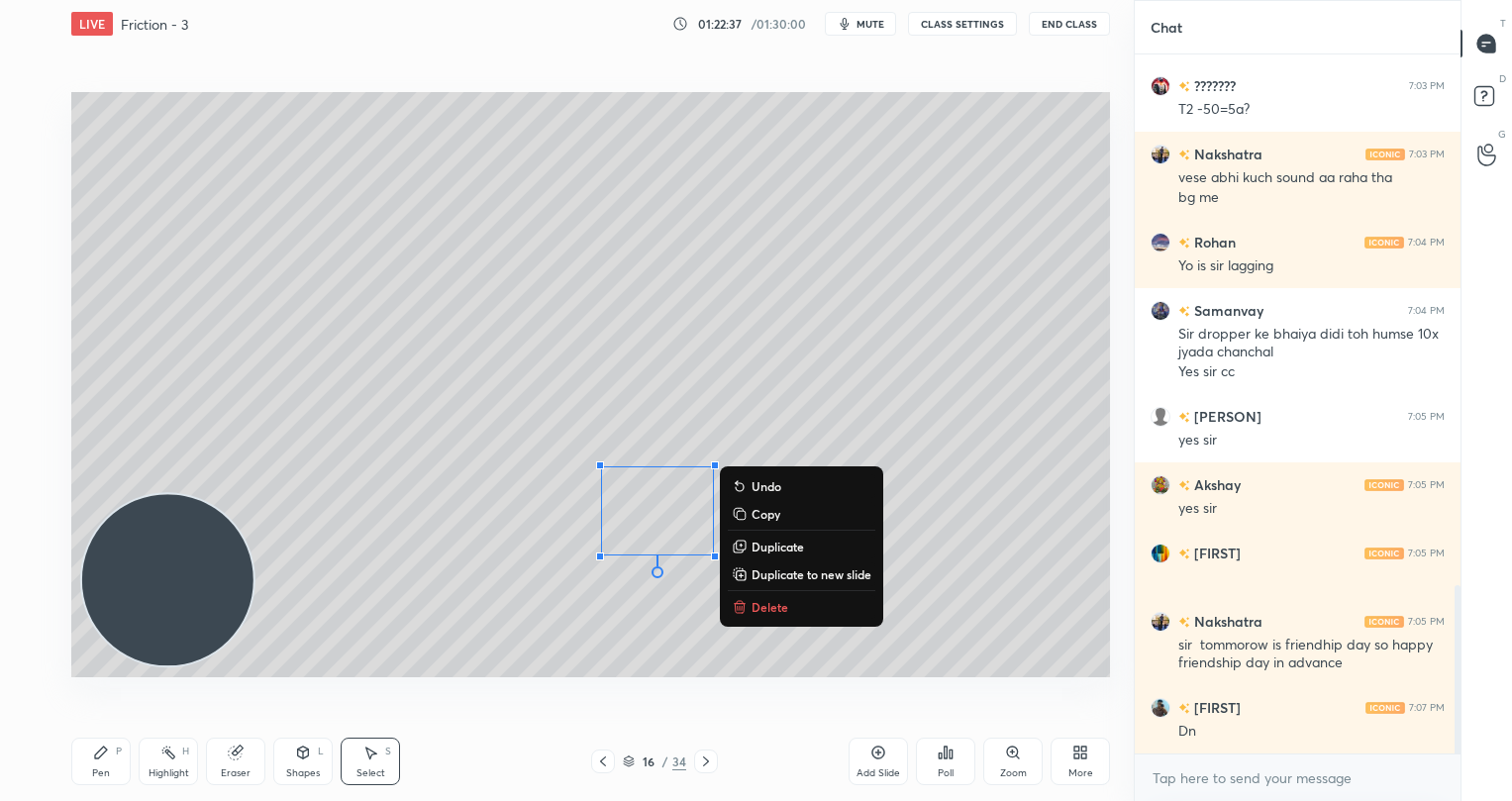 scroll, scrollTop: 2203, scrollLeft: 0, axis: vertical 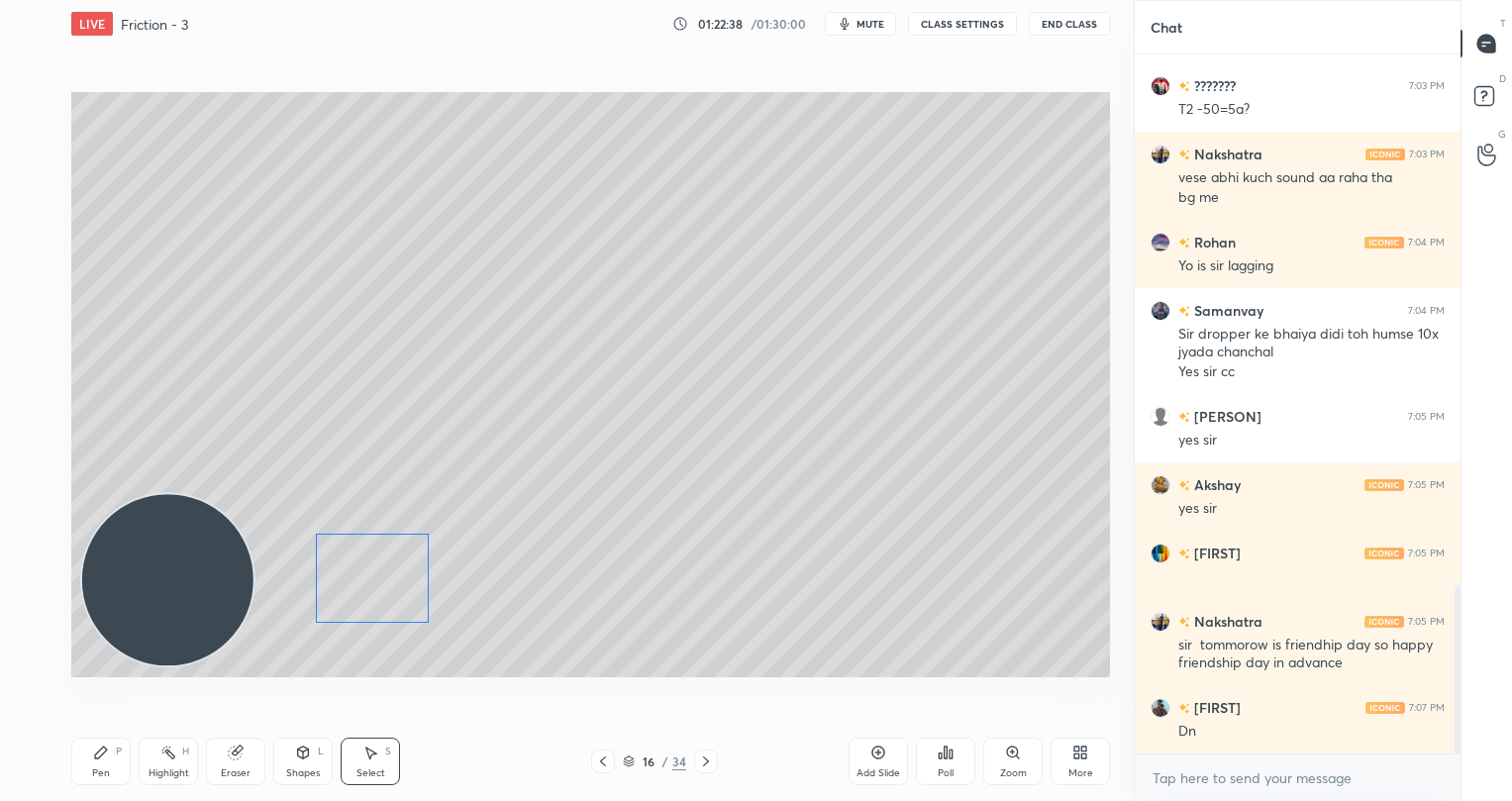 drag, startPoint x: 596, startPoint y: 555, endPoint x: 437, endPoint y: 587, distance: 162.18816 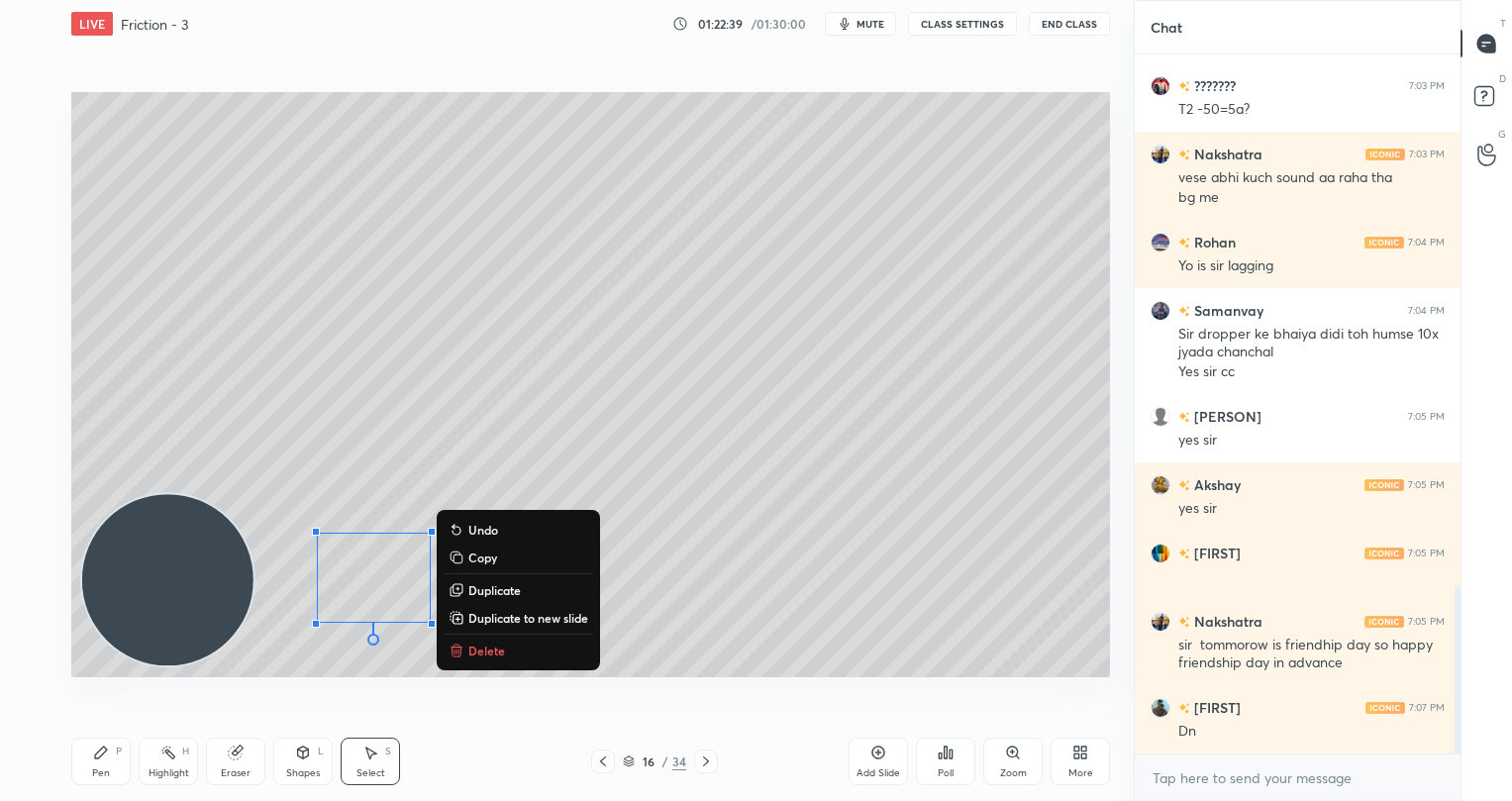 click on "0 ° Undo Copy Duplicate Duplicate to new slide Delete" at bounding box center [590, 384] 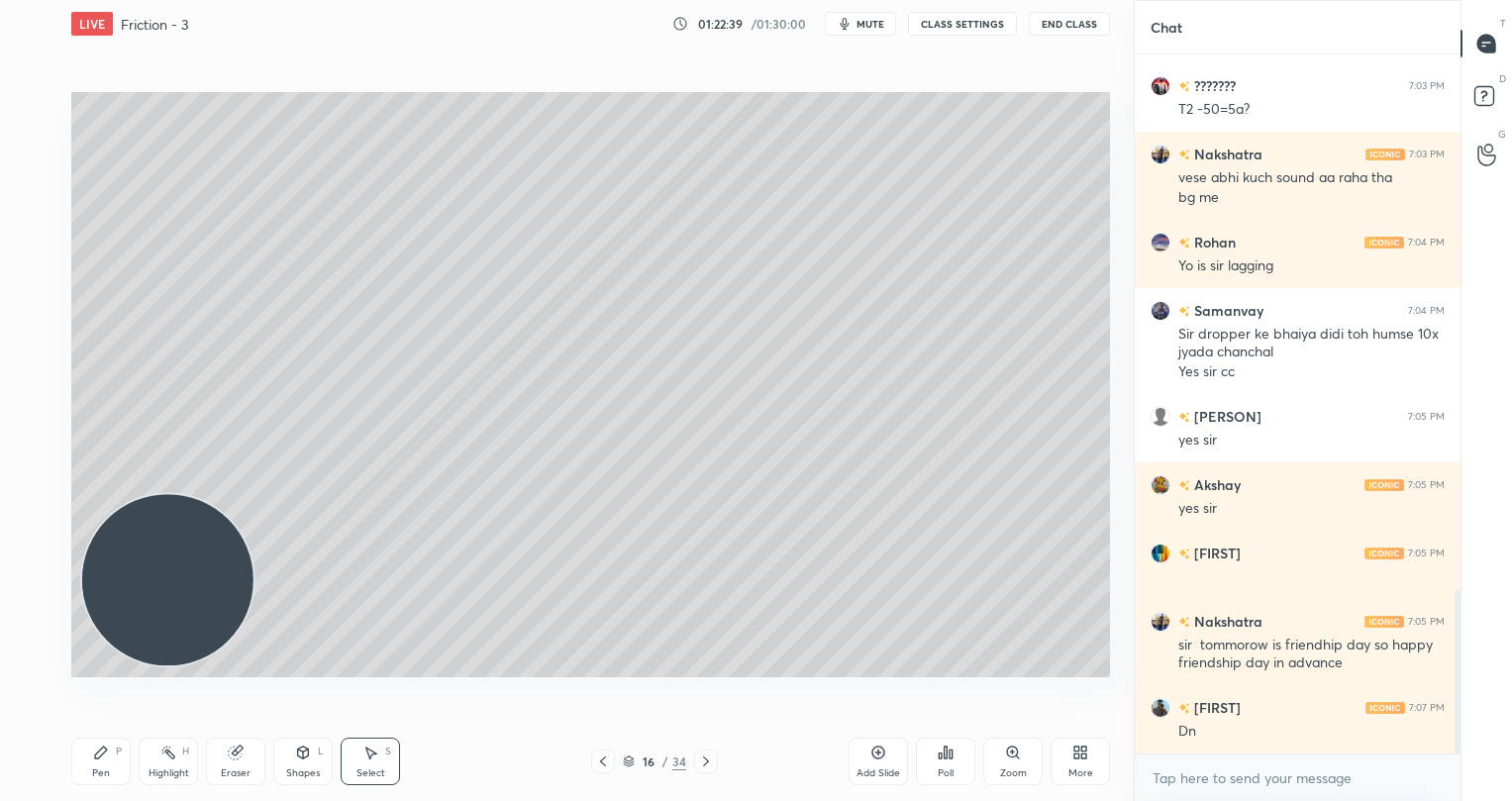 scroll, scrollTop: 2271, scrollLeft: 0, axis: vertical 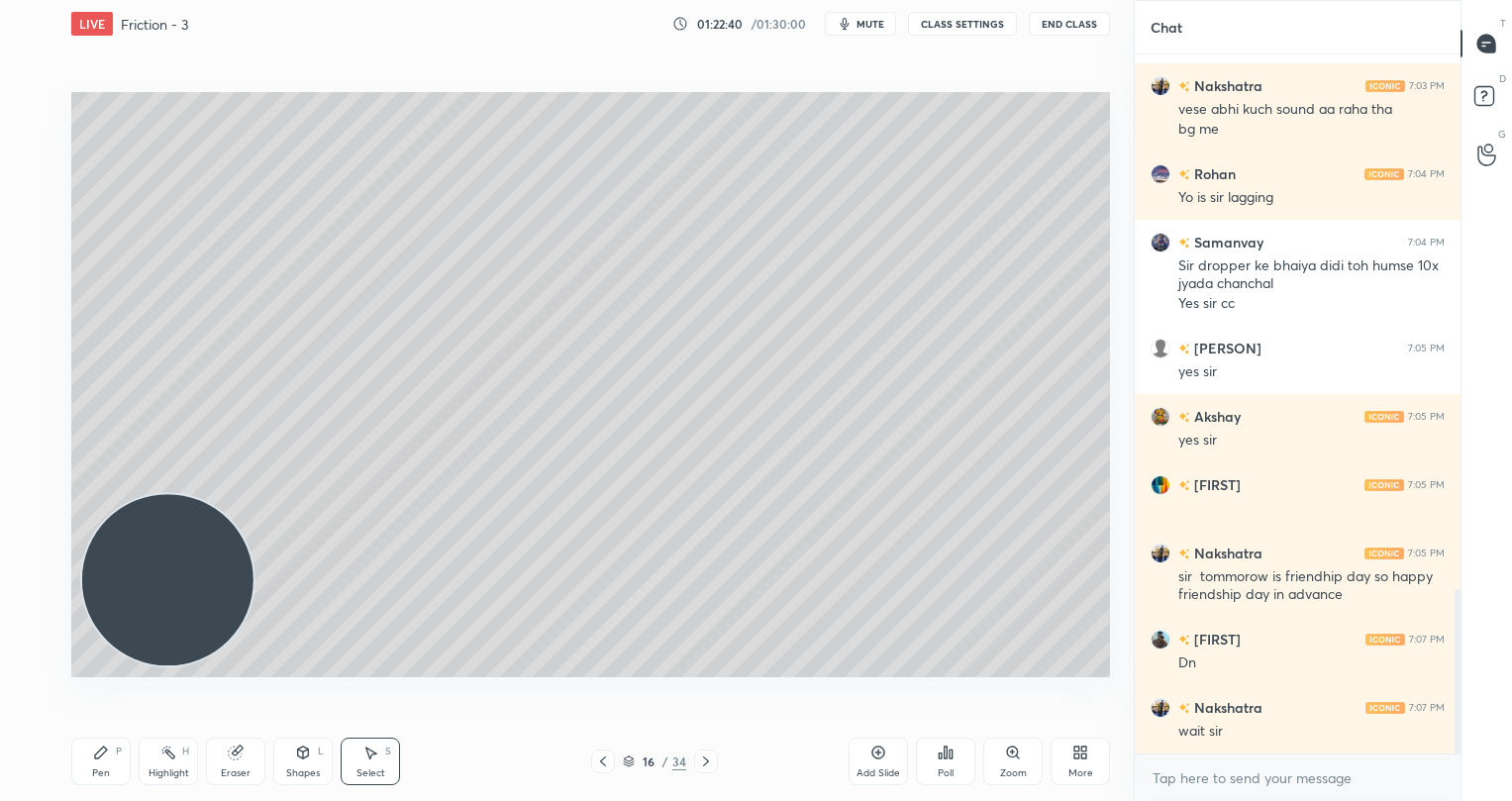 click 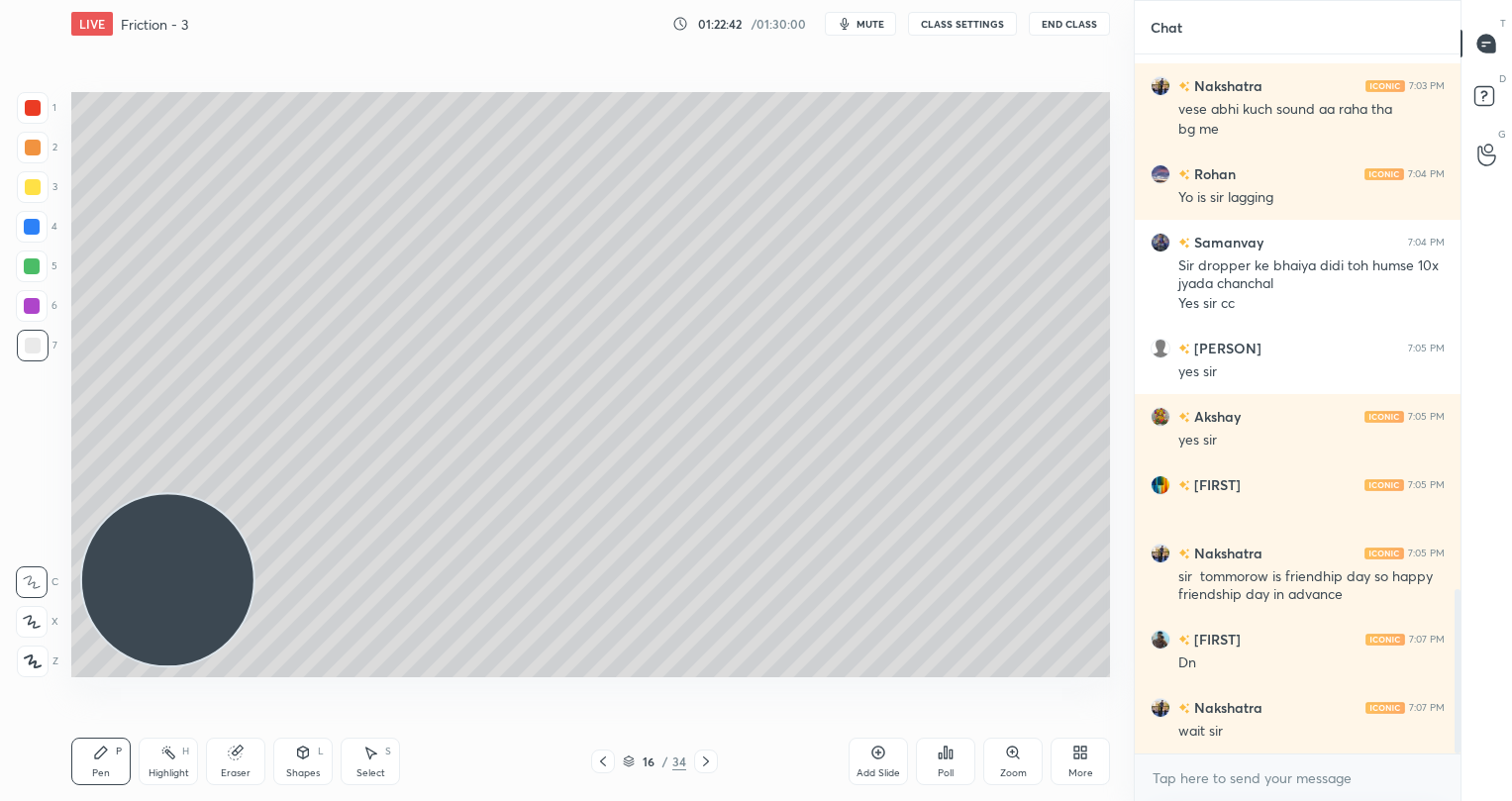 drag, startPoint x: 234, startPoint y: 759, endPoint x: 260, endPoint y: 716, distance: 50.24938 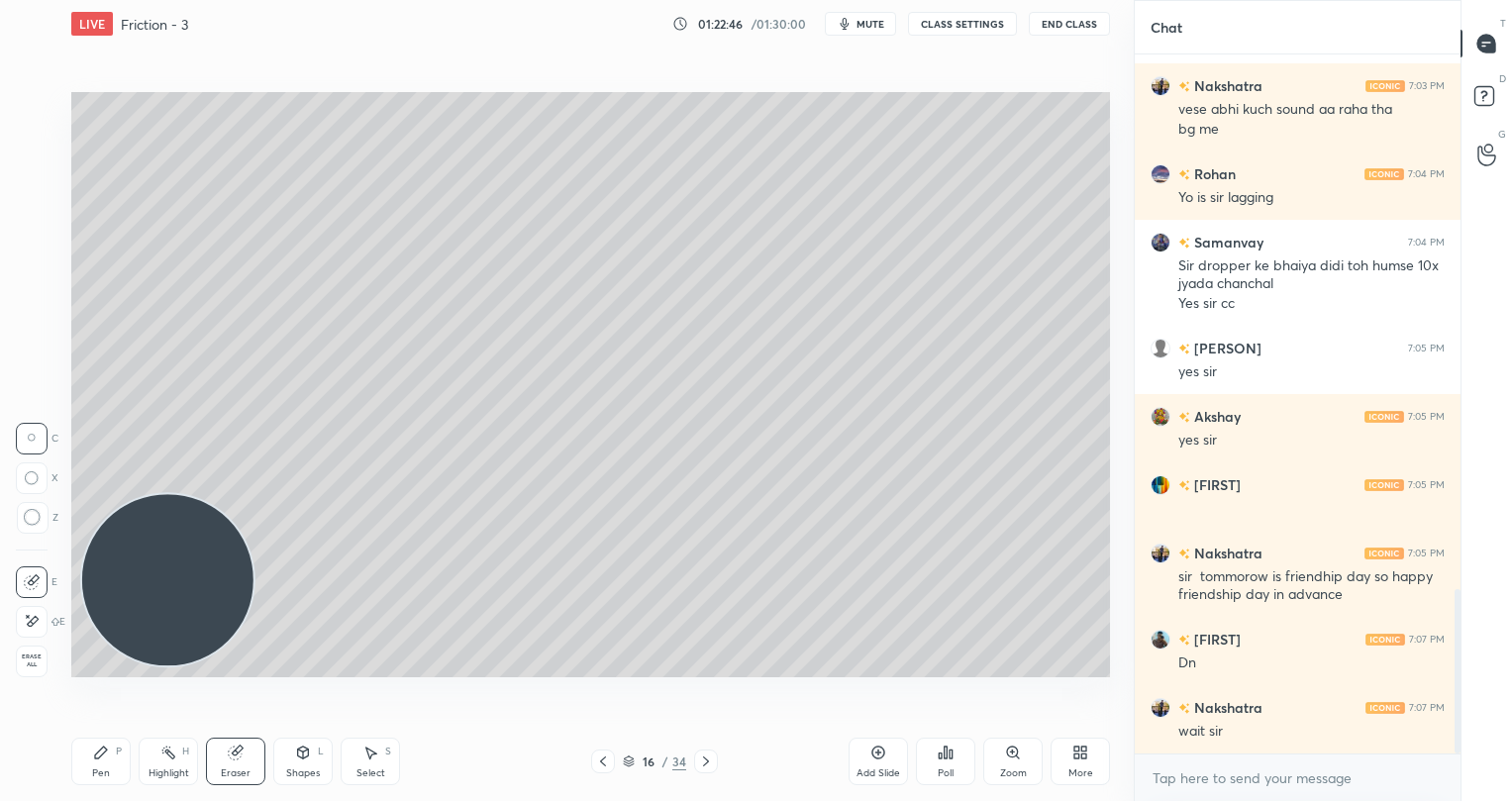 click 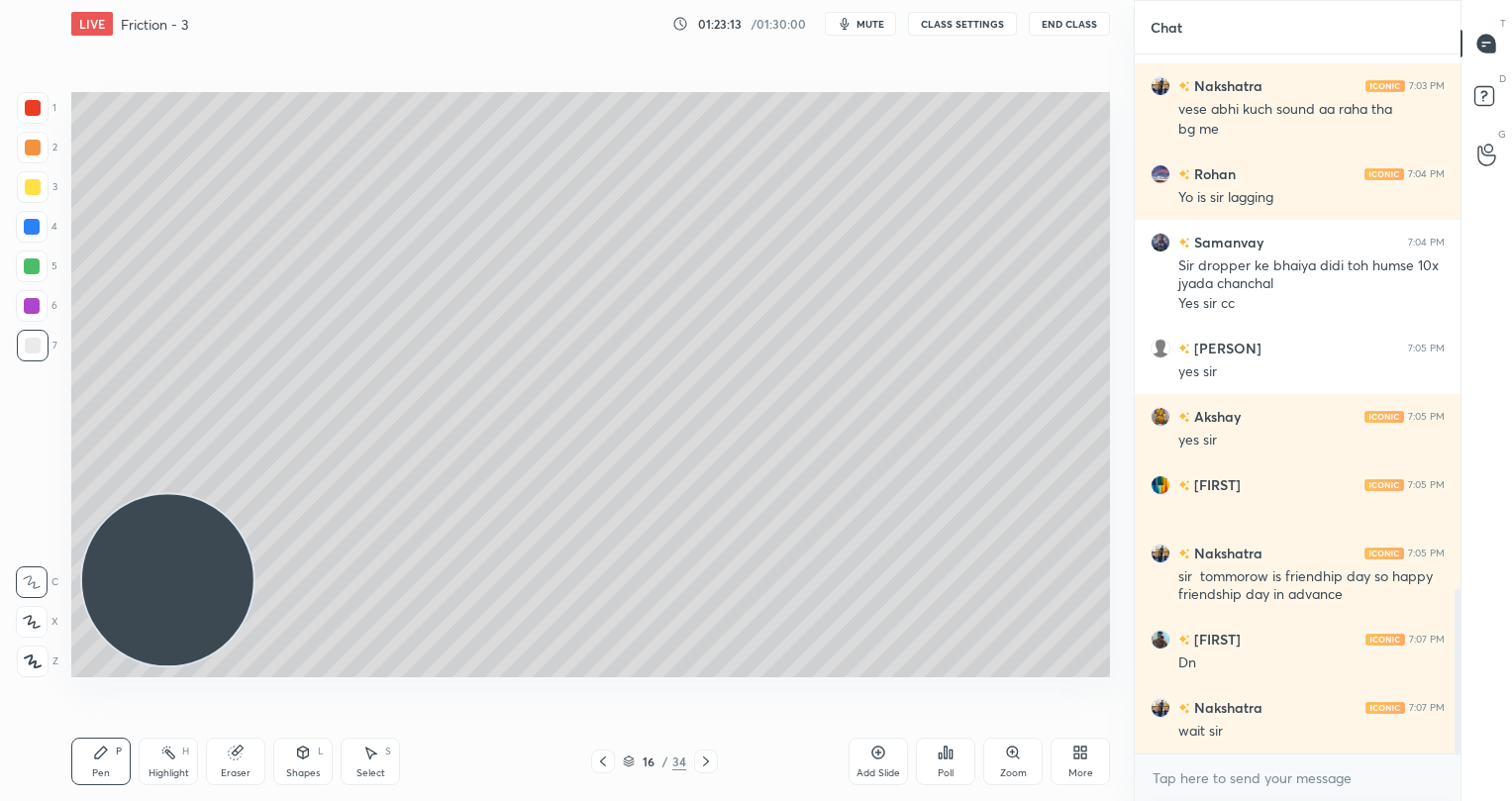 click on "Select S" at bounding box center [370, 761] 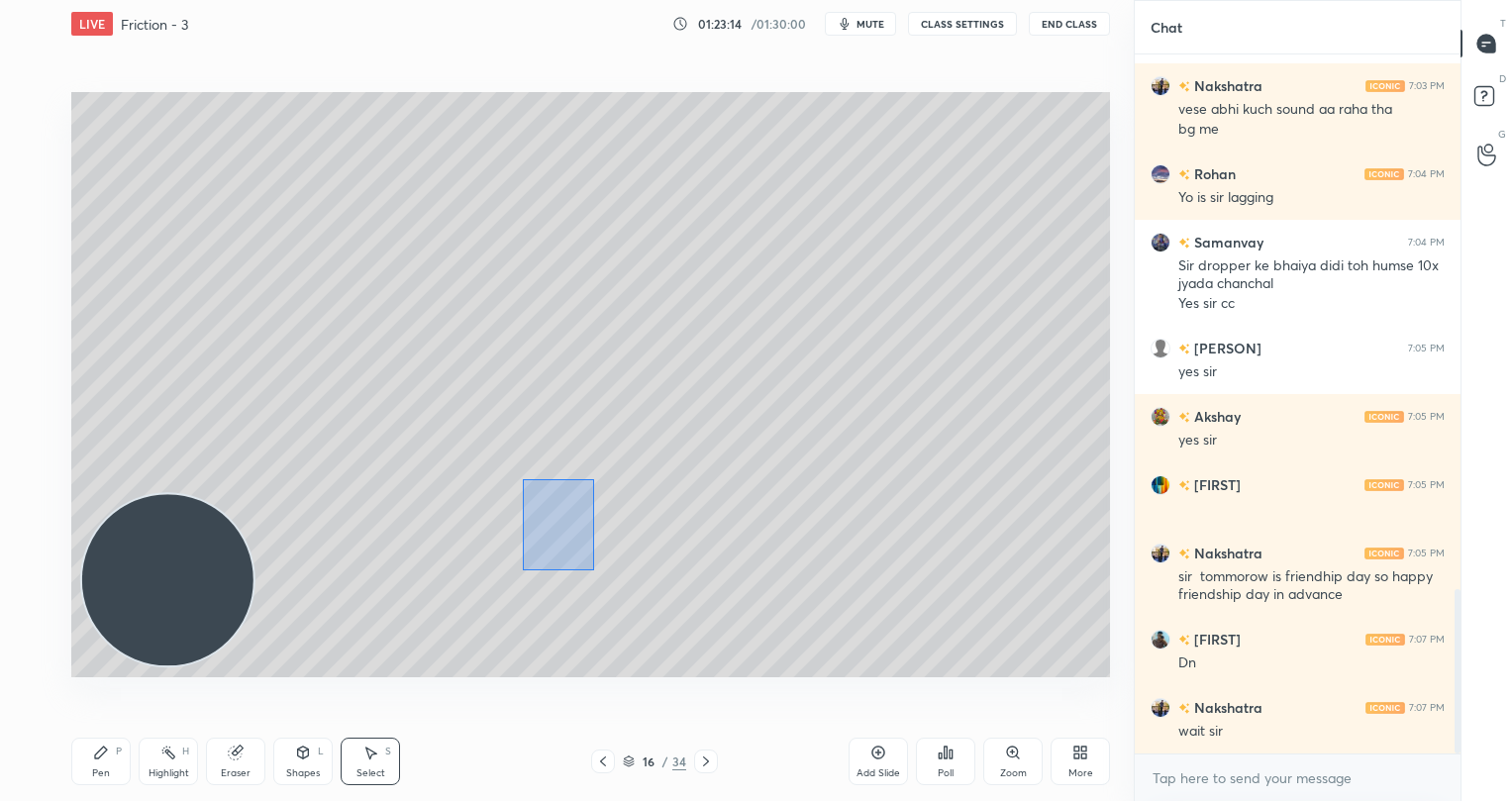 drag, startPoint x: 546, startPoint y: 541, endPoint x: 643, endPoint y: 555, distance: 98.0051 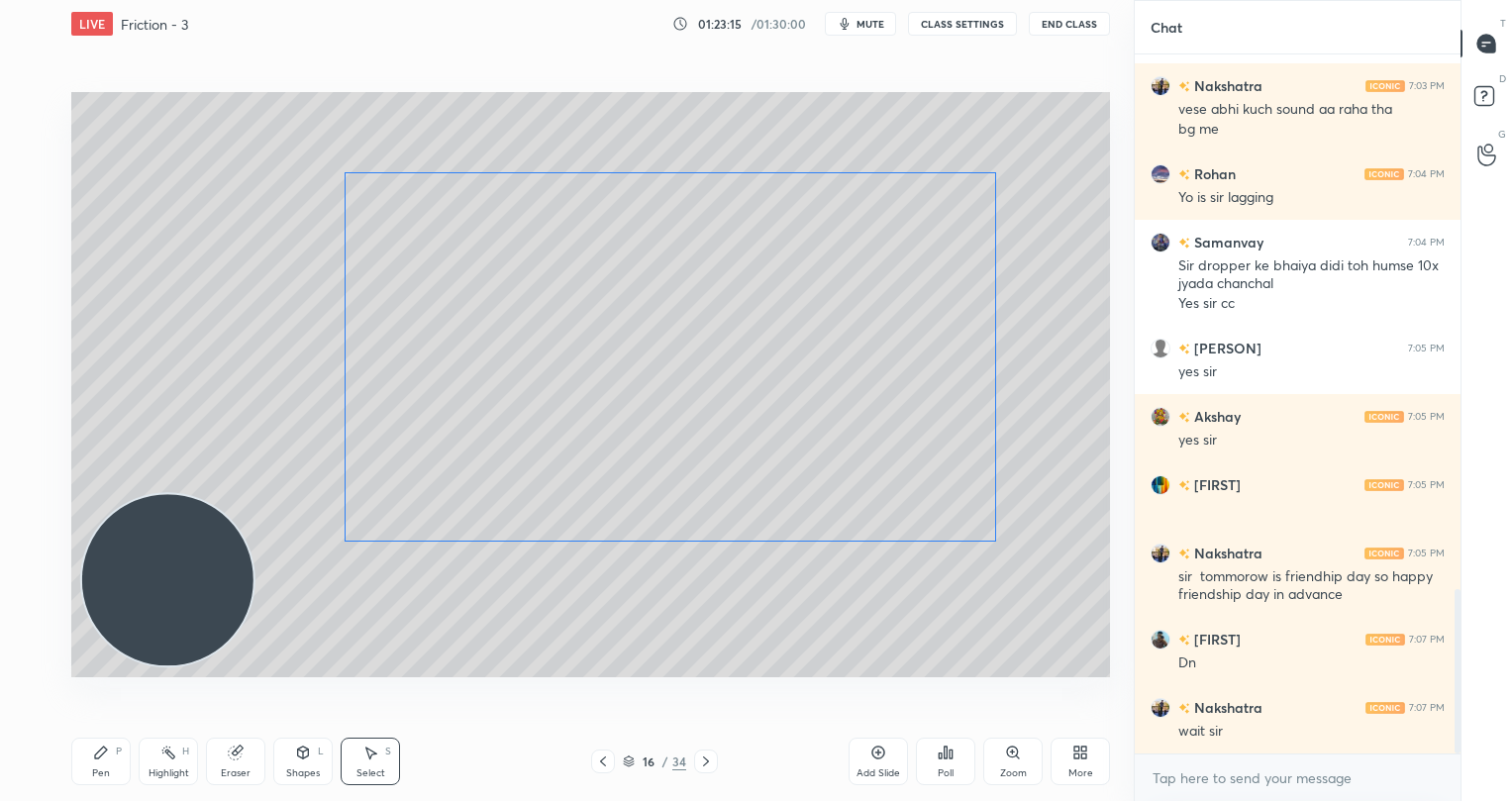 drag, startPoint x: 574, startPoint y: 532, endPoint x: 582, endPoint y: 512, distance: 21.540659 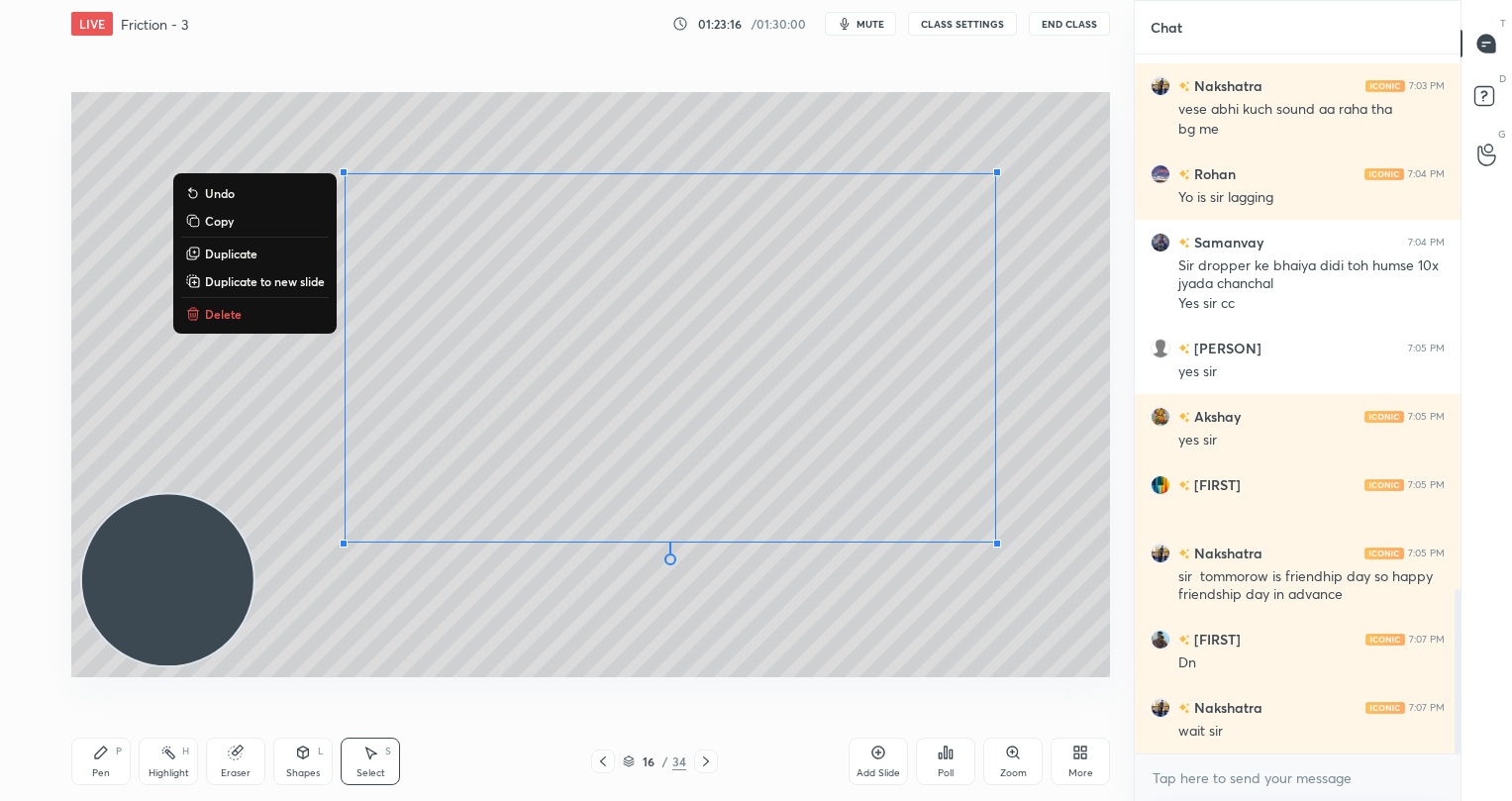 click on "0 ° Undo Copy Duplicate Duplicate to new slide Delete" at bounding box center (590, 384) 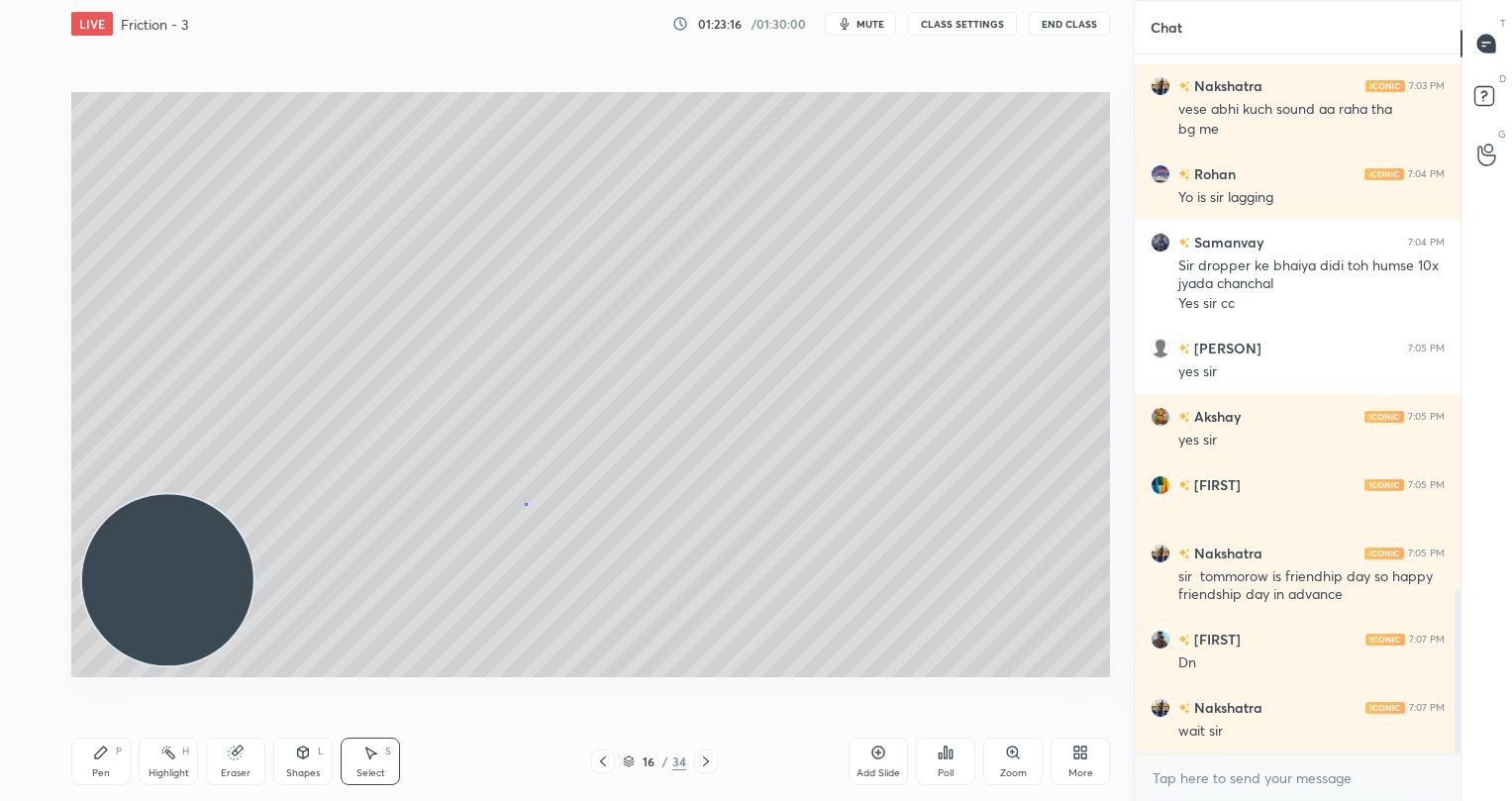 drag, startPoint x: 525, startPoint y: 502, endPoint x: 623, endPoint y: 558, distance: 112.871608 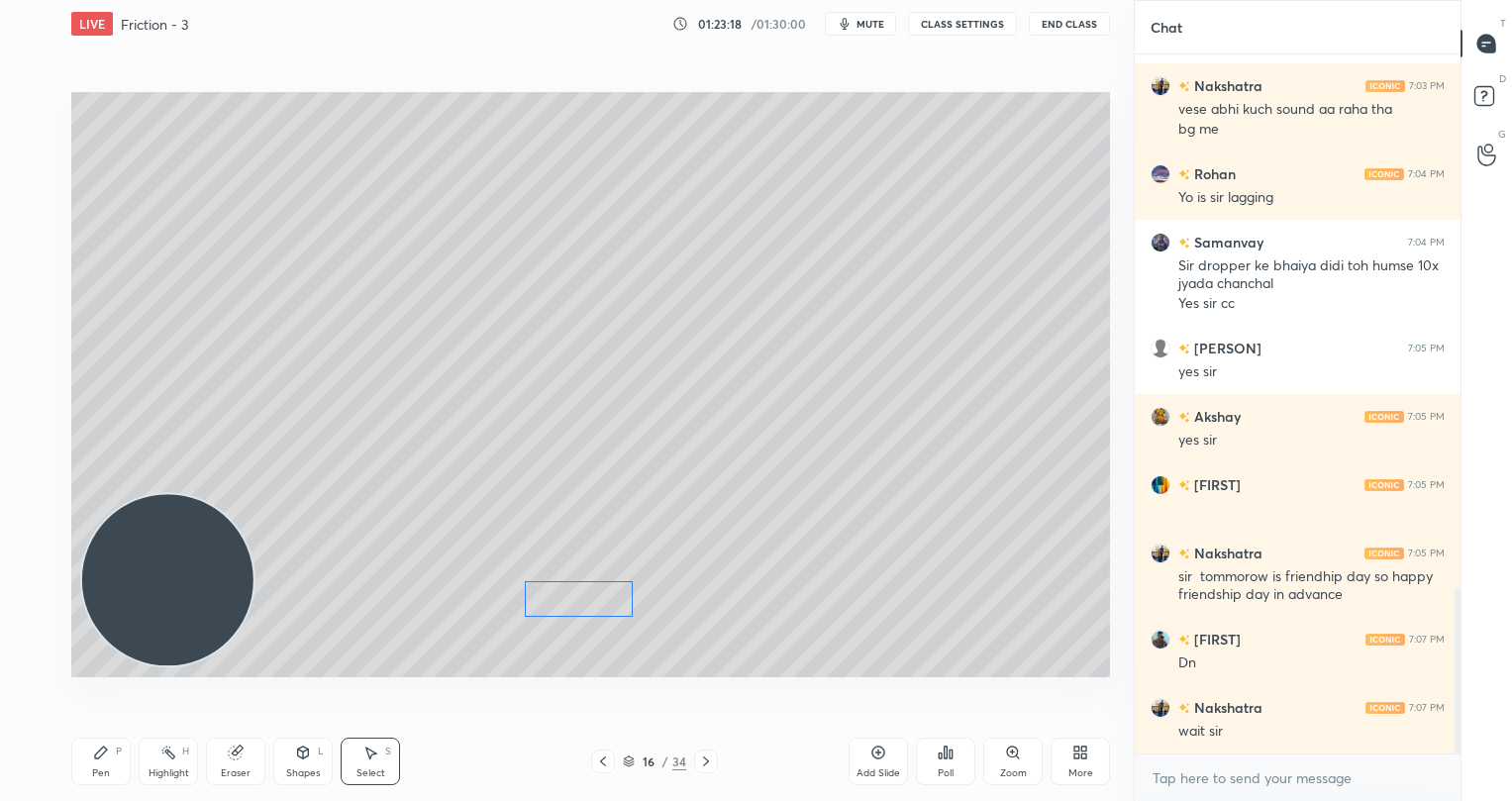drag, startPoint x: 578, startPoint y: 523, endPoint x: 613, endPoint y: 618, distance: 101.24228 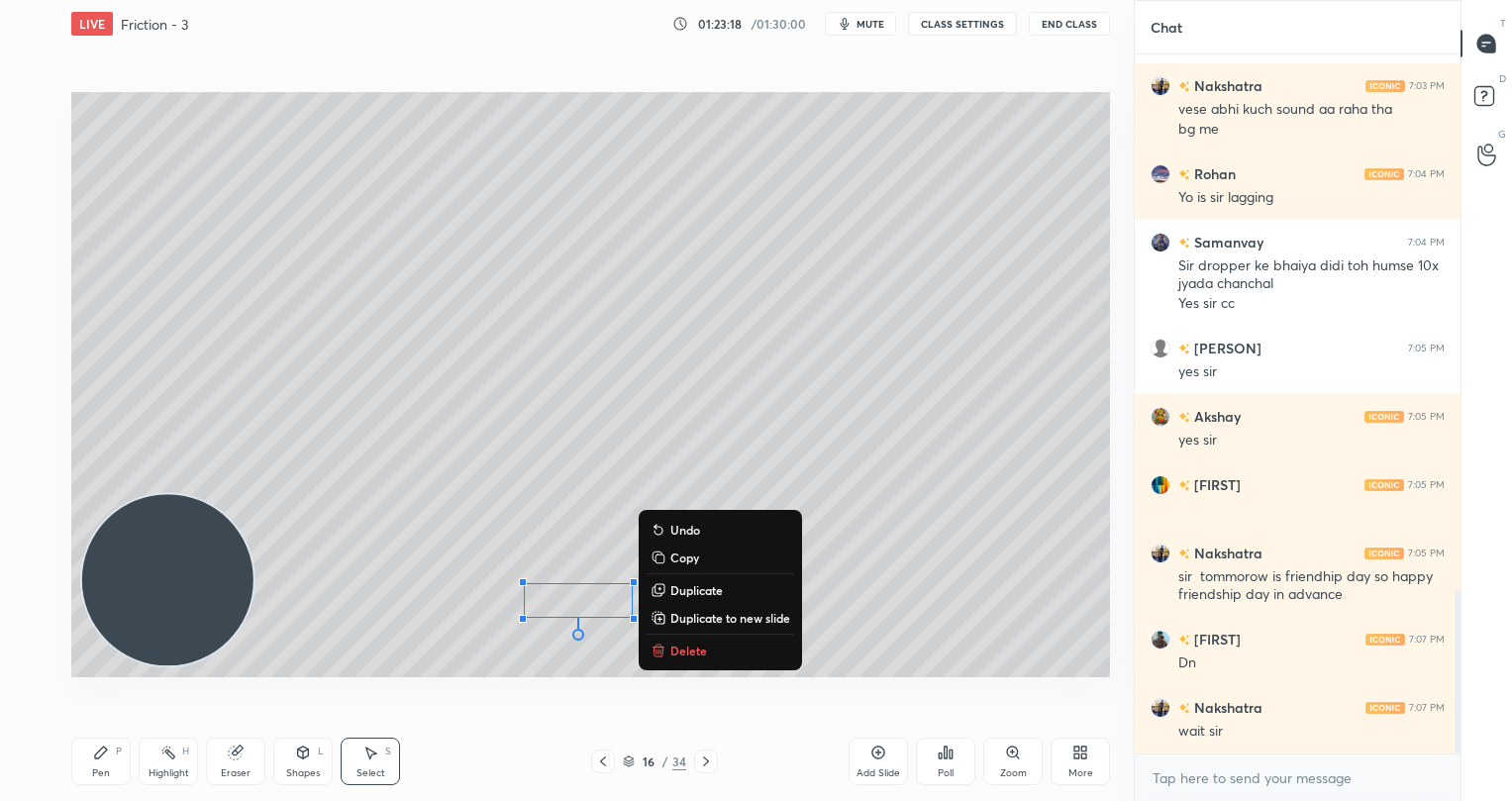 click on "0 ° Undo Copy Duplicate Duplicate to new slide Delete" at bounding box center (590, 384) 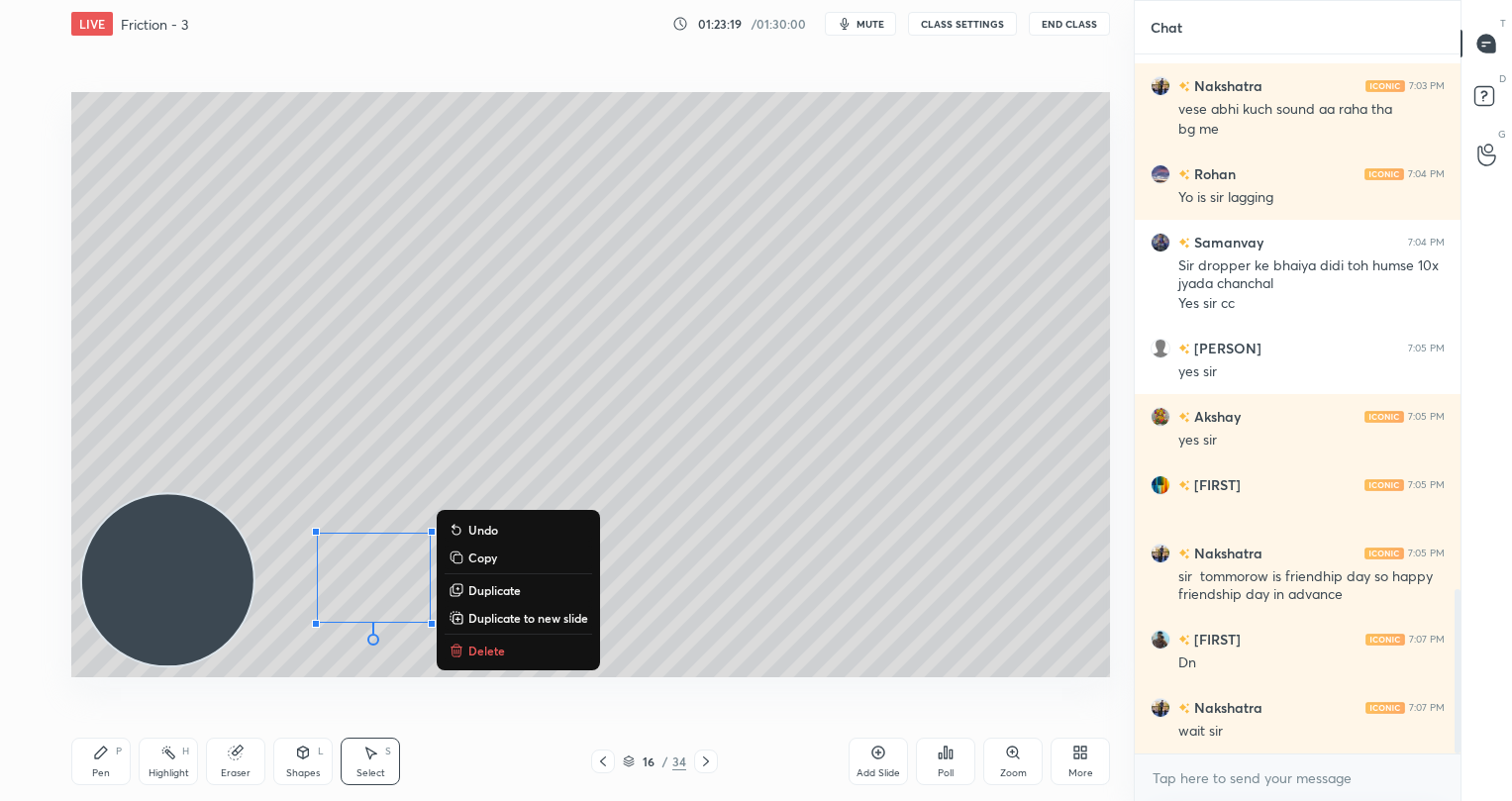 click on "0 ° Undo Copy Duplicate Duplicate to new slide Delete" at bounding box center [590, 384] 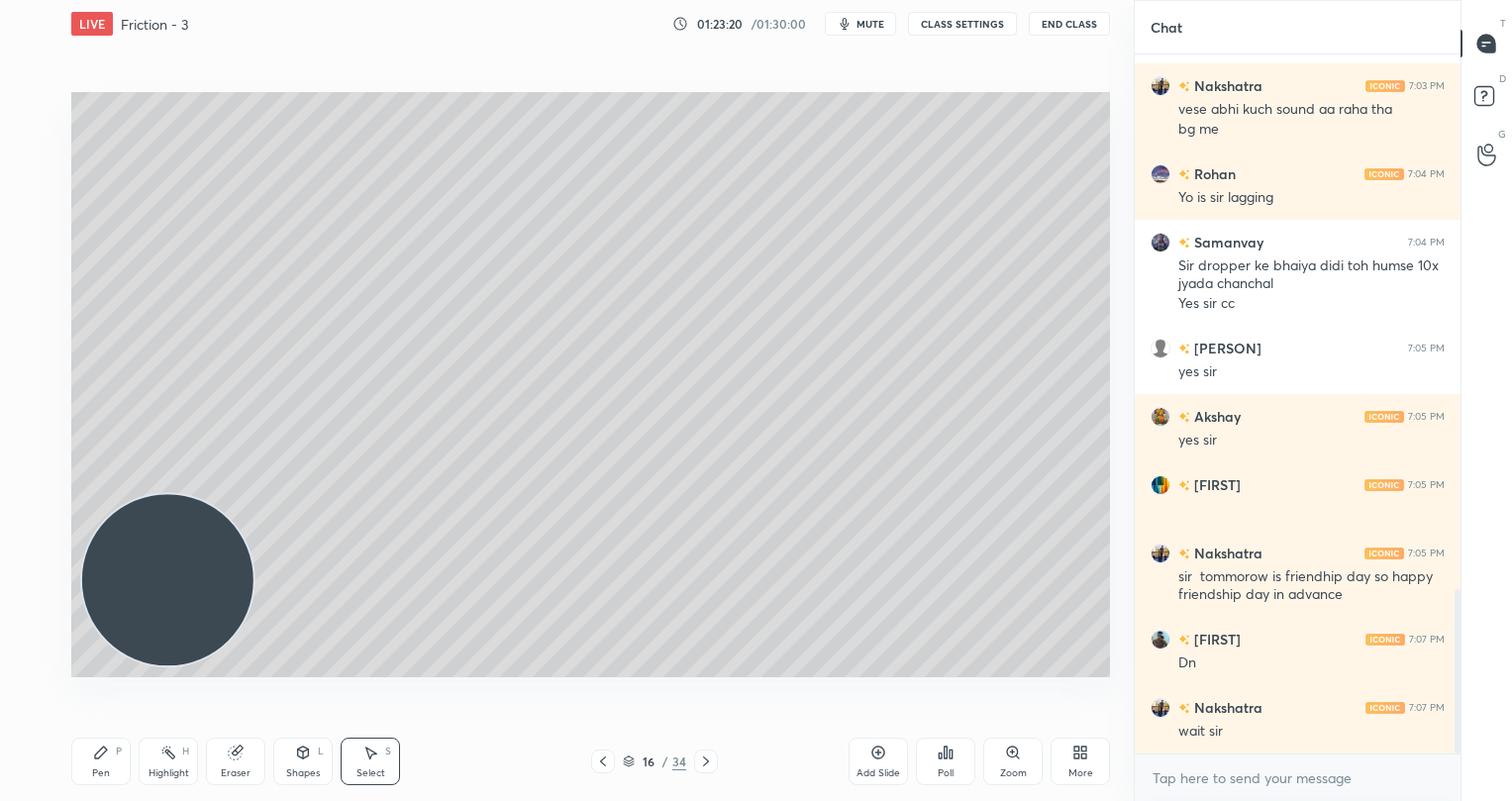click on "P" at bounding box center [119, 751] 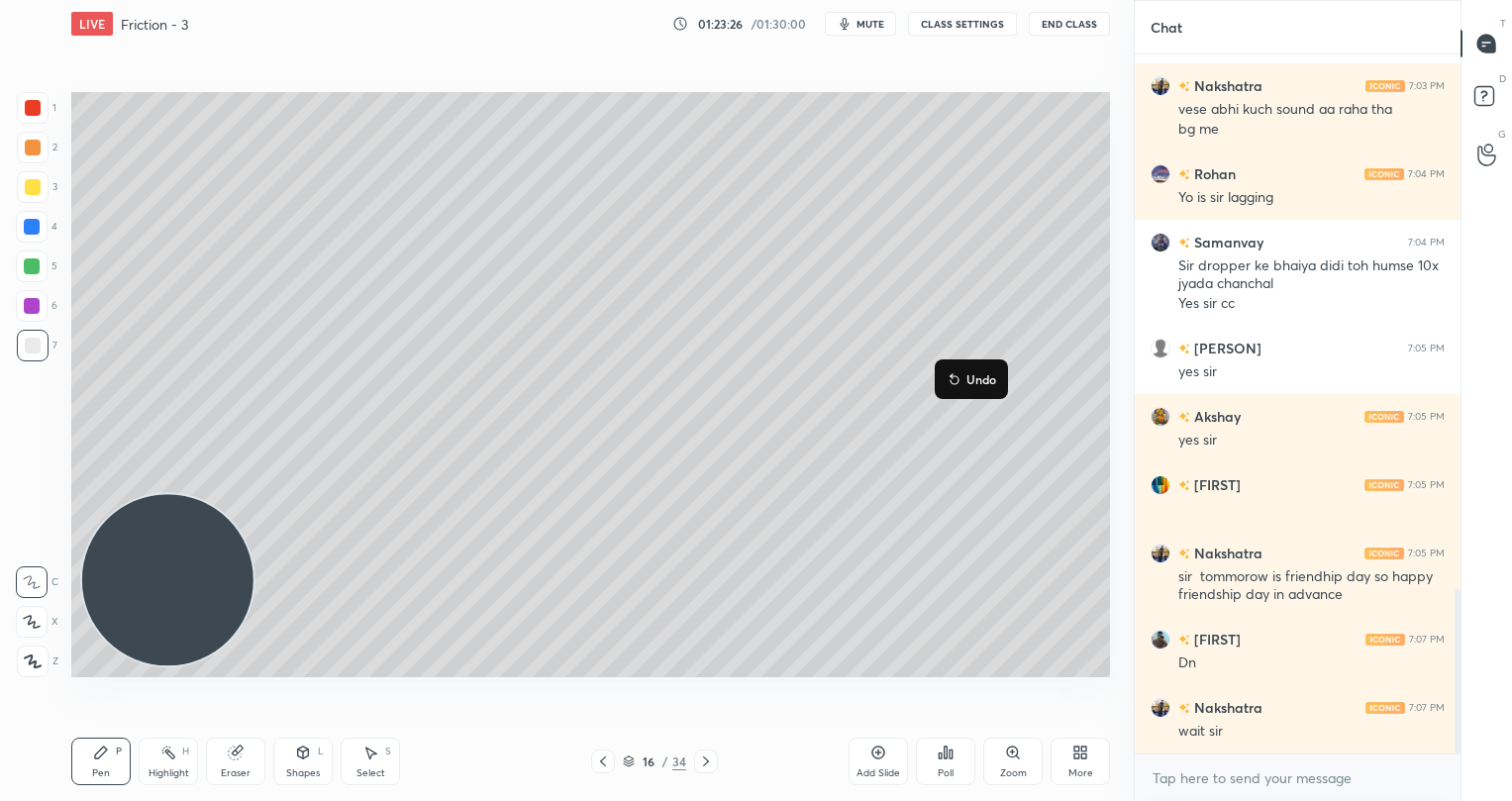 click on "Undo" at bounding box center [981, 379] 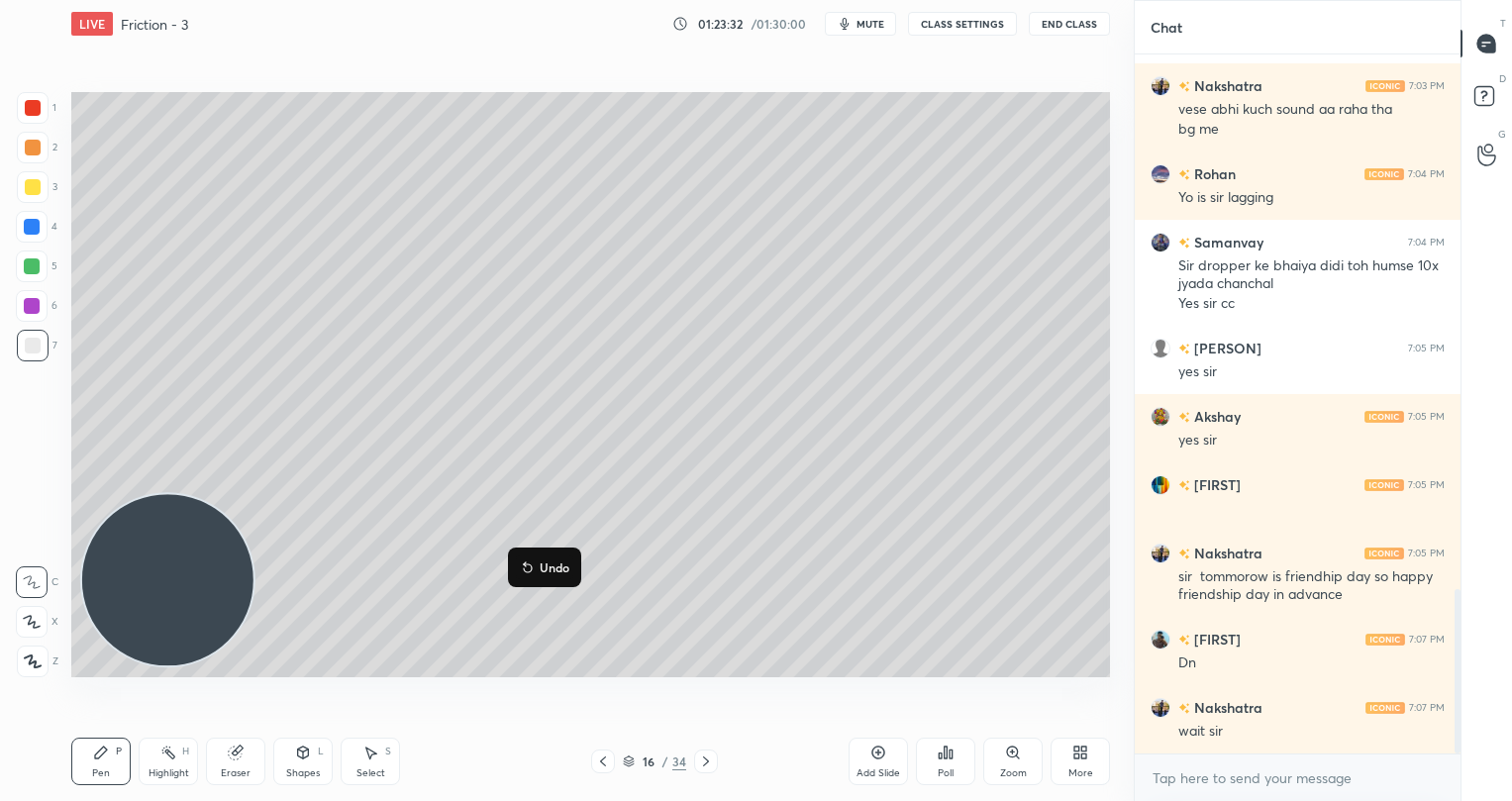 click on "Undo" at bounding box center (554, 567) 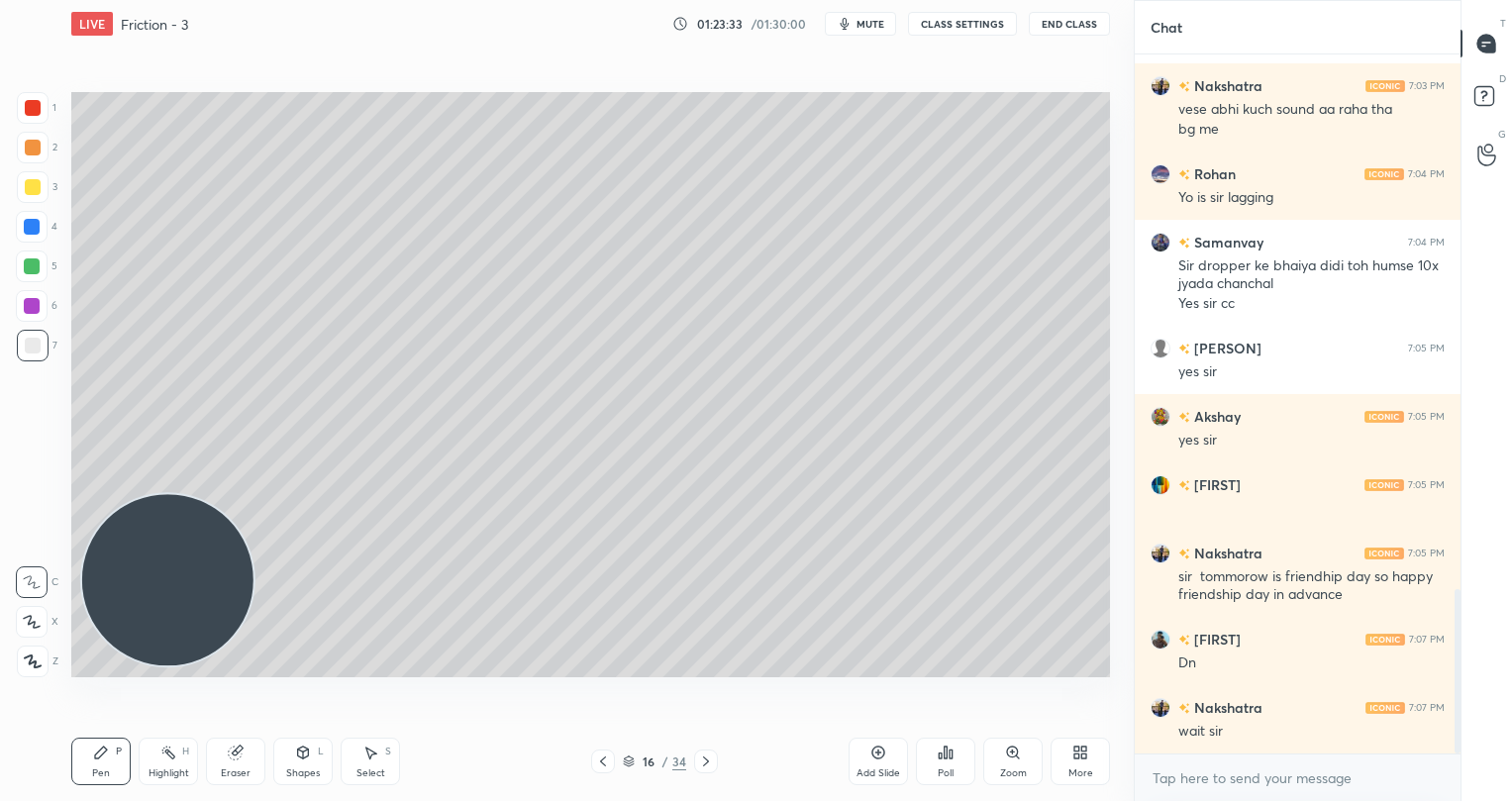 click on "Select S" at bounding box center [370, 761] 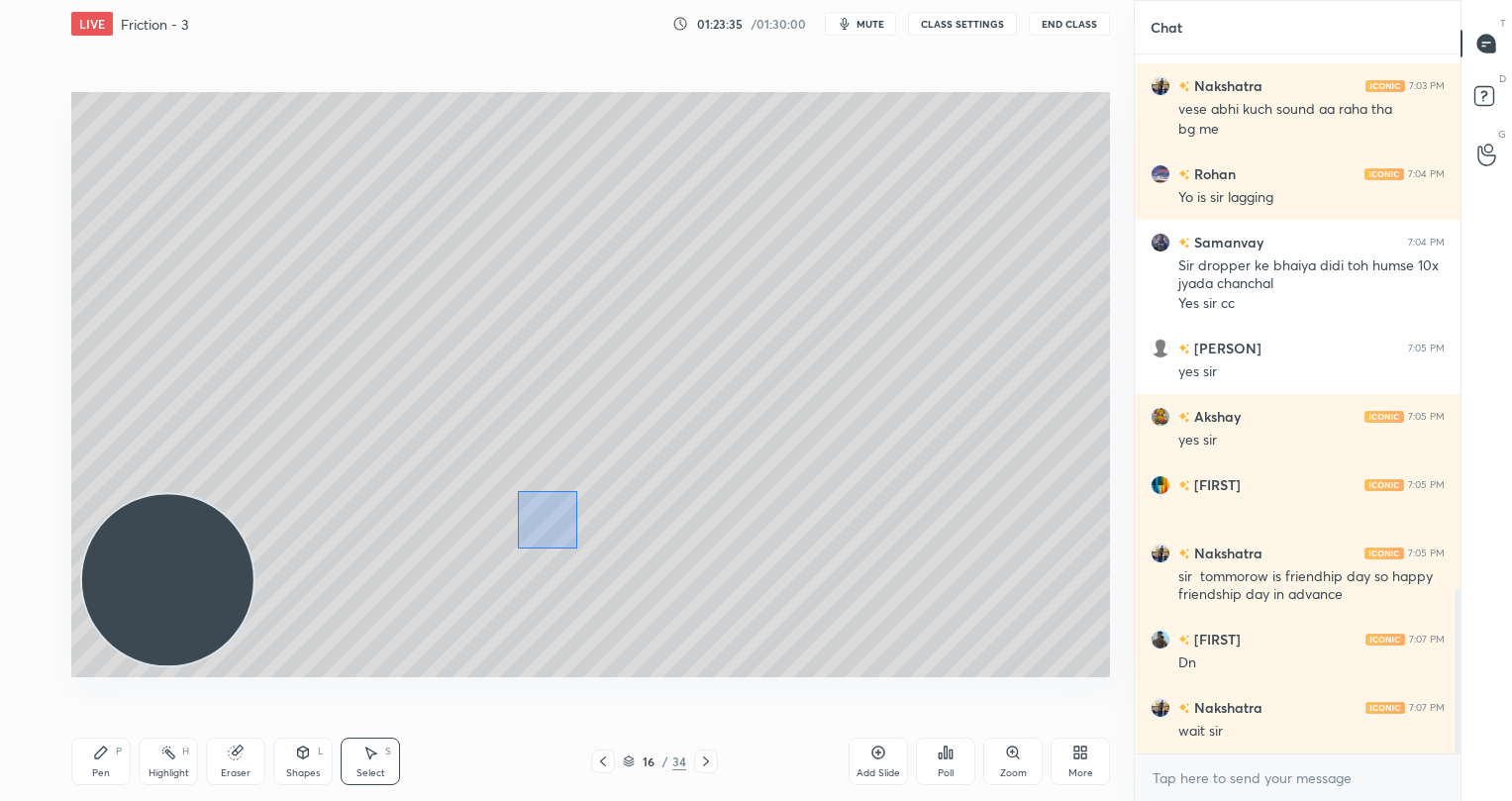 drag, startPoint x: 518, startPoint y: 490, endPoint x: 575, endPoint y: 547, distance: 80.61017 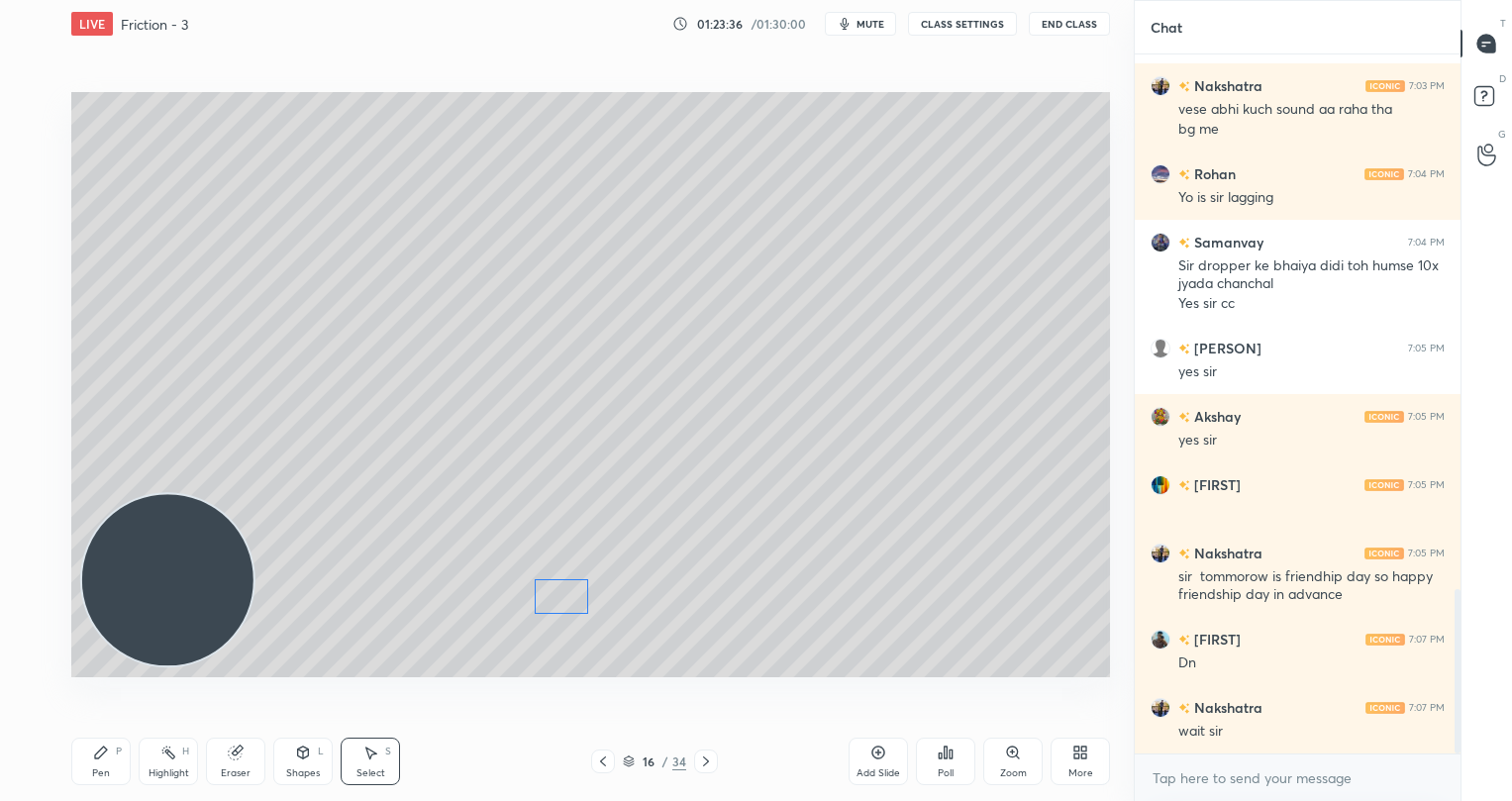 drag, startPoint x: 560, startPoint y: 517, endPoint x: 551, endPoint y: 587, distance: 70.5762 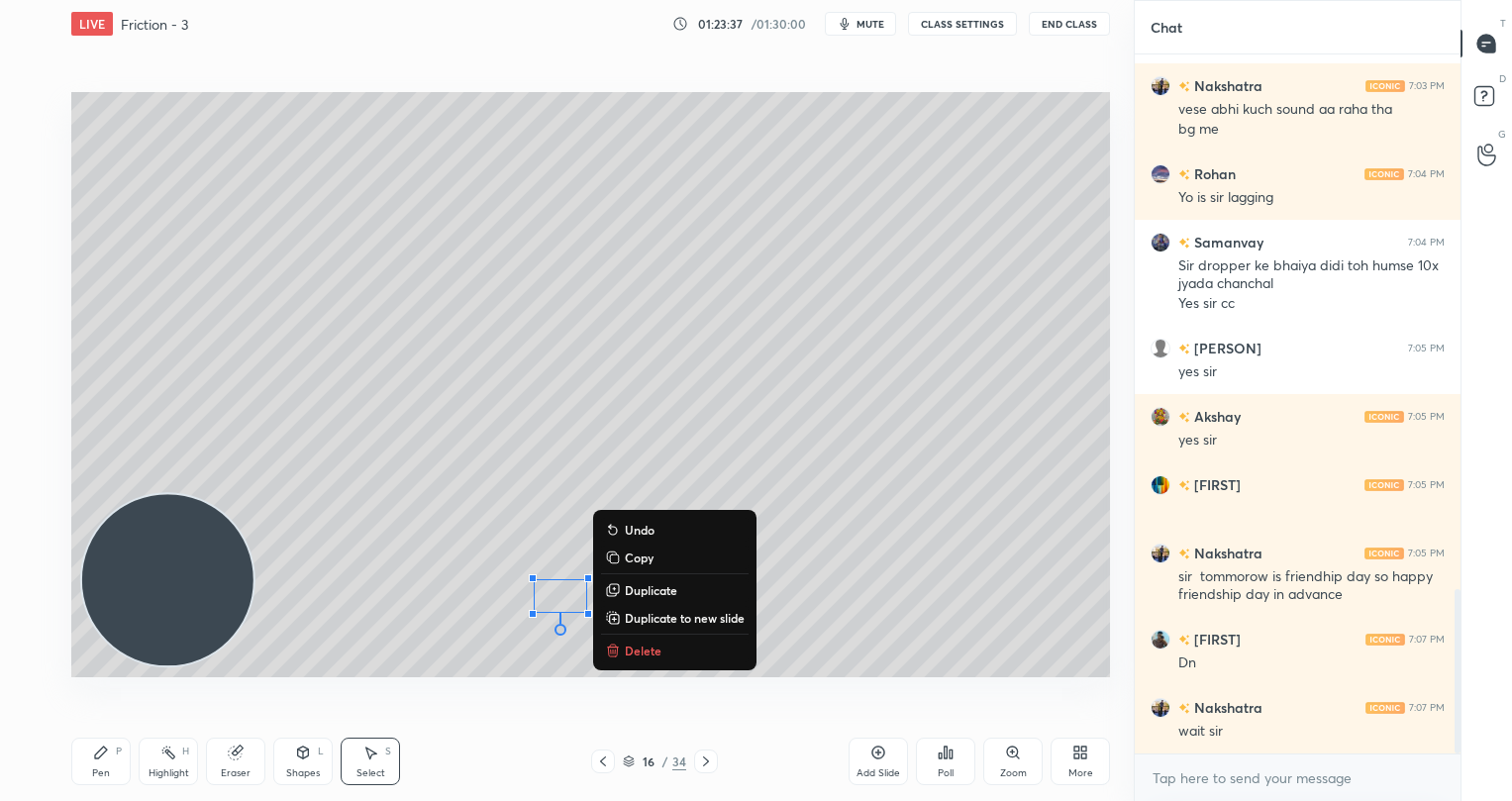 click on "0 ° Undo Copy Duplicate Duplicate to new slide Delete" at bounding box center (590, 384) 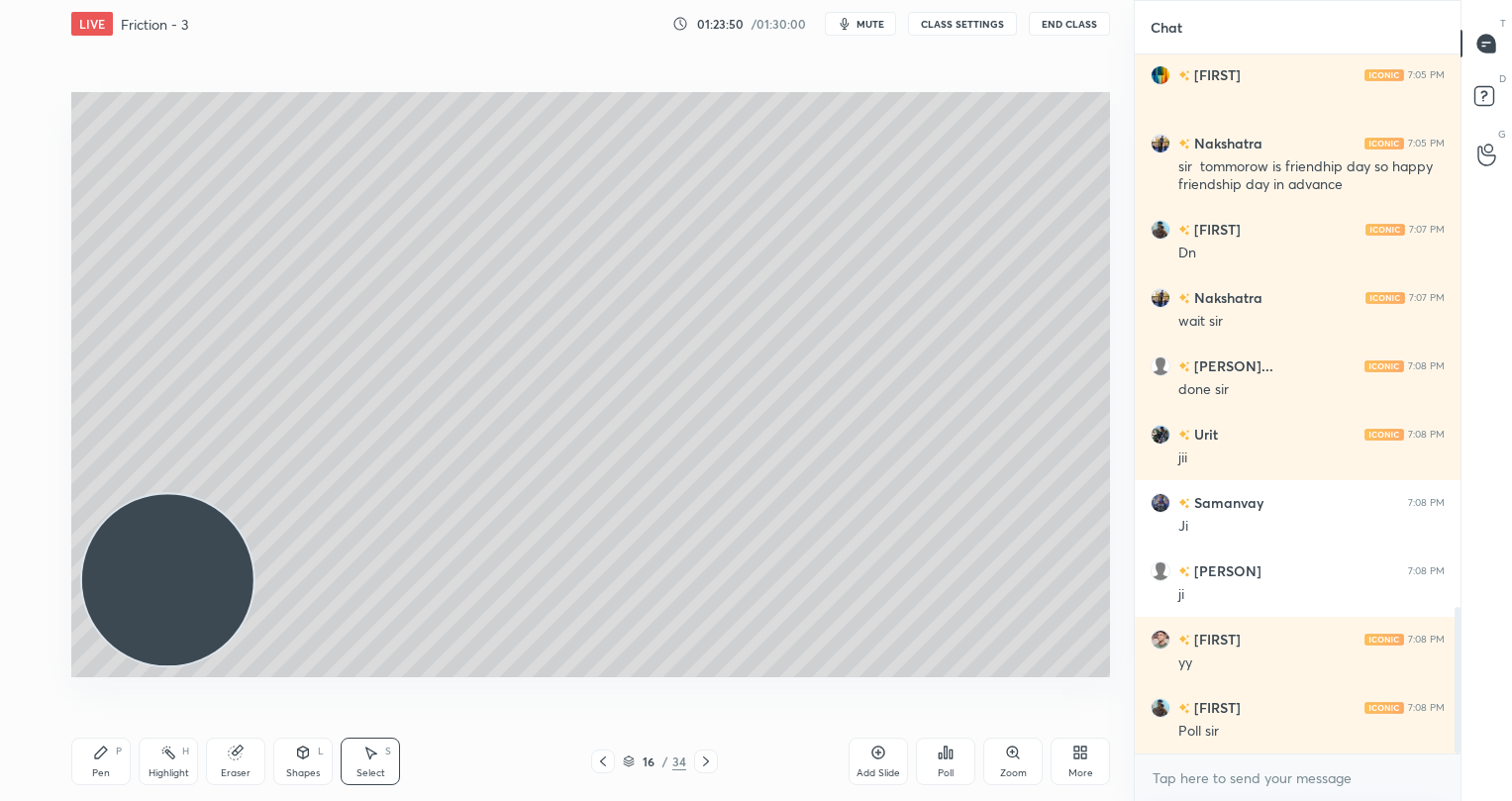 scroll, scrollTop: 2712, scrollLeft: 0, axis: vertical 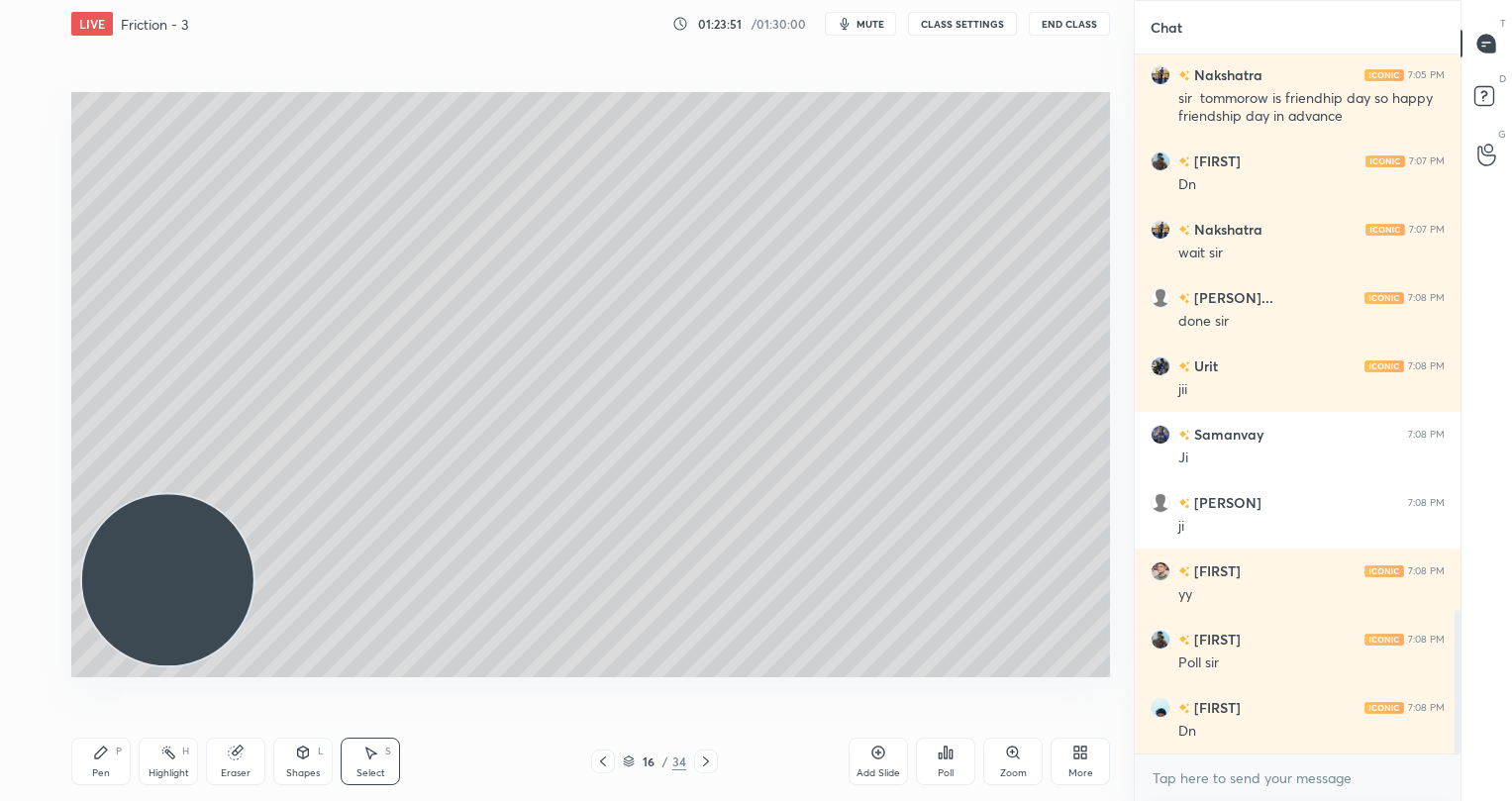 click on "Poll" at bounding box center (946, 761) 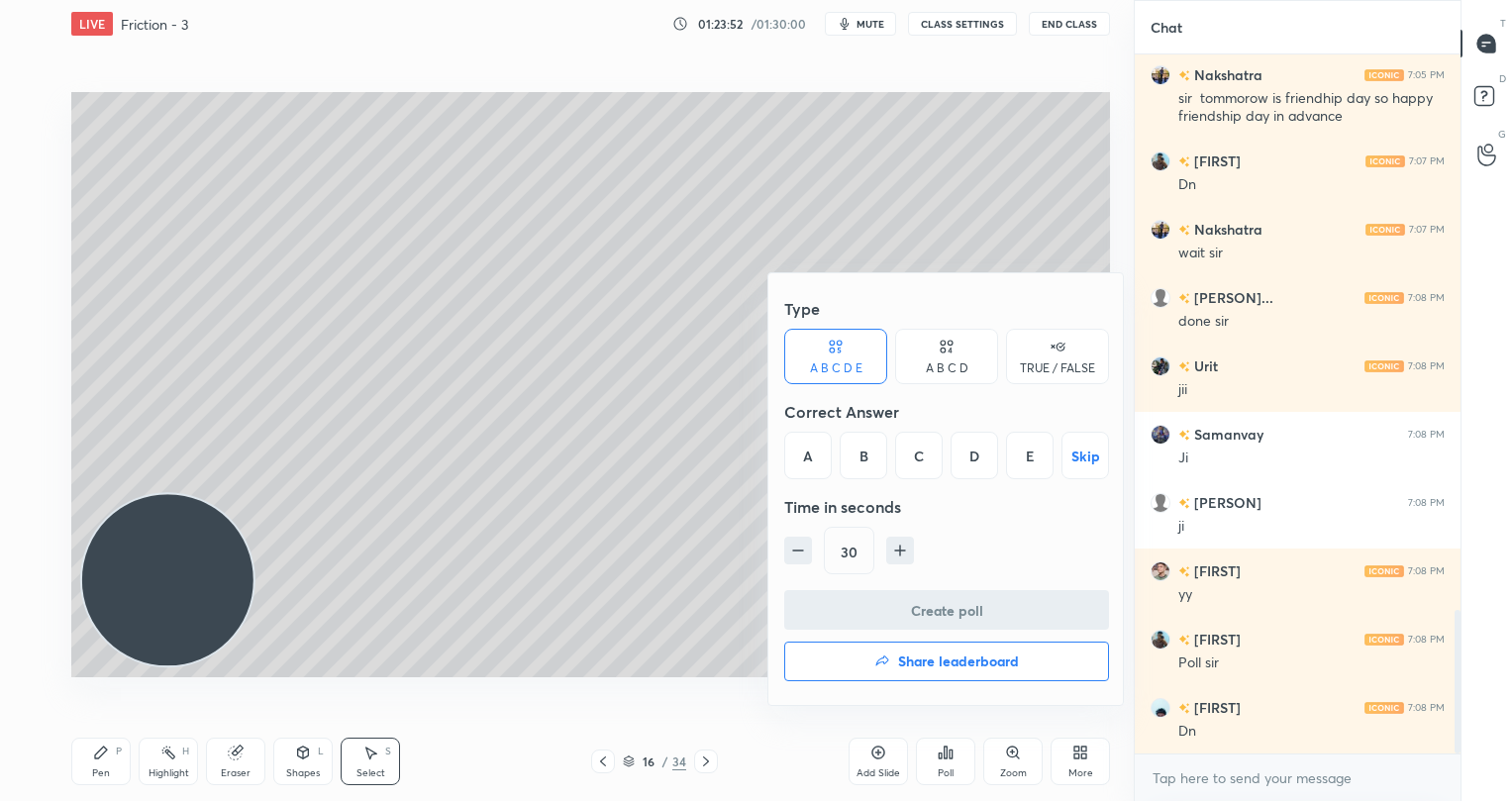 click on "TRUE / FALSE" at bounding box center (1058, 356) 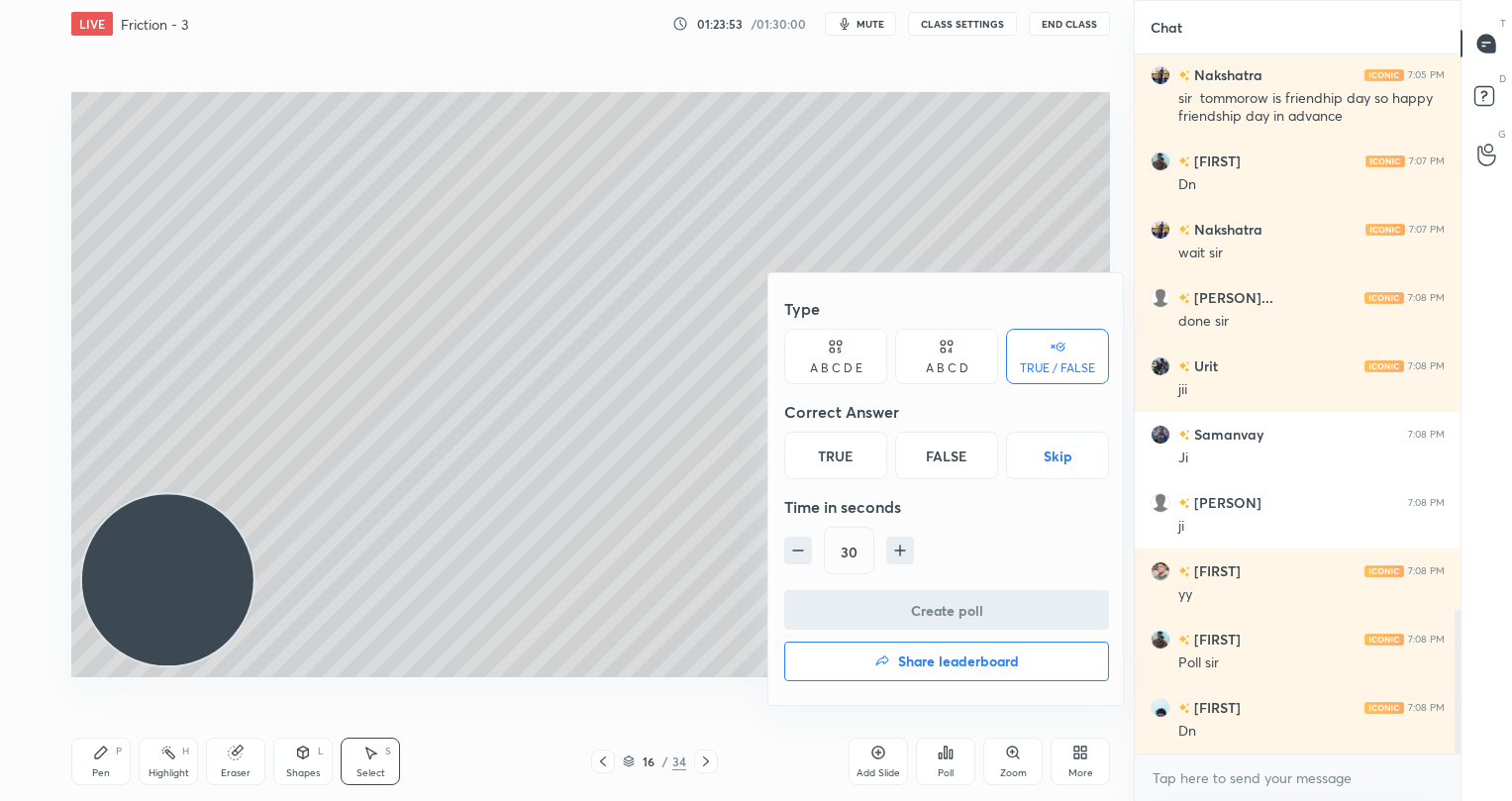 click on "True" at bounding box center (836, 455) 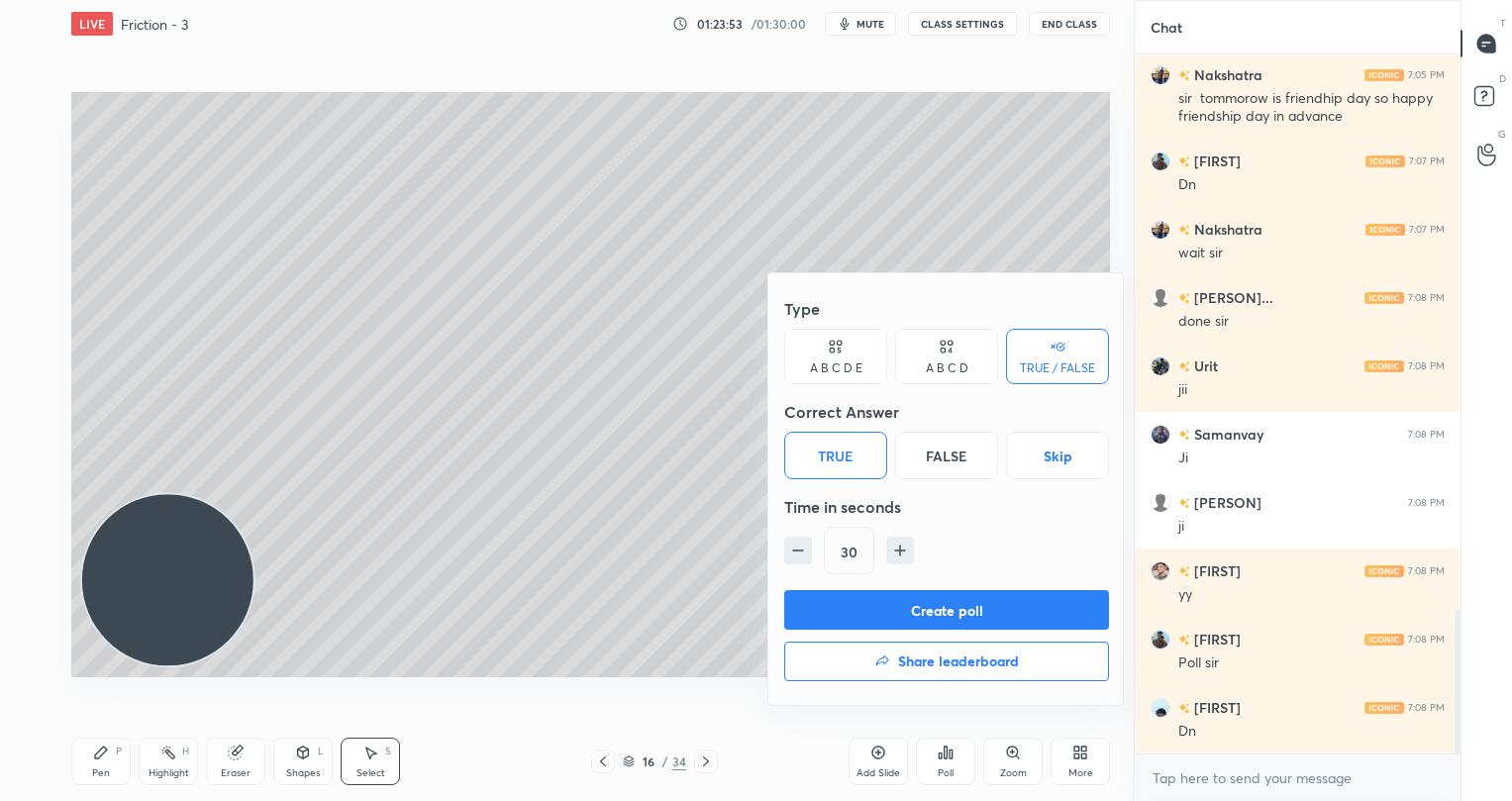 click on "Create poll" at bounding box center [947, 610] 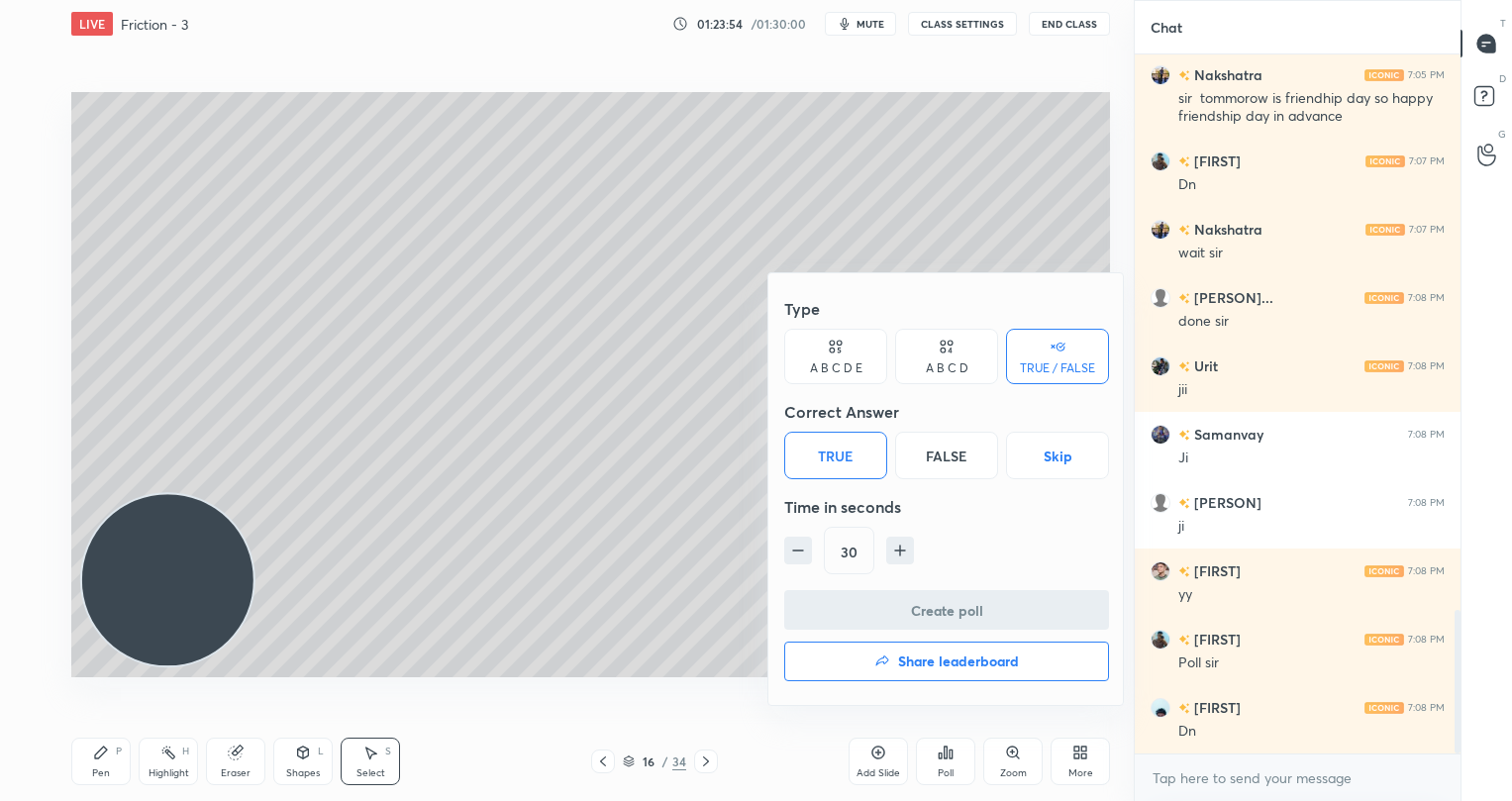 scroll, scrollTop: 651, scrollLeft: 319, axis: both 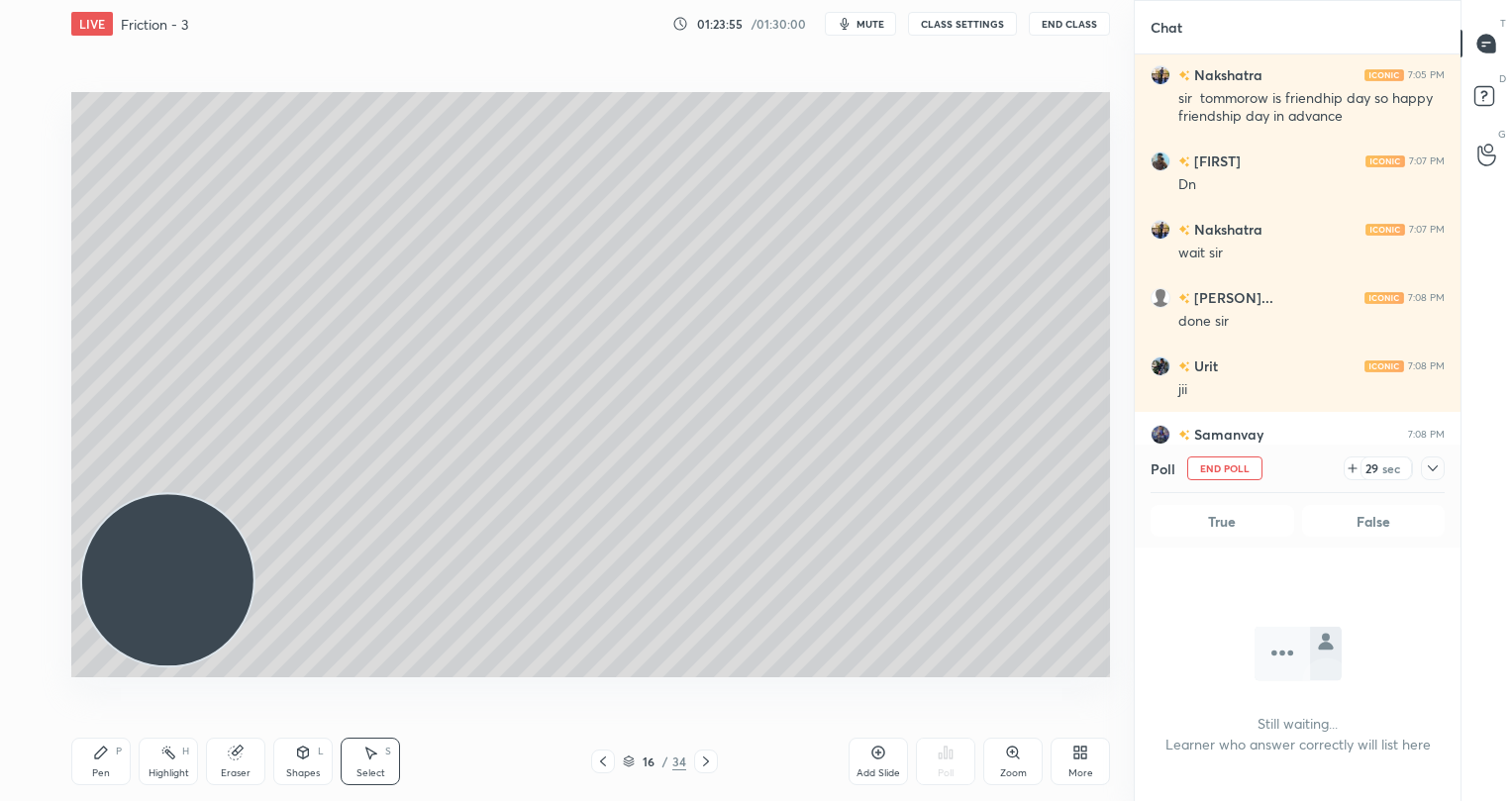 click on "29" at bounding box center (1371, 468) 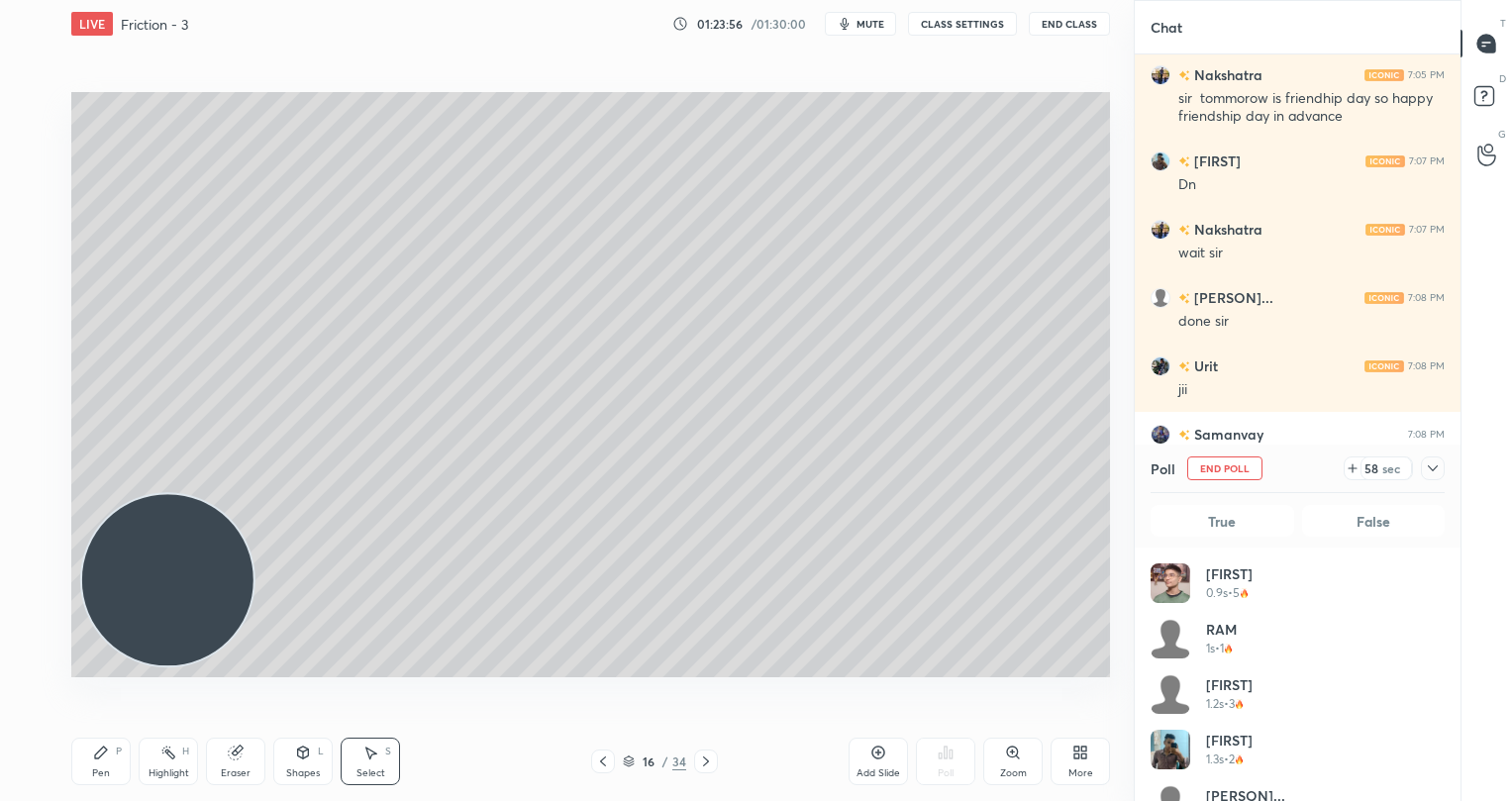 scroll, scrollTop: 7, scrollLeft: 7, axis: both 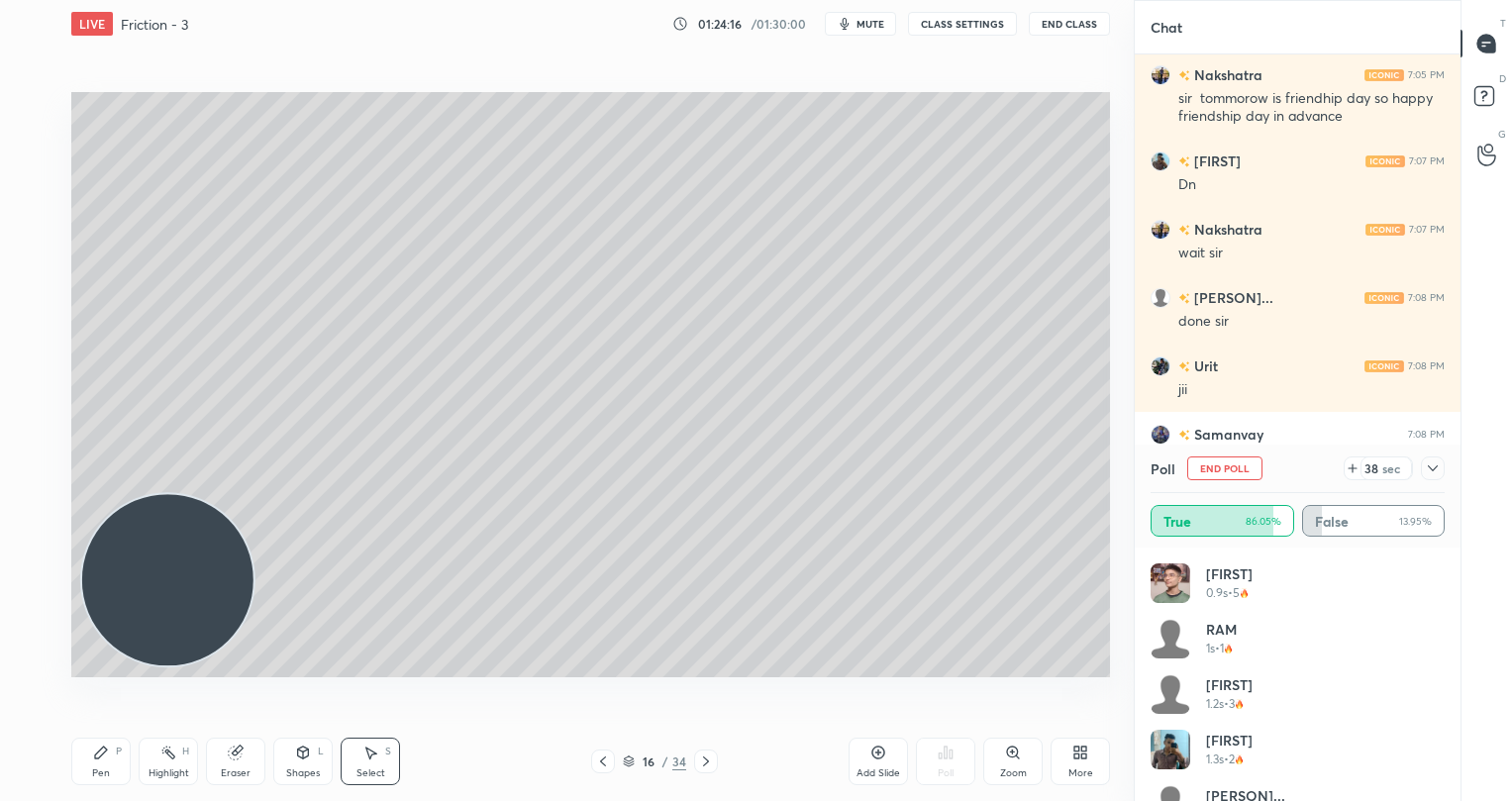 click 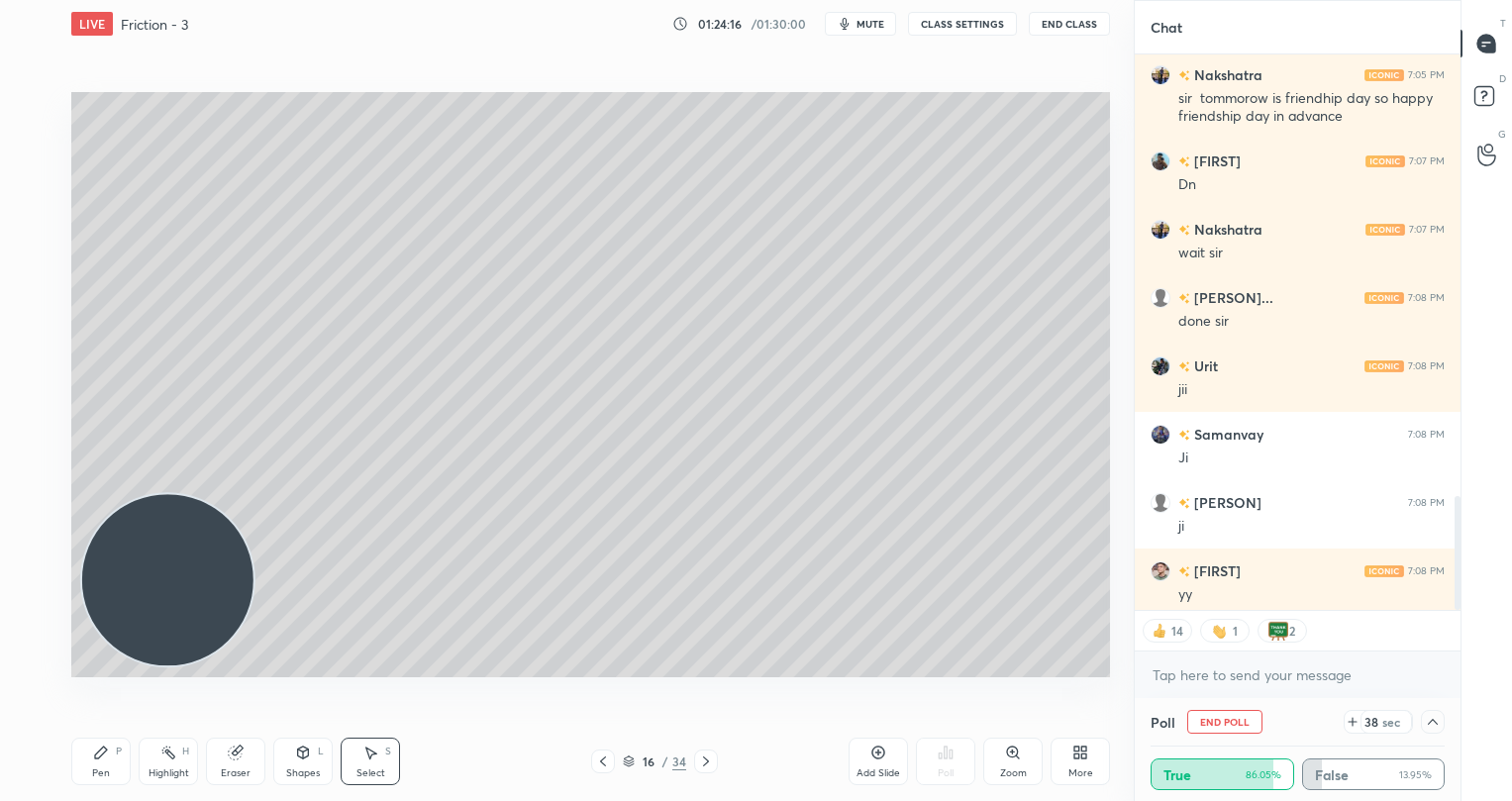 scroll, scrollTop: 0, scrollLeft: 0, axis: both 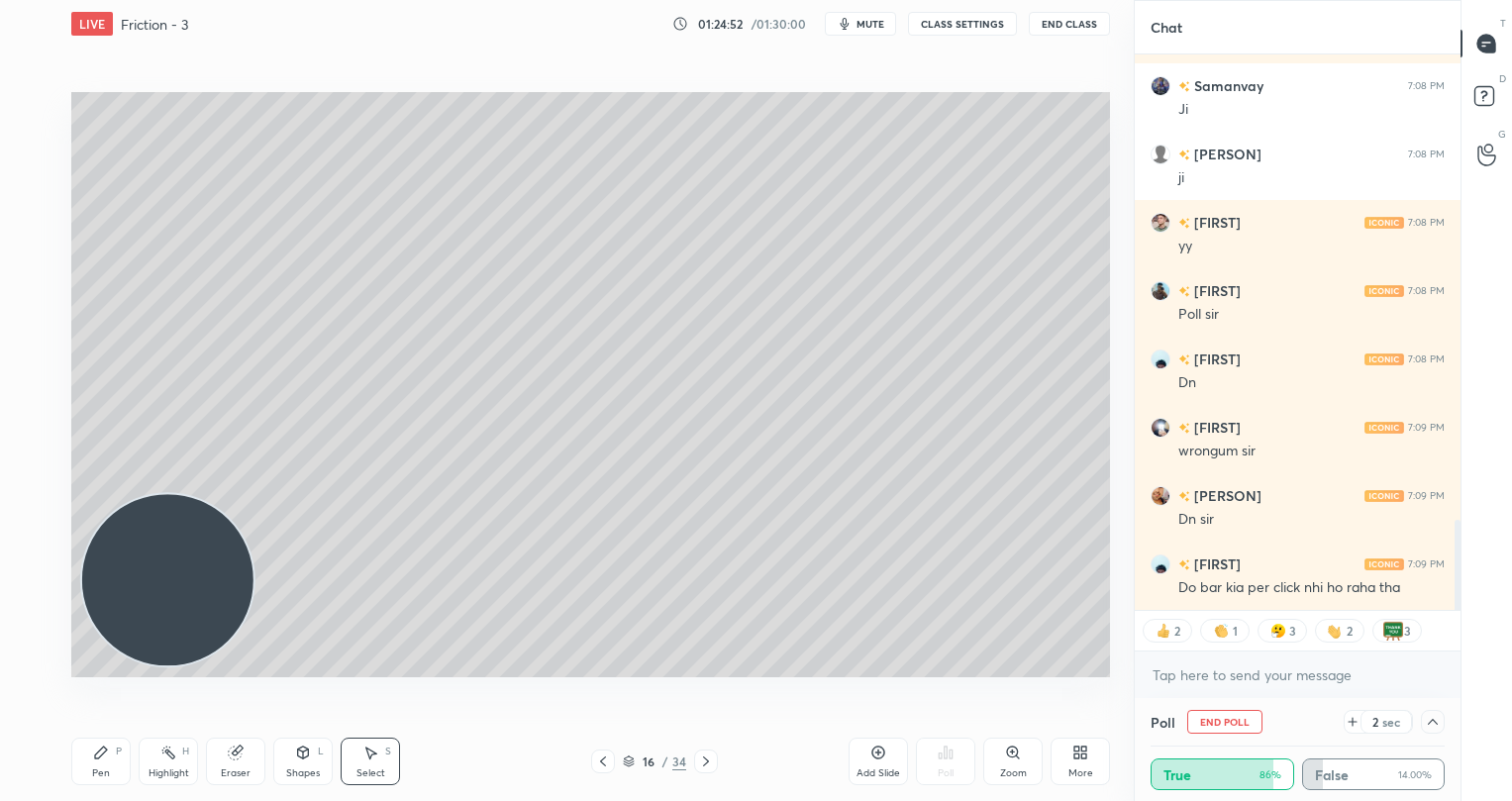 click on "Pen P" at bounding box center (101, 761) 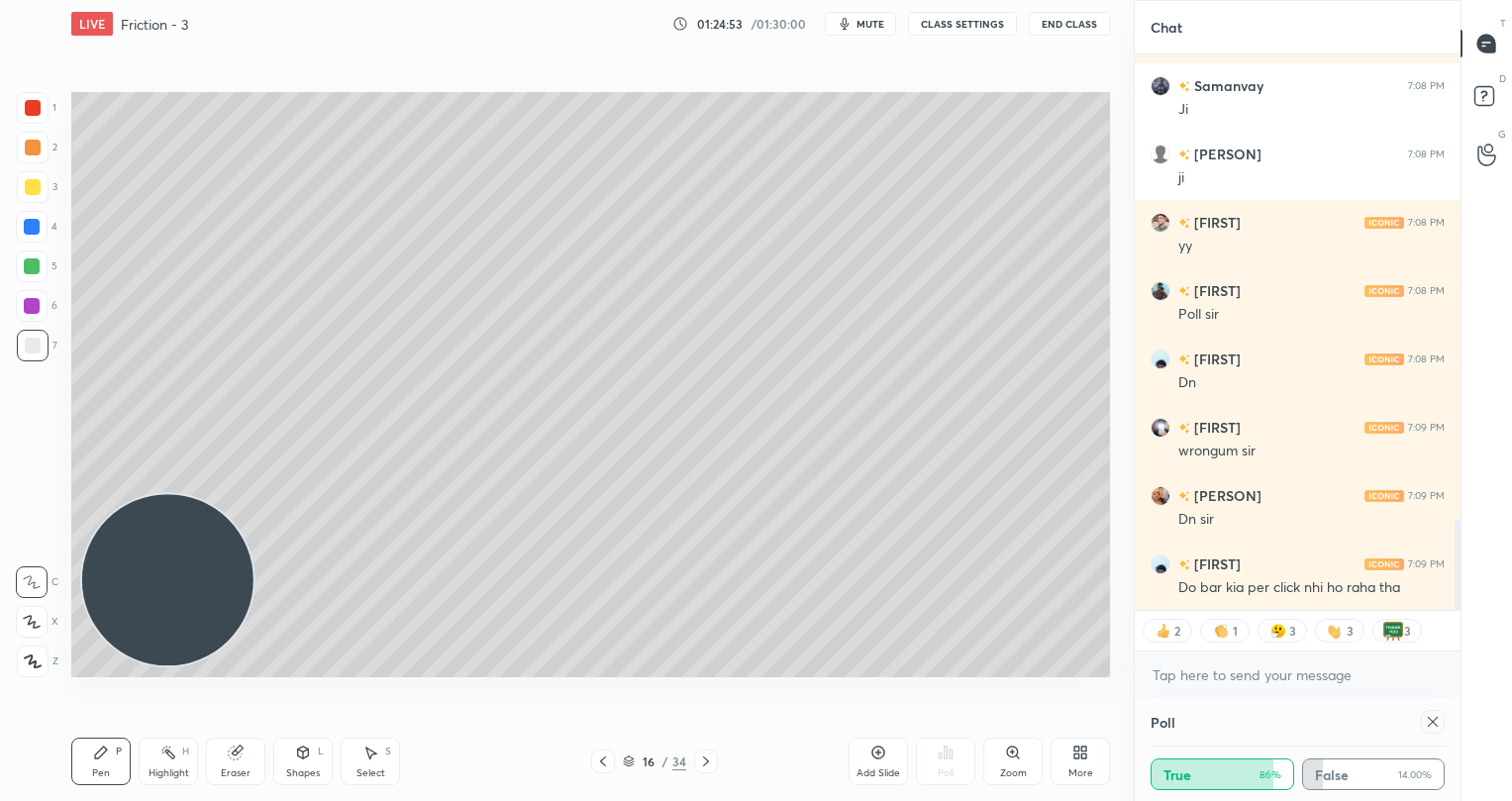 scroll, scrollTop: 7, scrollLeft: 7, axis: both 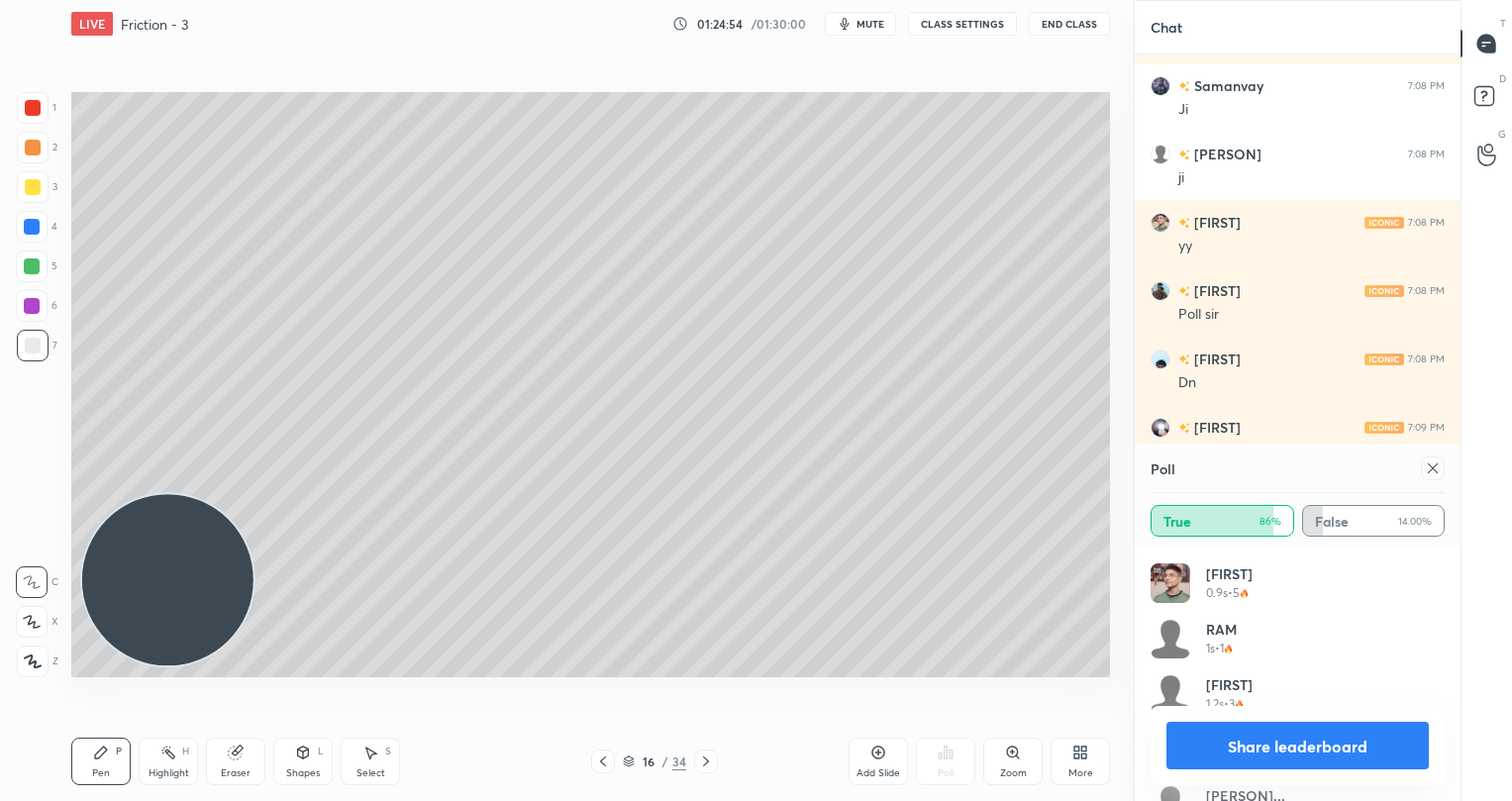click at bounding box center (33, 108) 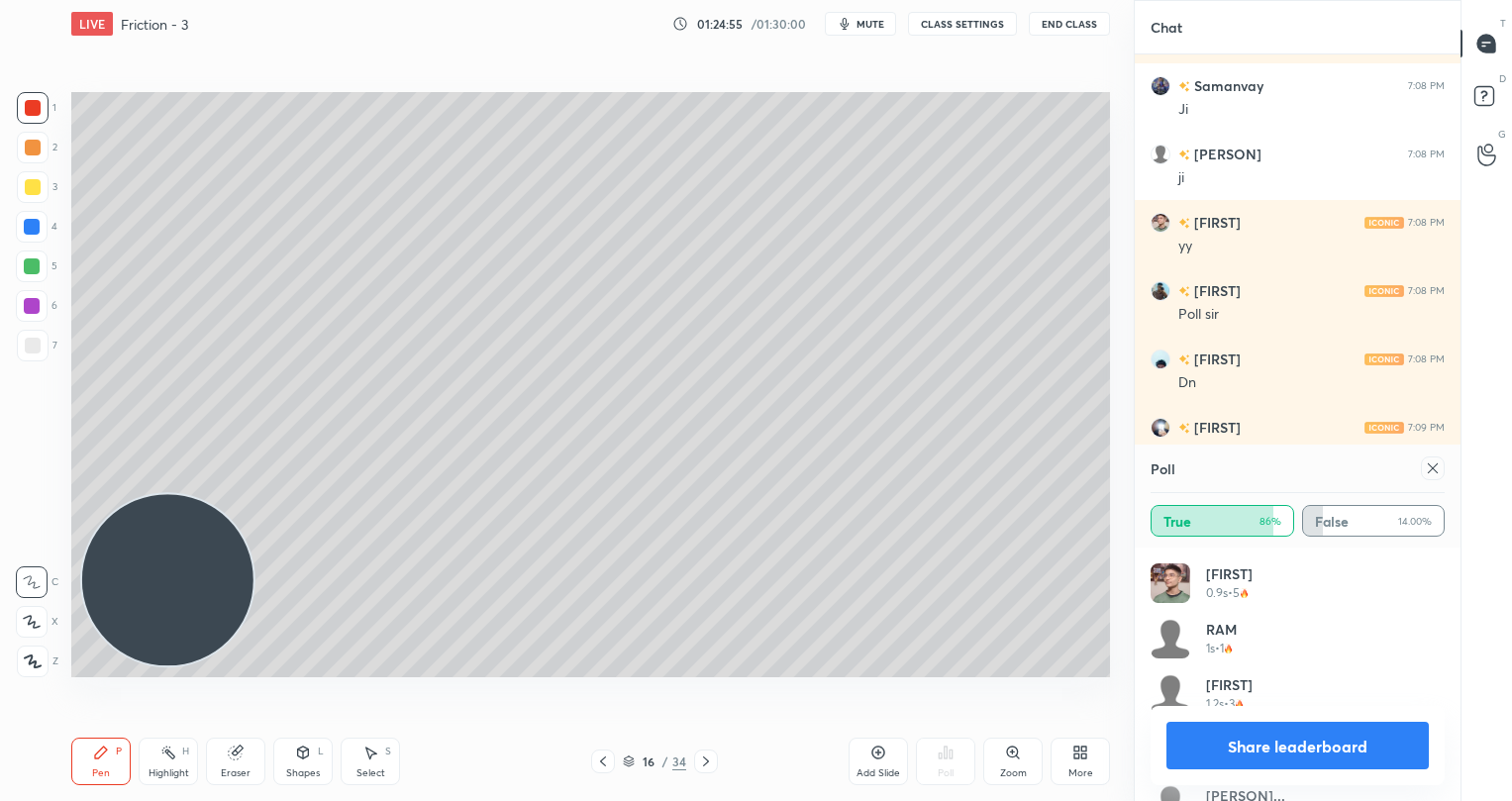 click on "Share leaderboard" at bounding box center [1297, 746] 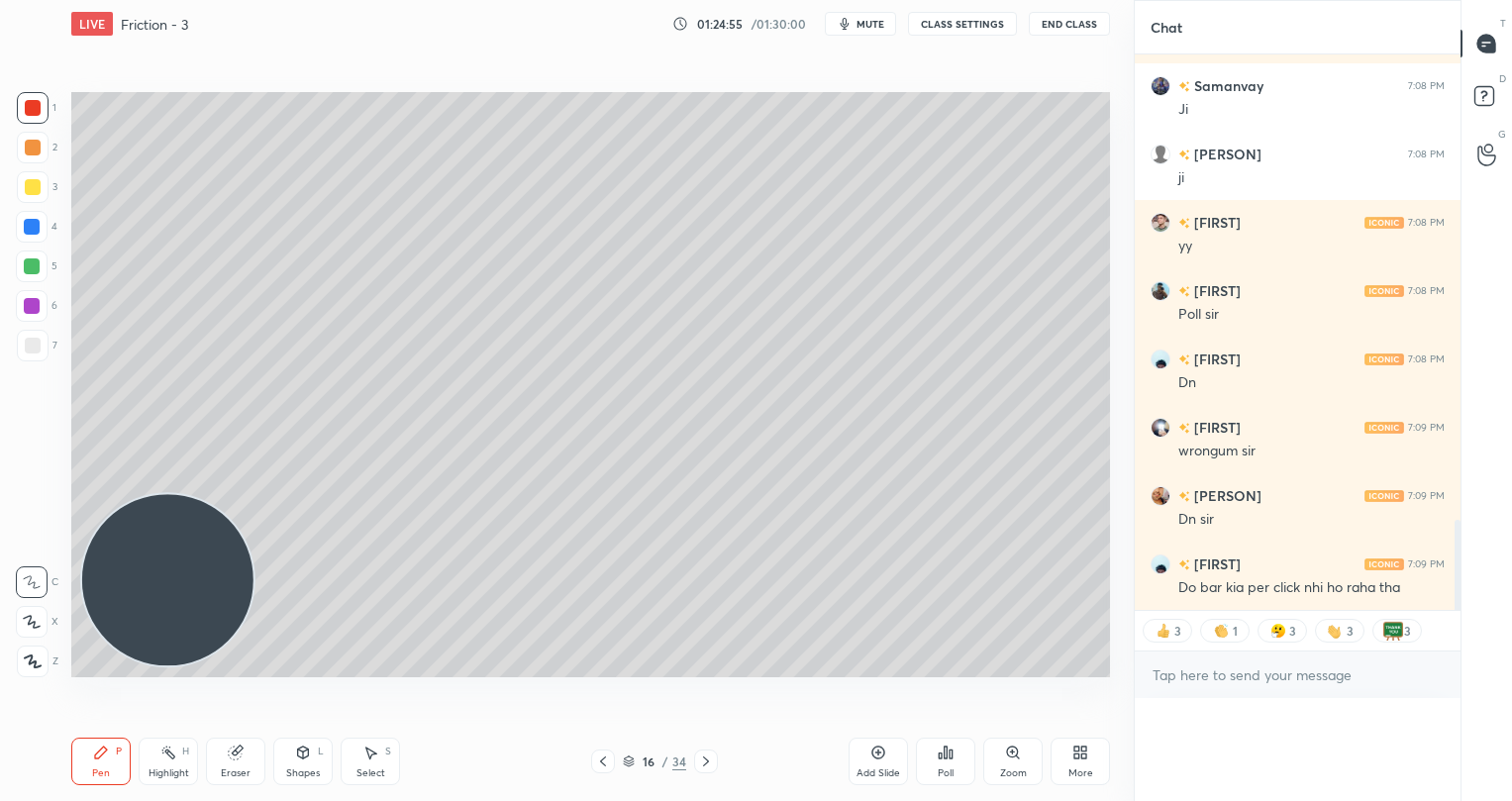 scroll, scrollTop: 53, scrollLeft: 287, axis: both 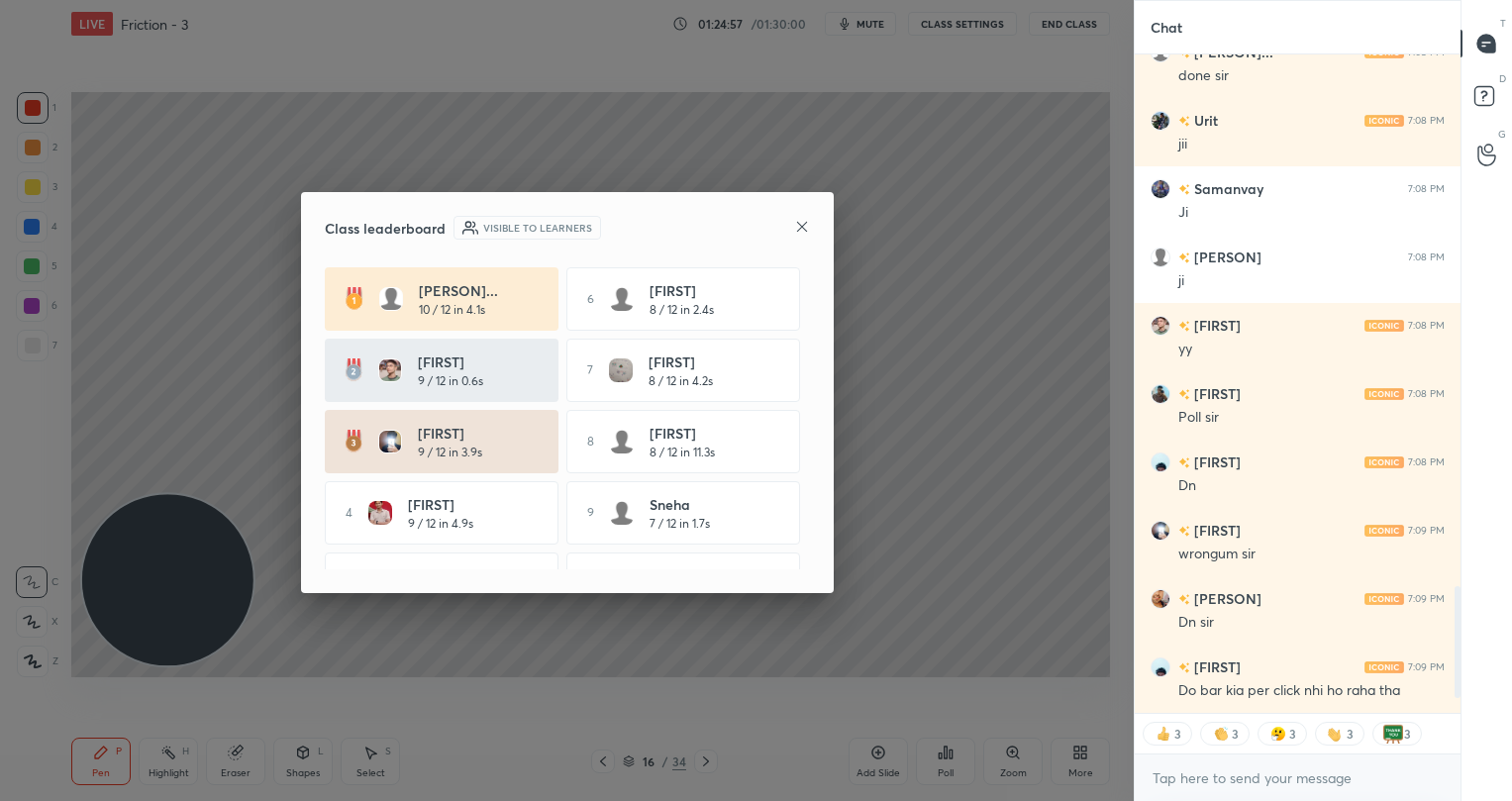 click 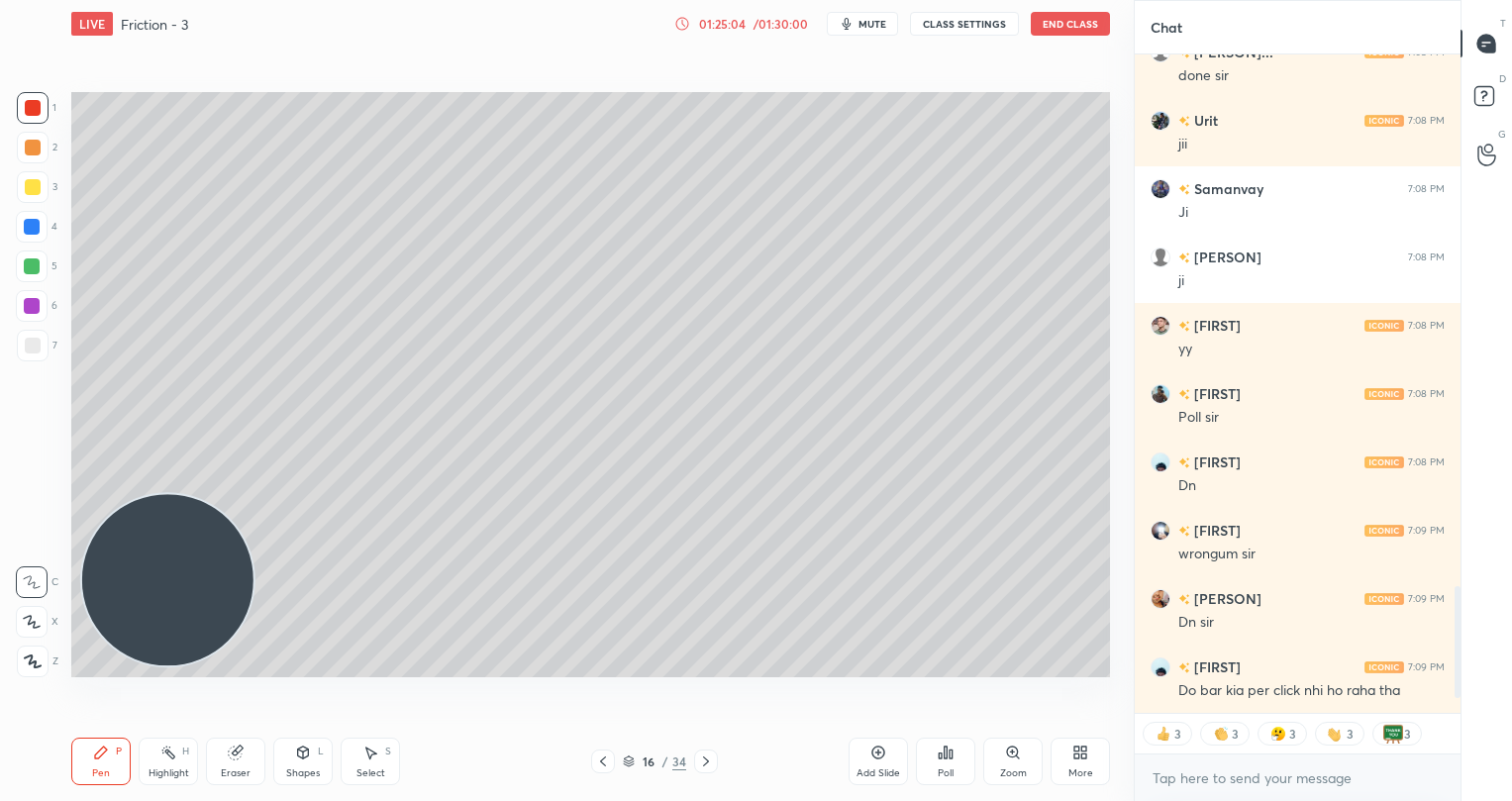 click at bounding box center [33, 346] 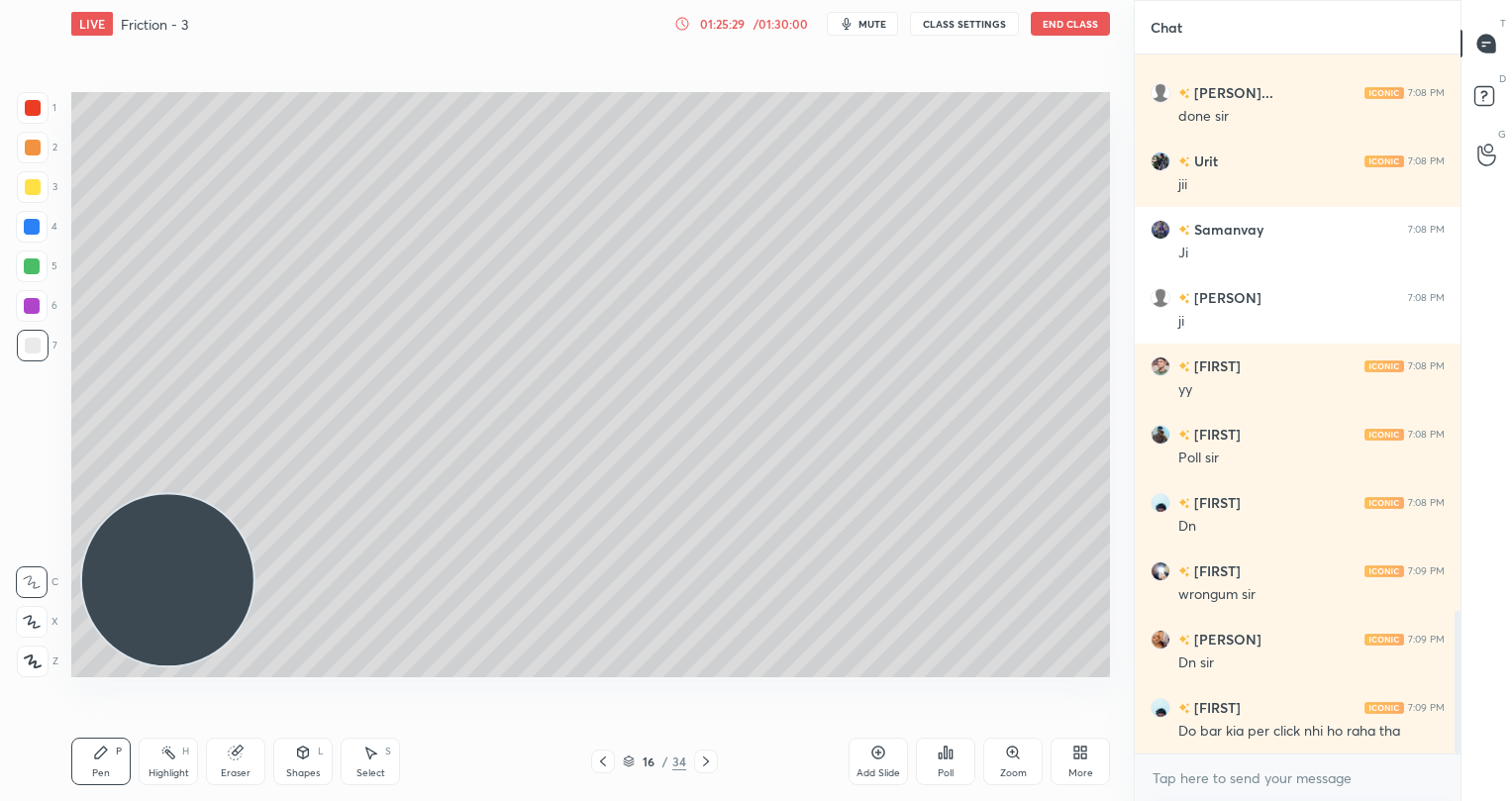 click at bounding box center [33, 346] 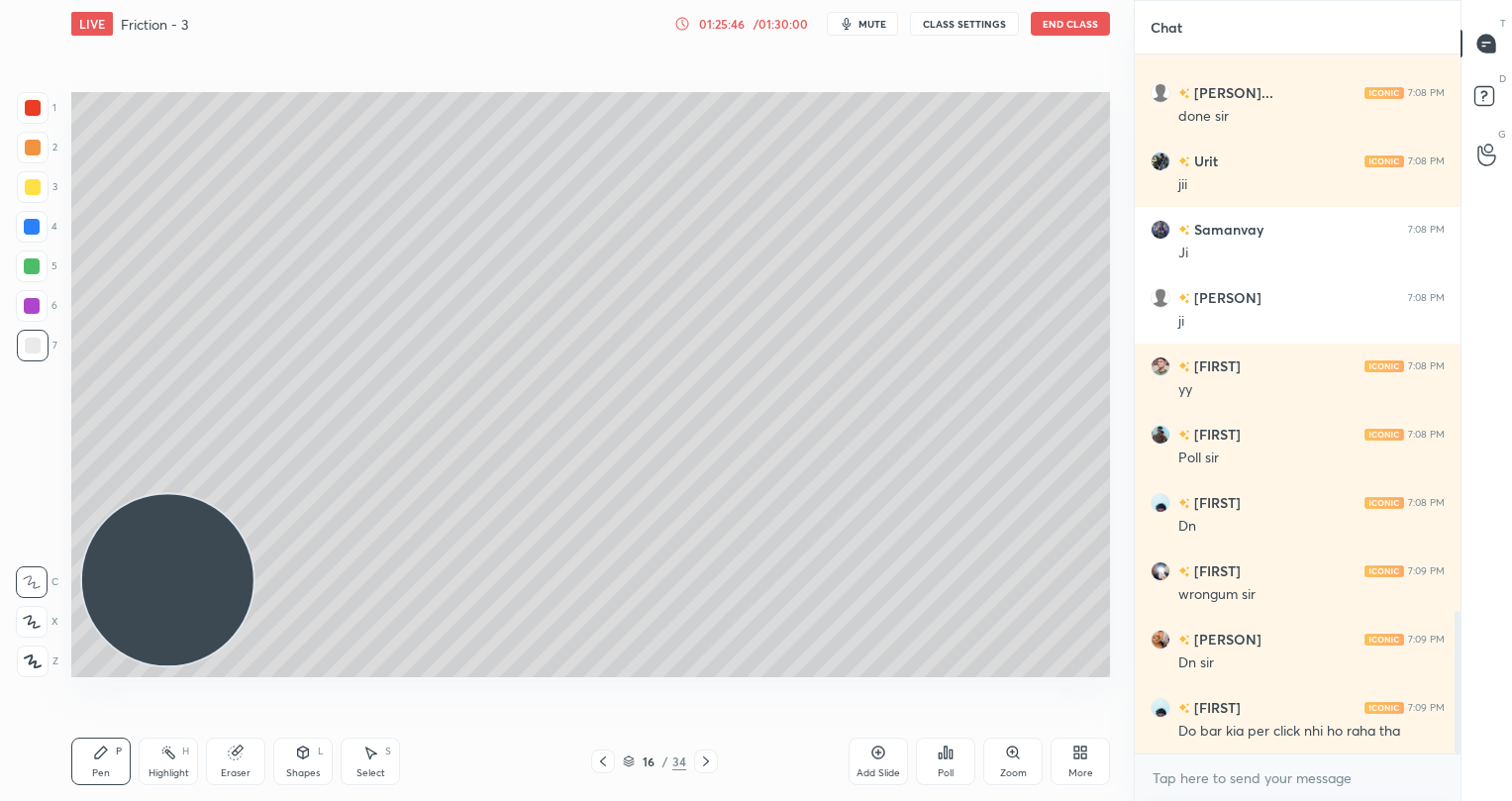 drag, startPoint x: 33, startPoint y: 260, endPoint x: 67, endPoint y: 287, distance: 43.41659 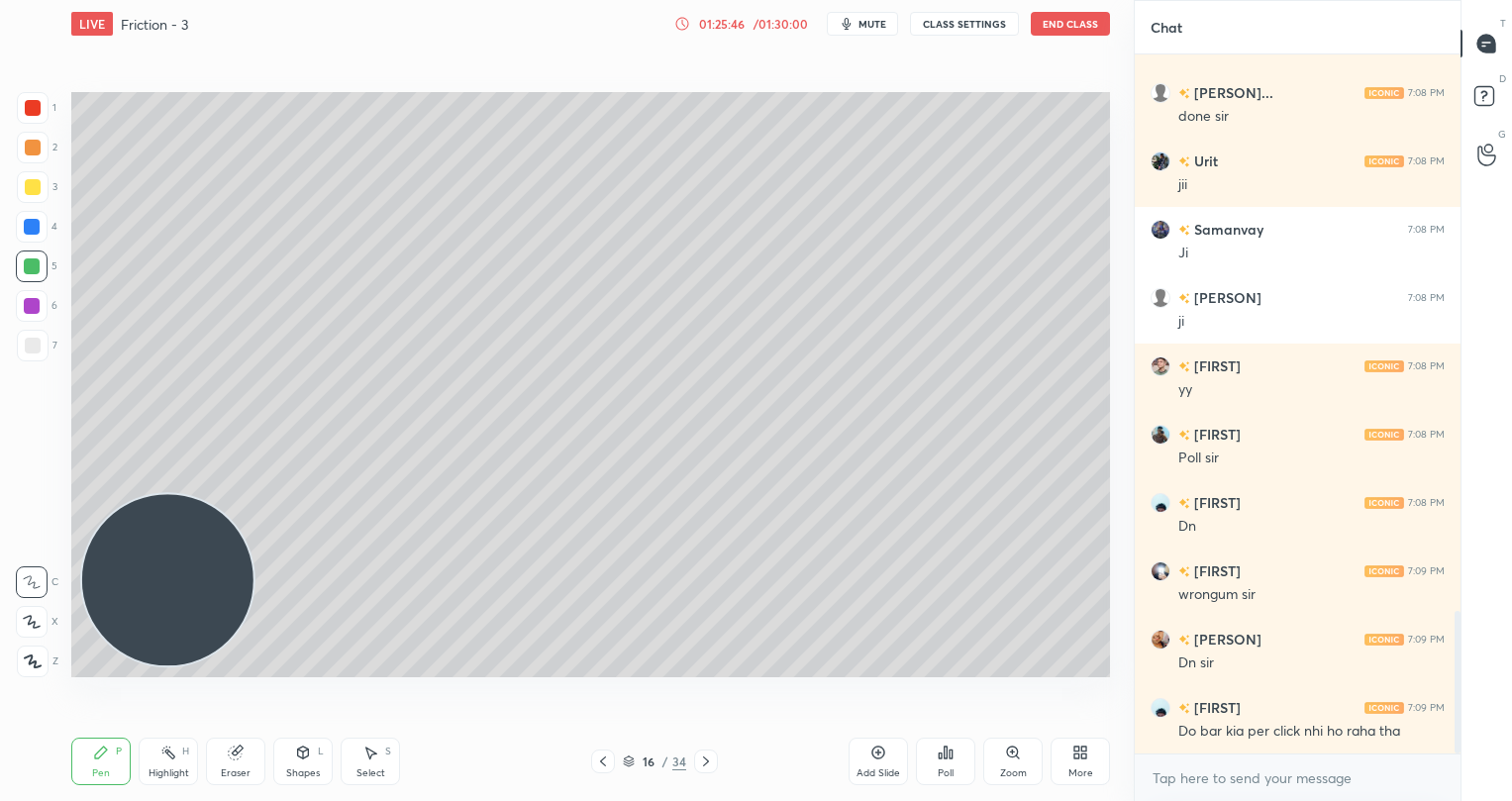 click at bounding box center [32, 306] 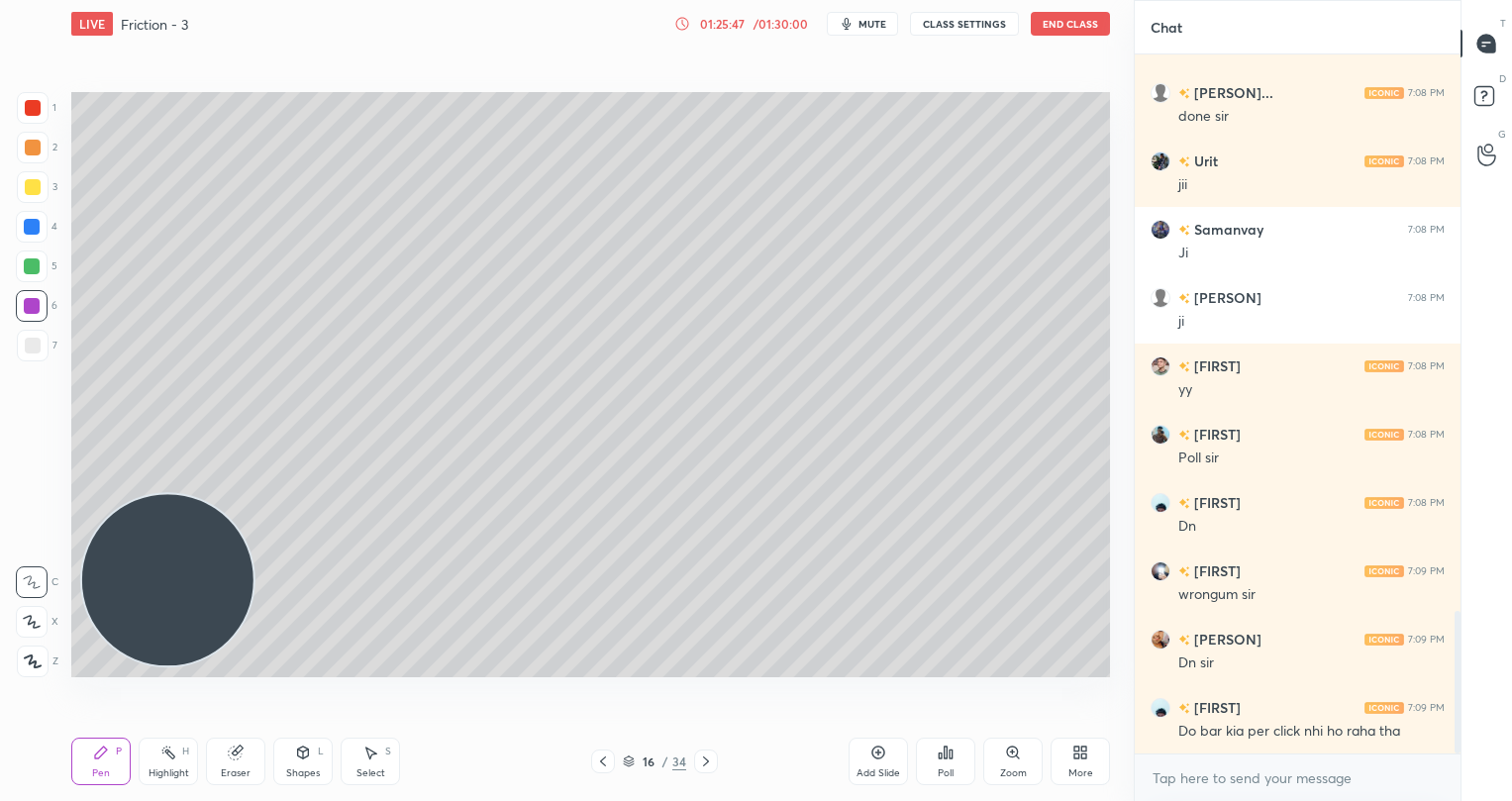 click at bounding box center [33, 187] 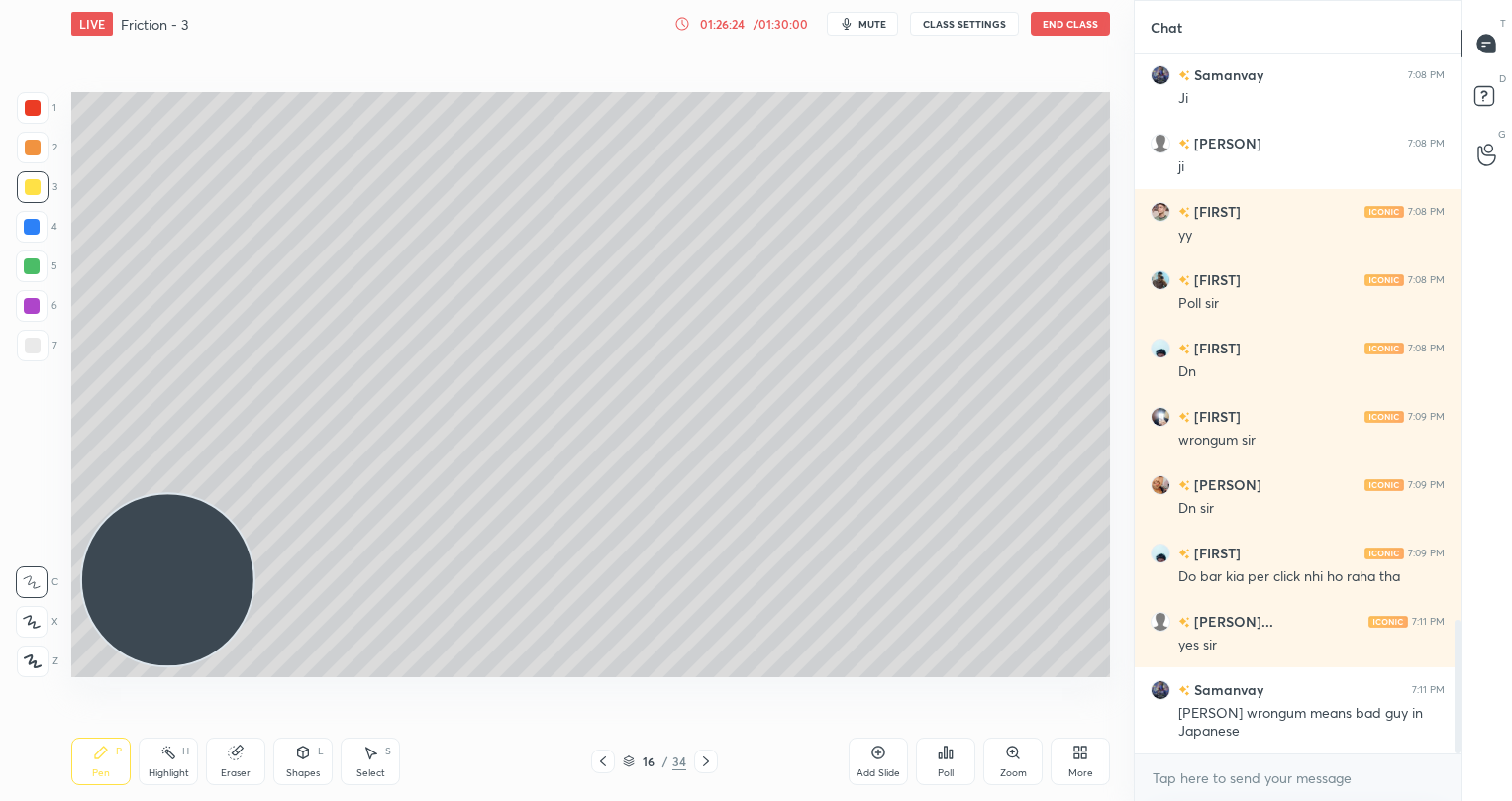 scroll, scrollTop: 2953, scrollLeft: 0, axis: vertical 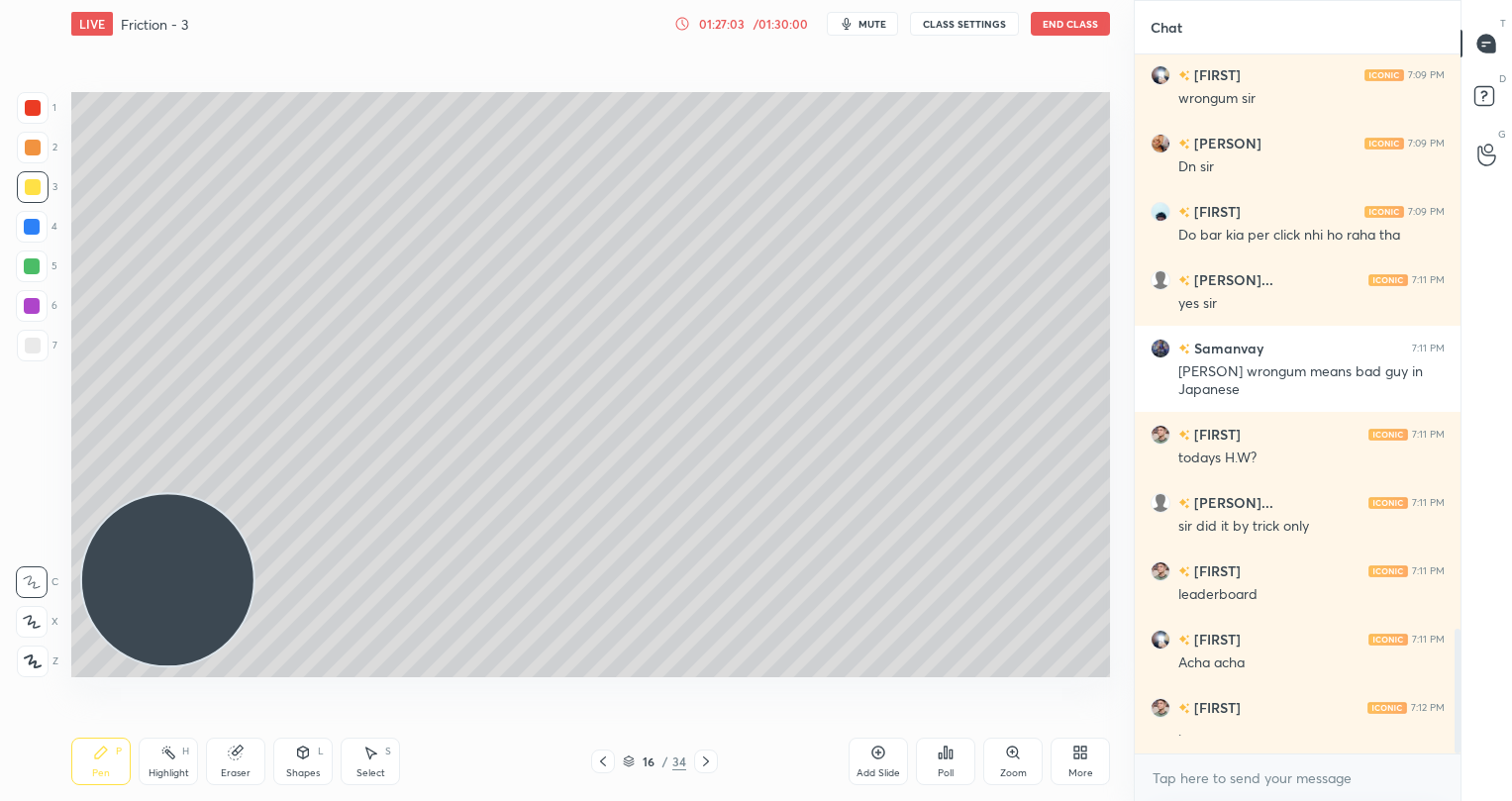 drag, startPoint x: 888, startPoint y: 755, endPoint x: 893, endPoint y: 678, distance: 77.162167 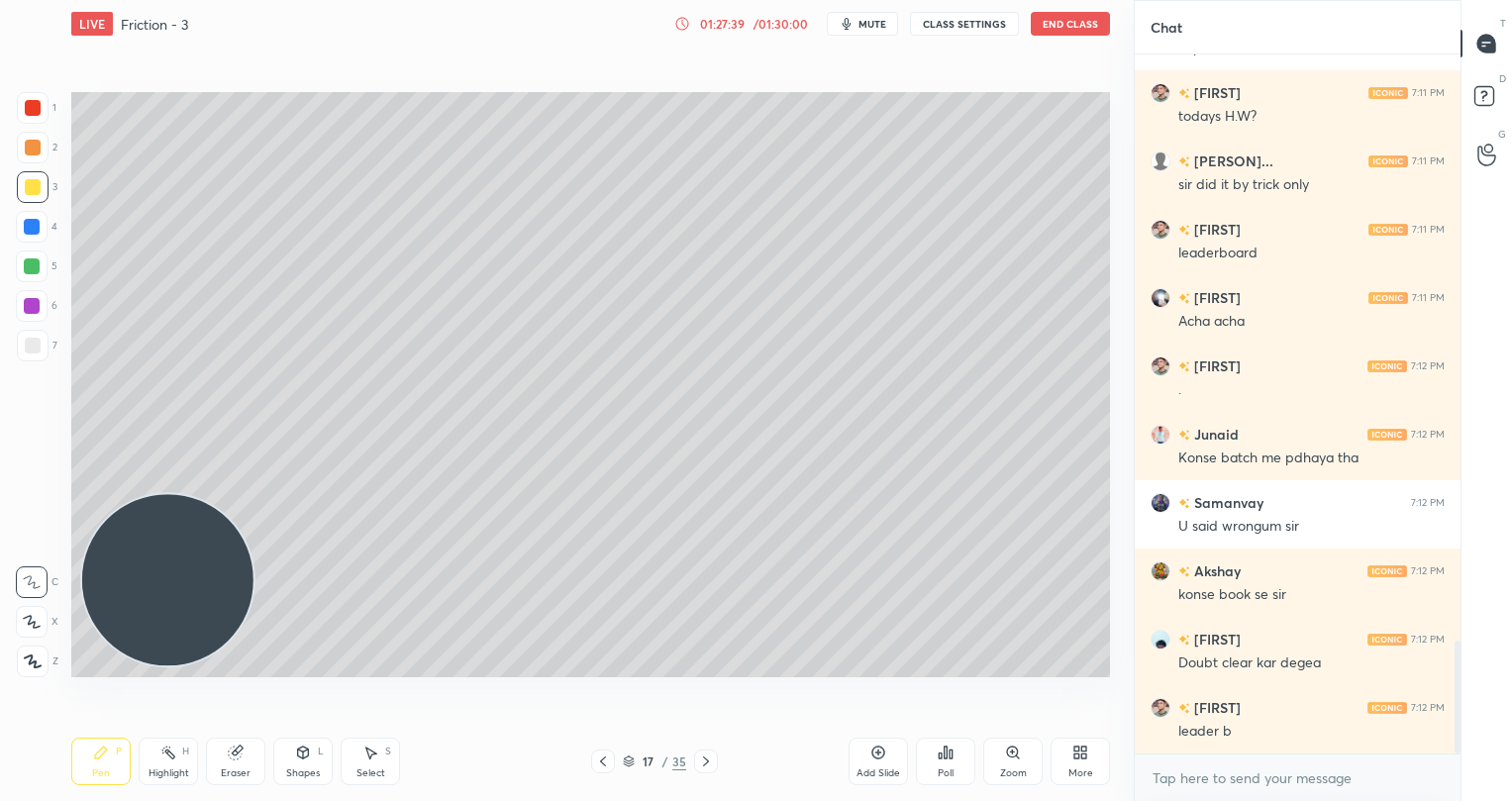 scroll, scrollTop: 3636, scrollLeft: 0, axis: vertical 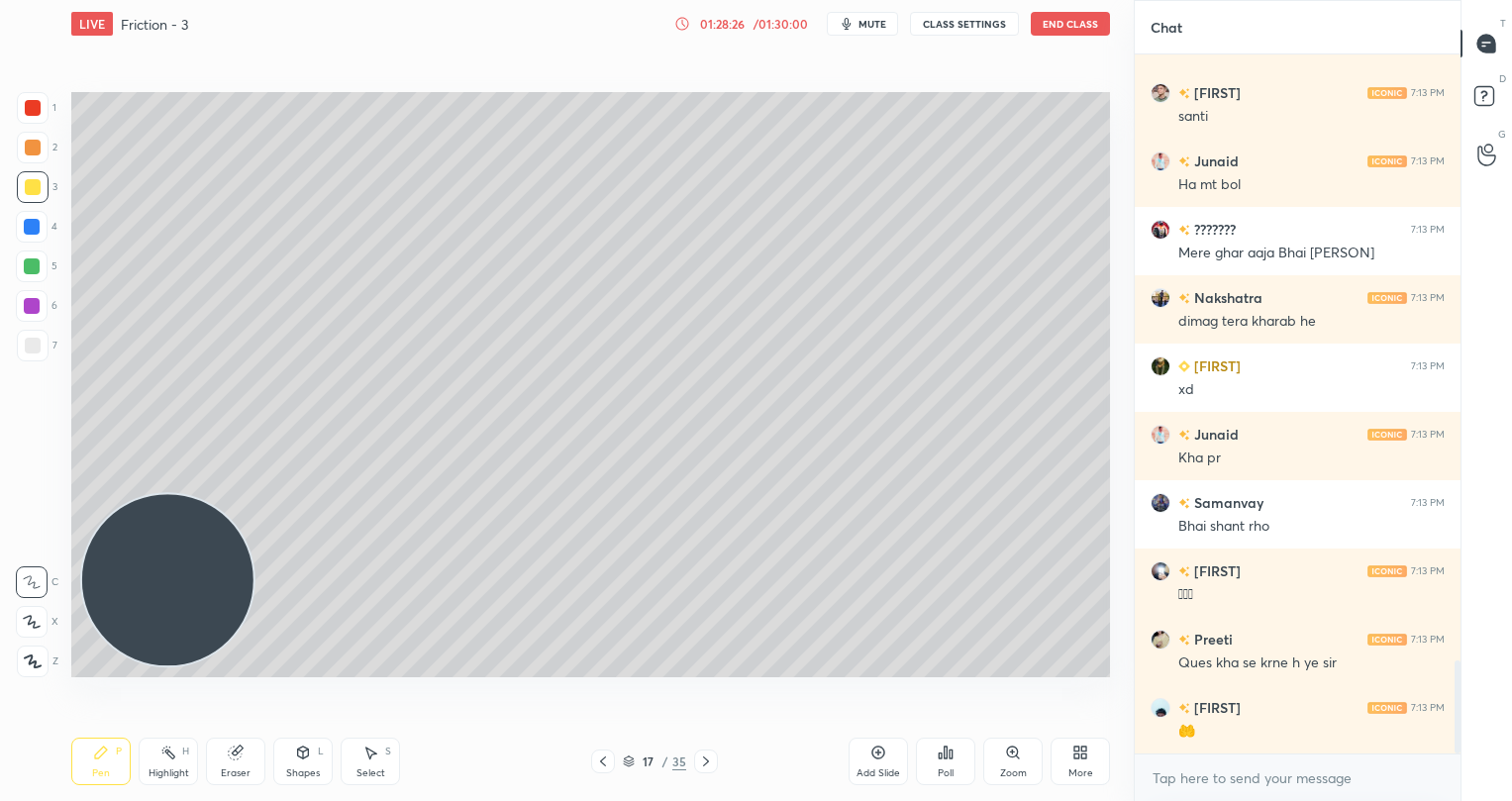 click at bounding box center (32, 266) 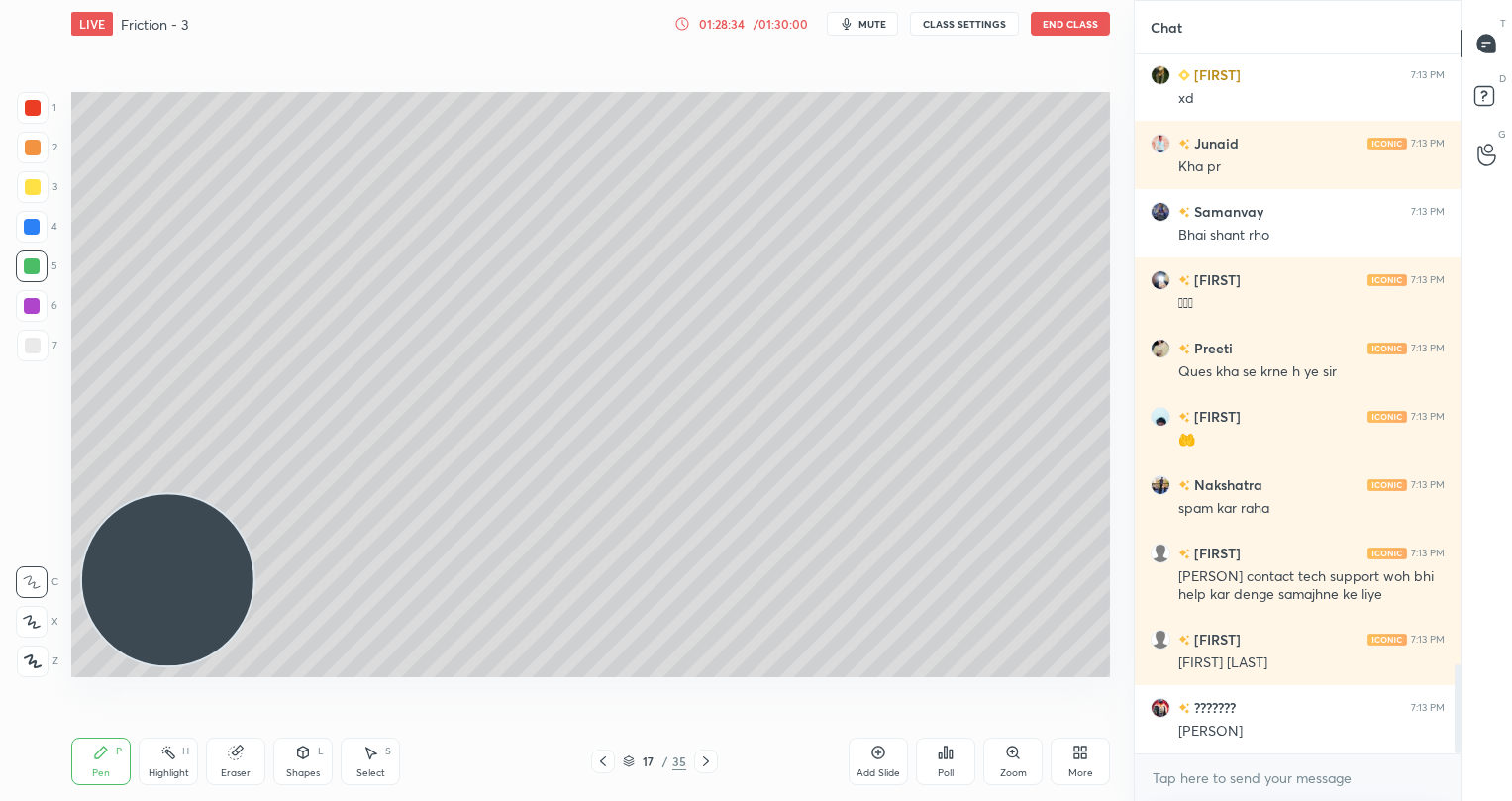 scroll, scrollTop: 4883, scrollLeft: 0, axis: vertical 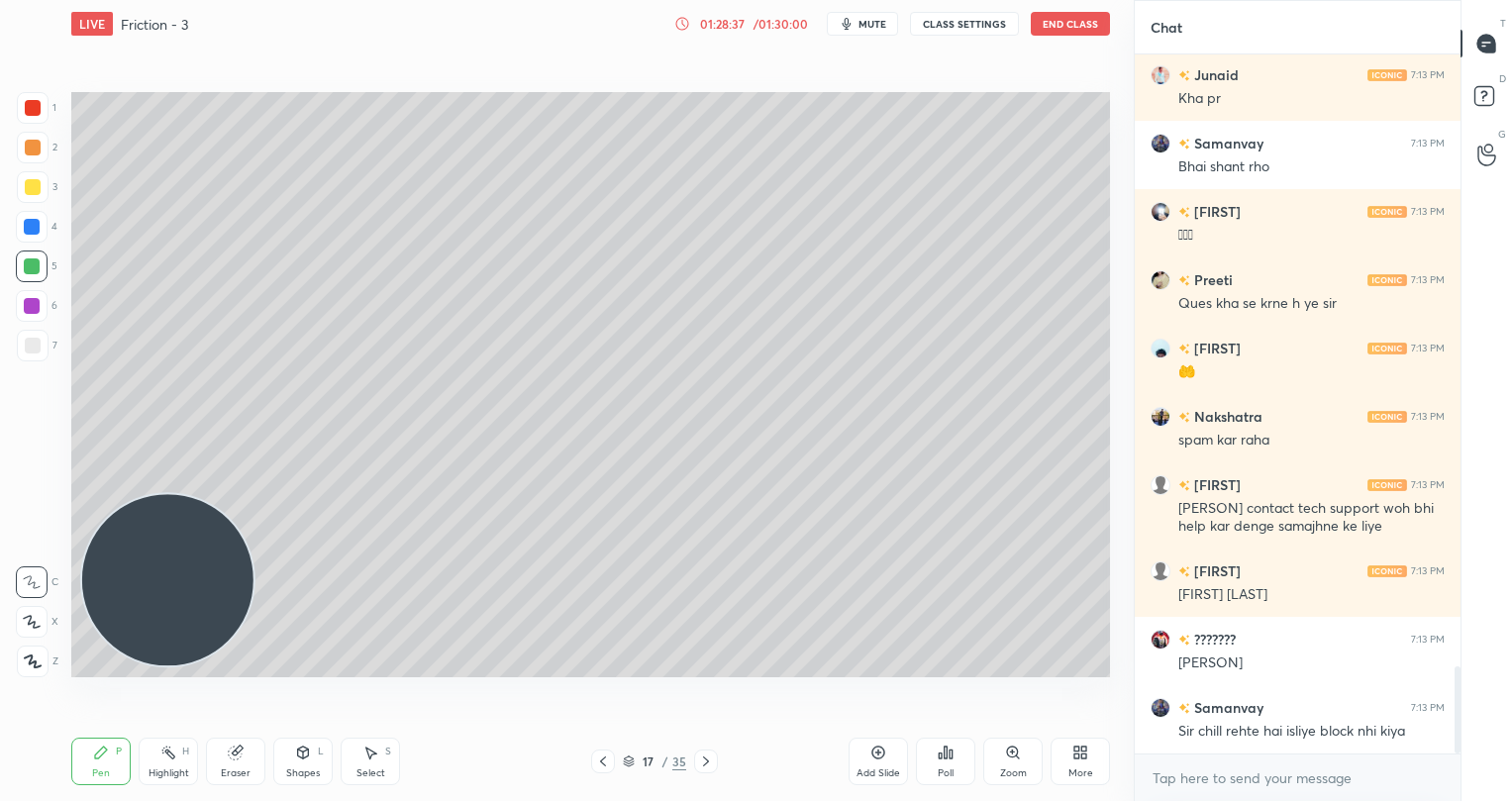 drag, startPoint x: 38, startPoint y: 190, endPoint x: 60, endPoint y: 182, distance: 23.4094 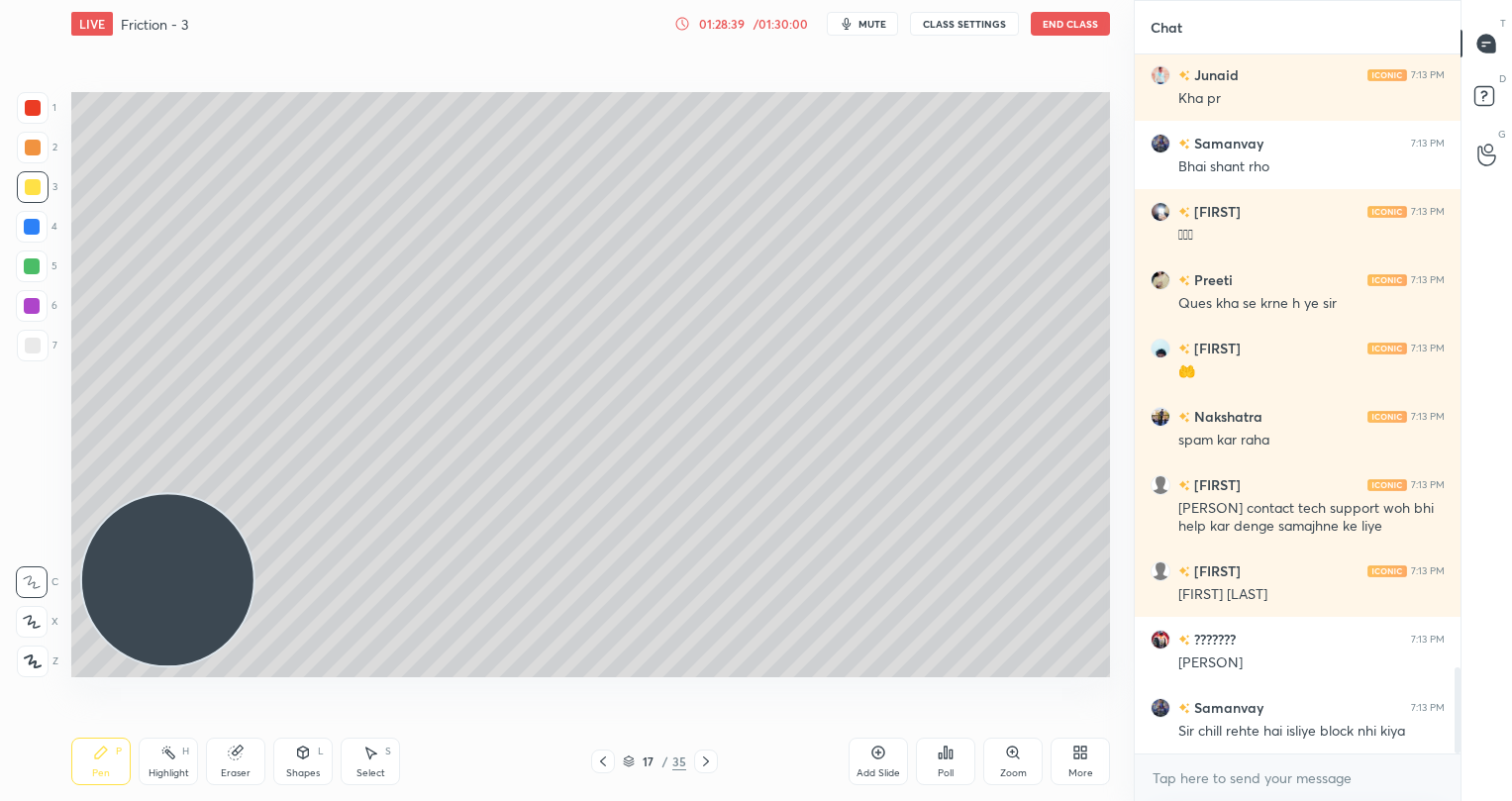 scroll, scrollTop: 4952, scrollLeft: 0, axis: vertical 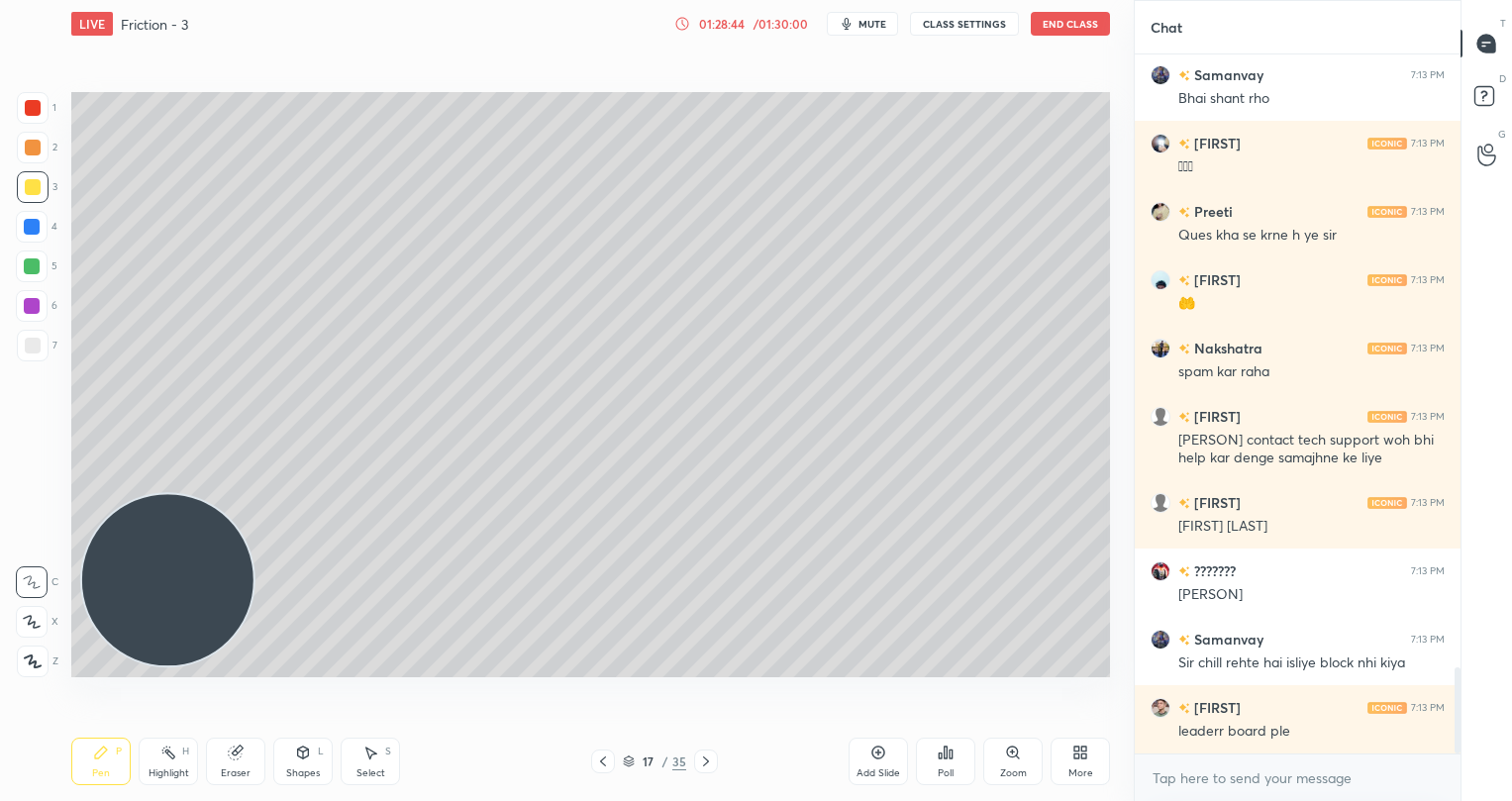 click on "Poll" at bounding box center [946, 761] 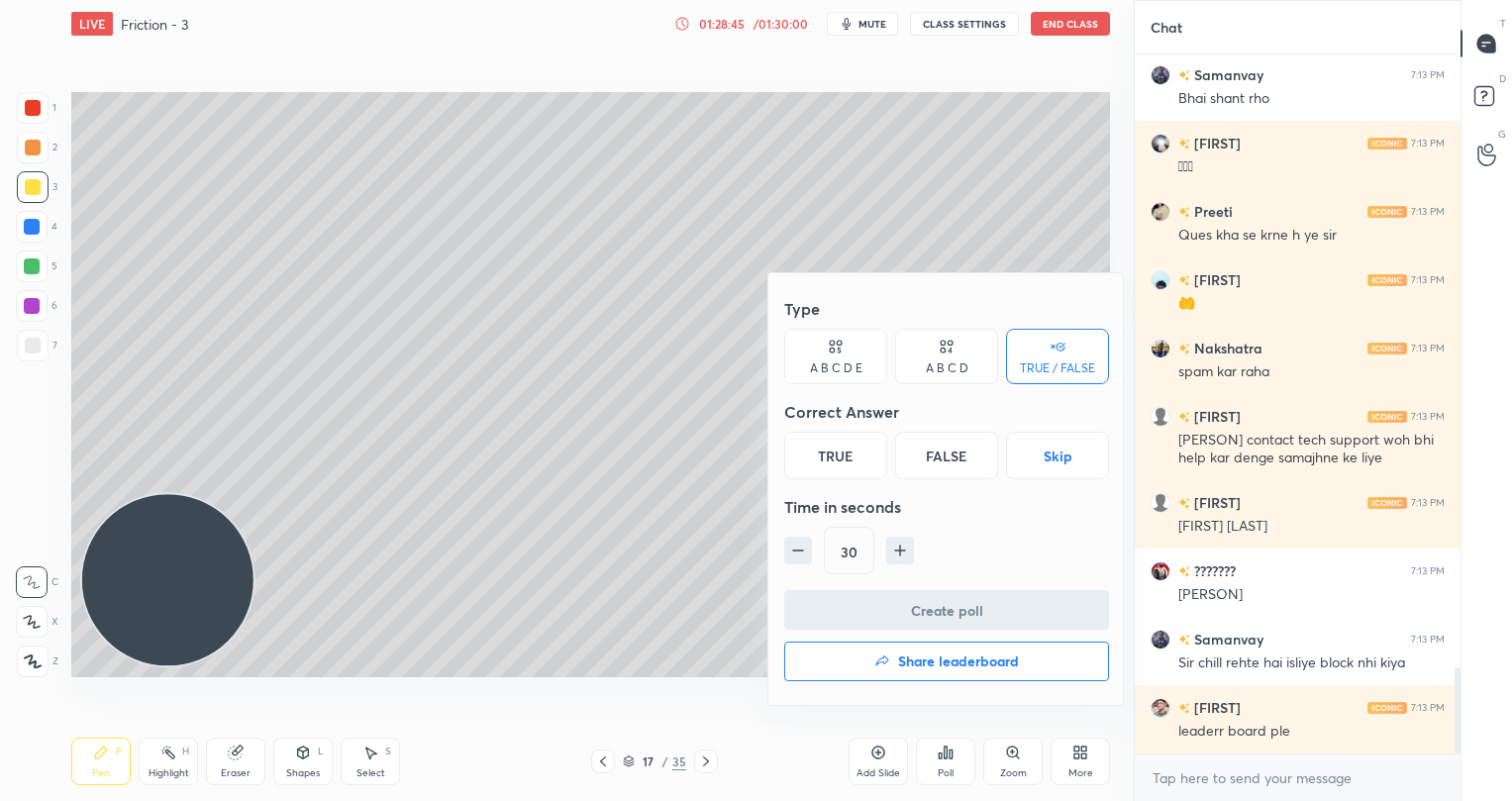 click on "Share leaderboard" at bounding box center (958, 661) 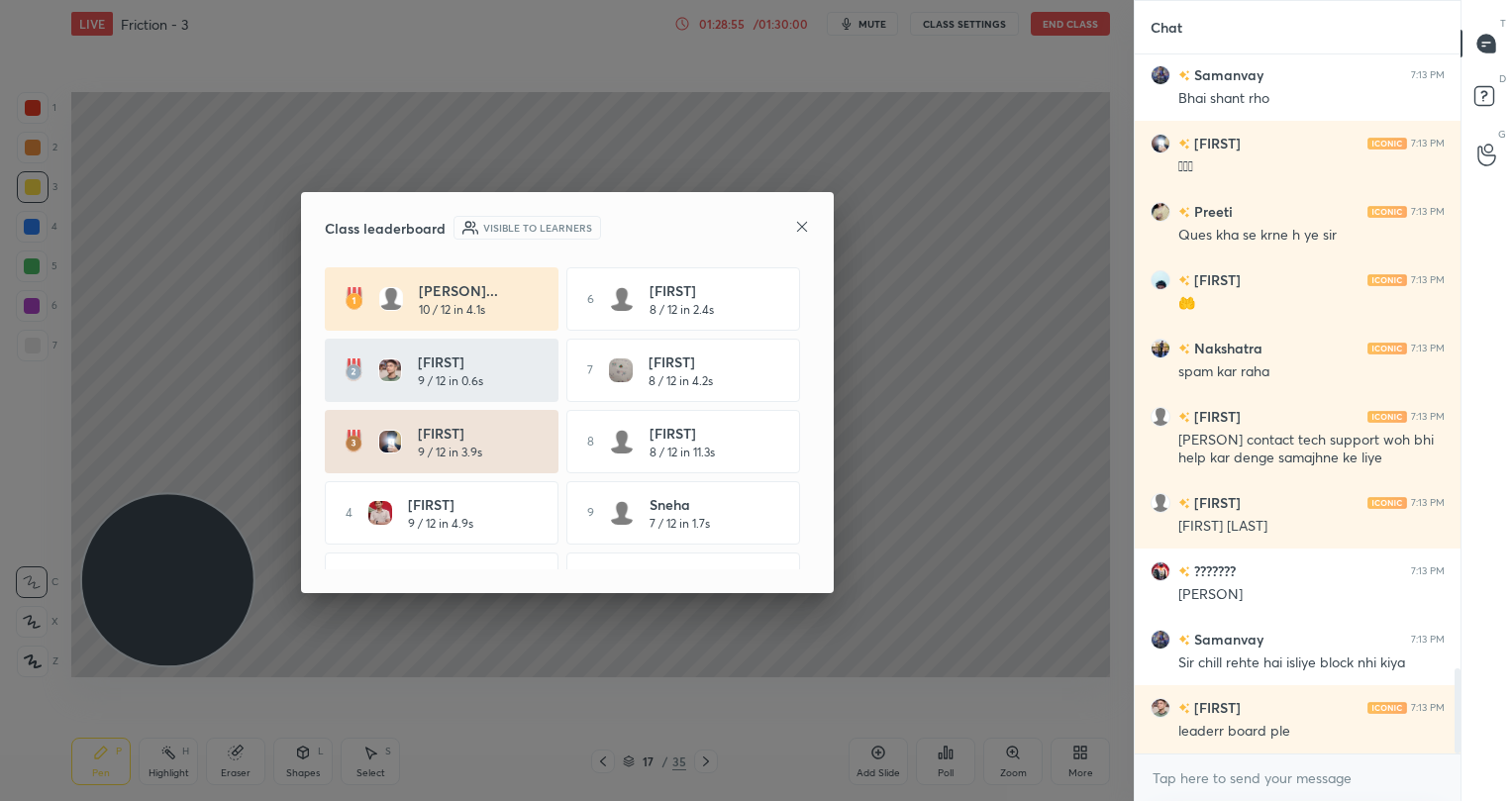 scroll, scrollTop: 5020, scrollLeft: 0, axis: vertical 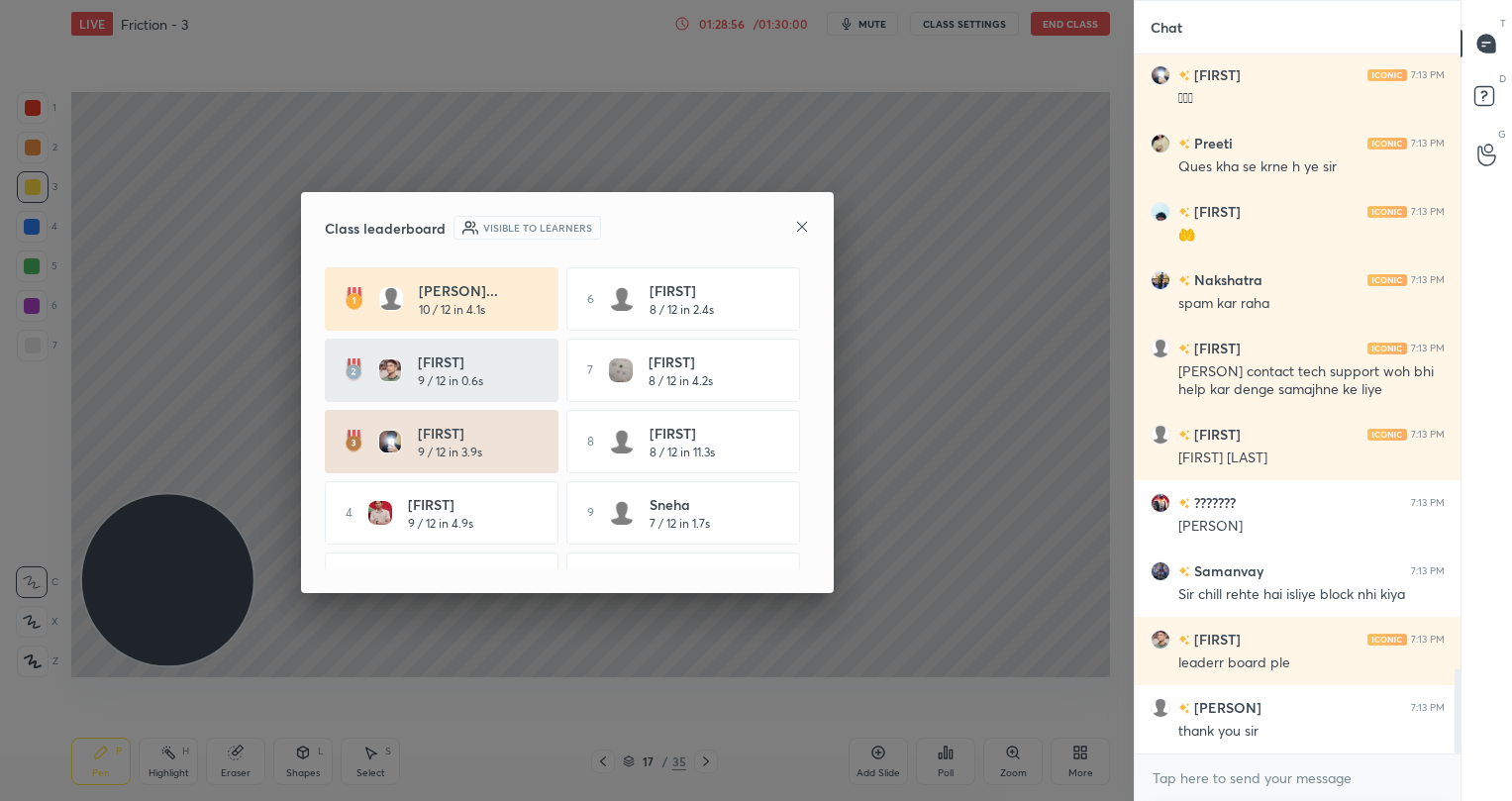 click 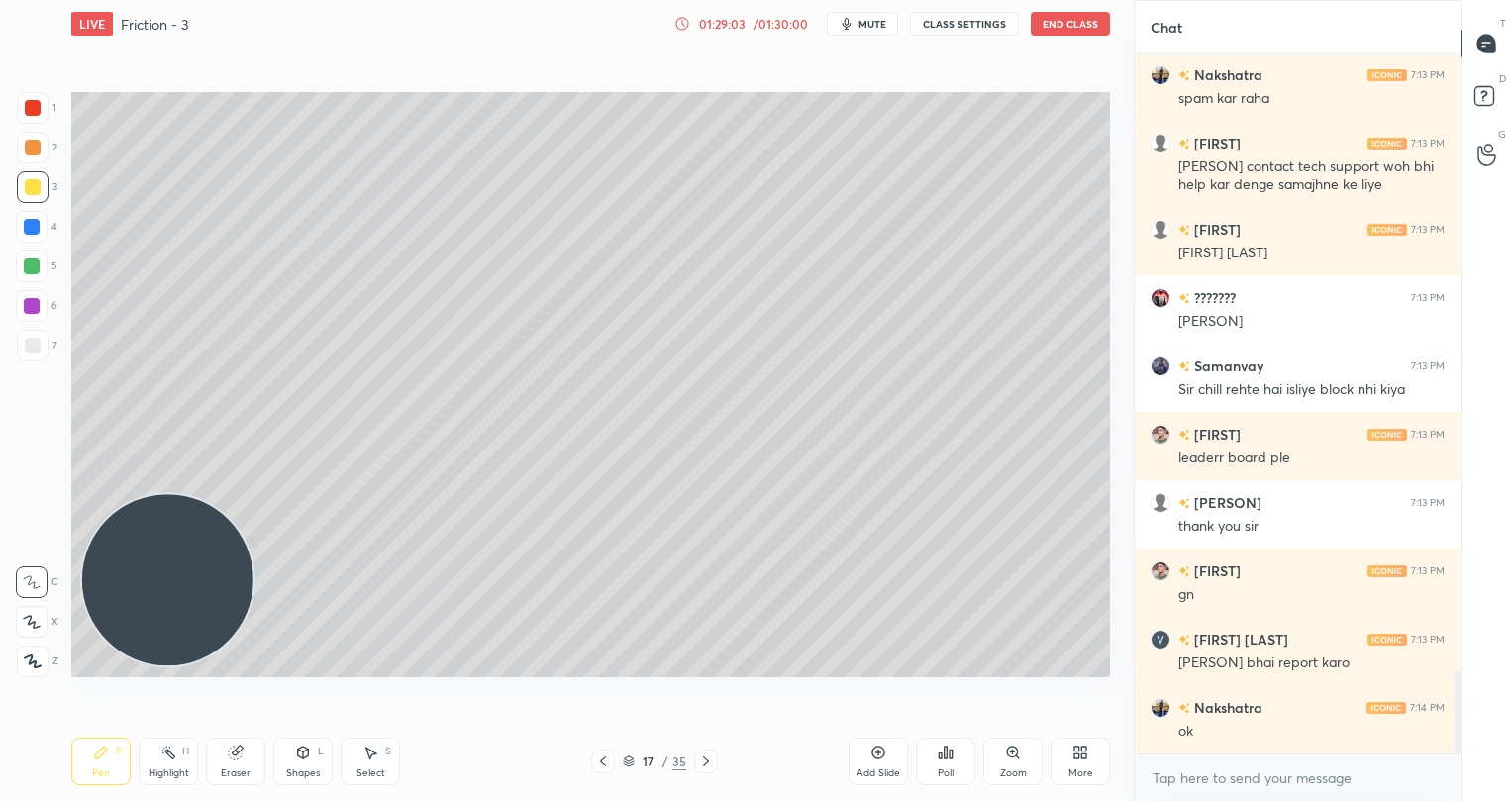 scroll, scrollTop: 5293, scrollLeft: 0, axis: vertical 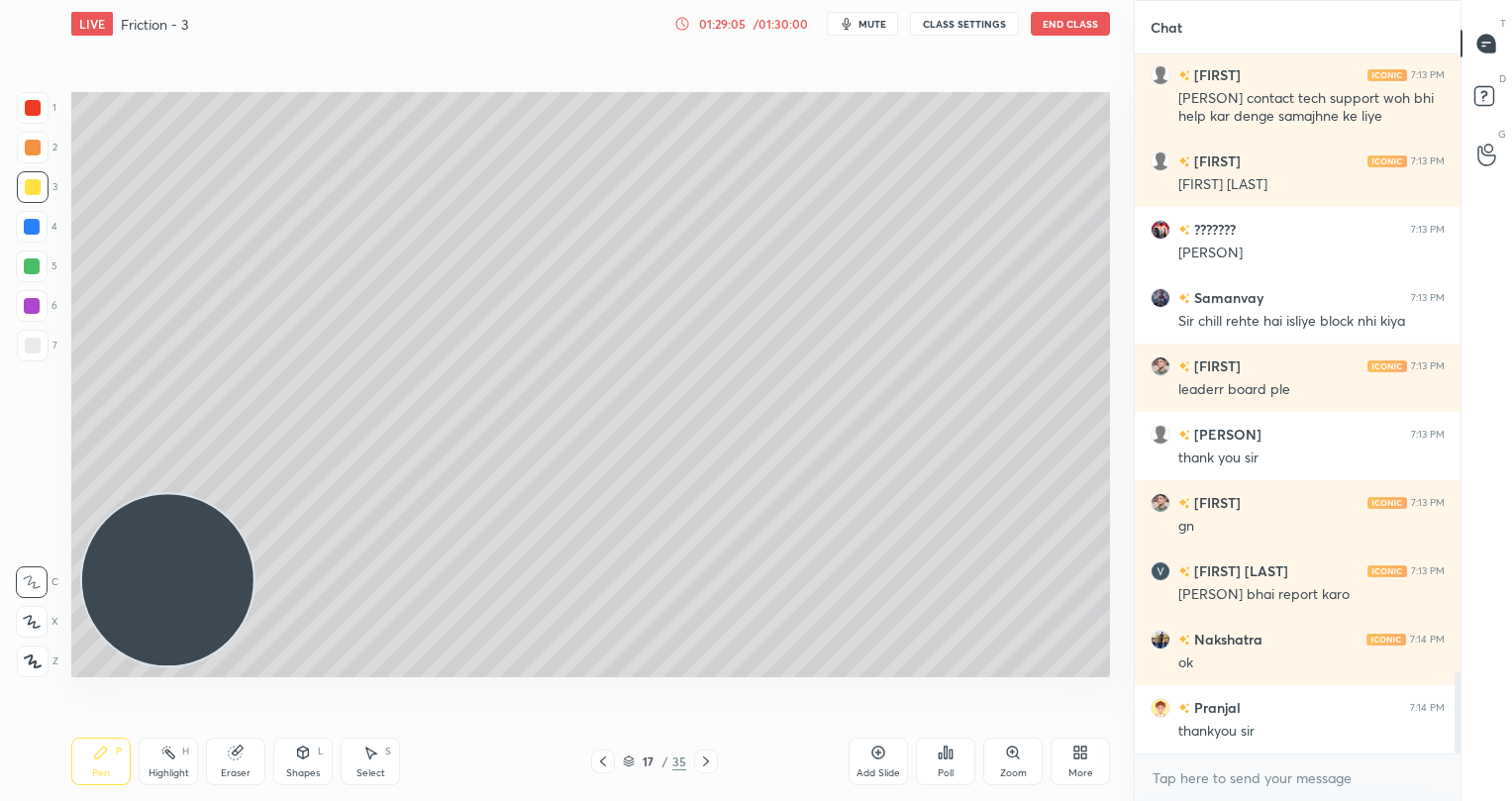 click on "mute" at bounding box center [862, 24] 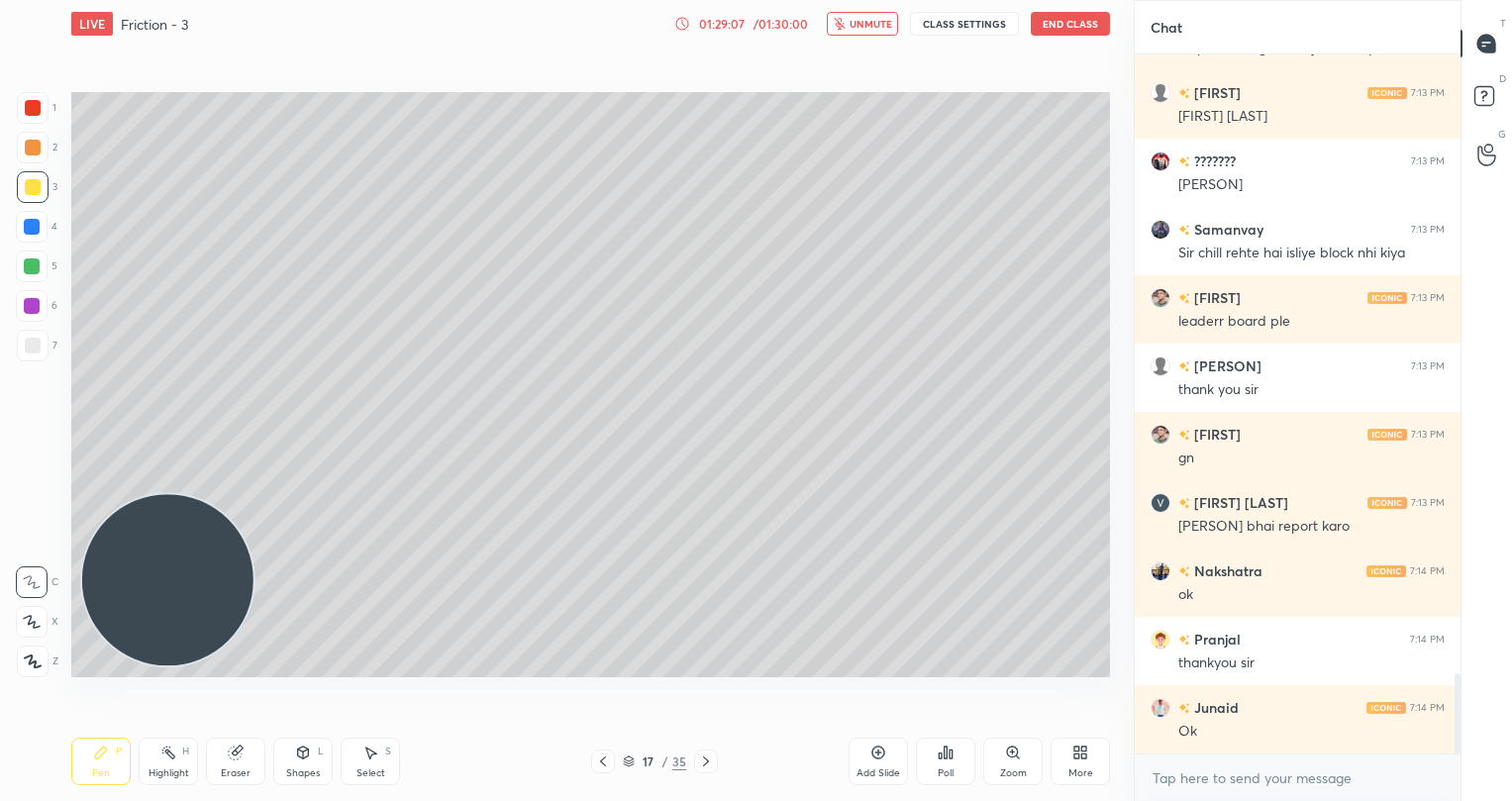 scroll, scrollTop: 5430, scrollLeft: 0, axis: vertical 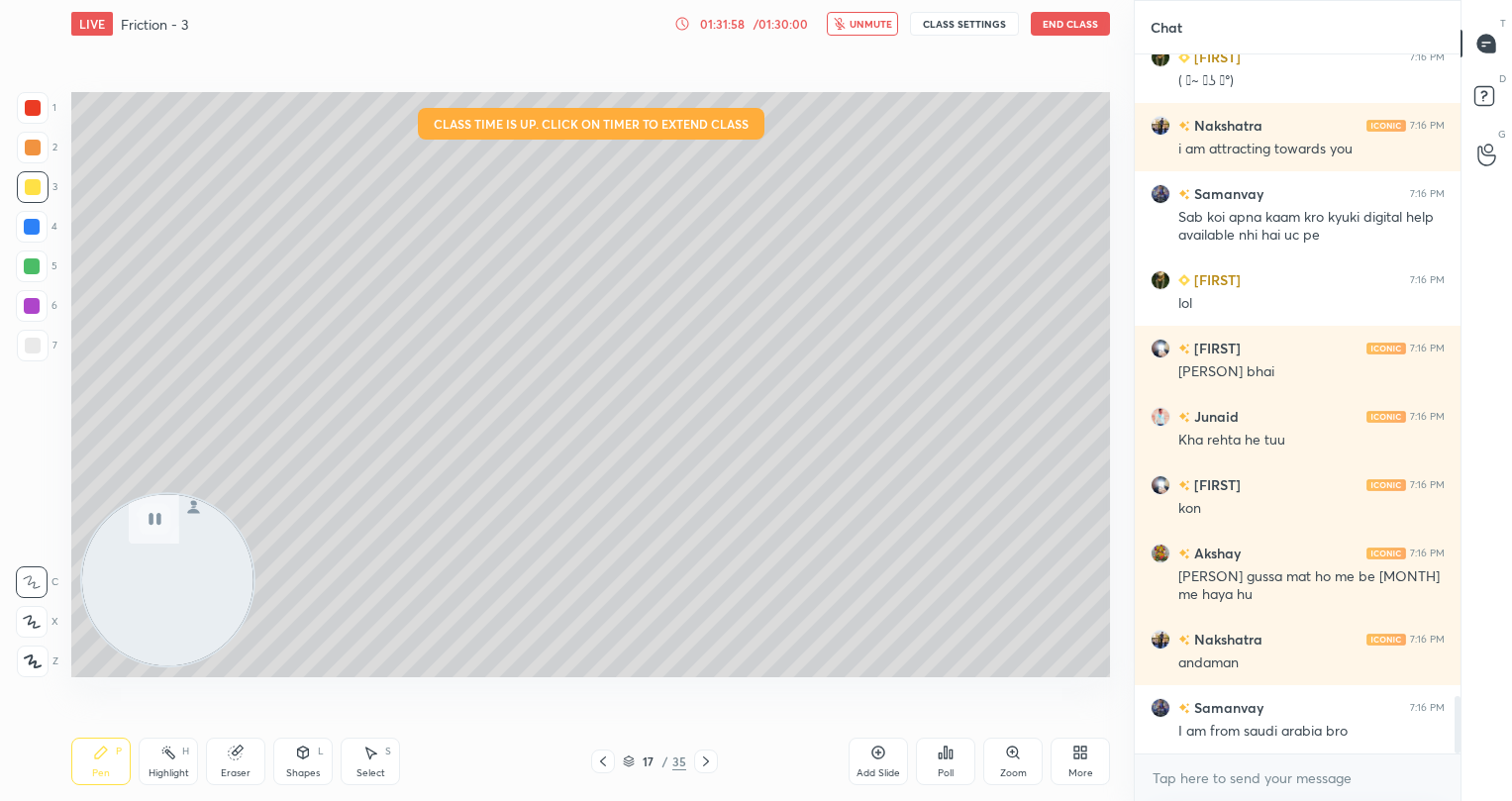click on "End Class" at bounding box center (1070, 24) 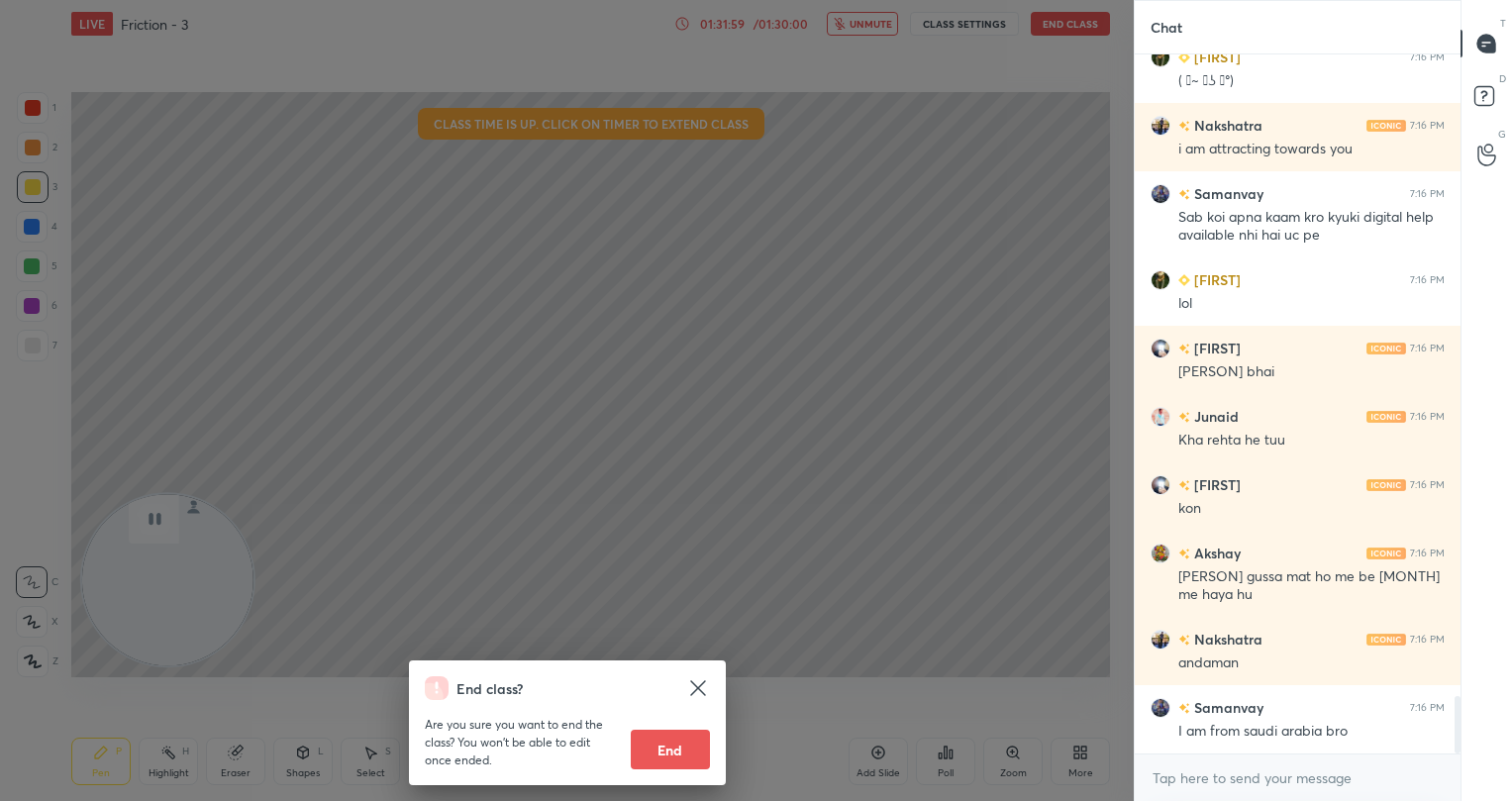 click on "Are you sure you want to end the class? You won’t be able to edit once ended. End" at bounding box center [567, 735] 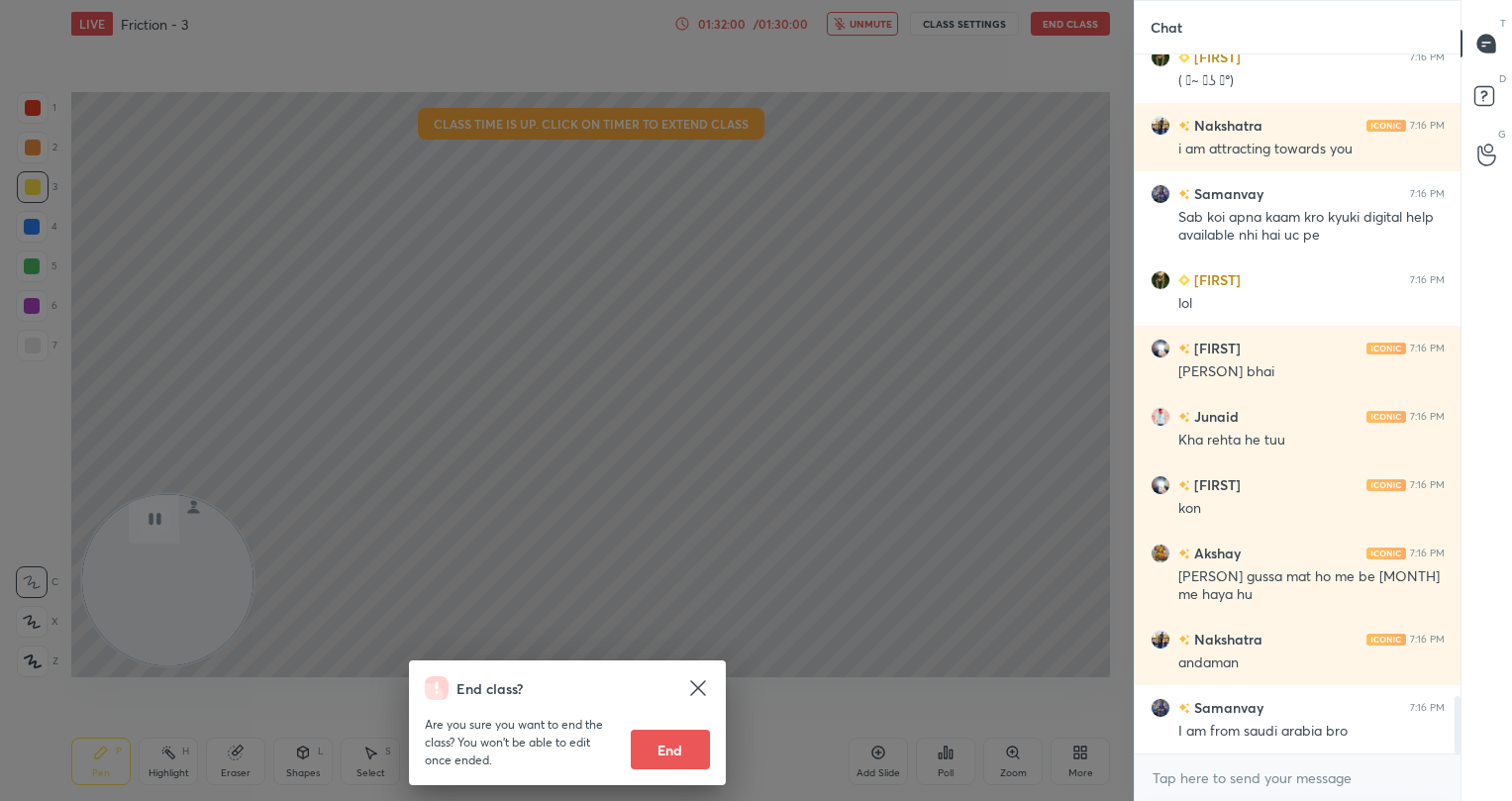 click on "End" at bounding box center (670, 750) 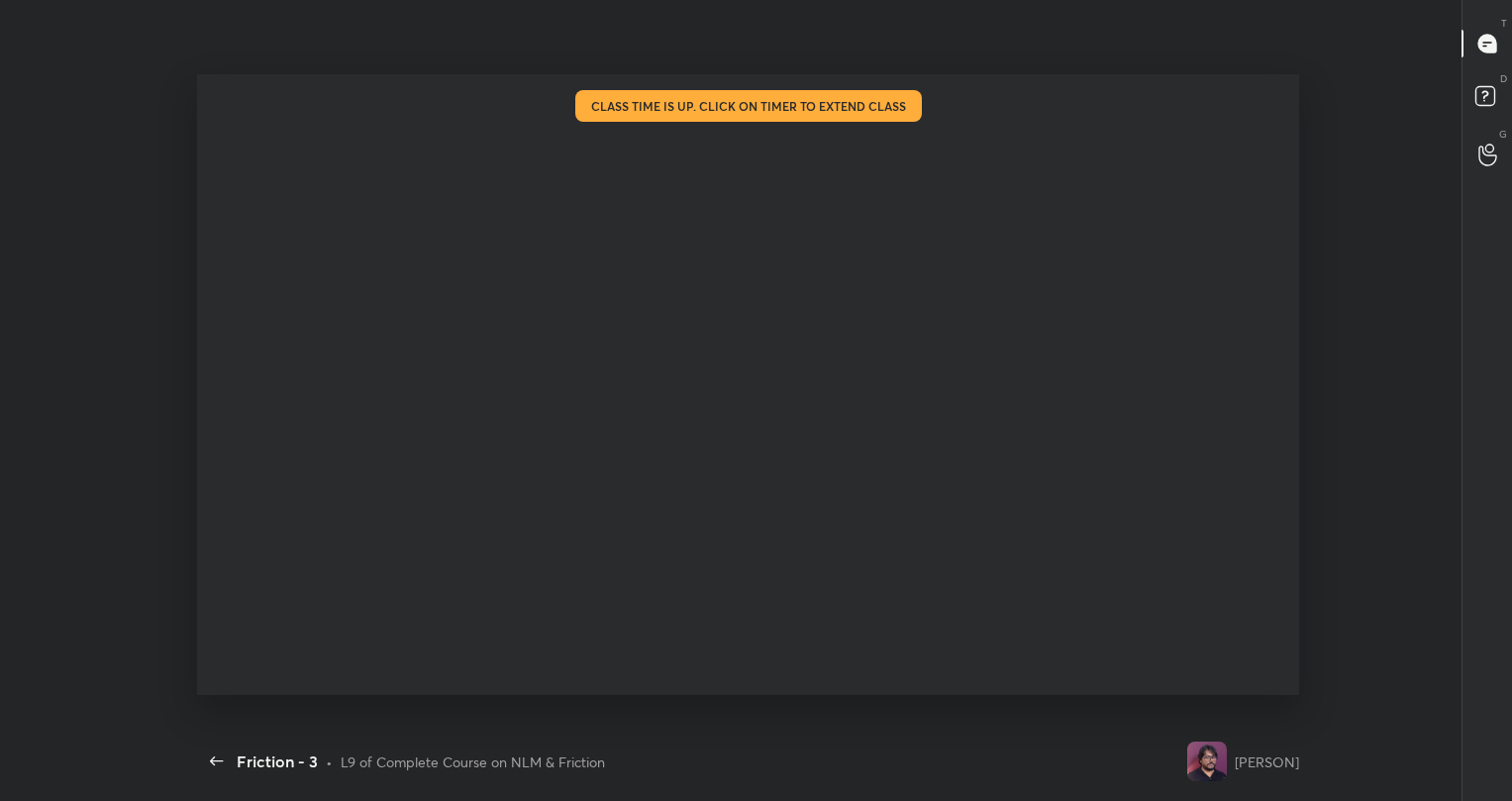 scroll, scrollTop: 98337, scrollLeft: 97899, axis: both 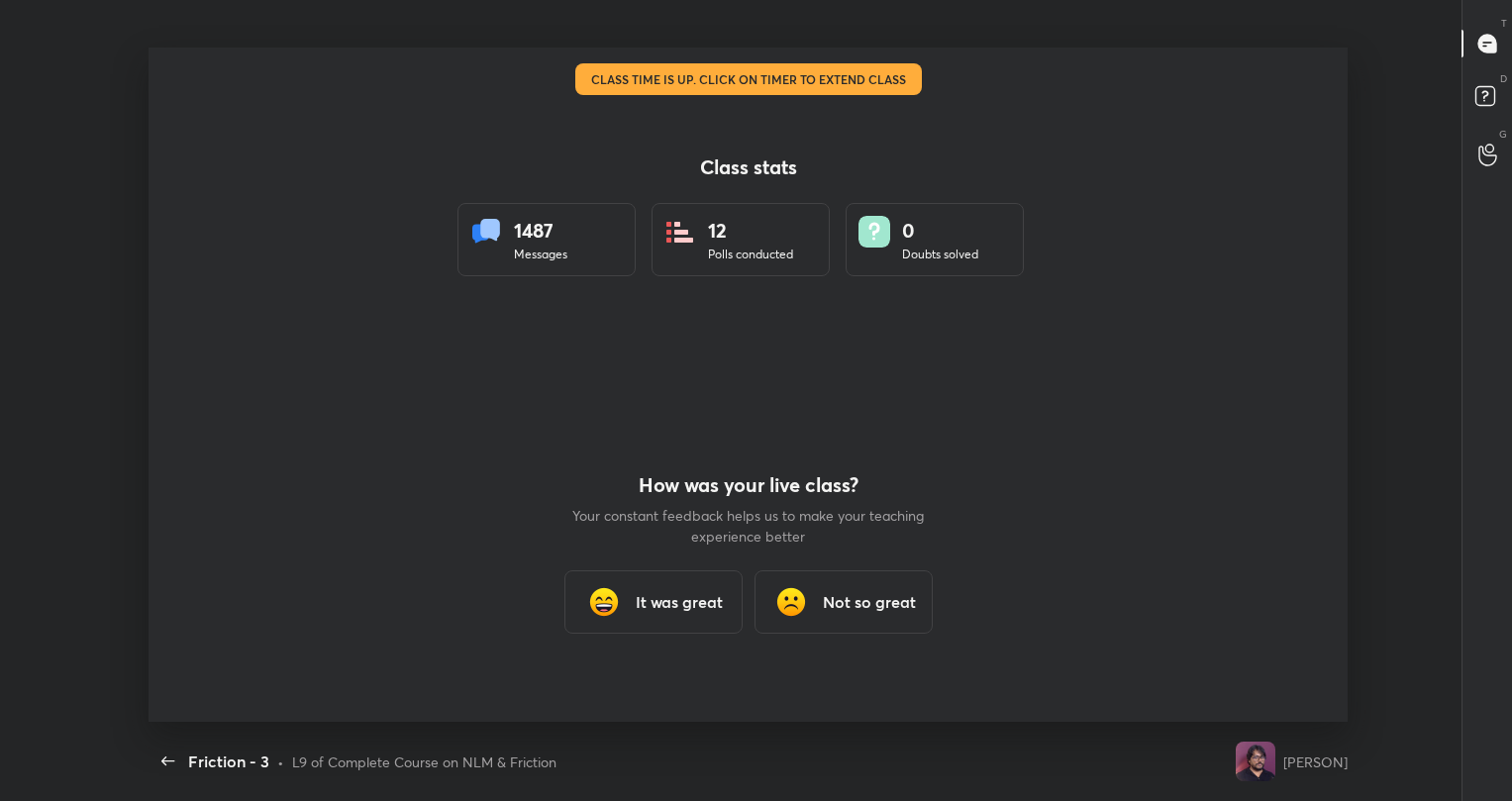 type on "x" 